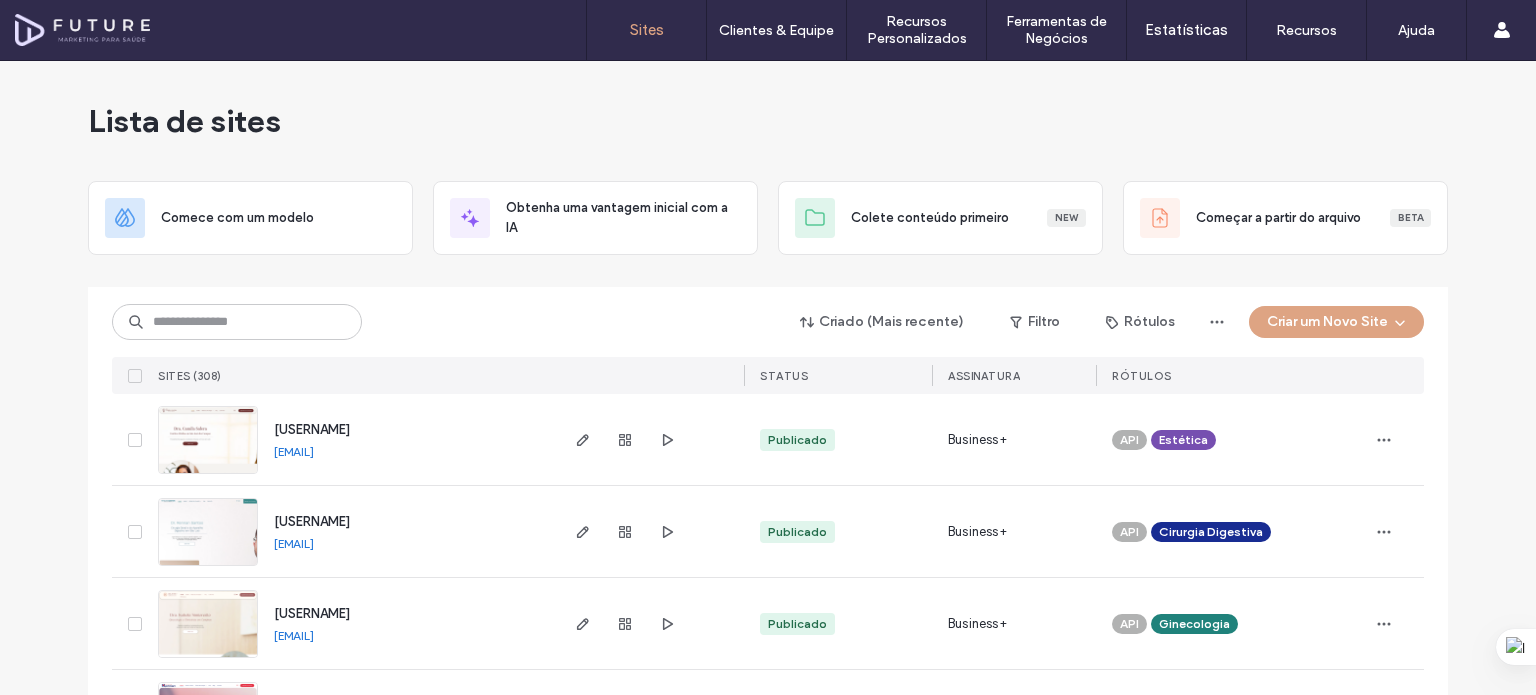 scroll, scrollTop: 0, scrollLeft: 0, axis: both 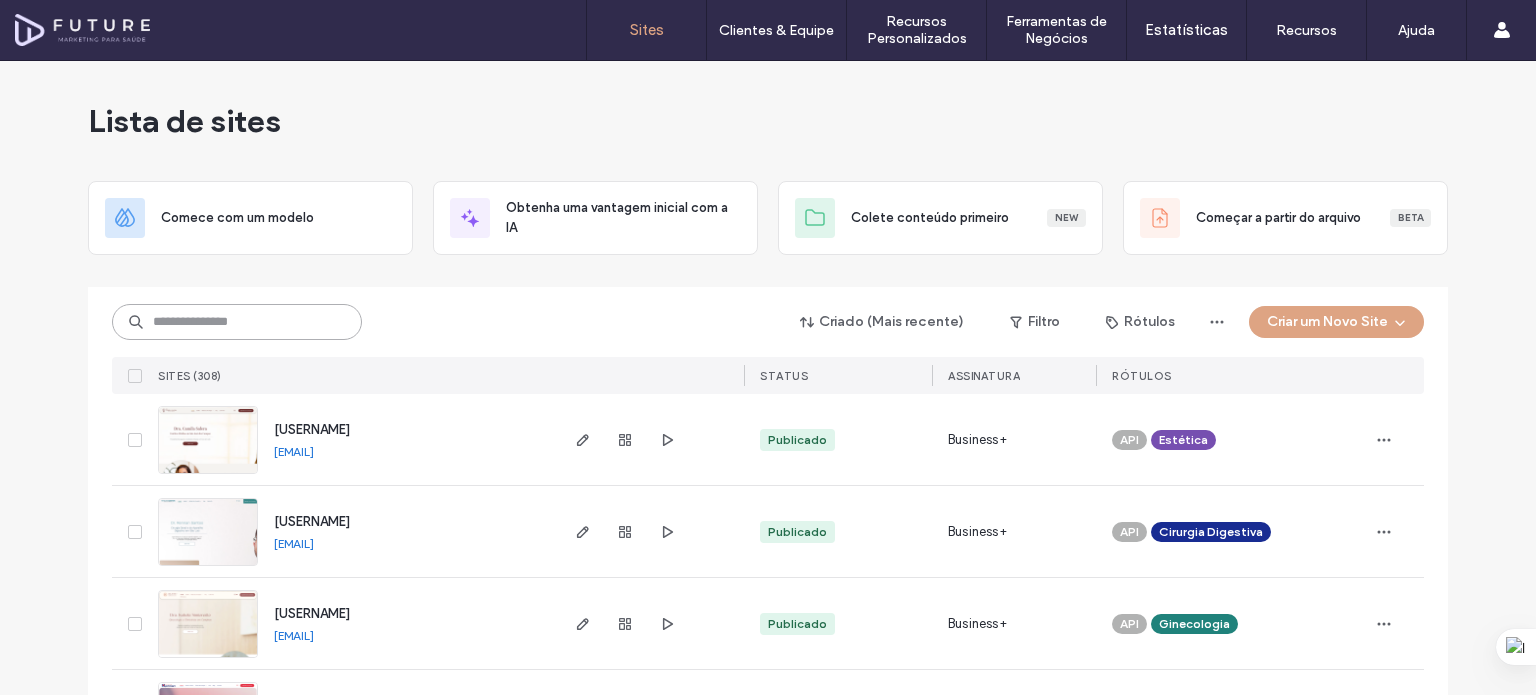click at bounding box center [237, 322] 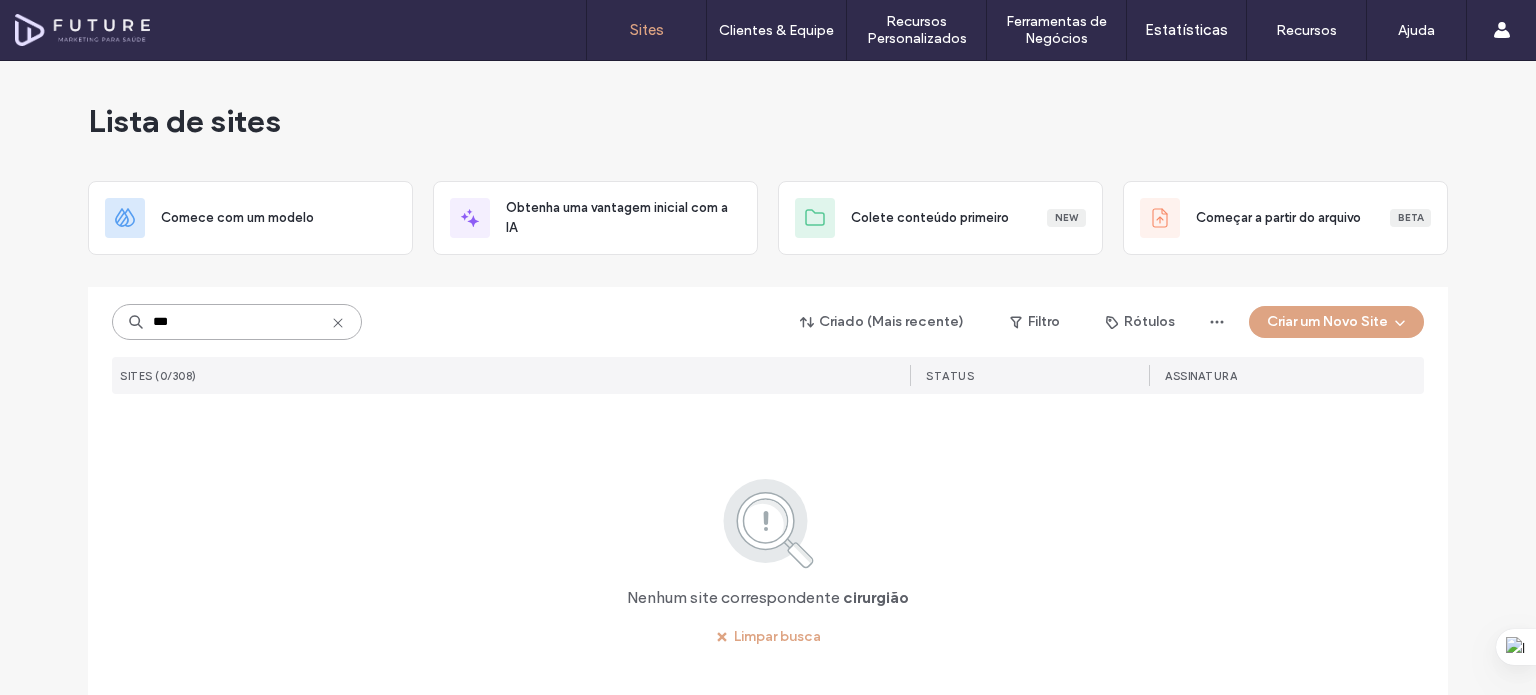 type on "*" 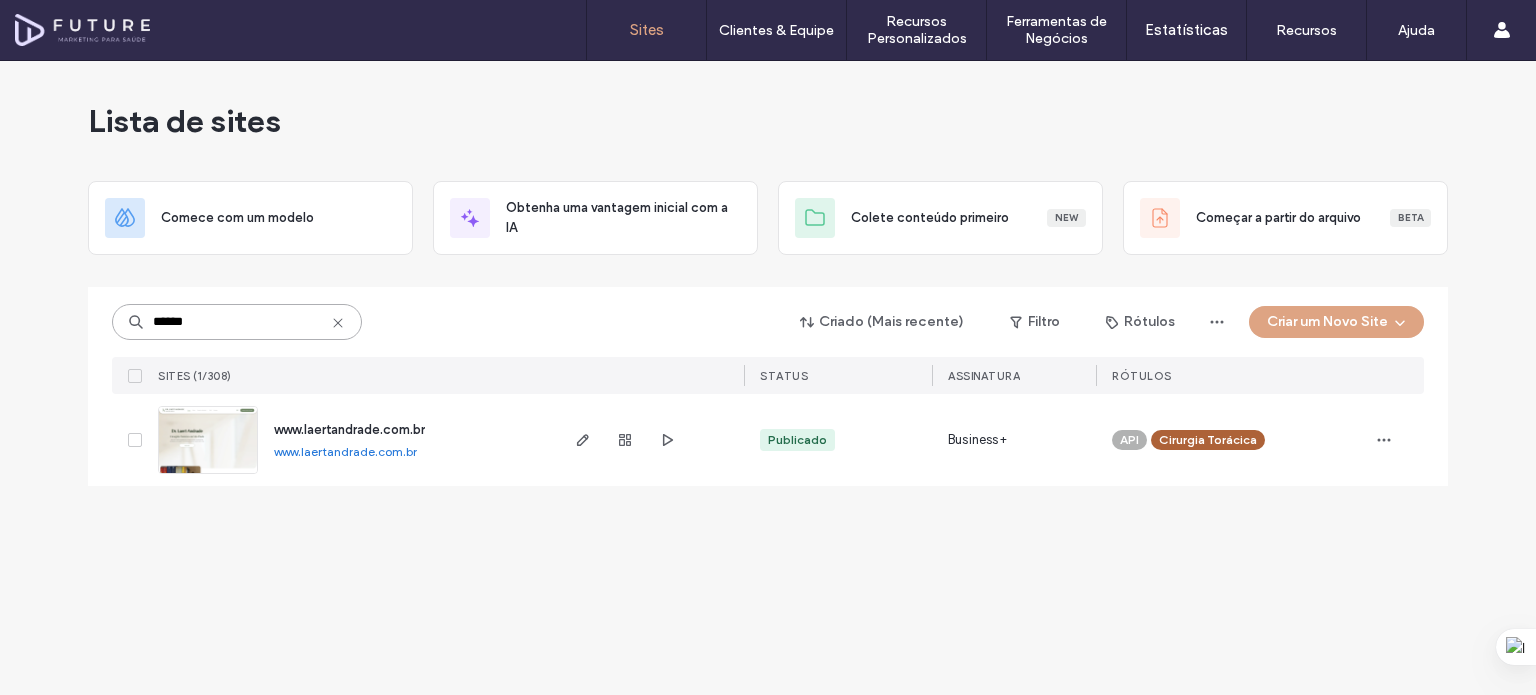 type on "*****" 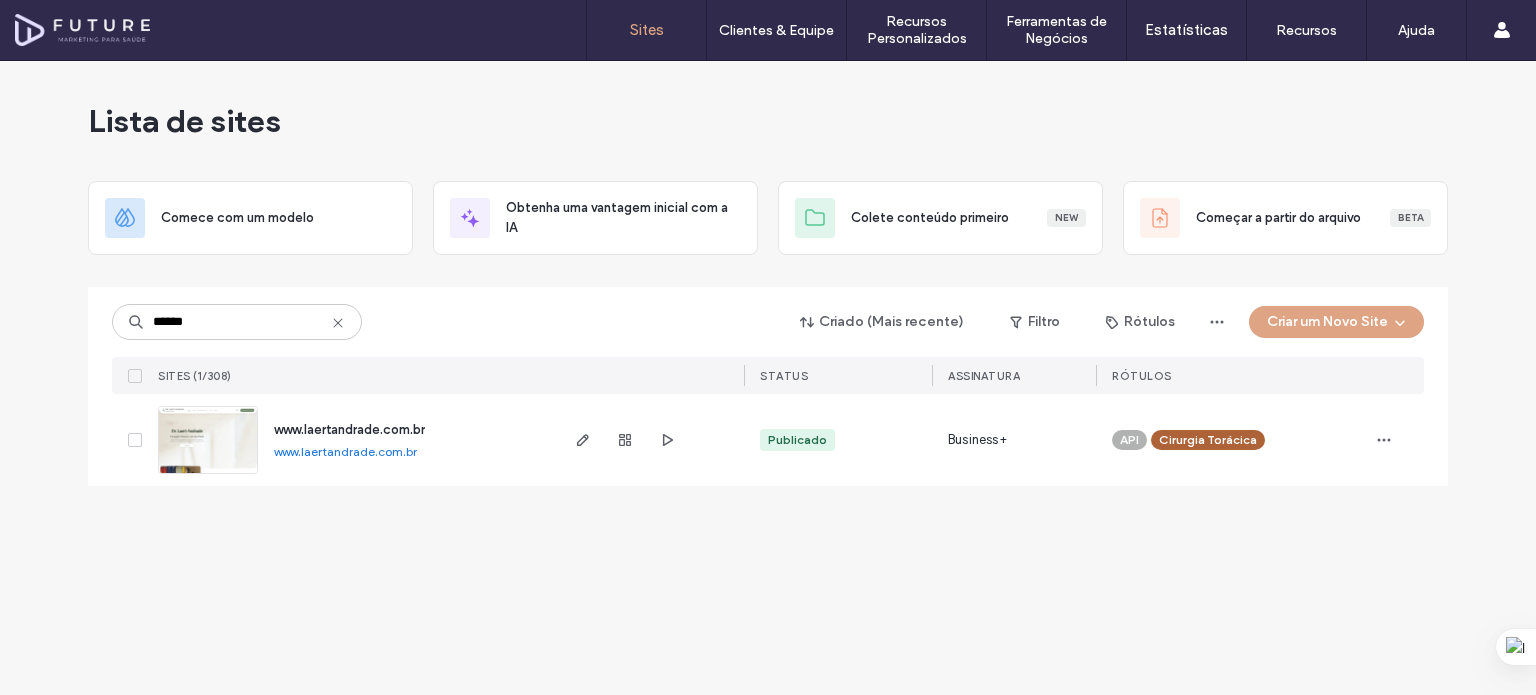 click on "www.laertandrade.com.br" at bounding box center (345, 451) 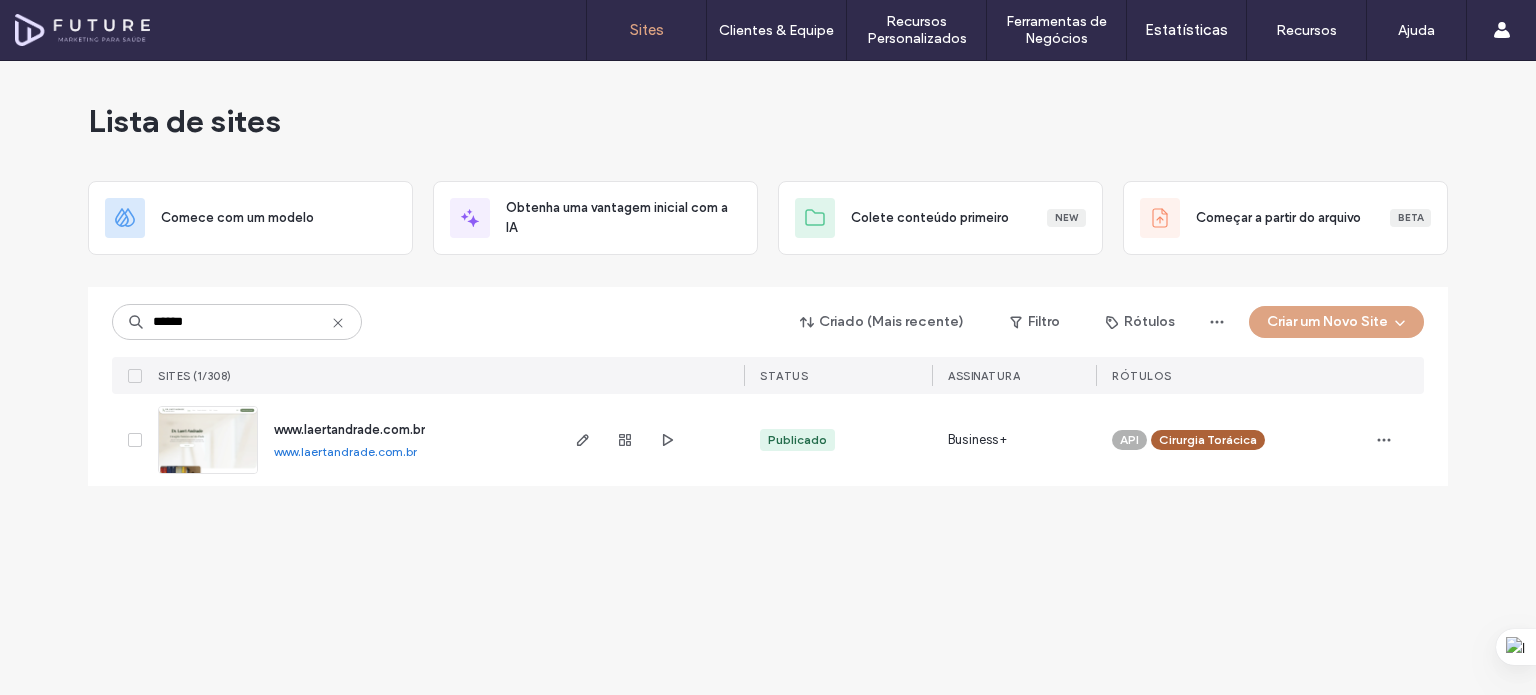 click 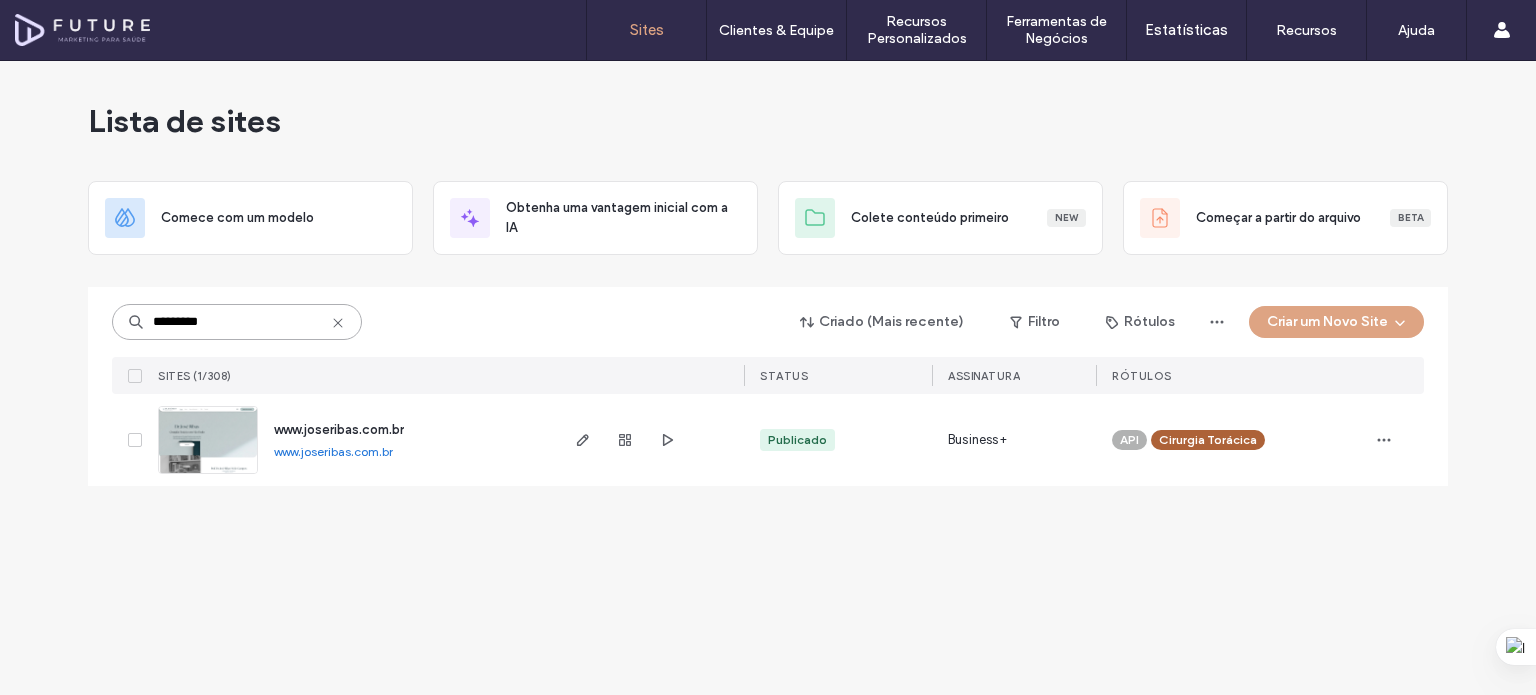 type on "*********" 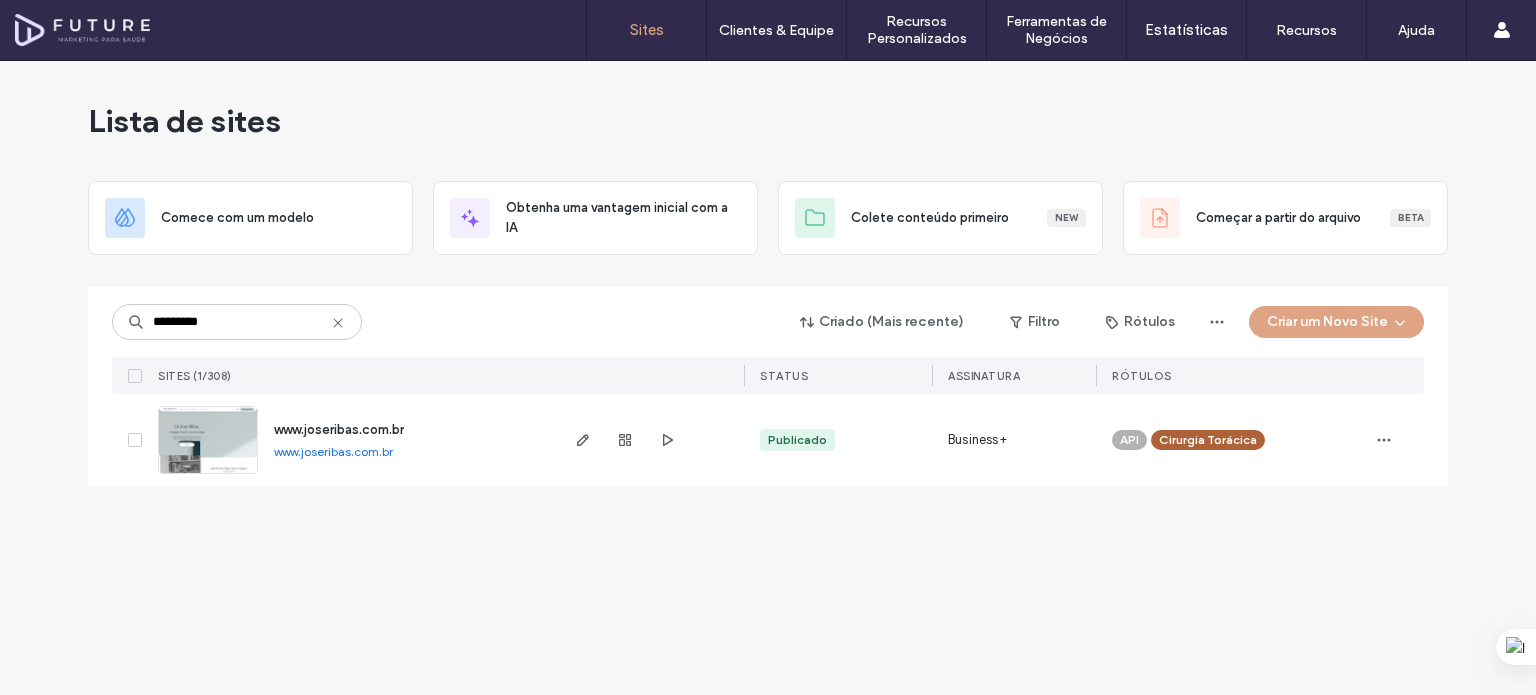 click on "www.joseribas.com.br" at bounding box center [333, 451] 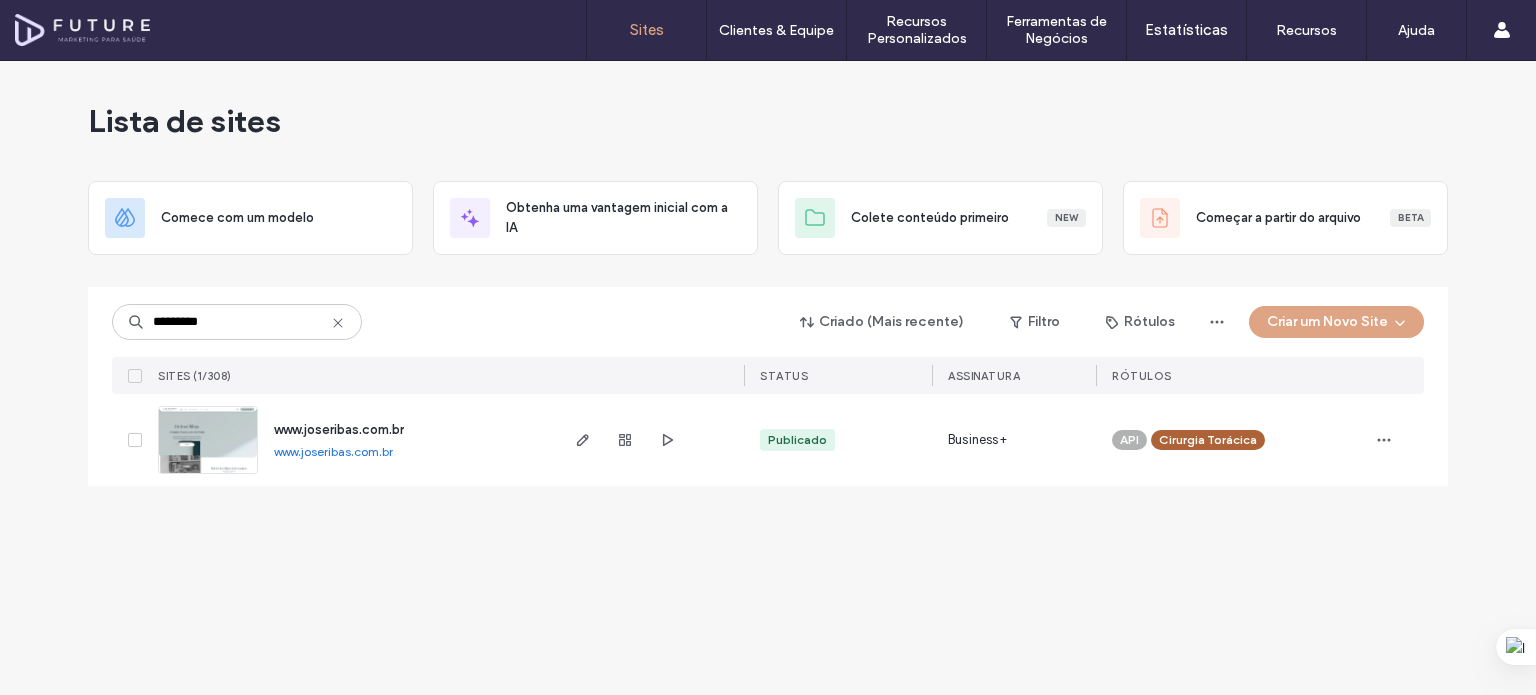 click on "www.joseribas.com.br" at bounding box center (339, 429) 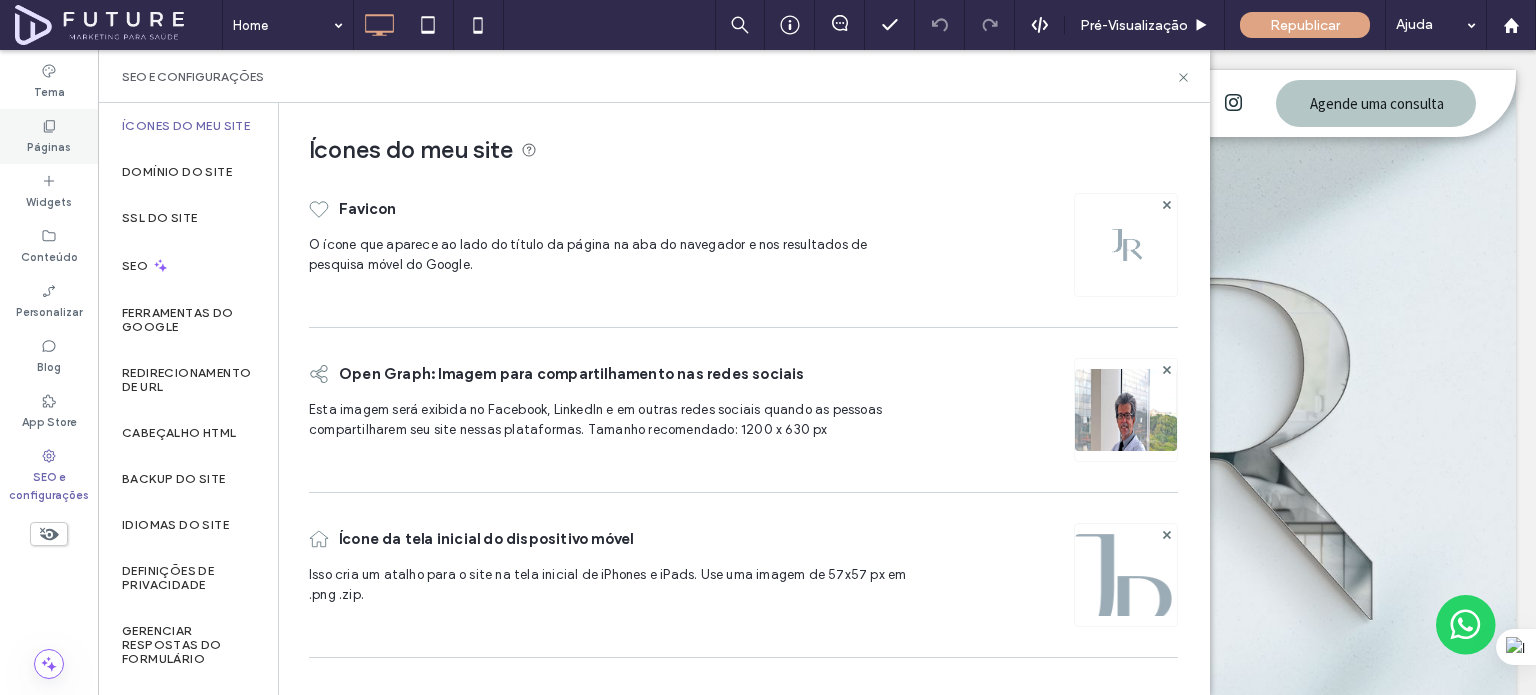 scroll, scrollTop: 0, scrollLeft: 0, axis: both 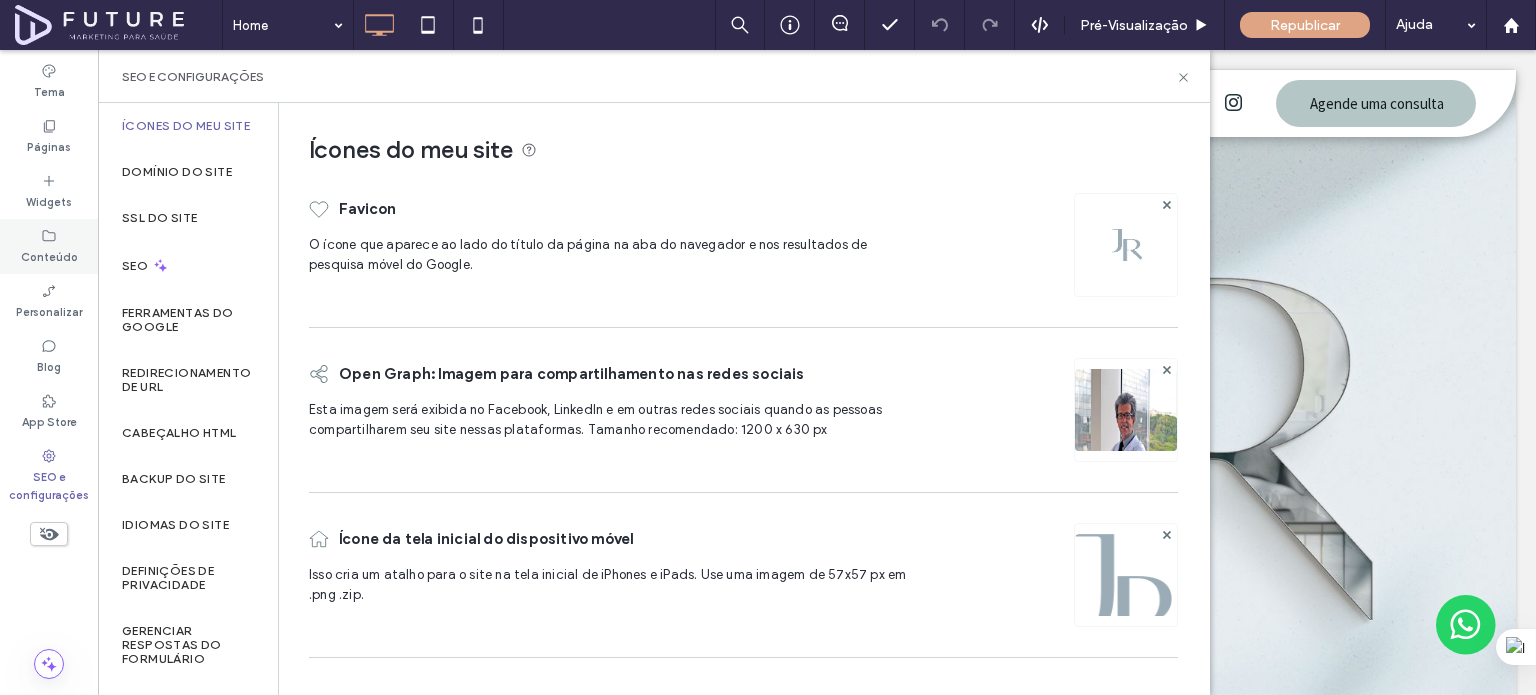 click 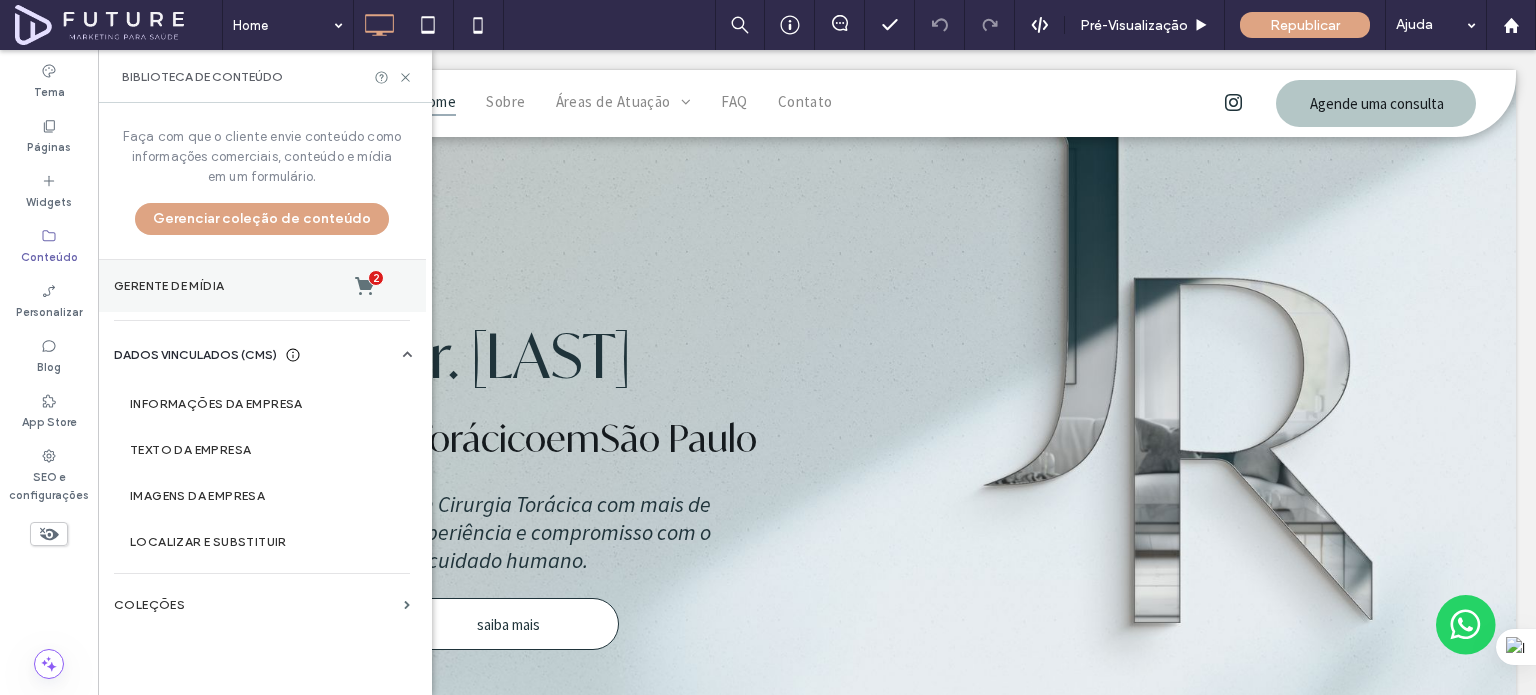 click on "Gerente de mídia 2" at bounding box center [262, 286] 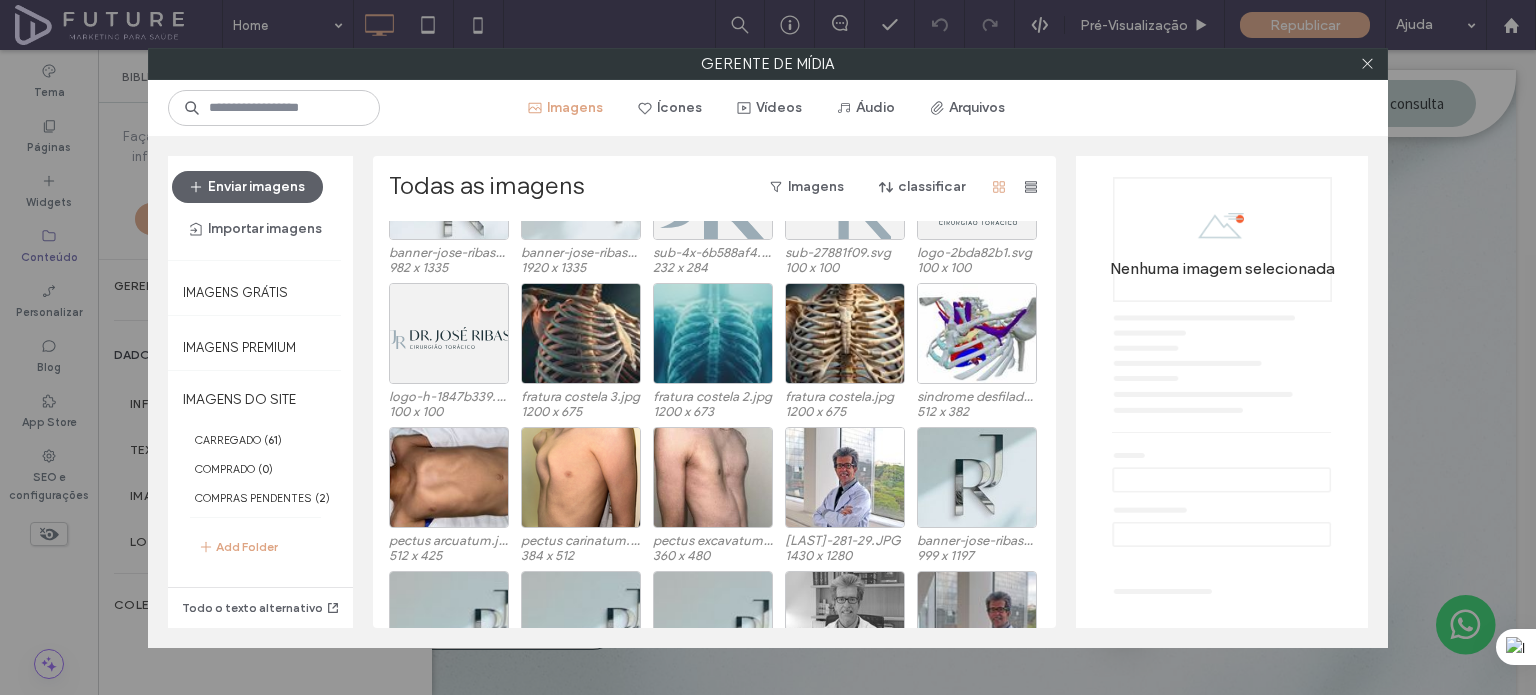 scroll, scrollTop: 130, scrollLeft: 0, axis: vertical 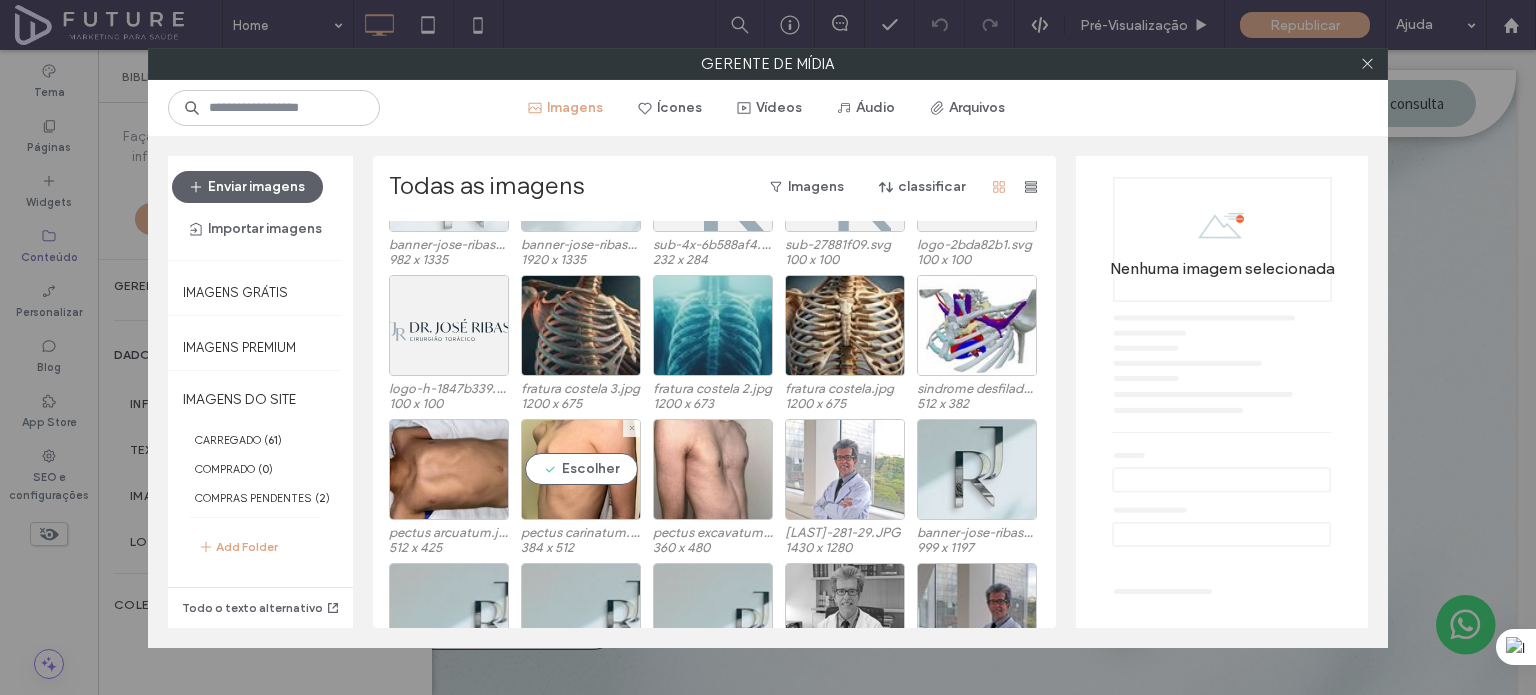 click on "Escolher" at bounding box center (581, 469) 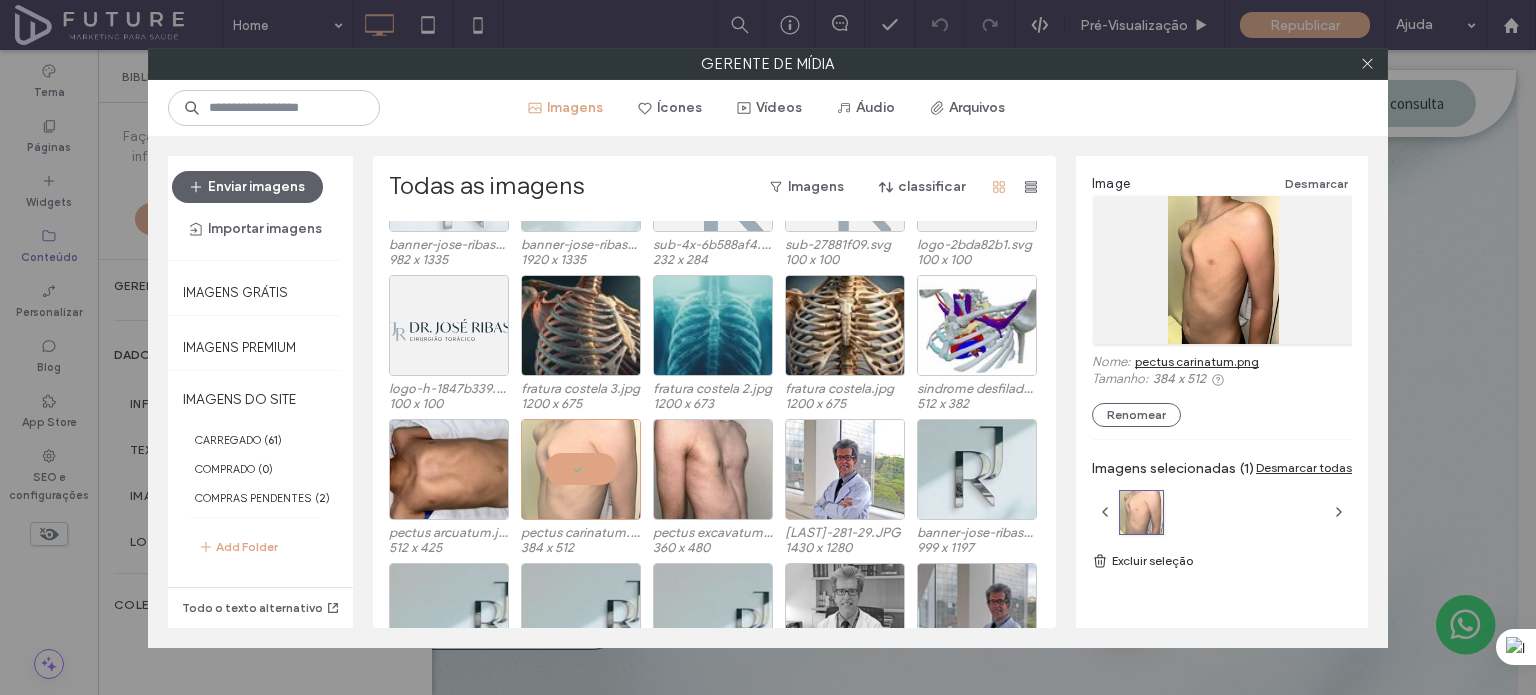click on "pectus carinatum.png" at bounding box center [1197, 361] 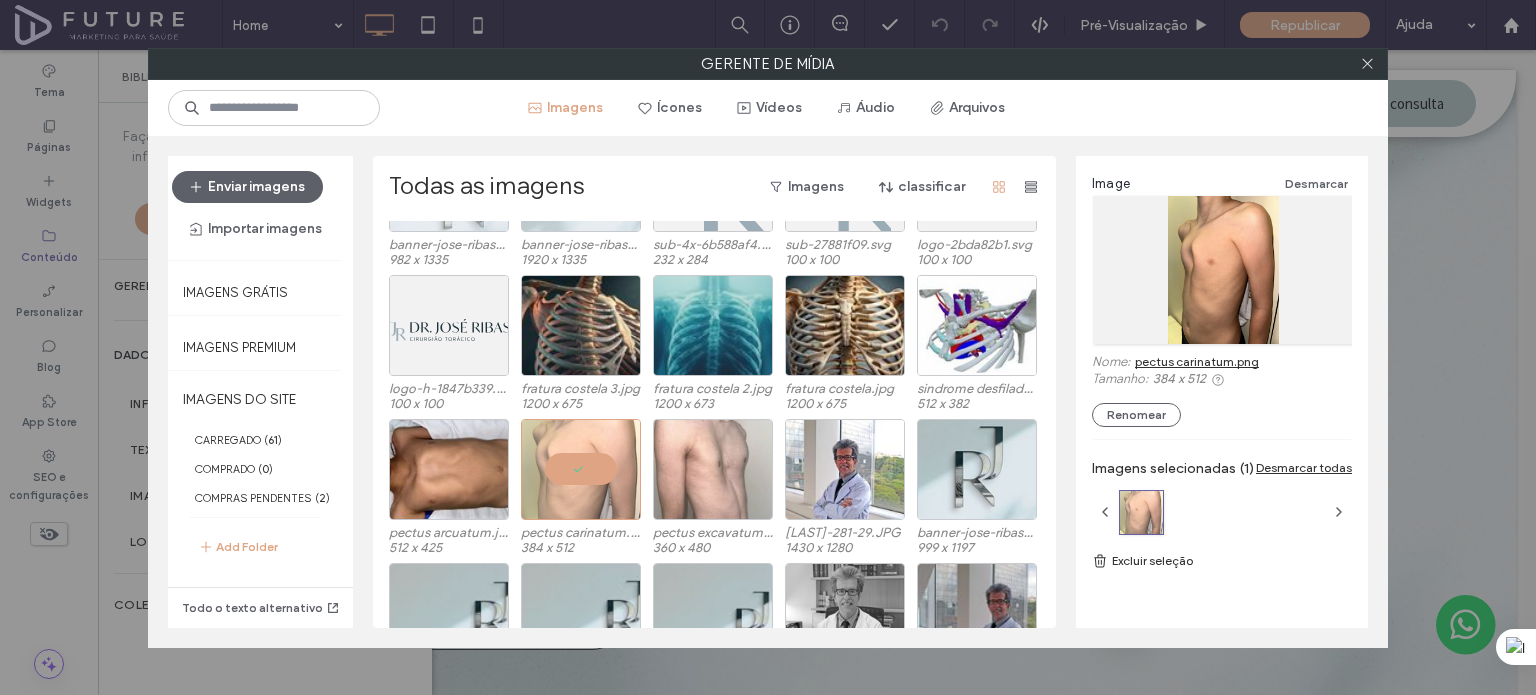 click at bounding box center [713, 469] 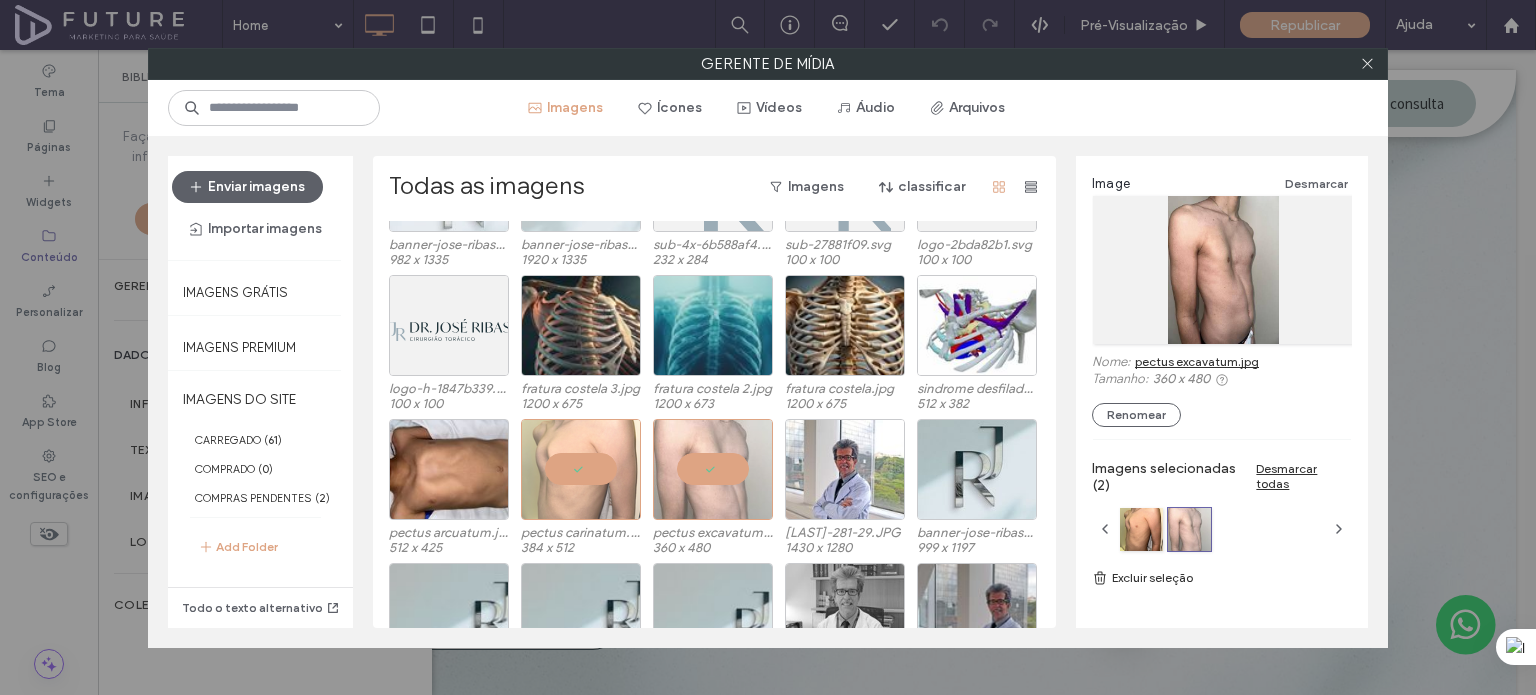 click on "pectus excavatum.jpg" at bounding box center [1197, 361] 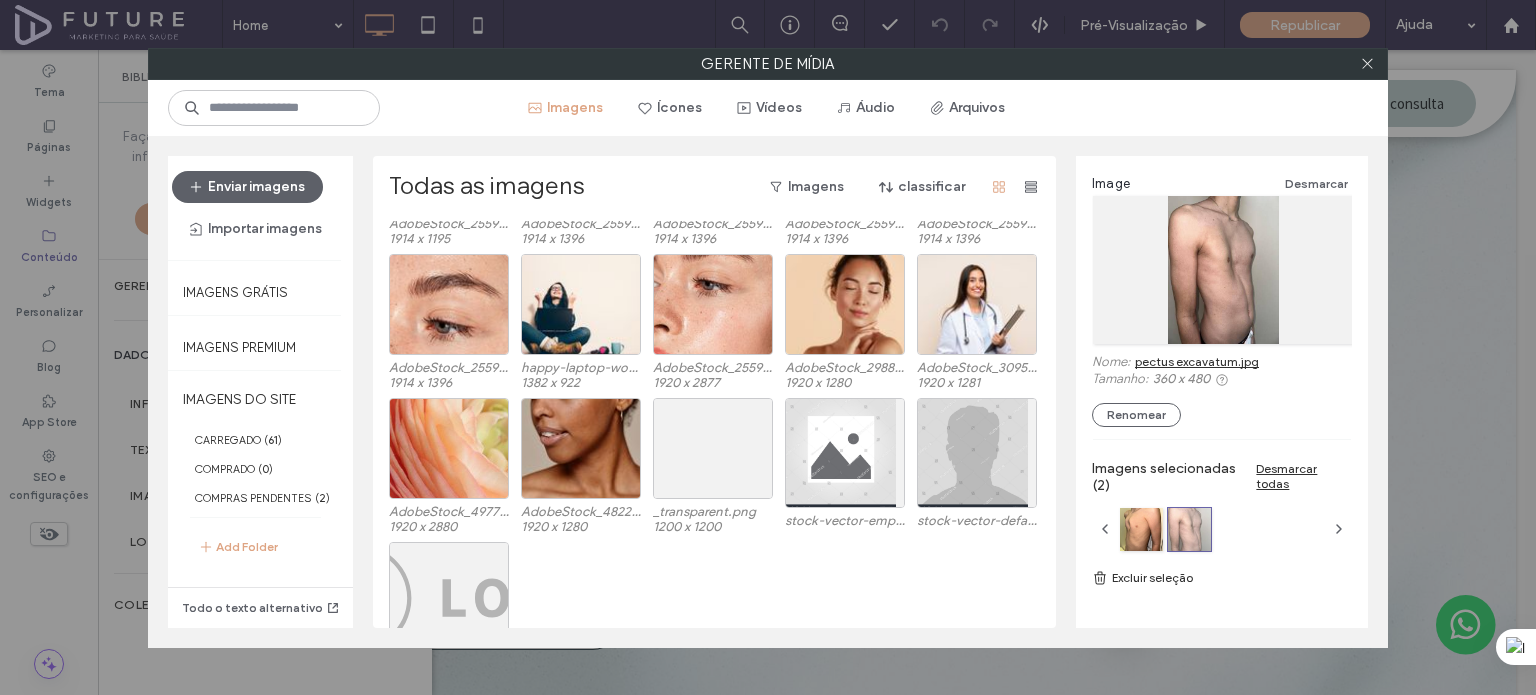 scroll, scrollTop: 1600, scrollLeft: 0, axis: vertical 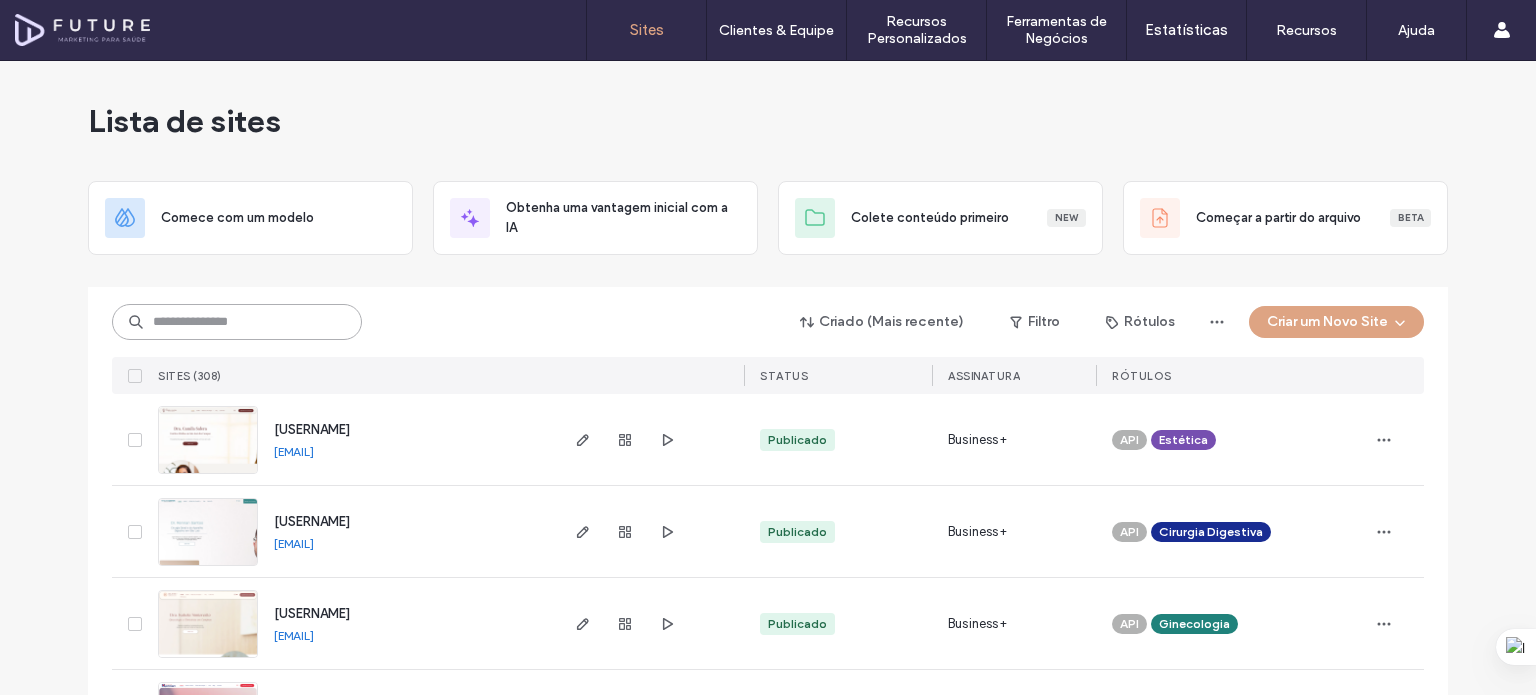 click at bounding box center (237, 322) 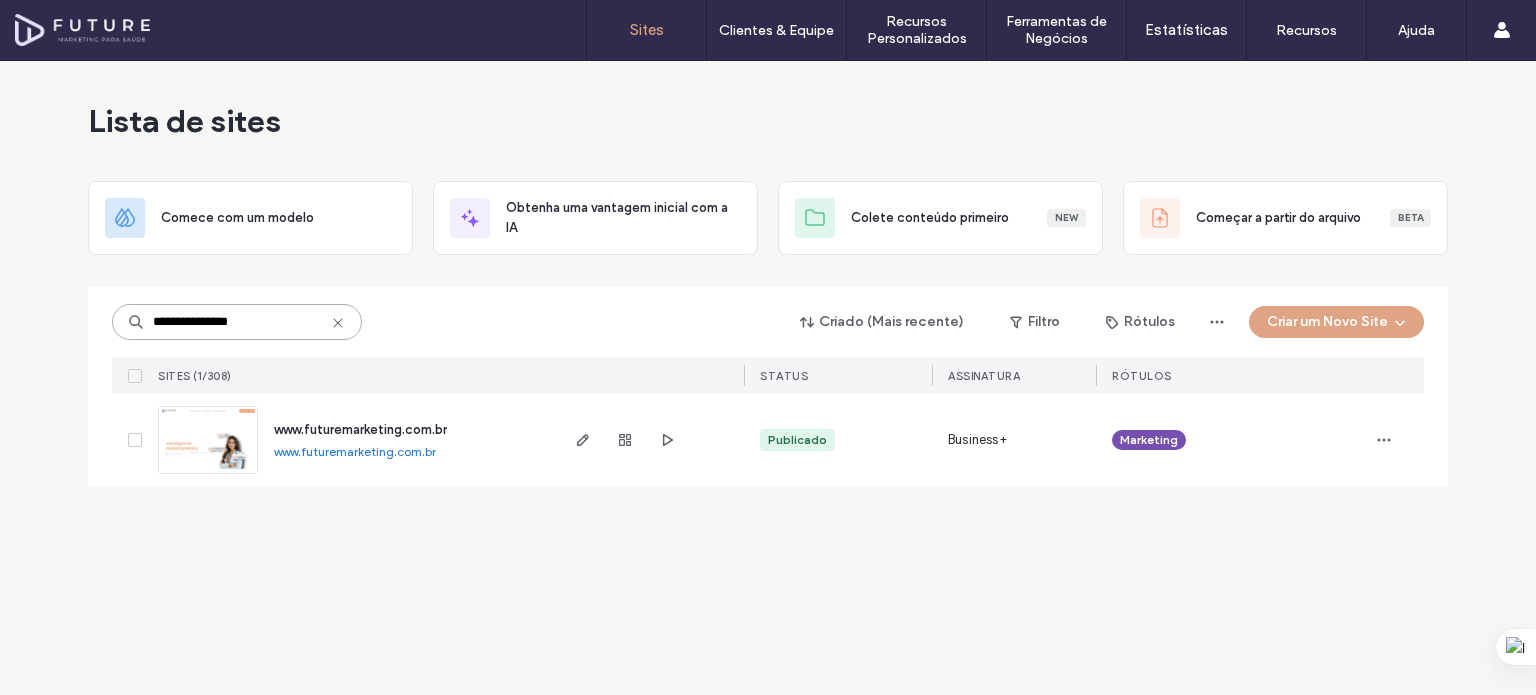 type on "**********" 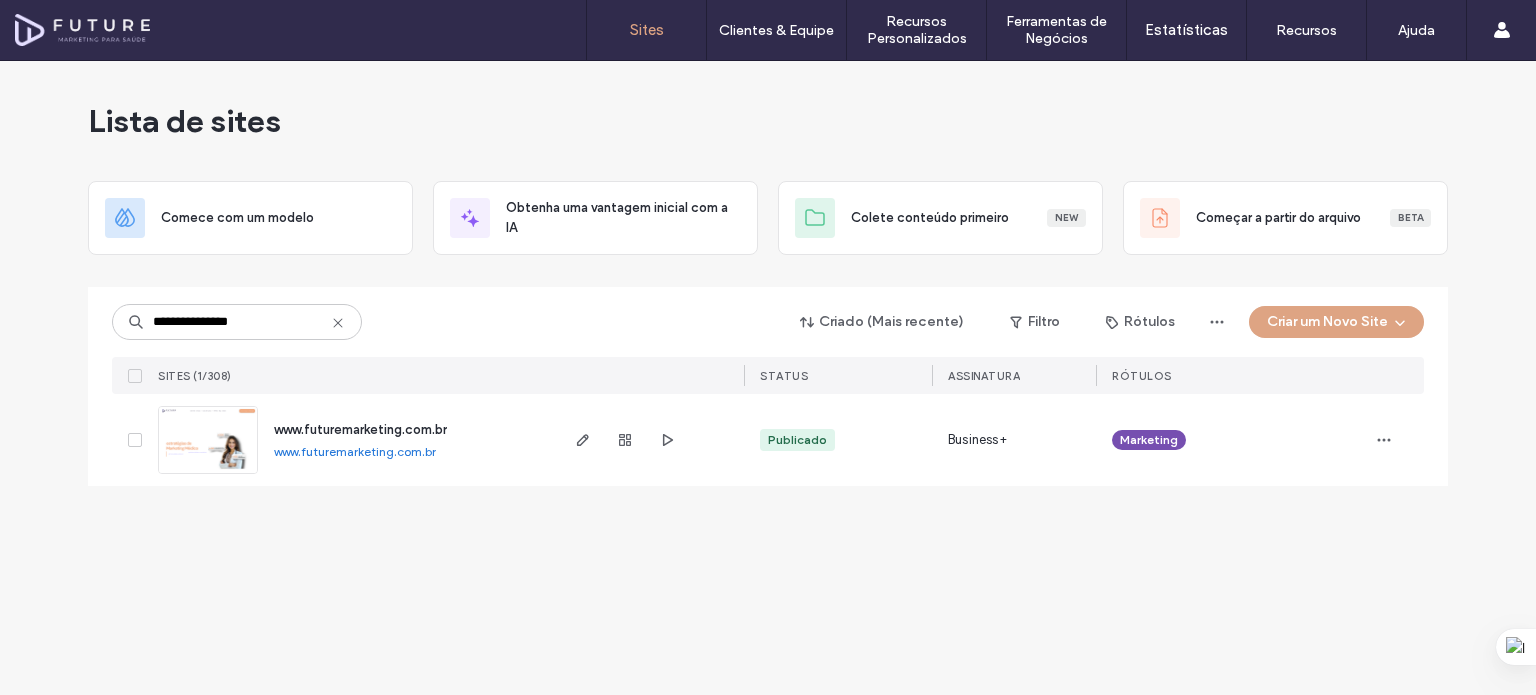 click on "www.futuremarketing.com.br" at bounding box center [360, 429] 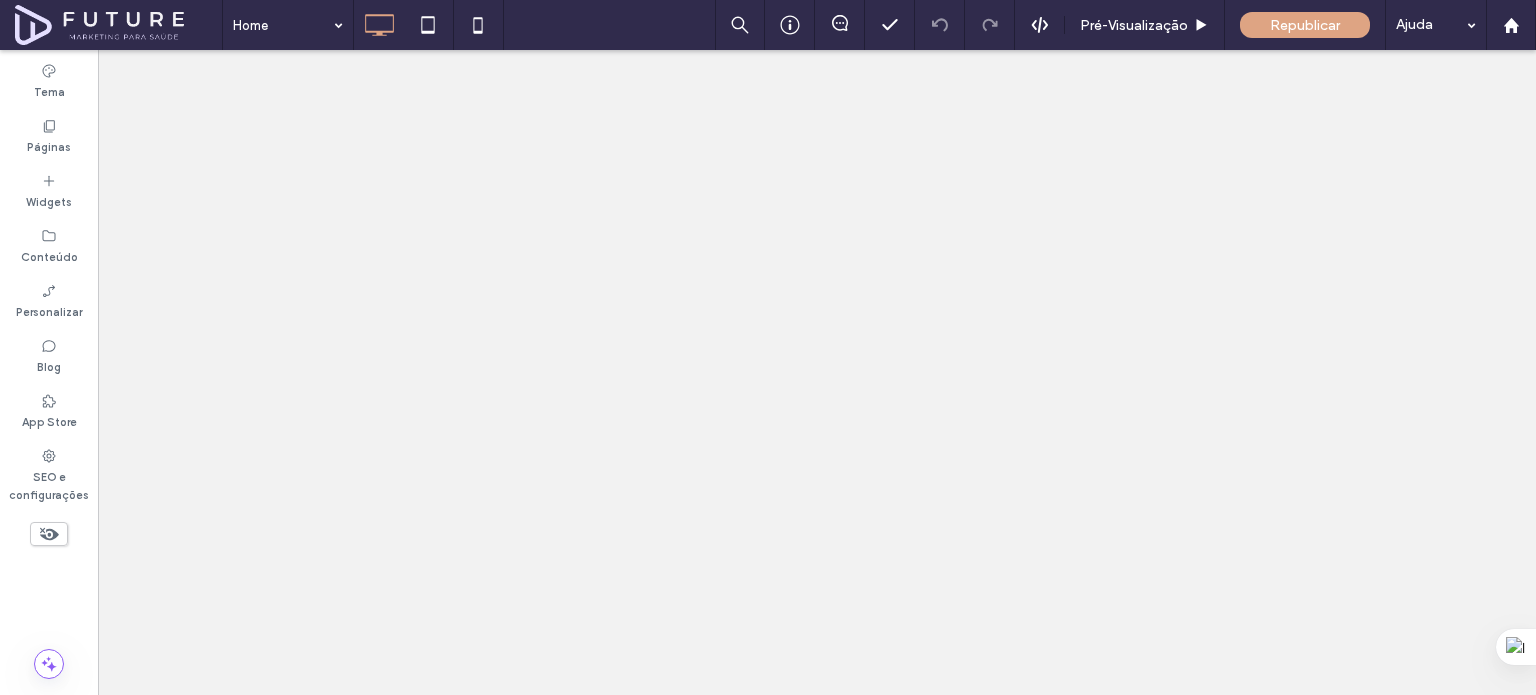 scroll, scrollTop: 0, scrollLeft: 0, axis: both 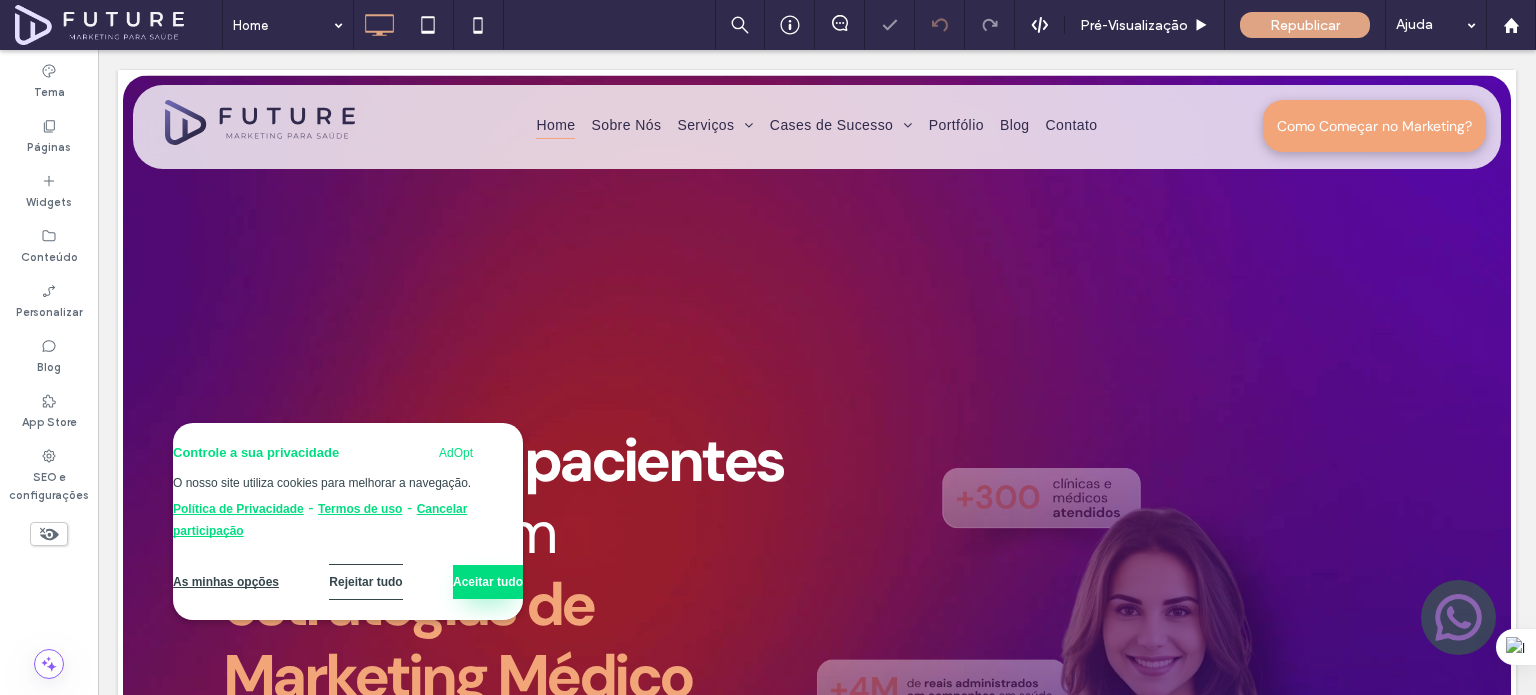 drag, startPoint x: 860, startPoint y: 0, endPoint x: 936, endPoint y: 1, distance: 76.00658 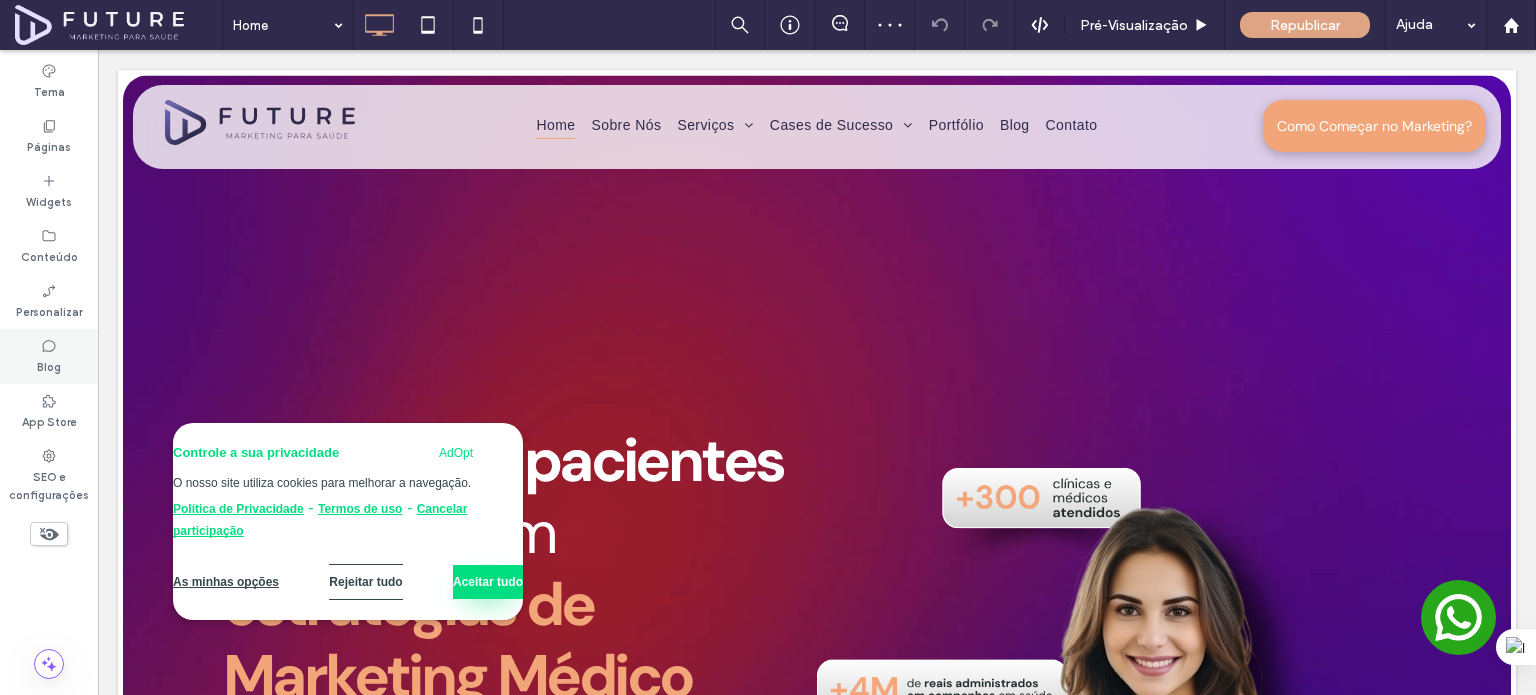click on "Blog" at bounding box center [49, 365] 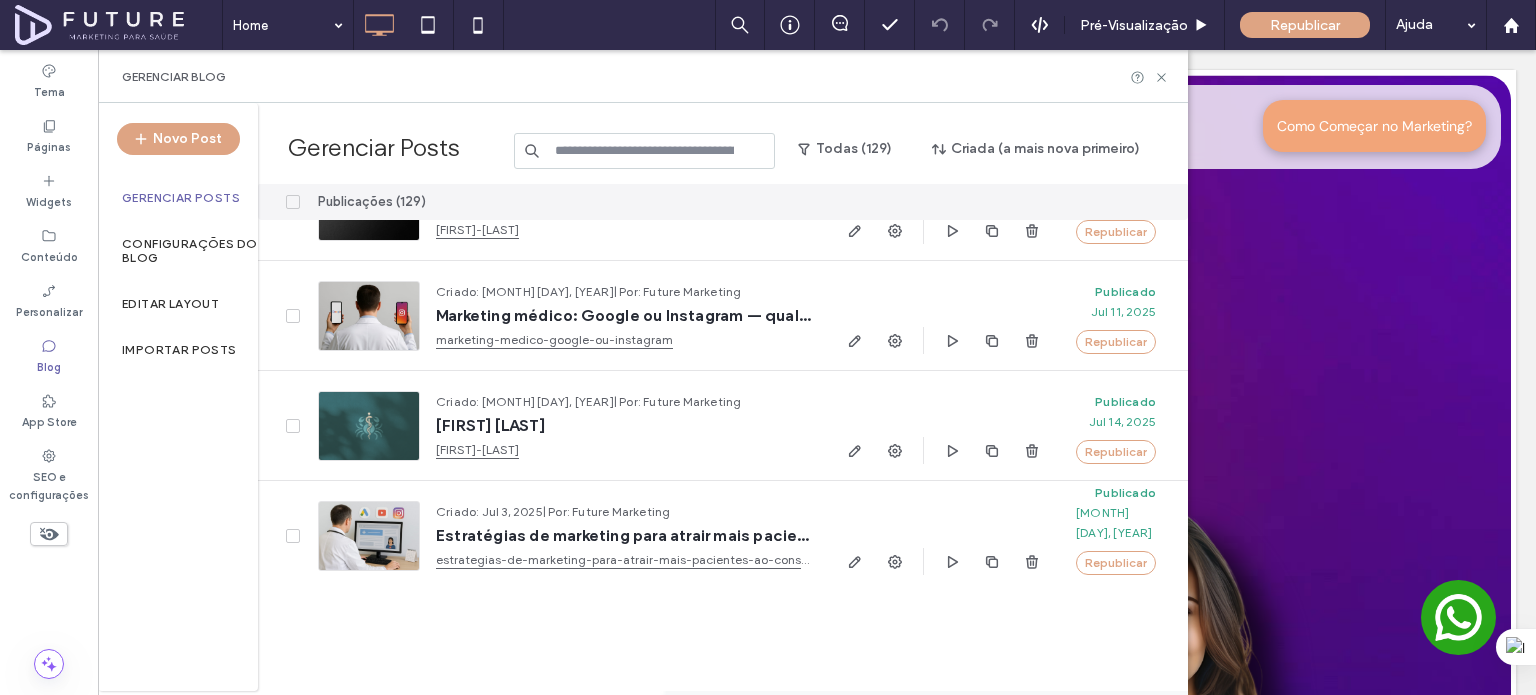 scroll, scrollTop: 0, scrollLeft: 0, axis: both 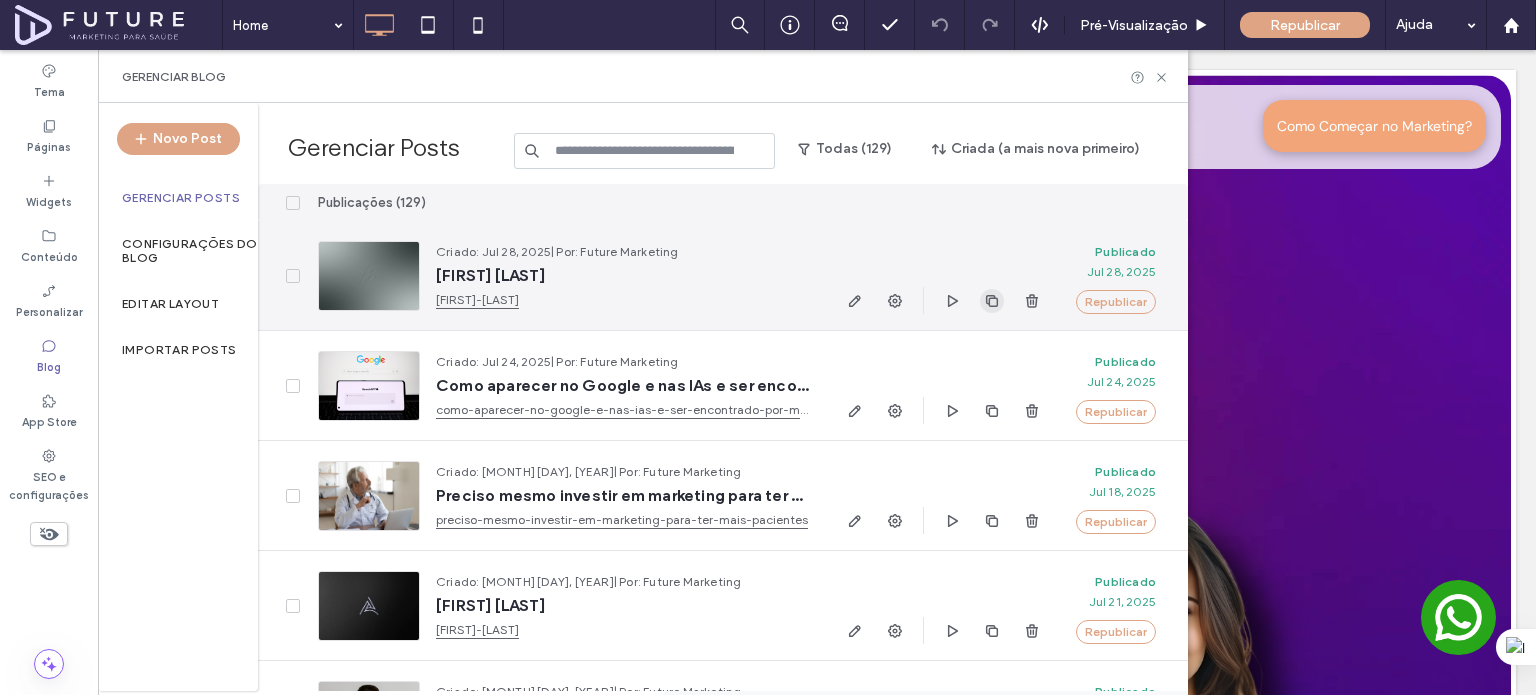 click 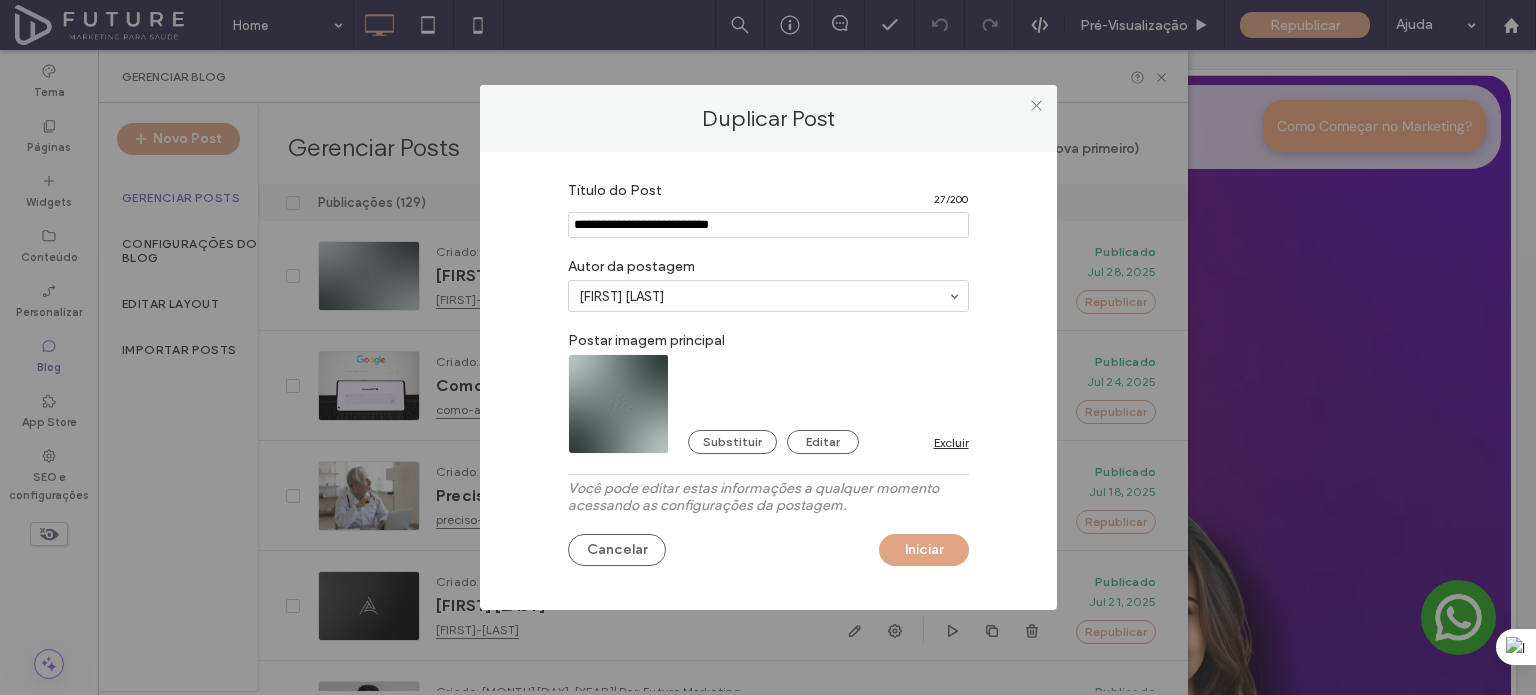 click at bounding box center (768, 225) 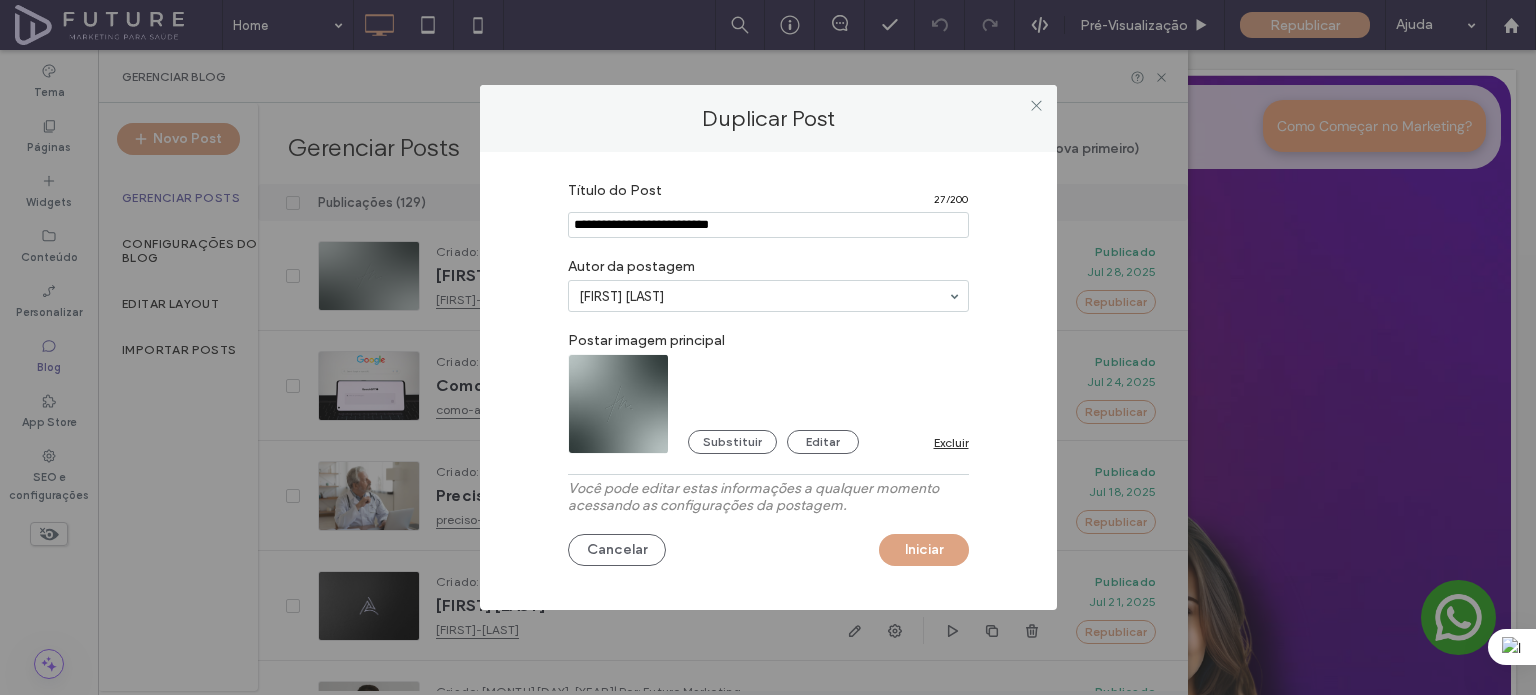 click at bounding box center (768, 225) 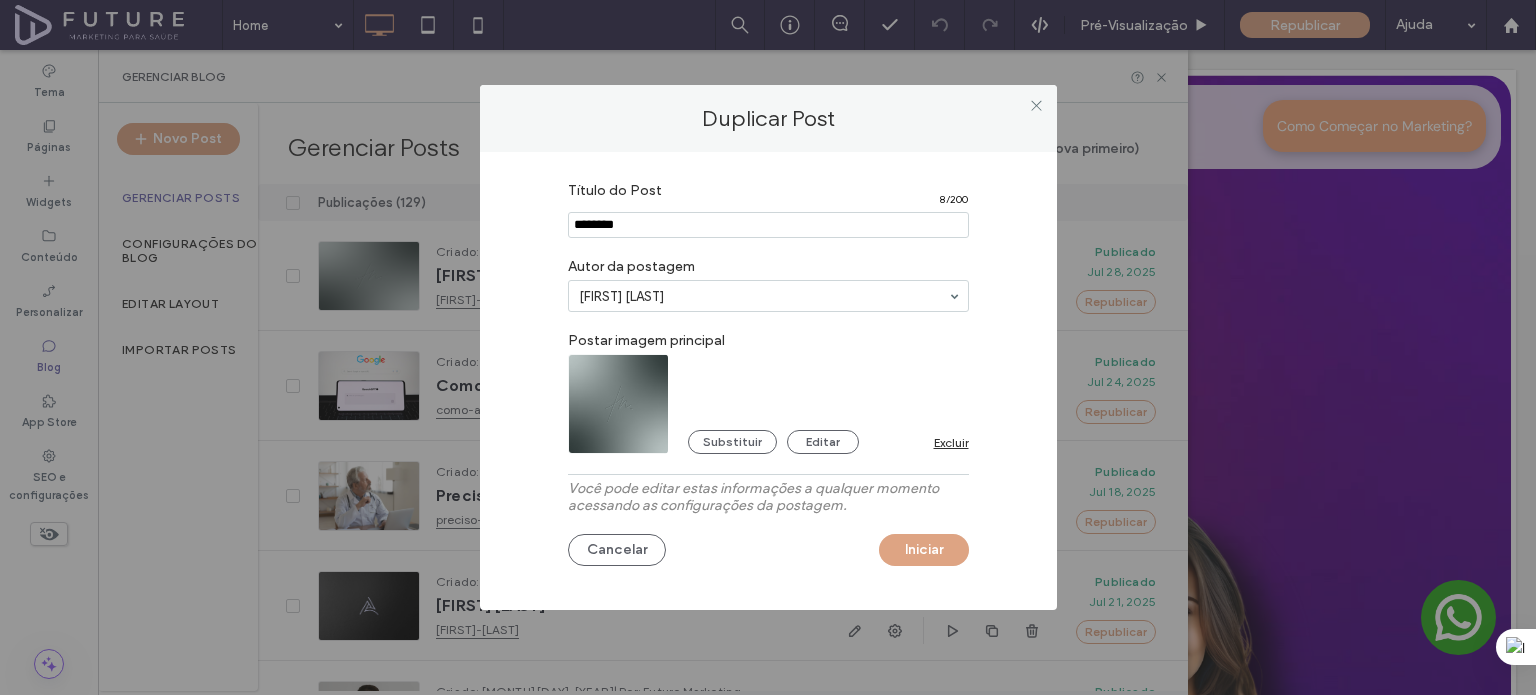 type on "********" 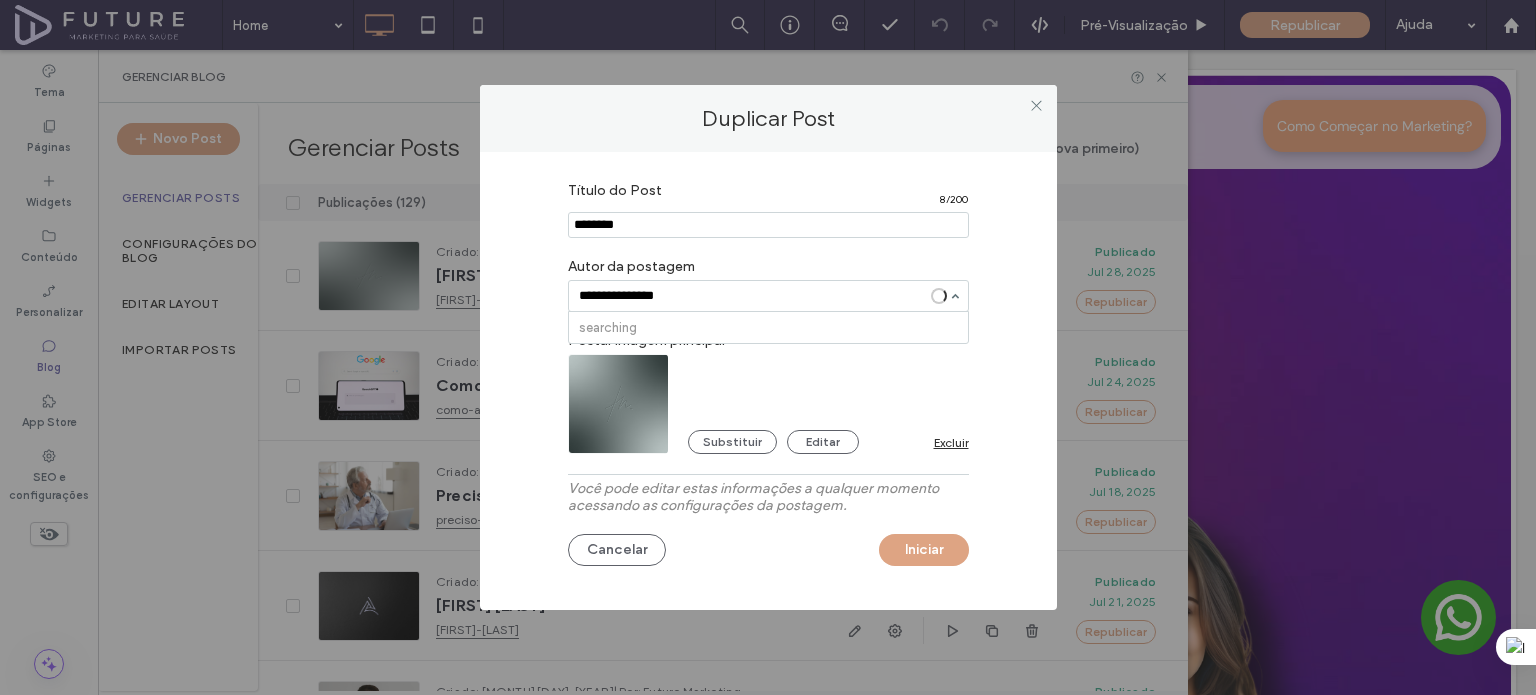 type on "**********" 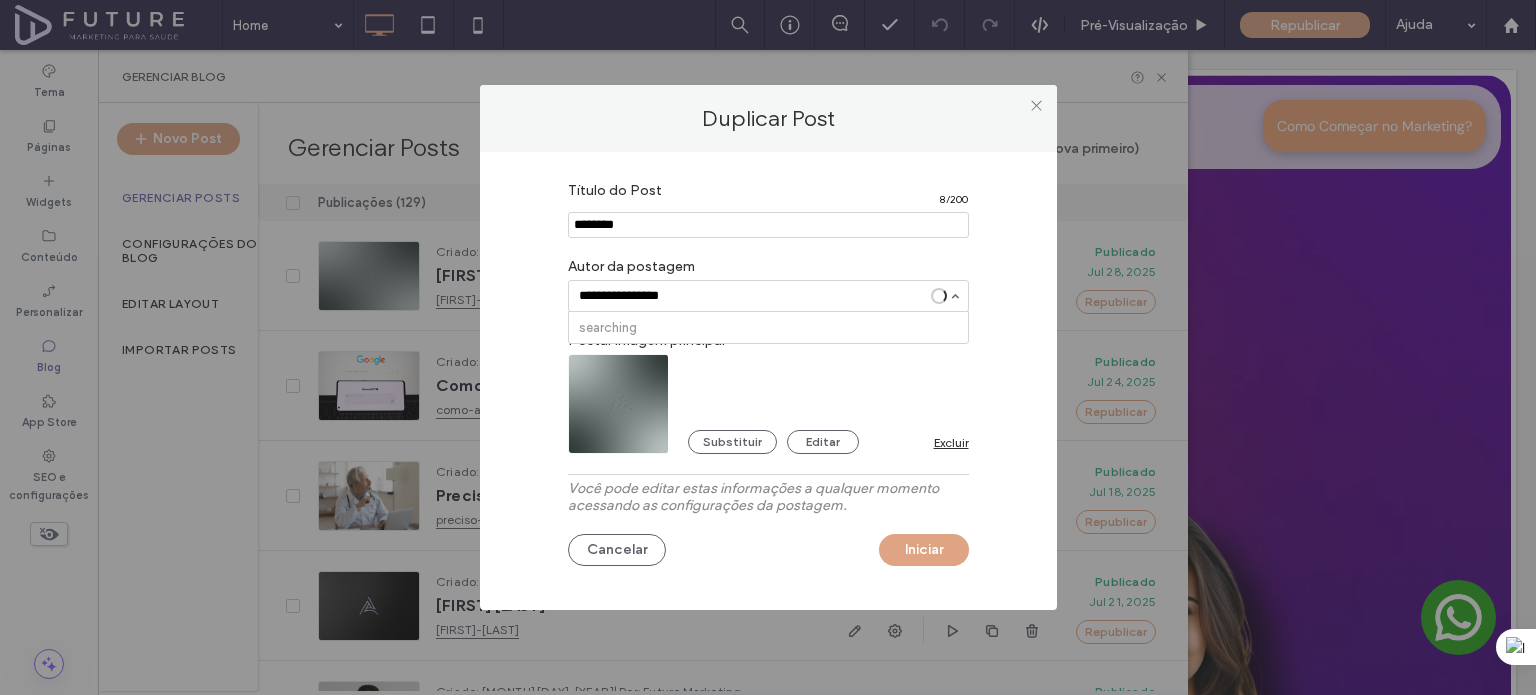 type 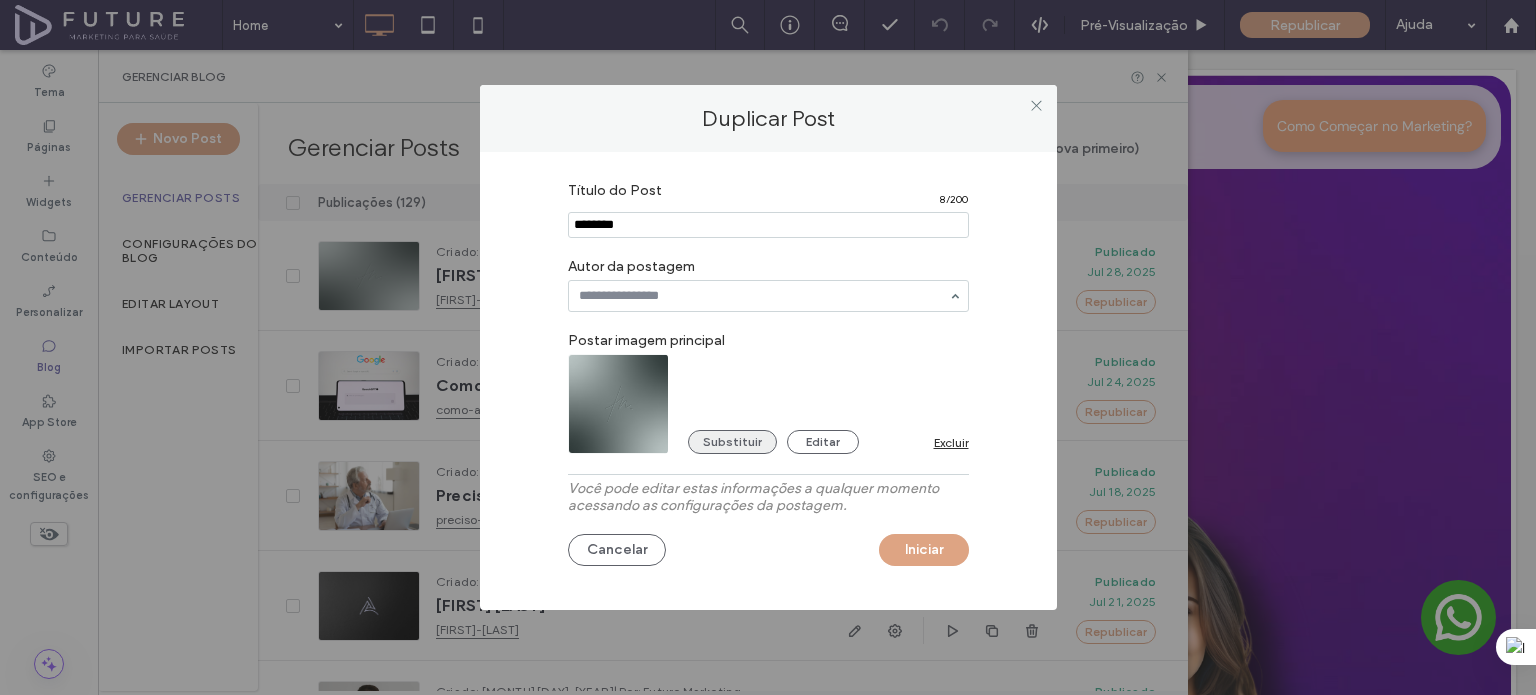 click on "Substituir Editar Excluir" at bounding box center [768, 404] 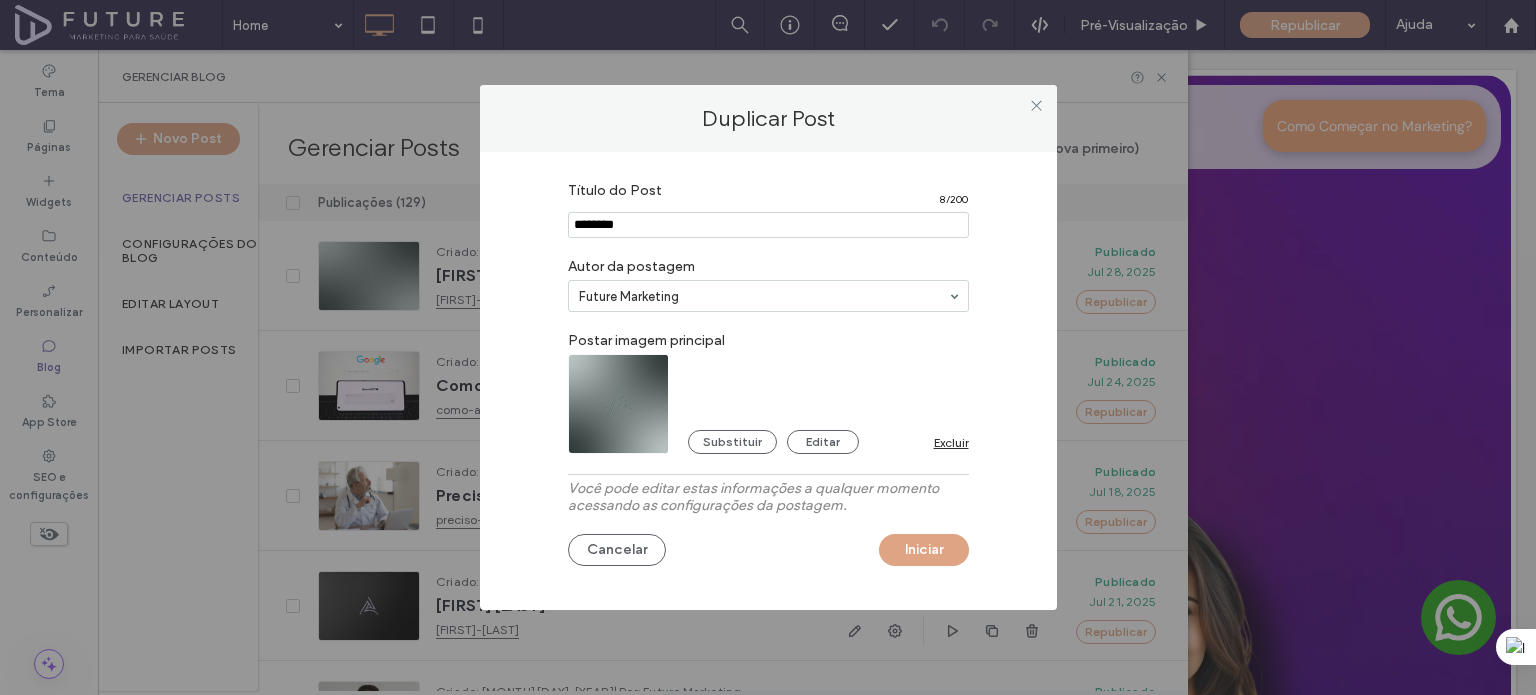 click on "Título do Post 8 / 200 Autor da postagem Future Marketing Postar imagem principal Substituir Editar Excluir Você pode editar estas informações a qualquer momento acessando as configurações da postagem. Cancelar   Iniciar" at bounding box center (768, 376) 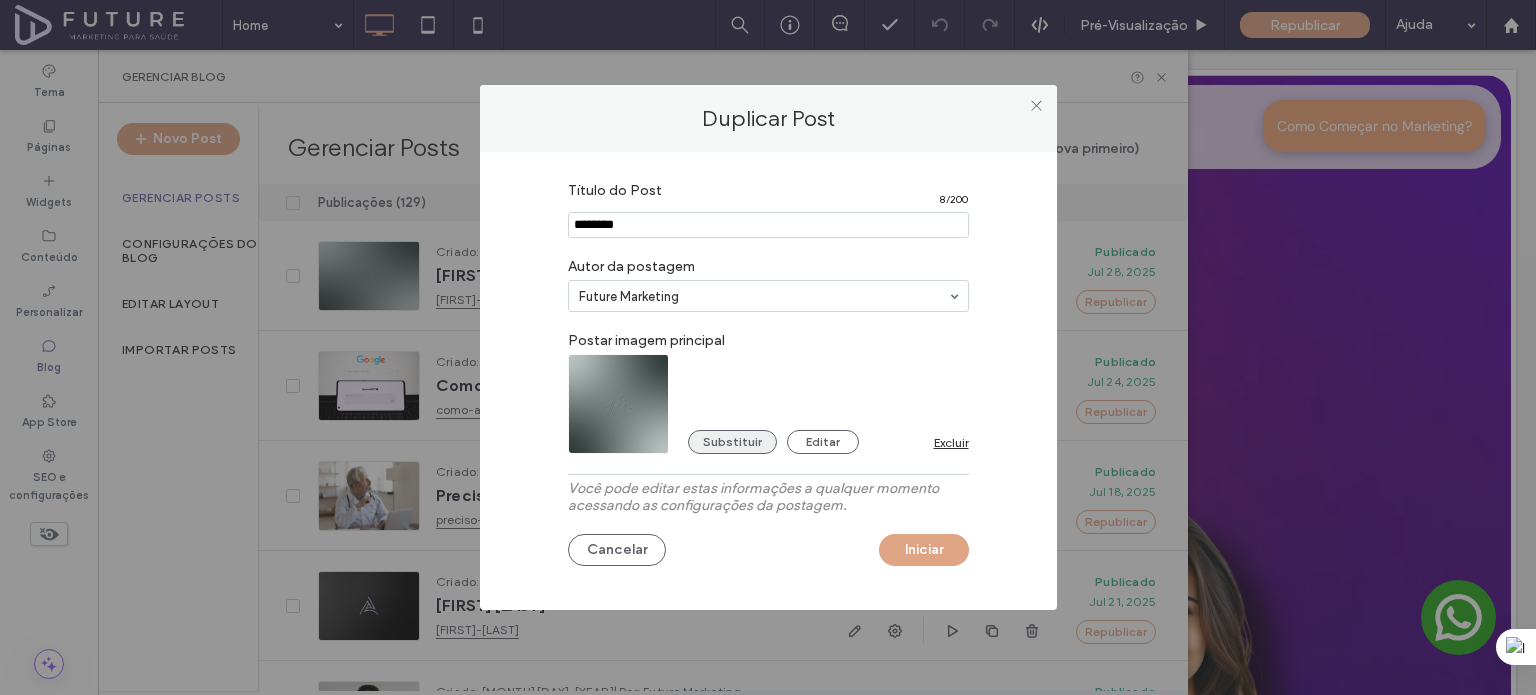 click on "Substituir" at bounding box center (732, 442) 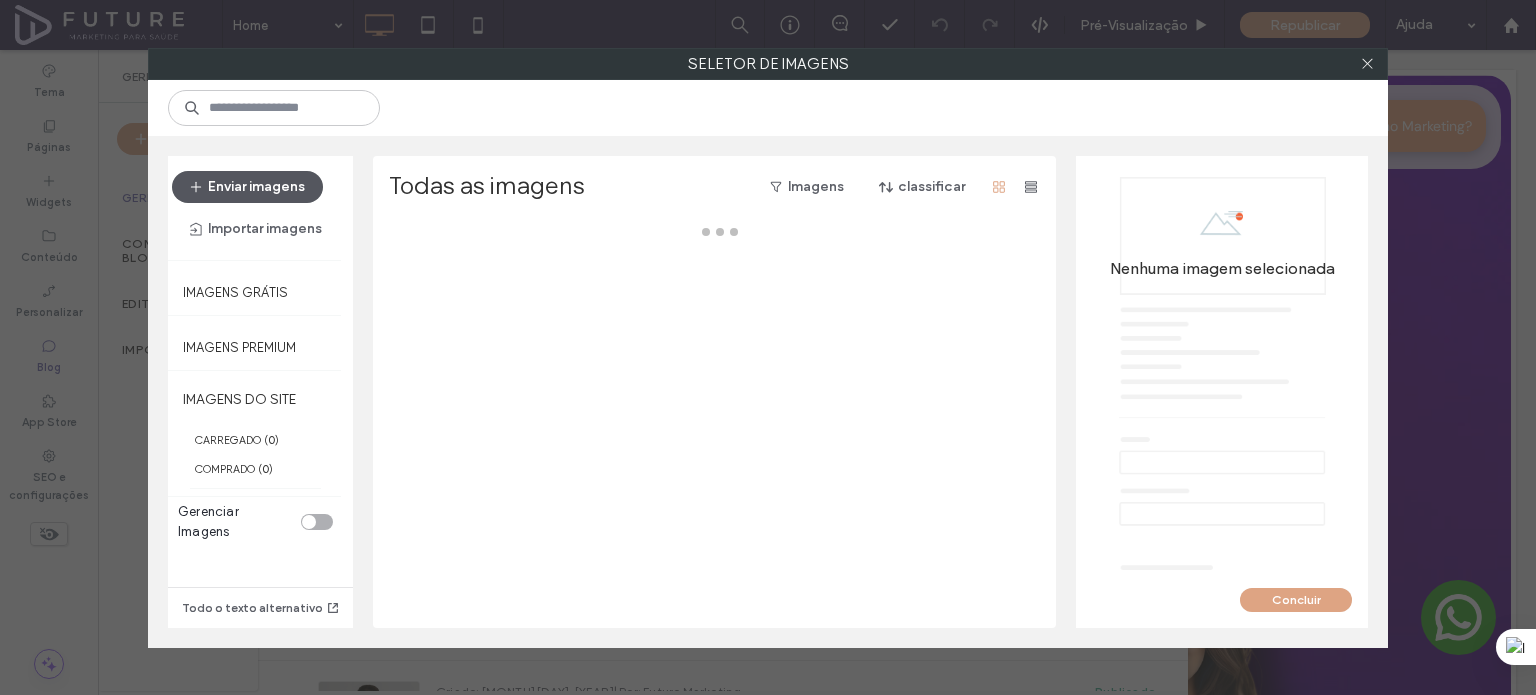 click on "Enviar imagens" at bounding box center (247, 187) 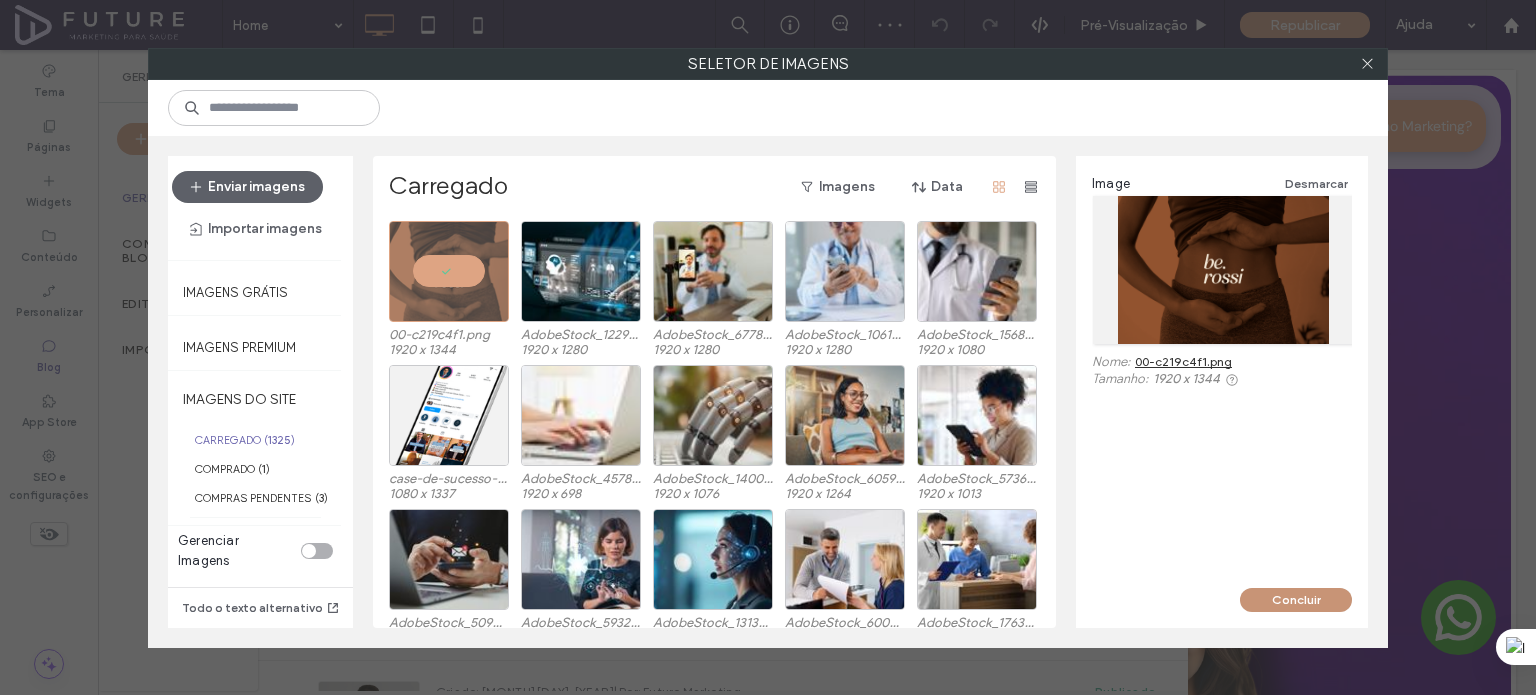click on "Concluir" at bounding box center (1296, 600) 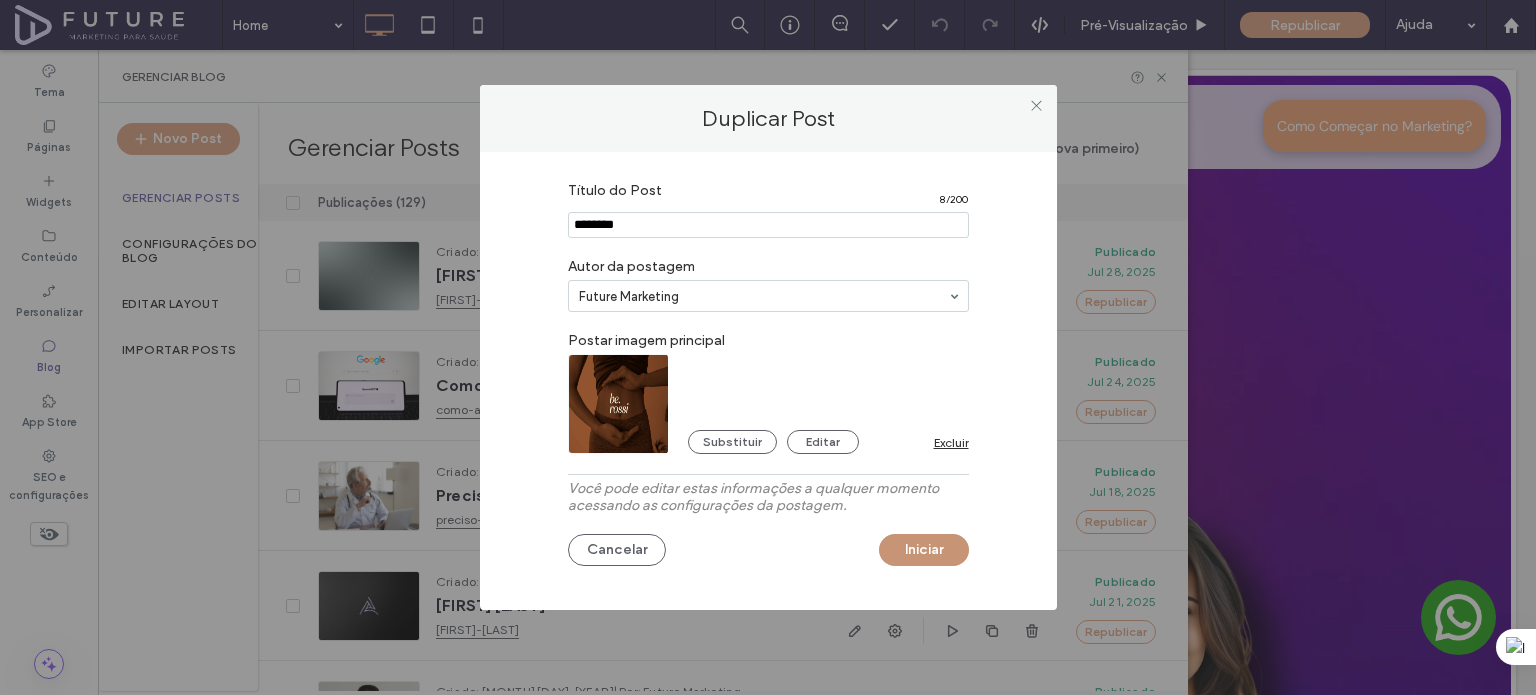 click on "Iniciar" at bounding box center [924, 550] 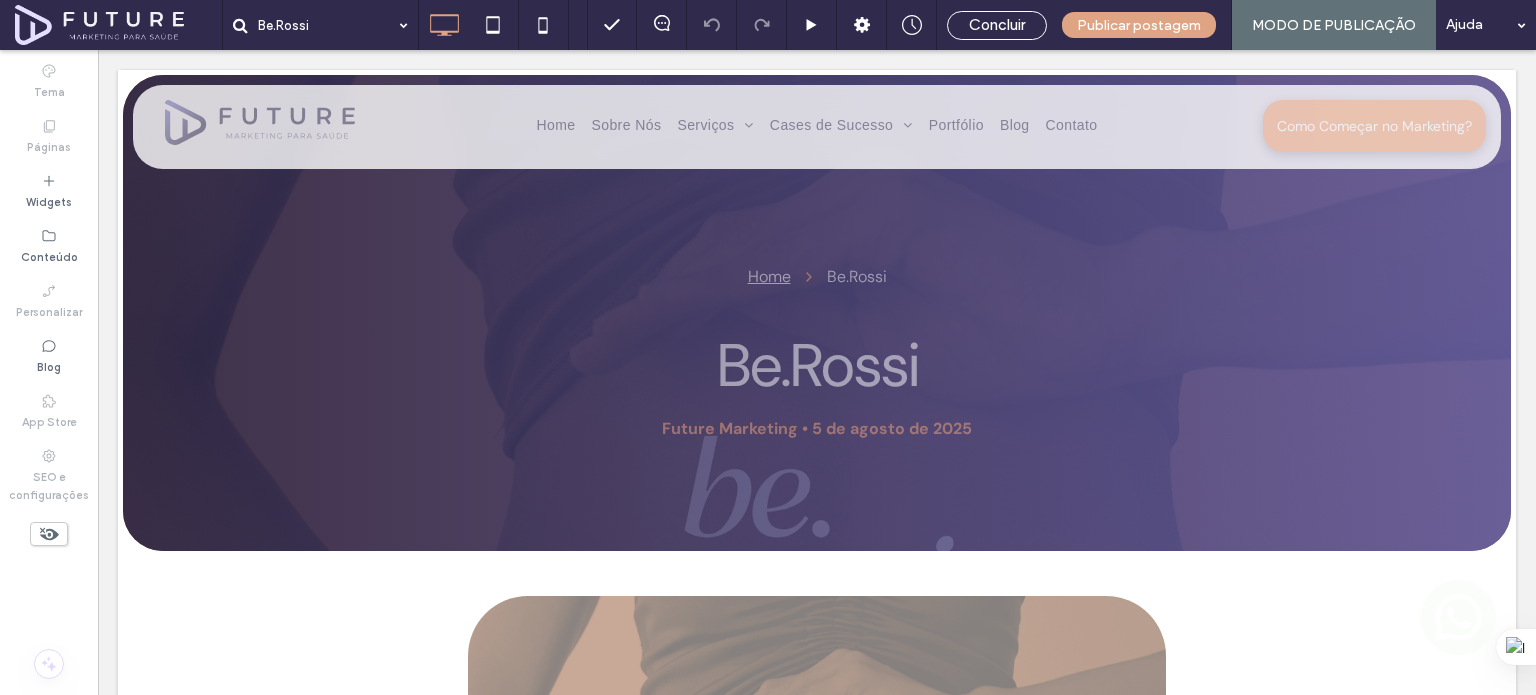 scroll, scrollTop: 0, scrollLeft: 0, axis: both 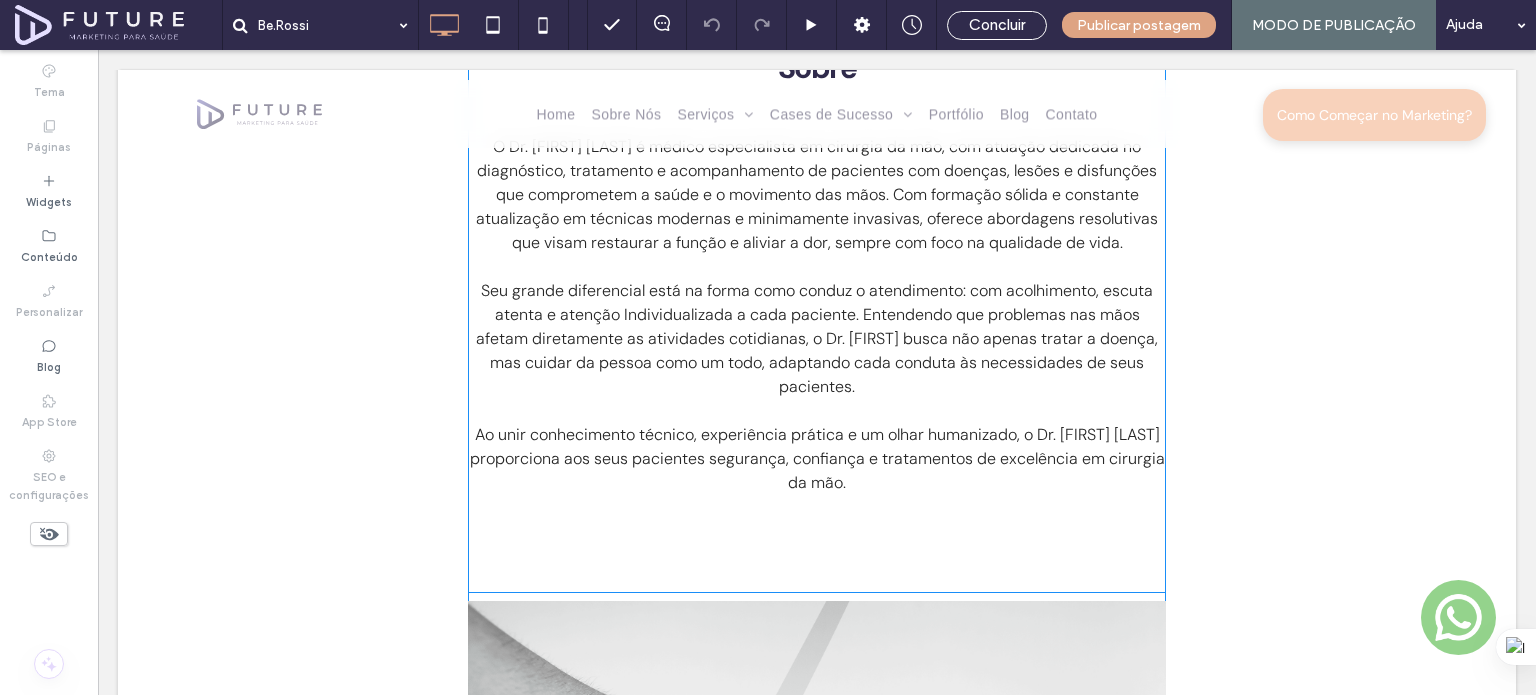 click on "Seu grande diferencial está na forma como conduz o atendimento: com acolhimento, escuta atenta e atenção Individualizada a cada paciente. Entendendo que problemas nas mãos afetam diretamente as atividades cotidianas, o Dr. Thiago busca não apenas tratar a doença, mas cuidar da pessoa como um todo, adaptando cada conduta às necessidades de seus pacientes." at bounding box center (817, 338) 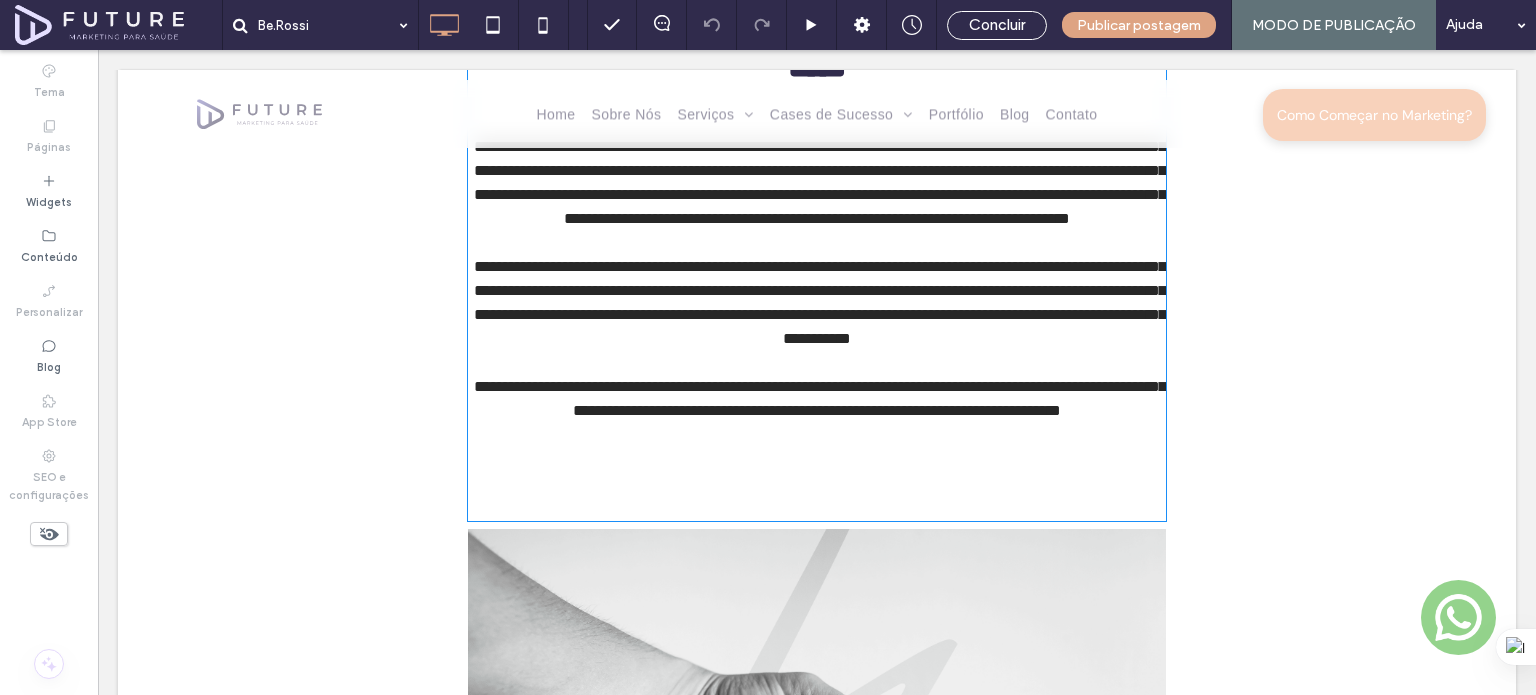 scroll, scrollTop: 1044, scrollLeft: 0, axis: vertical 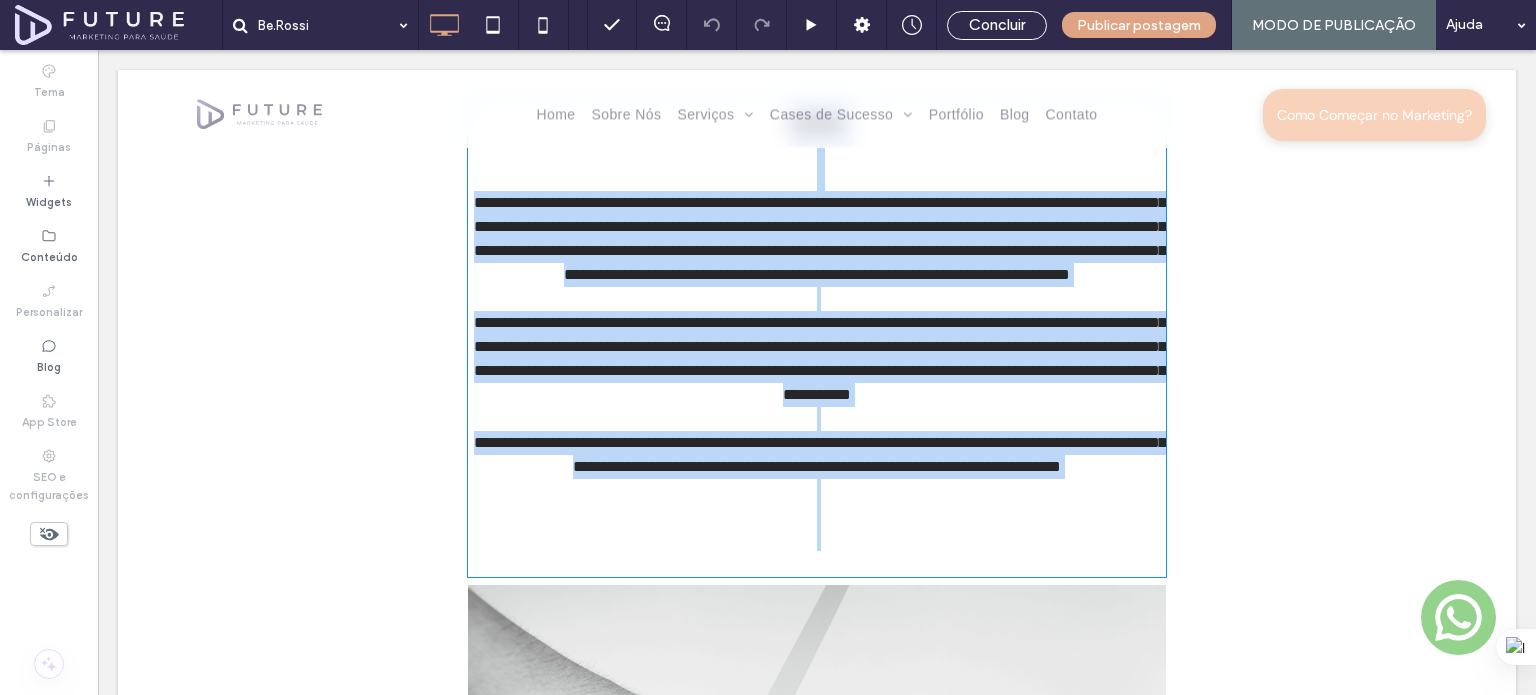 type on "*******" 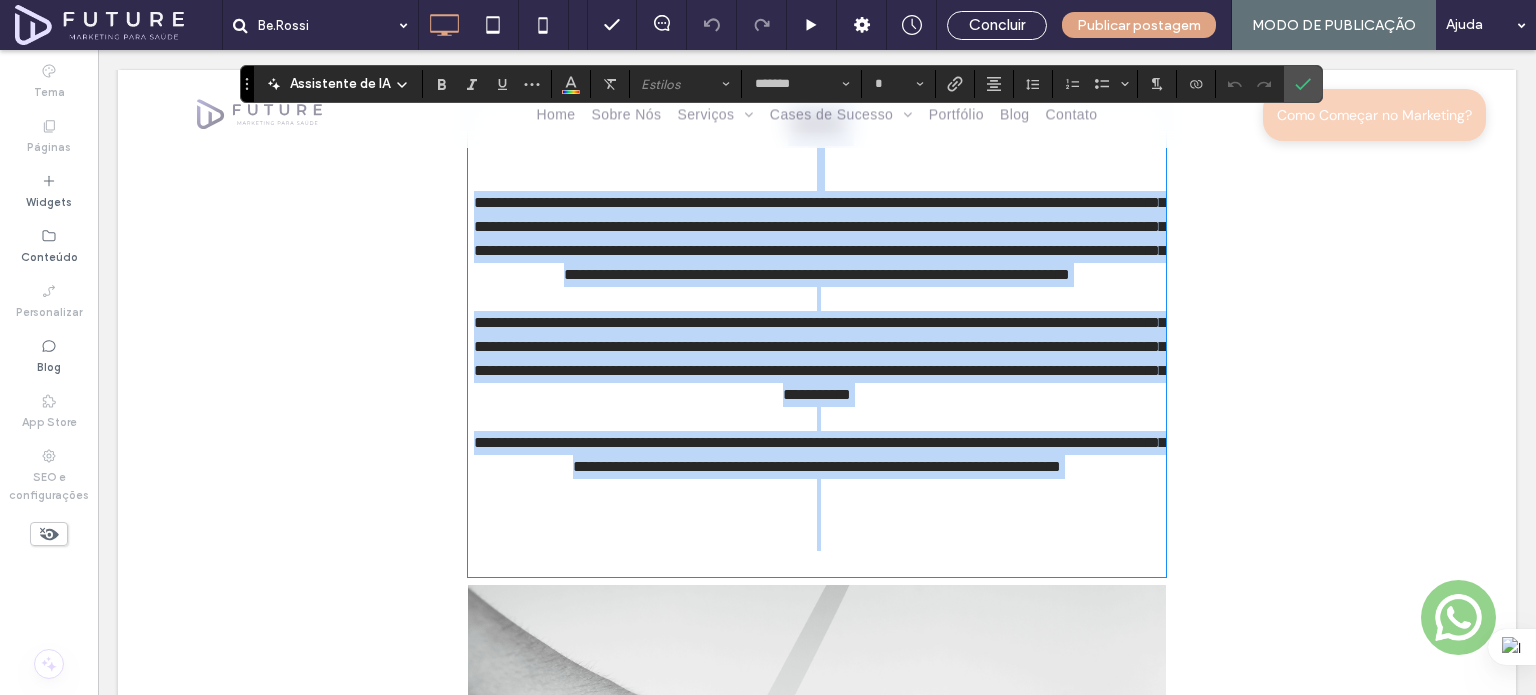click on "**********" at bounding box center [820, 238] 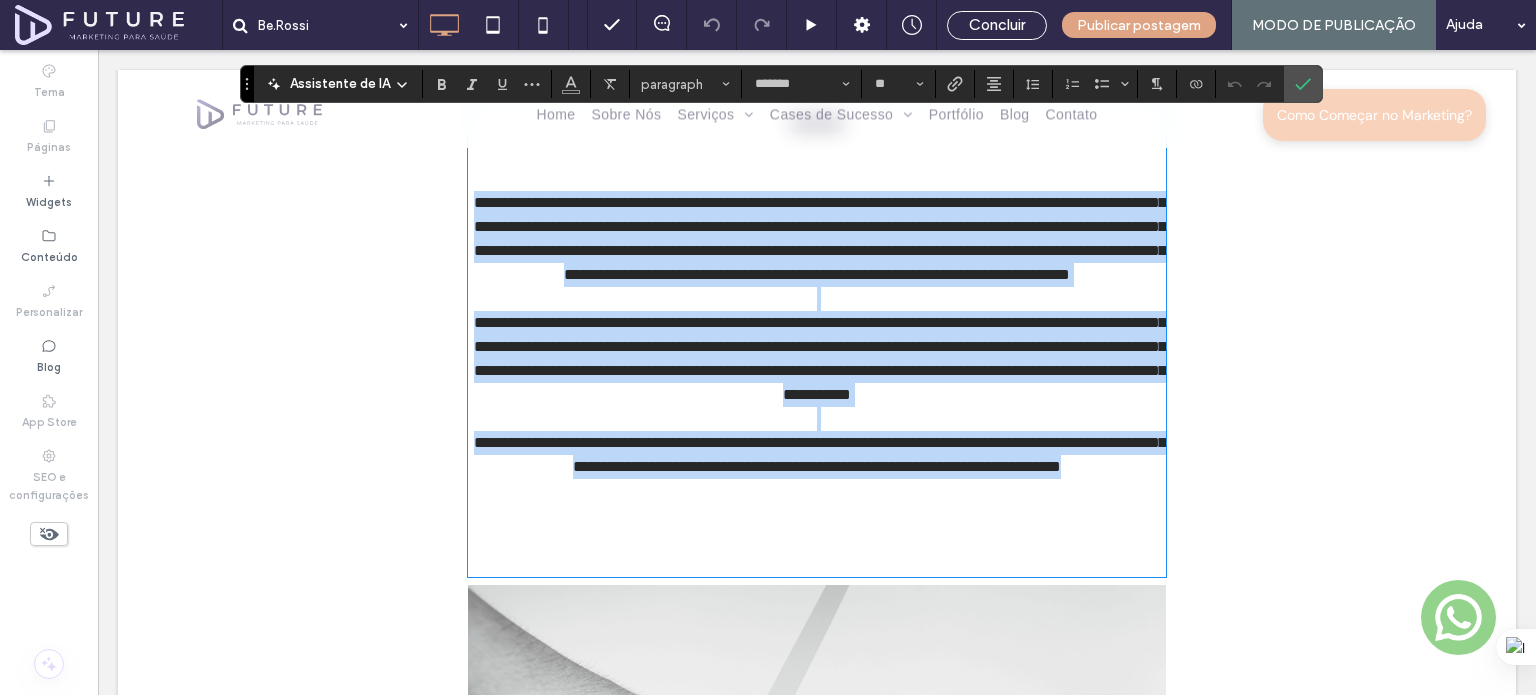 drag, startPoint x: 470, startPoint y: 190, endPoint x: 1020, endPoint y: 548, distance: 656.24994 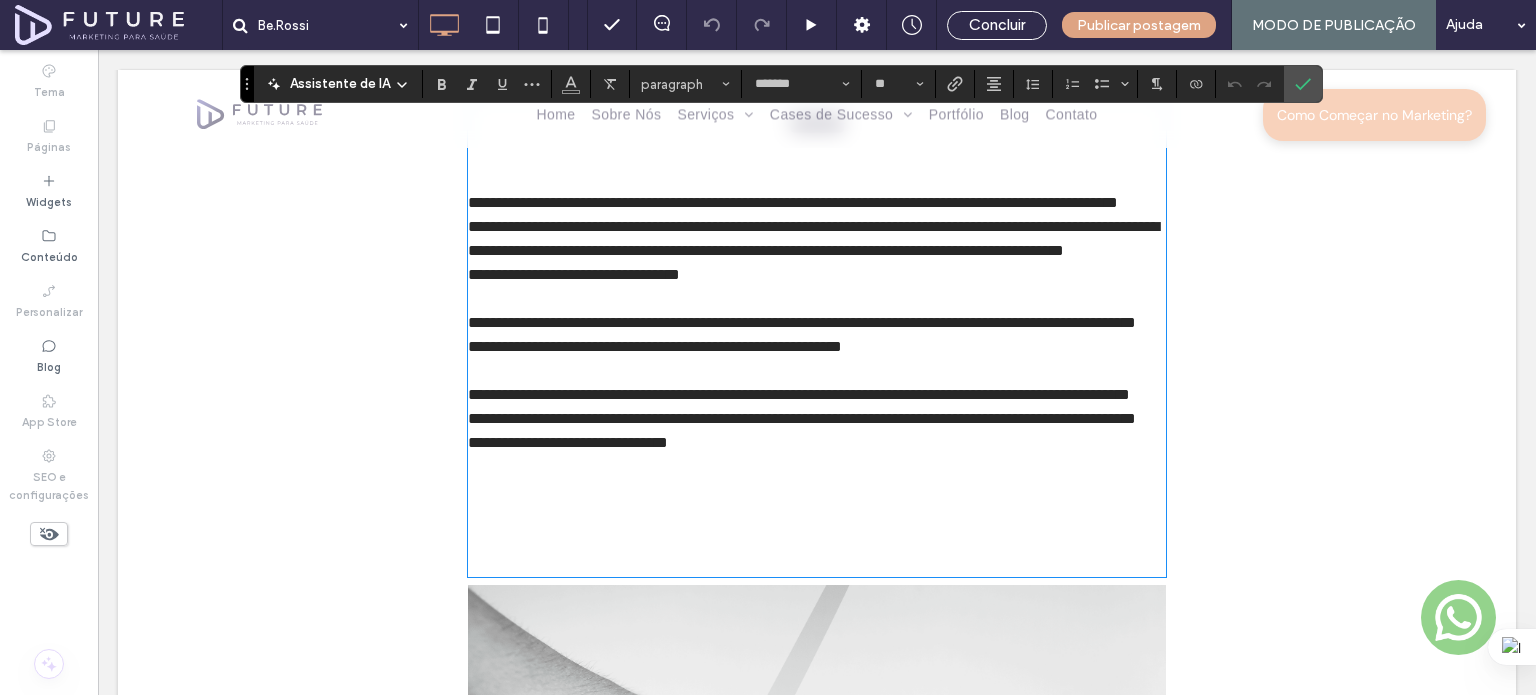 scroll, scrollTop: 0, scrollLeft: 0, axis: both 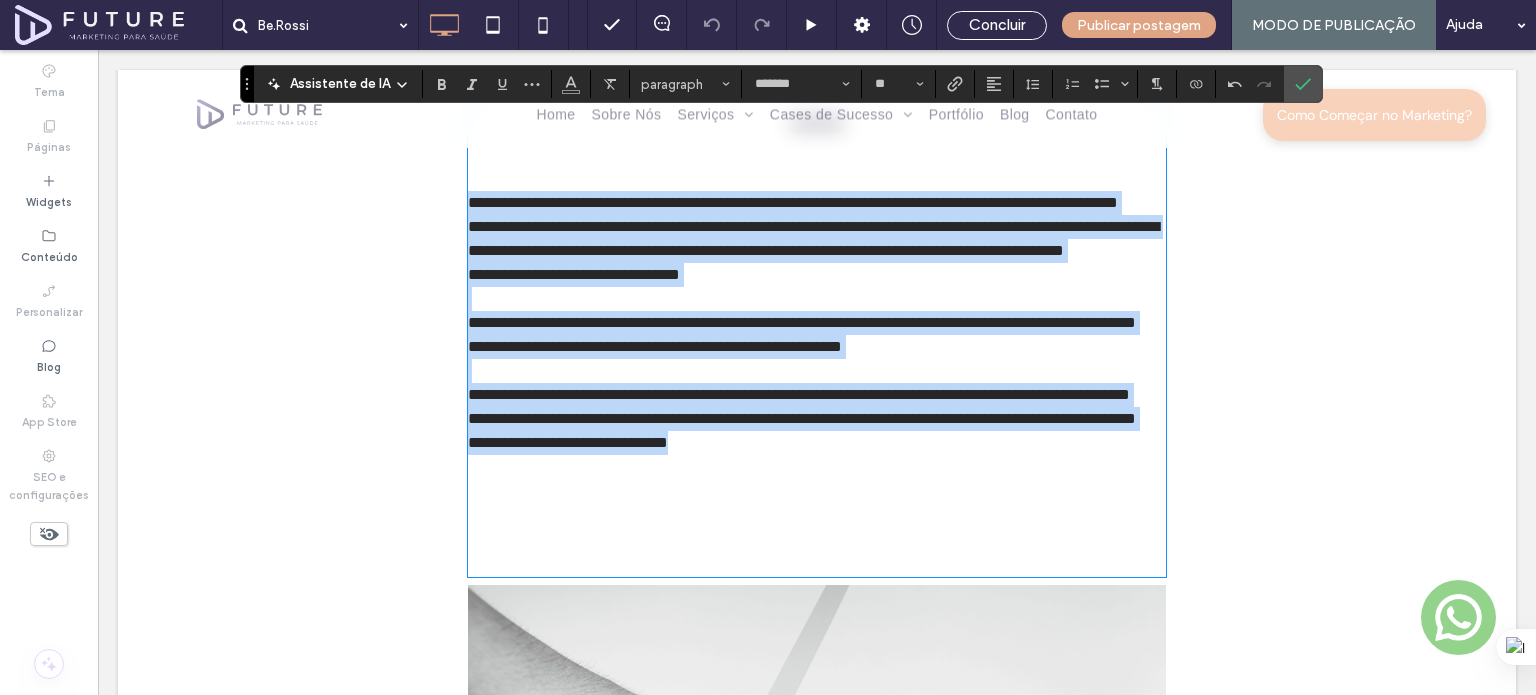 drag, startPoint x: 471, startPoint y: 182, endPoint x: 948, endPoint y: 541, distance: 597.00085 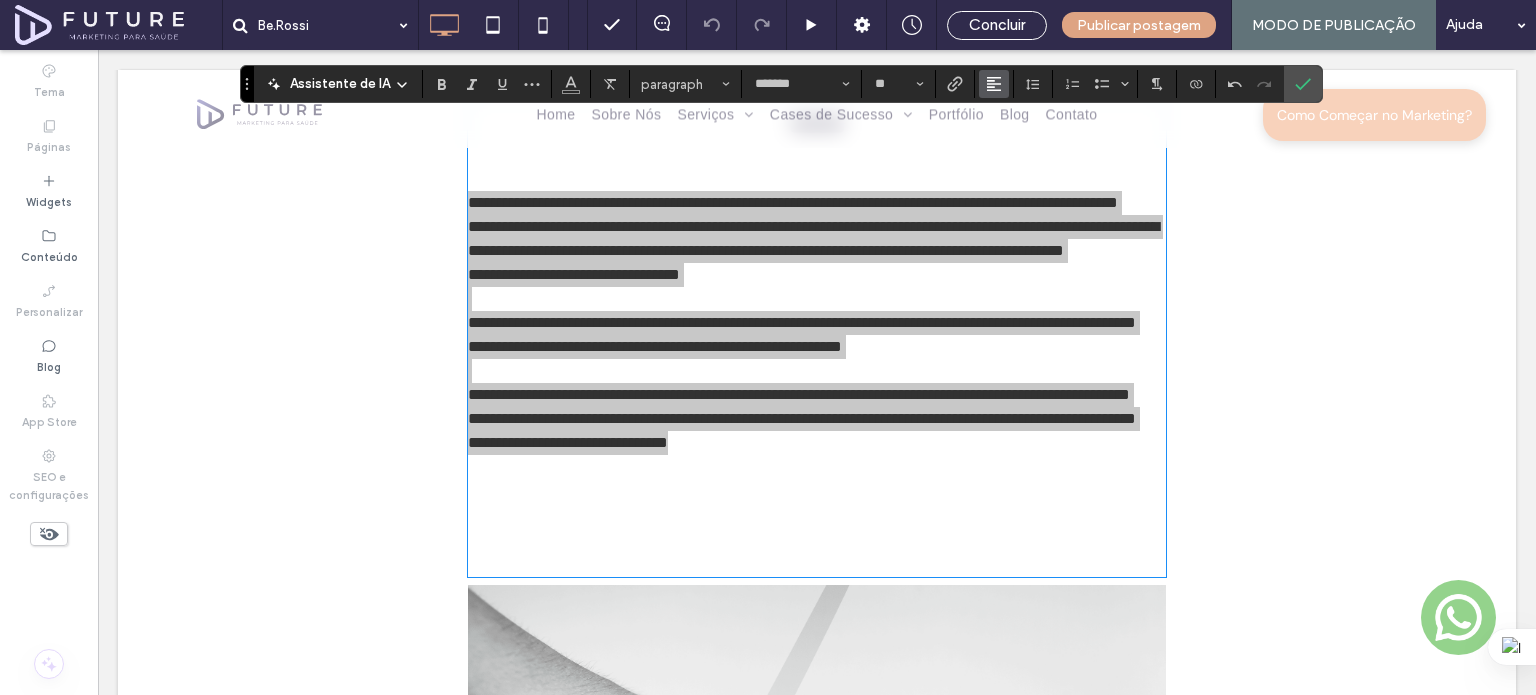 click 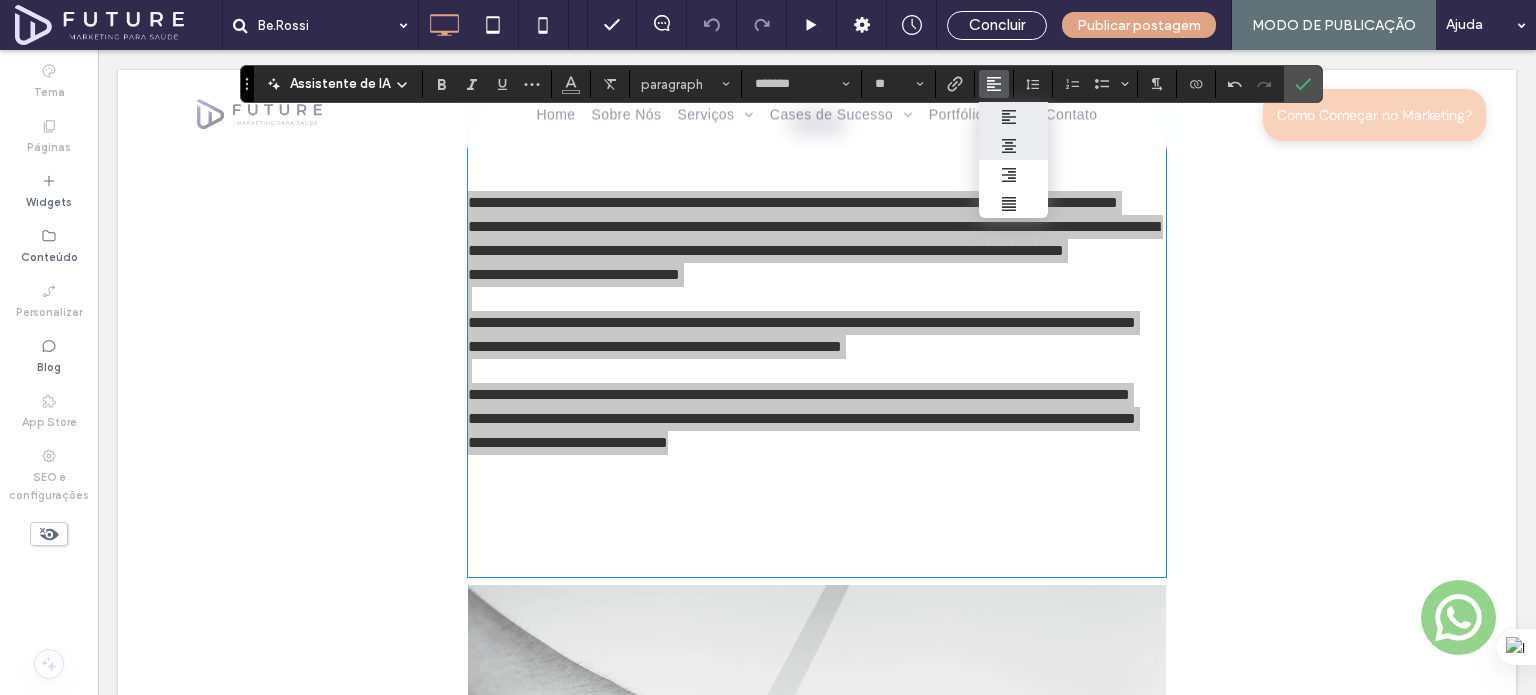 click at bounding box center (1014, 145) 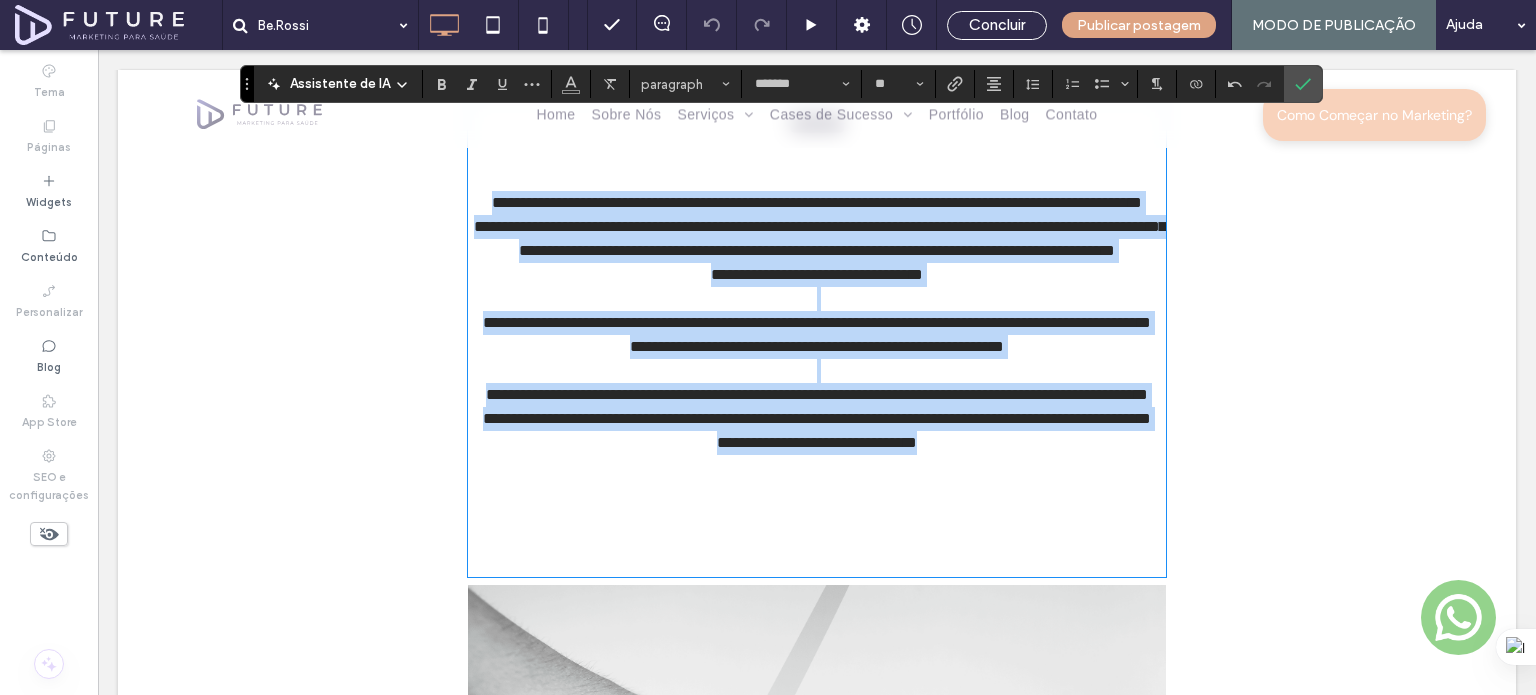 click on "**********" at bounding box center [817, 239] 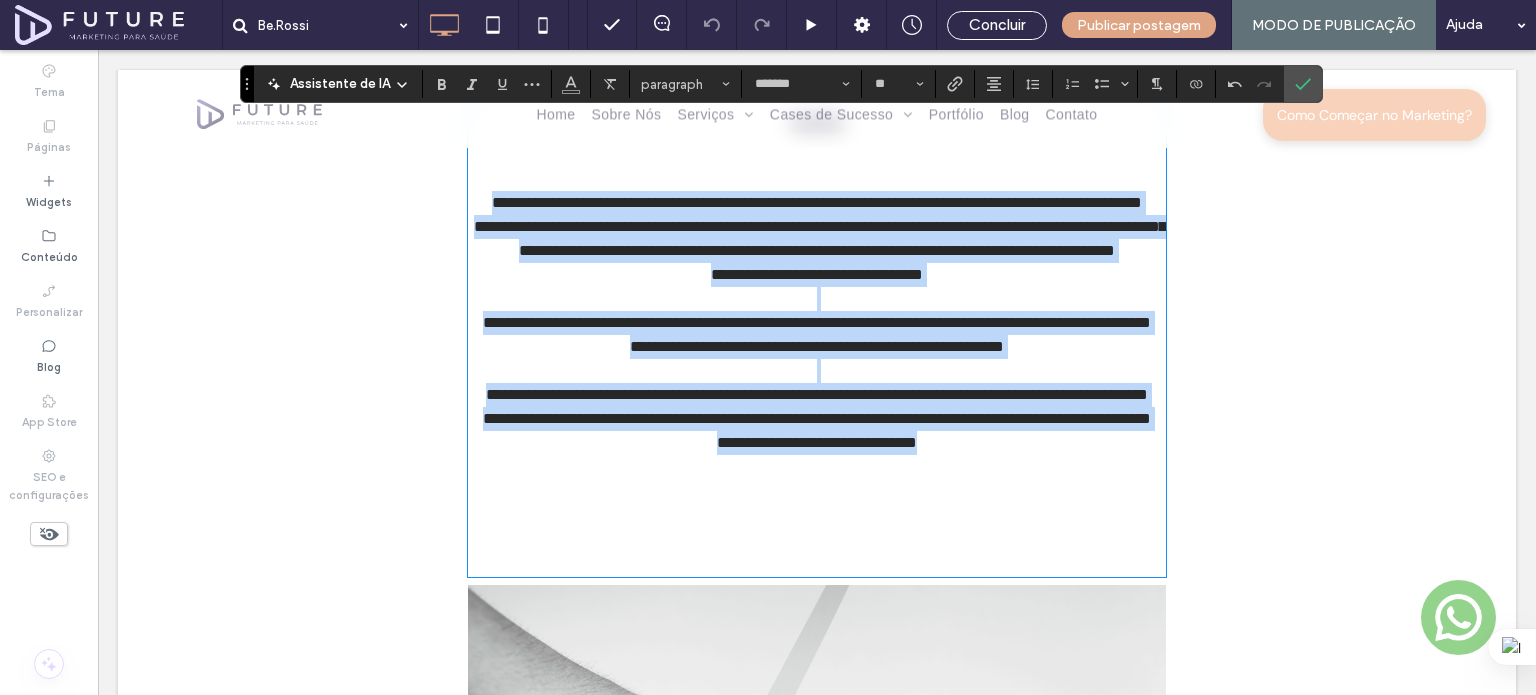 click on "**********" at bounding box center [820, 238] 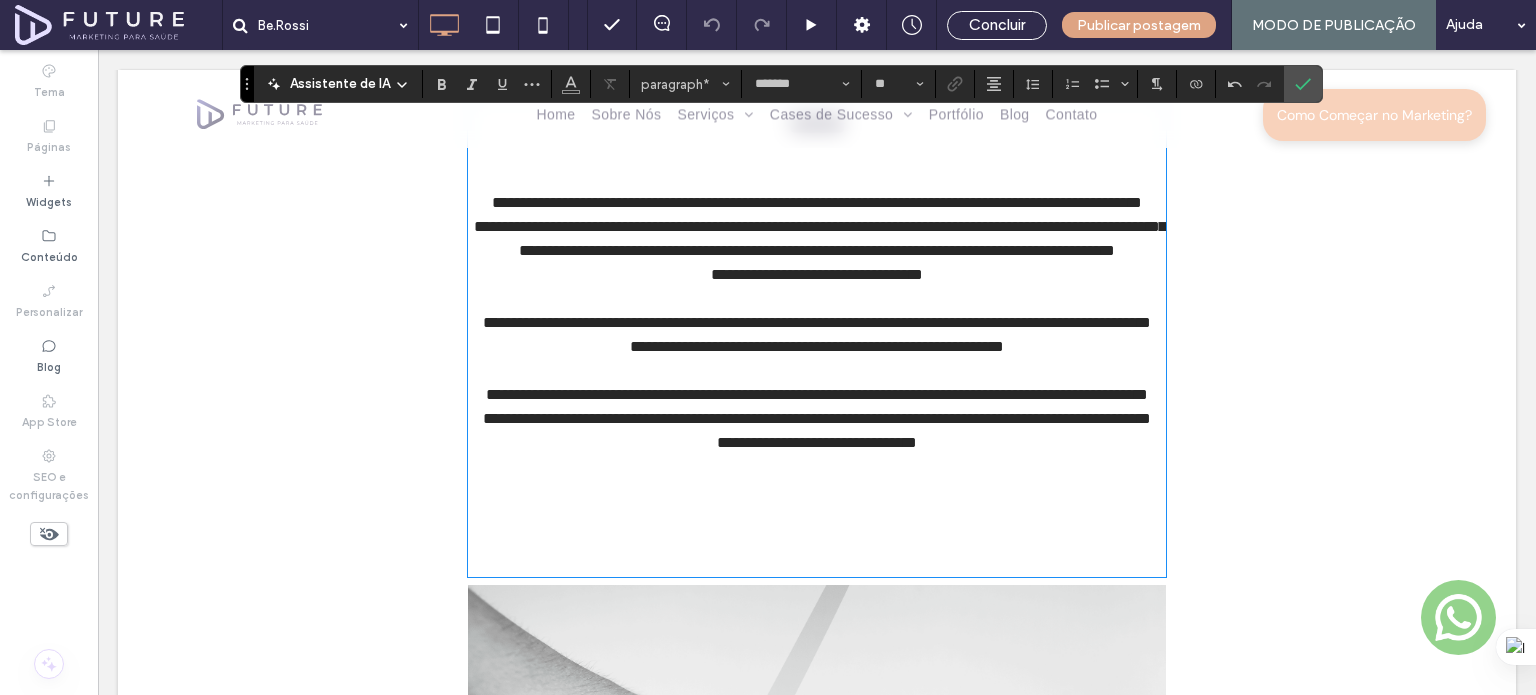 click on "**********" at bounding box center [820, 238] 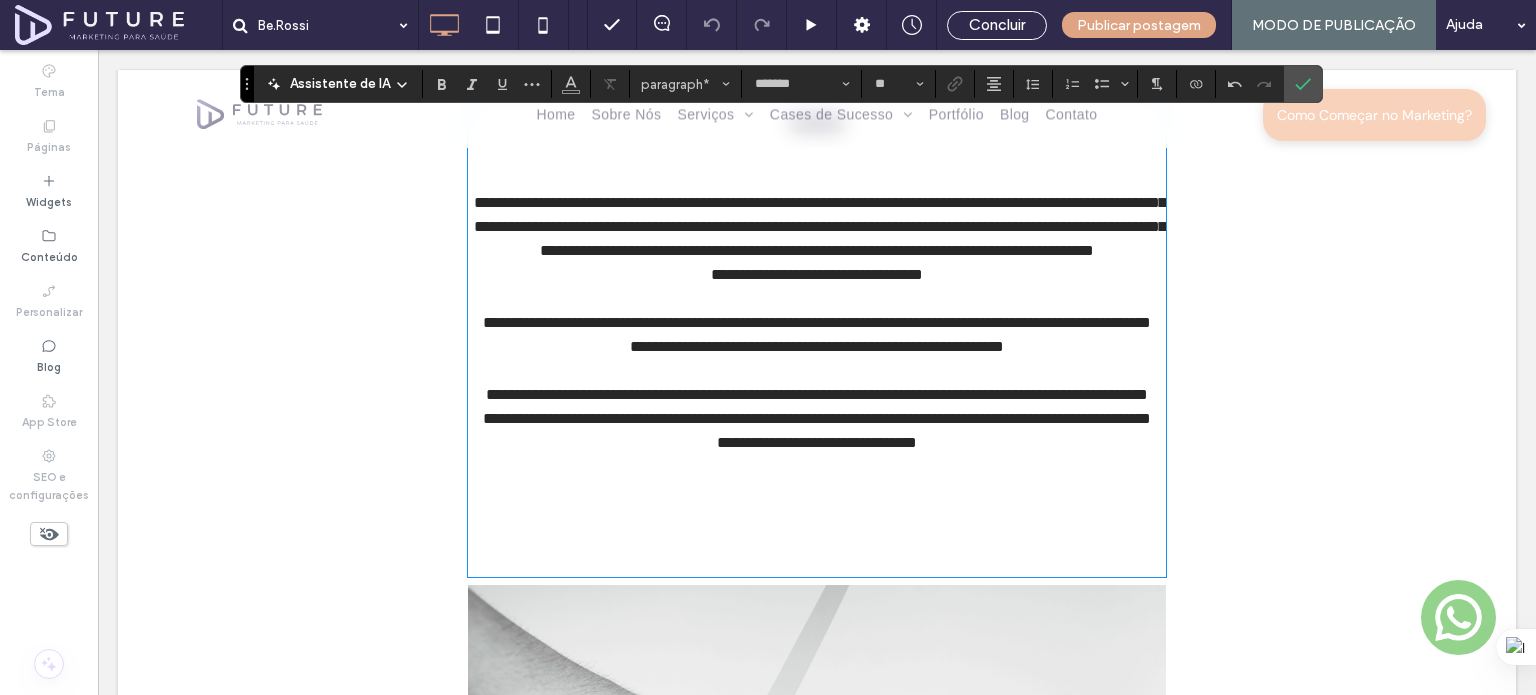 type 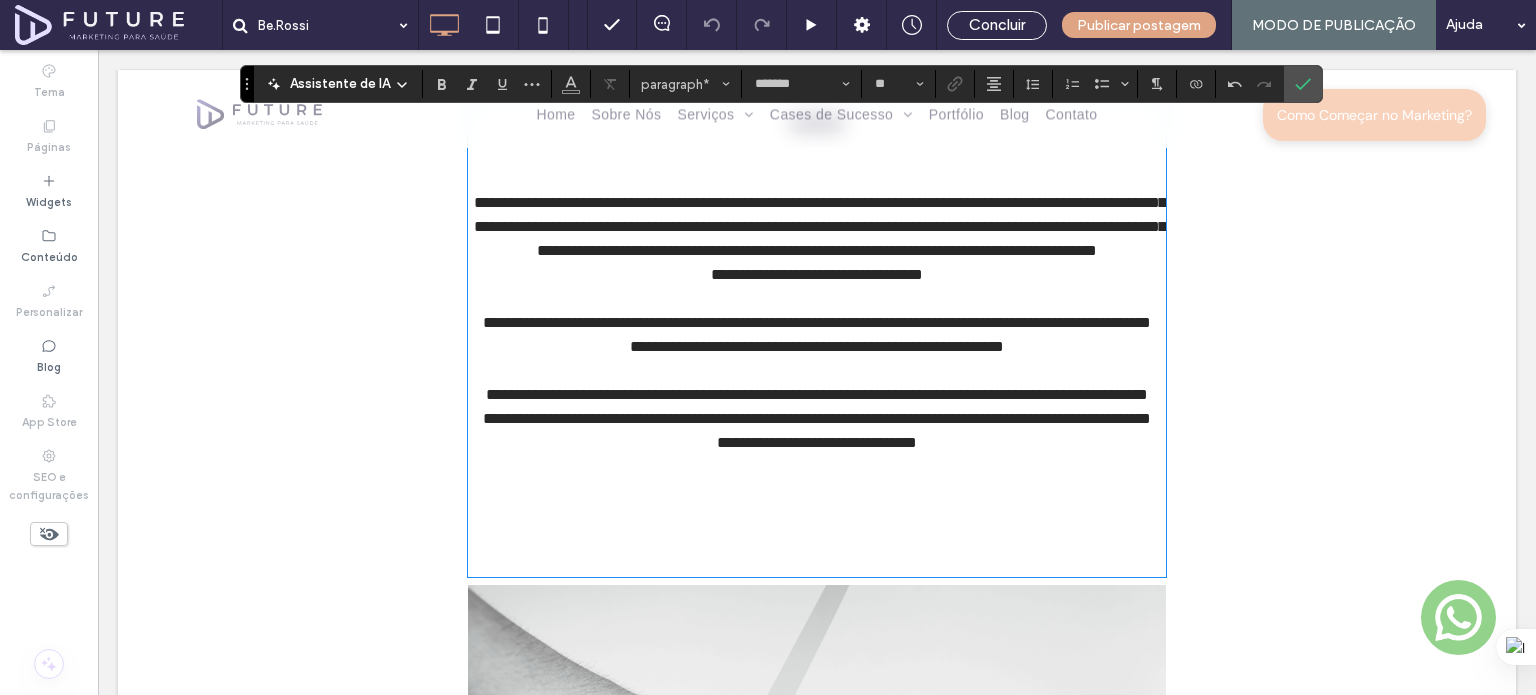 click on "**********" at bounding box center (817, 347) 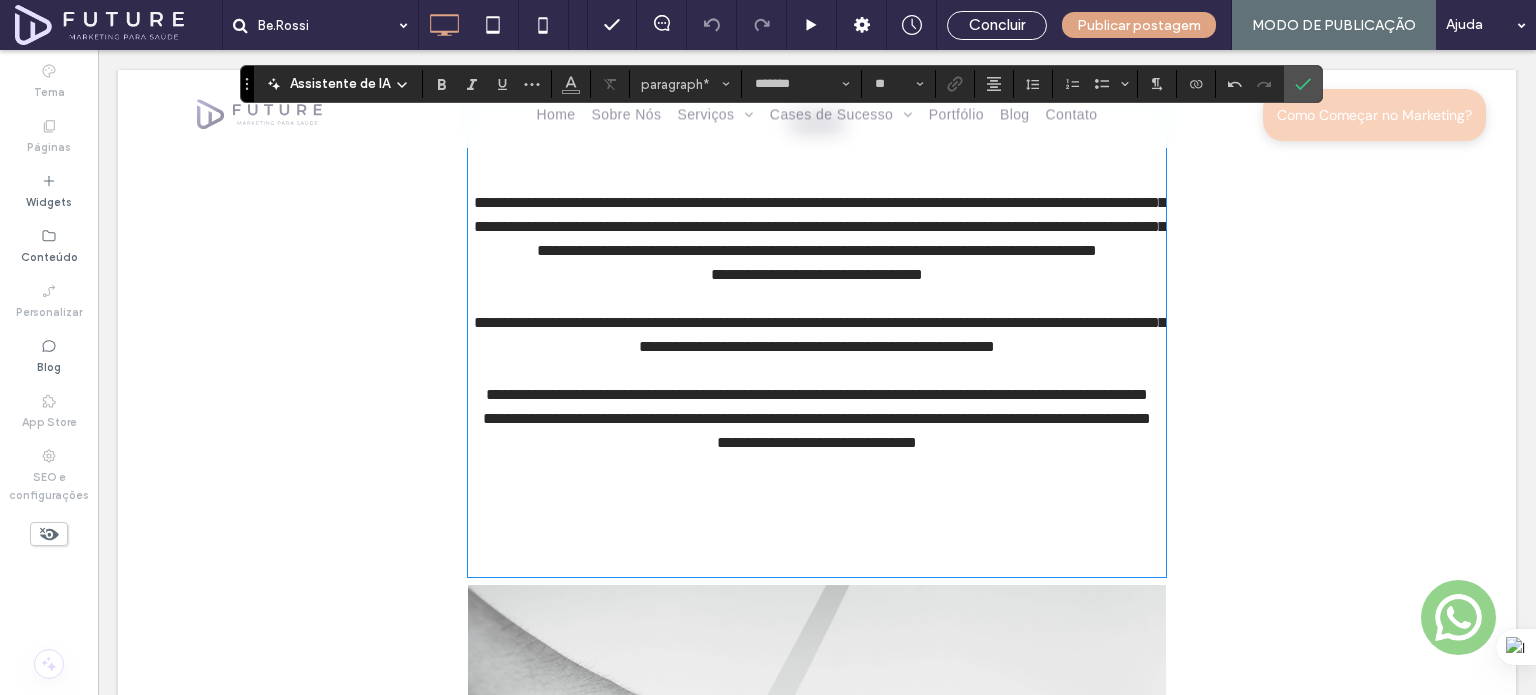 click on "**********" at bounding box center (817, 419) 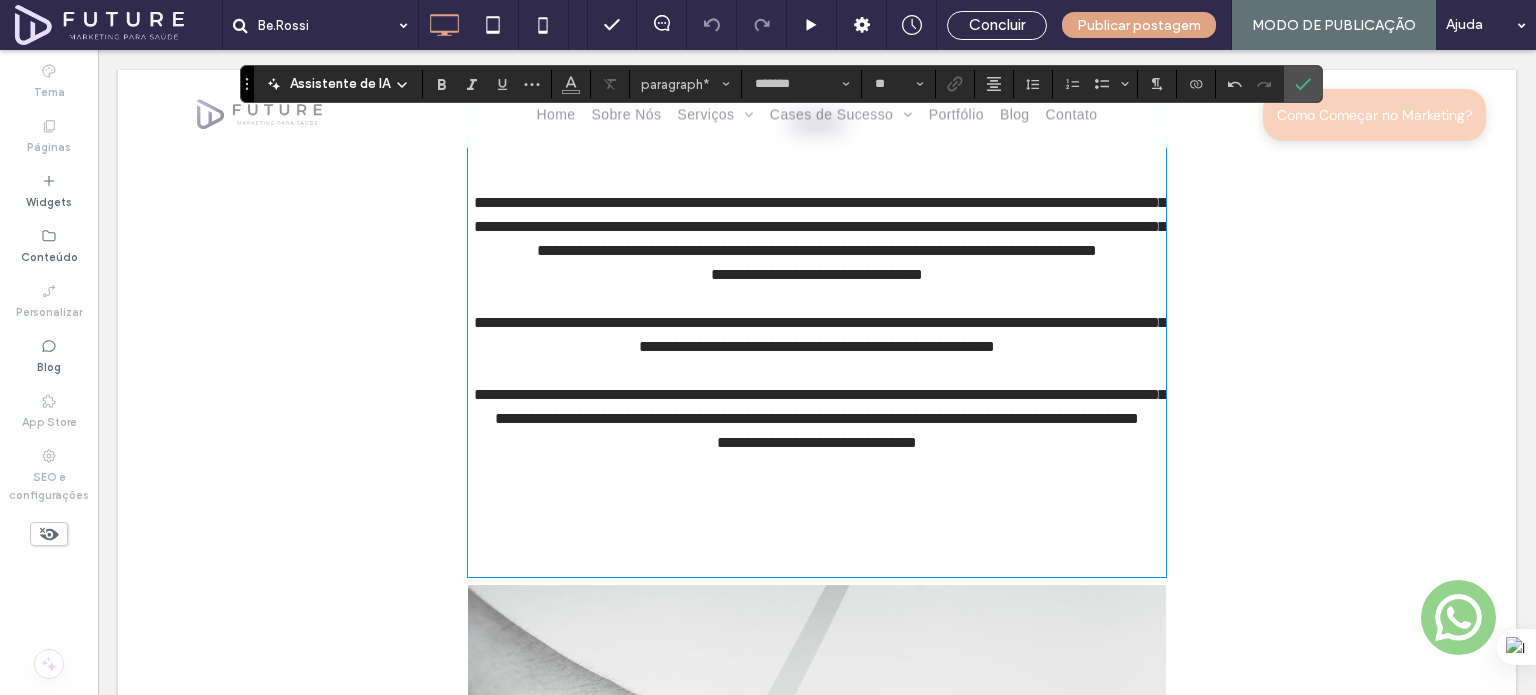 click at bounding box center [817, 467] 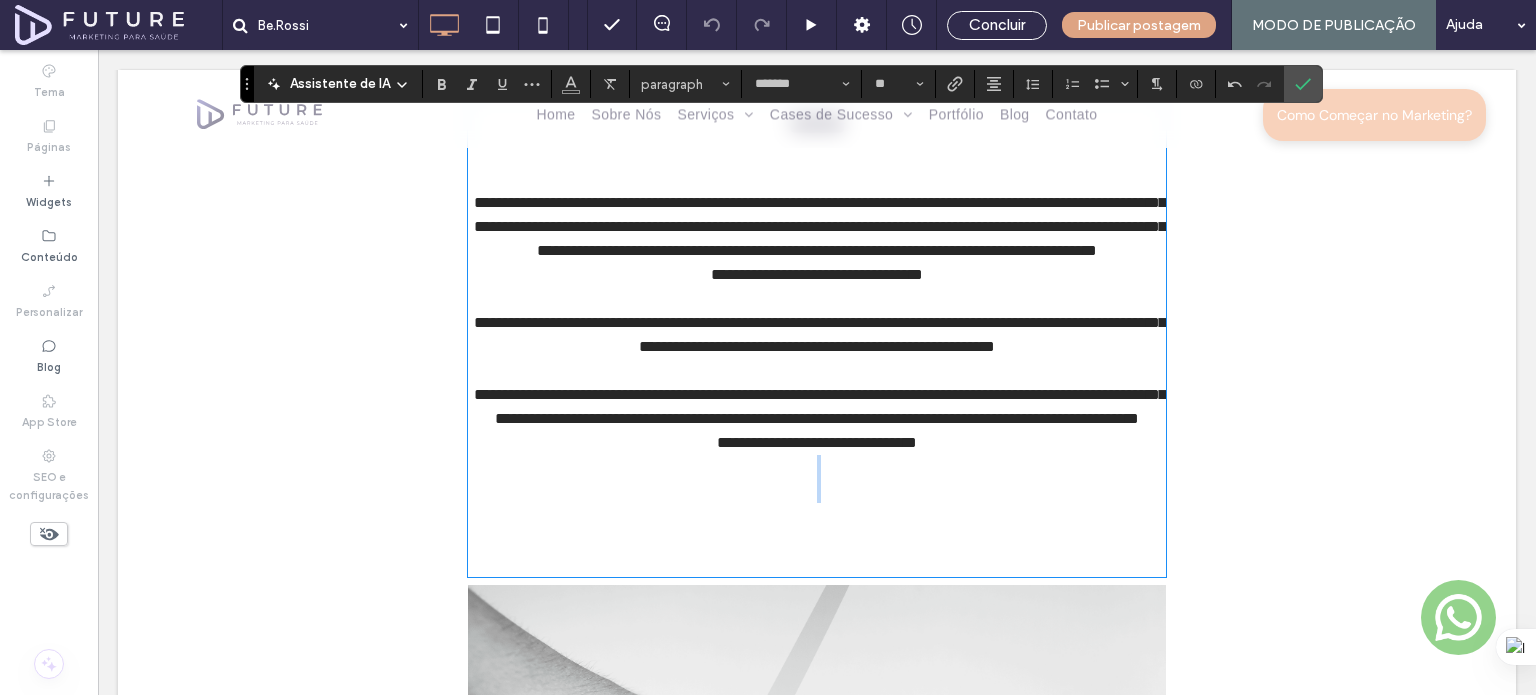 click at bounding box center (817, 491) 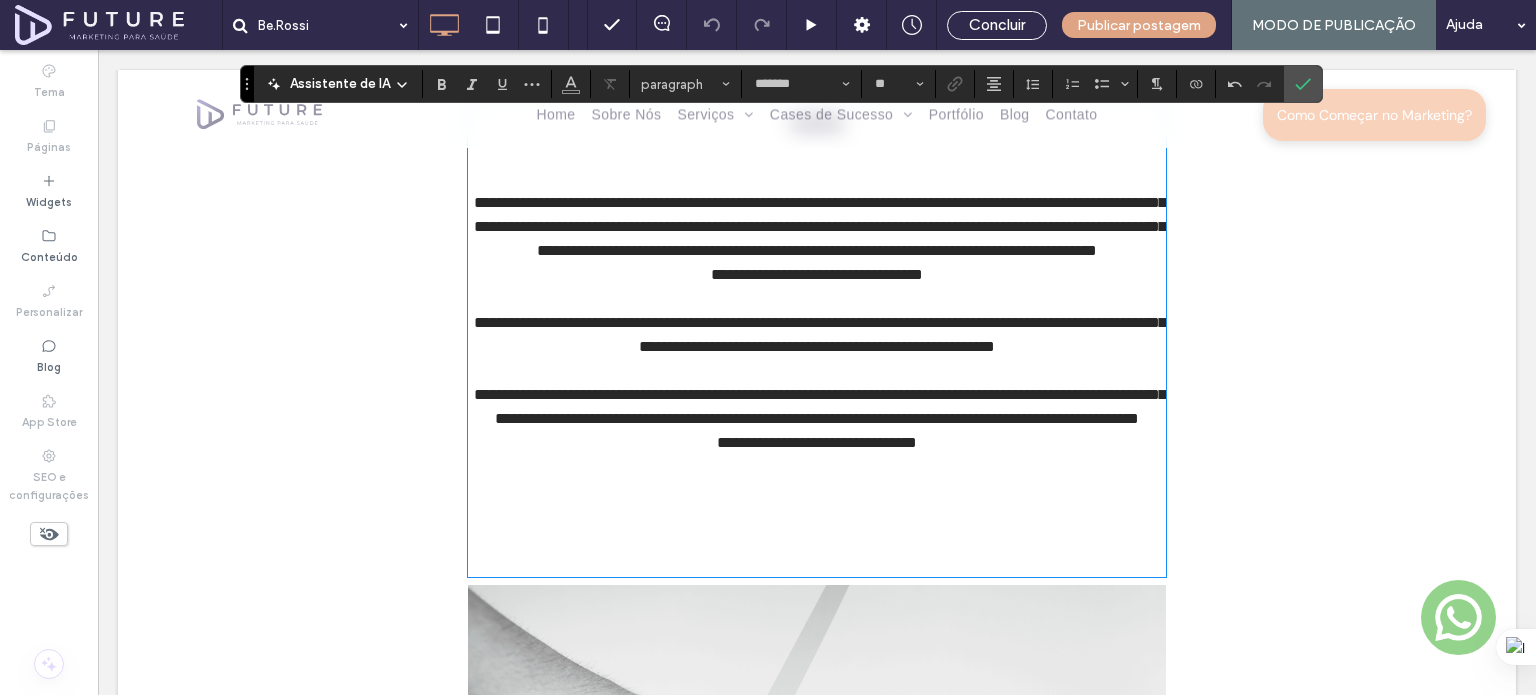 click at bounding box center [817, 539] 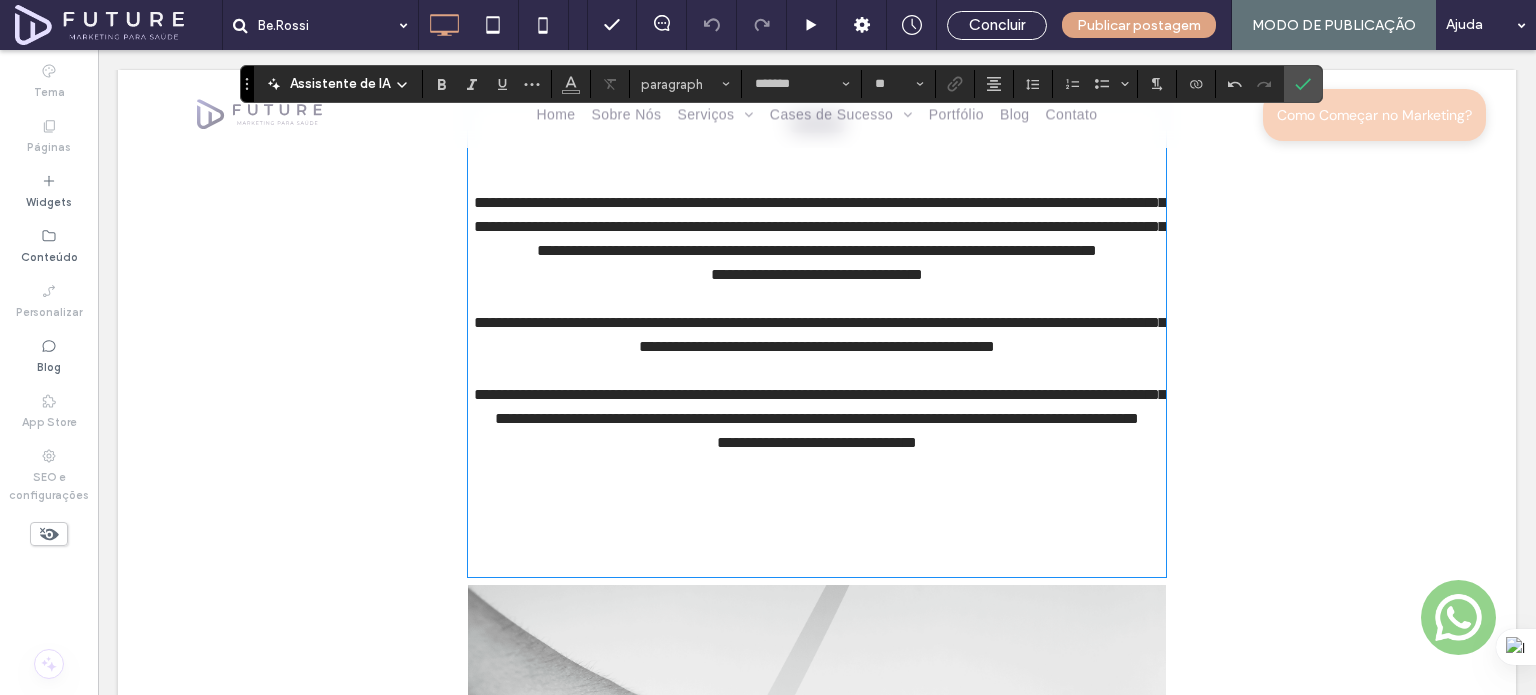 click at bounding box center [817, 539] 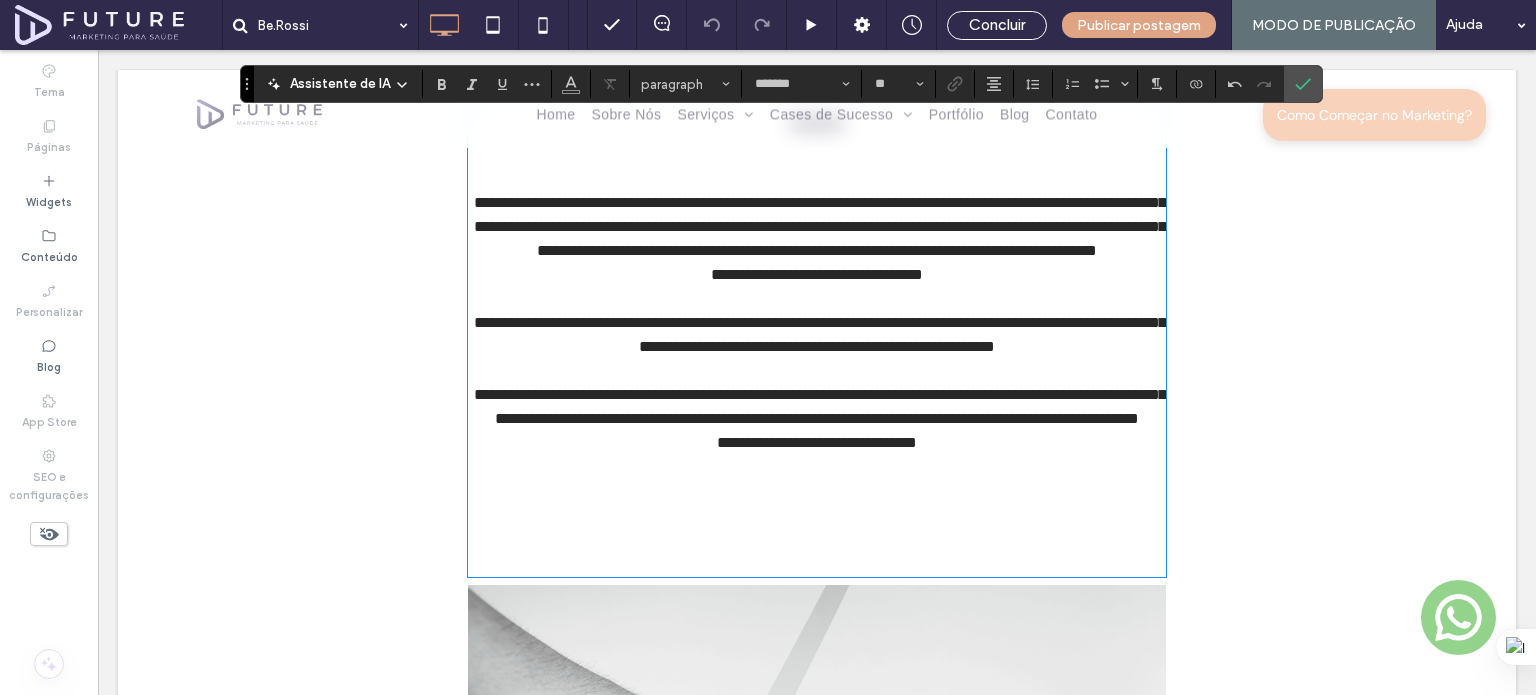 click at bounding box center [817, 539] 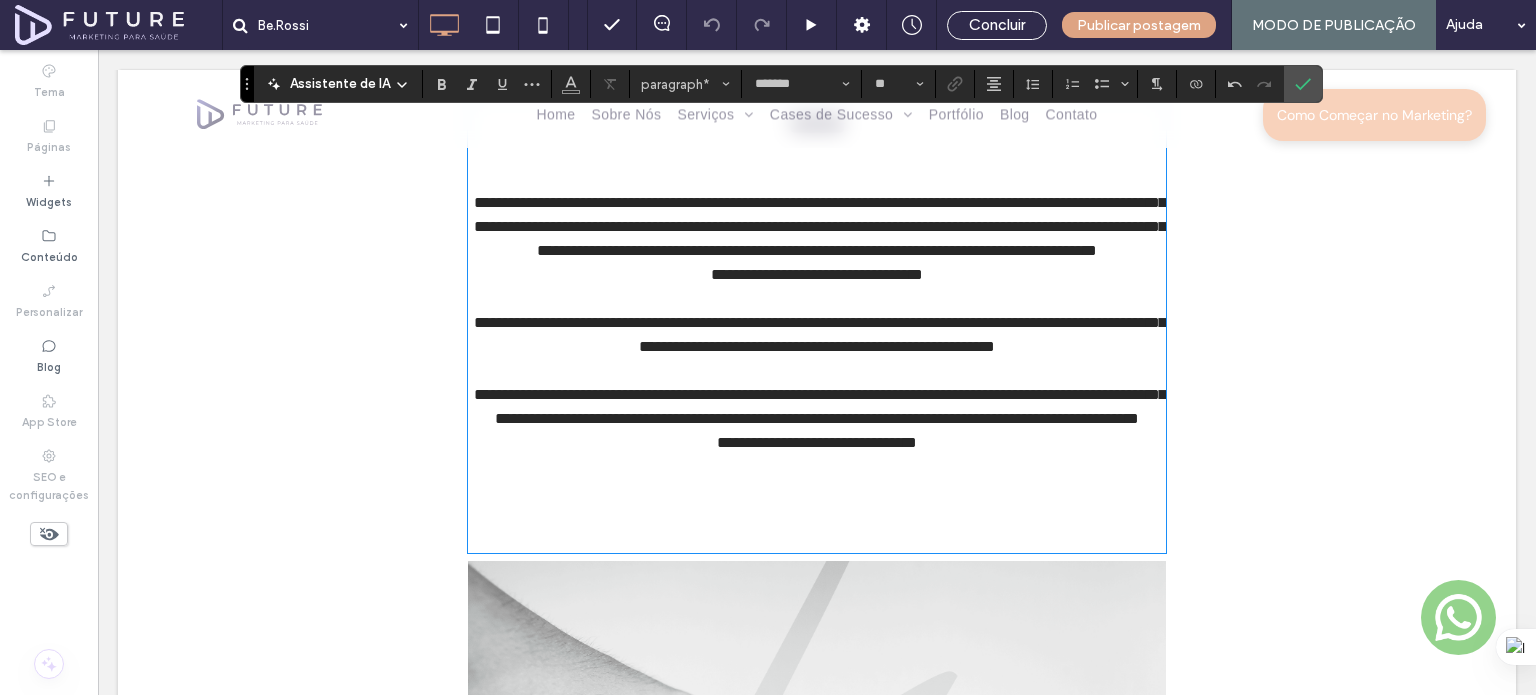 click at bounding box center [817, 467] 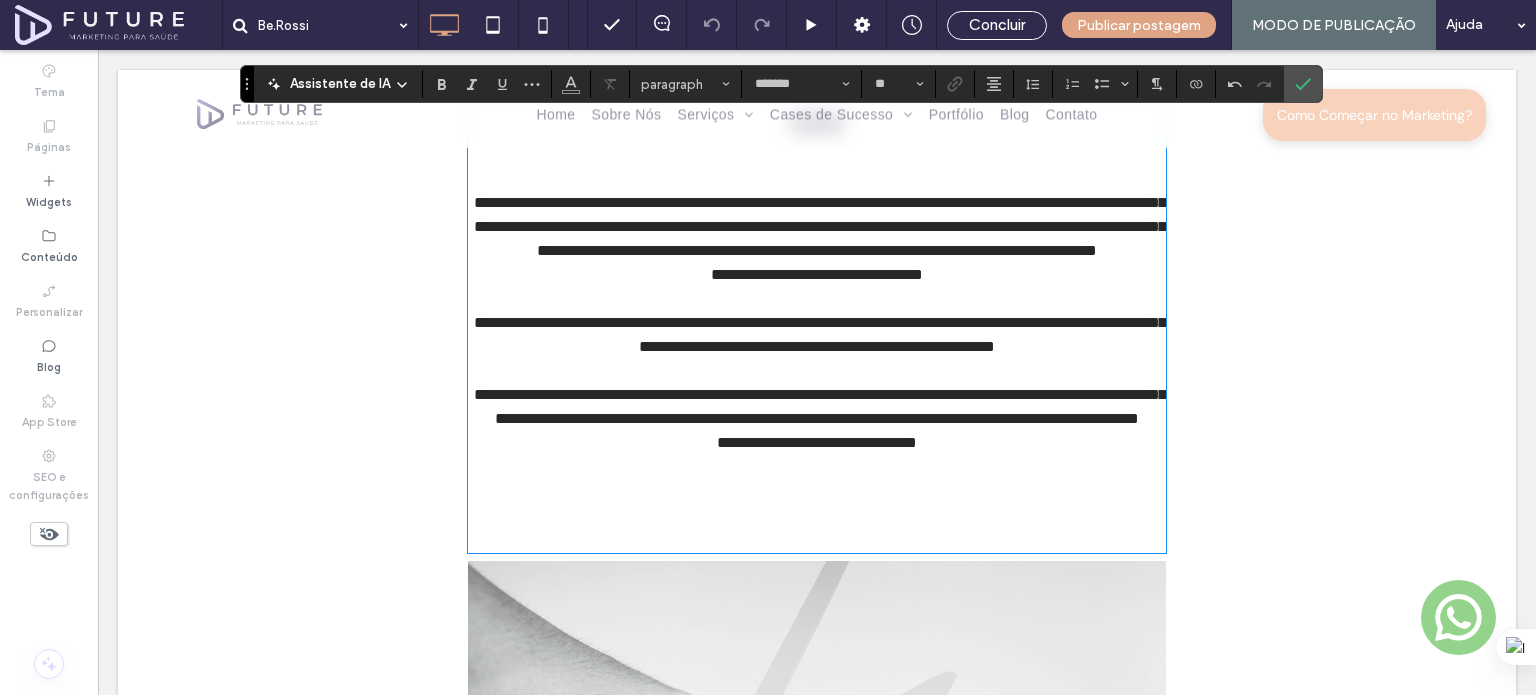 click at bounding box center (817, 491) 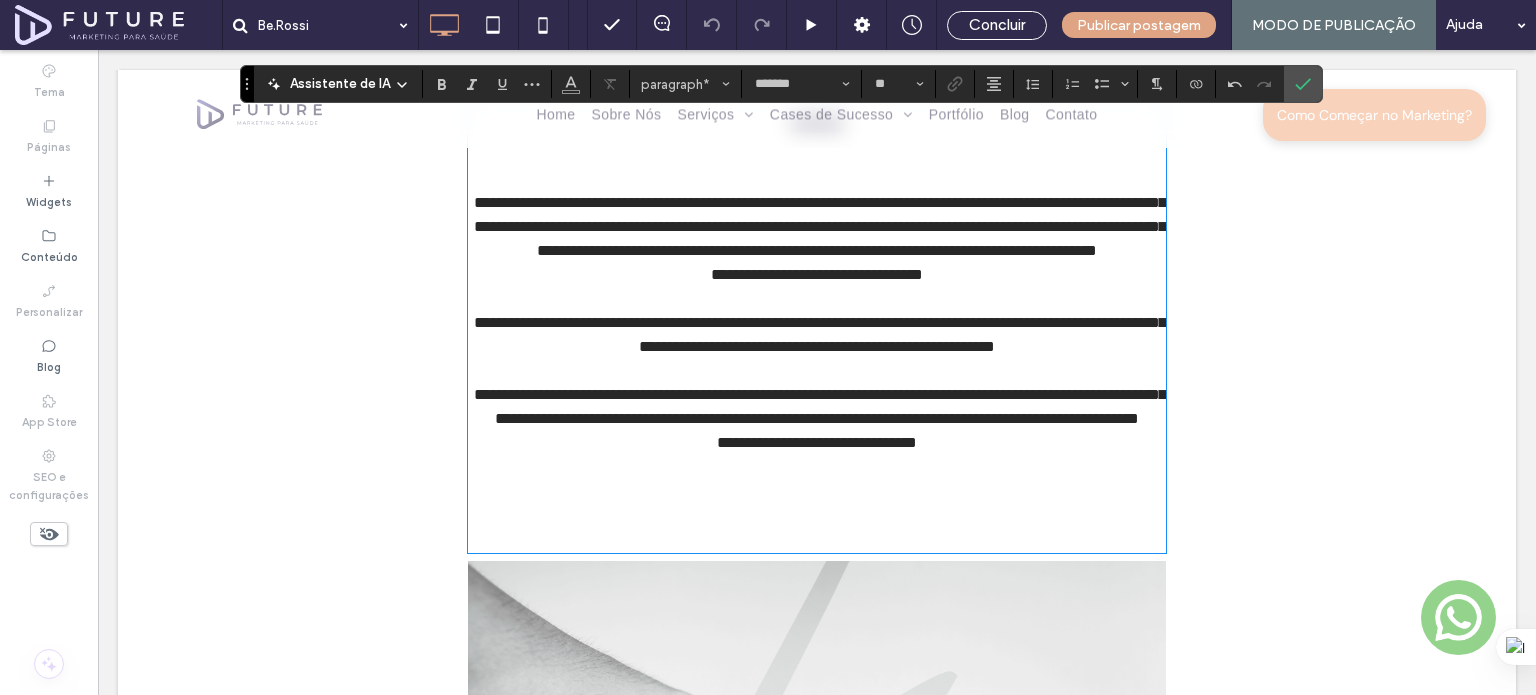 click at bounding box center (817, 515) 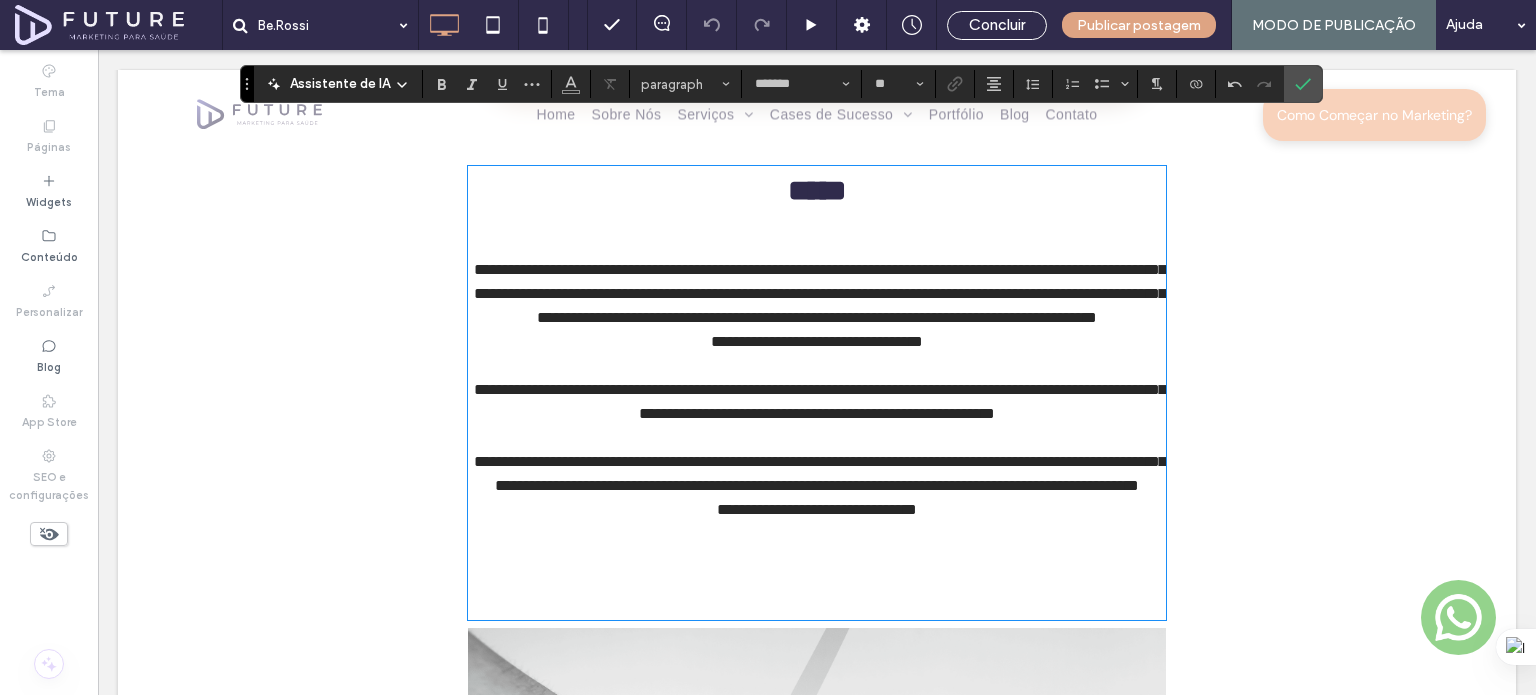 scroll, scrollTop: 944, scrollLeft: 0, axis: vertical 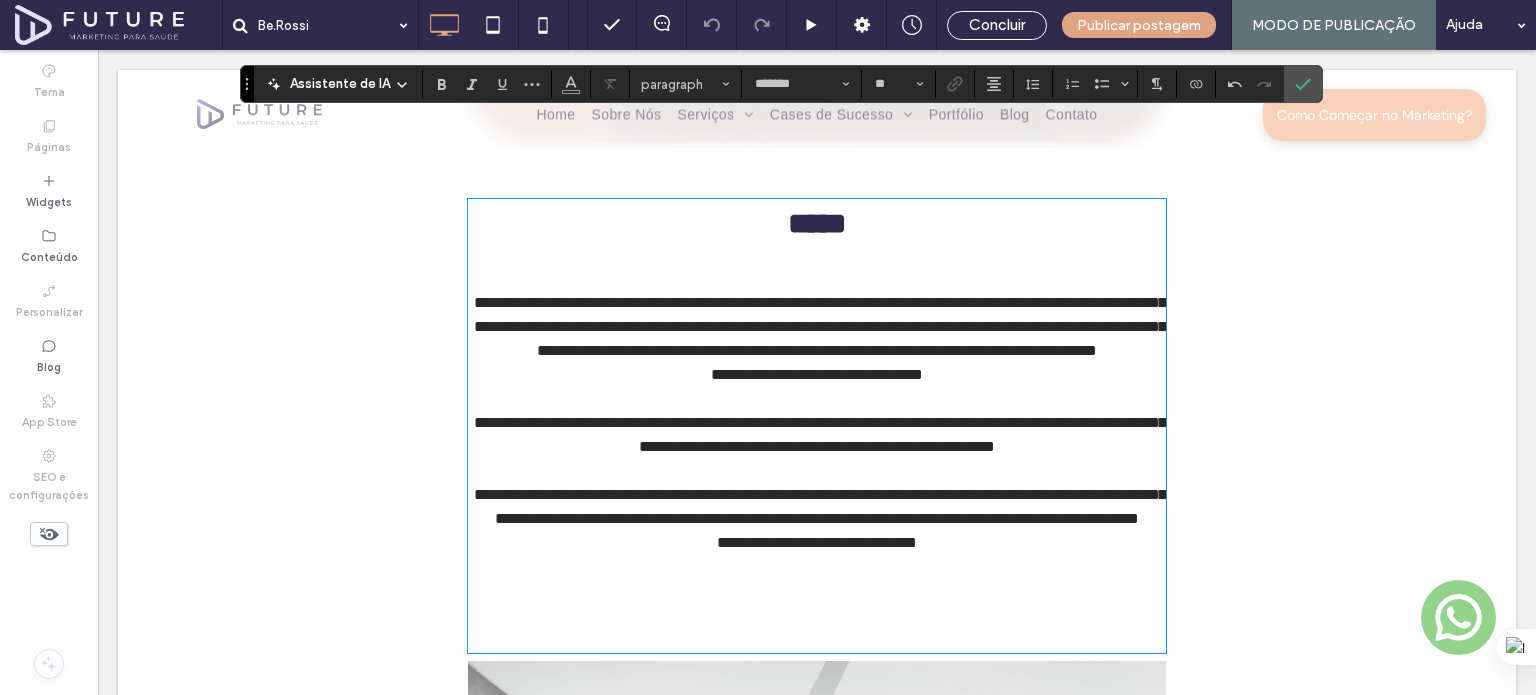 click on "**********" at bounding box center [817, 542] 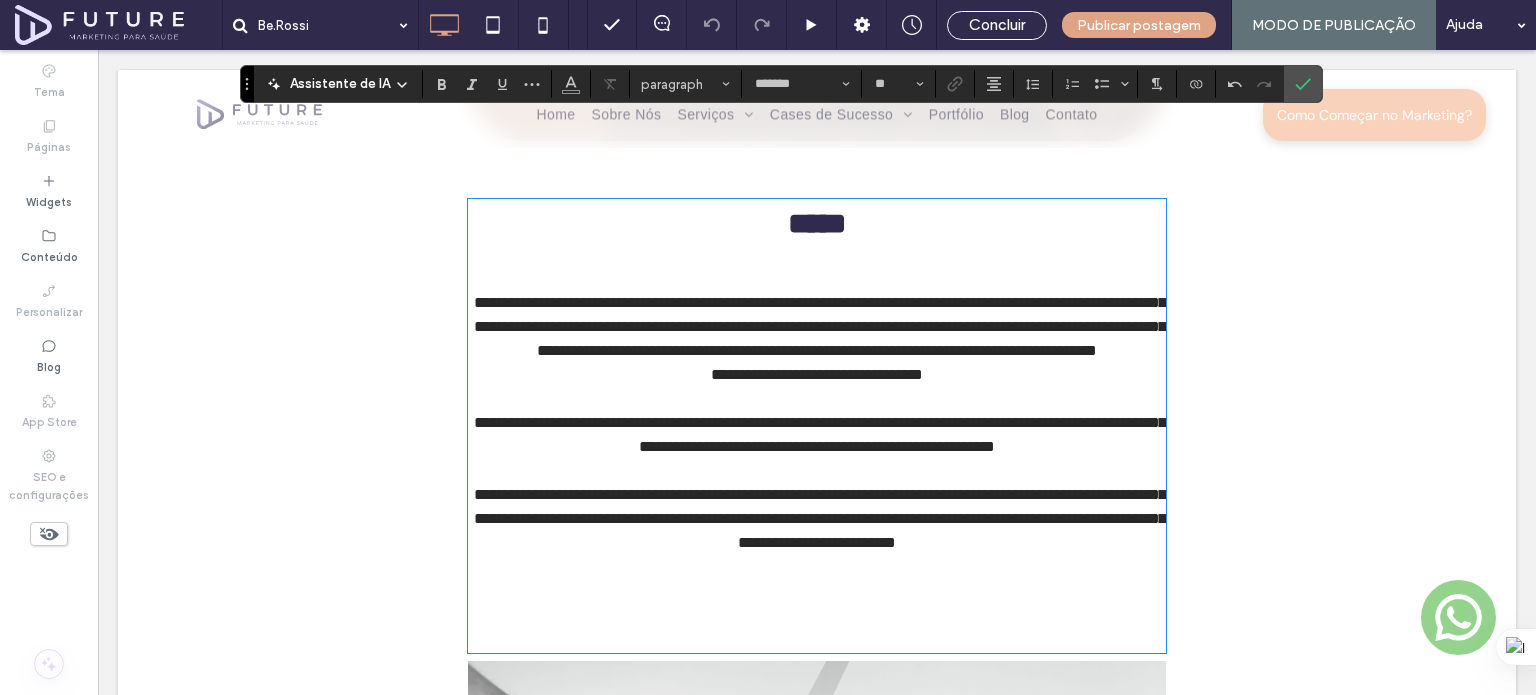 click at bounding box center [817, 567] 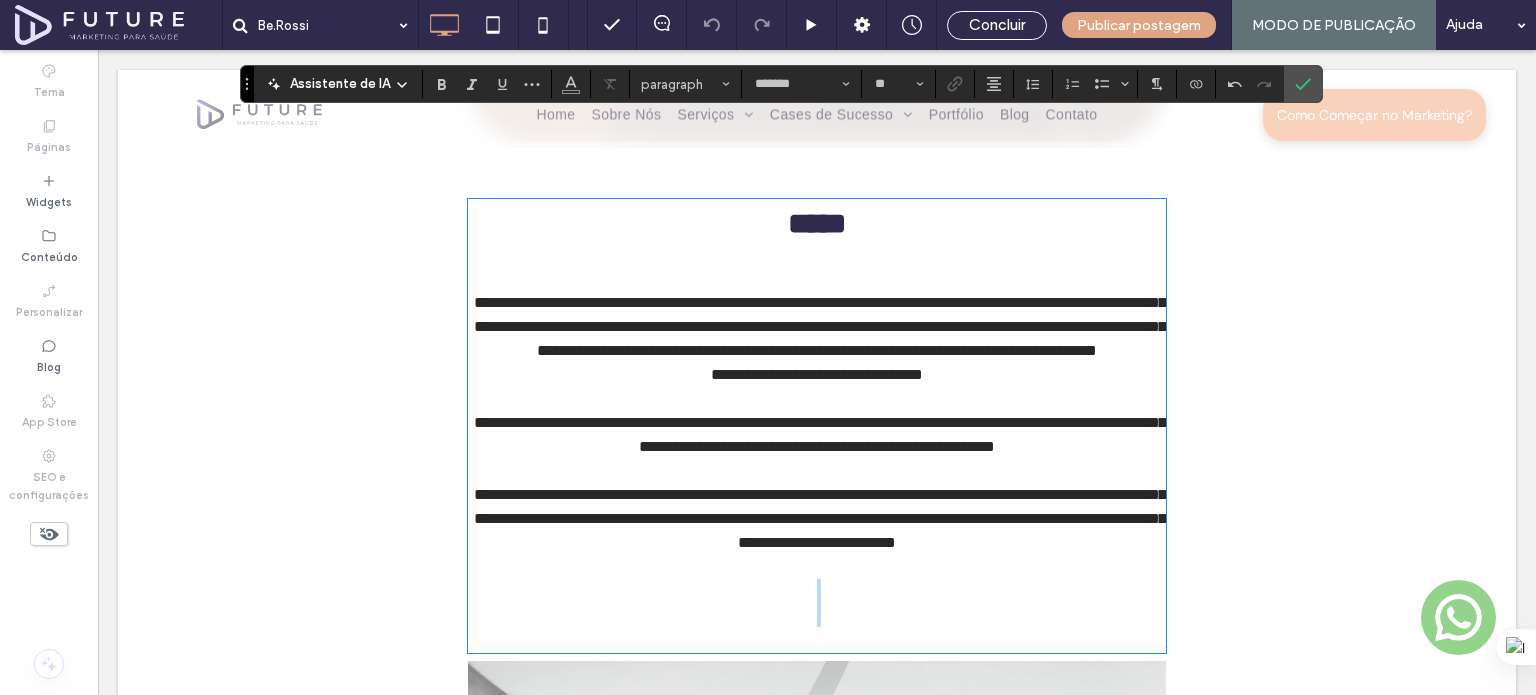 click at bounding box center (817, 591) 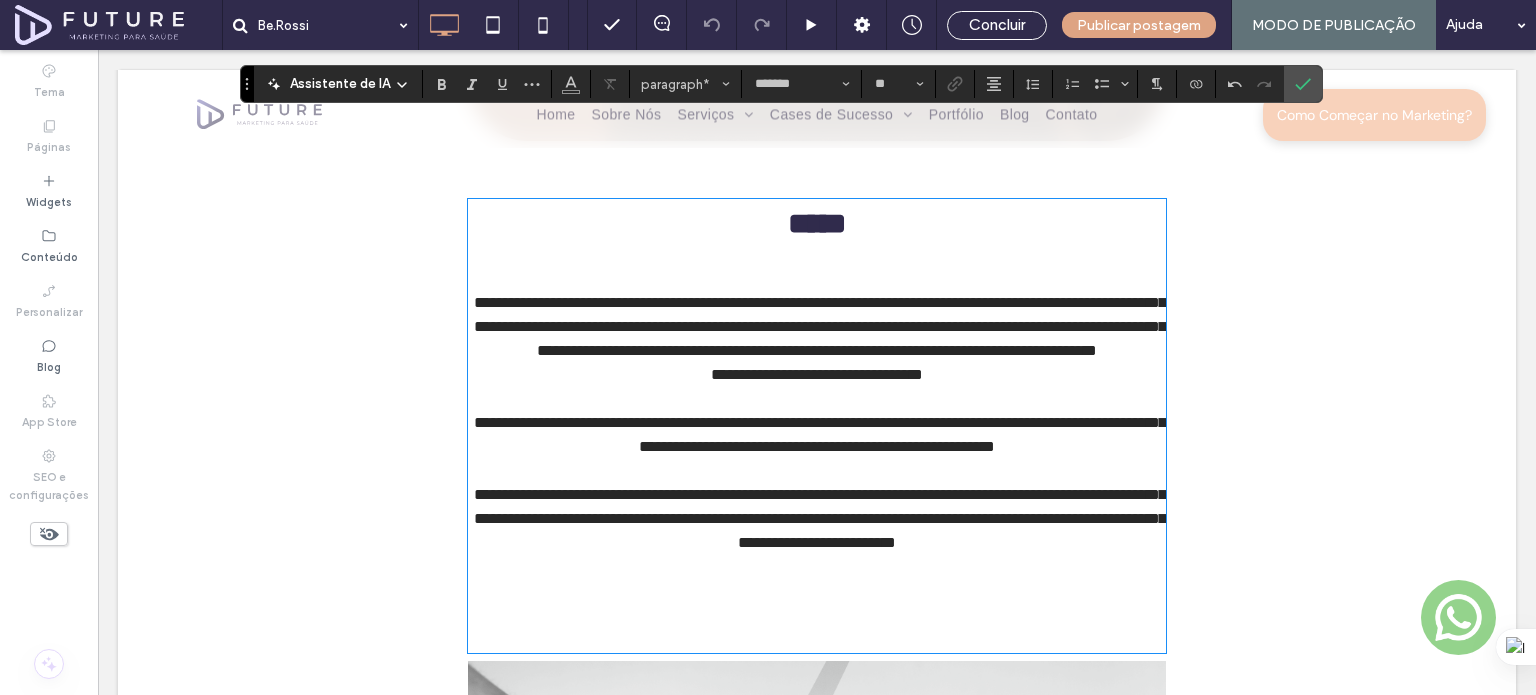 click at bounding box center [817, 615] 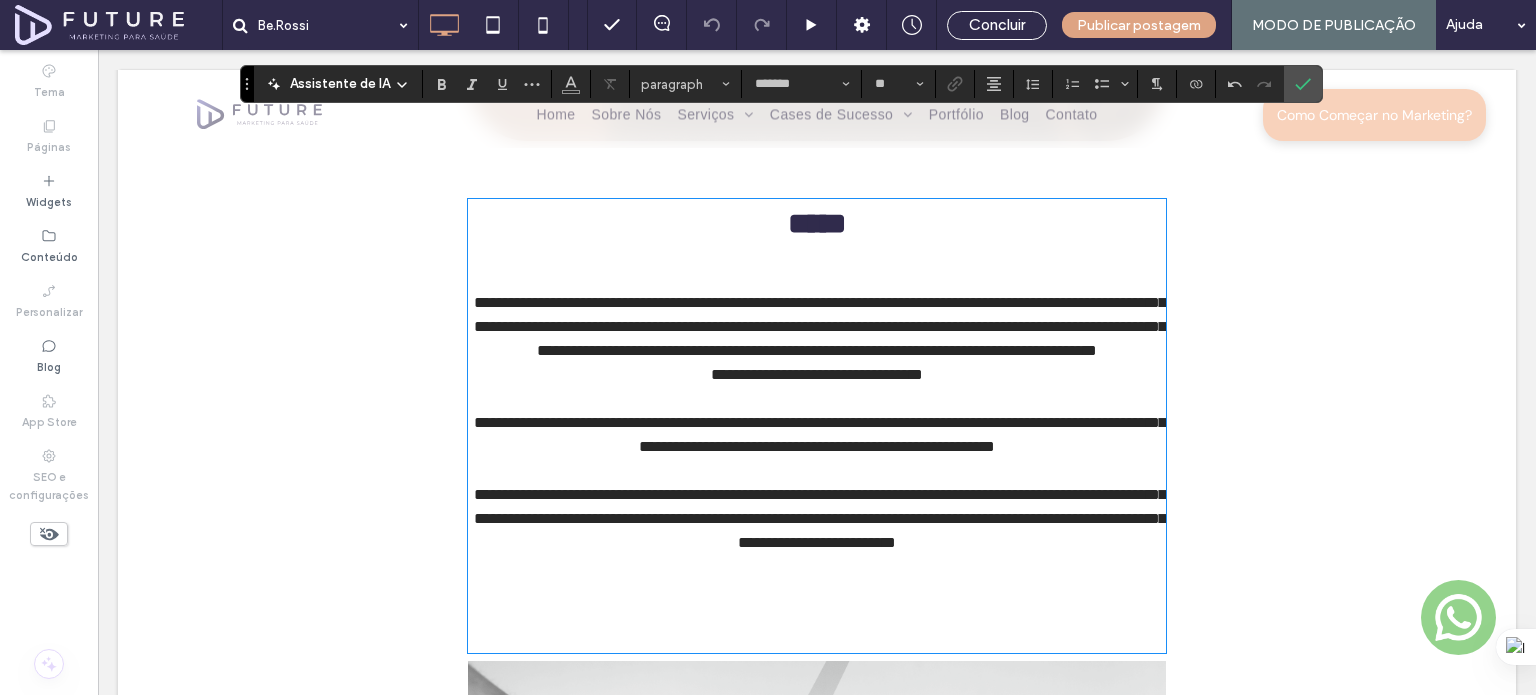 click at bounding box center (817, 471) 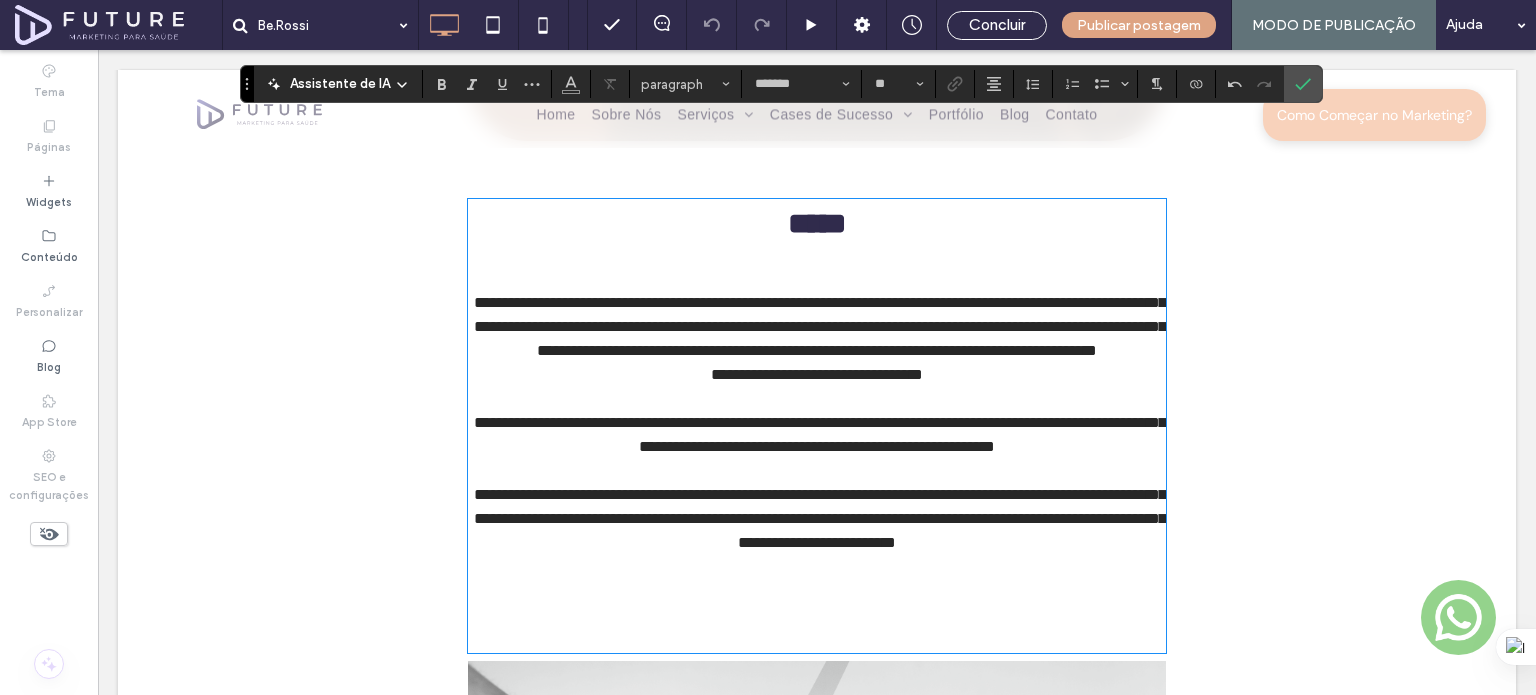 click at bounding box center [817, 399] 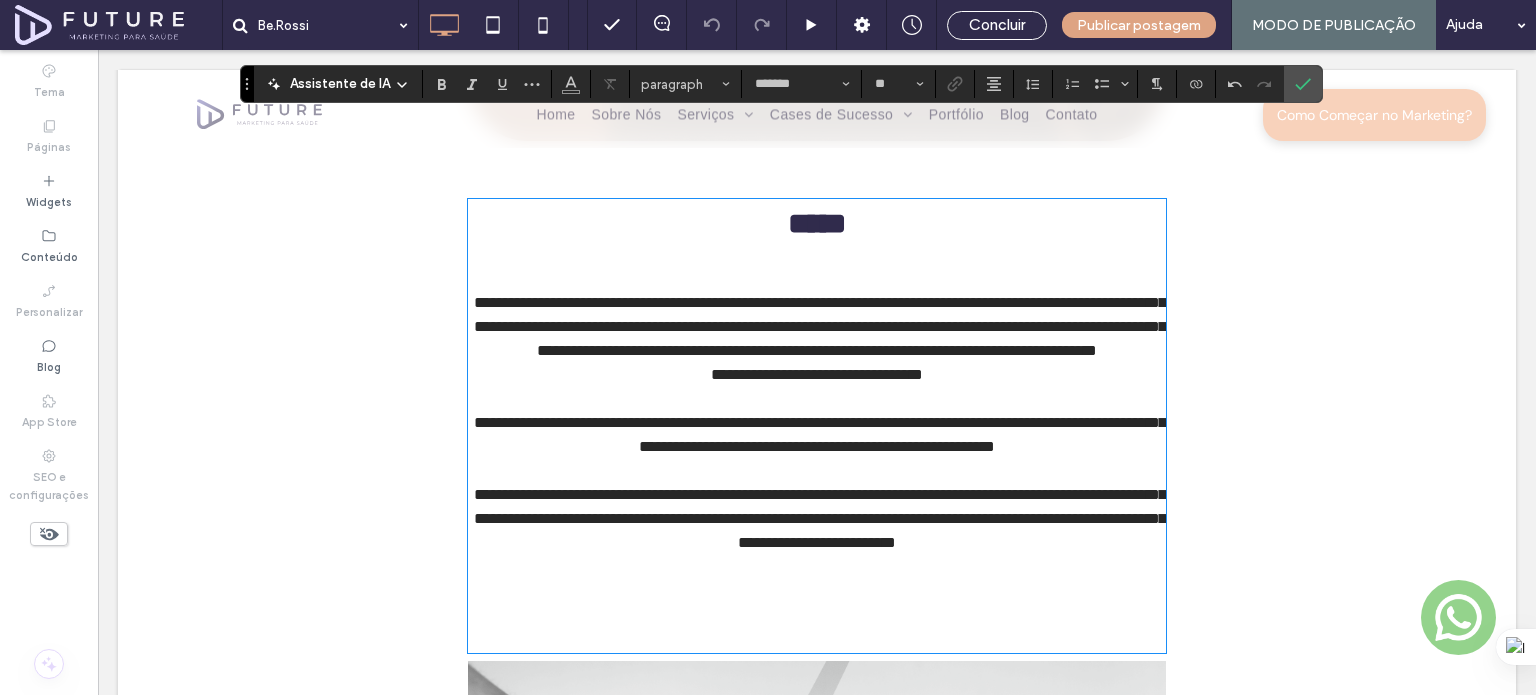 type on "**" 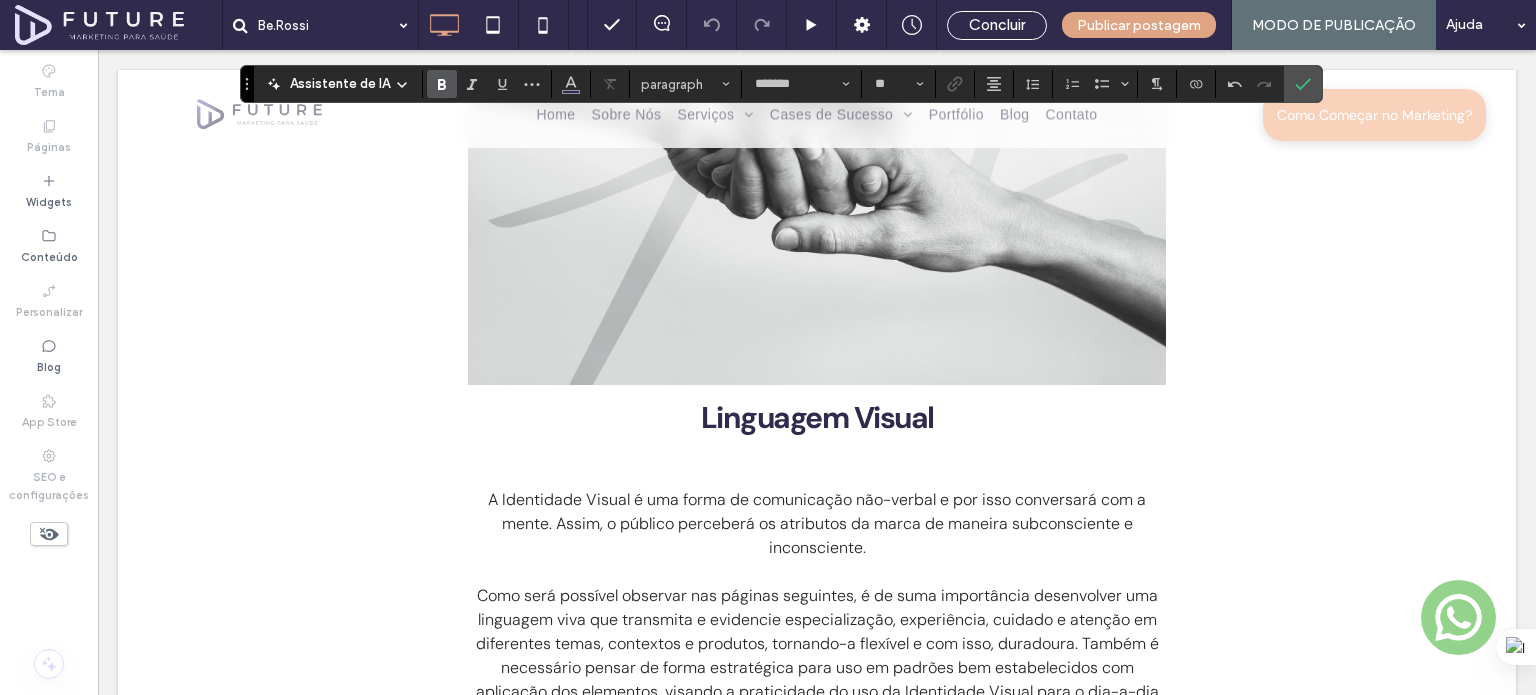 scroll, scrollTop: 1844, scrollLeft: 0, axis: vertical 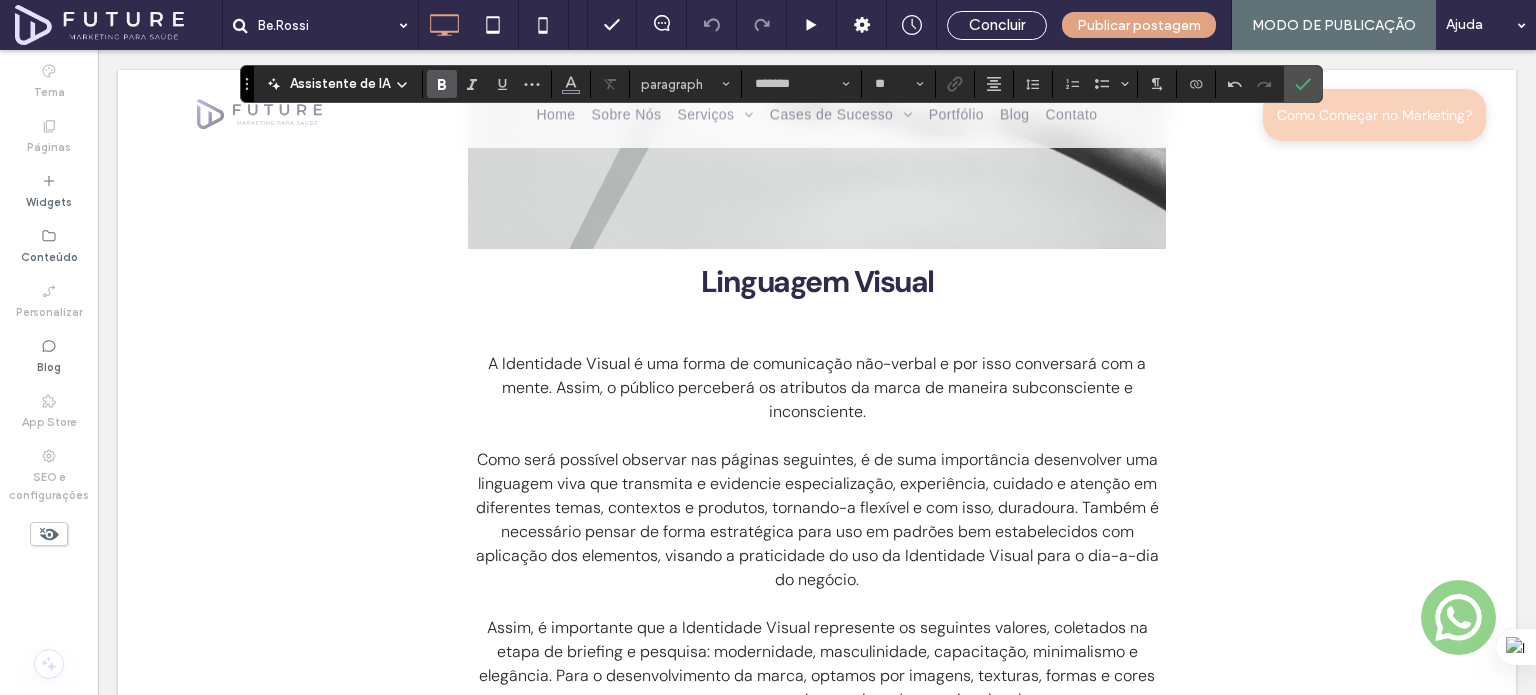 click on "A Identidade Visual é uma forma de comunicação não-verbal e por isso conversará com a mente. Assim, o público perceberá os atributos da marca de maneira subconsciente e inconsciente." at bounding box center [817, 388] 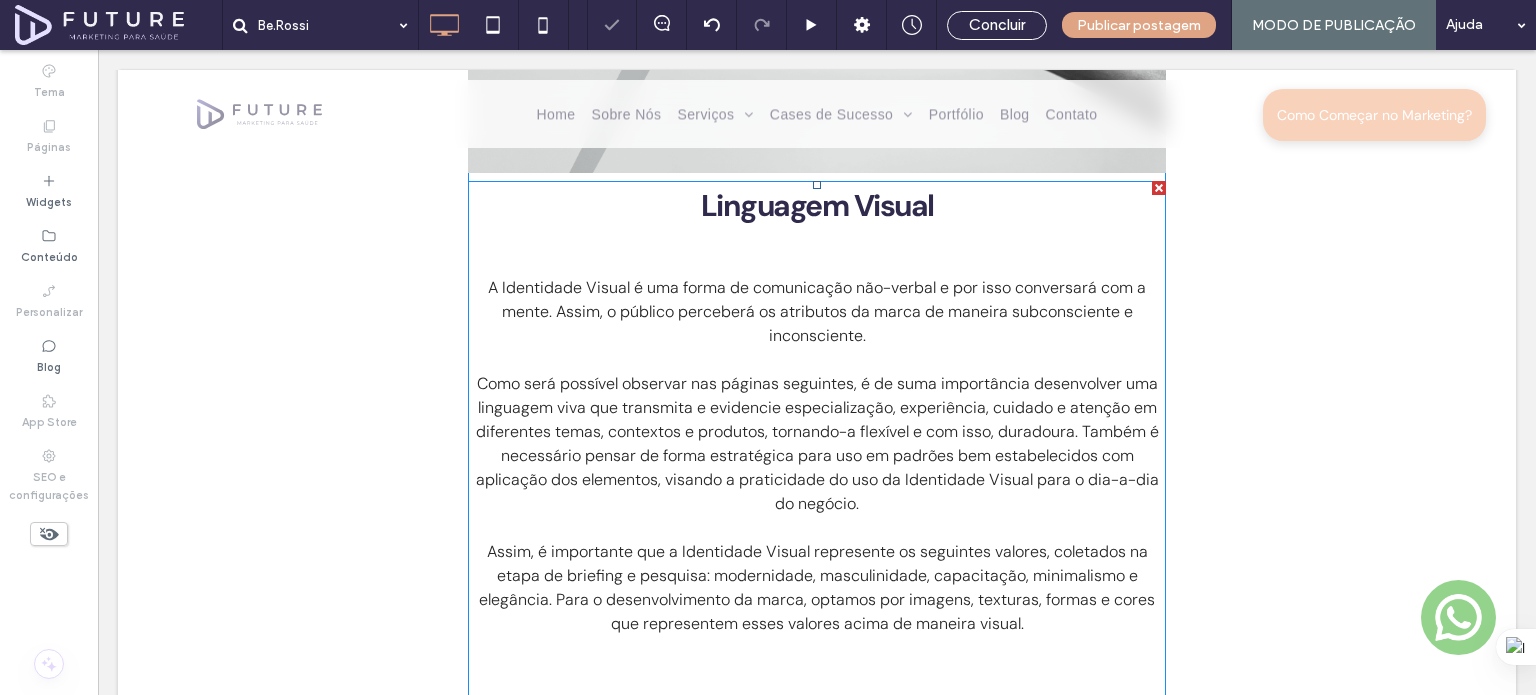 click on "A Identidade Visual é uma forma de comunicação não-verbal e por isso conversará com a mente. Assim, o público perceberá os atributos da marca de maneira subconsciente e inconsciente." at bounding box center (817, 312) 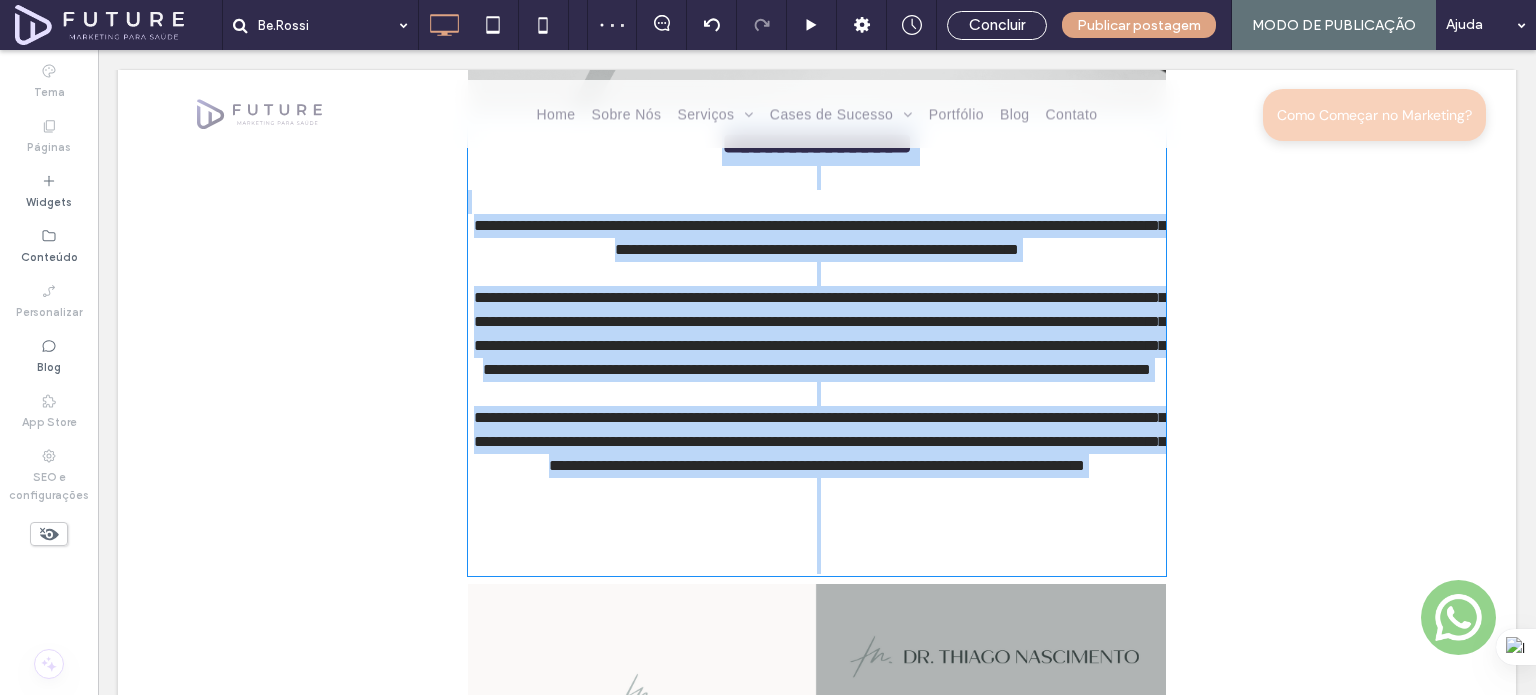 type on "*******" 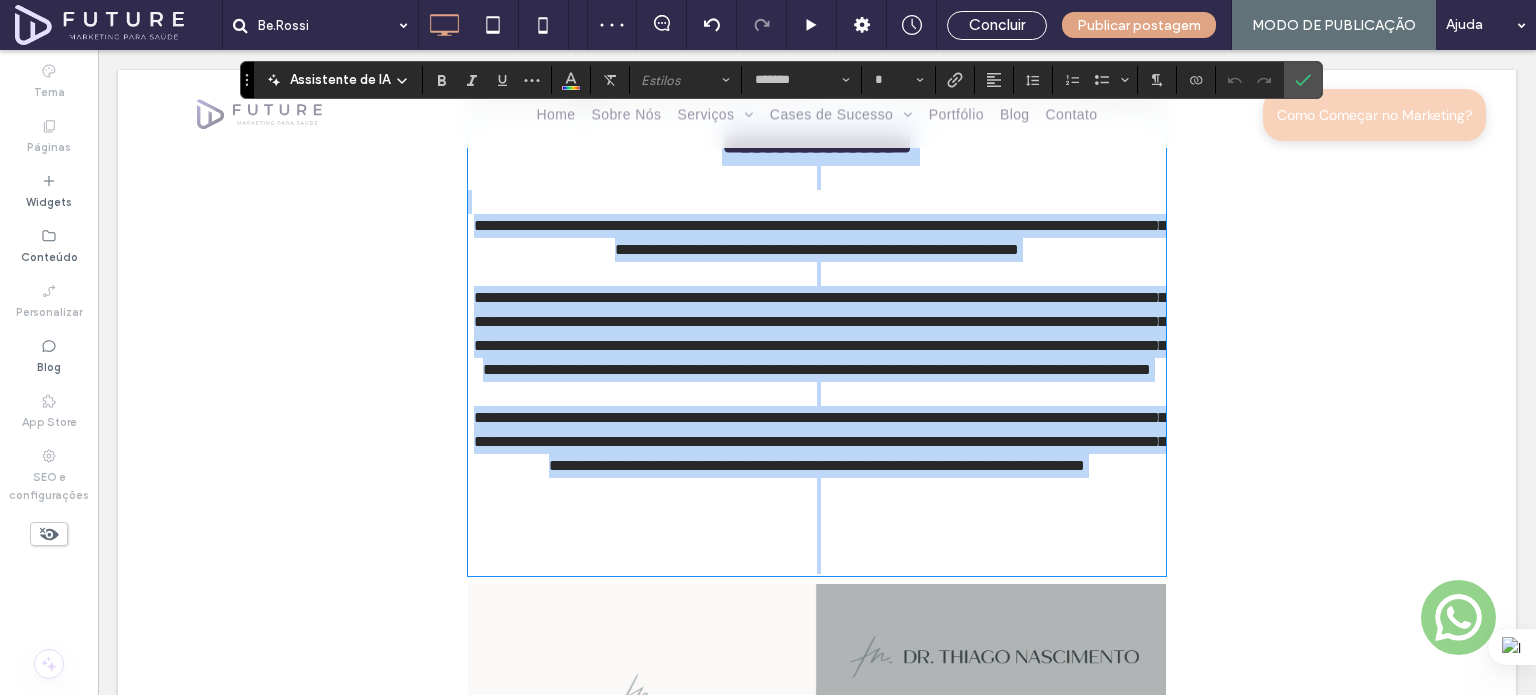 click at bounding box center (817, 274) 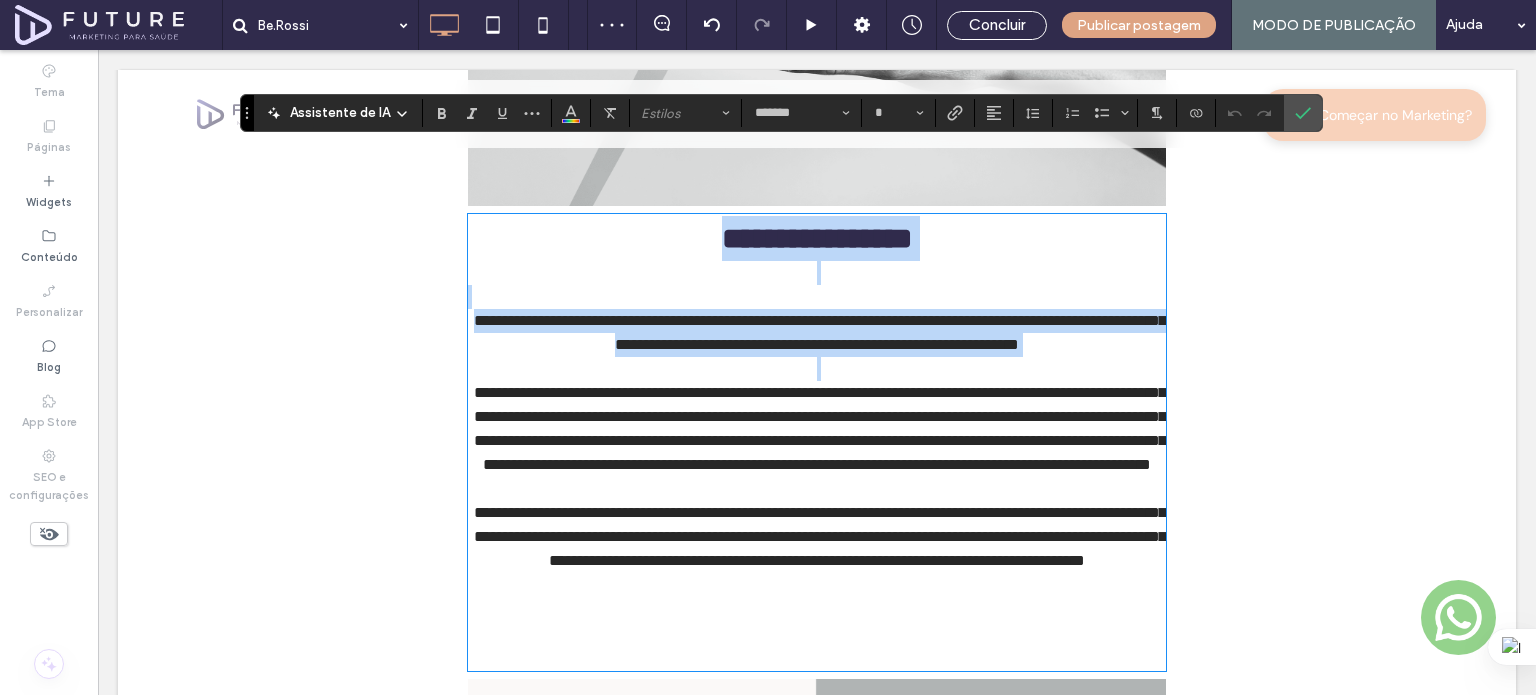 scroll, scrollTop: 1906, scrollLeft: 0, axis: vertical 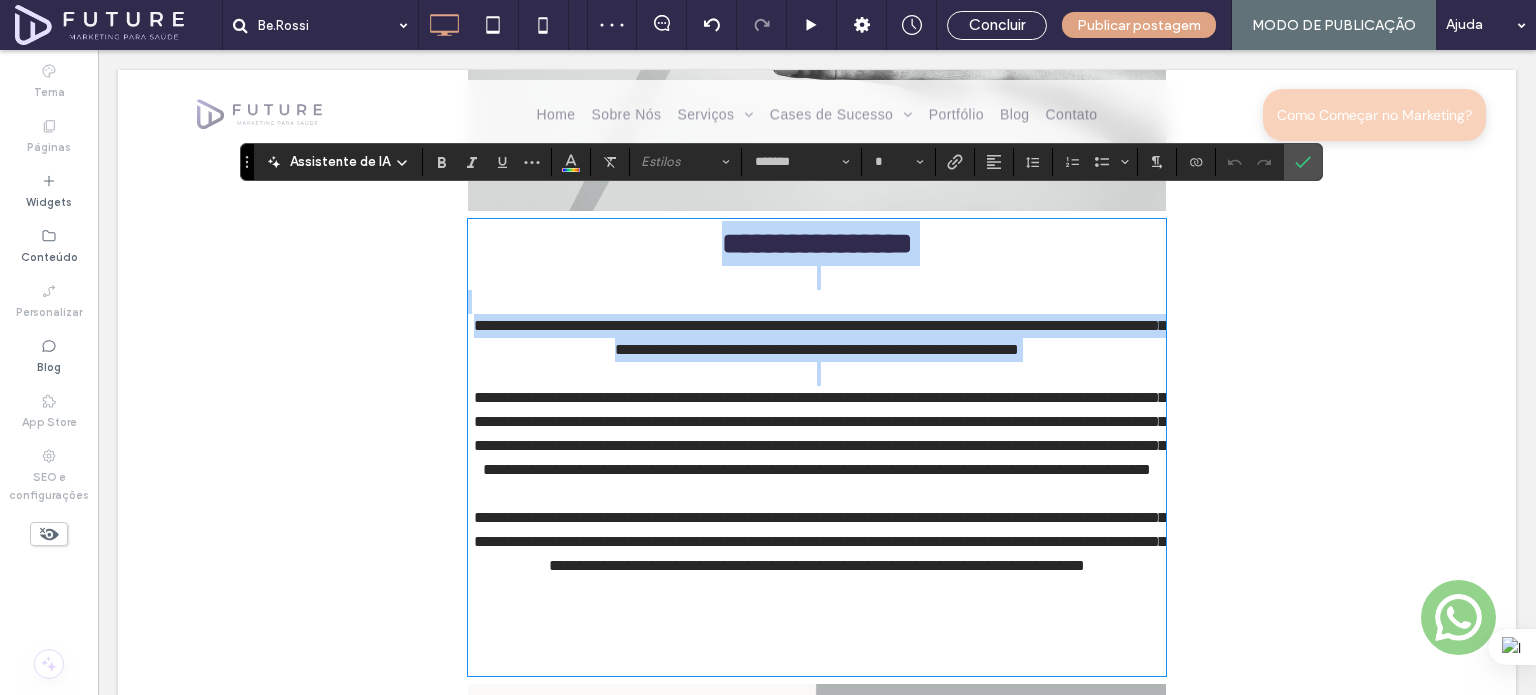 click on "**********" at bounding box center (820, 337) 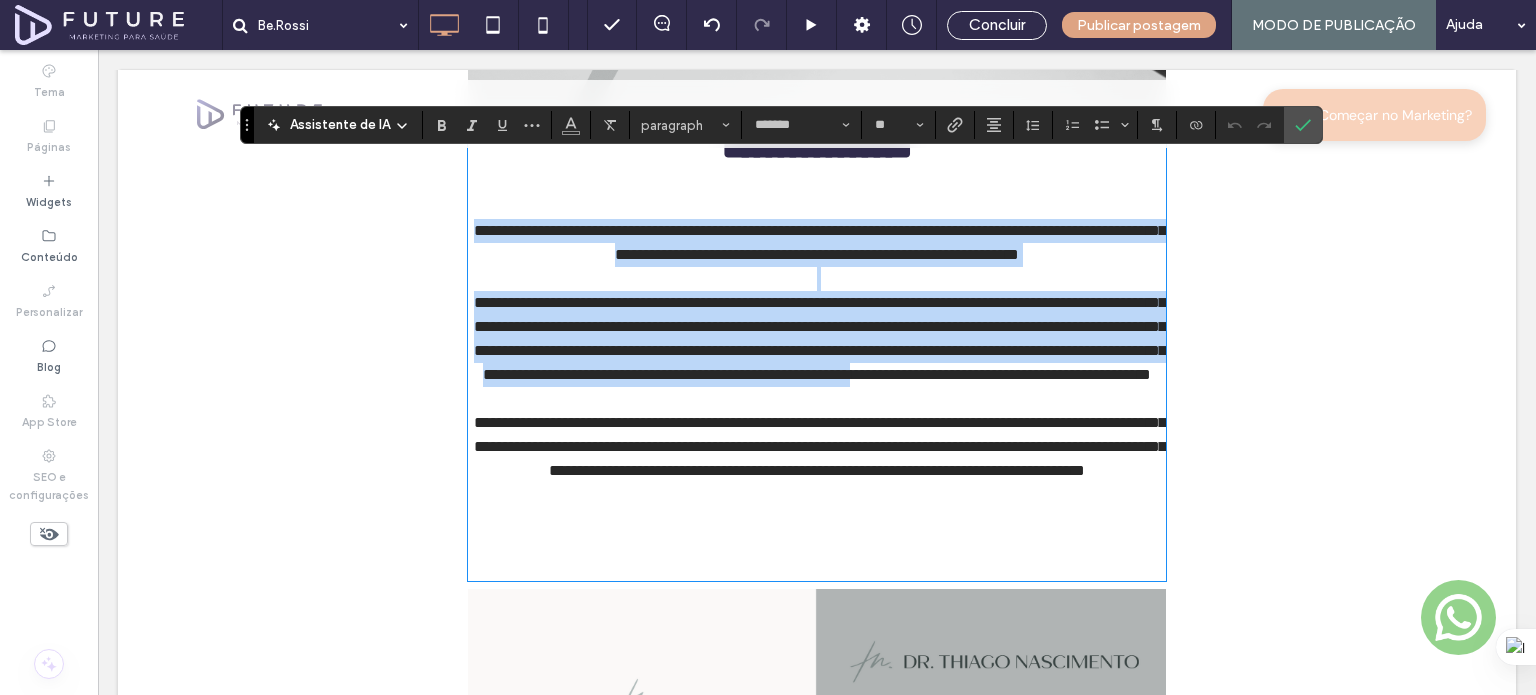 scroll, scrollTop: 2006, scrollLeft: 0, axis: vertical 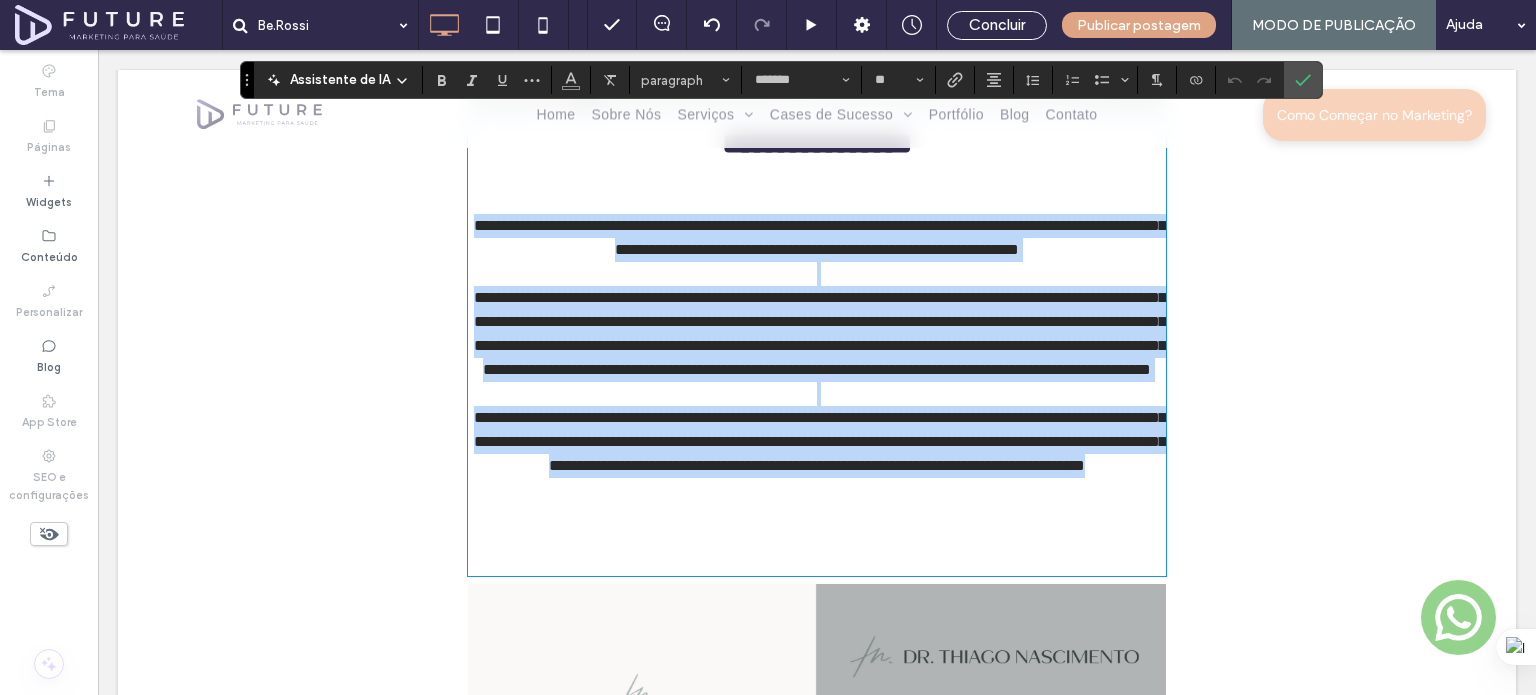 drag, startPoint x: 487, startPoint y: 302, endPoint x: 1087, endPoint y: 533, distance: 642.9316 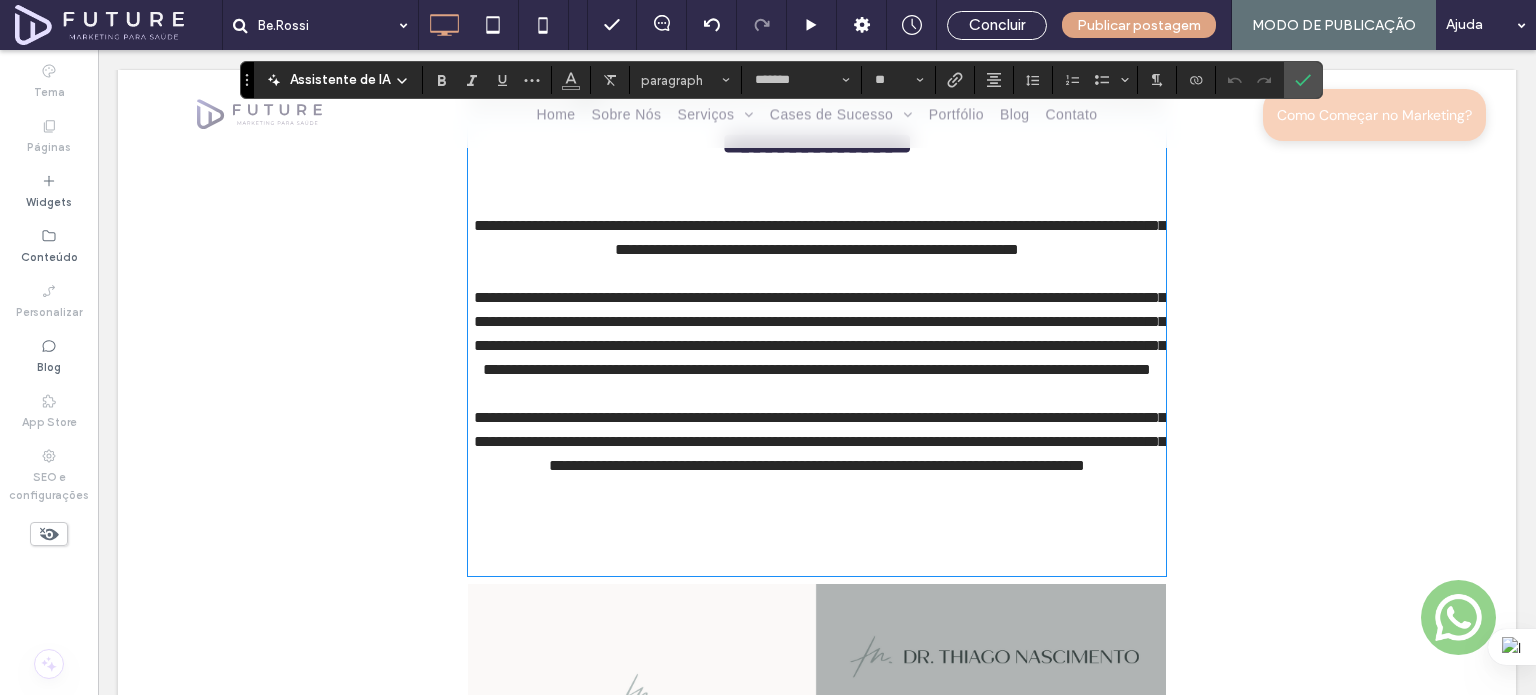 scroll, scrollTop: 0, scrollLeft: 0, axis: both 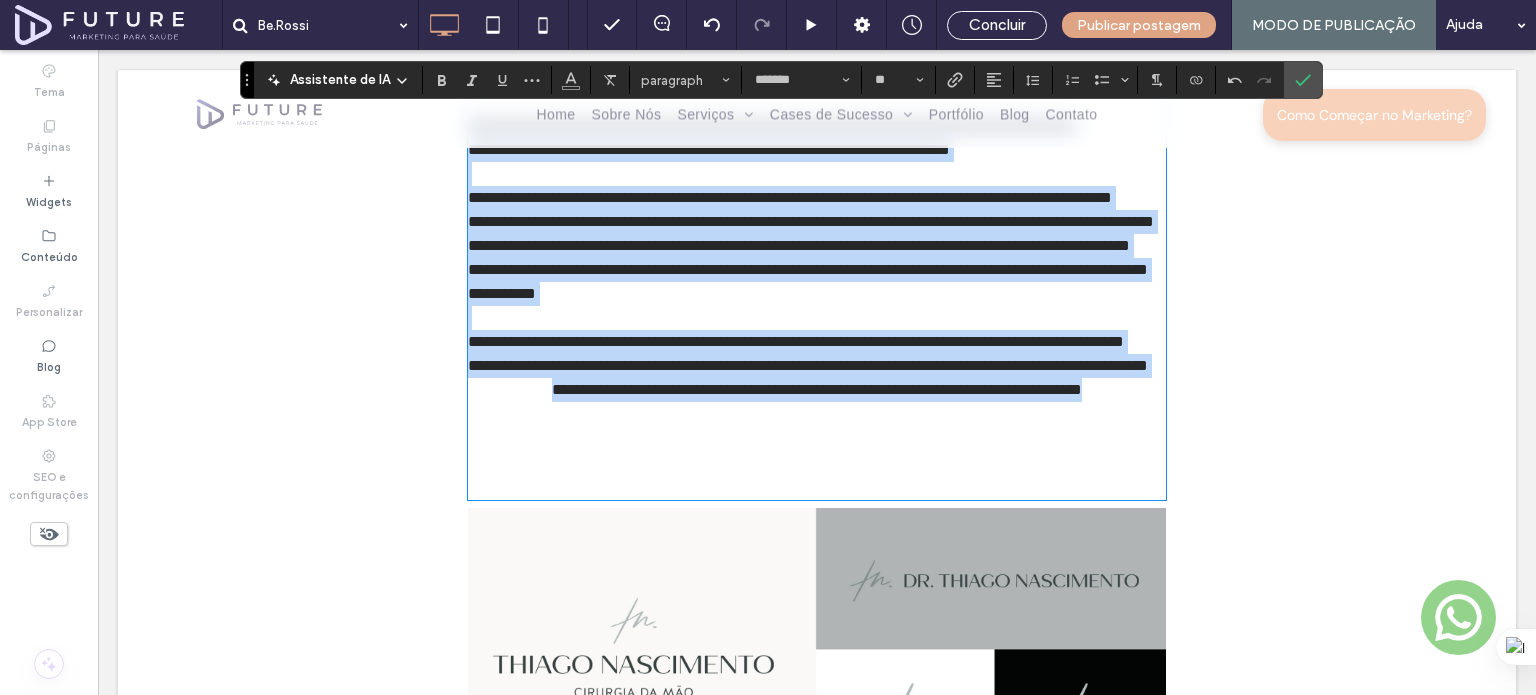 drag, startPoint x: 469, startPoint y: 304, endPoint x: 1156, endPoint y: 536, distance: 725.11584 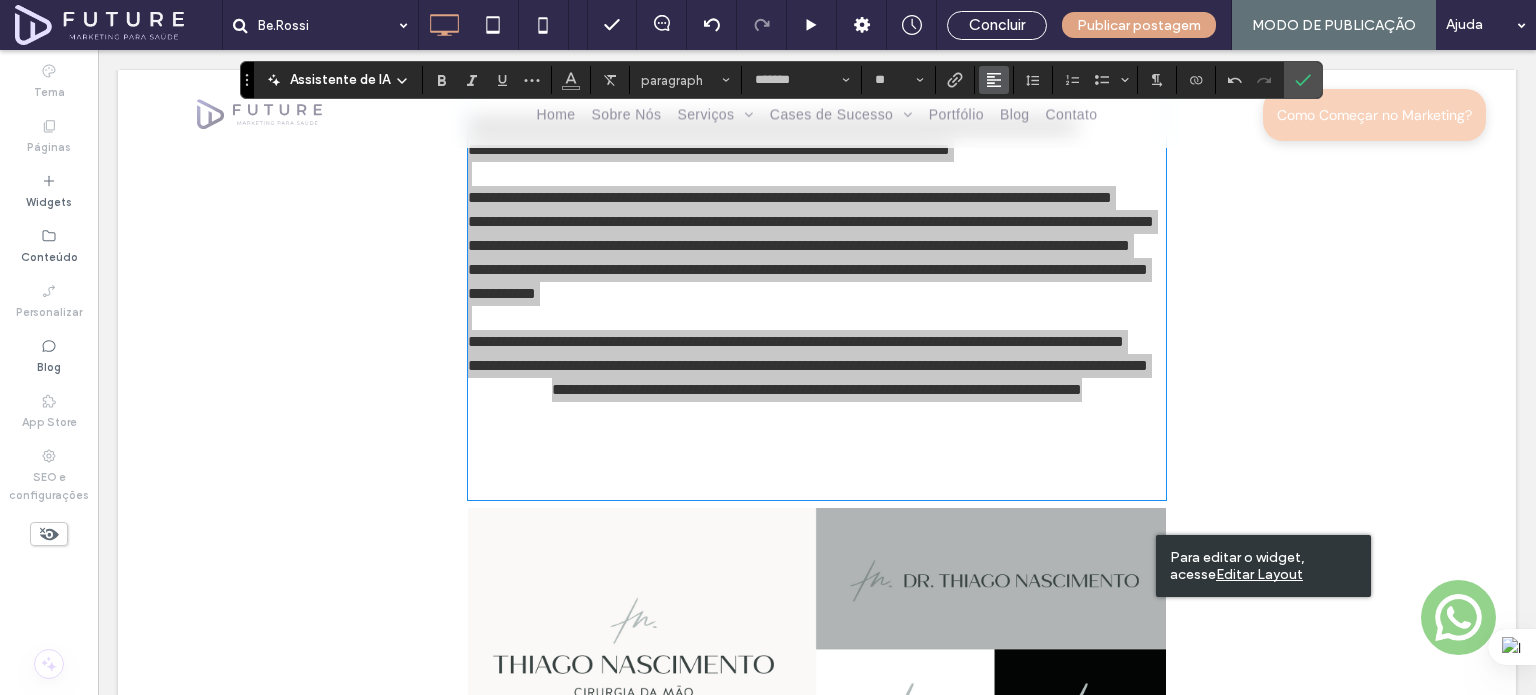 click 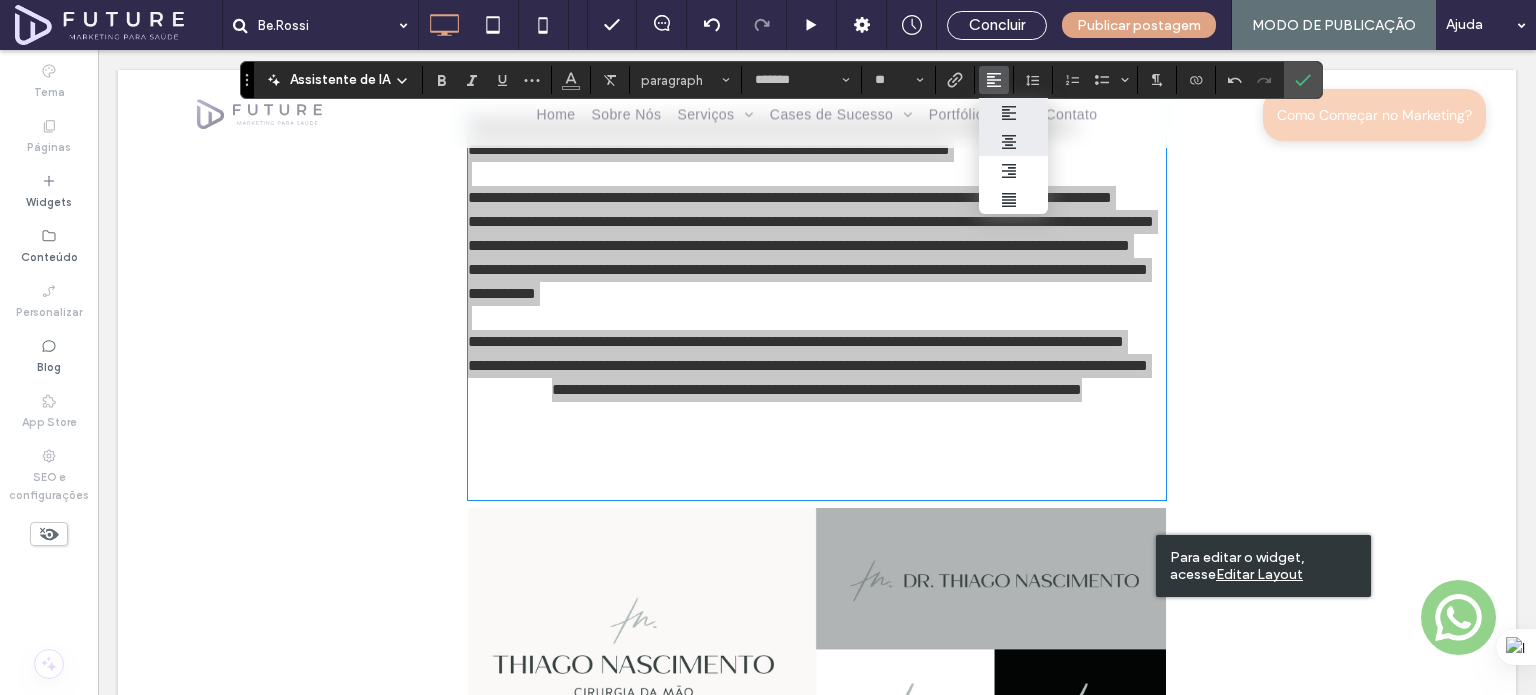click 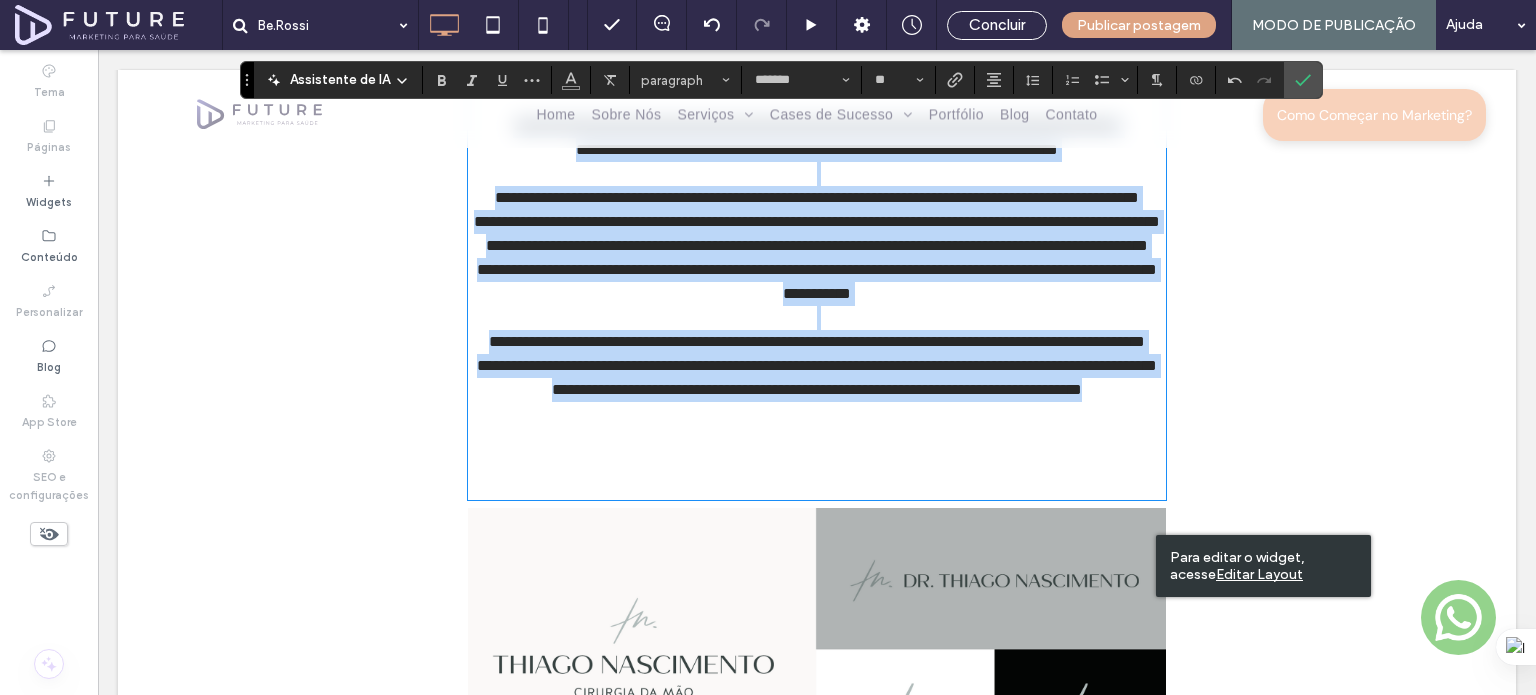 click on "**********" at bounding box center [817, 246] 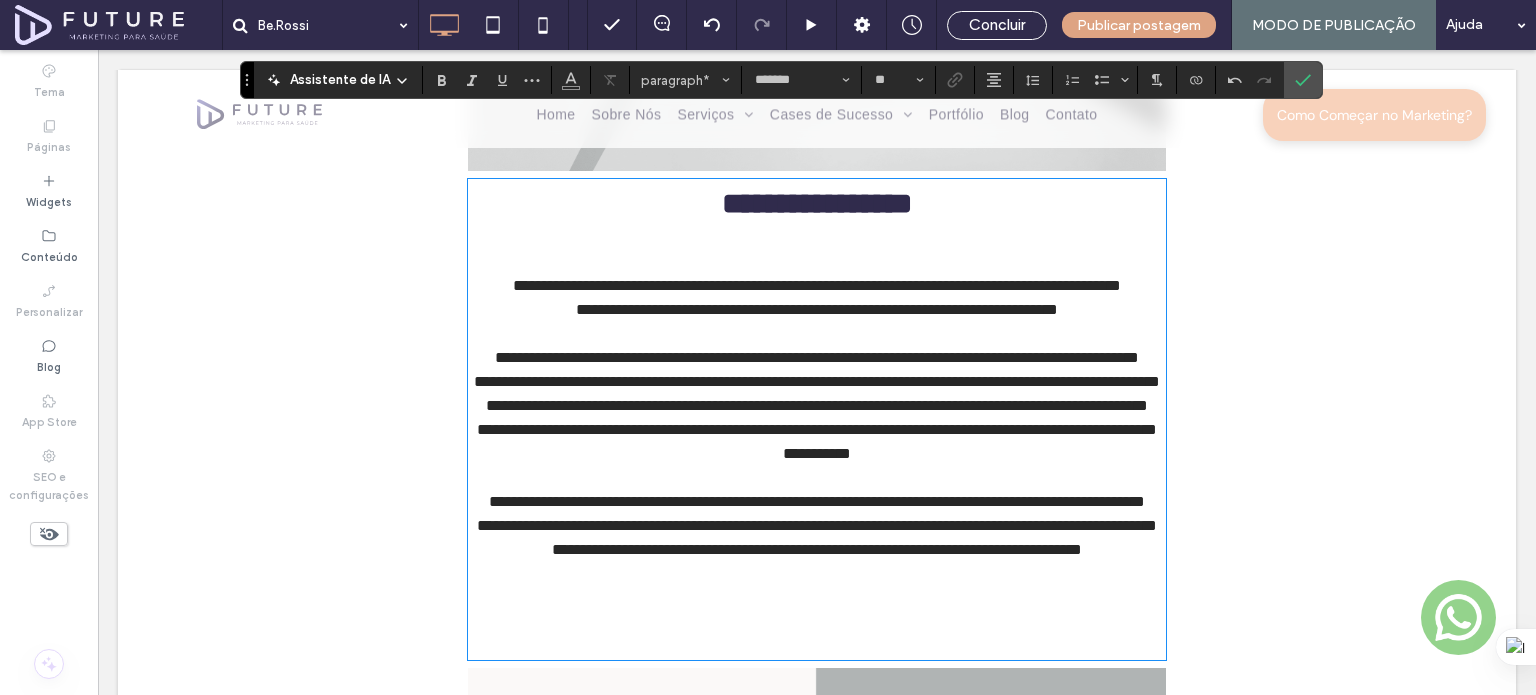 scroll, scrollTop: 1834, scrollLeft: 0, axis: vertical 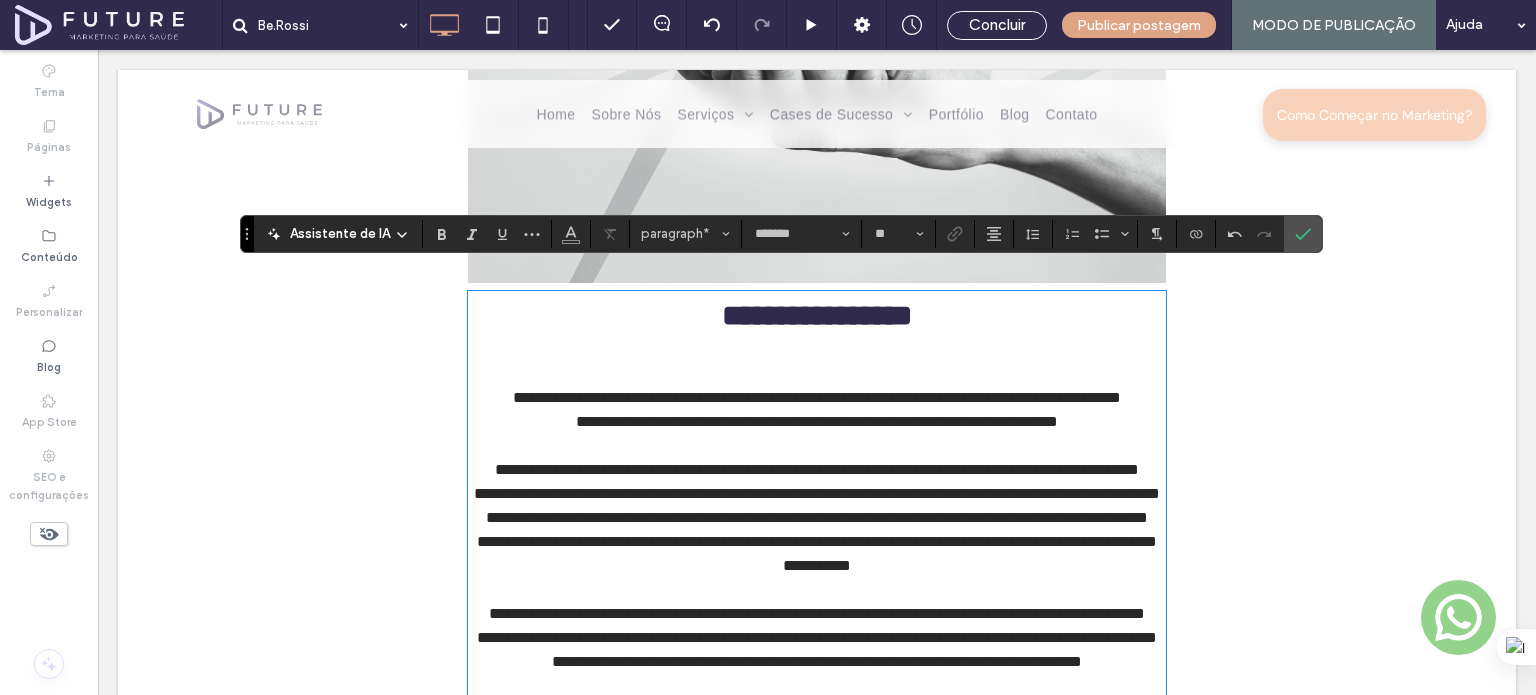 click on "**********" at bounding box center [817, 422] 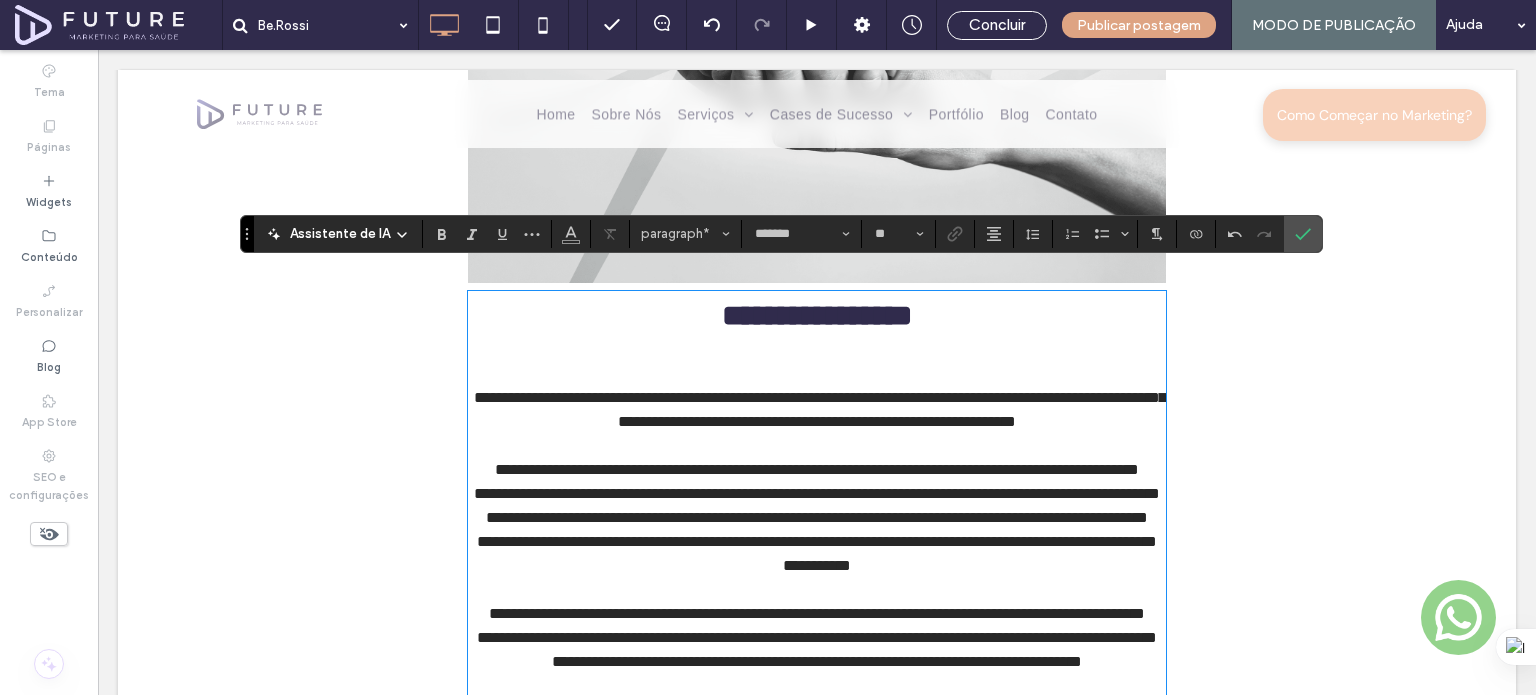 type 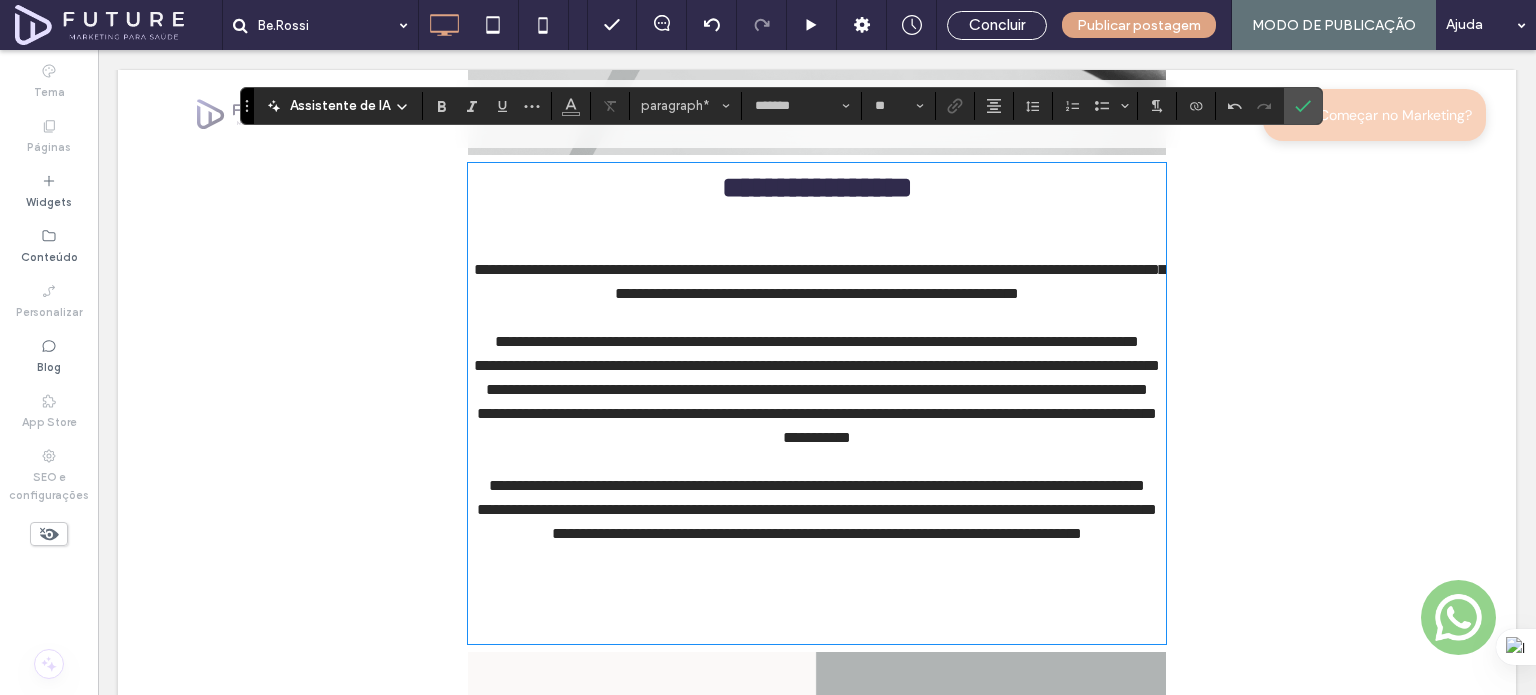 scroll, scrollTop: 2034, scrollLeft: 0, axis: vertical 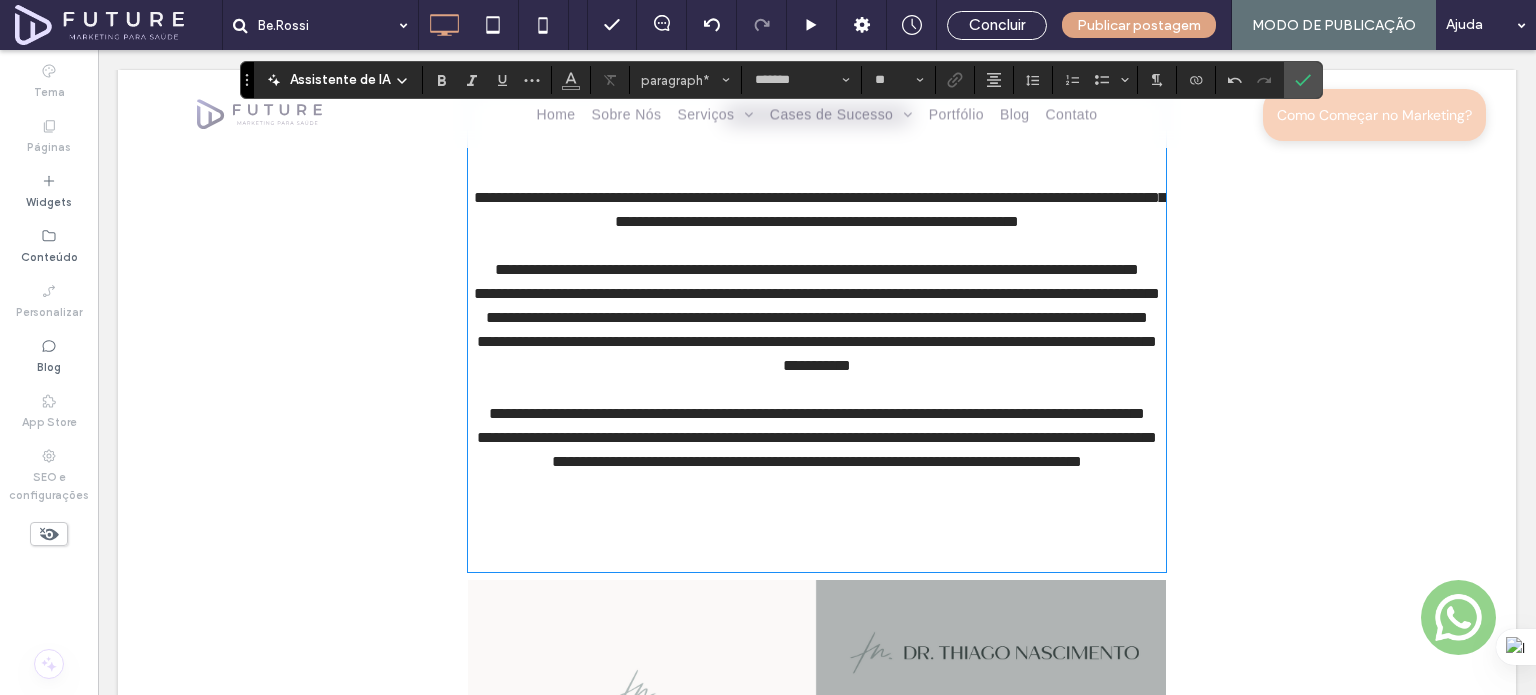click on "**********" at bounding box center [817, 293] 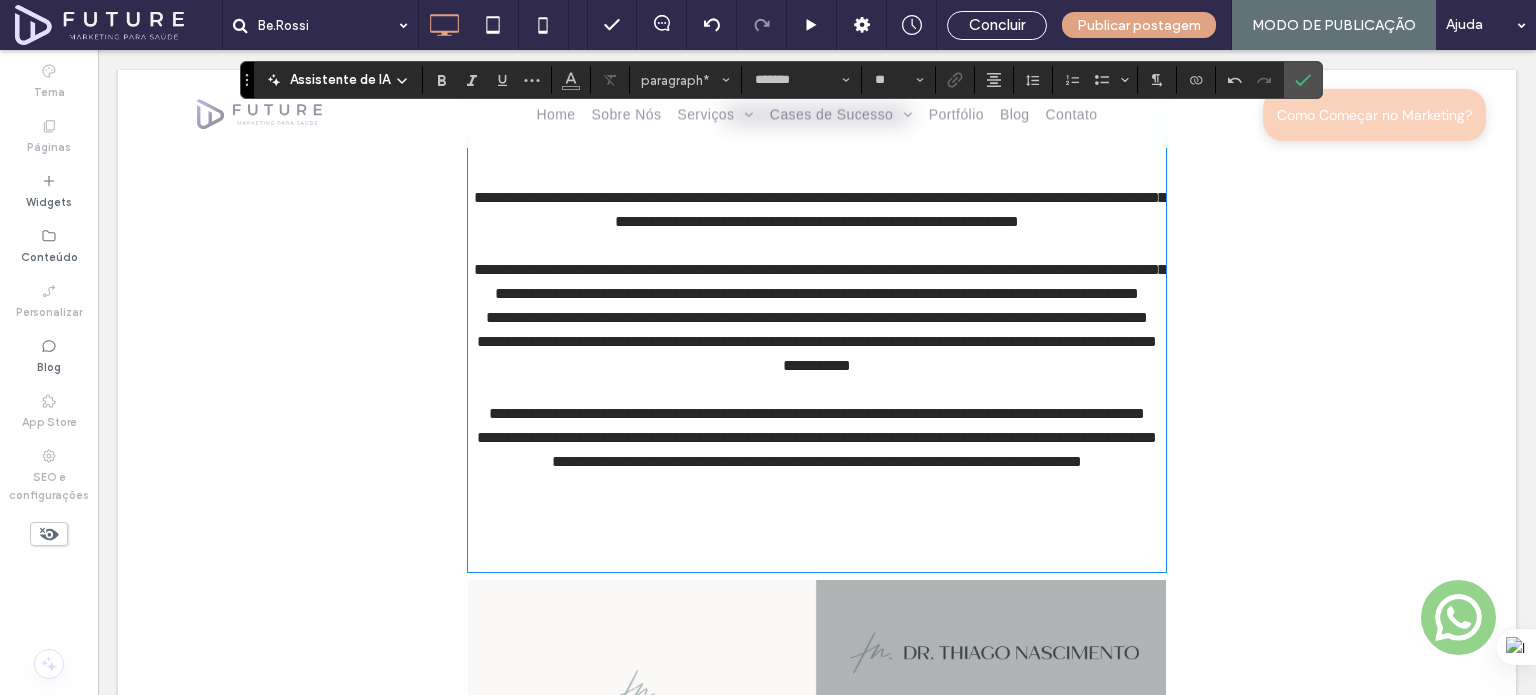 drag, startPoint x: 470, startPoint y: 351, endPoint x: 482, endPoint y: 351, distance: 12 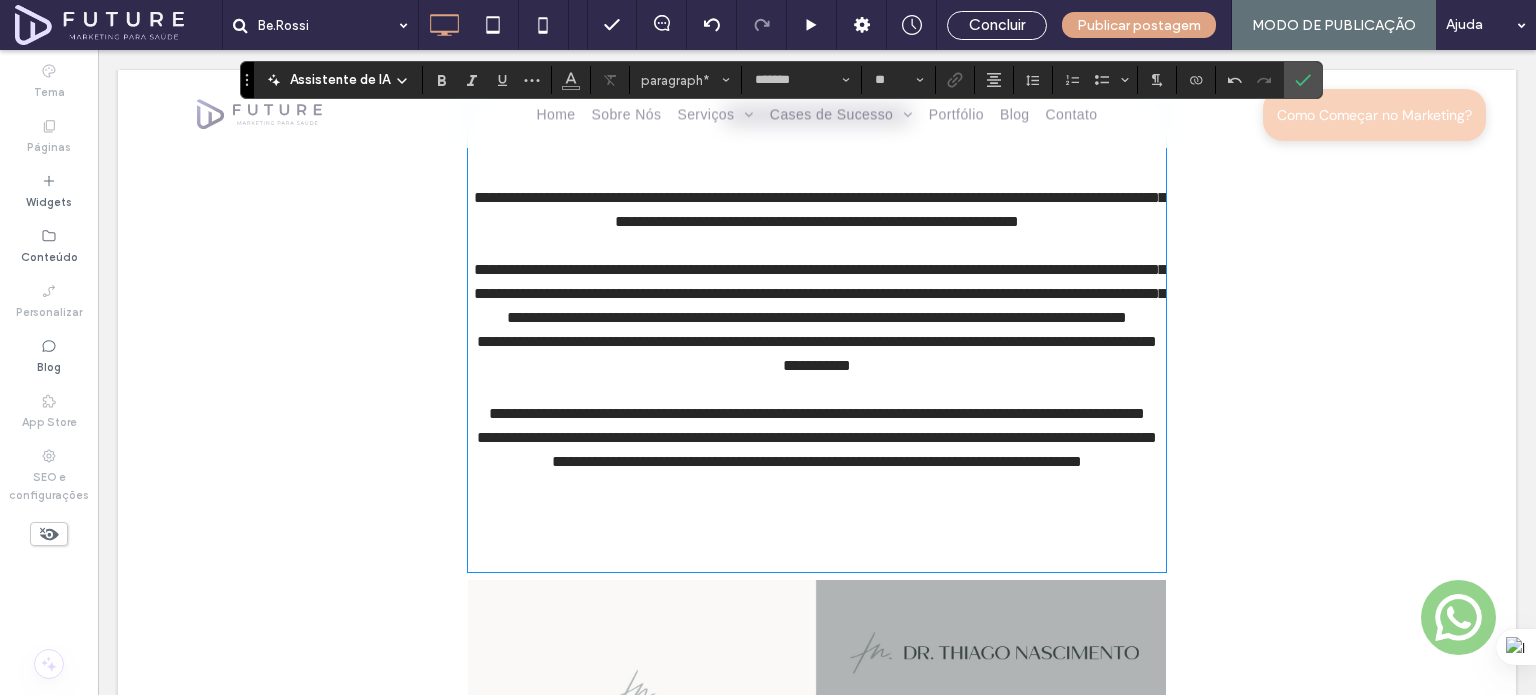 click on "**********" at bounding box center (817, 342) 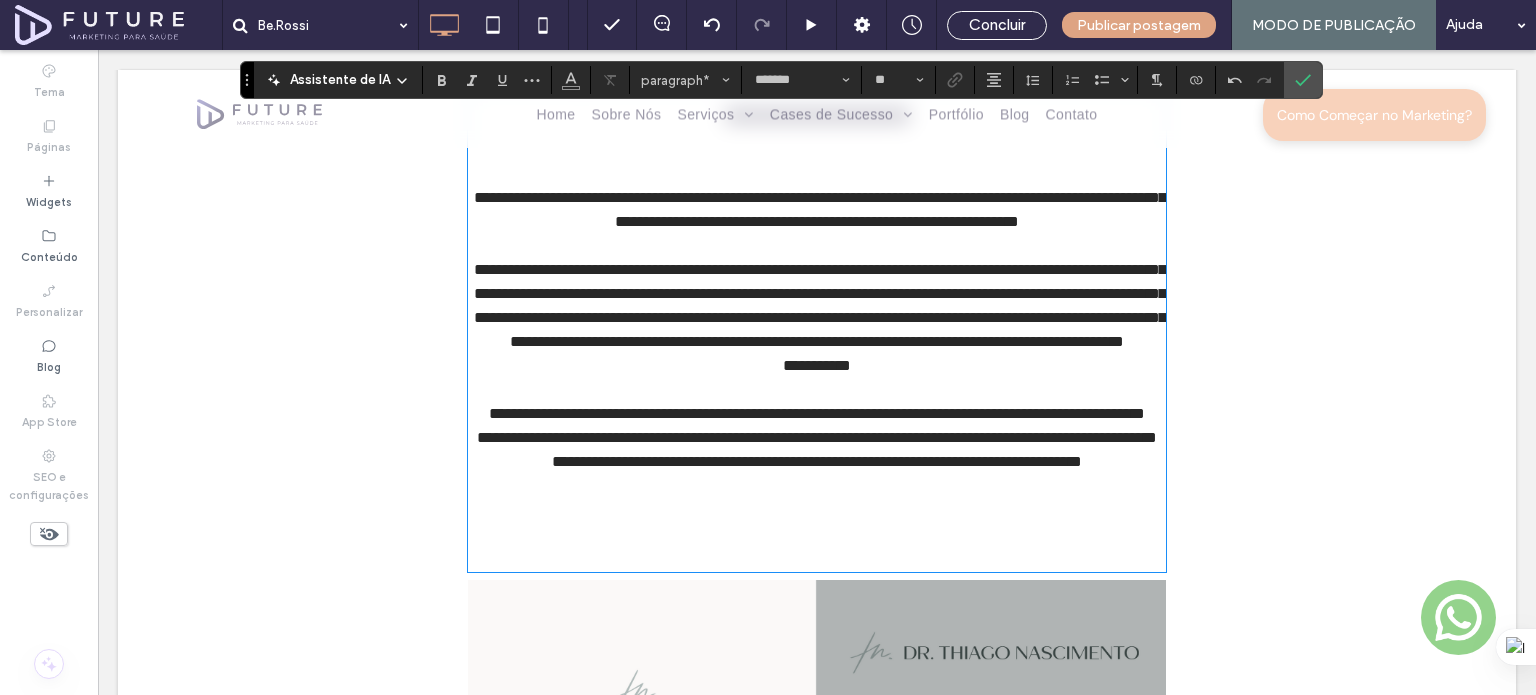 click on "**********" at bounding box center (817, 366) 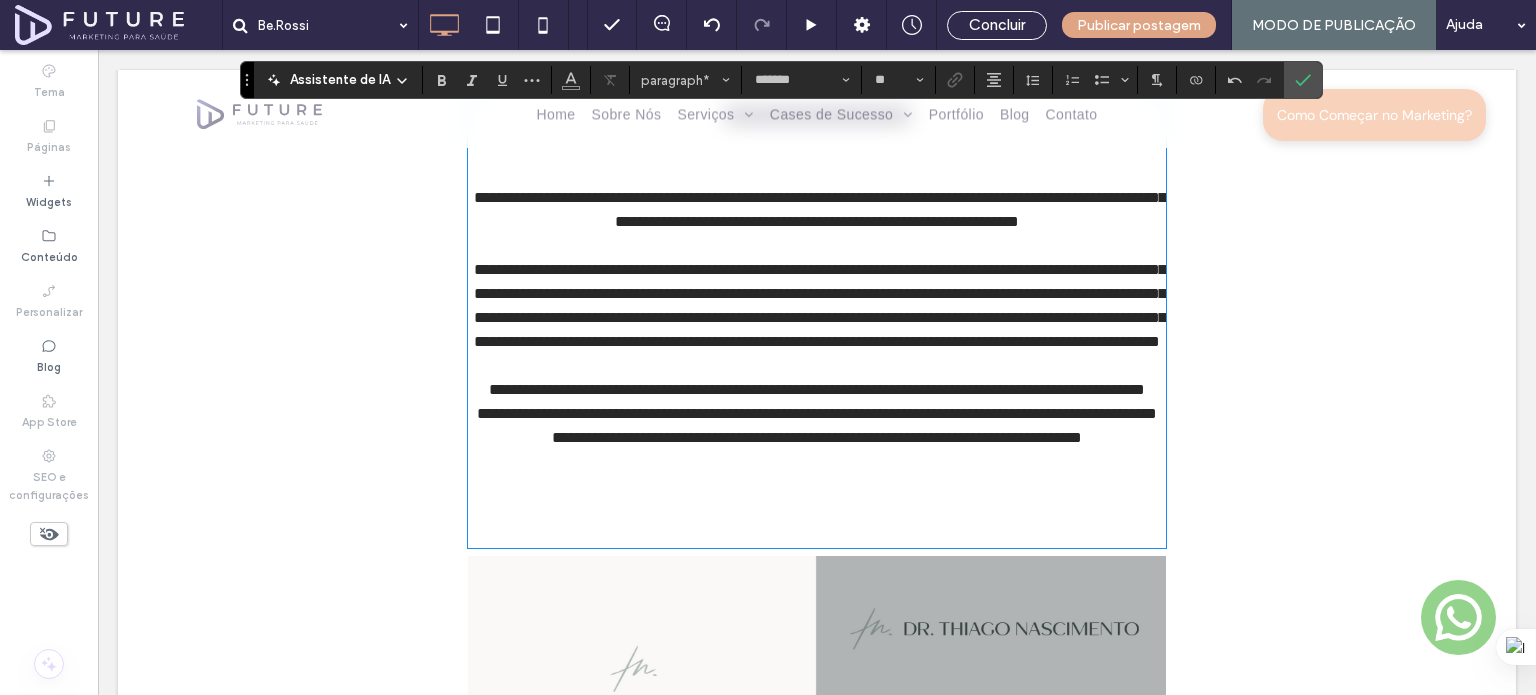 click on "**********" at bounding box center [817, 413] 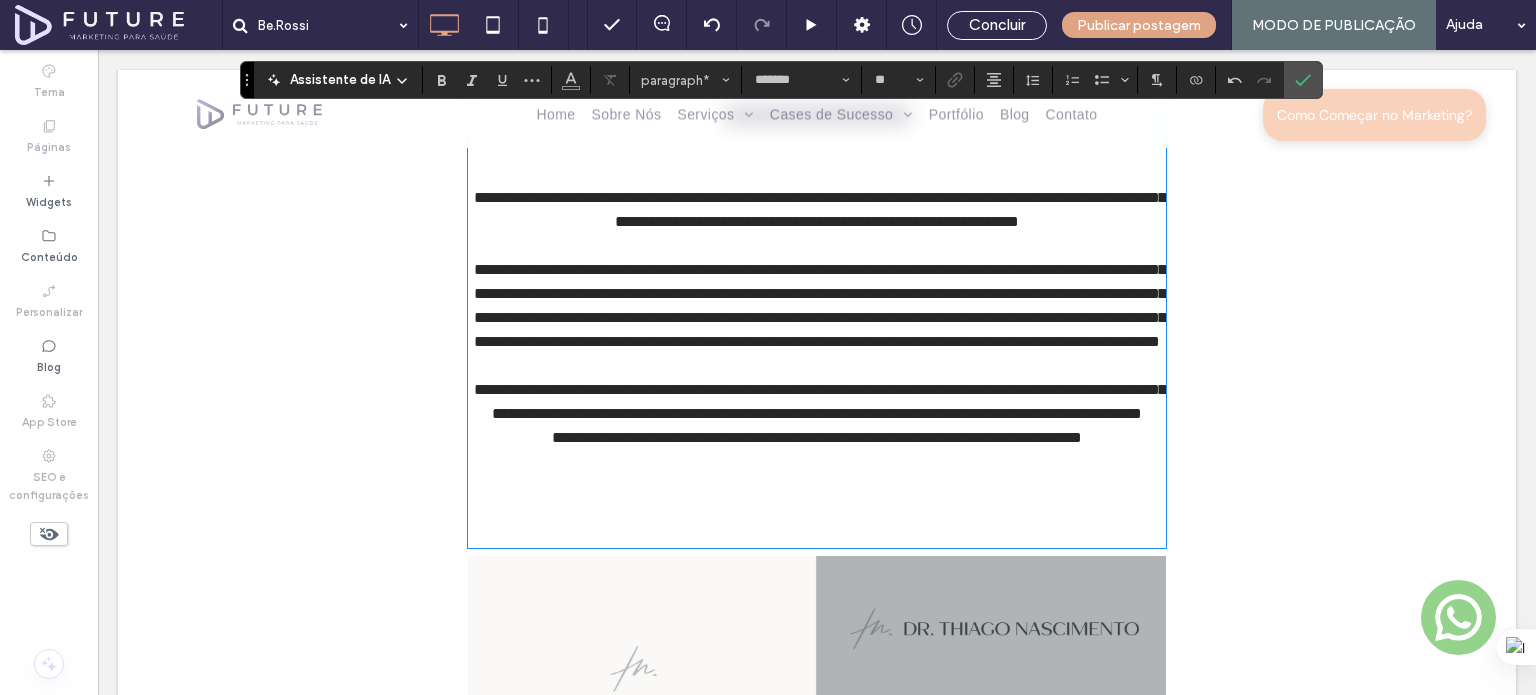 click on "**********" at bounding box center [817, 438] 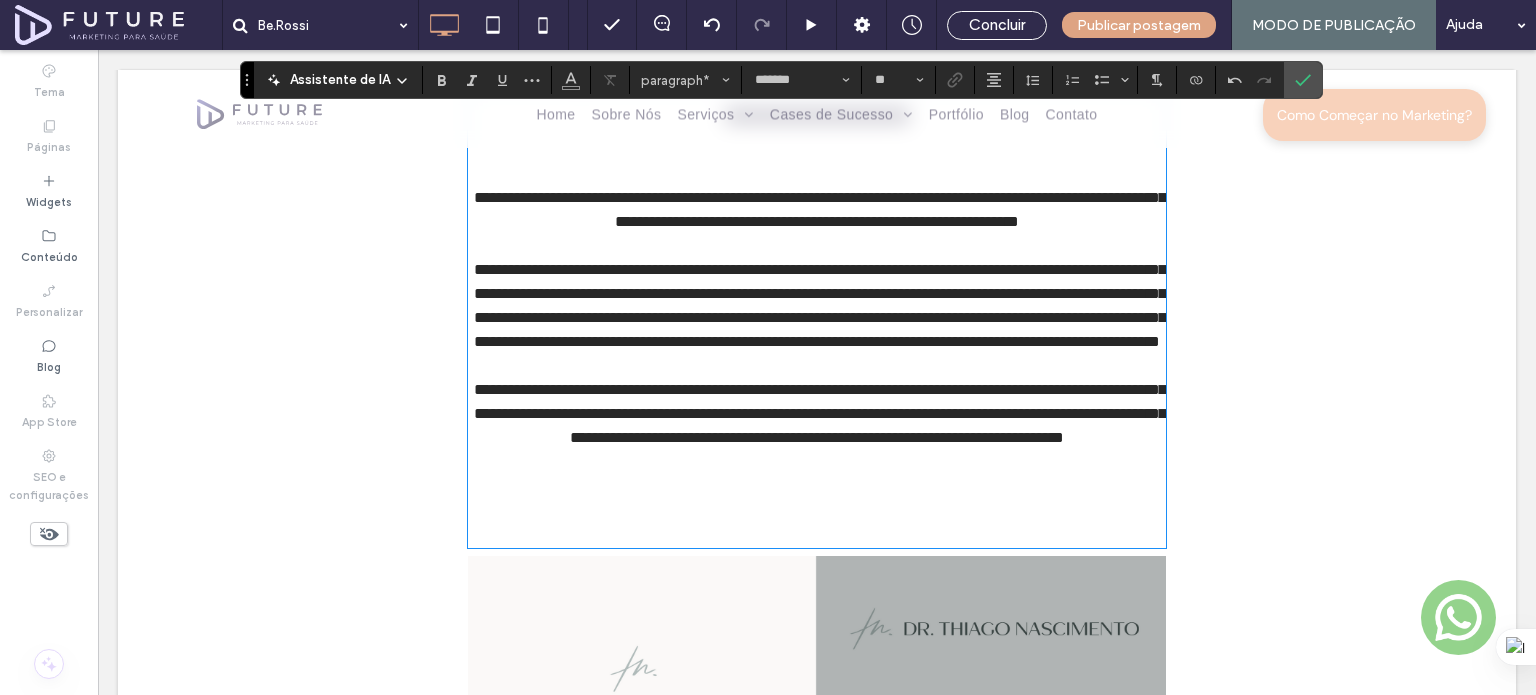 click at bounding box center [817, 486] 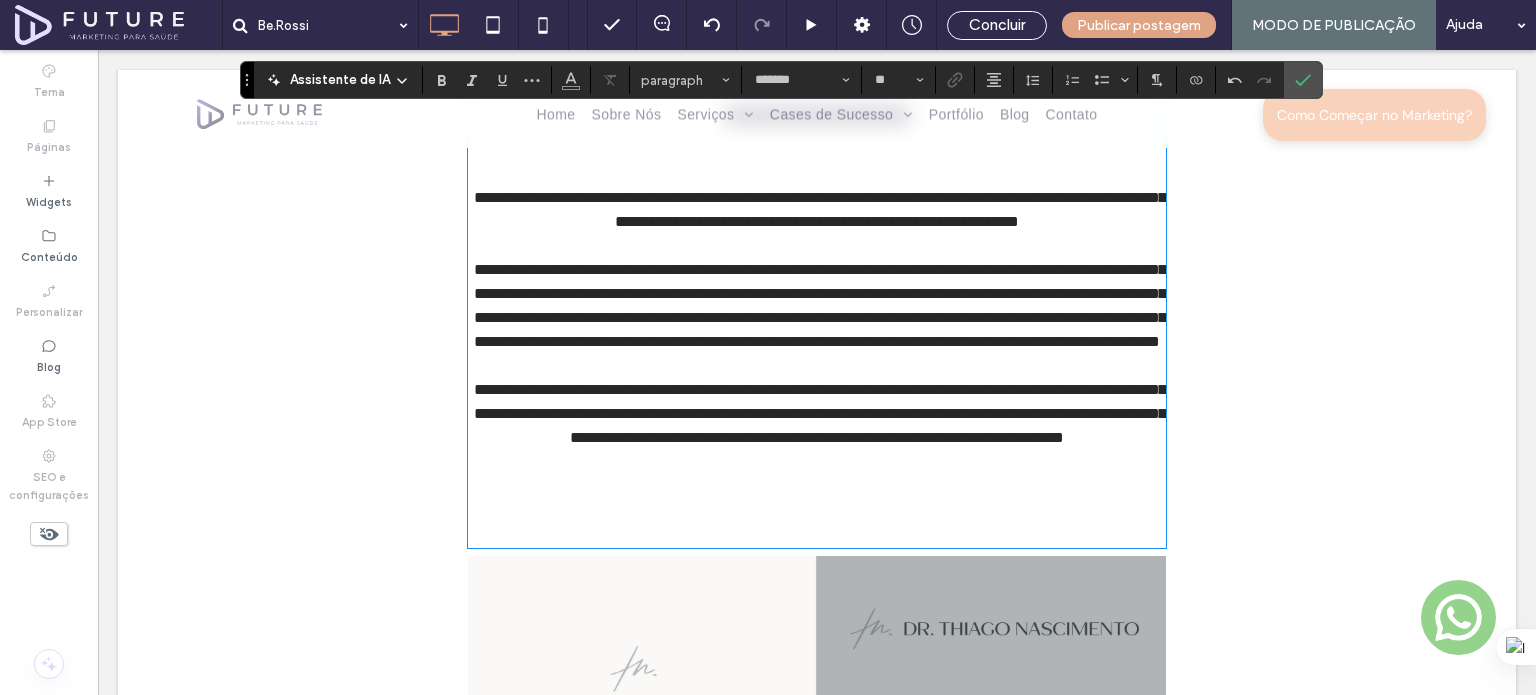 click at bounding box center [817, 486] 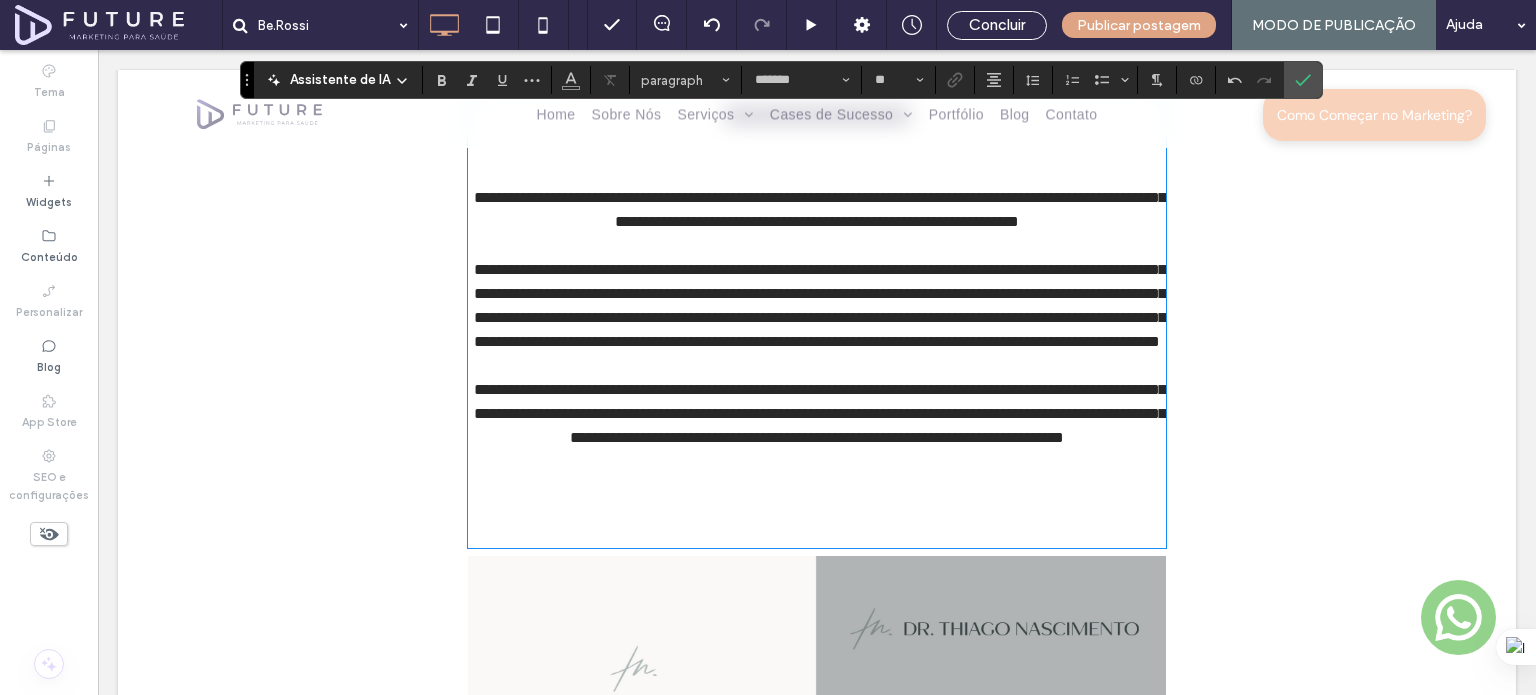click at bounding box center (817, 486) 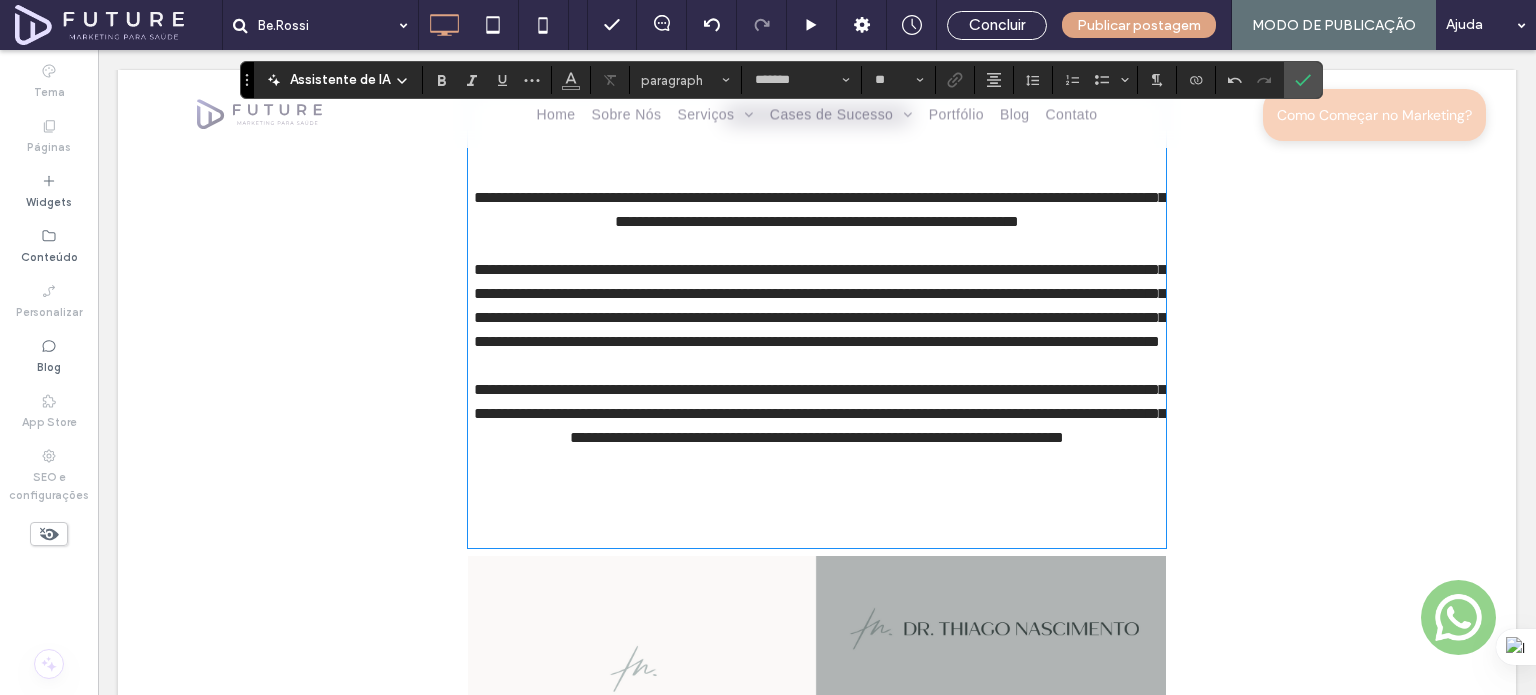 click at bounding box center (817, 486) 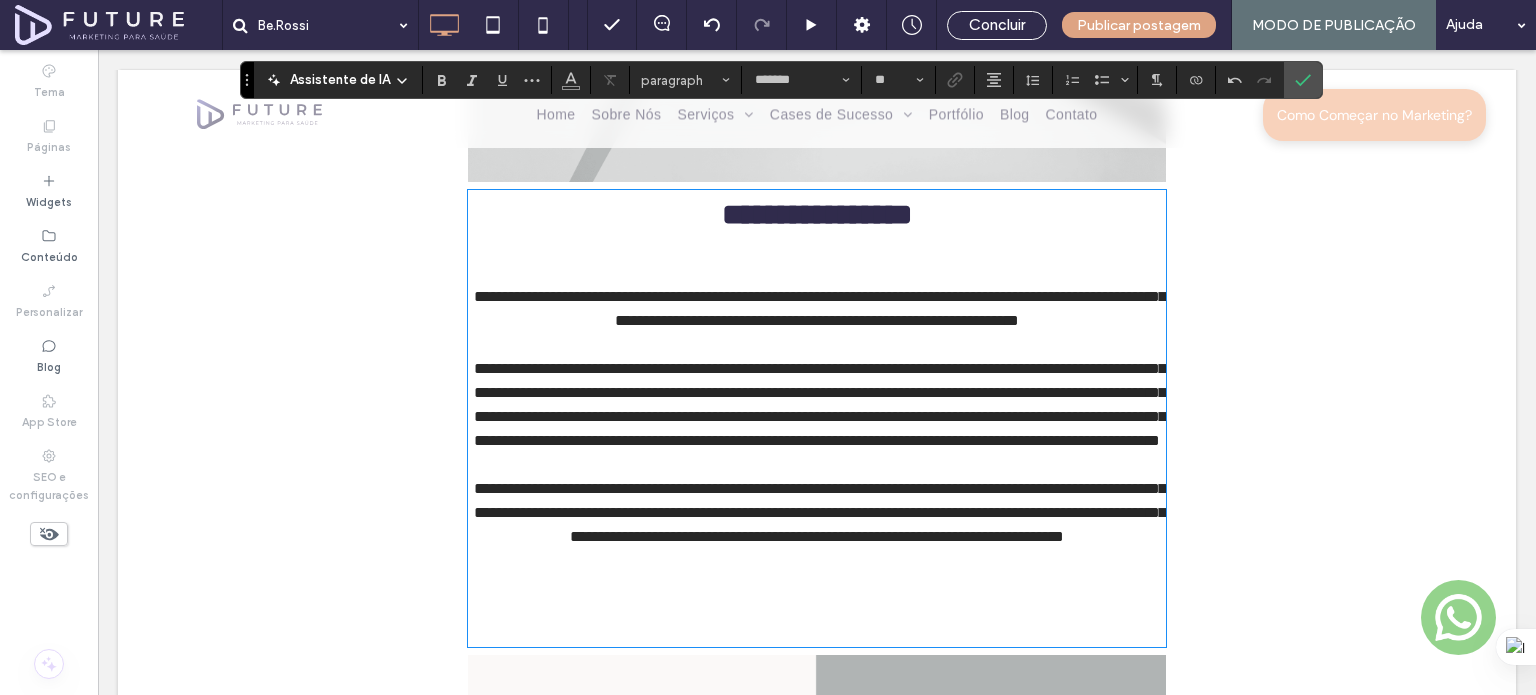 scroll, scrollTop: 1934, scrollLeft: 0, axis: vertical 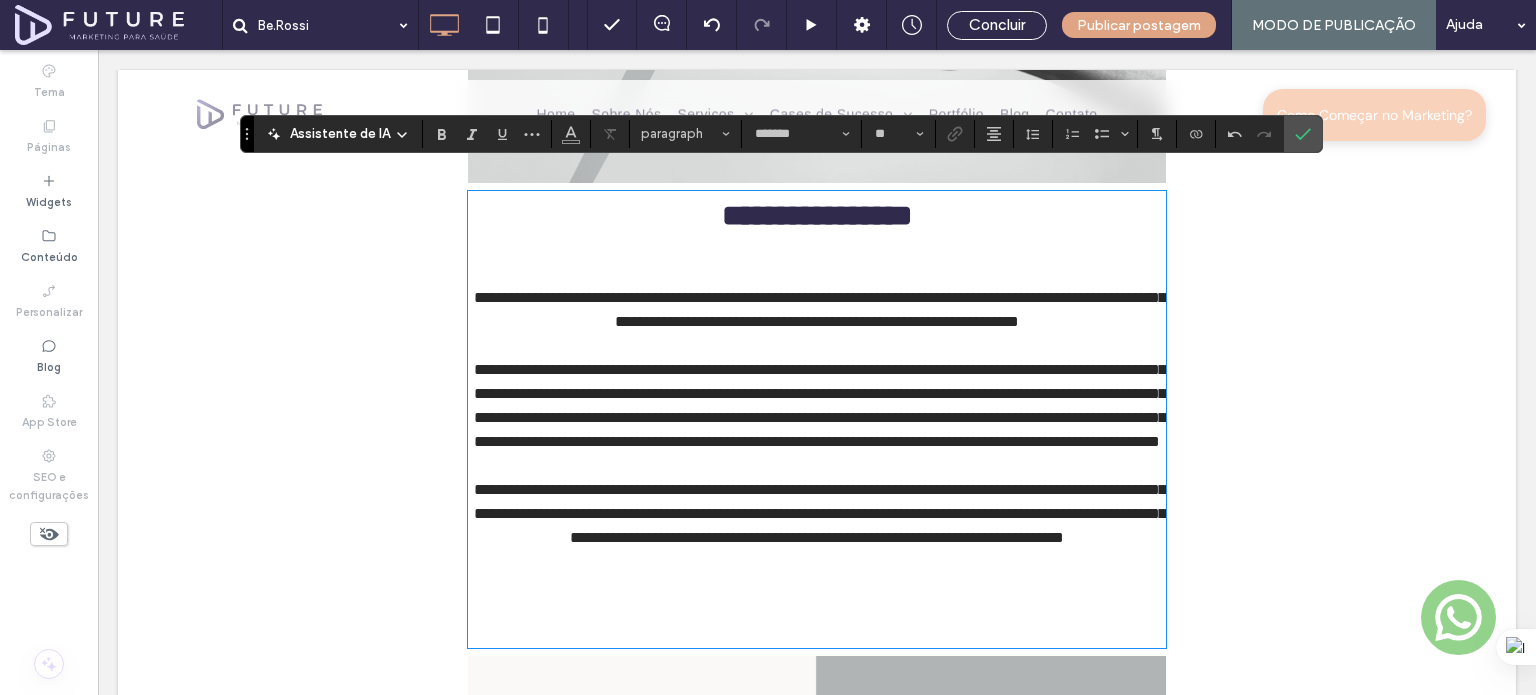 click at bounding box center [817, 466] 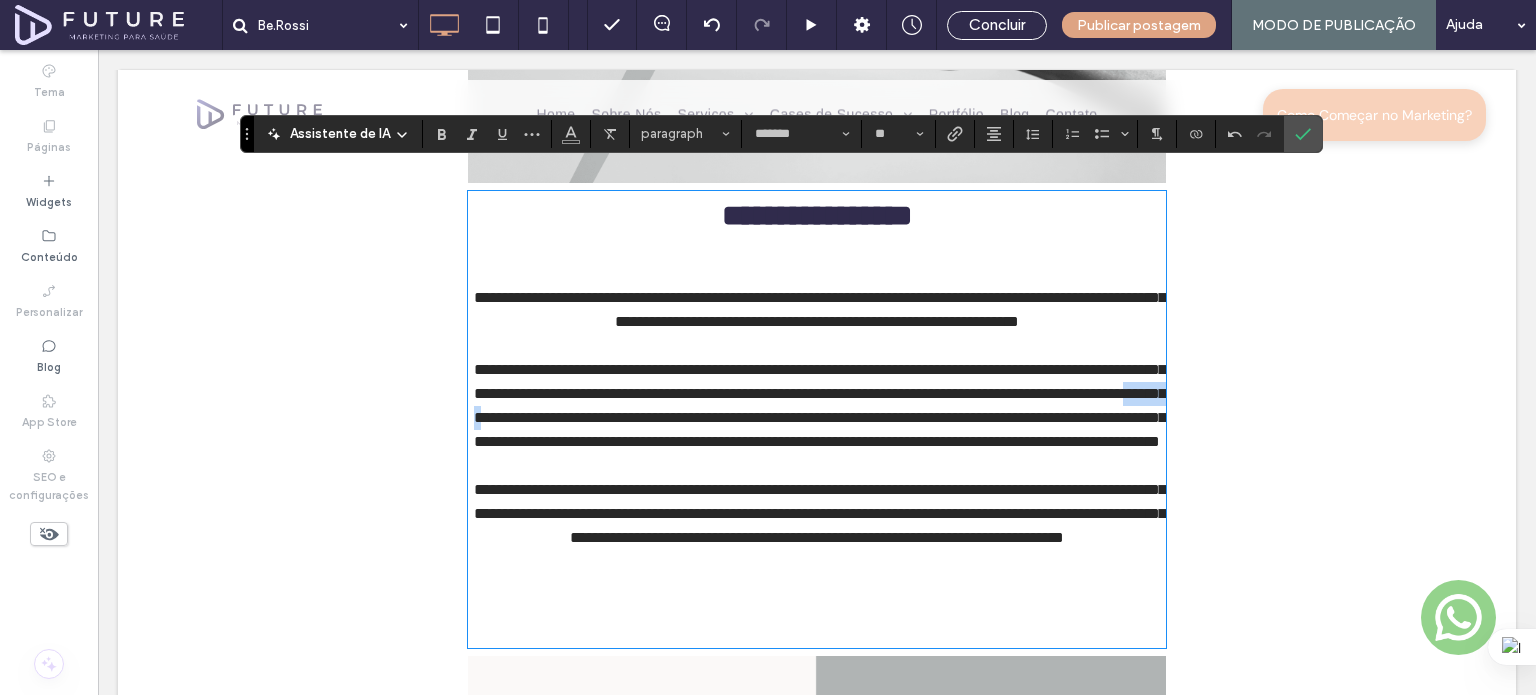 click on "**********" at bounding box center (820, 405) 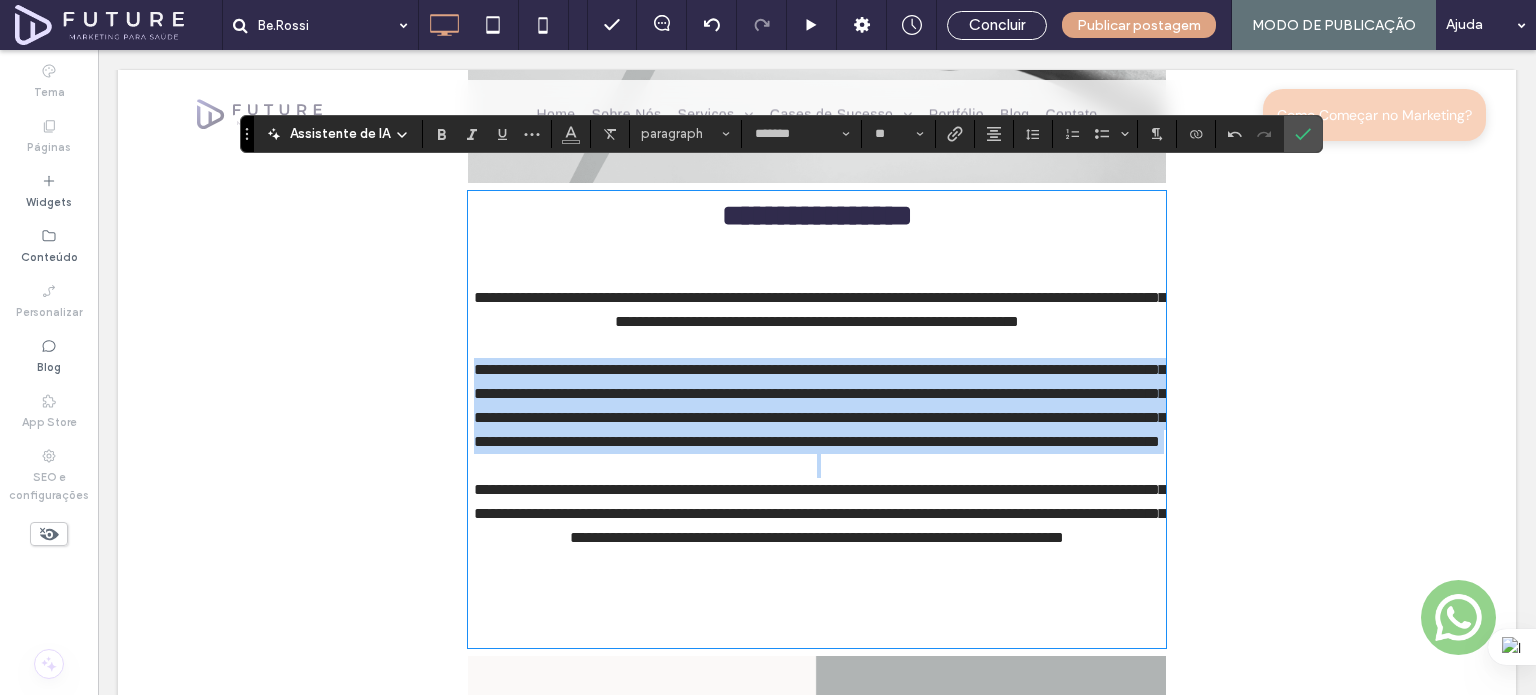 click on "**********" at bounding box center (820, 405) 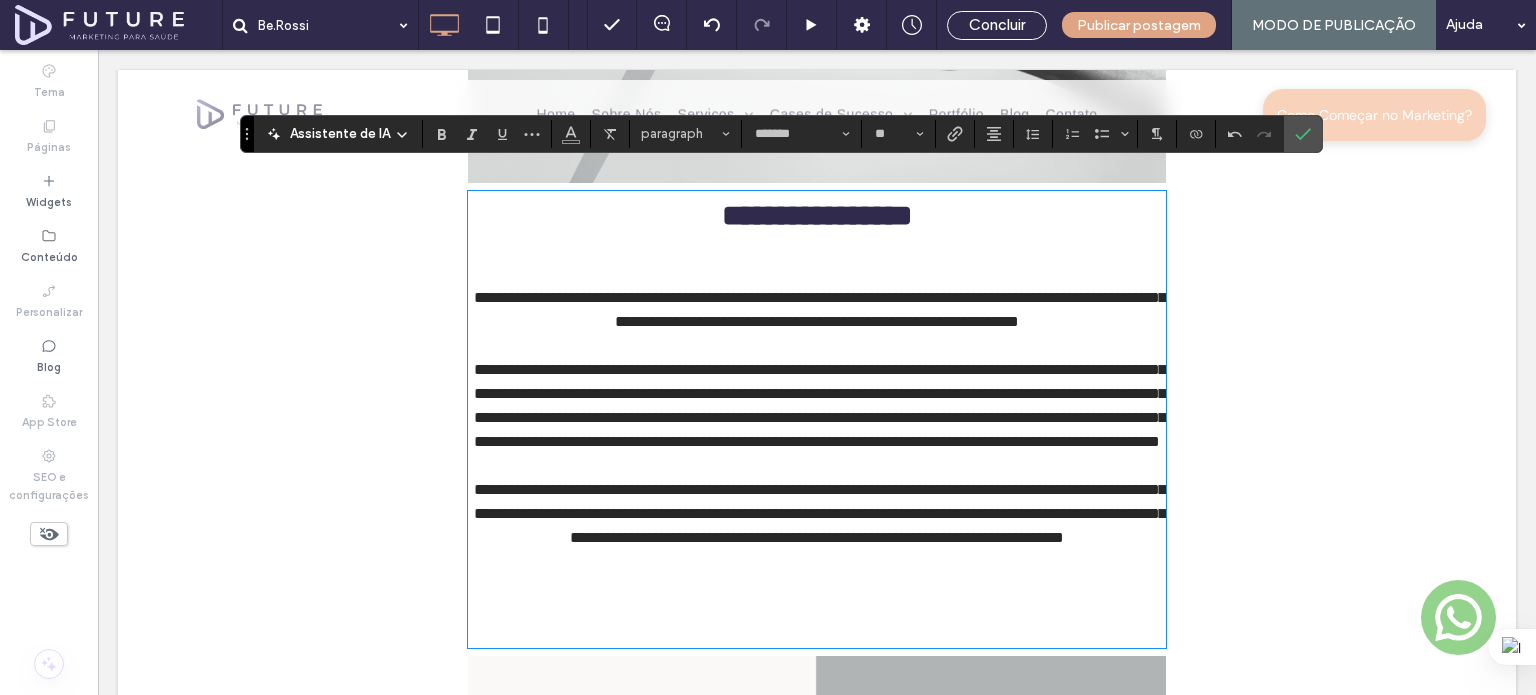 click on "**********" at bounding box center (820, 309) 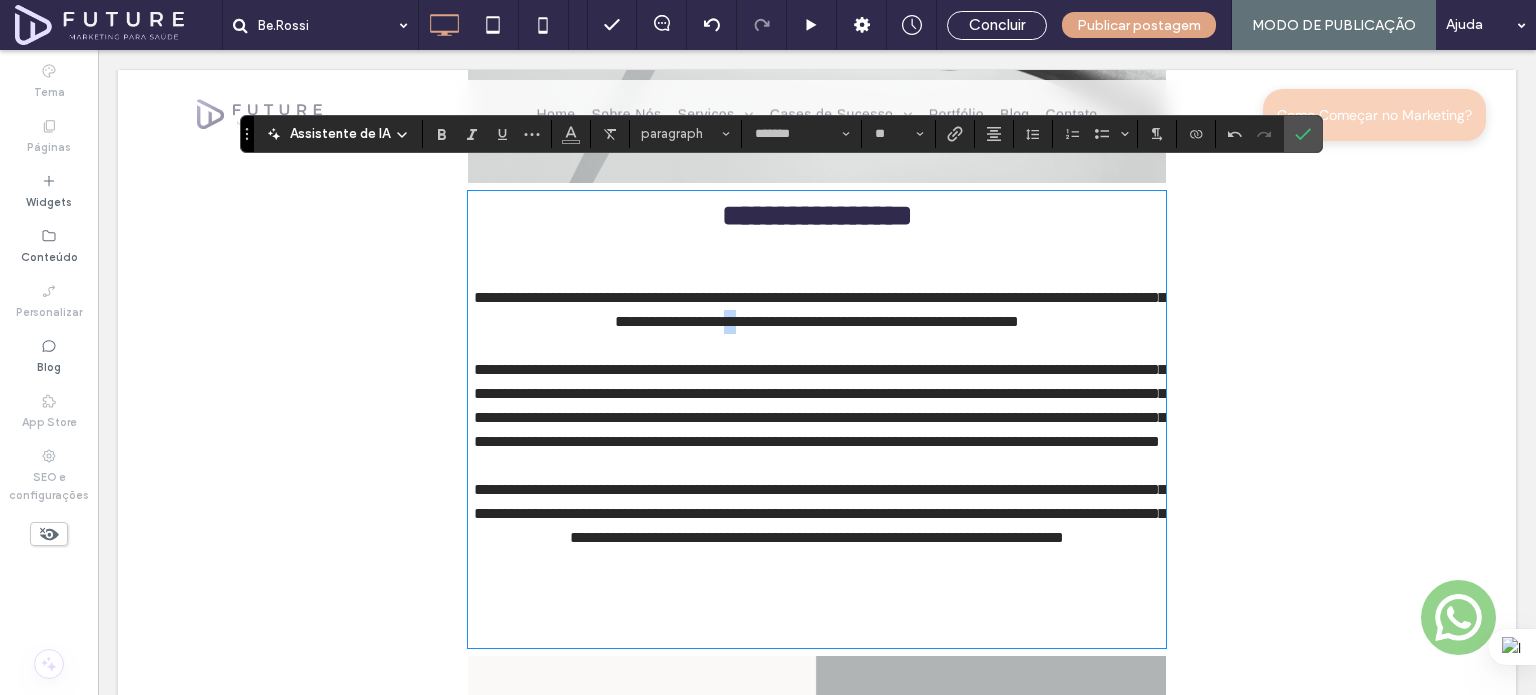 click on "**********" at bounding box center (820, 309) 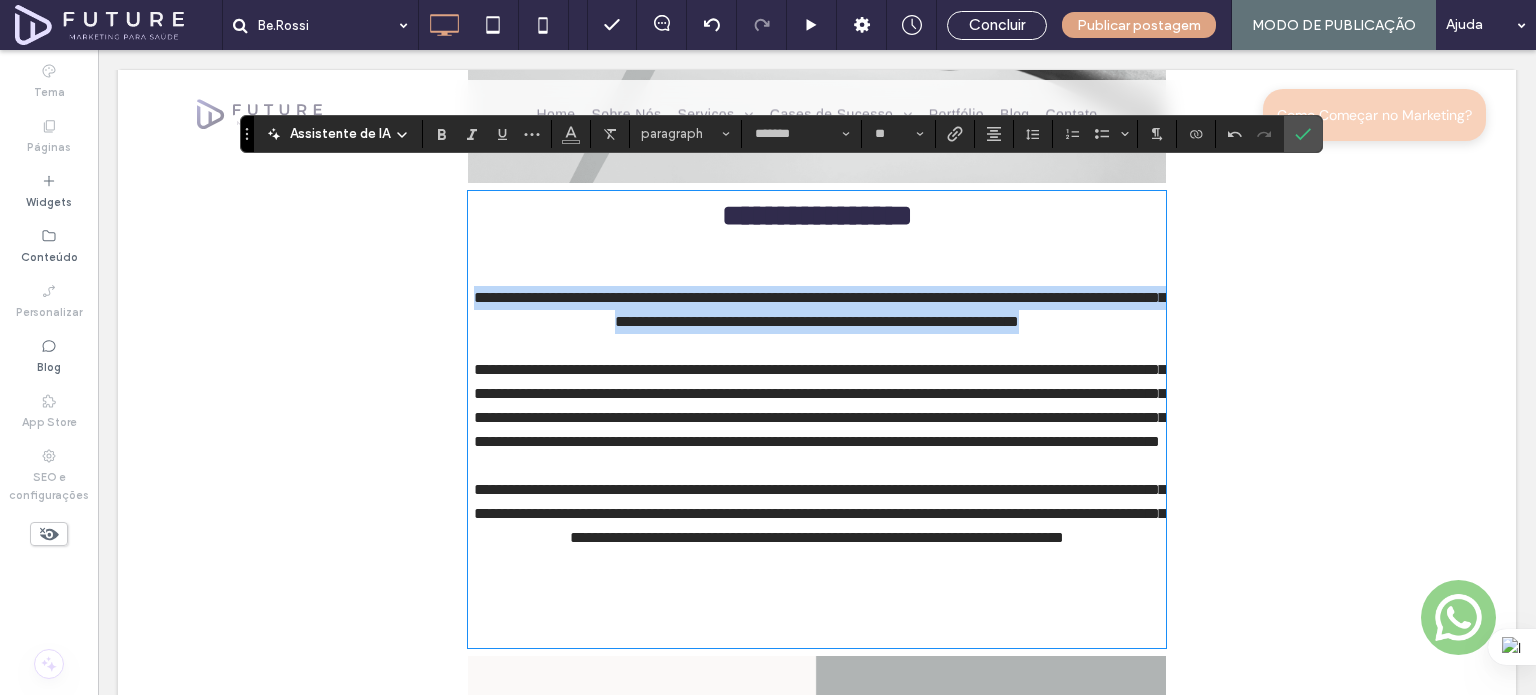 click on "**********" at bounding box center (820, 309) 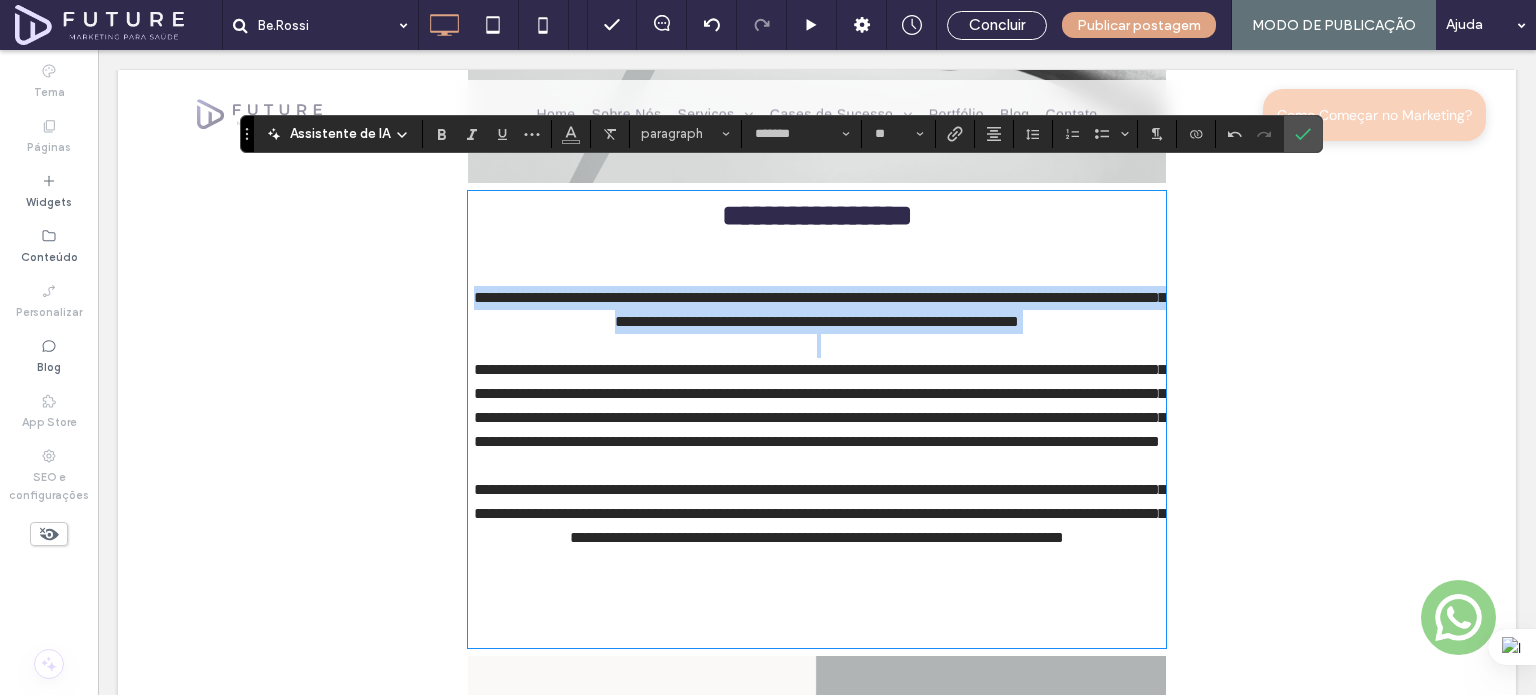 click on "**********" at bounding box center [820, 309] 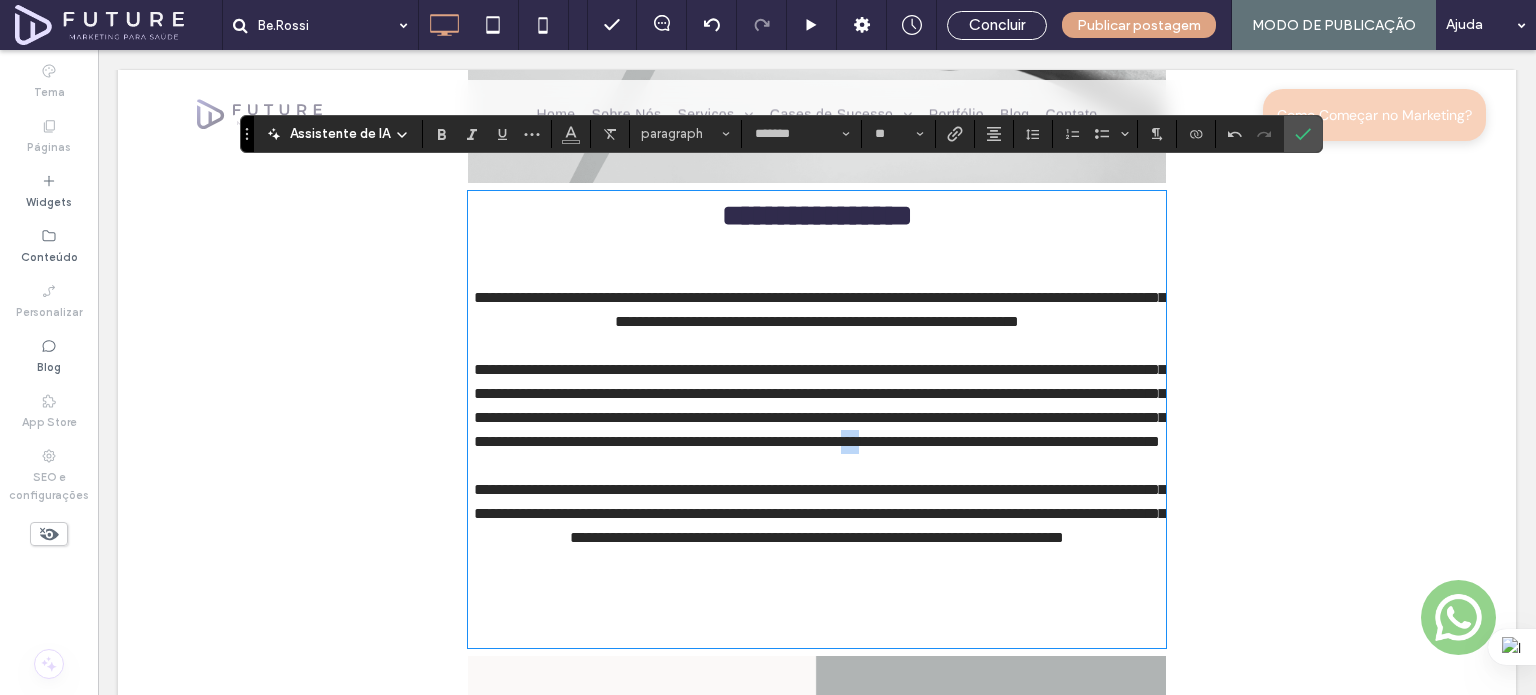 click on "**********" at bounding box center [820, 405] 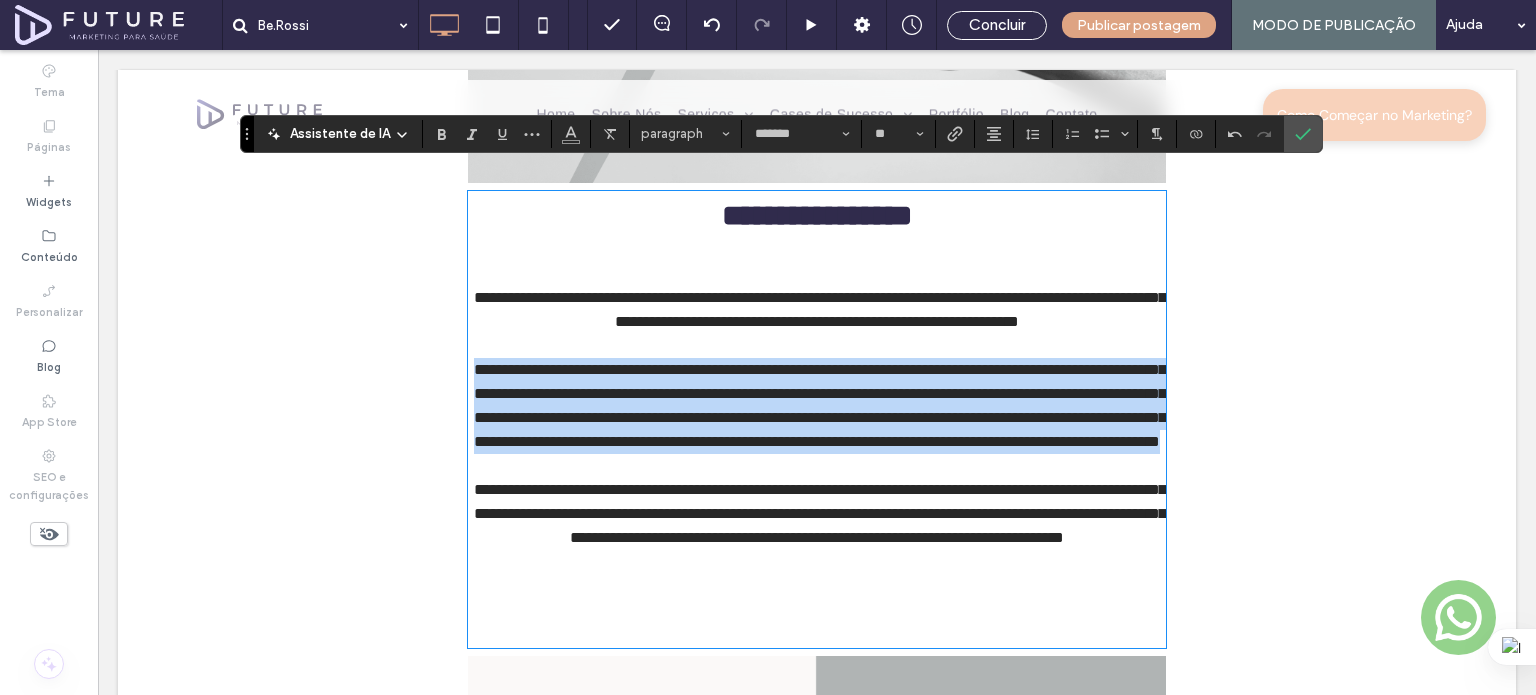 click on "**********" at bounding box center [820, 405] 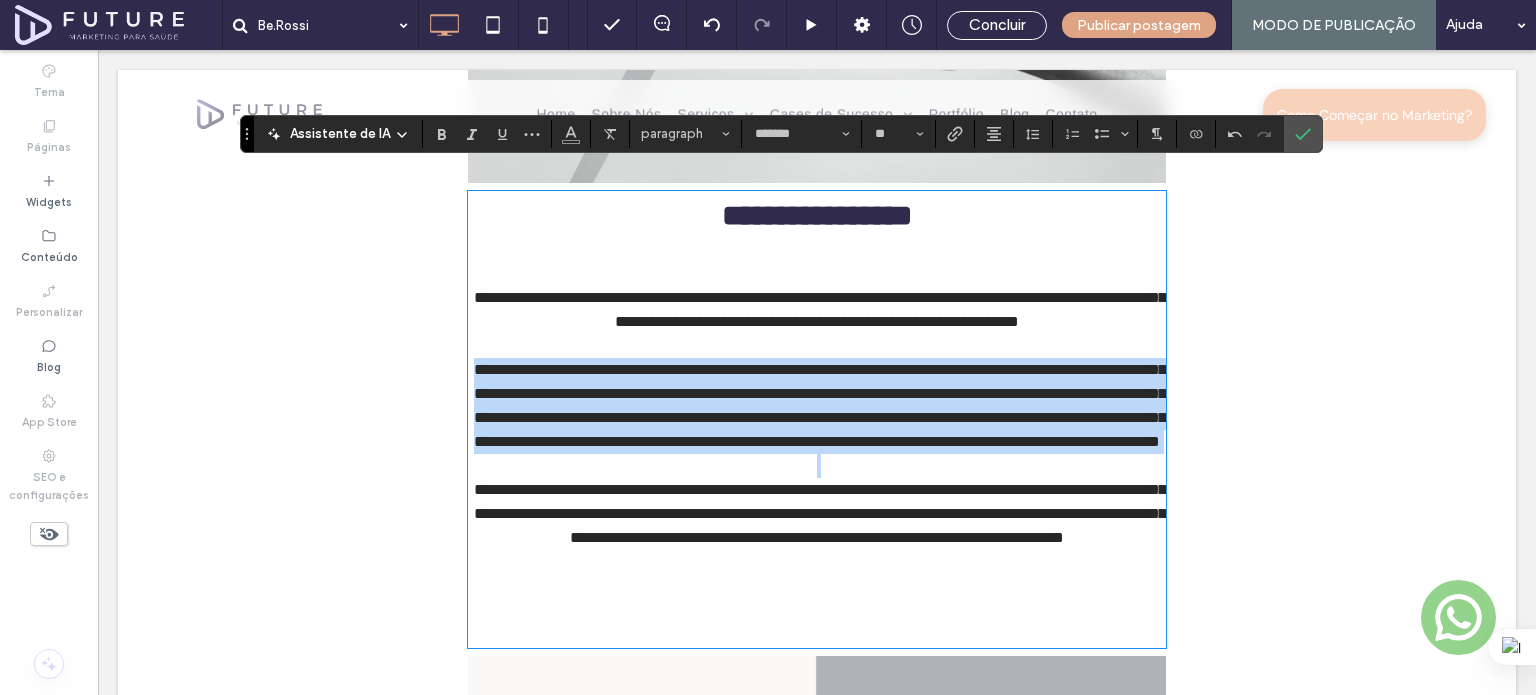 click on "**********" at bounding box center [820, 405] 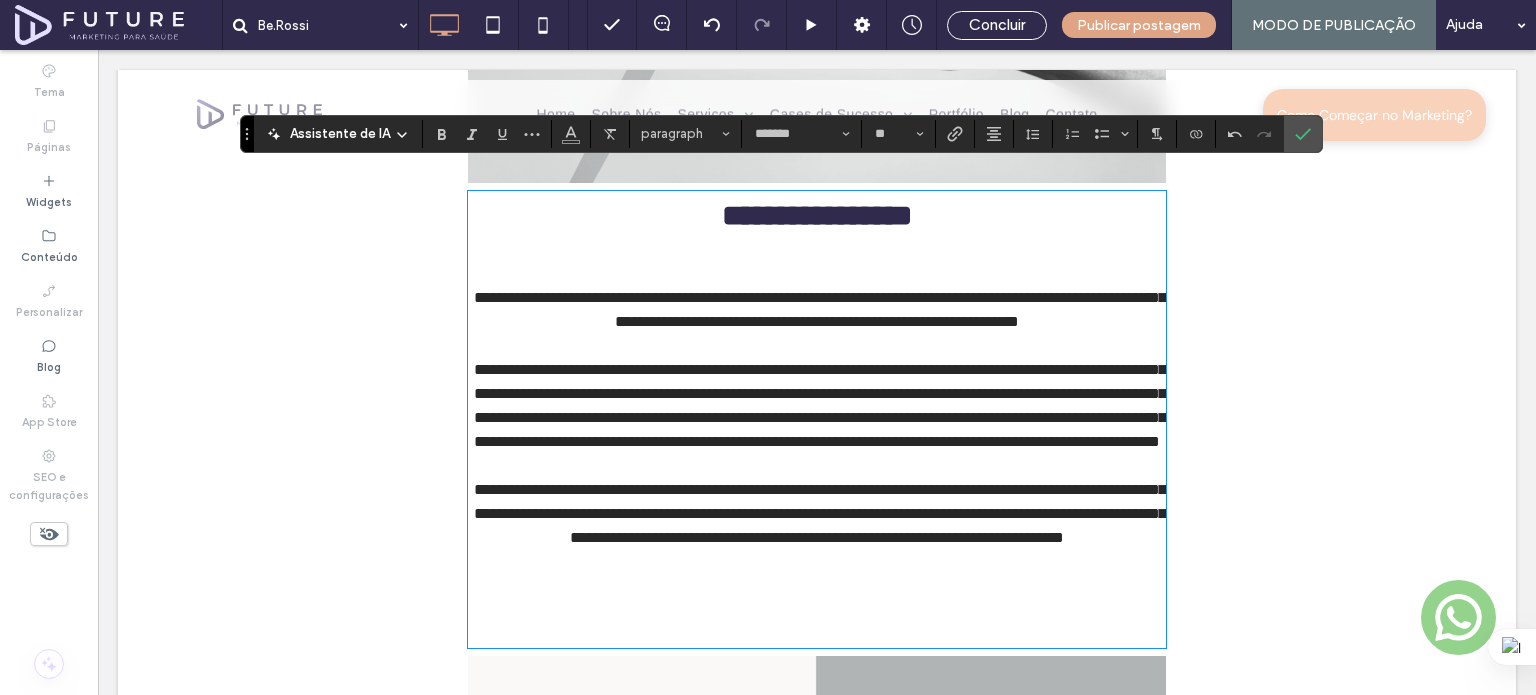 click on "**********" at bounding box center (820, 309) 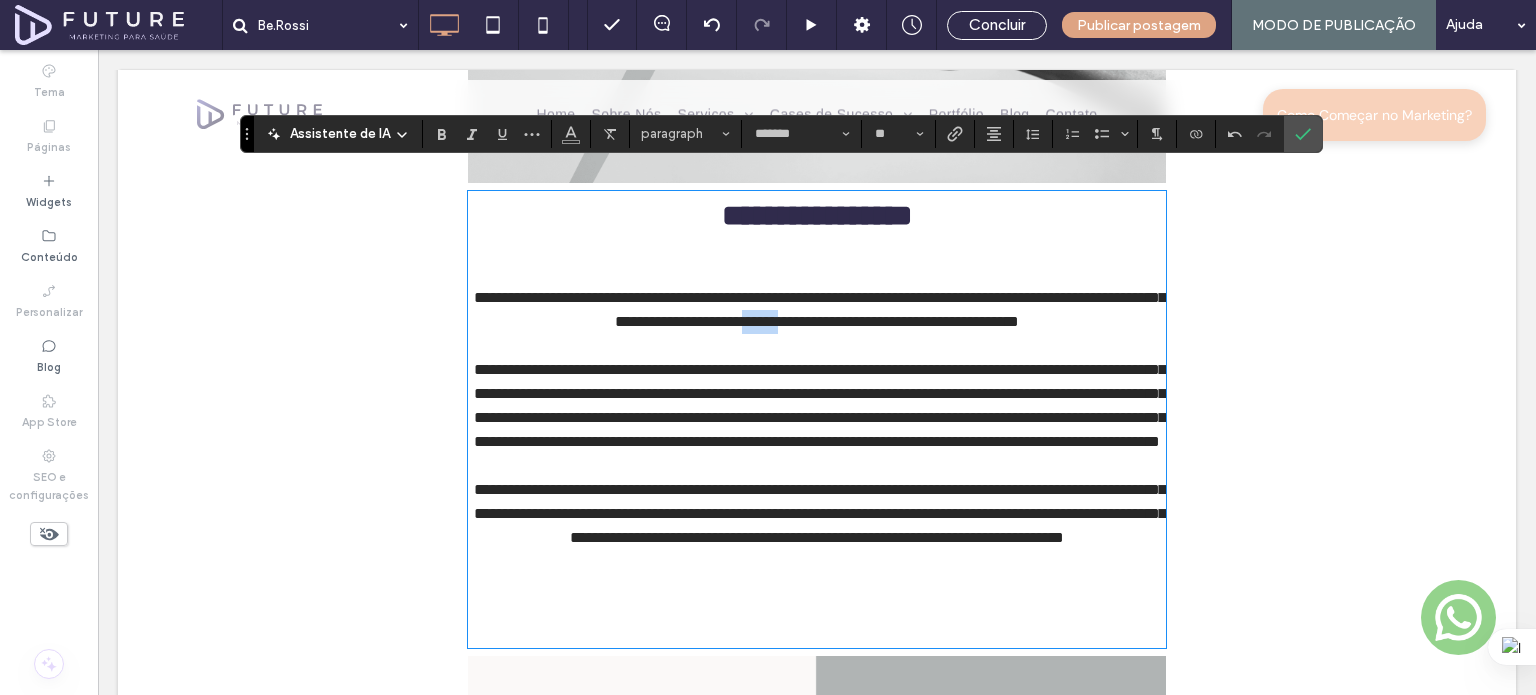 click on "**********" at bounding box center [820, 309] 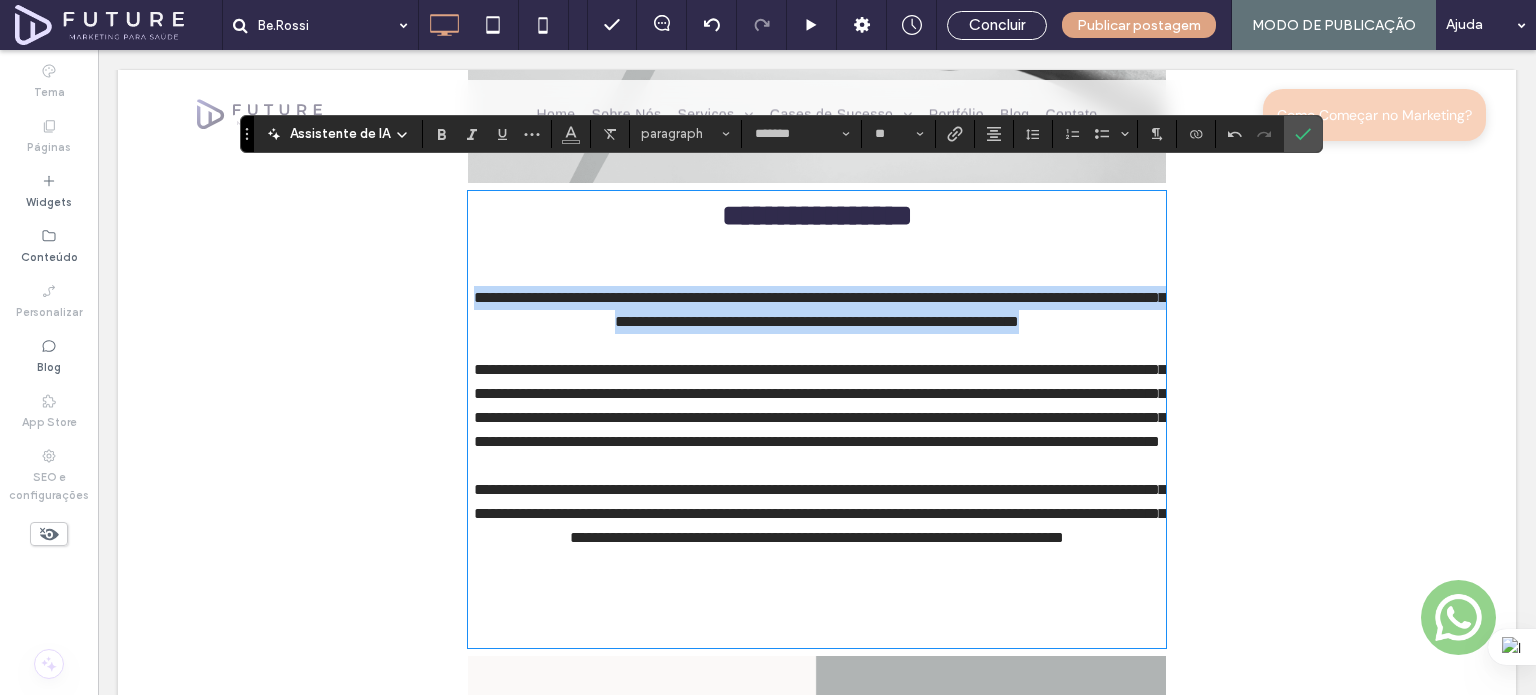 click on "**********" at bounding box center [820, 309] 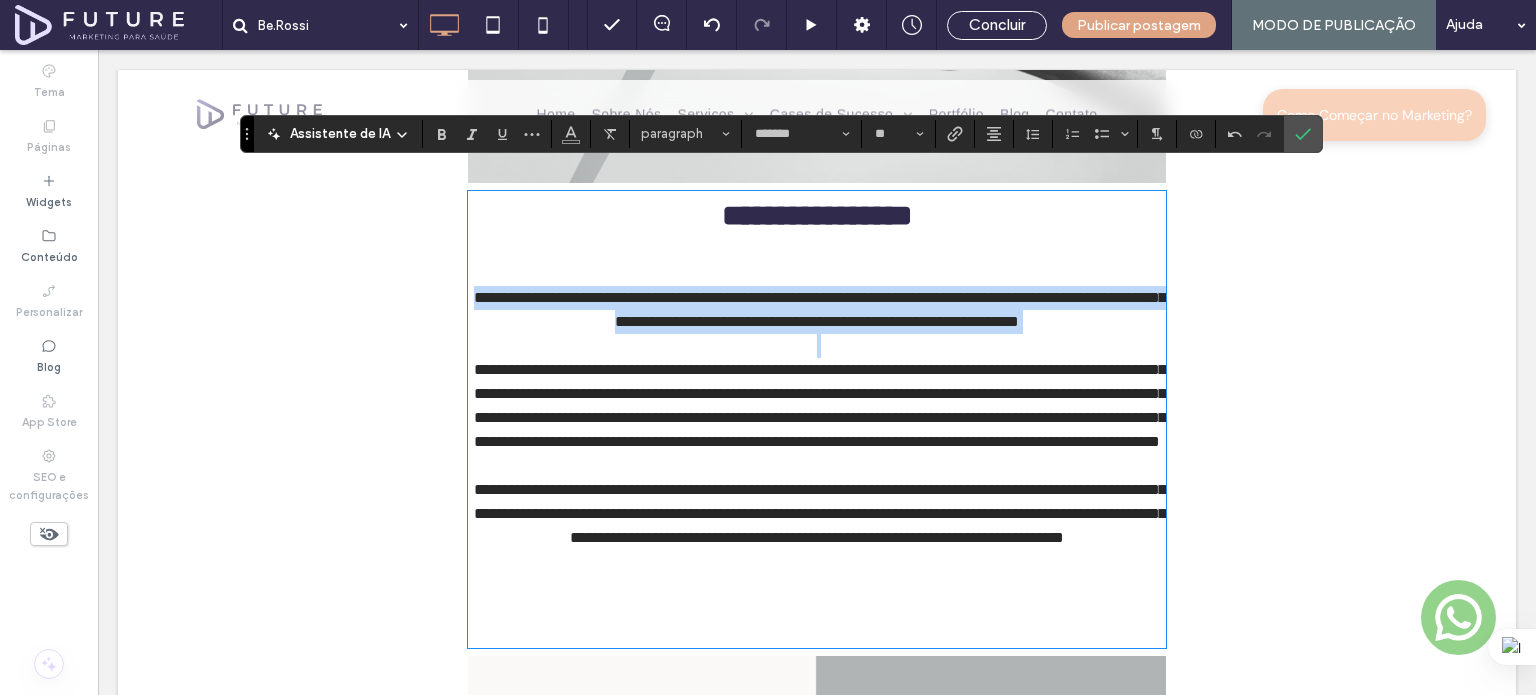 click on "**********" at bounding box center [820, 309] 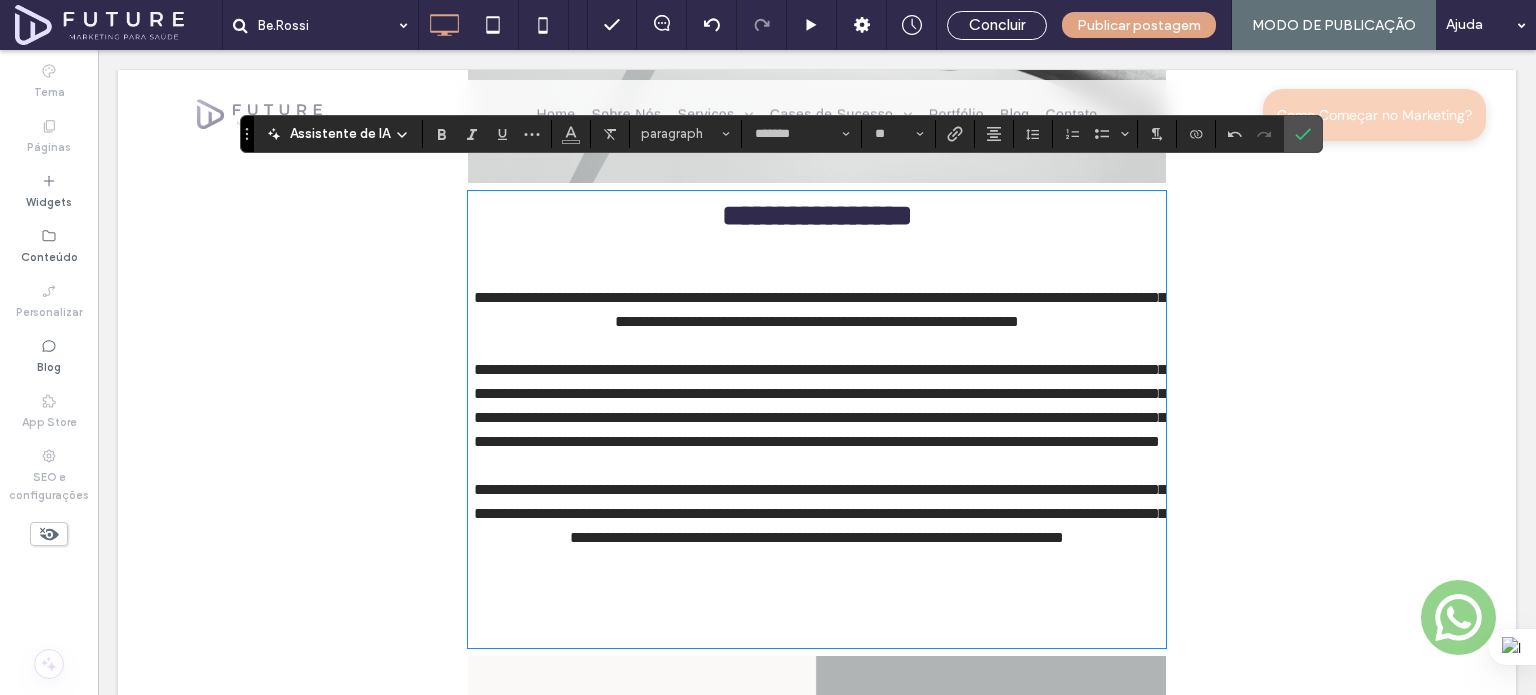 click on "**********" at bounding box center [817, 1007] 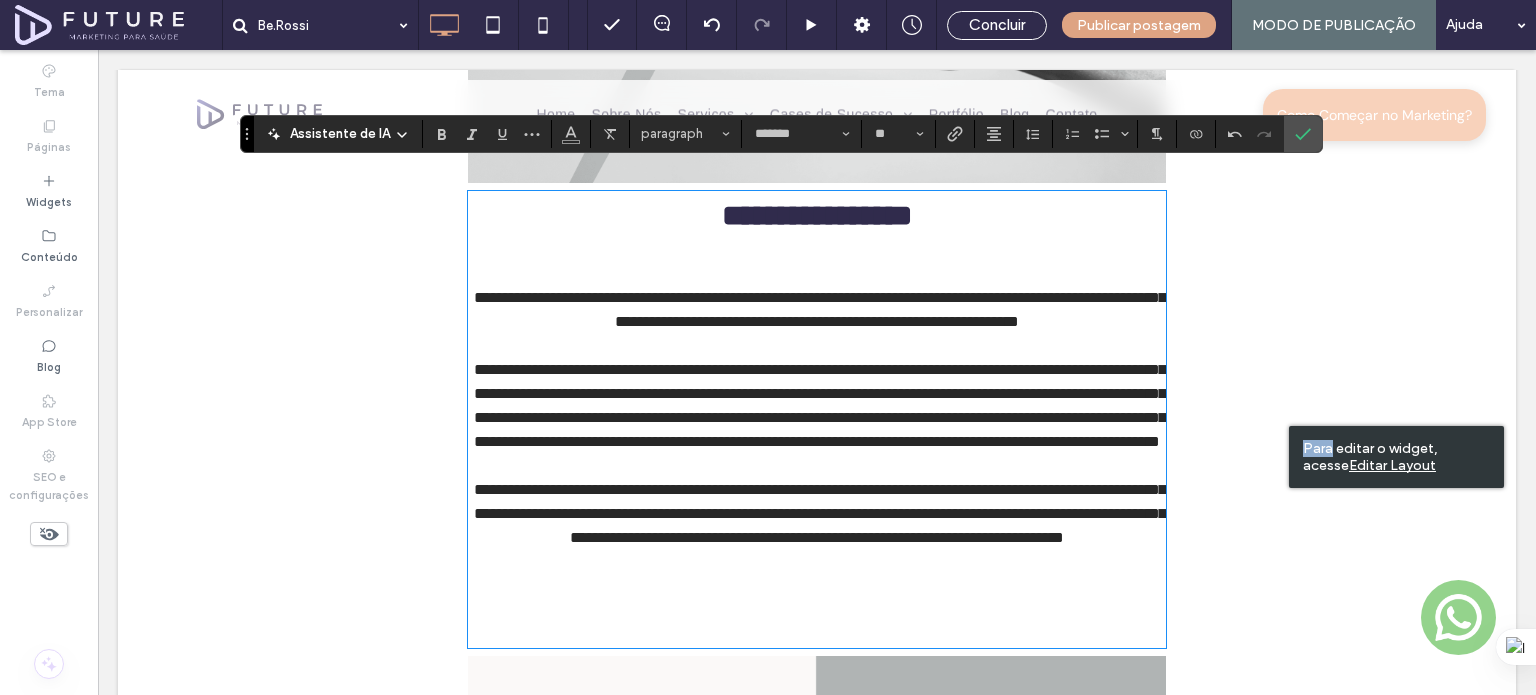 click on "Para editar o widget, acesse  Editar Layout" at bounding box center [1396, 457] 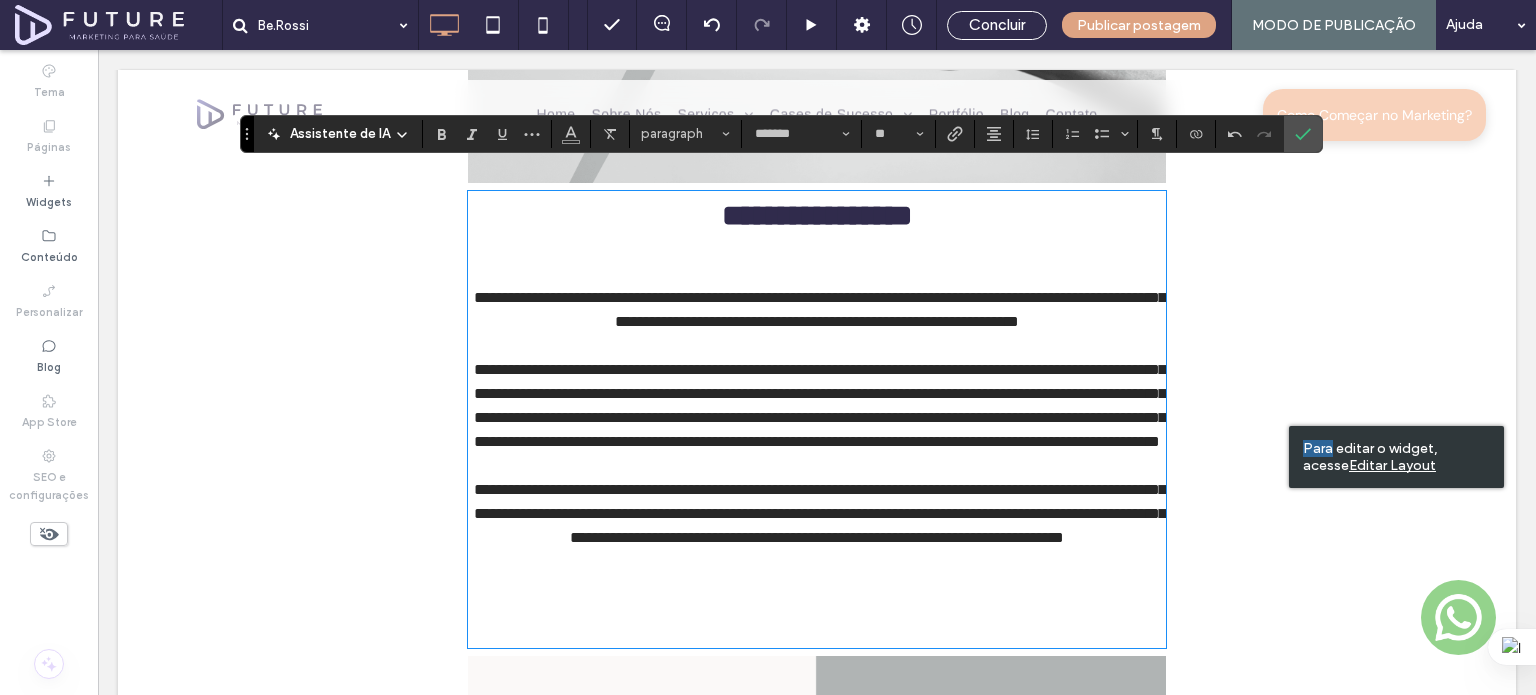 click on "**********" at bounding box center [817, 1020] 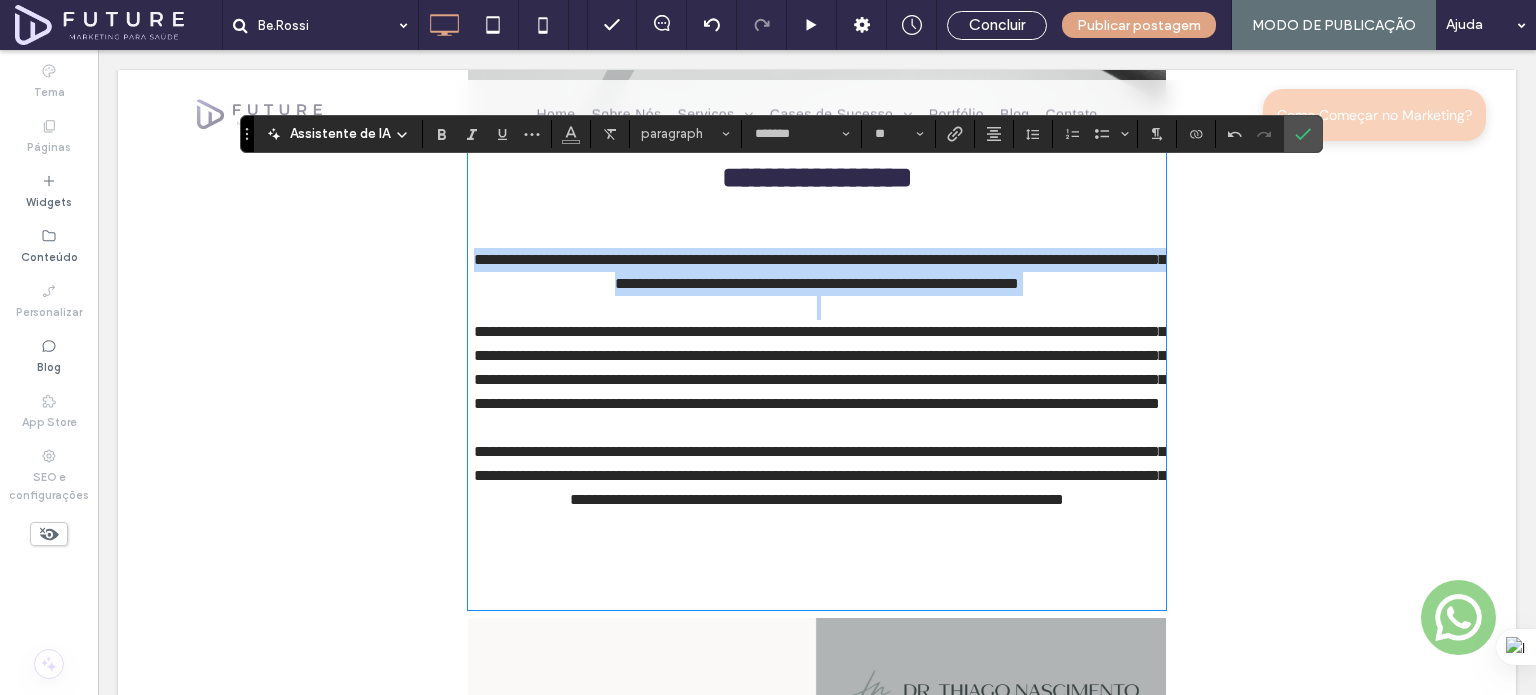 scroll, scrollTop: 2034, scrollLeft: 0, axis: vertical 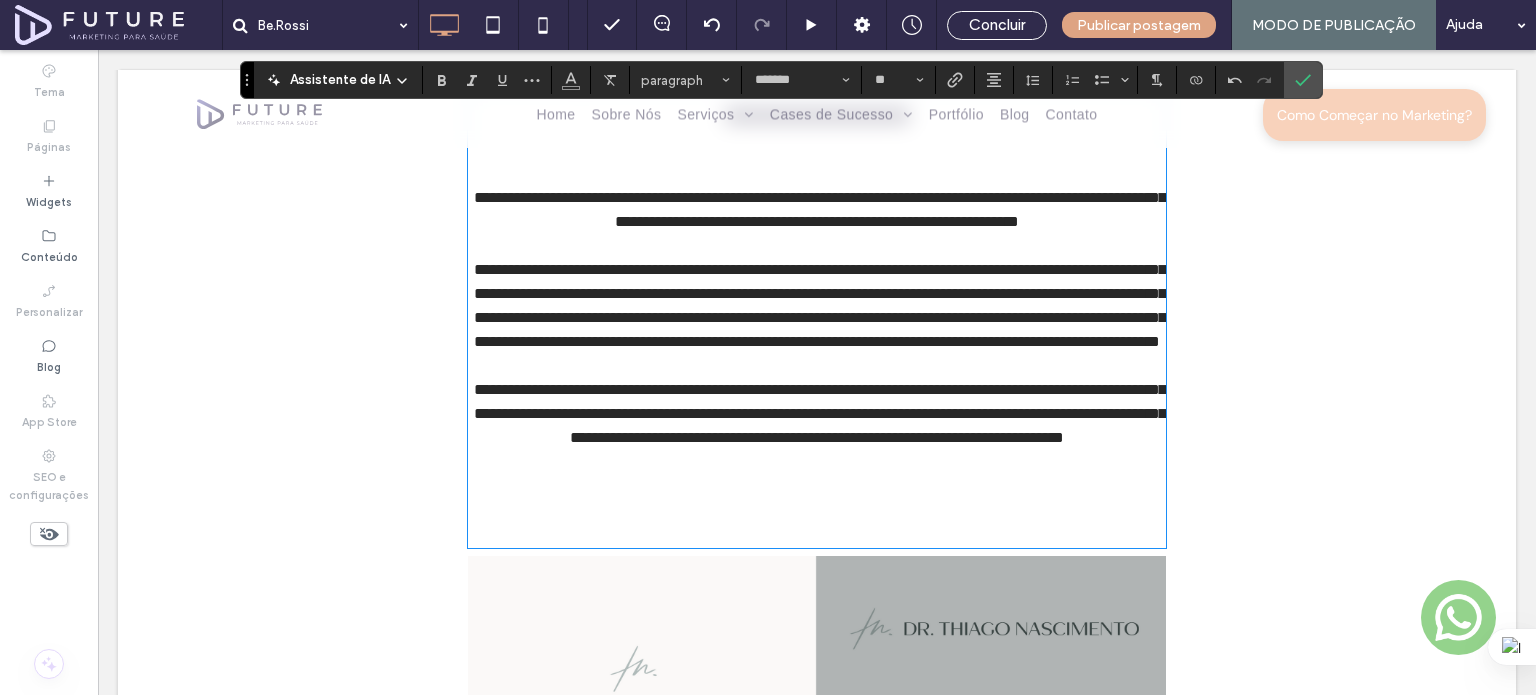 click at bounding box center (817, 486) 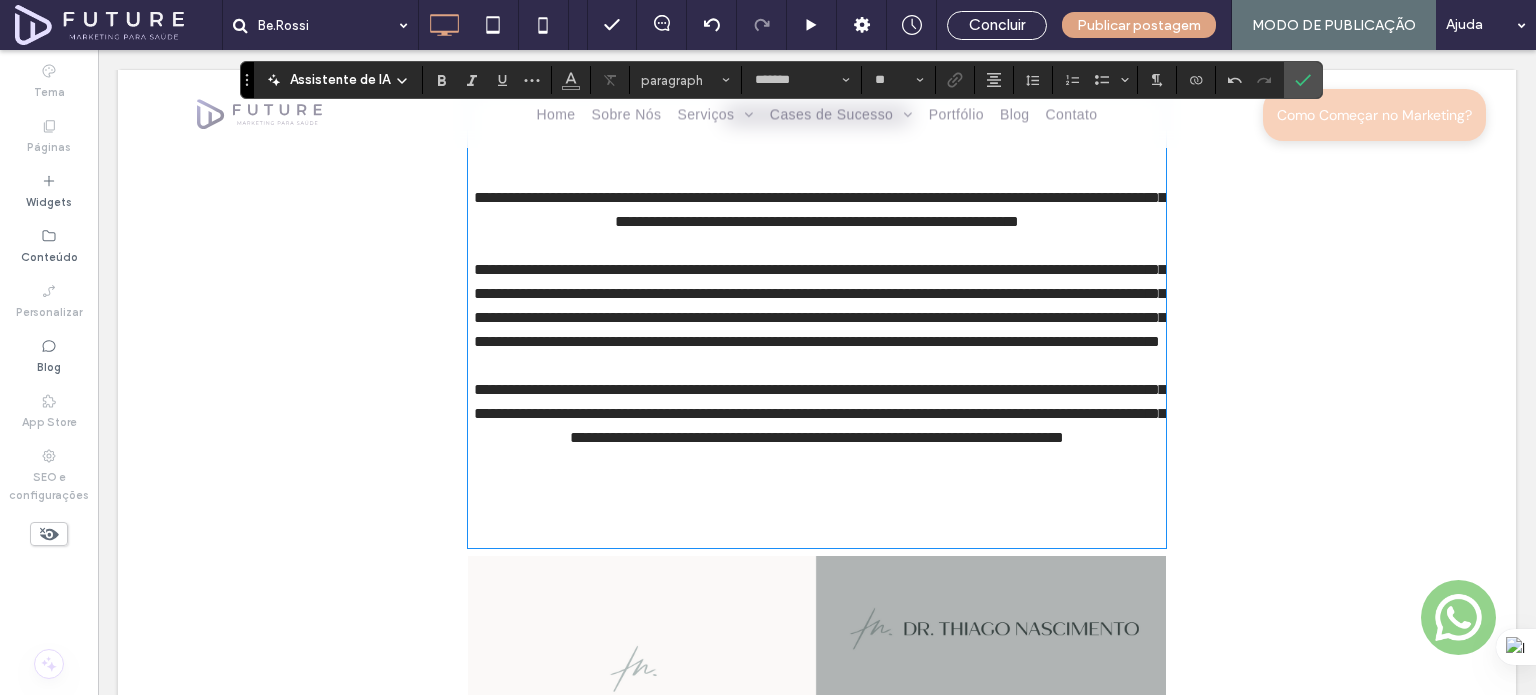 click at bounding box center (817, 486) 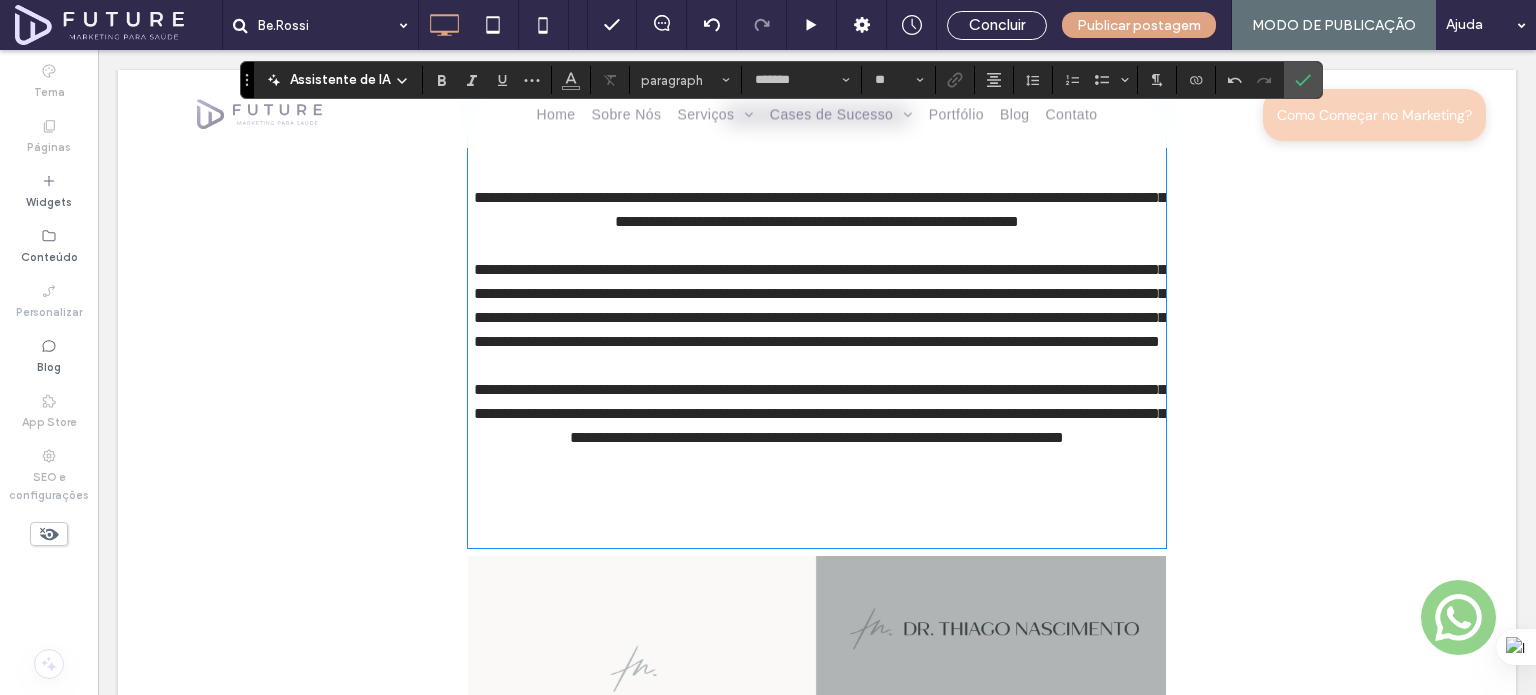 click at bounding box center [817, 486] 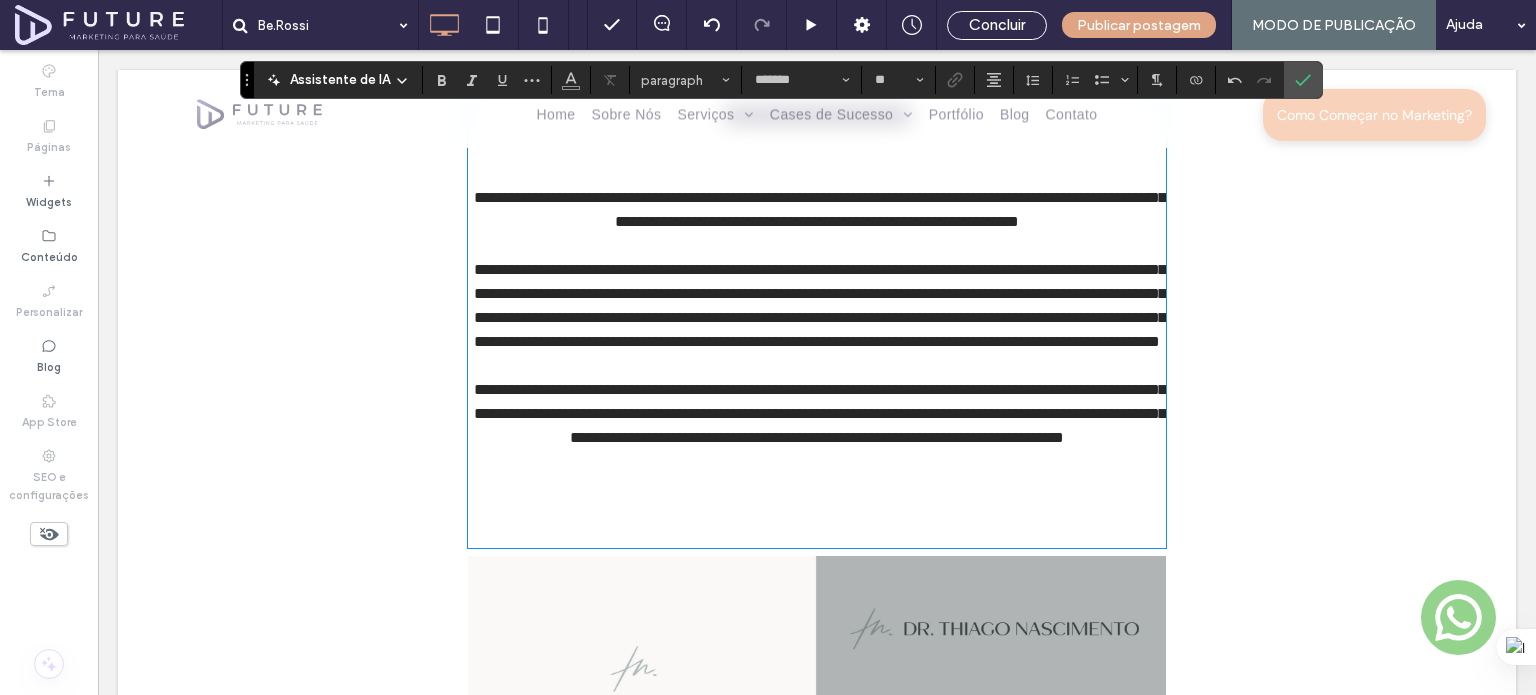 click at bounding box center (817, 486) 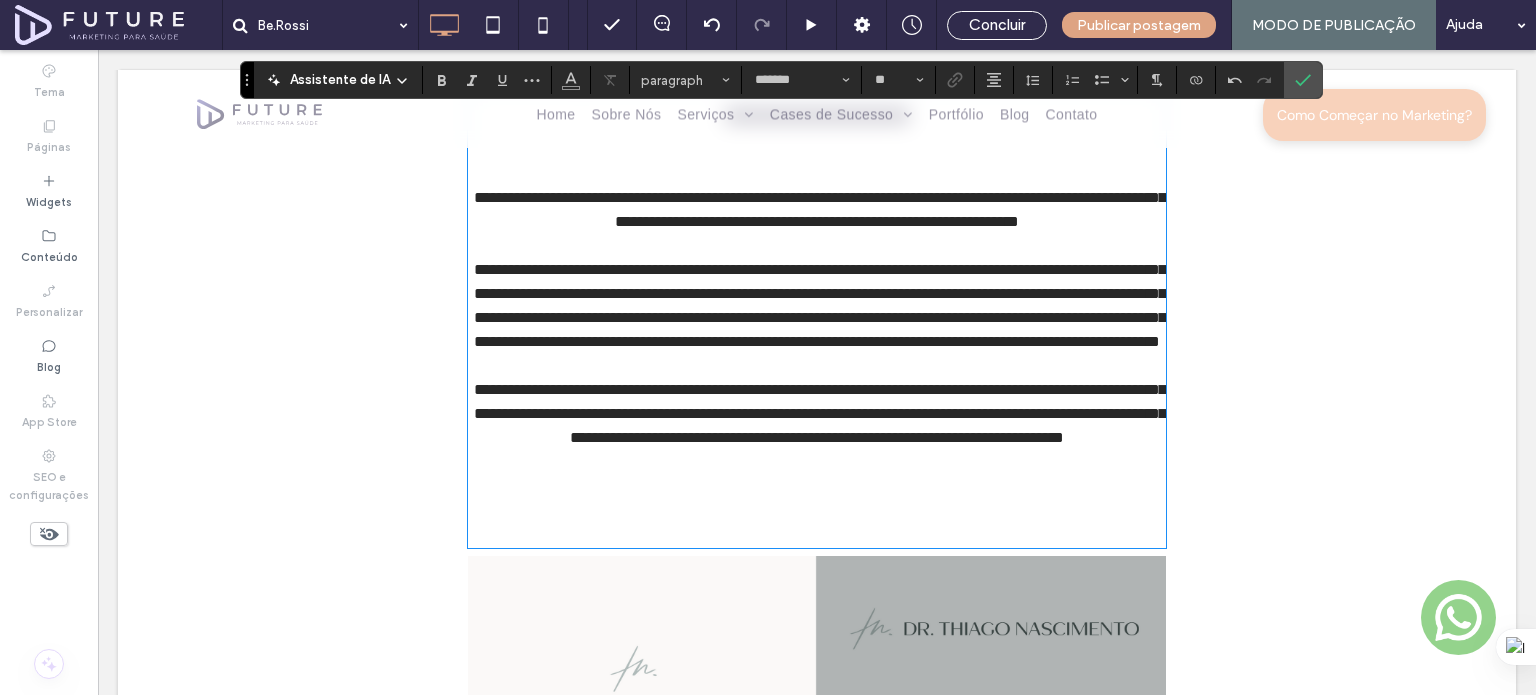 click at bounding box center [817, 486] 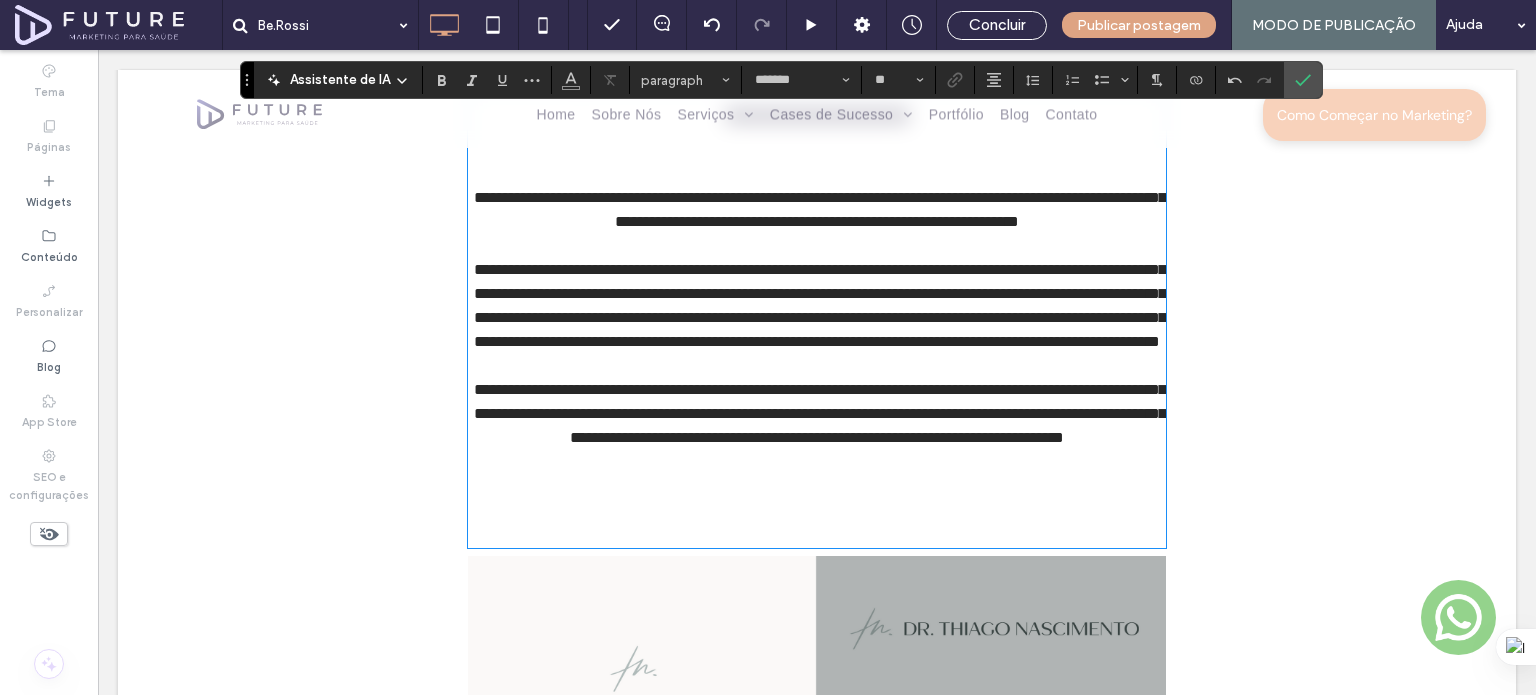 click at bounding box center [817, 486] 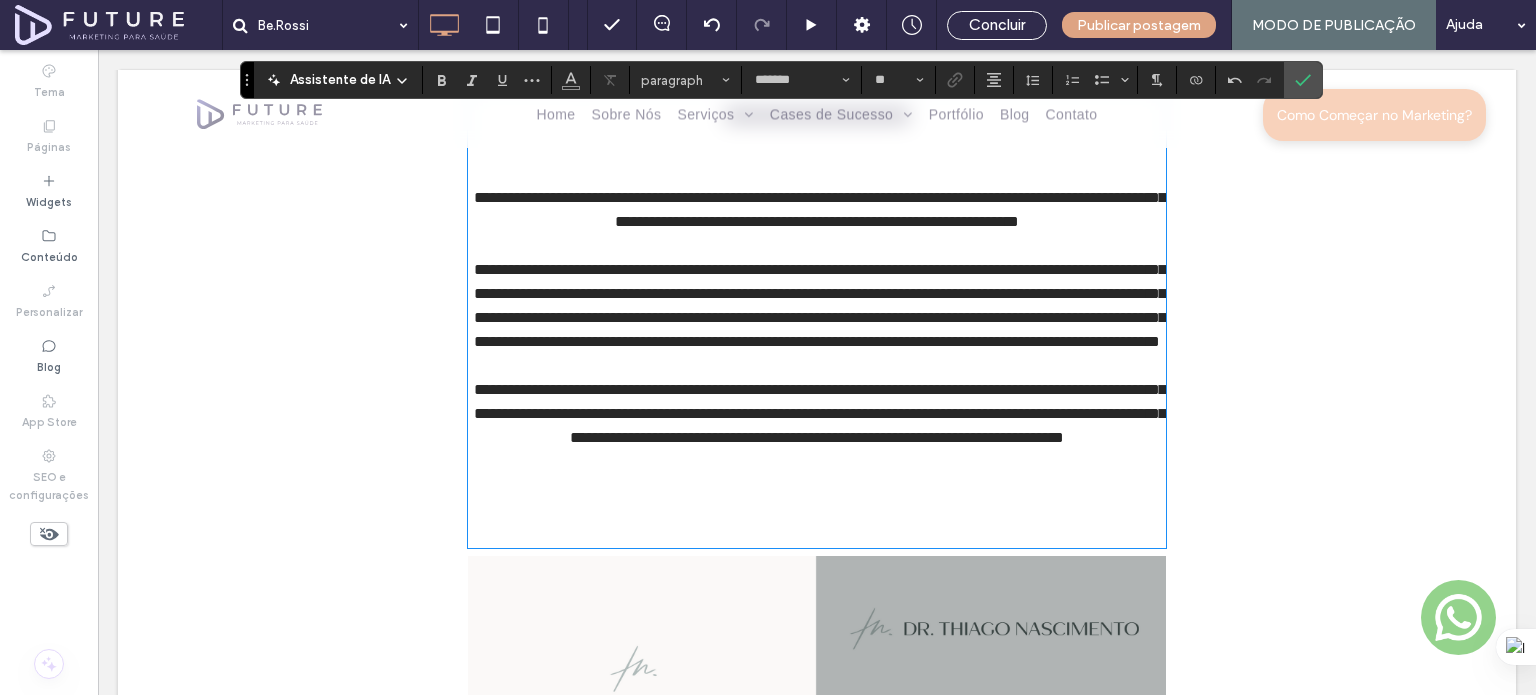 click at bounding box center (817, 534) 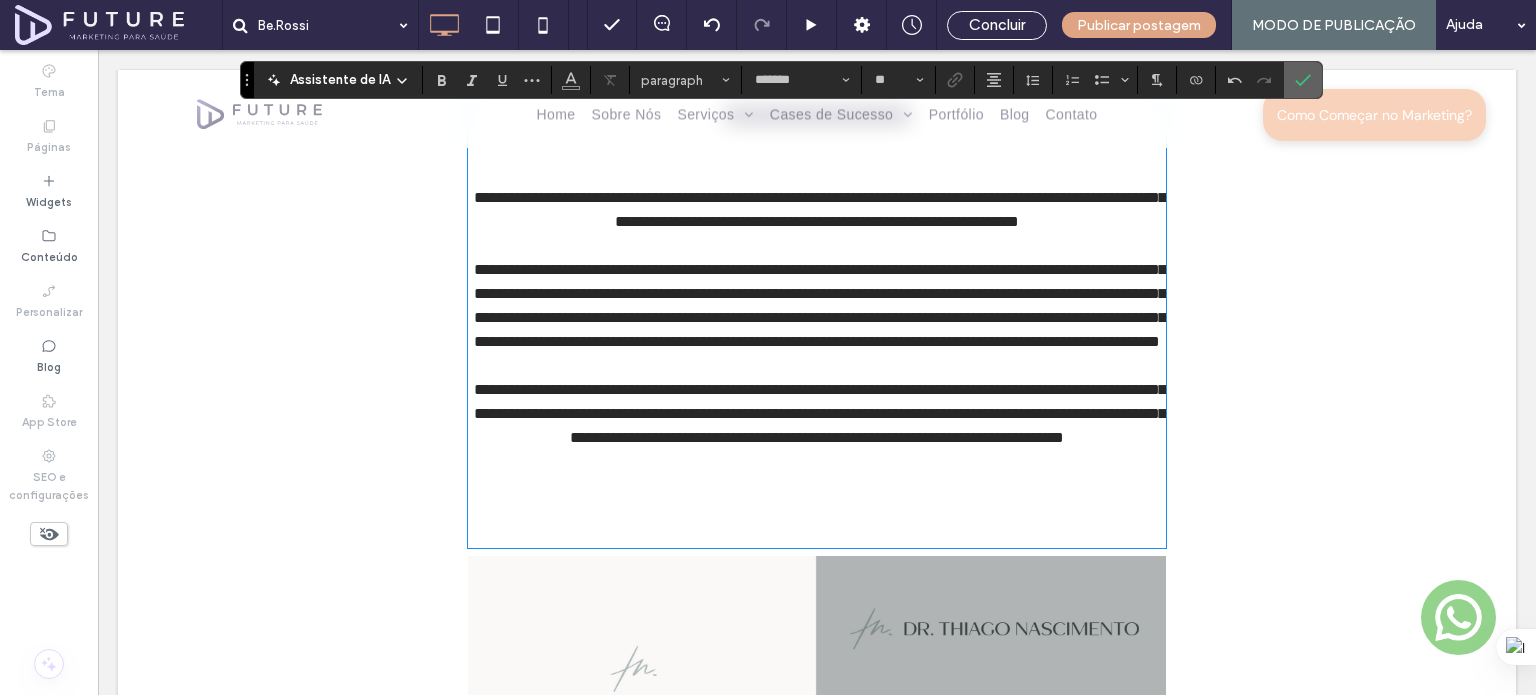 click at bounding box center [1303, 80] 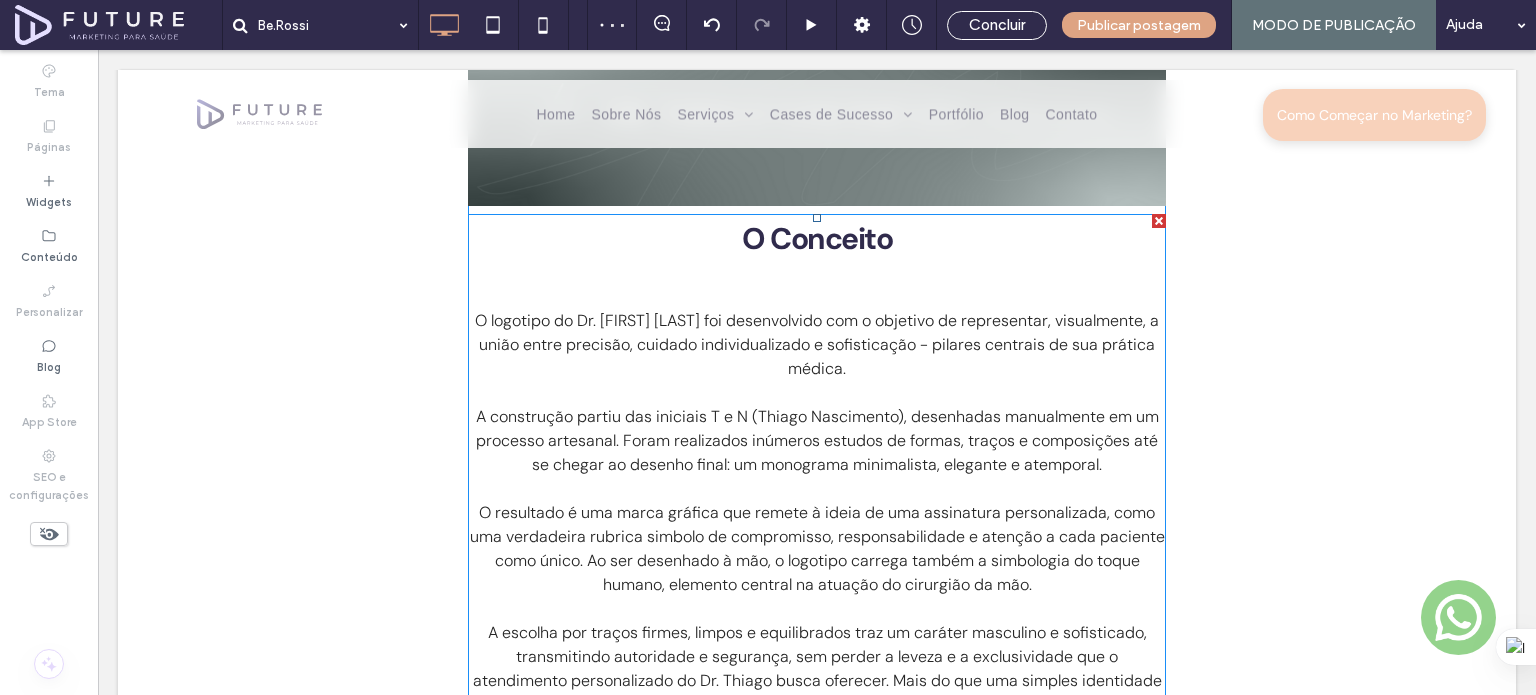 scroll, scrollTop: 2934, scrollLeft: 0, axis: vertical 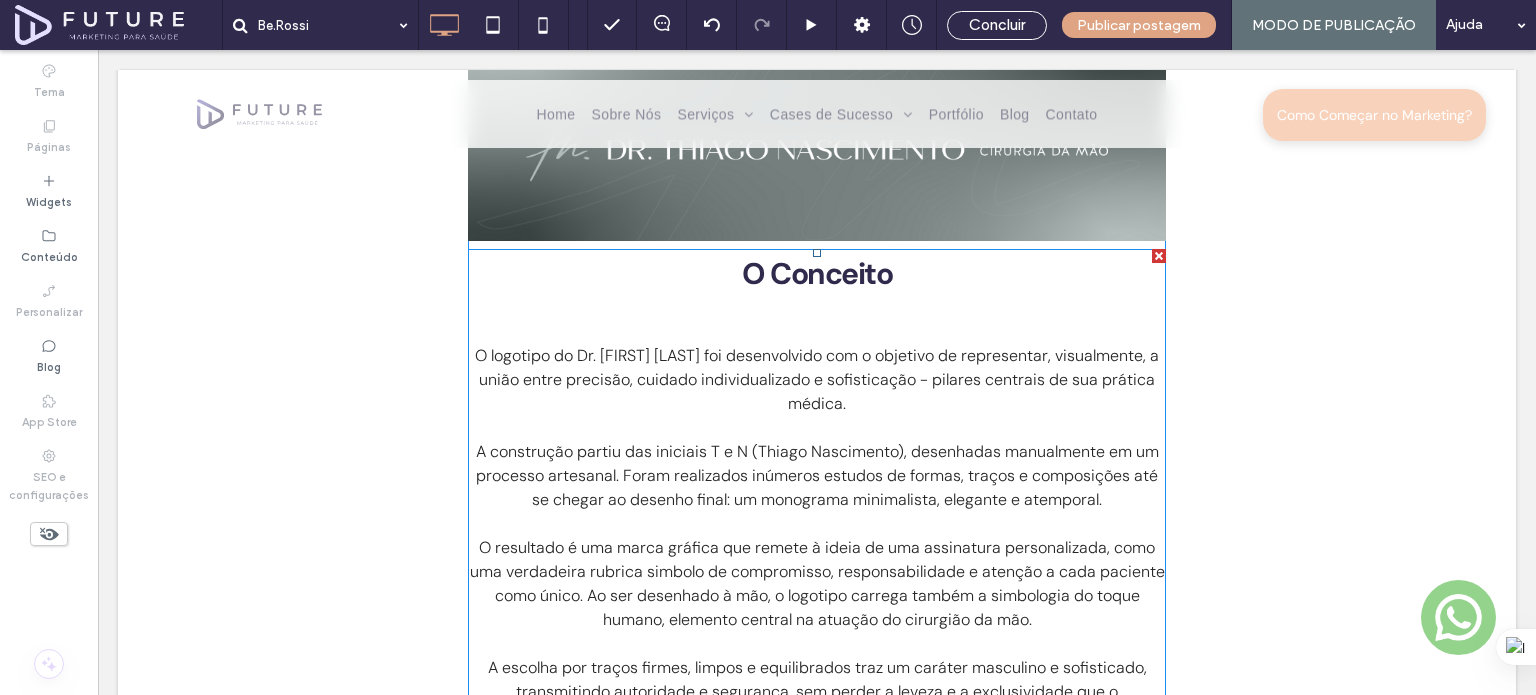 click at bounding box center (817, 428) 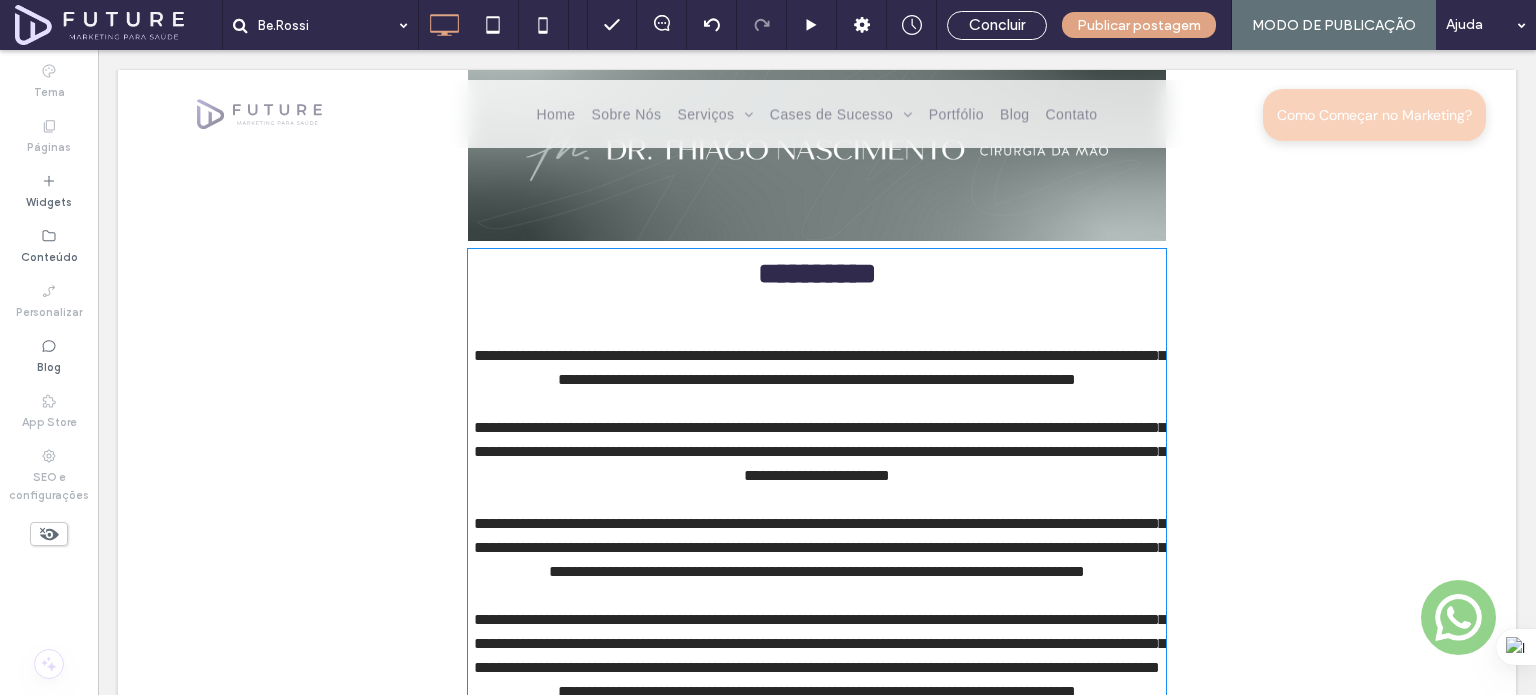 scroll, scrollTop: 3090, scrollLeft: 0, axis: vertical 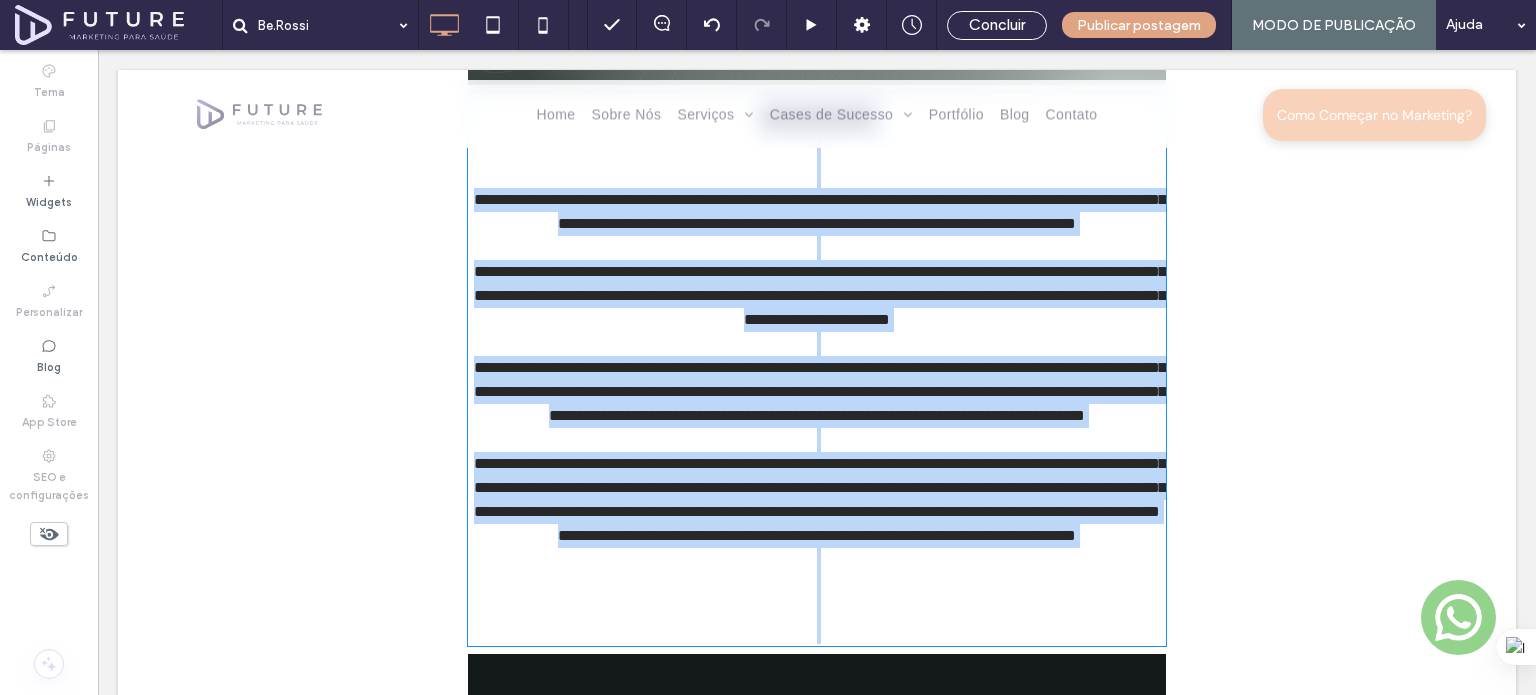 type on "*******" 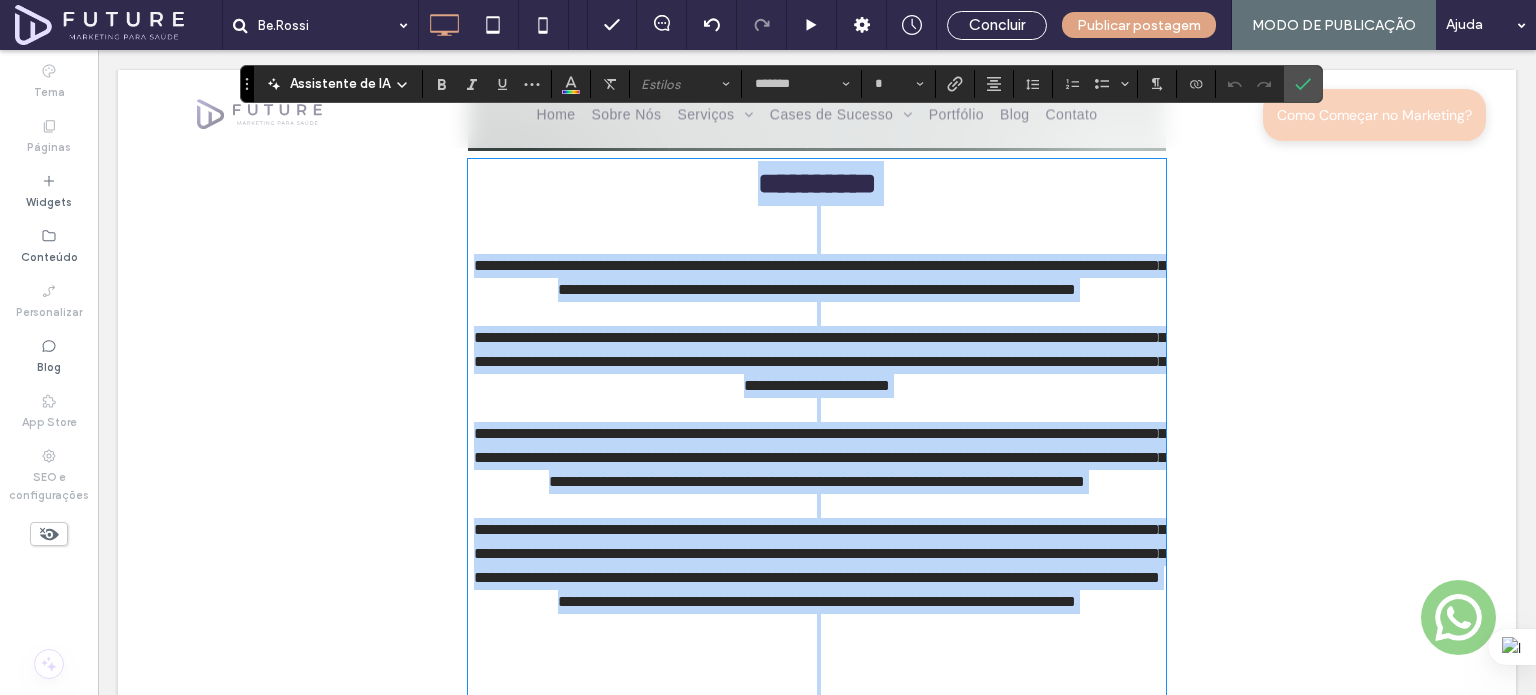 scroll, scrollTop: 2990, scrollLeft: 0, axis: vertical 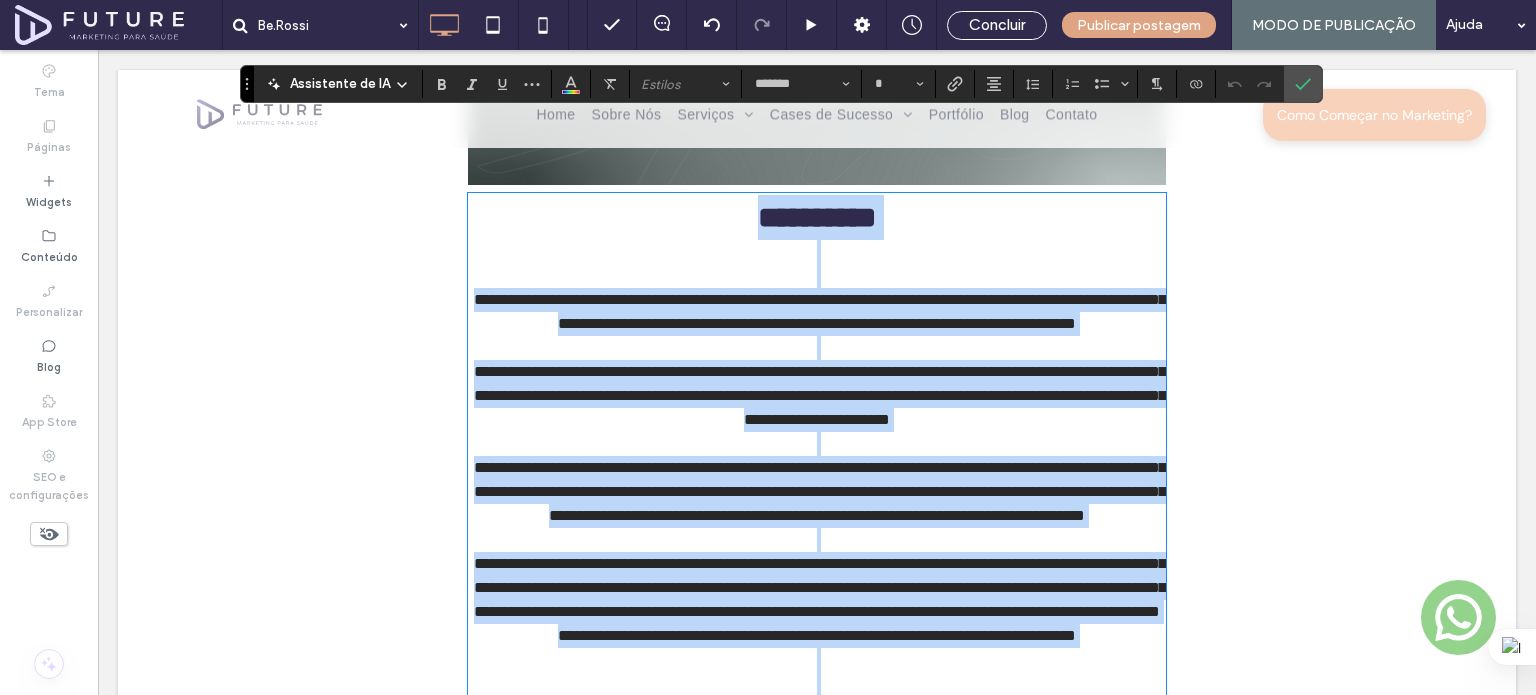 click on "**********" at bounding box center (817, 312) 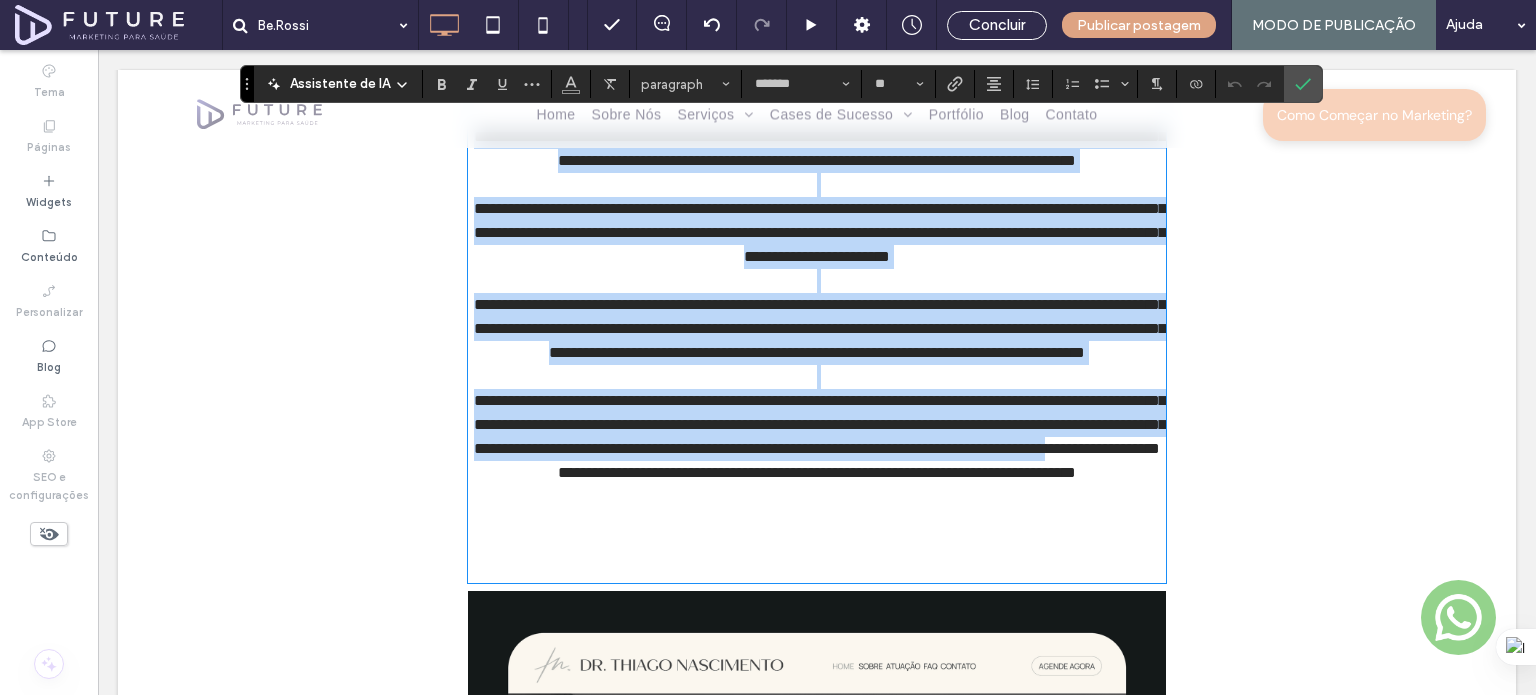 scroll, scrollTop: 3190, scrollLeft: 0, axis: vertical 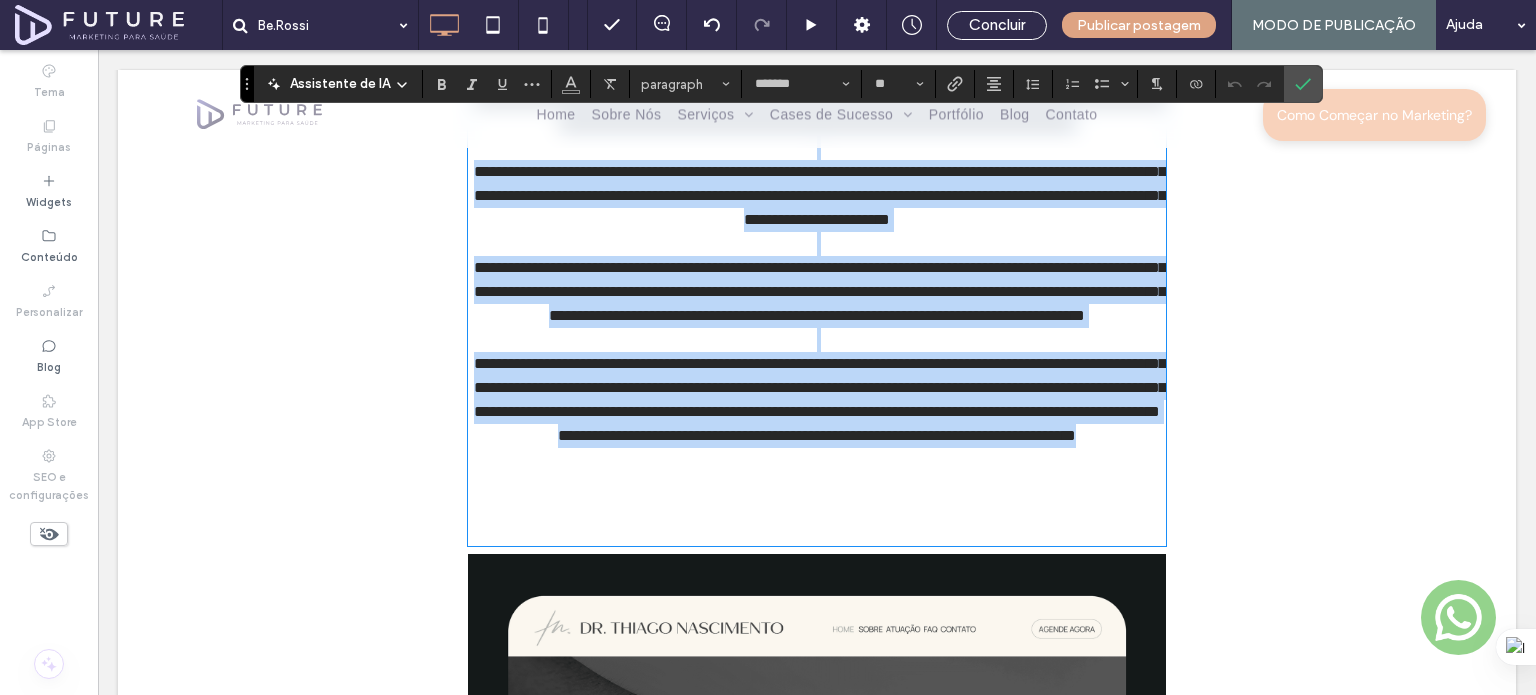 drag, startPoint x: 496, startPoint y: 268, endPoint x: 1159, endPoint y: 471, distance: 693.3816 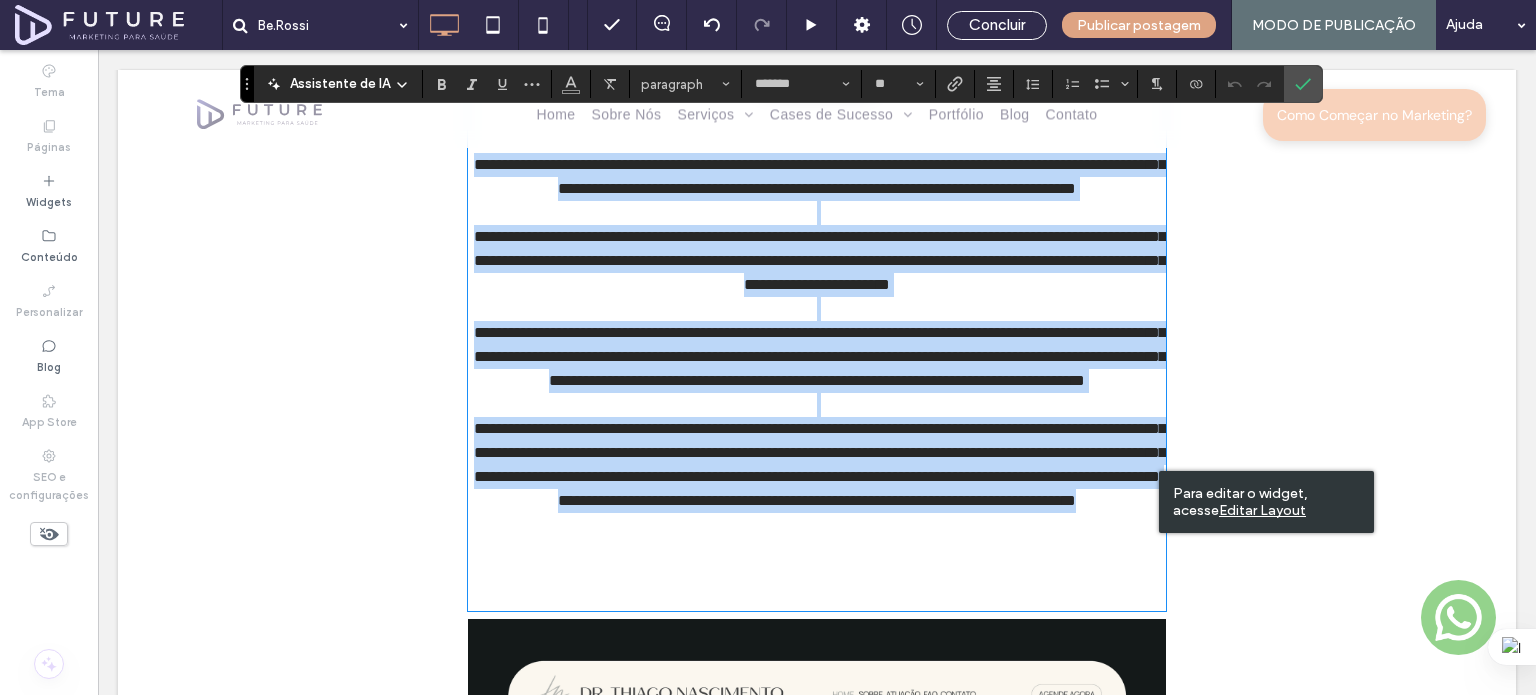 scroll, scrollTop: 3090, scrollLeft: 0, axis: vertical 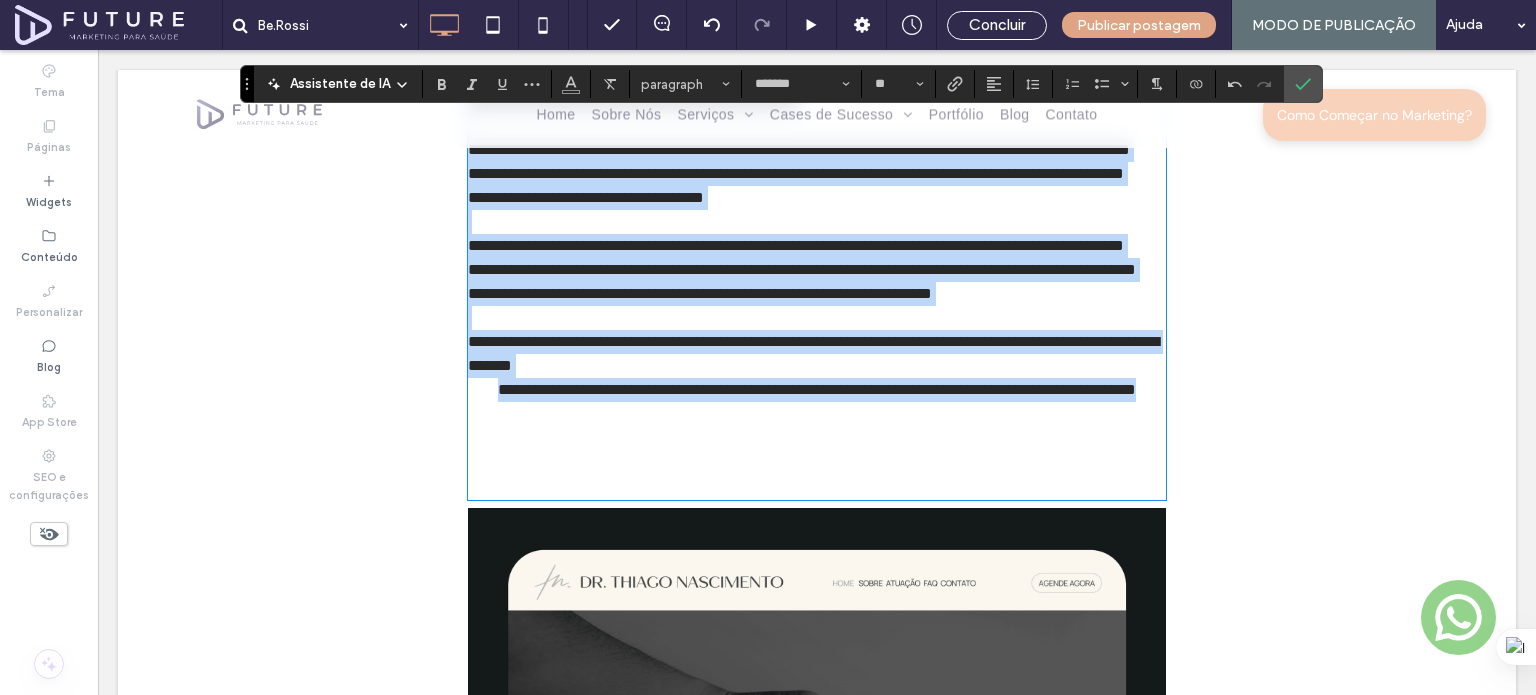 drag, startPoint x: 469, startPoint y: 276, endPoint x: 1082, endPoint y: 573, distance: 681.1593 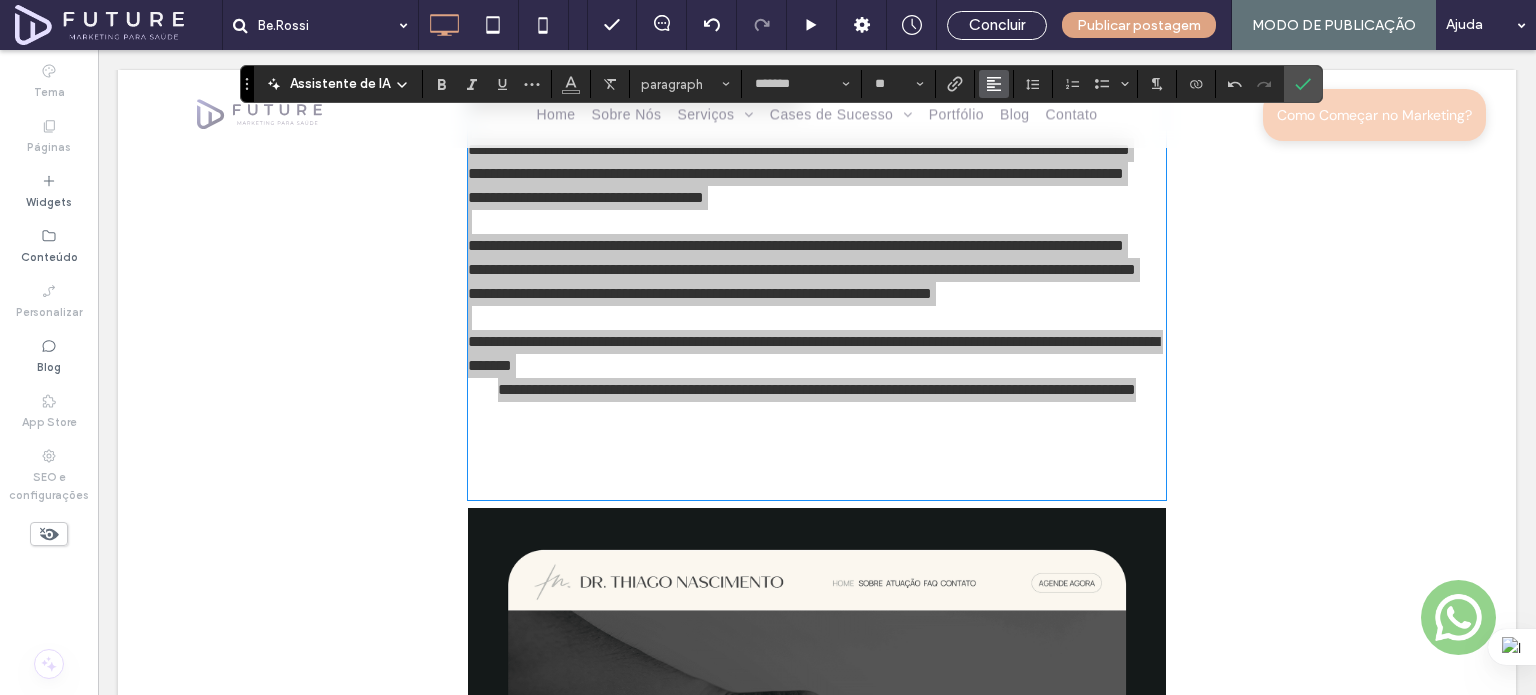 click at bounding box center (994, 84) 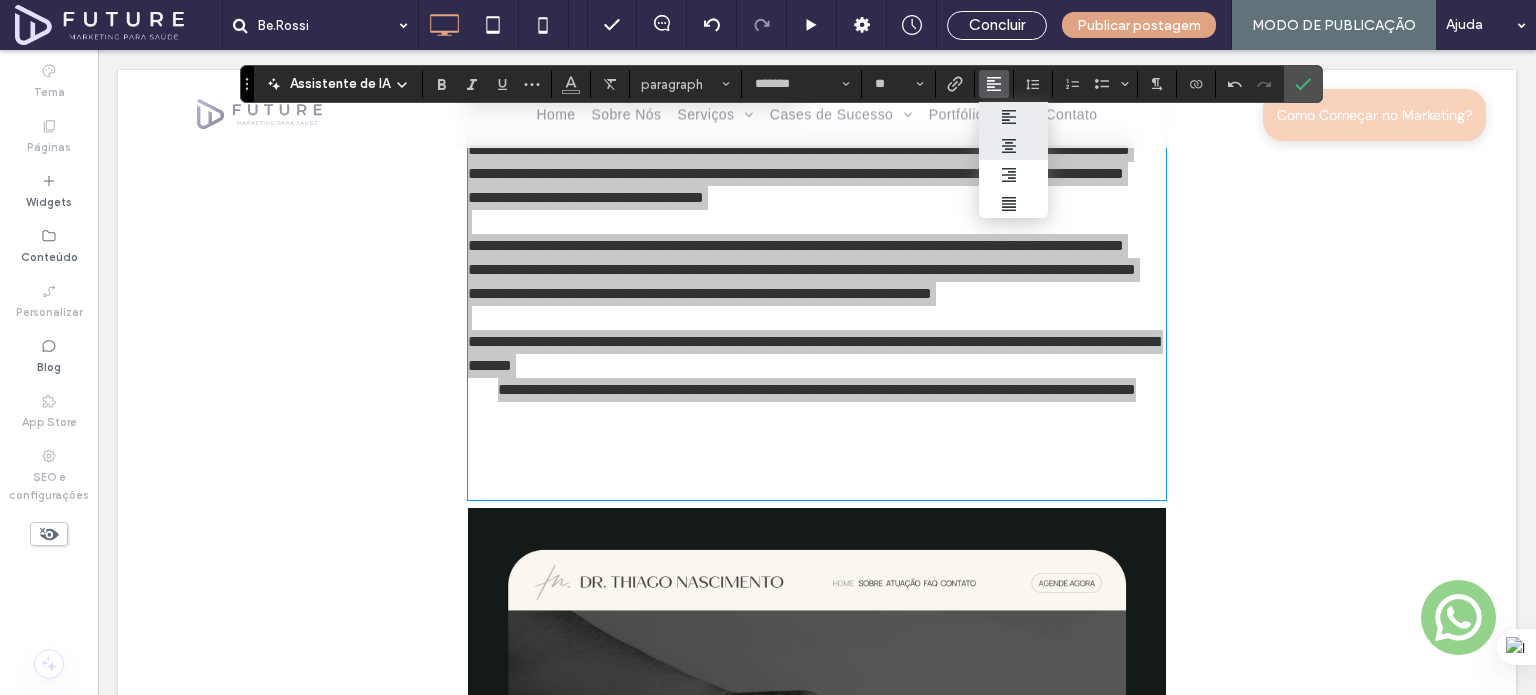 click 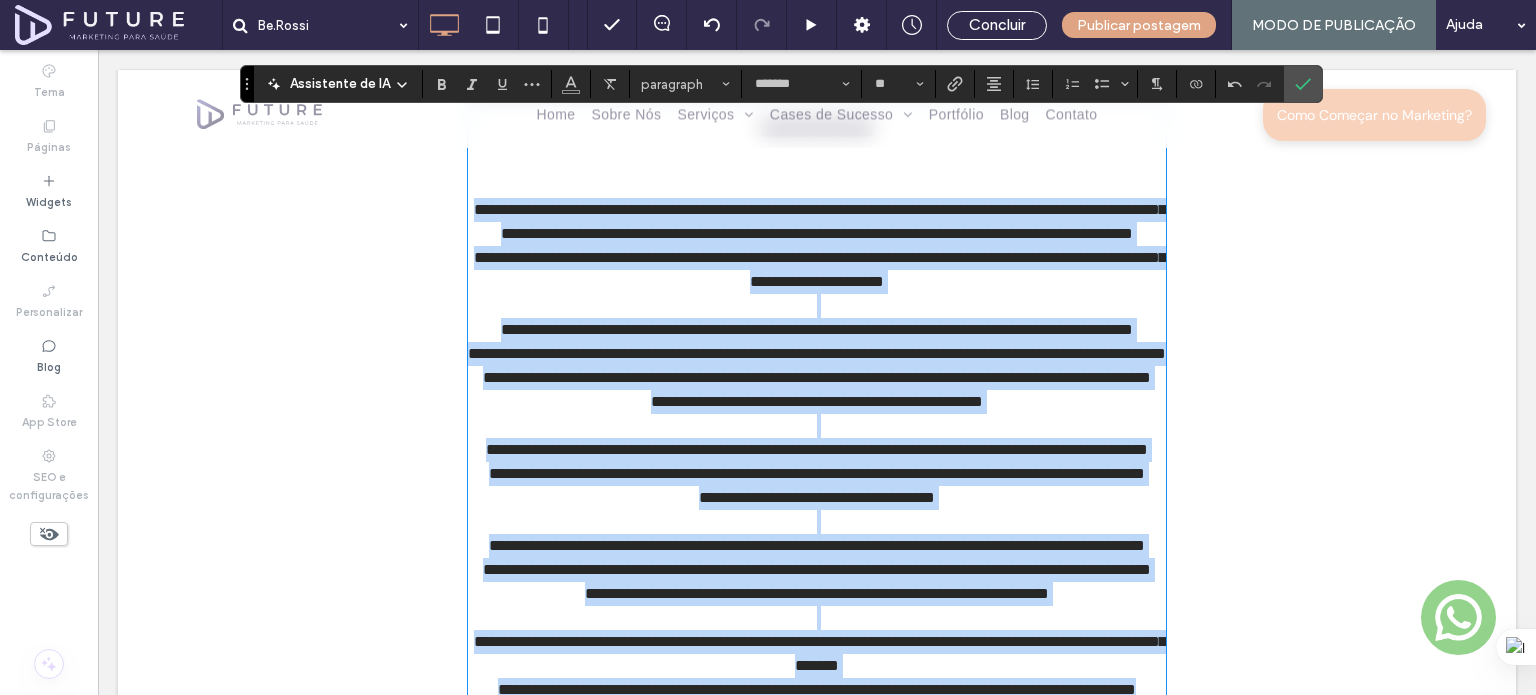 scroll, scrollTop: 2880, scrollLeft: 0, axis: vertical 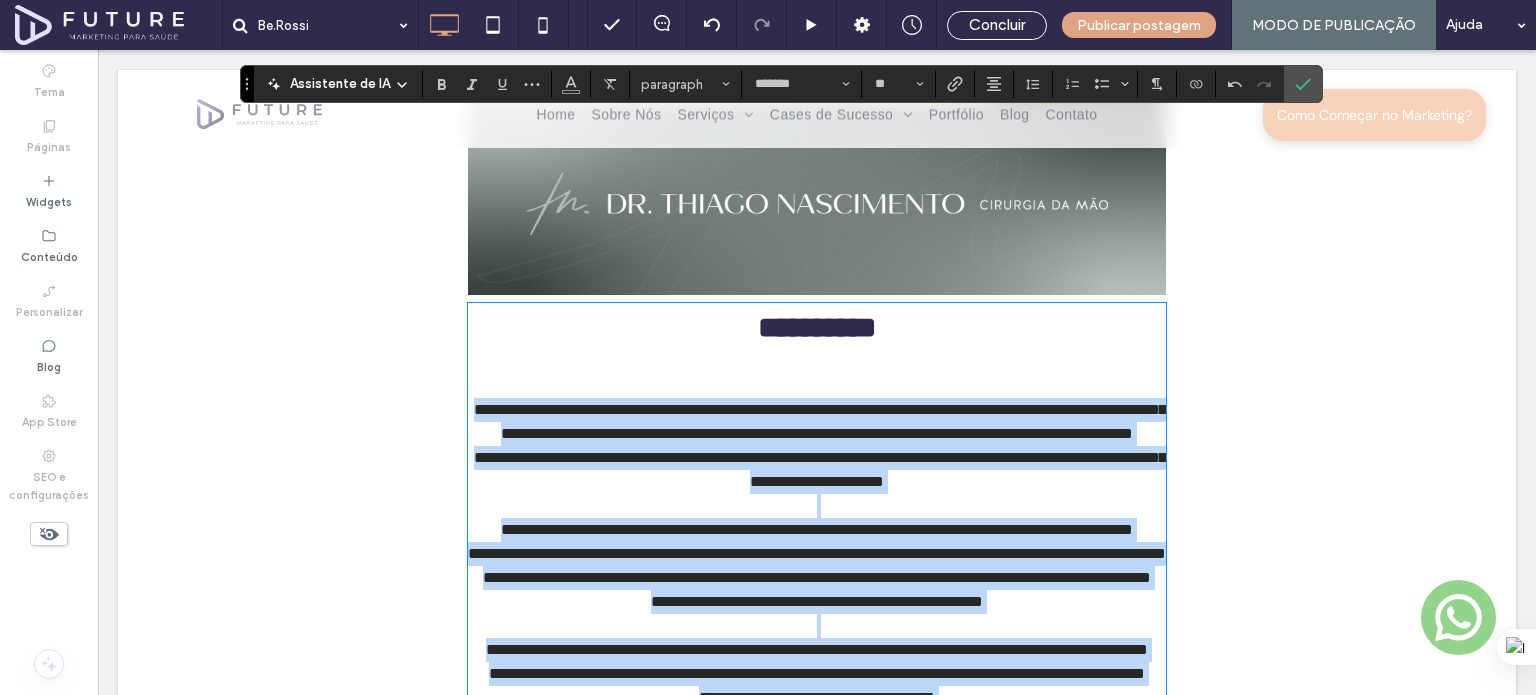 click on "**********" at bounding box center (817, 470) 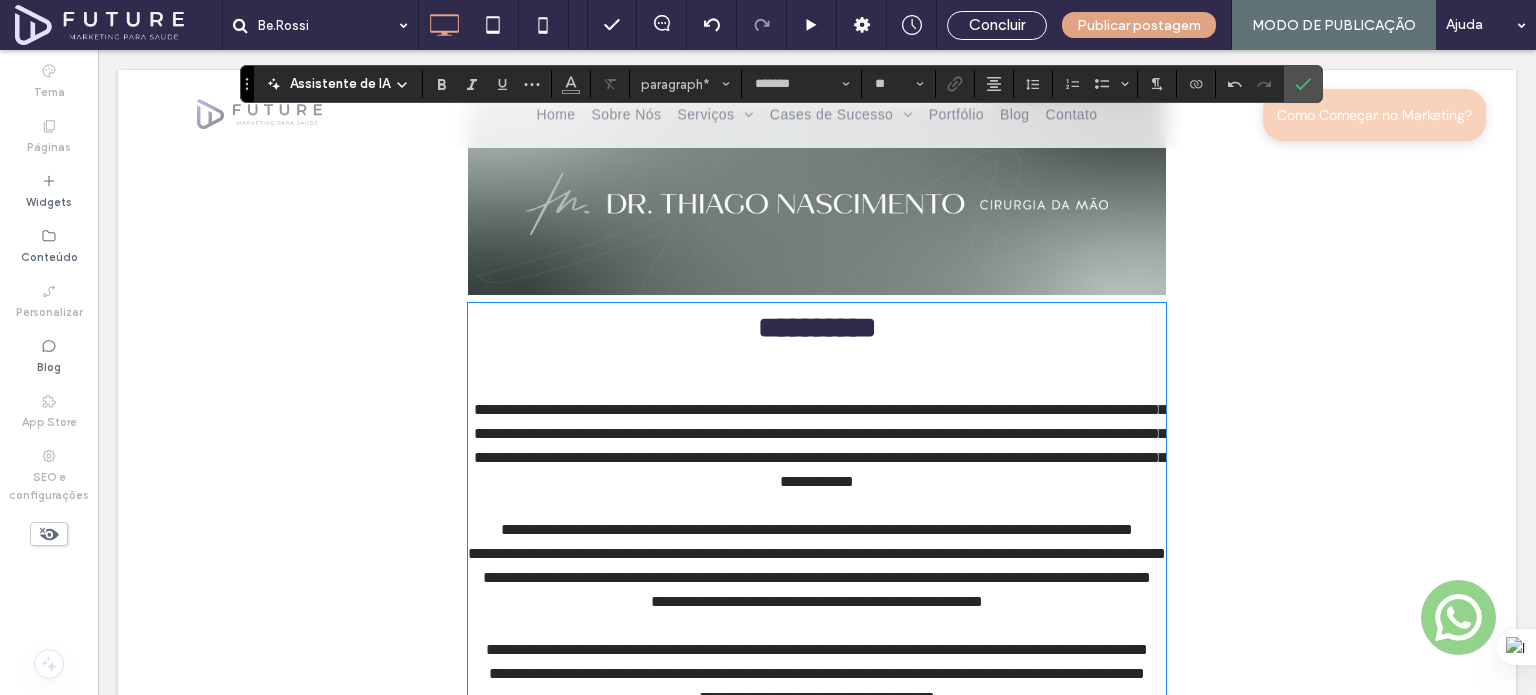 type 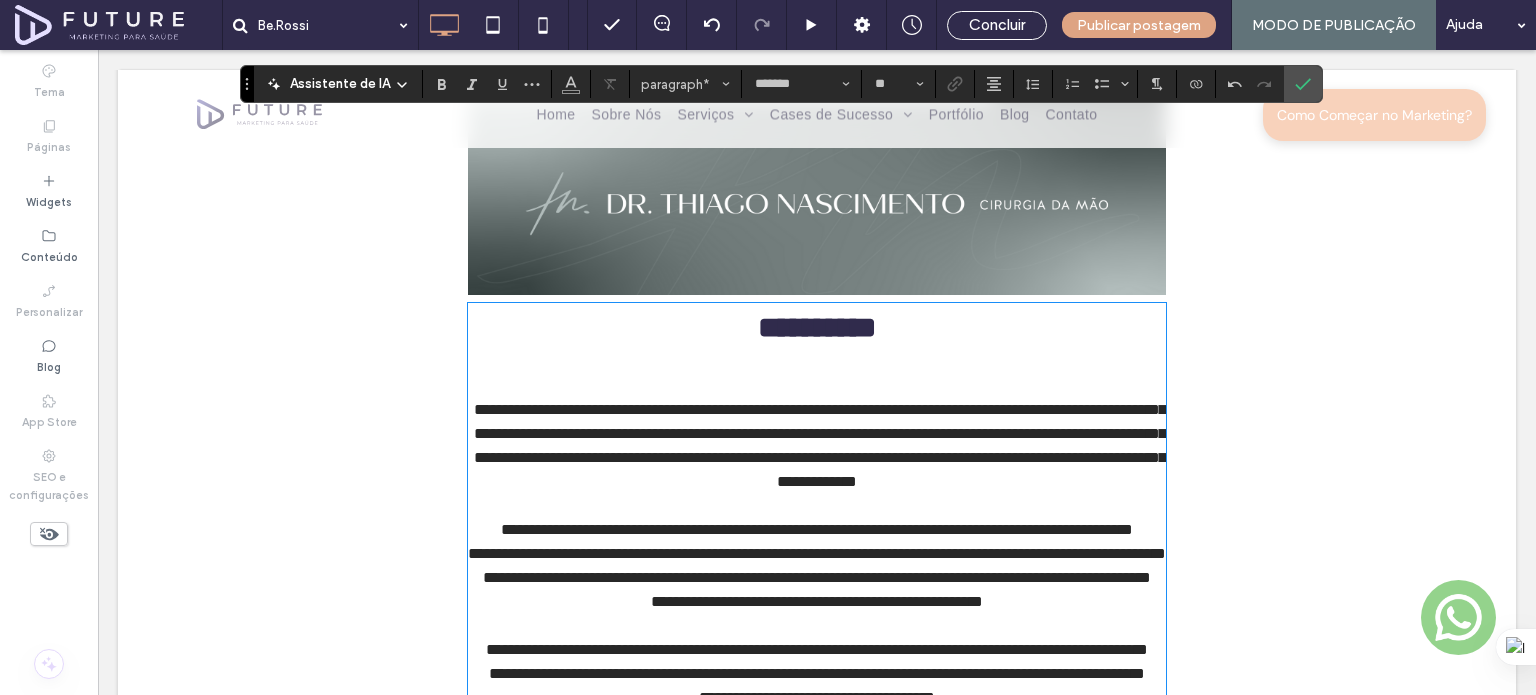 scroll, scrollTop: 2980, scrollLeft: 0, axis: vertical 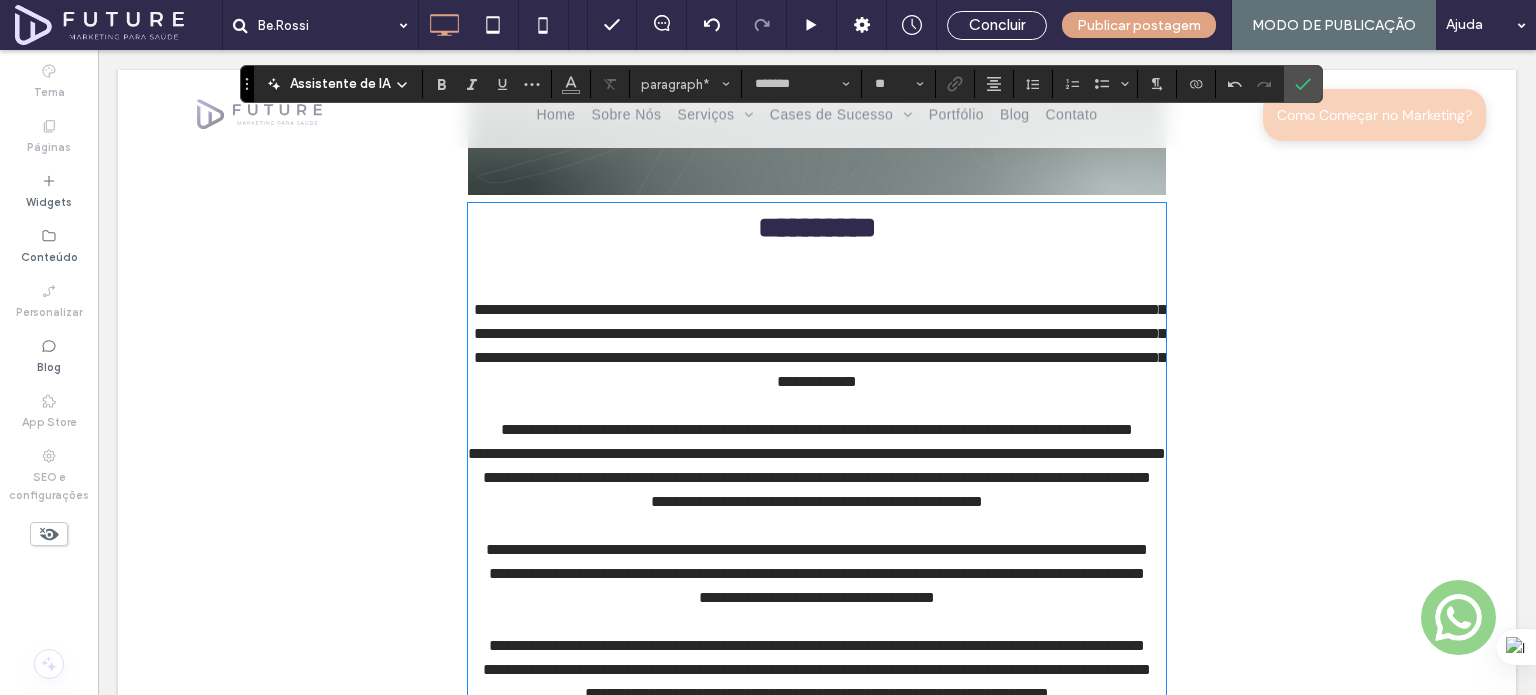 click on "**********" at bounding box center (817, 453) 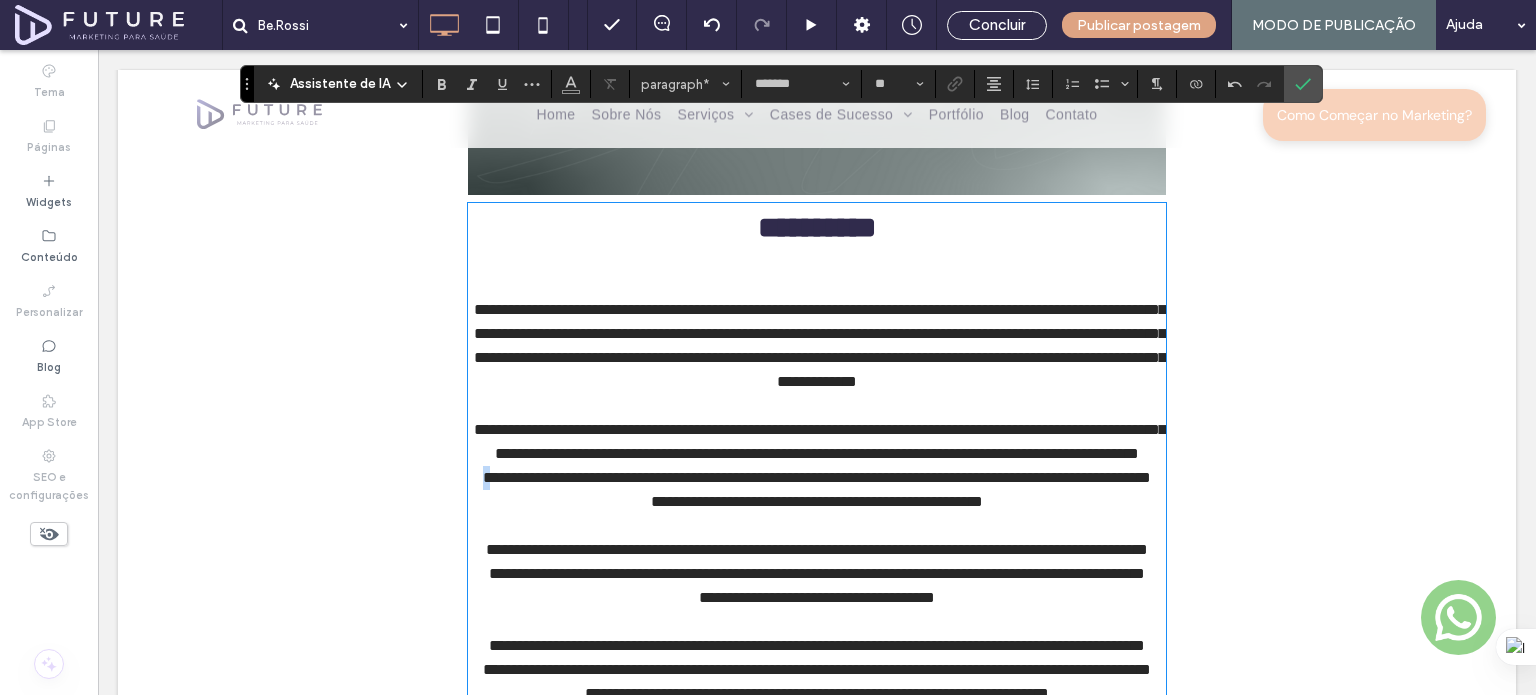 click on "**********" at bounding box center [817, 477] 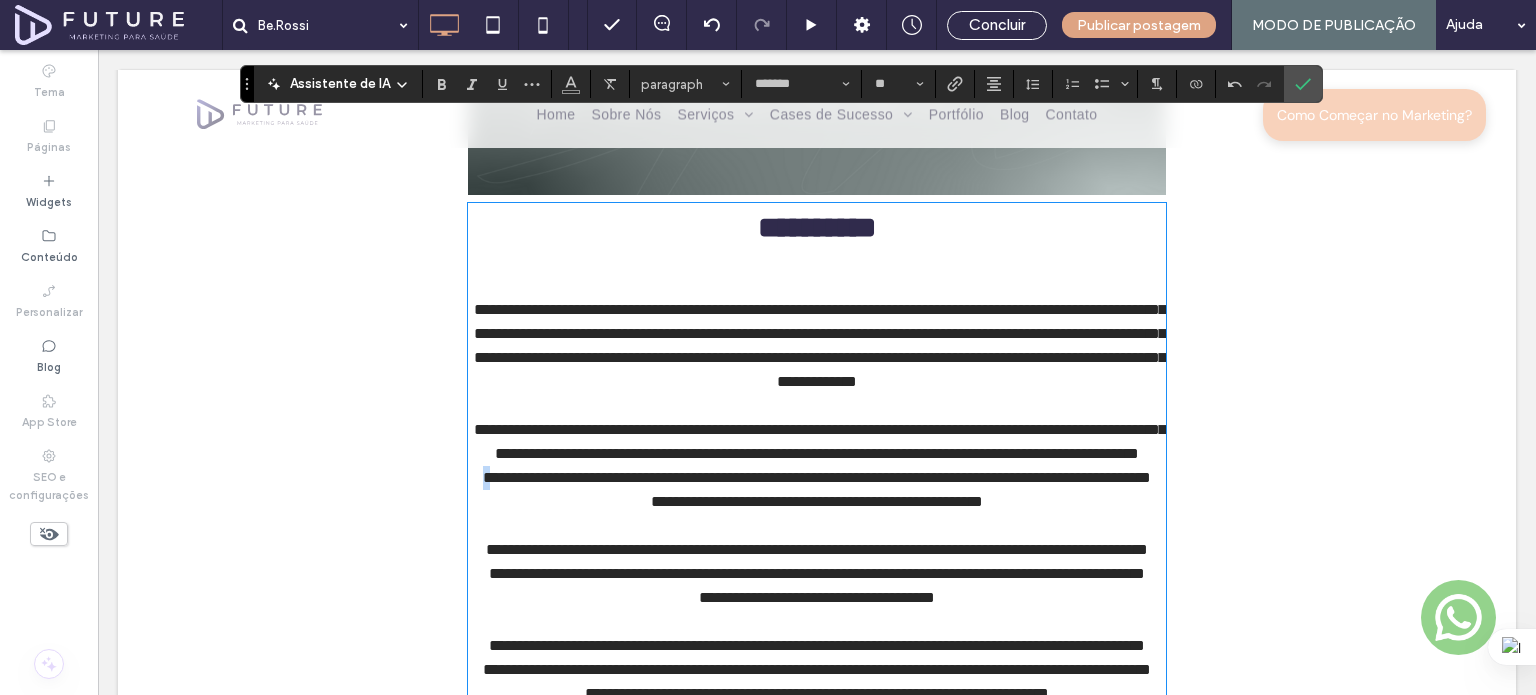 click on "**********" at bounding box center (817, 478) 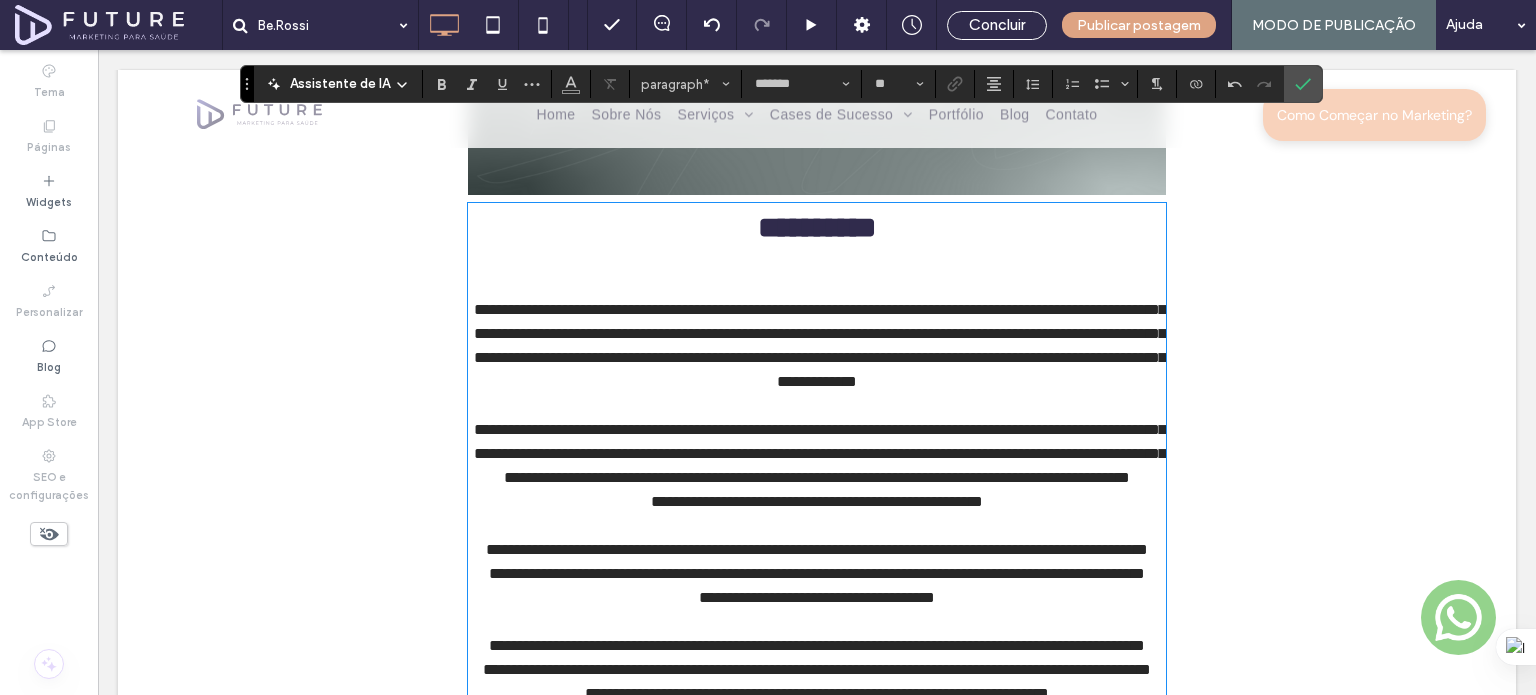 click on "**********" at bounding box center (817, 502) 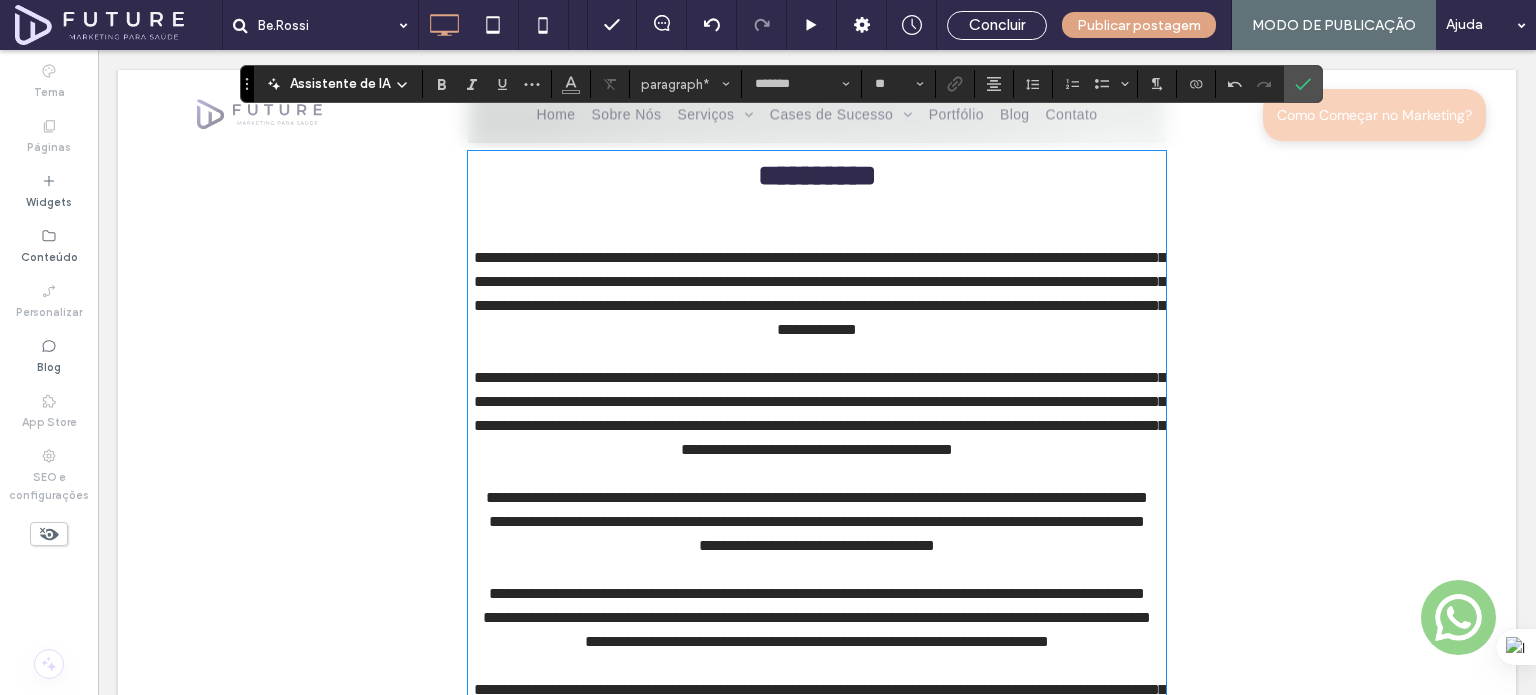 scroll, scrollTop: 3080, scrollLeft: 0, axis: vertical 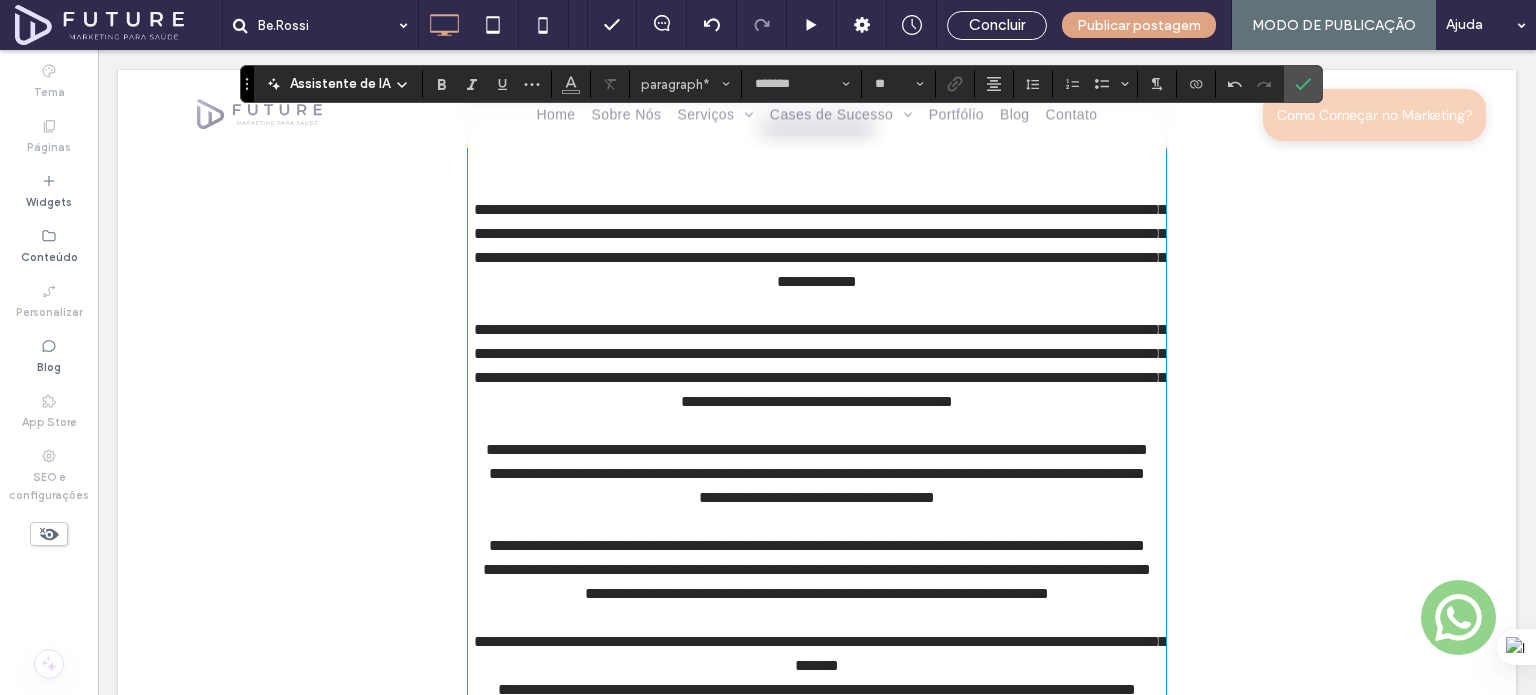 click on "**********" at bounding box center (817, 474) 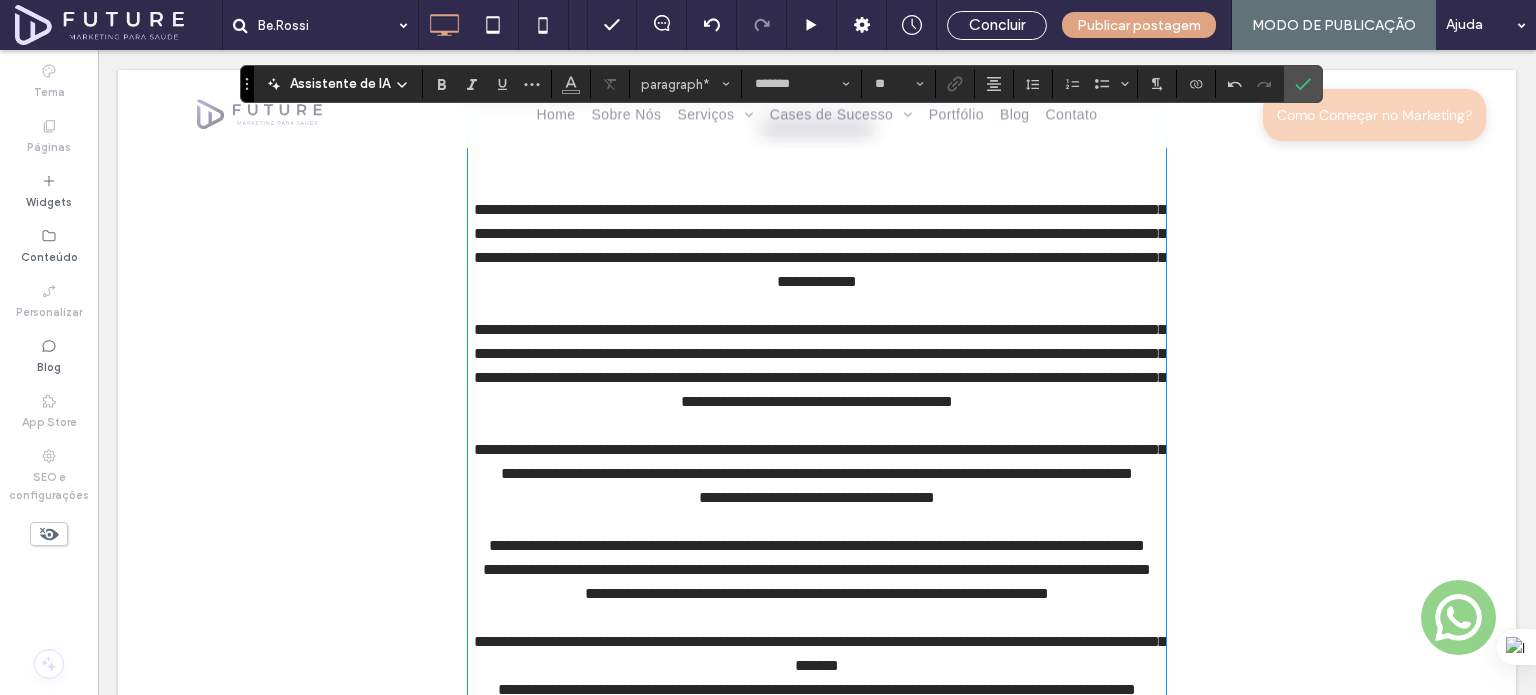 click at bounding box center (817, 522) 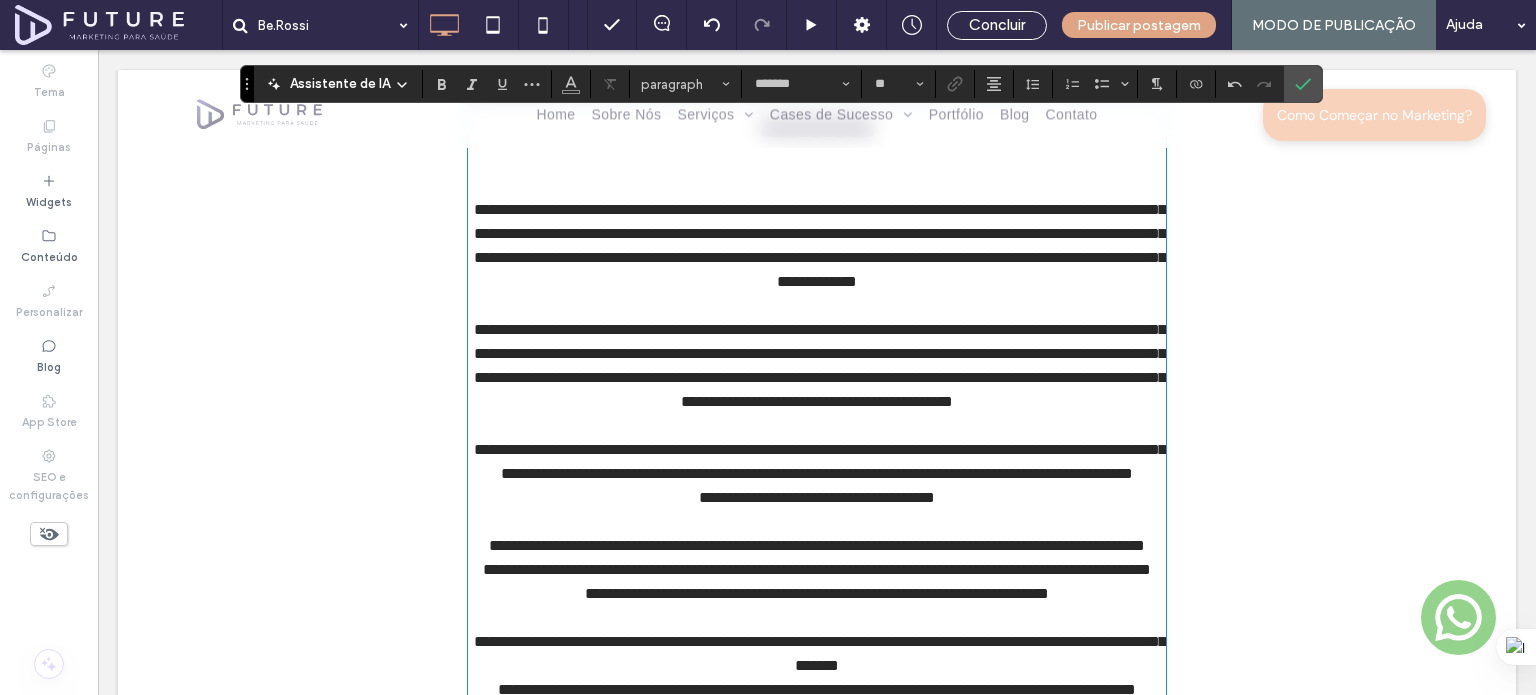 click on "**********" at bounding box center [817, 497] 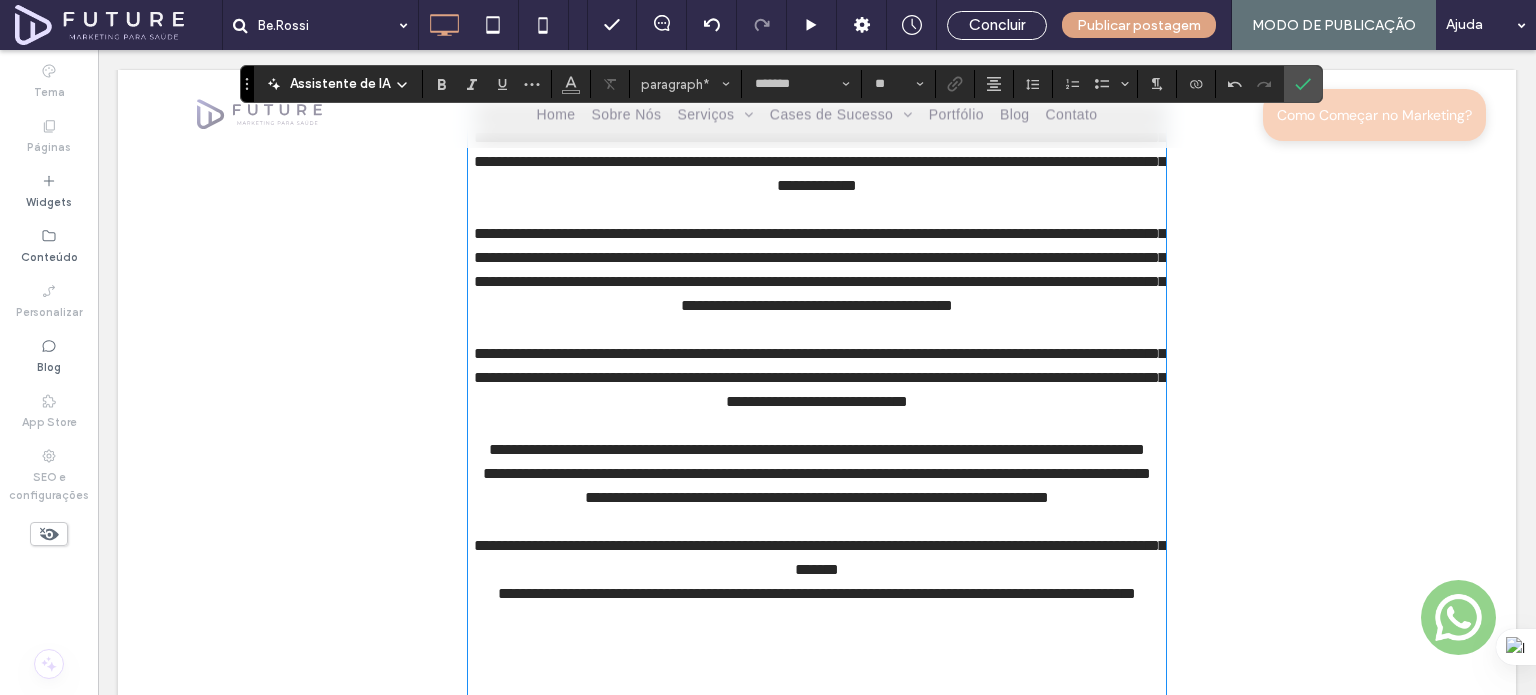 scroll, scrollTop: 3180, scrollLeft: 0, axis: vertical 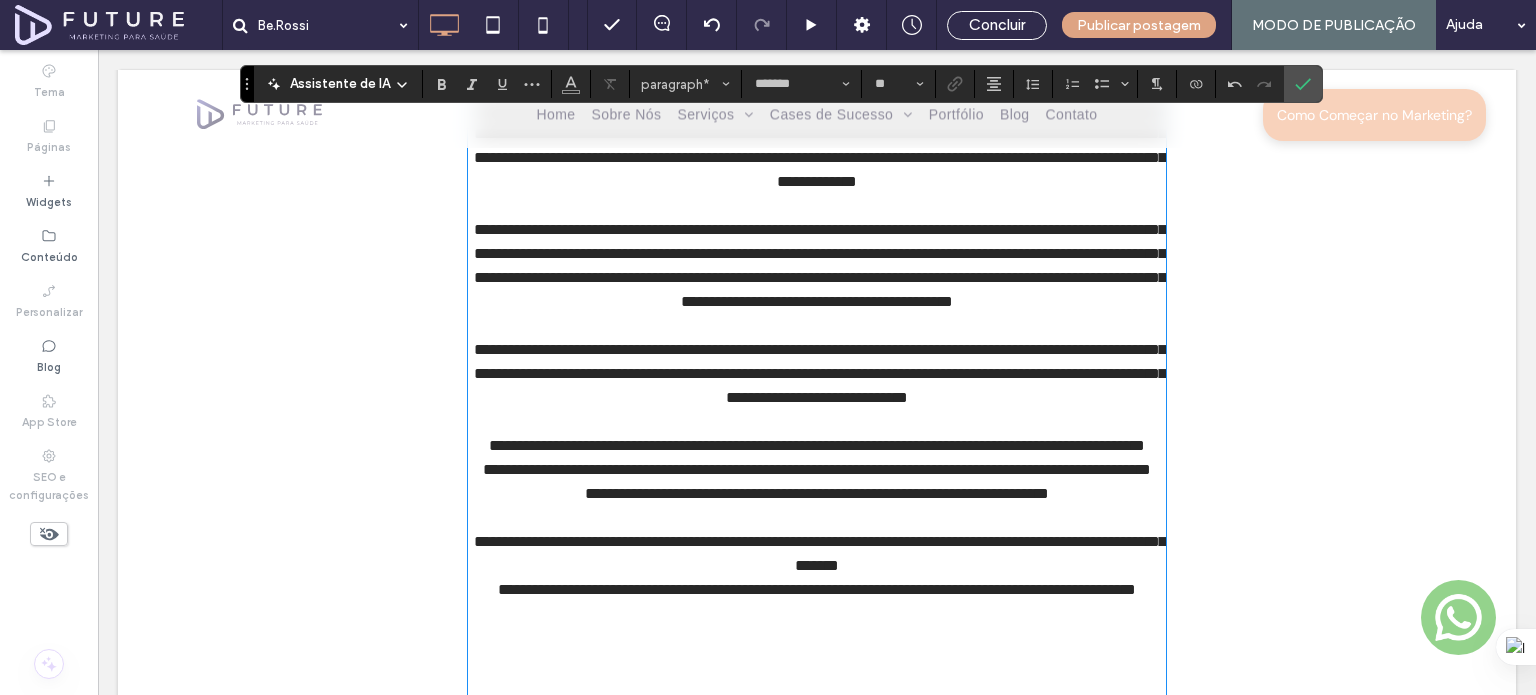 click on "**********" at bounding box center [817, 469] 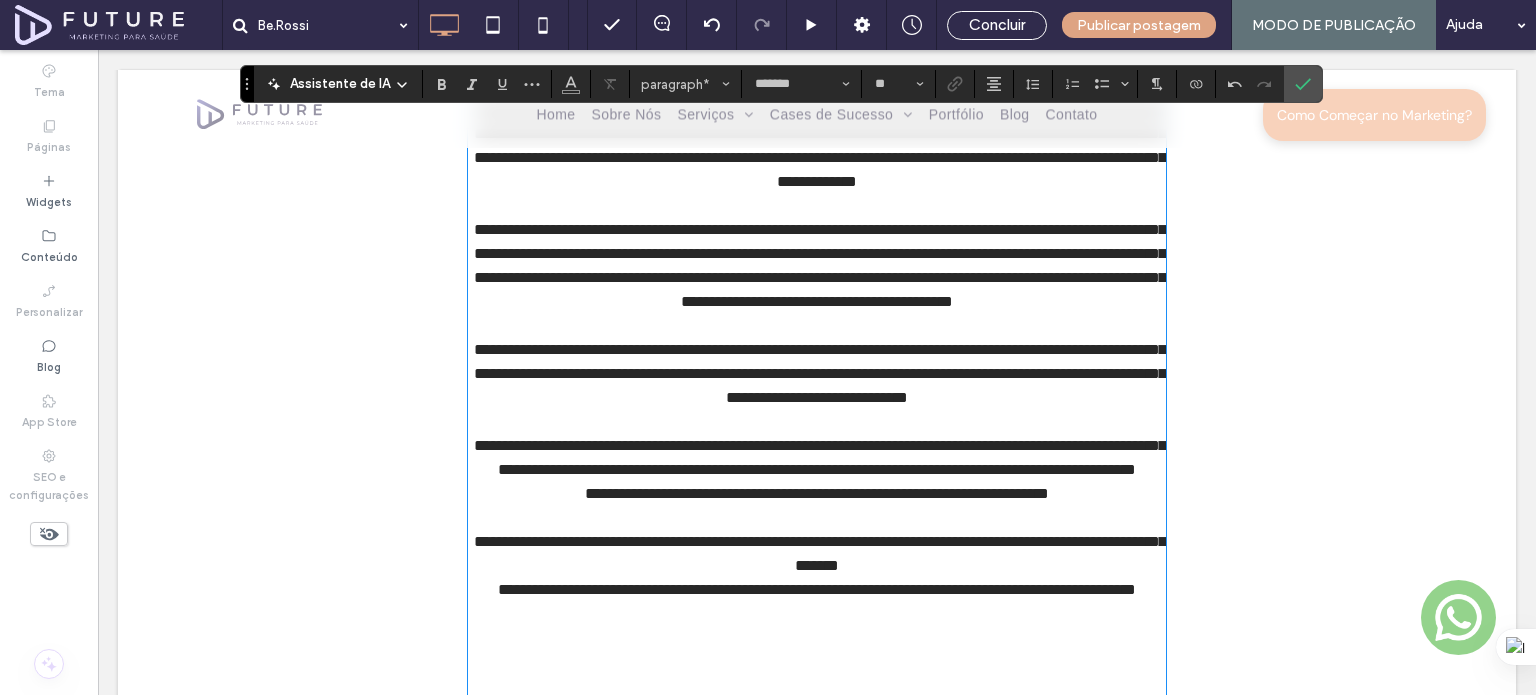 click on "**********" at bounding box center [817, 494] 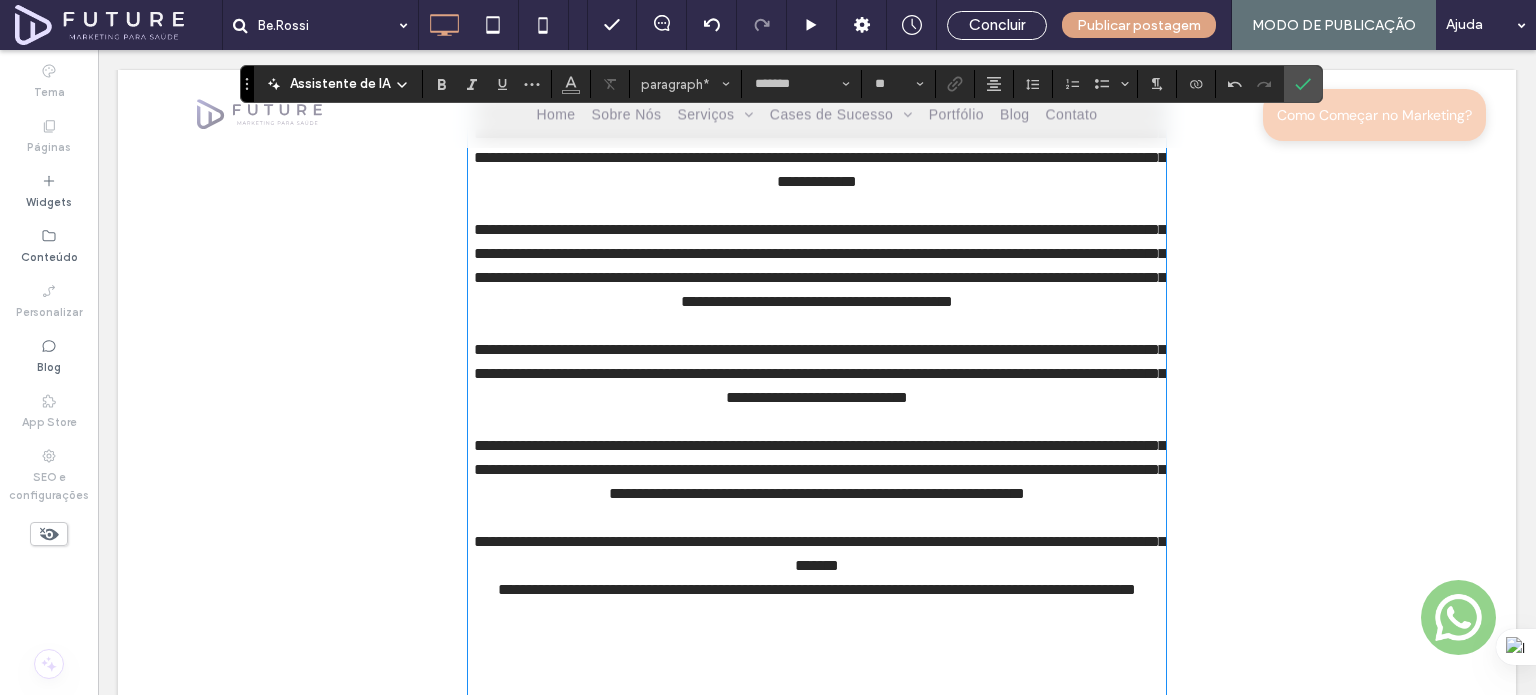 scroll, scrollTop: 3280, scrollLeft: 0, axis: vertical 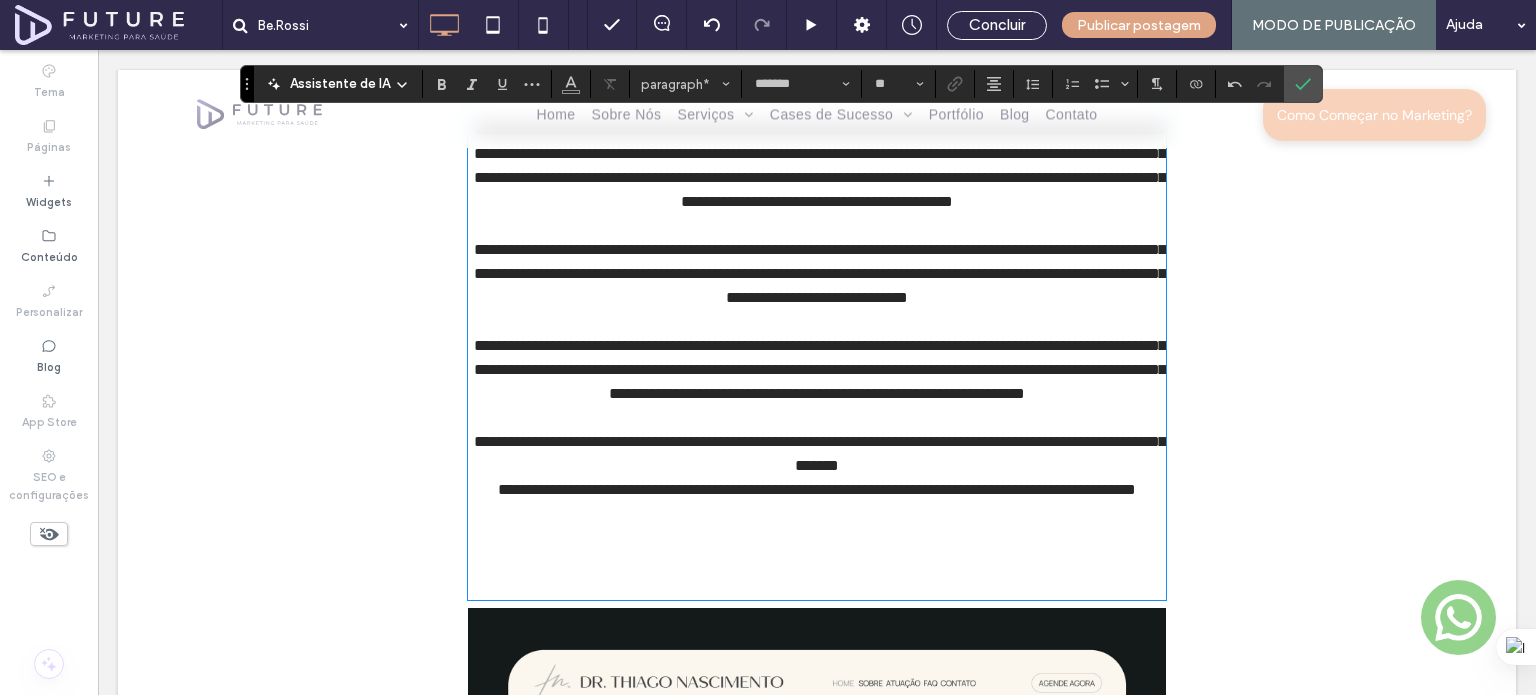 click on "**********" at bounding box center (817, 490) 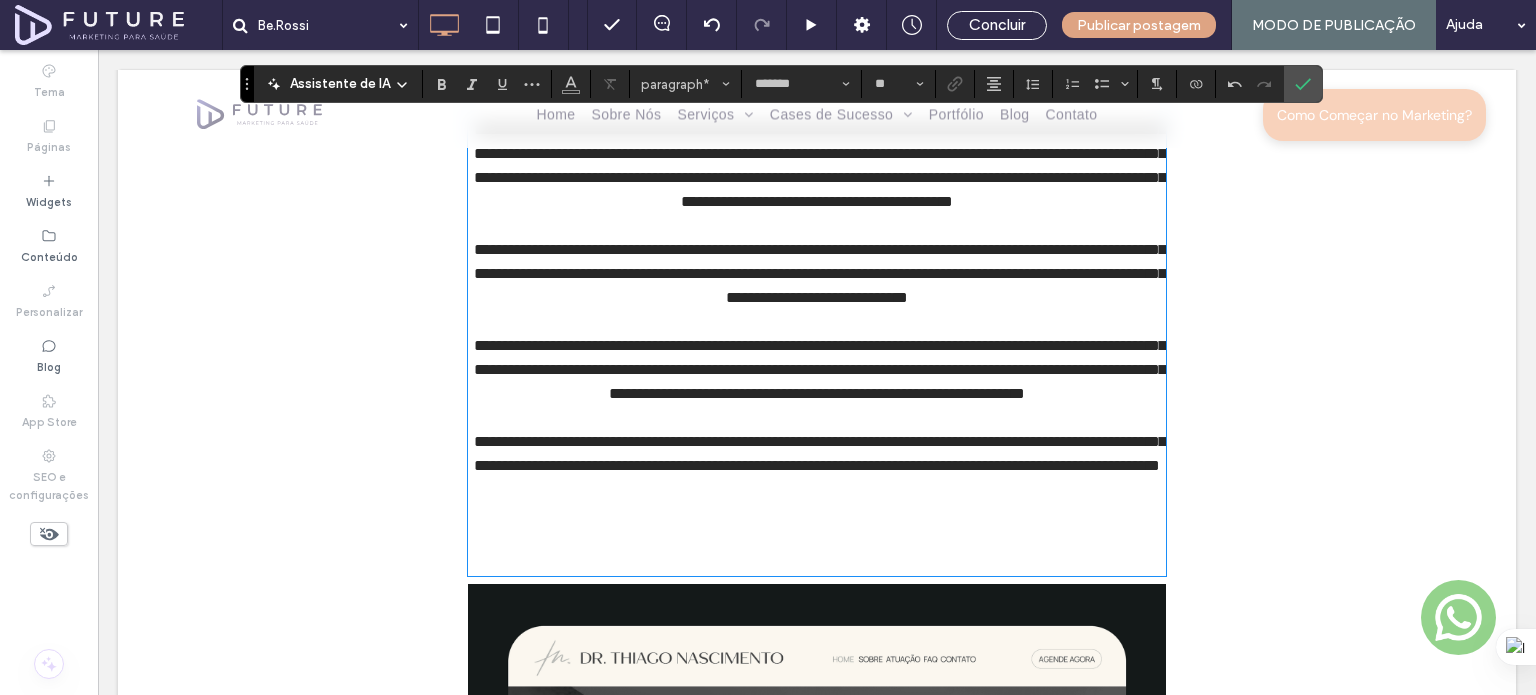 click at bounding box center [817, 502] 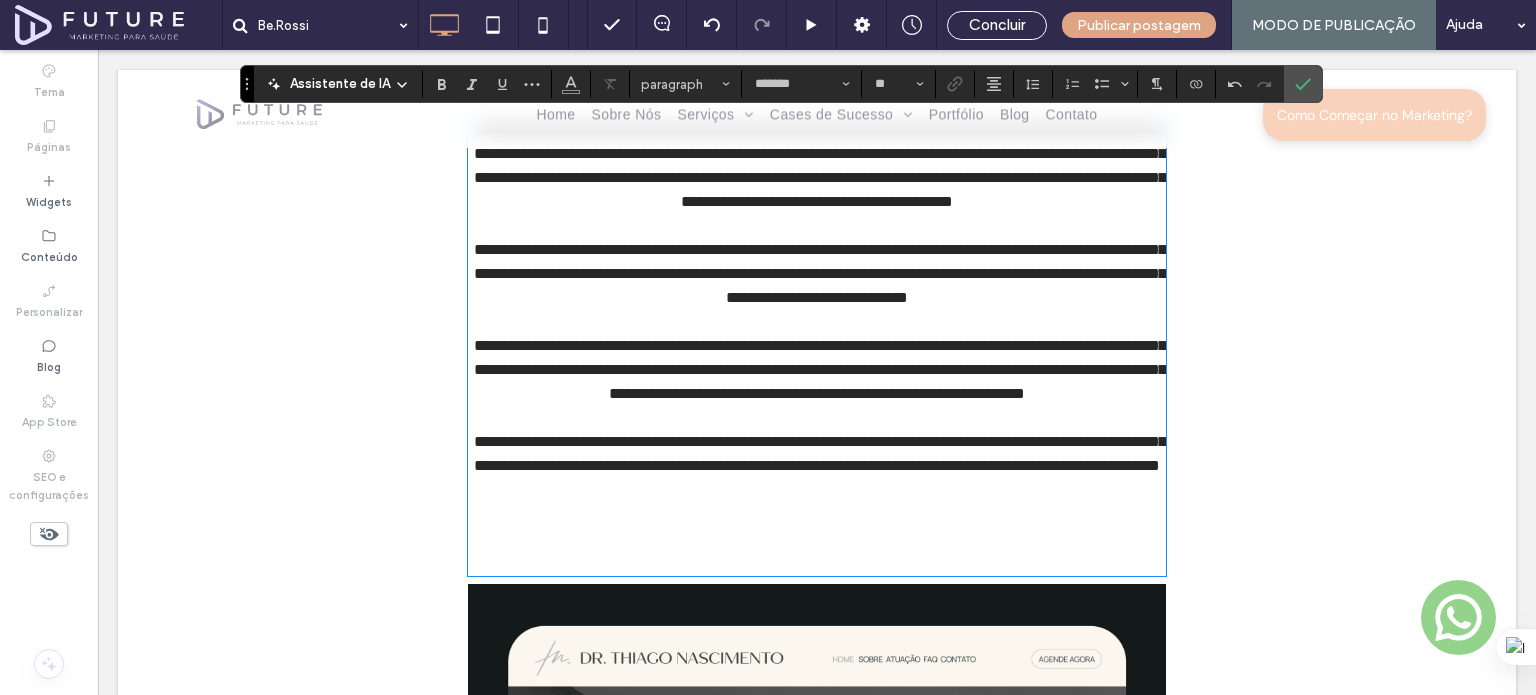 click at bounding box center (817, 502) 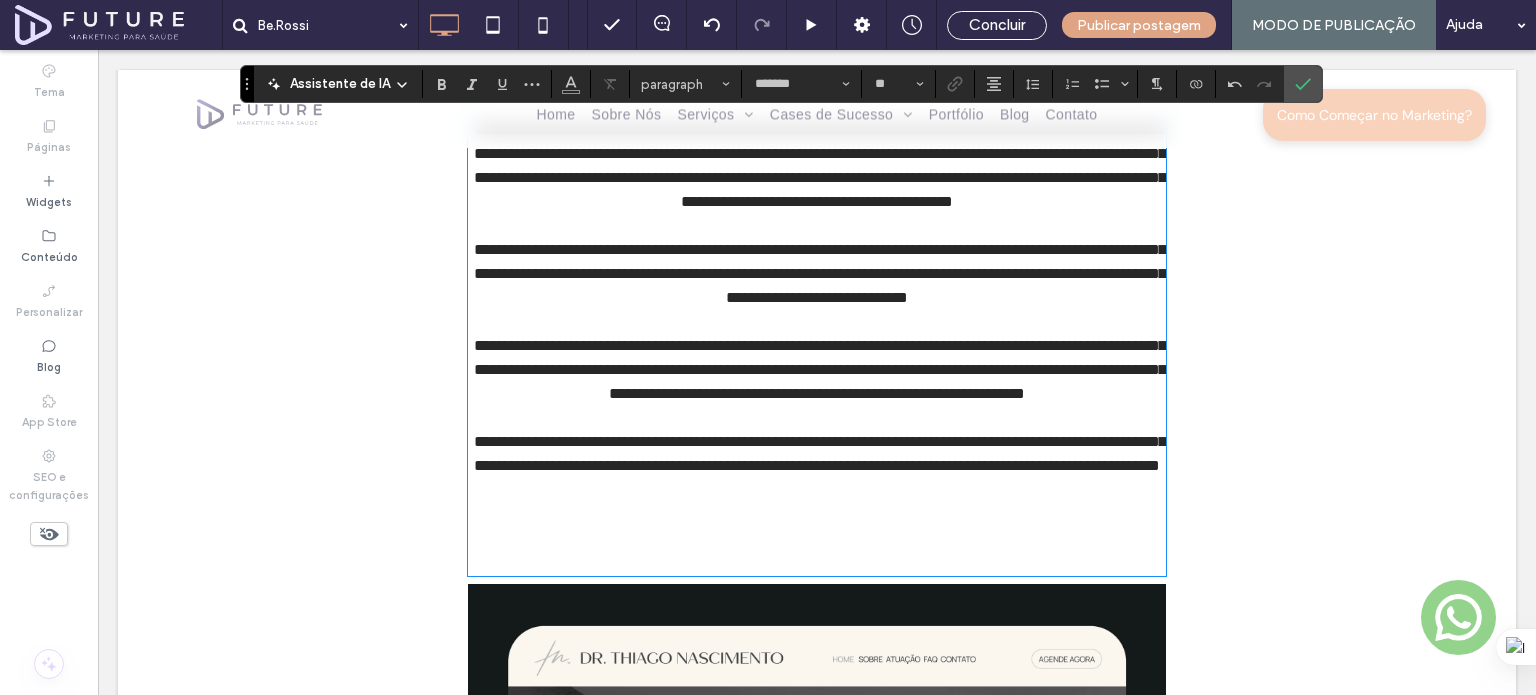 click at bounding box center (817, 538) 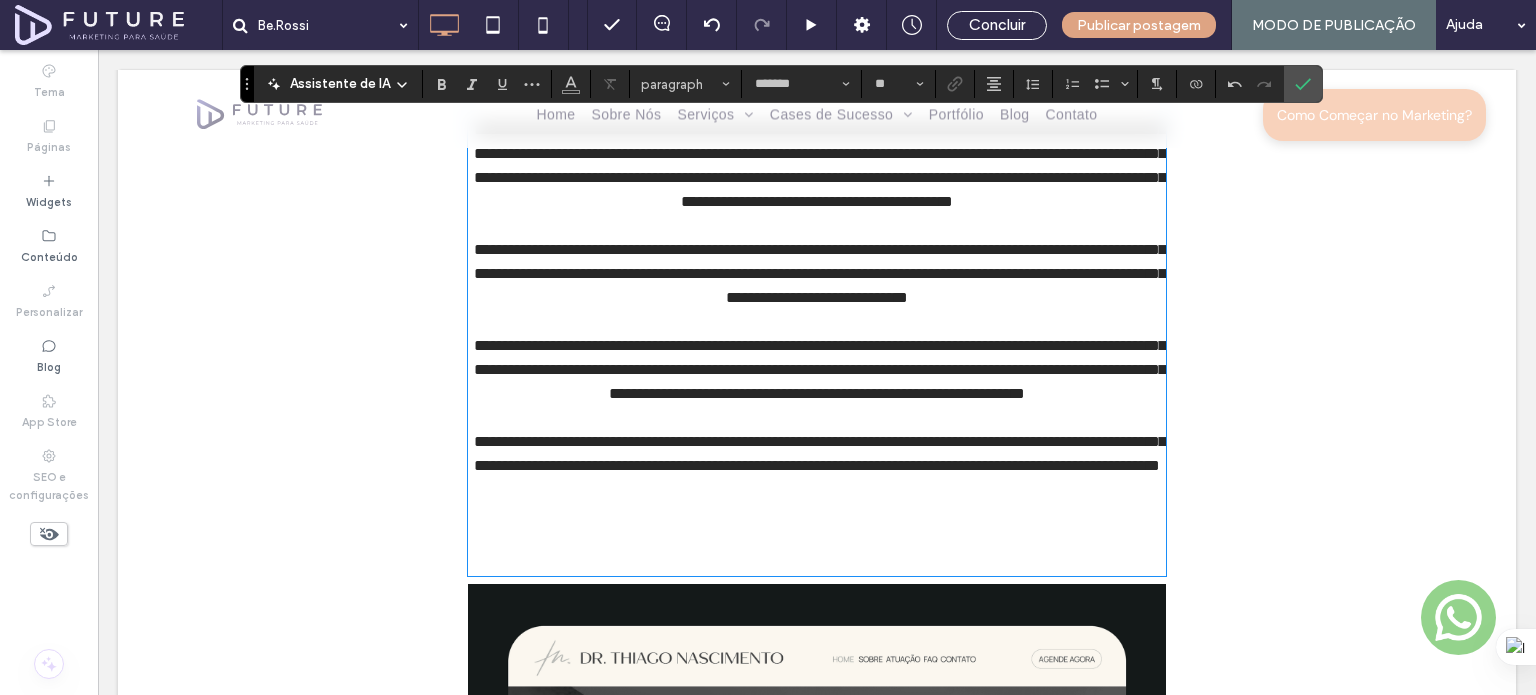 click at bounding box center [817, 562] 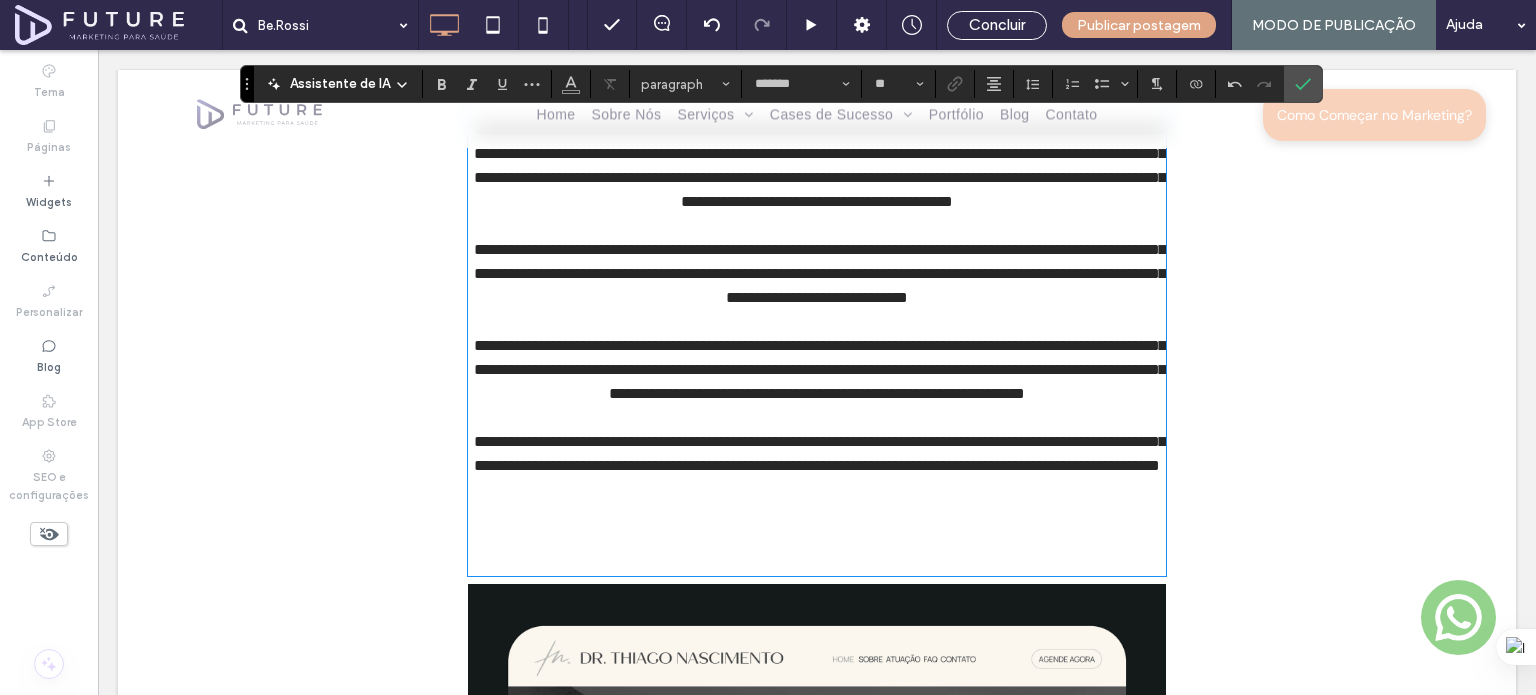 scroll, scrollTop: 3380, scrollLeft: 0, axis: vertical 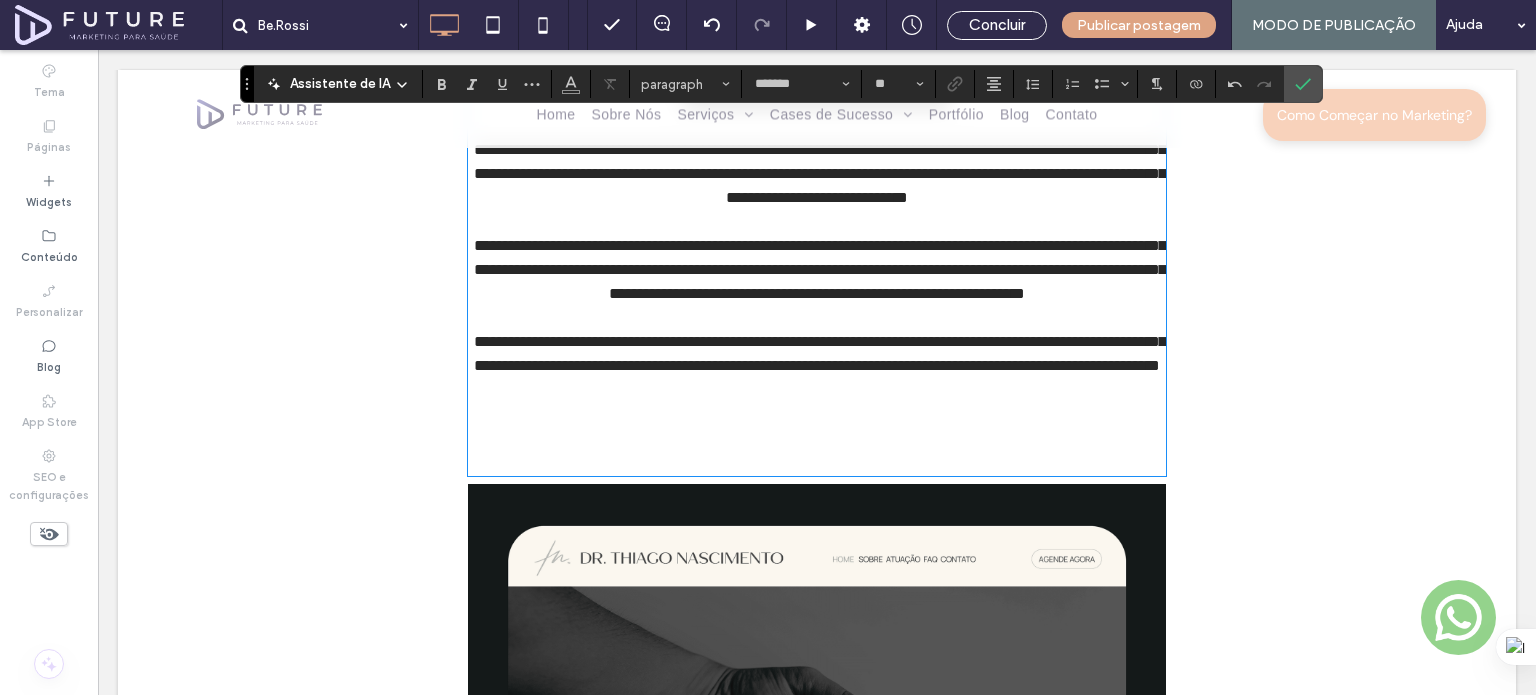 click at bounding box center [817, 402] 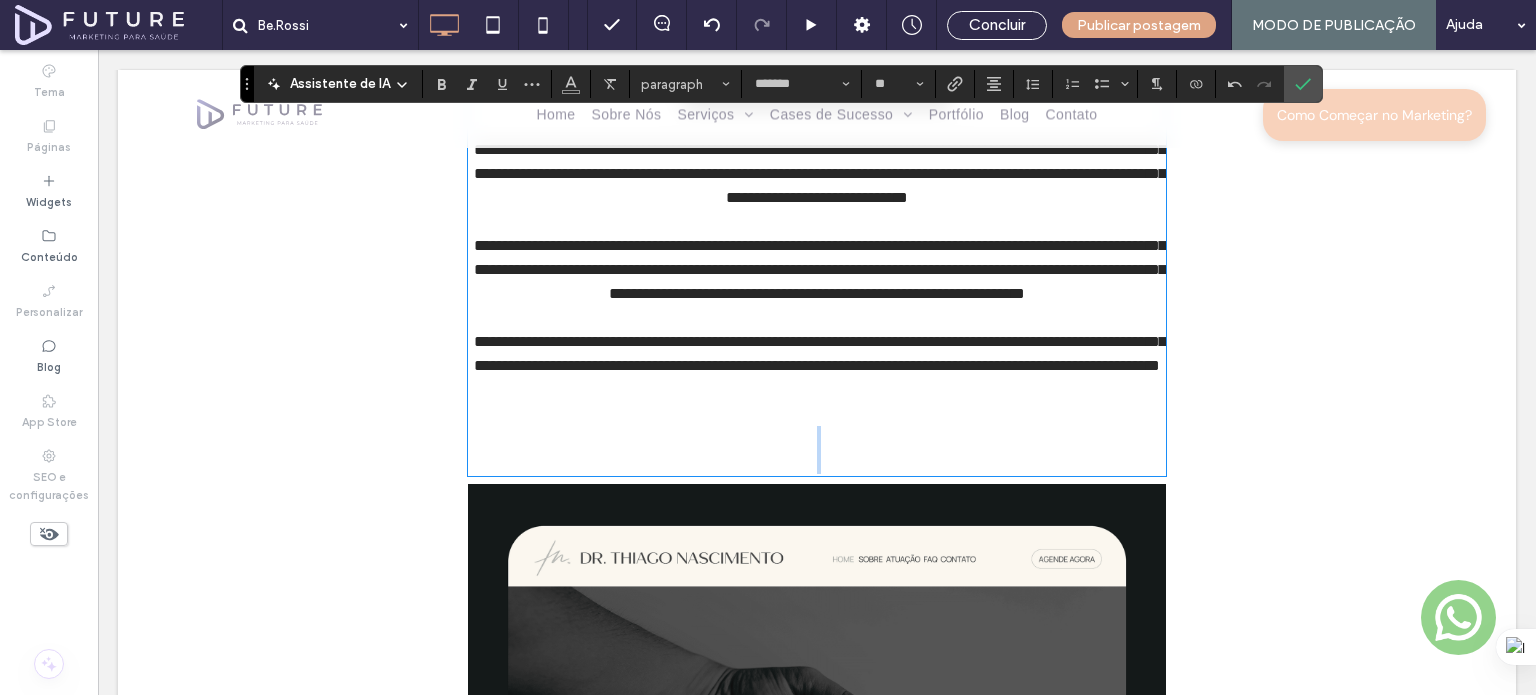 click at bounding box center (817, 462) 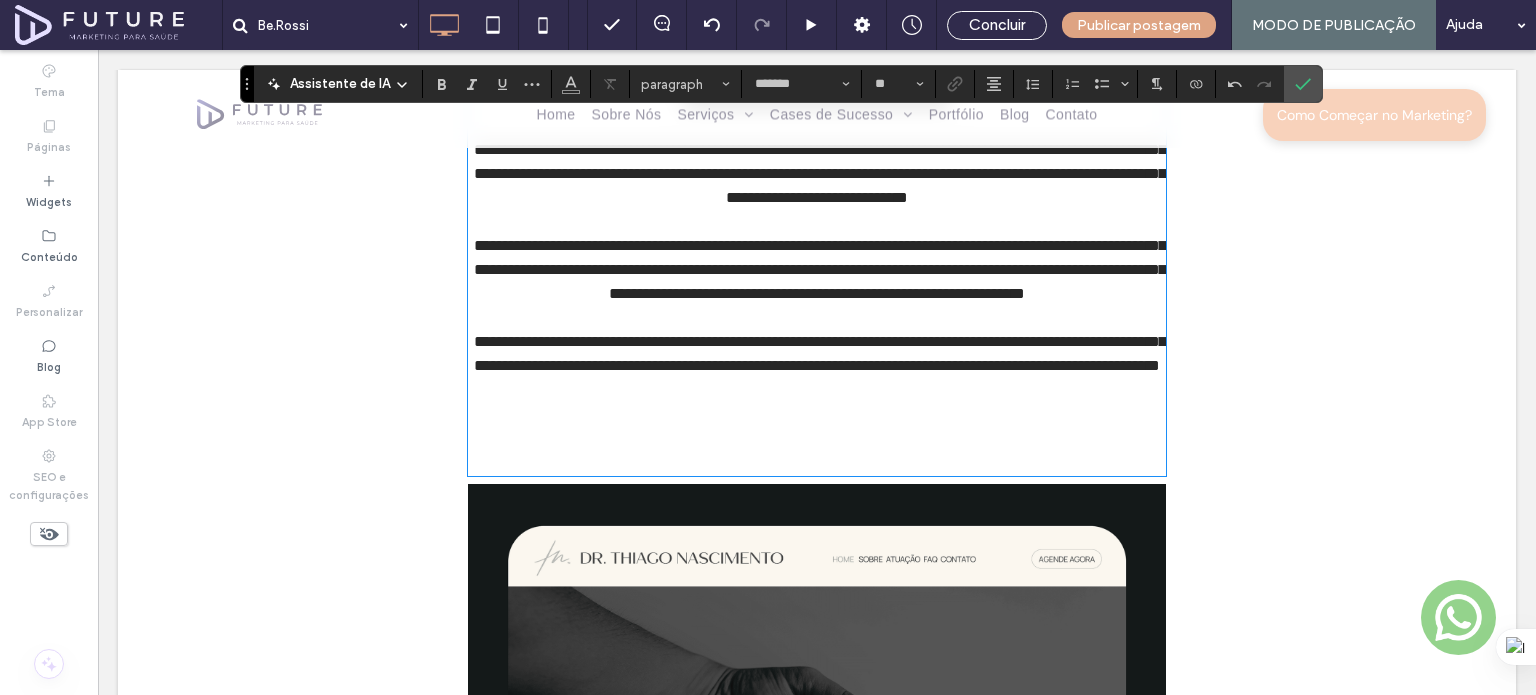 click at bounding box center [817, 402] 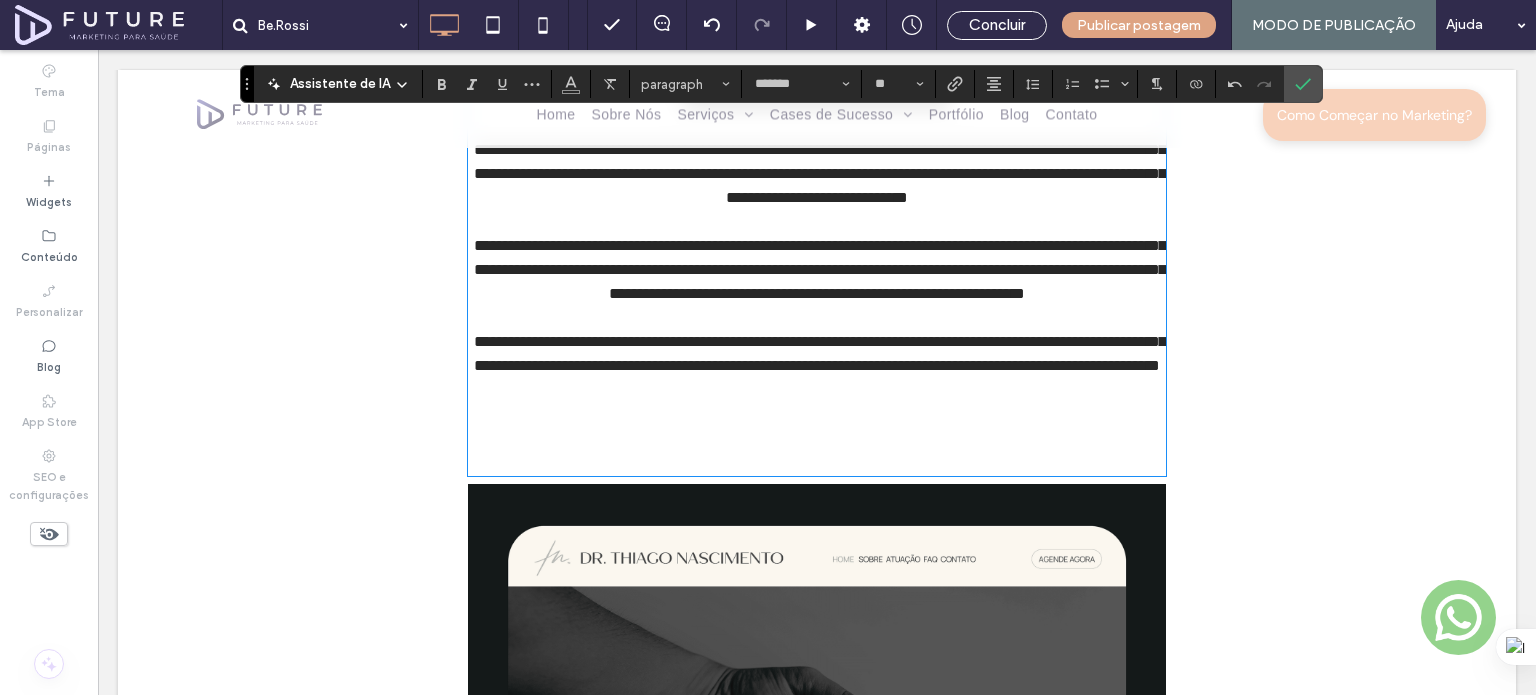 click at bounding box center [817, 402] 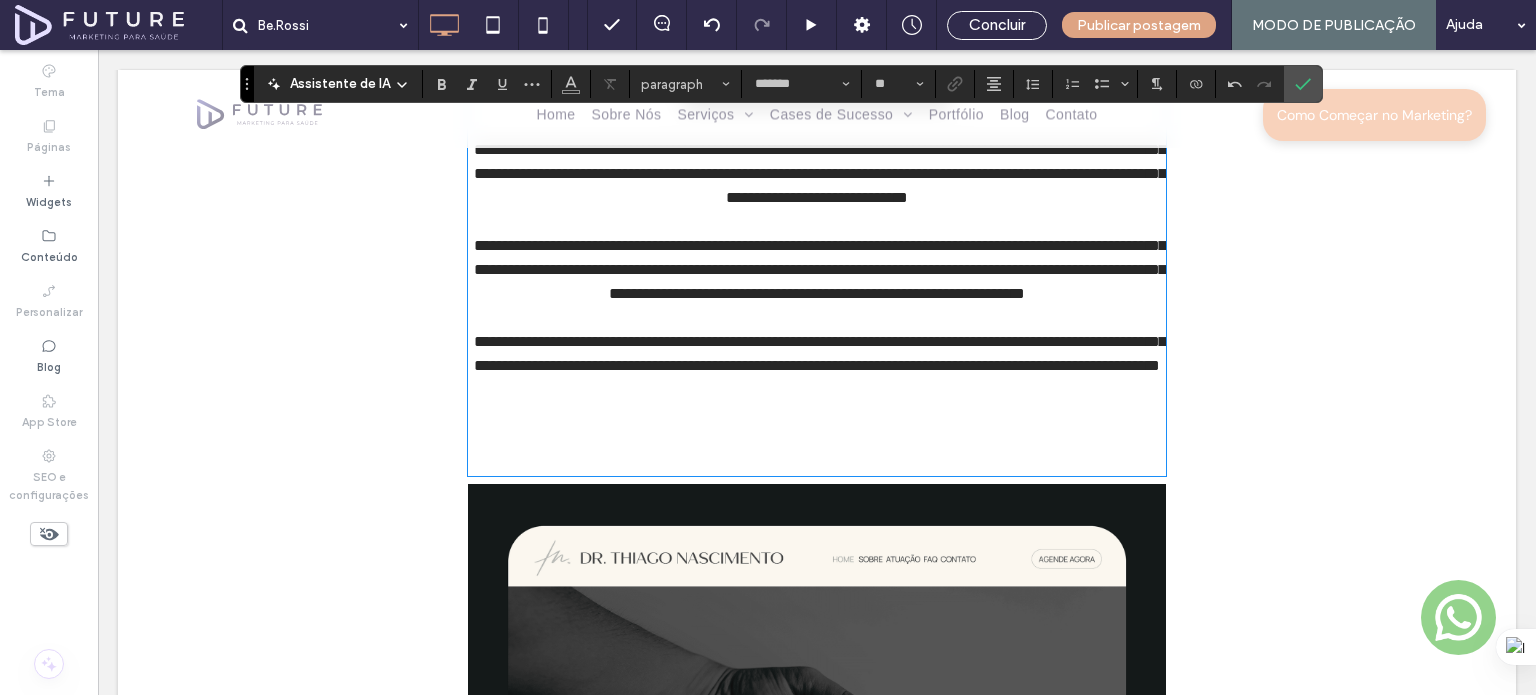click at bounding box center [817, 402] 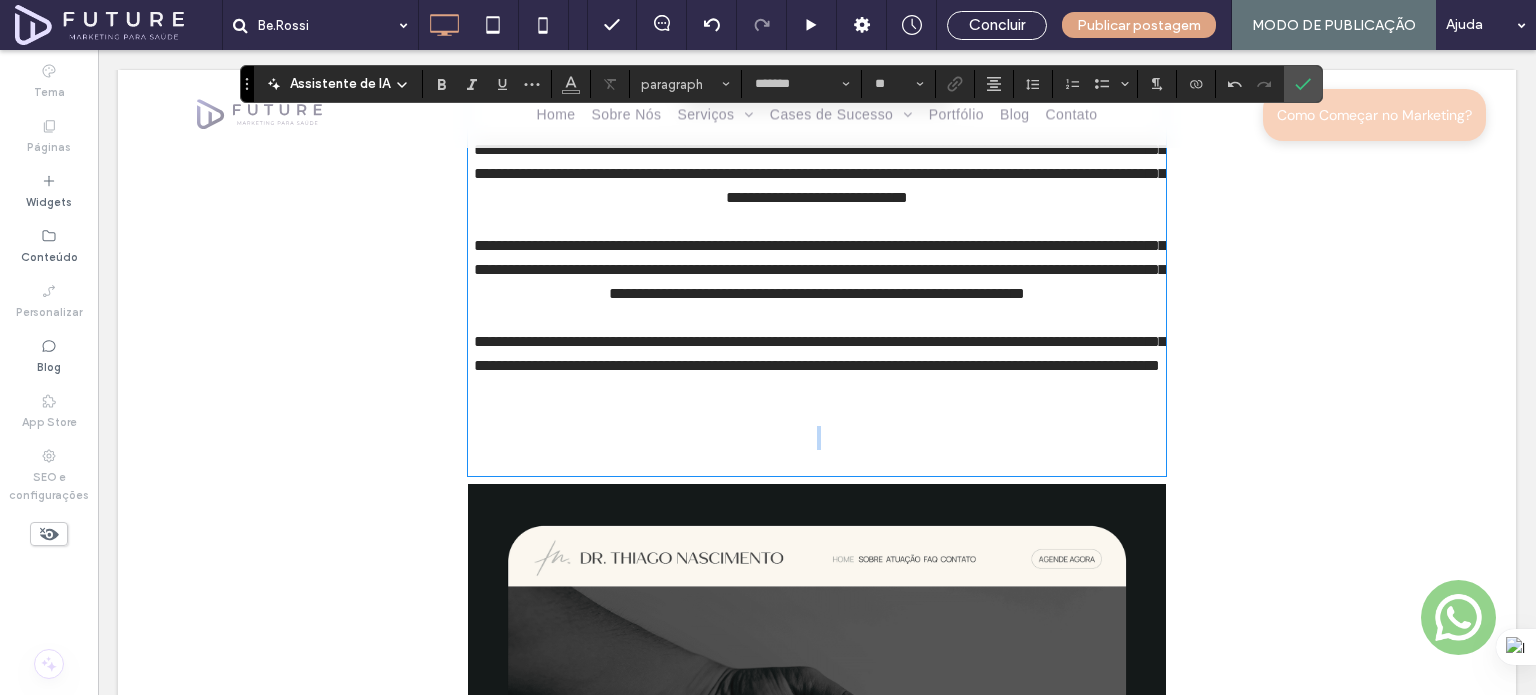 click at bounding box center [817, 438] 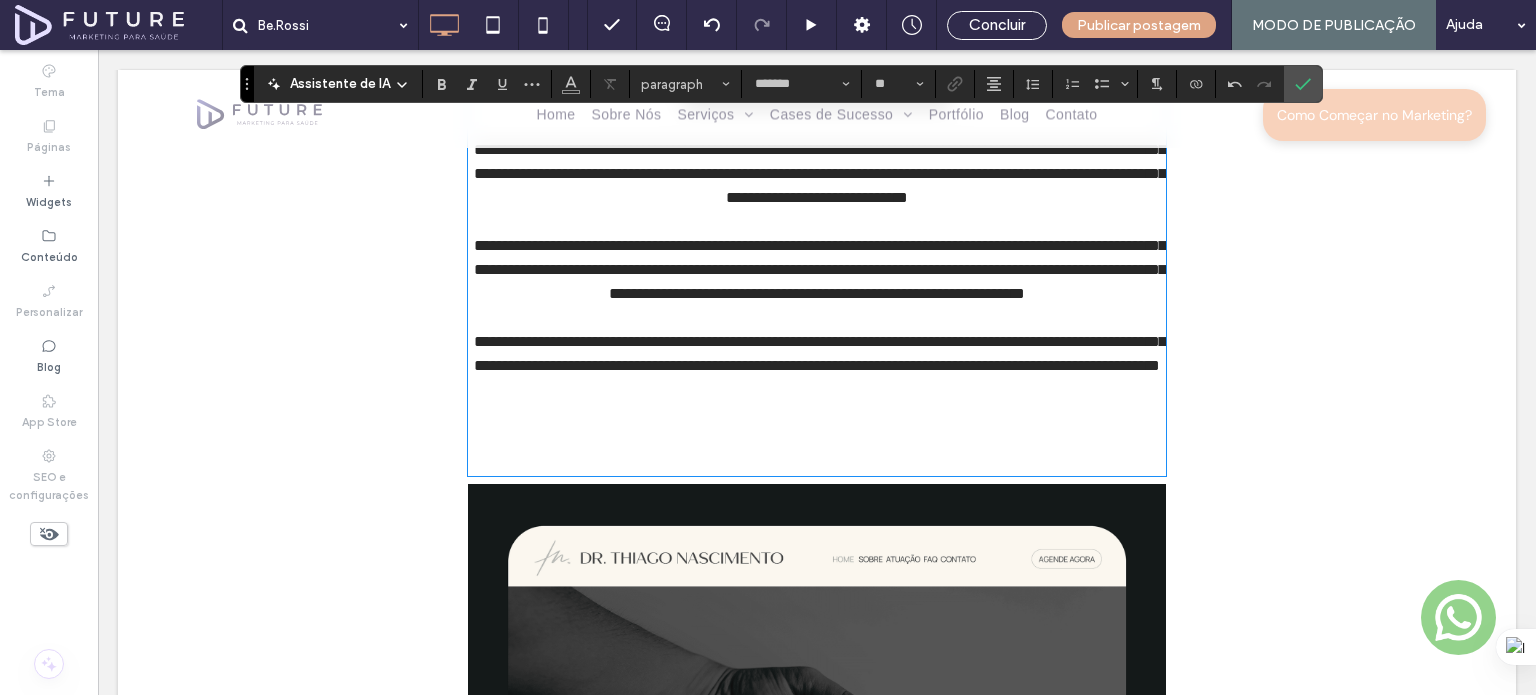 click at bounding box center (817, 462) 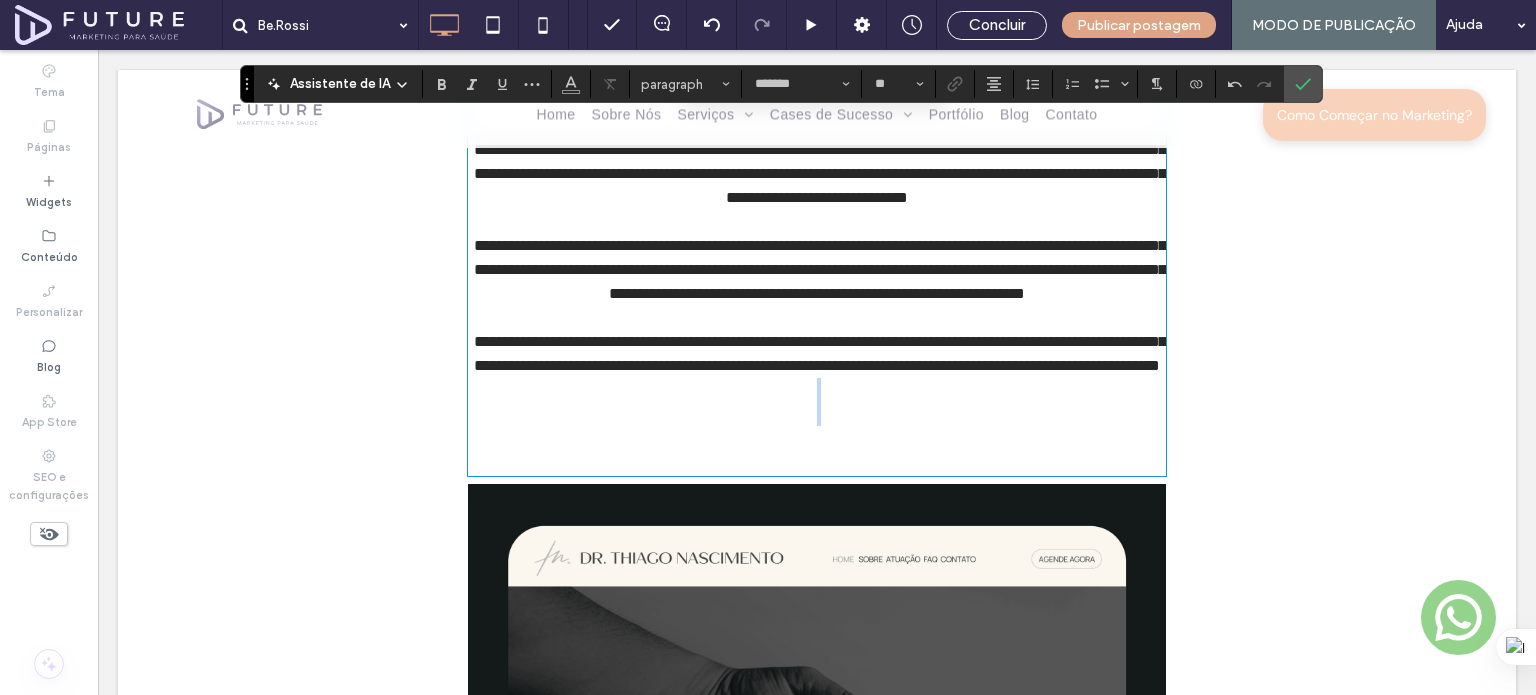 click at bounding box center [817, 402] 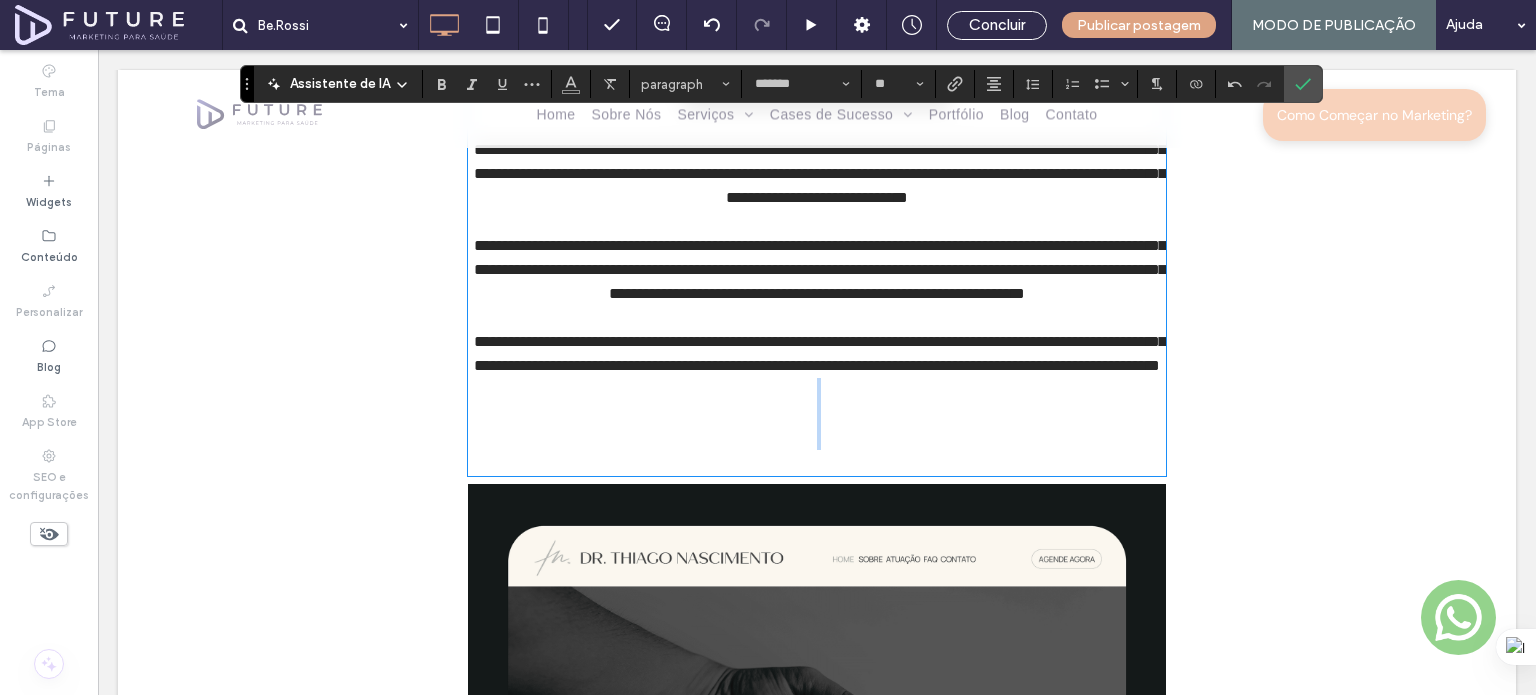 click at bounding box center [817, 438] 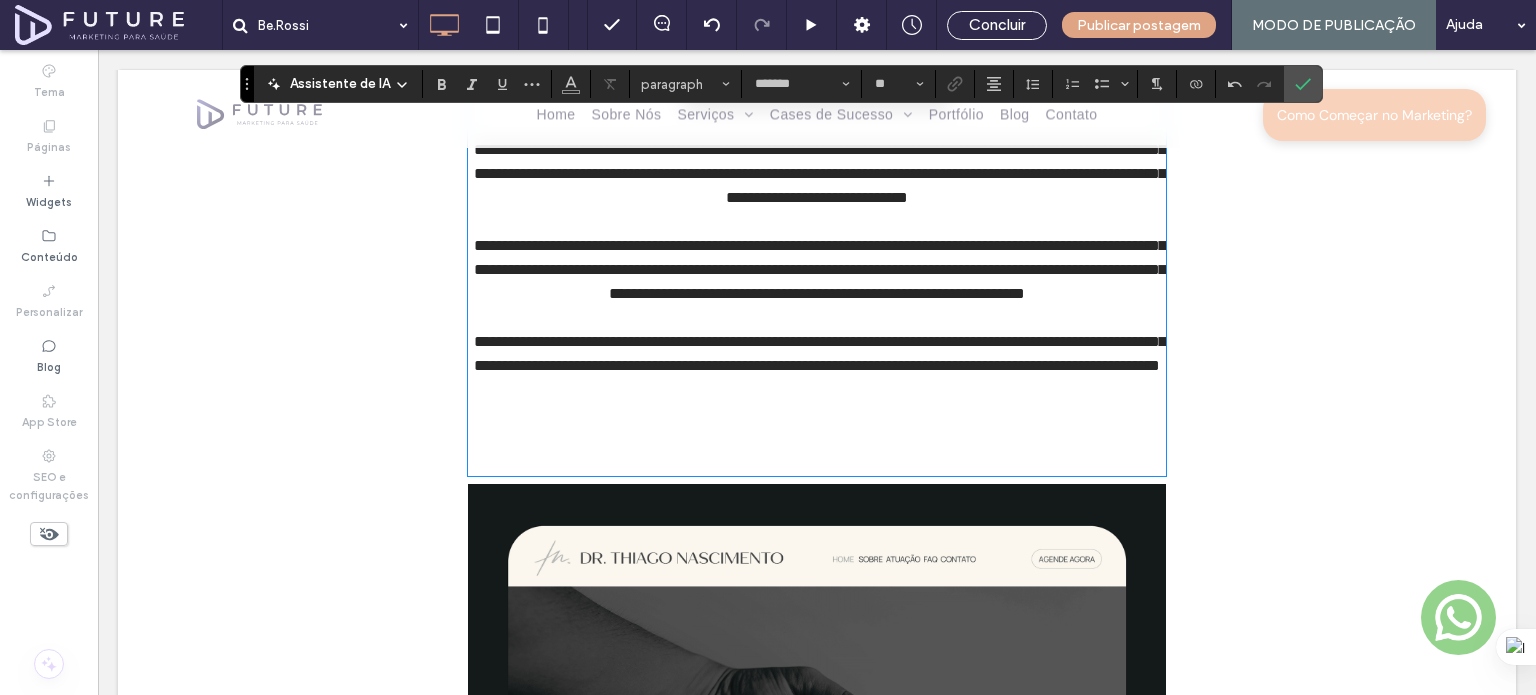 click at bounding box center [817, 462] 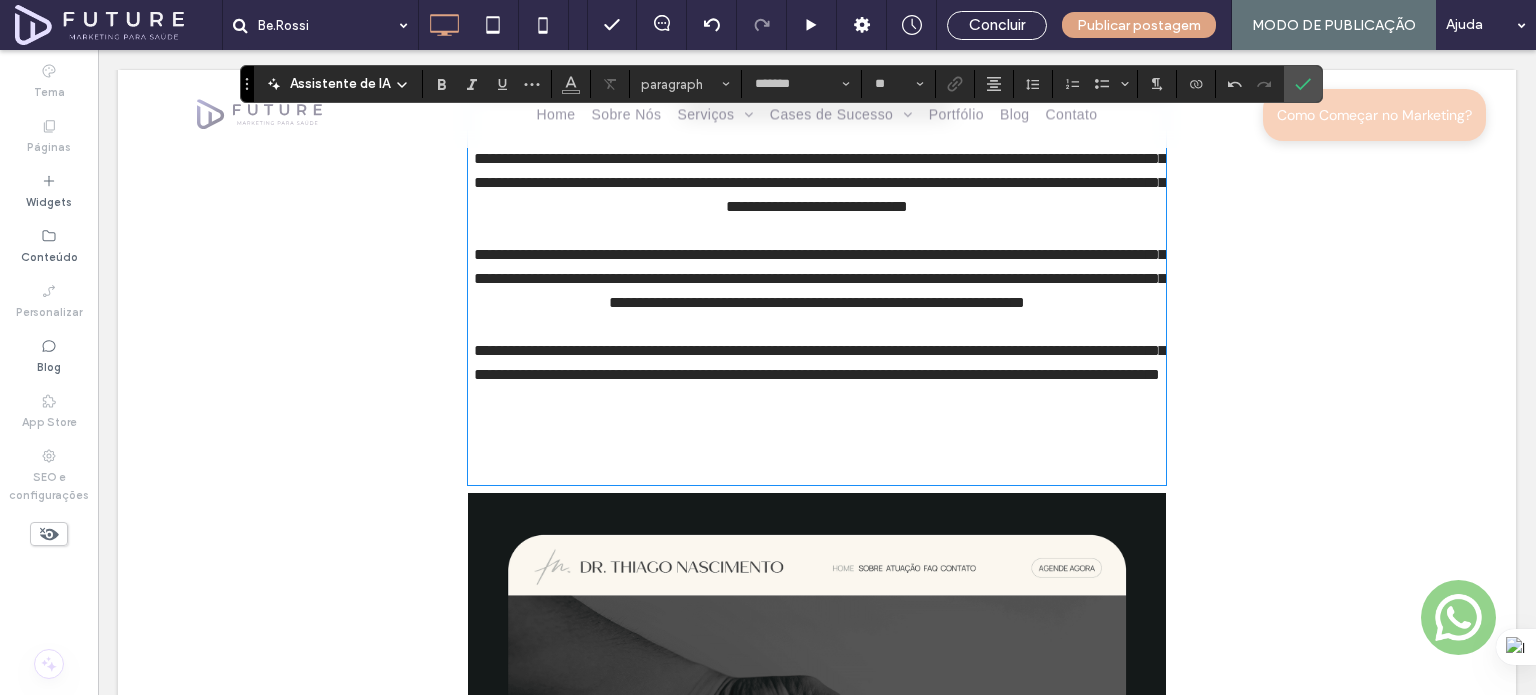 scroll, scrollTop: 3380, scrollLeft: 0, axis: vertical 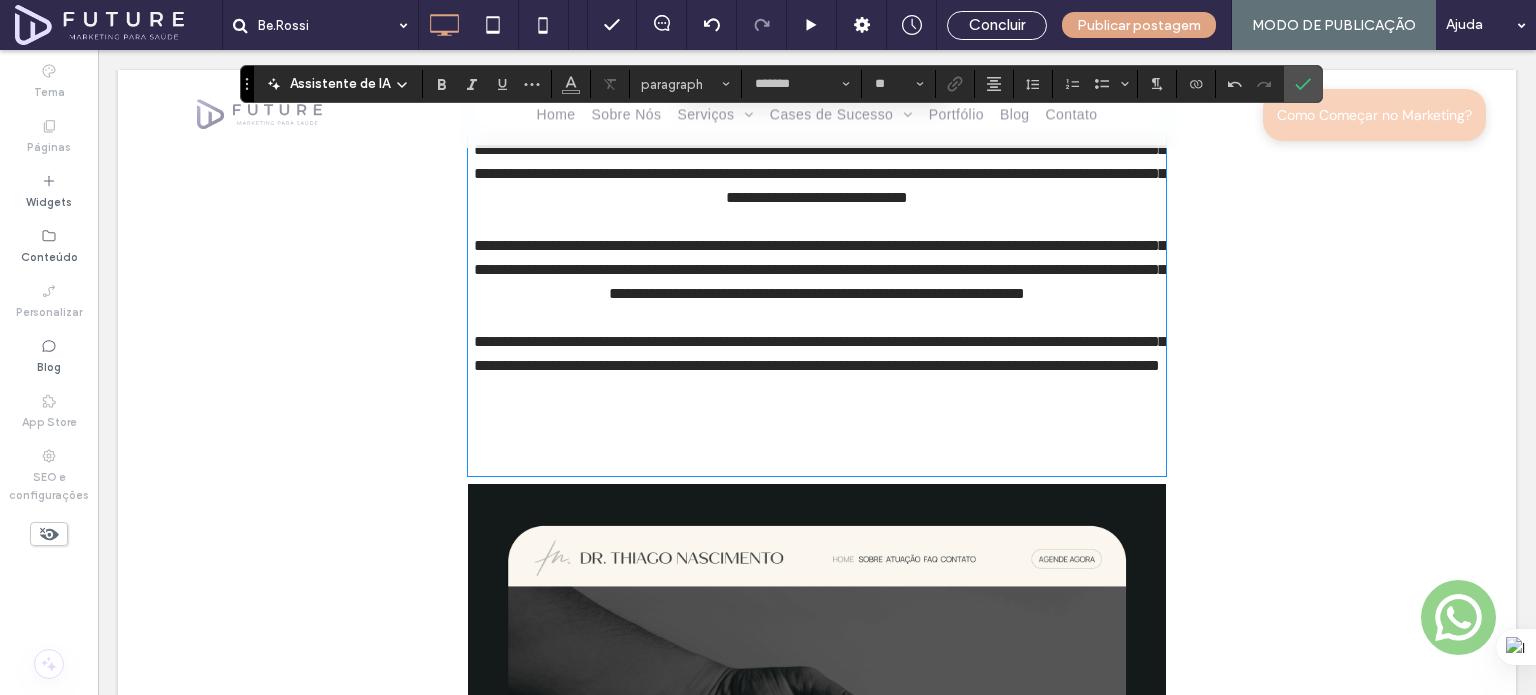 click at bounding box center [817, 402] 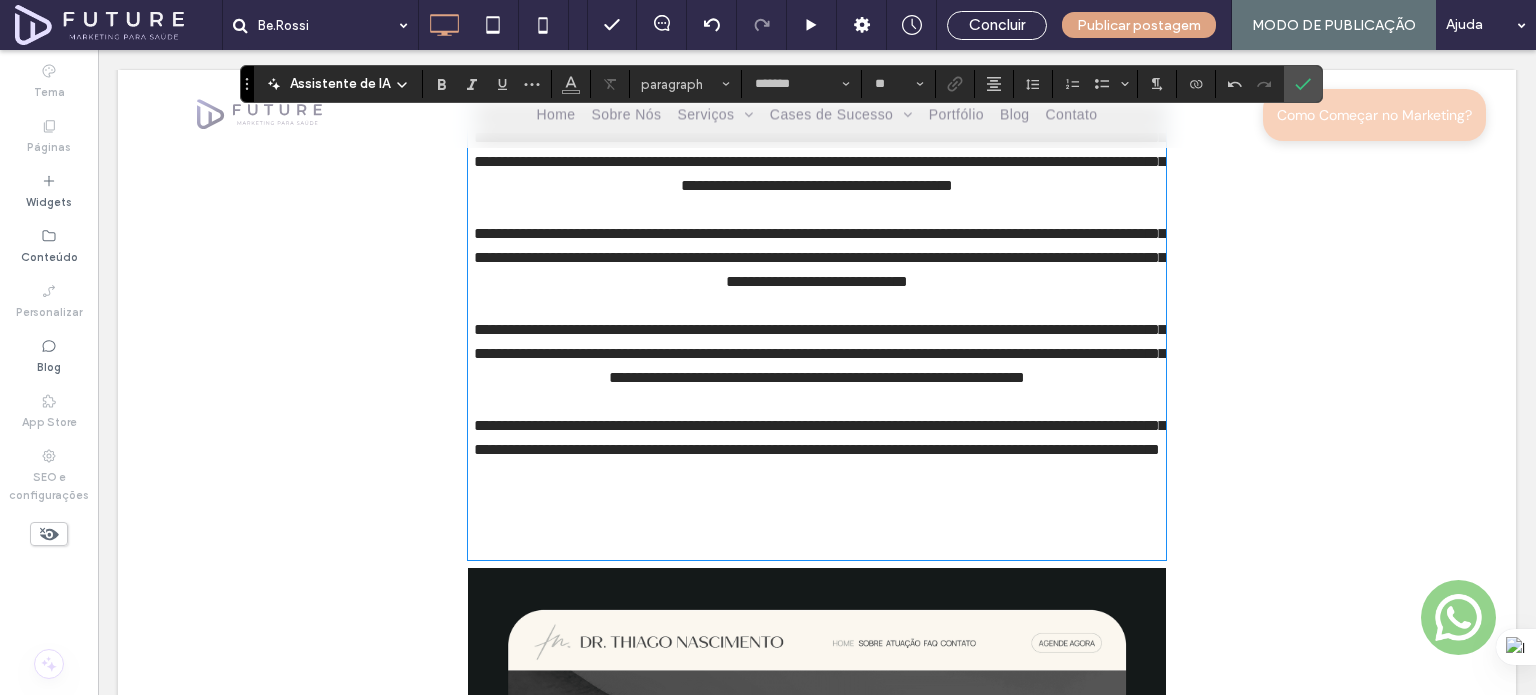scroll, scrollTop: 3180, scrollLeft: 0, axis: vertical 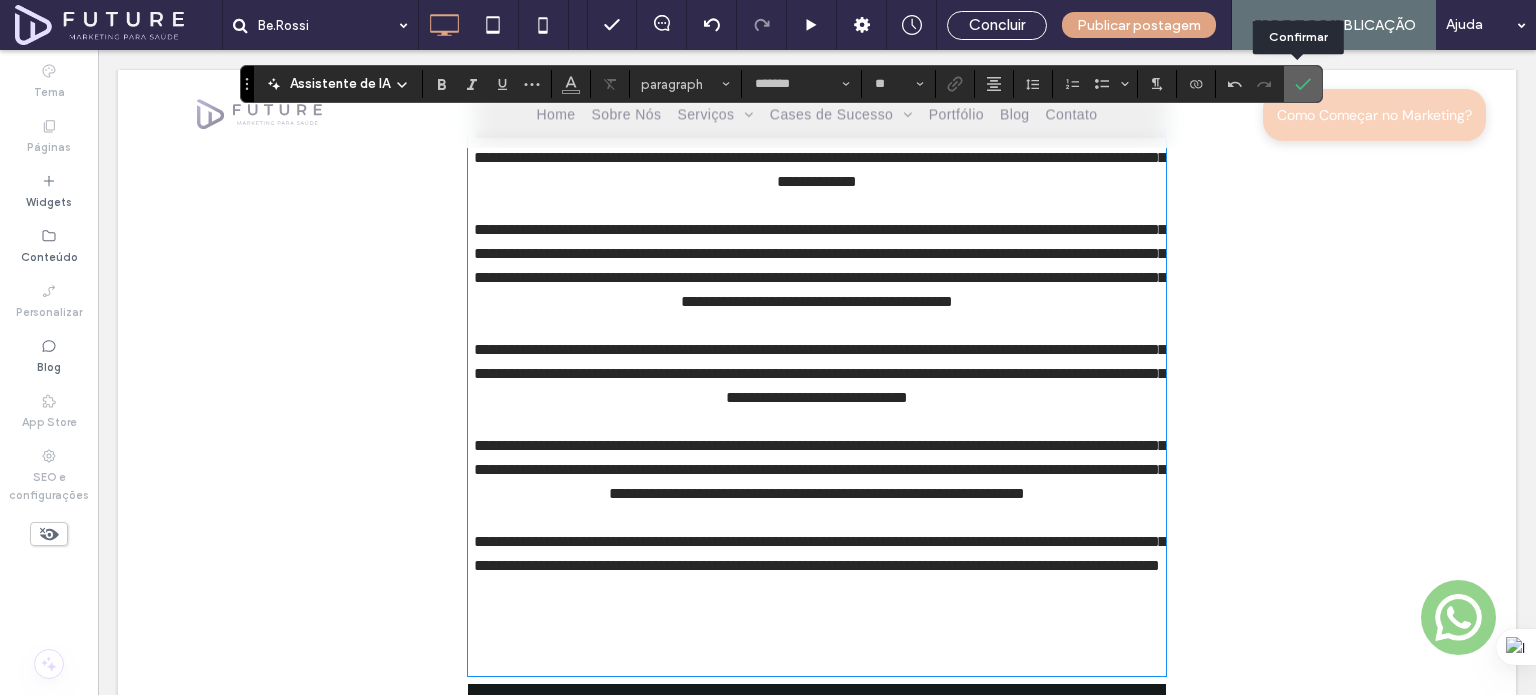 drag, startPoint x: 1289, startPoint y: 88, endPoint x: 1110, endPoint y: 73, distance: 179.6274 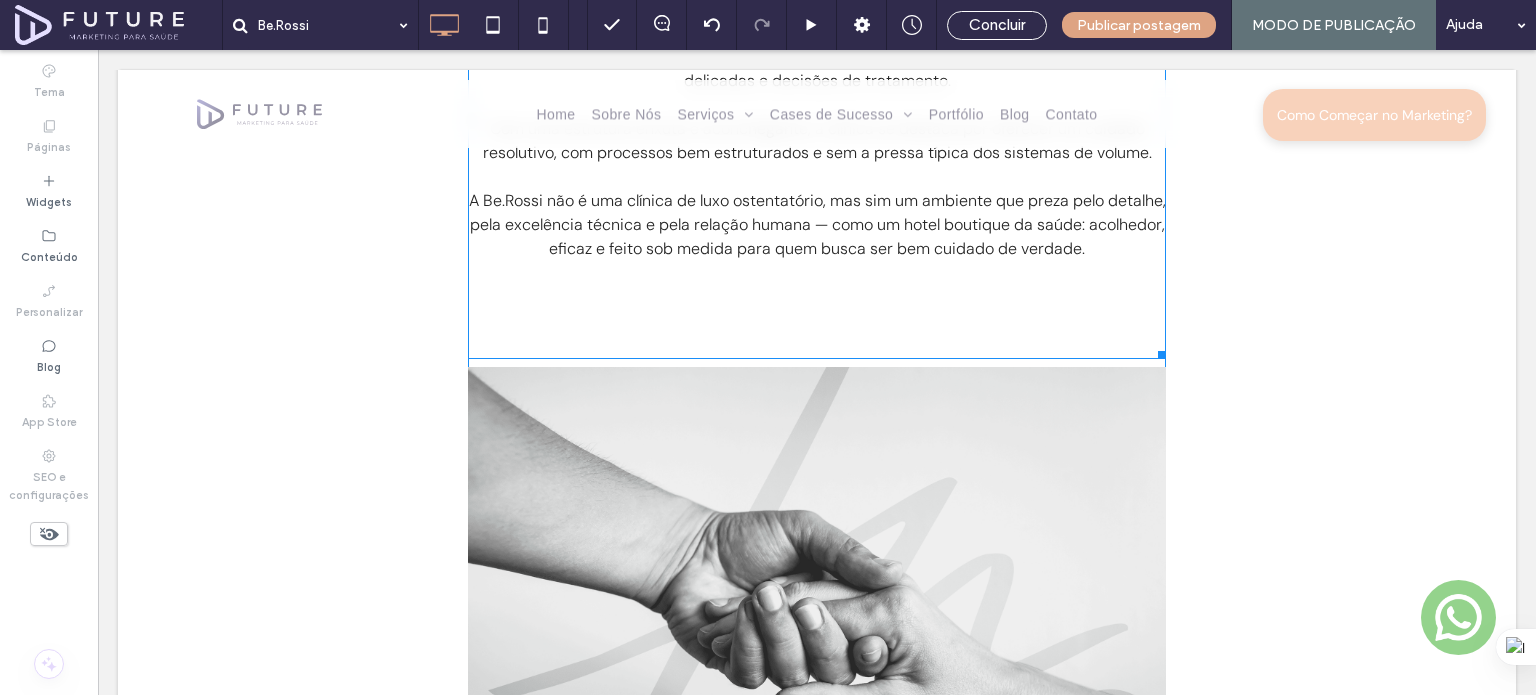 scroll, scrollTop: 1400, scrollLeft: 0, axis: vertical 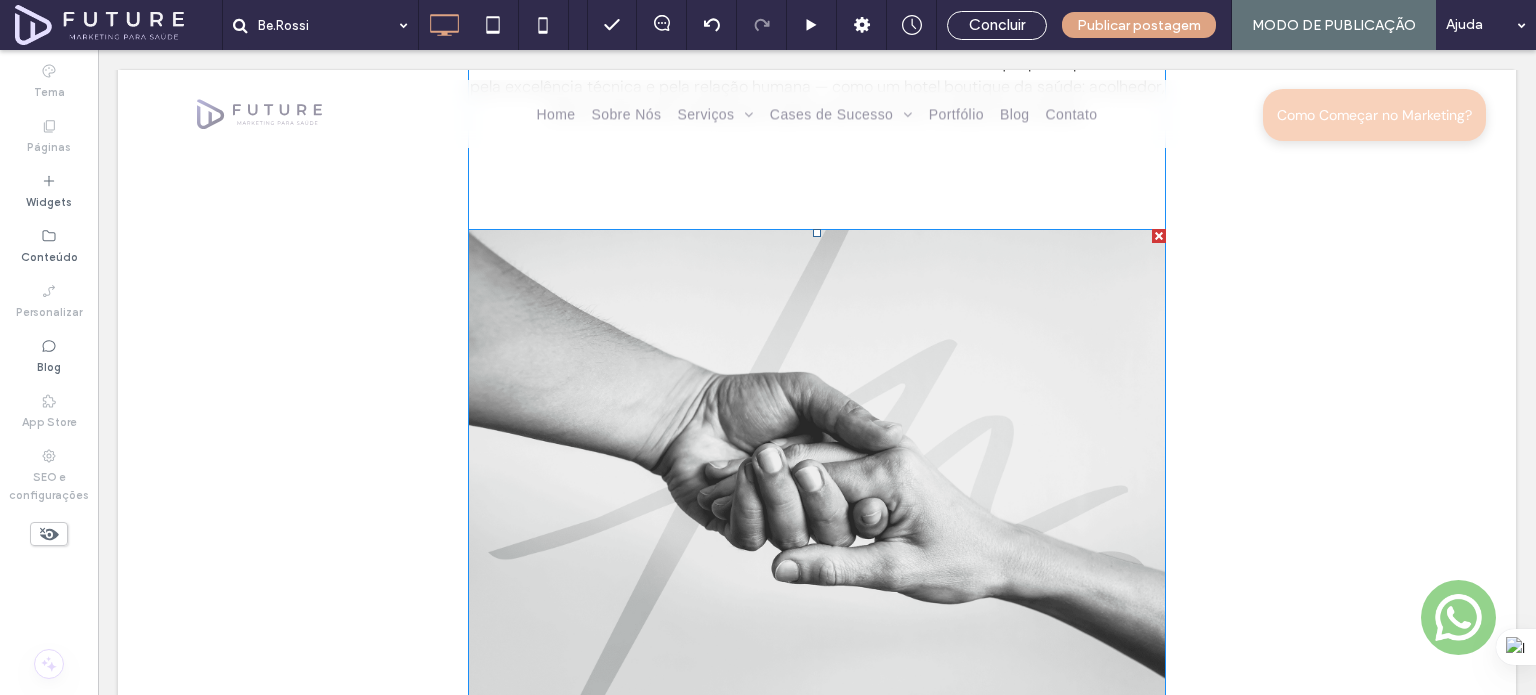 click at bounding box center (817, 473) 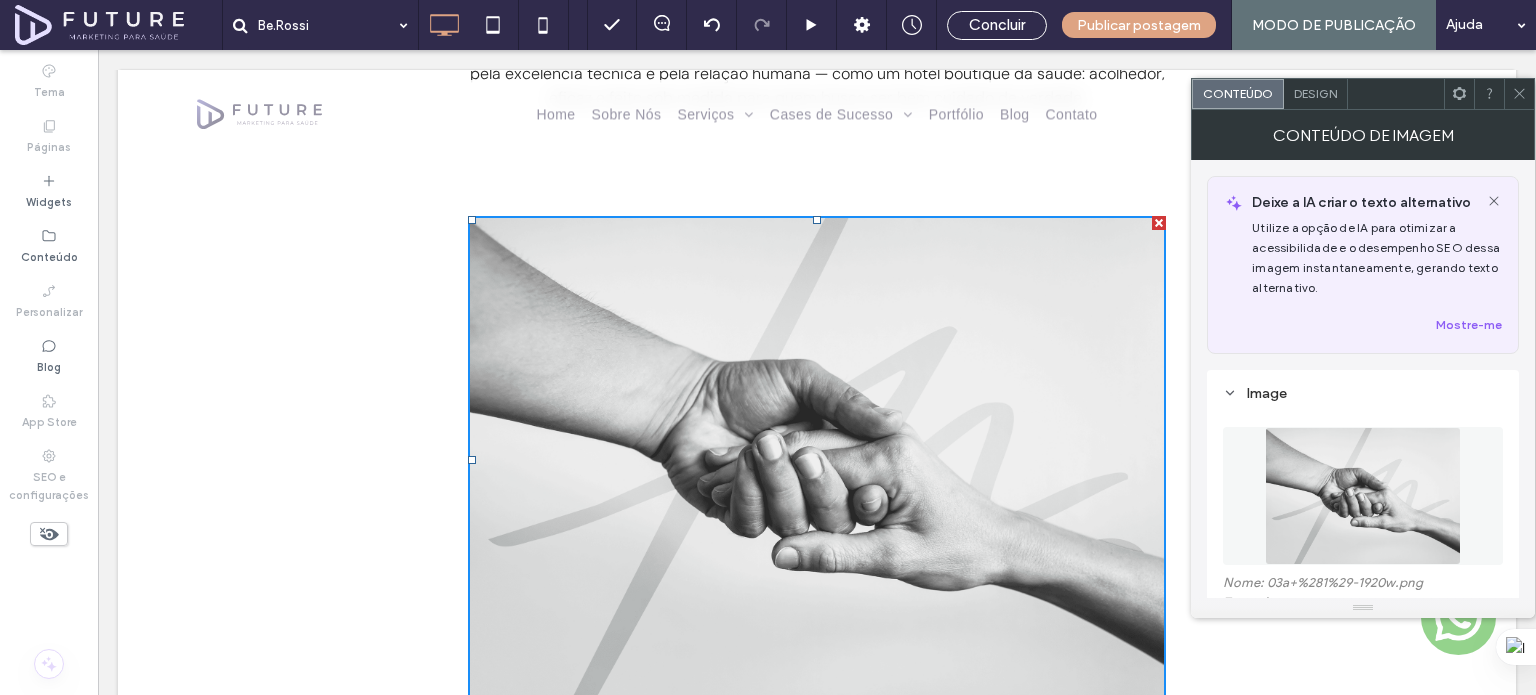 scroll, scrollTop: 1500, scrollLeft: 0, axis: vertical 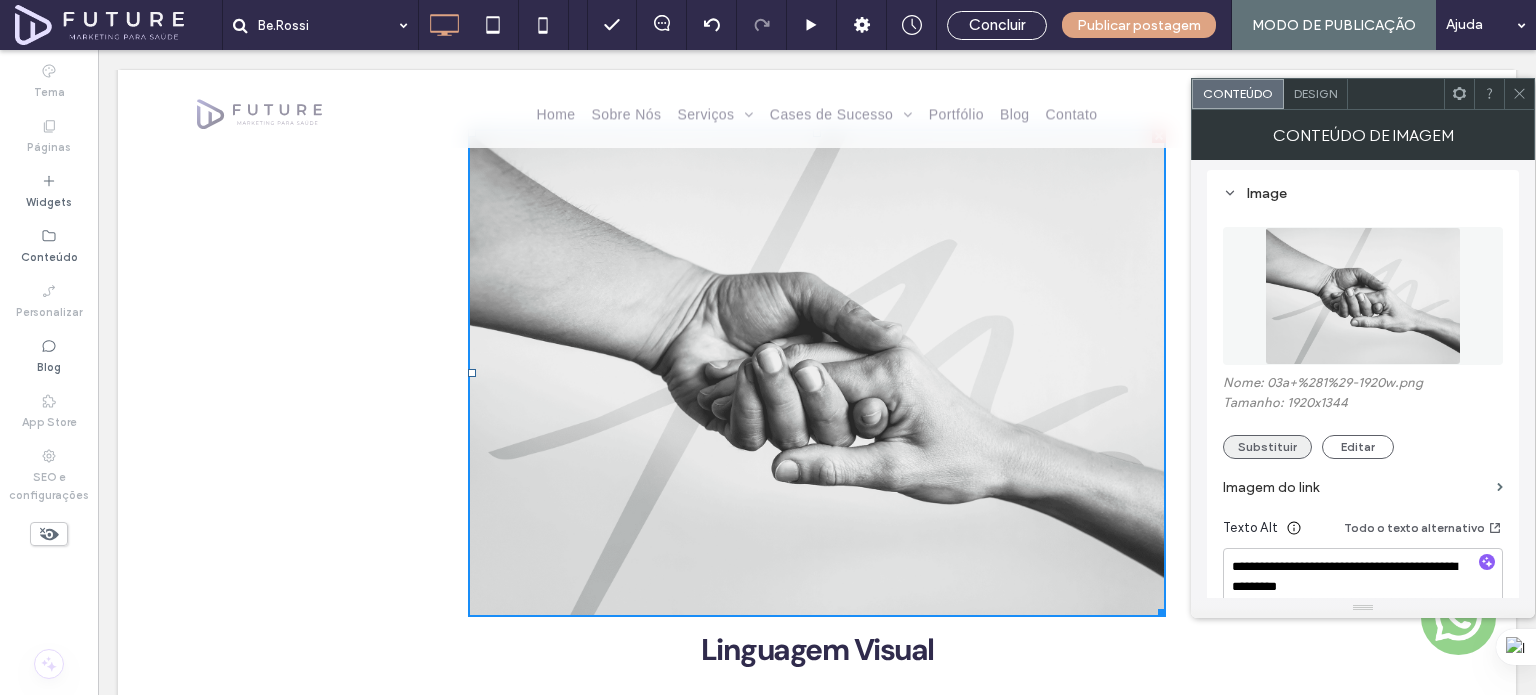 click on "Substituir" at bounding box center (1267, 447) 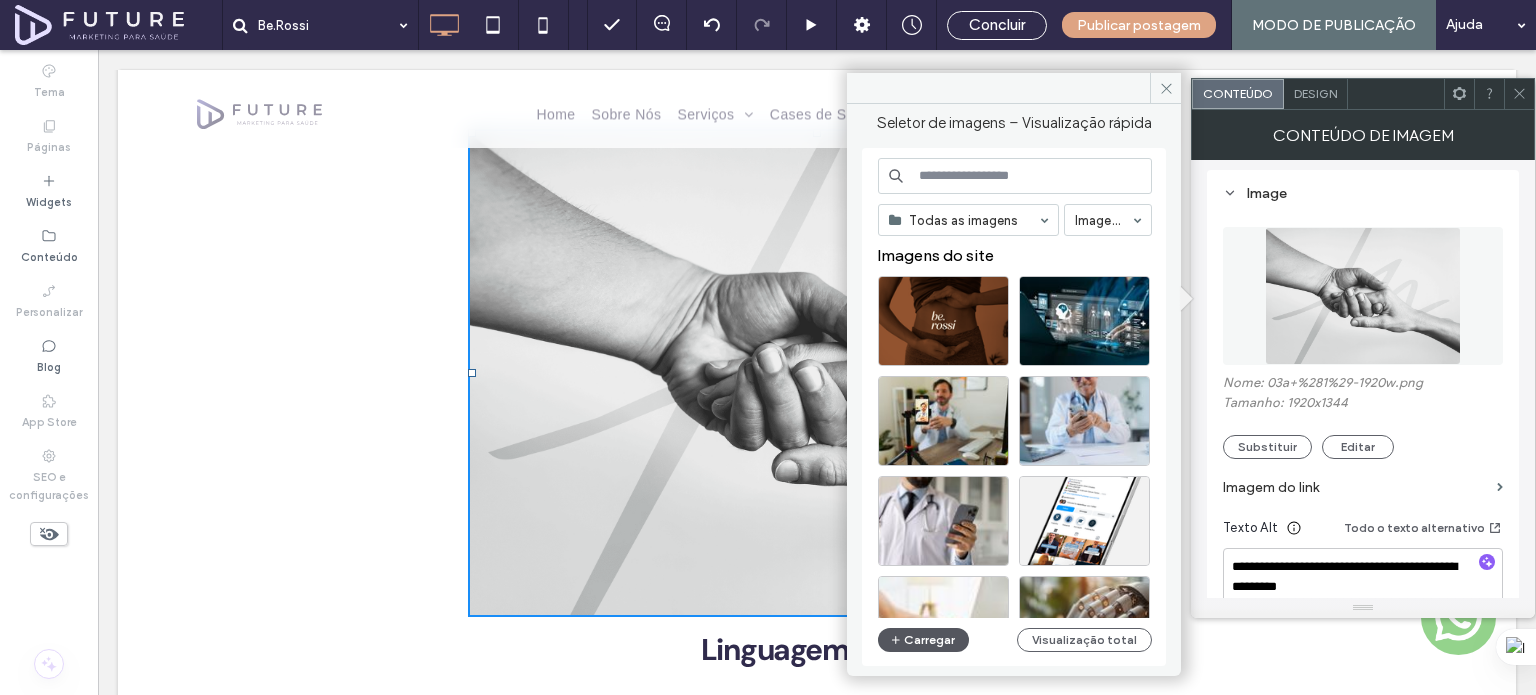 click on "Carregar" at bounding box center (923, 640) 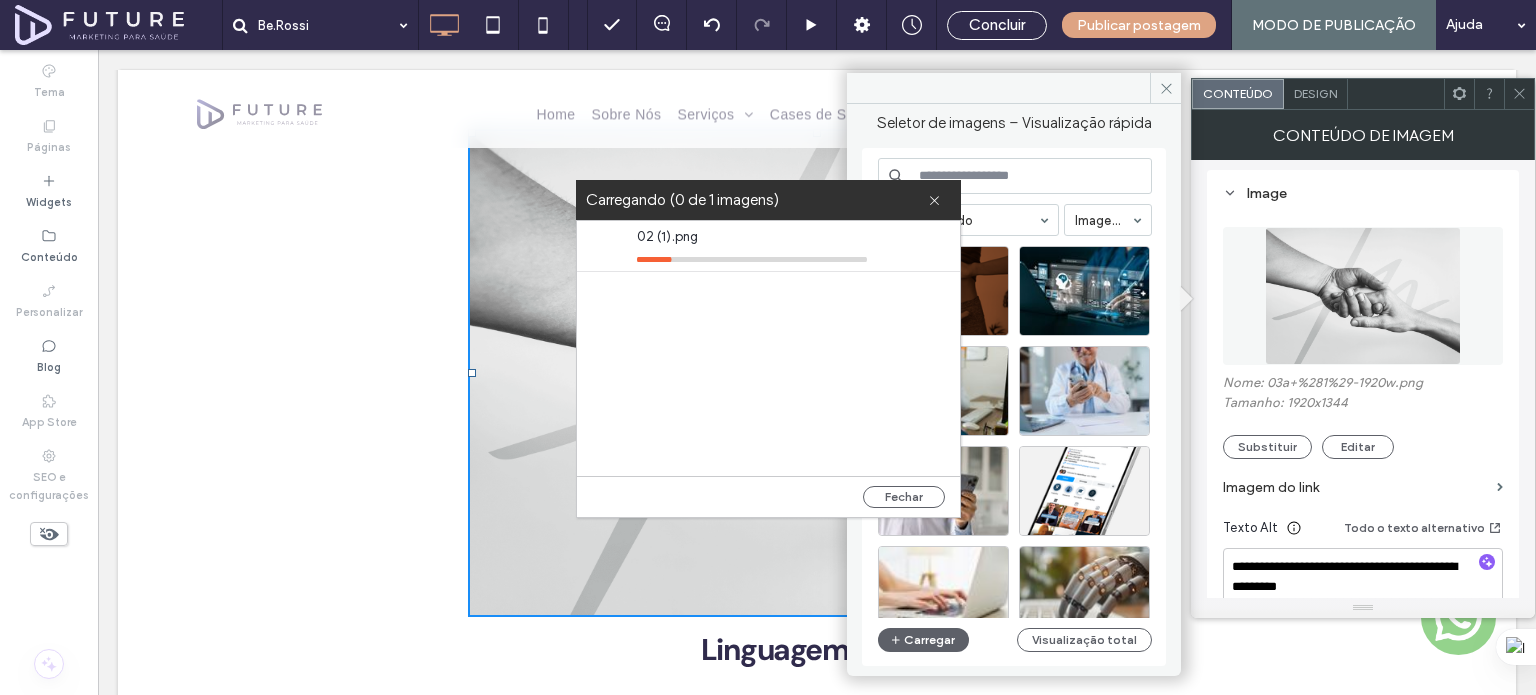 type 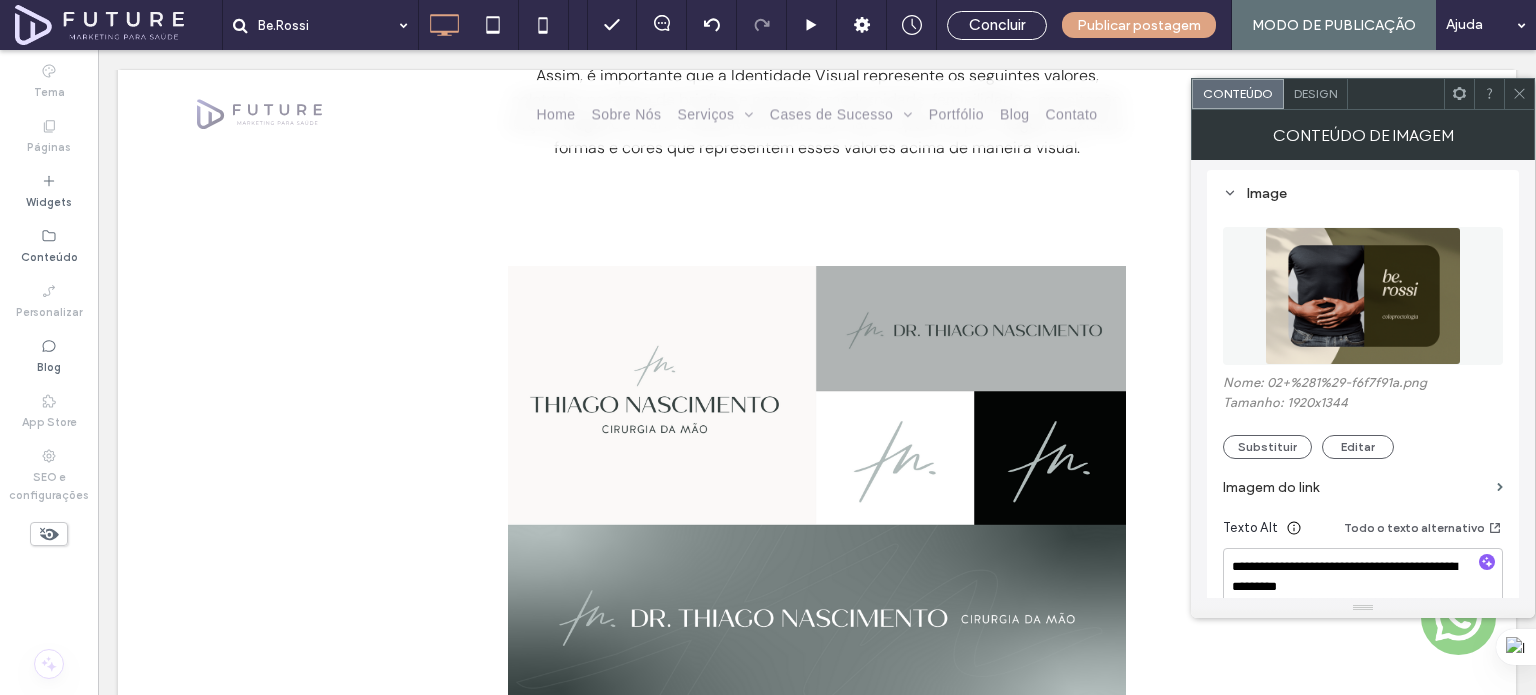 scroll, scrollTop: 2700, scrollLeft: 0, axis: vertical 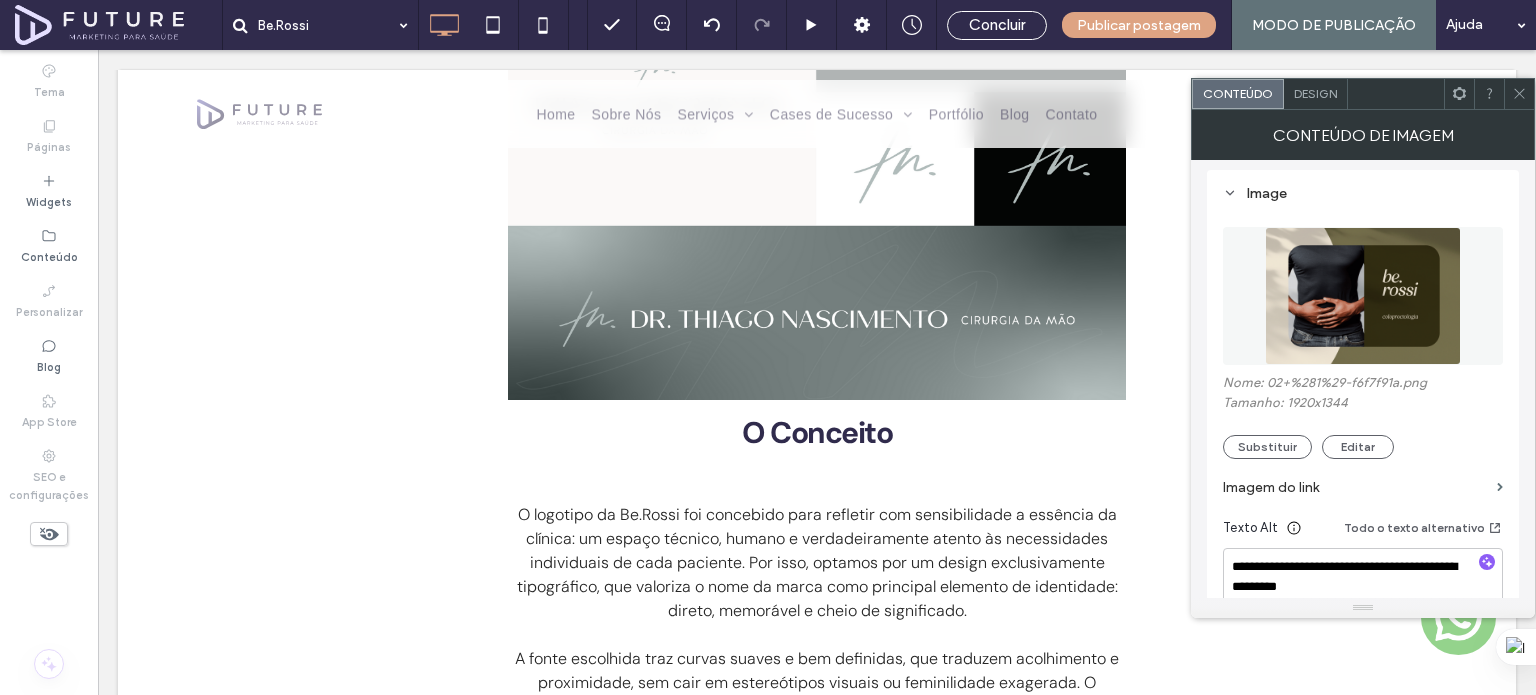 click at bounding box center [817, 183] 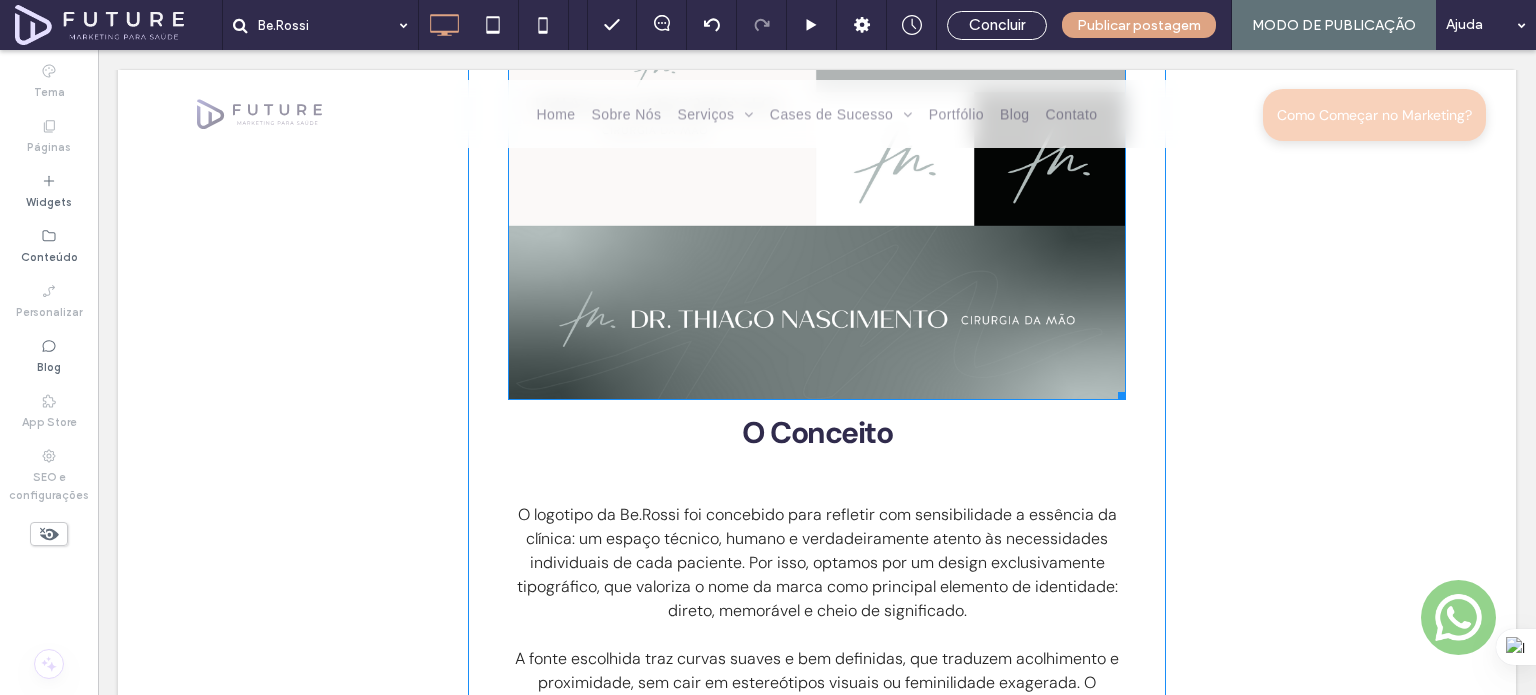 click at bounding box center (817, 183) 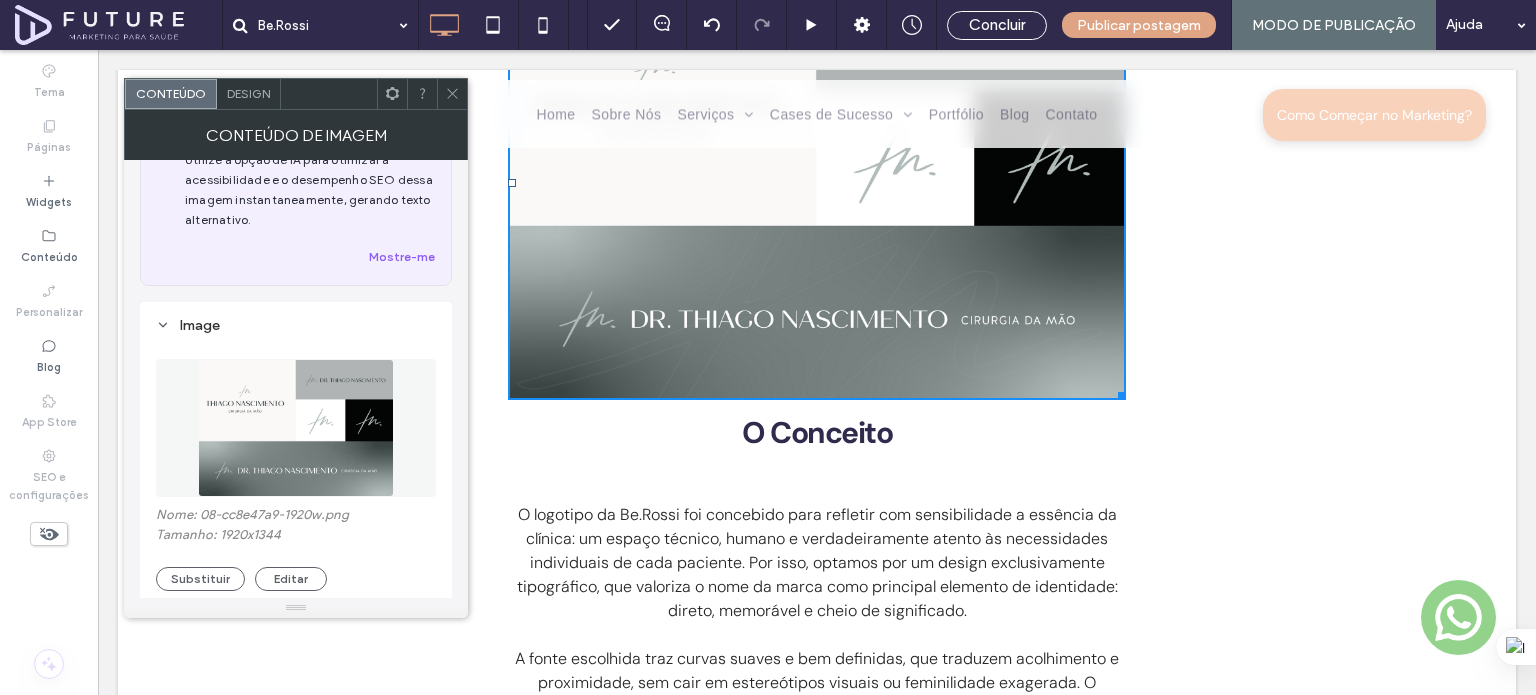 scroll, scrollTop: 100, scrollLeft: 0, axis: vertical 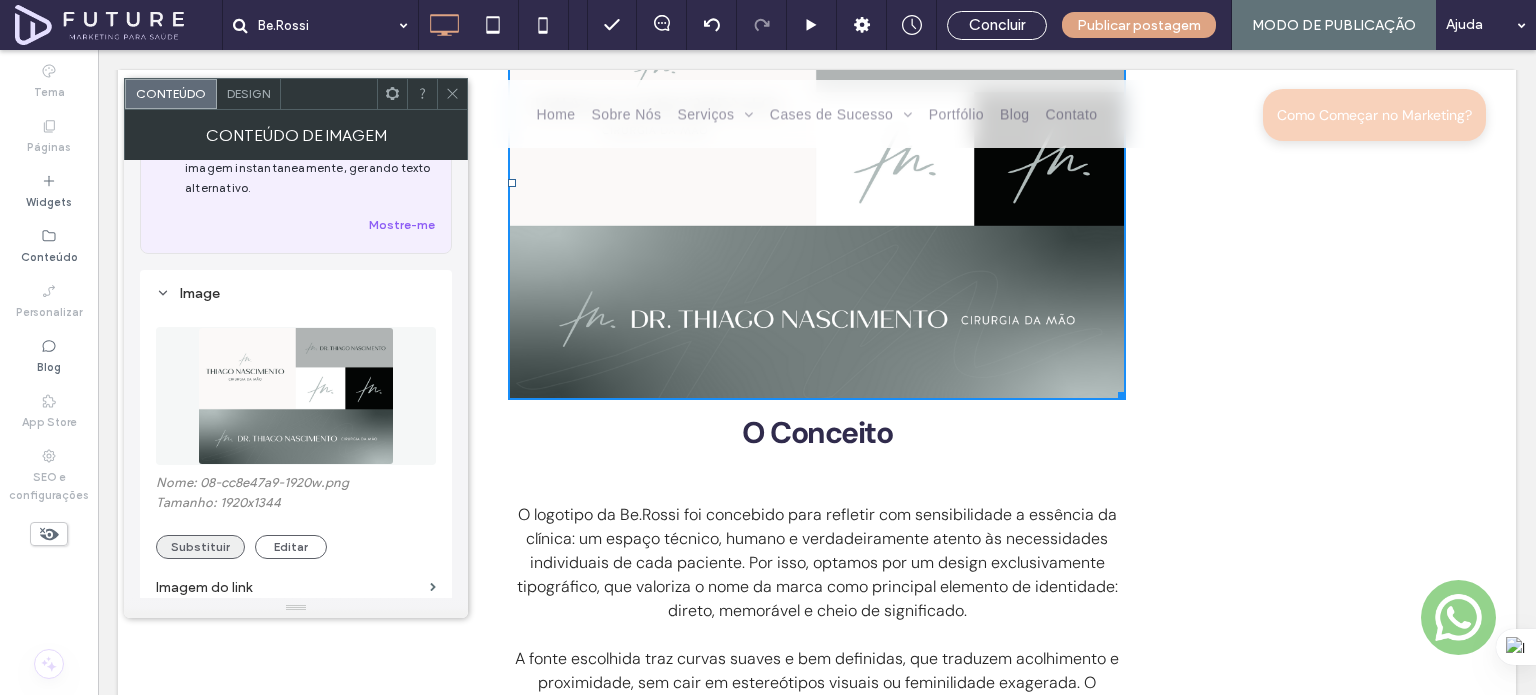 click on "Substituir" at bounding box center [200, 547] 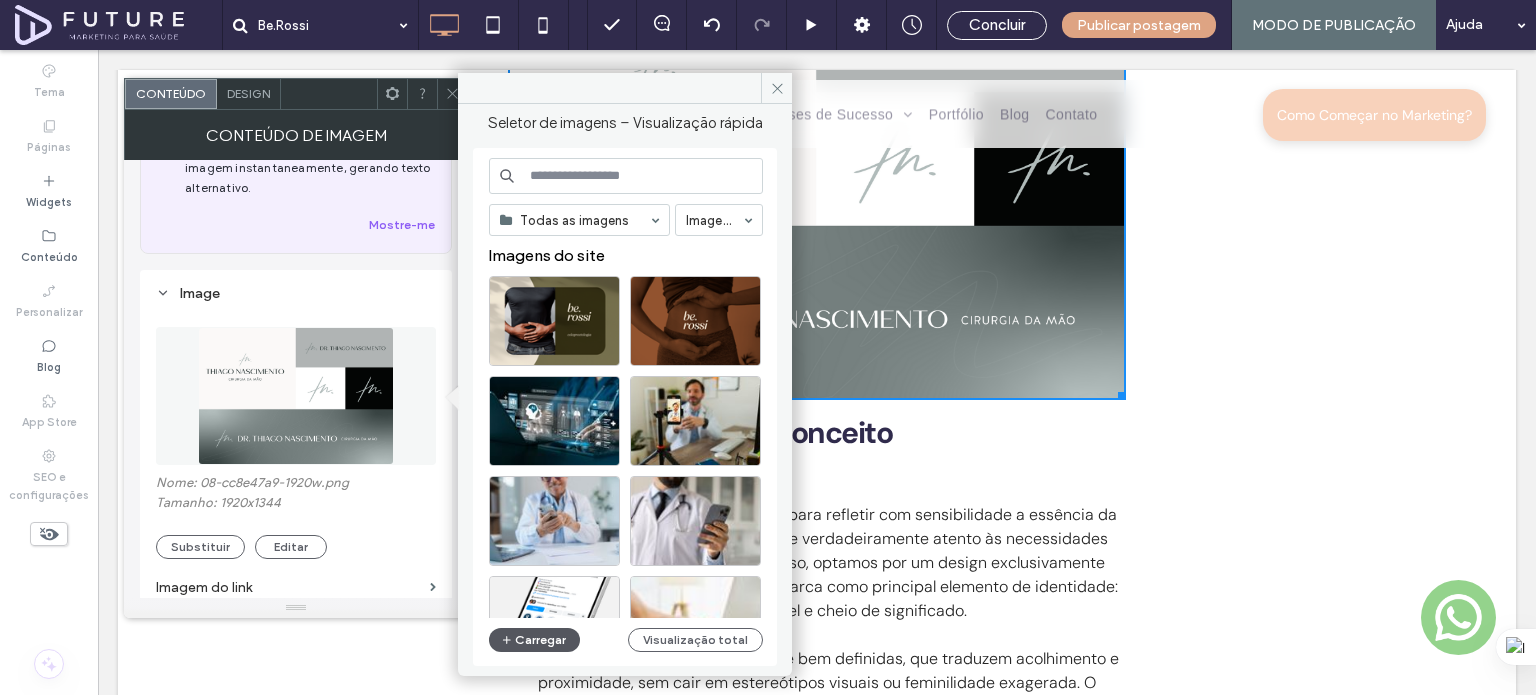 click on "Carregar" at bounding box center [534, 640] 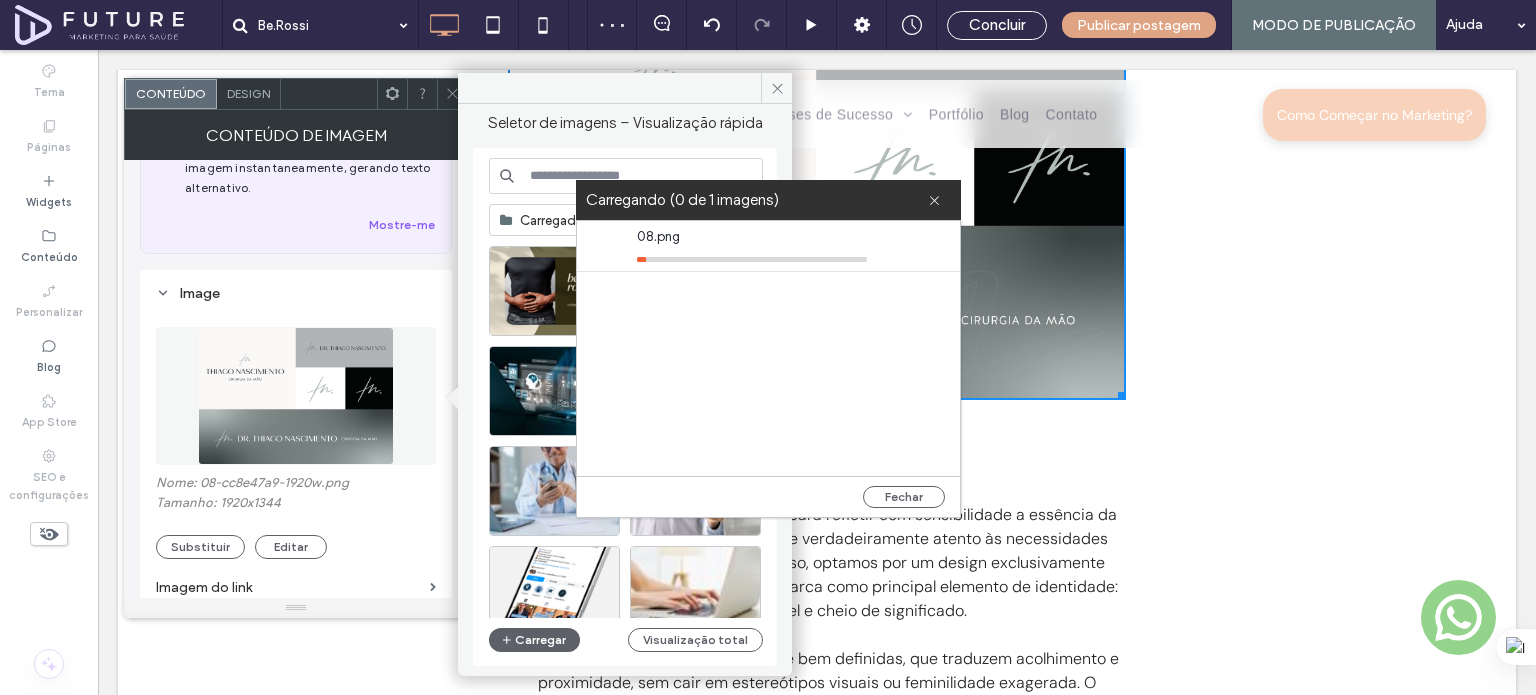type 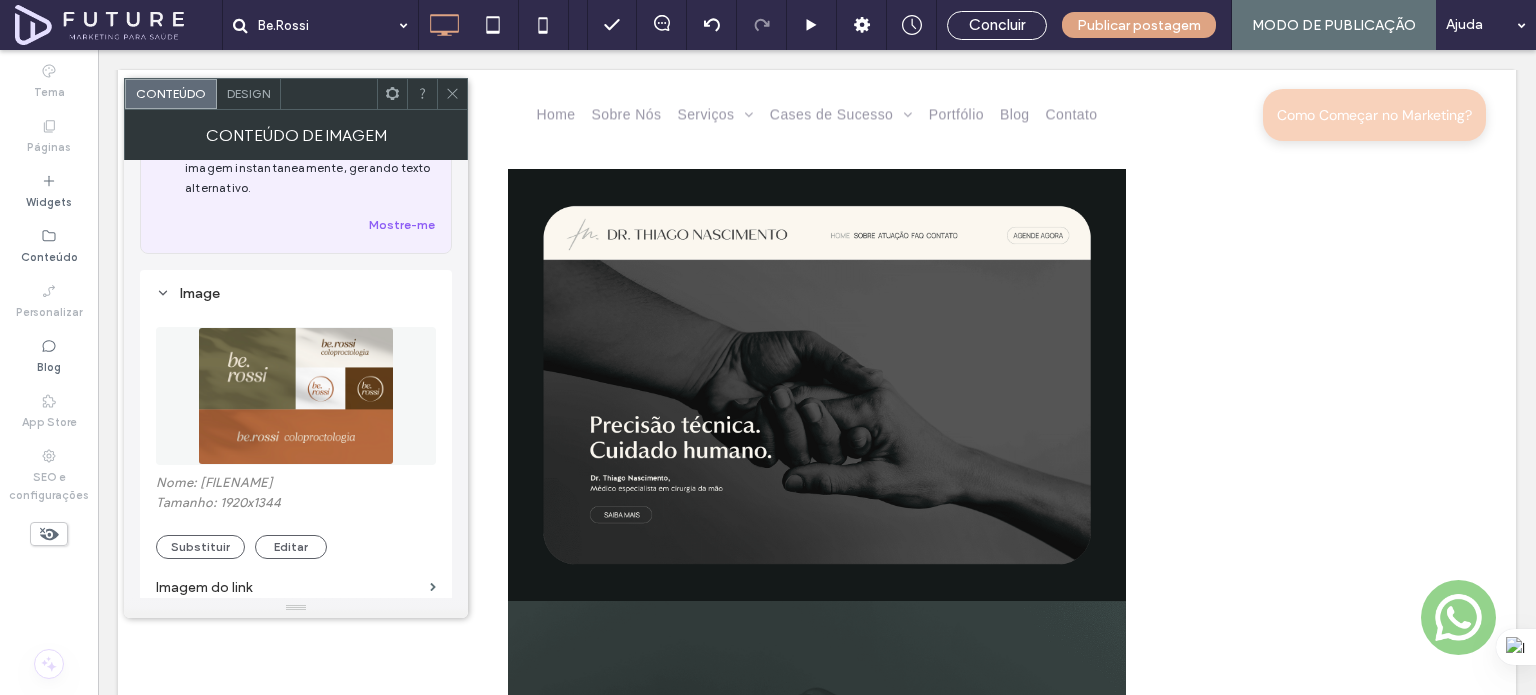scroll, scrollTop: 3800, scrollLeft: 0, axis: vertical 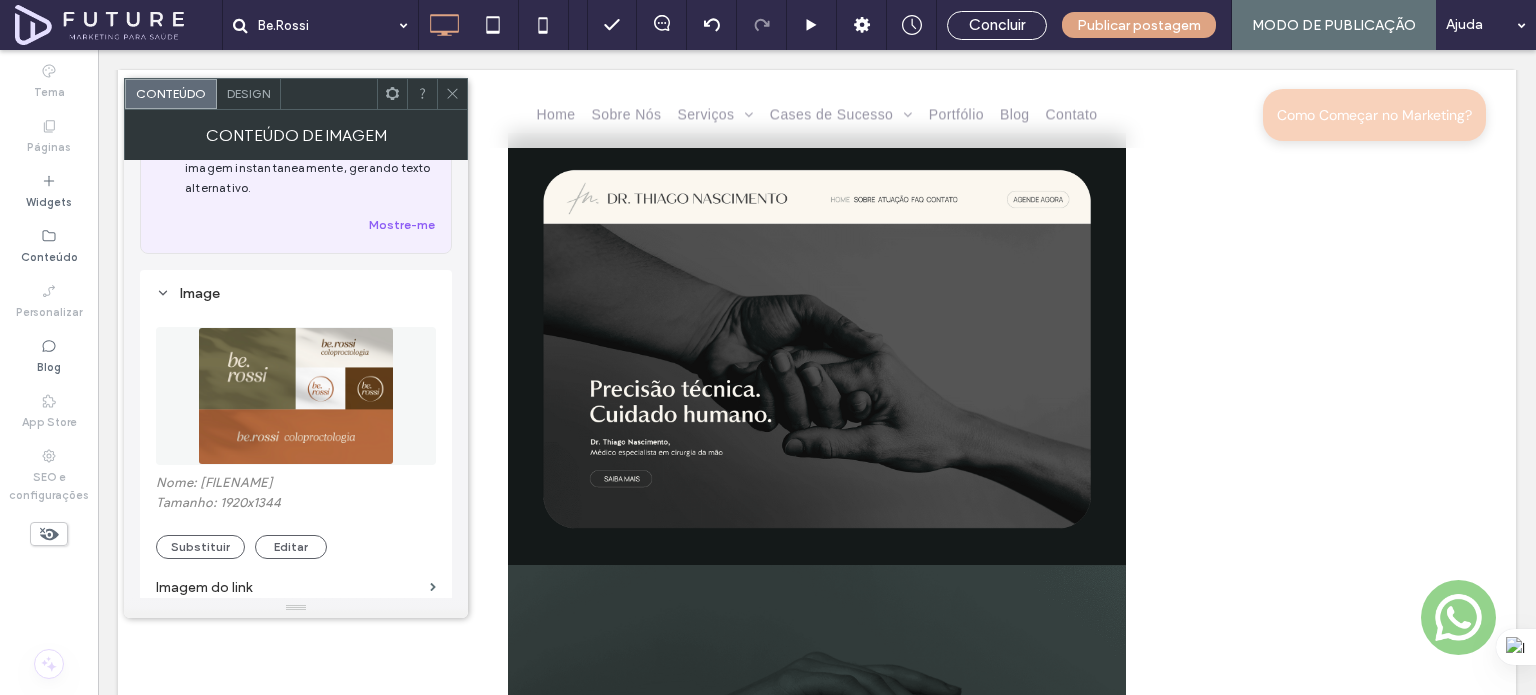 click at bounding box center (817, 349) 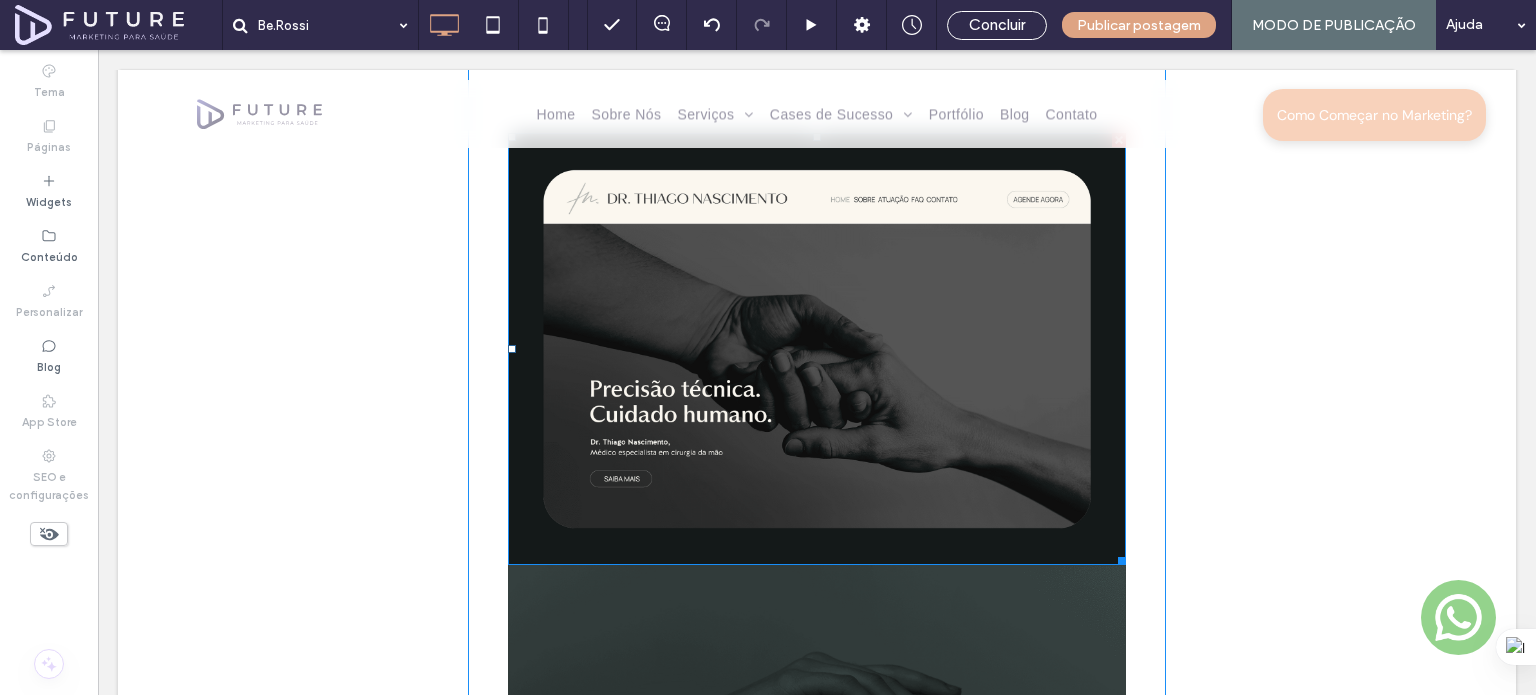 click at bounding box center (817, 349) 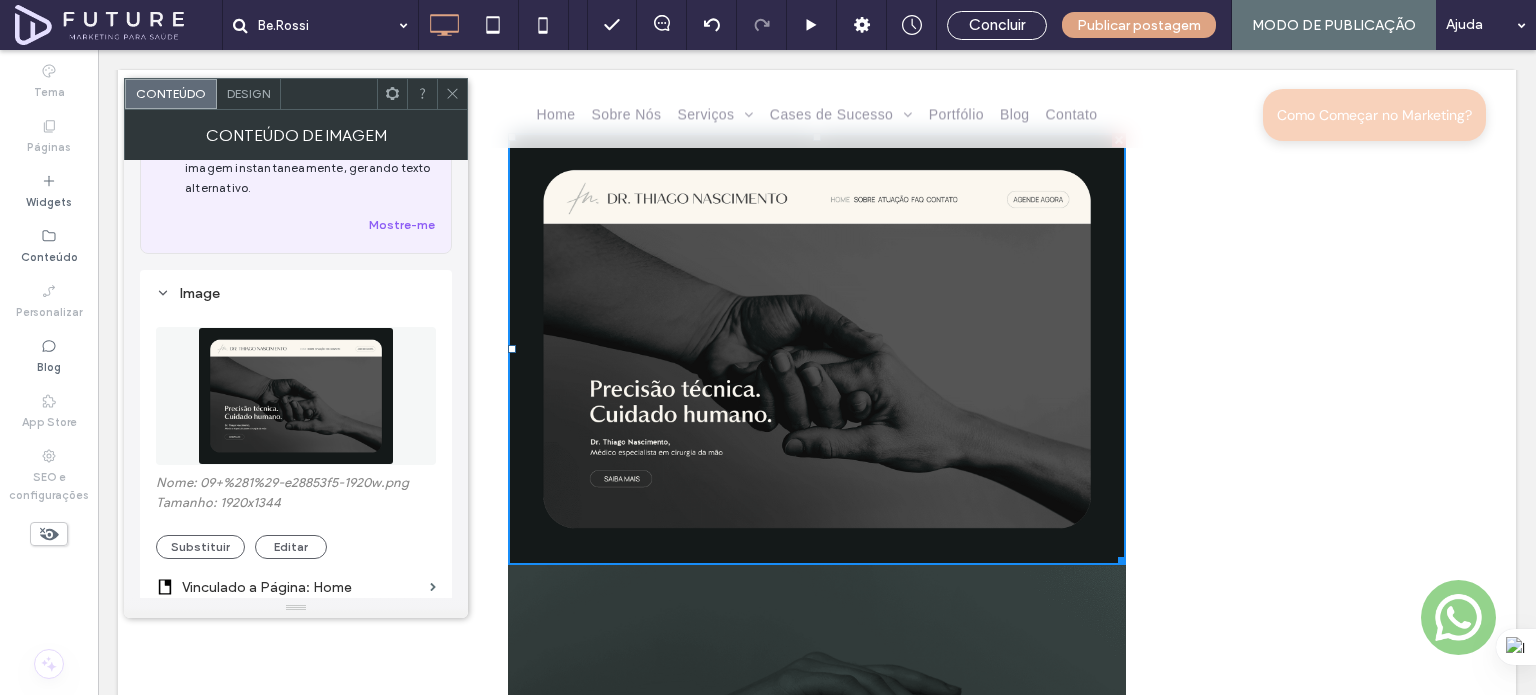 scroll, scrollTop: 200, scrollLeft: 0, axis: vertical 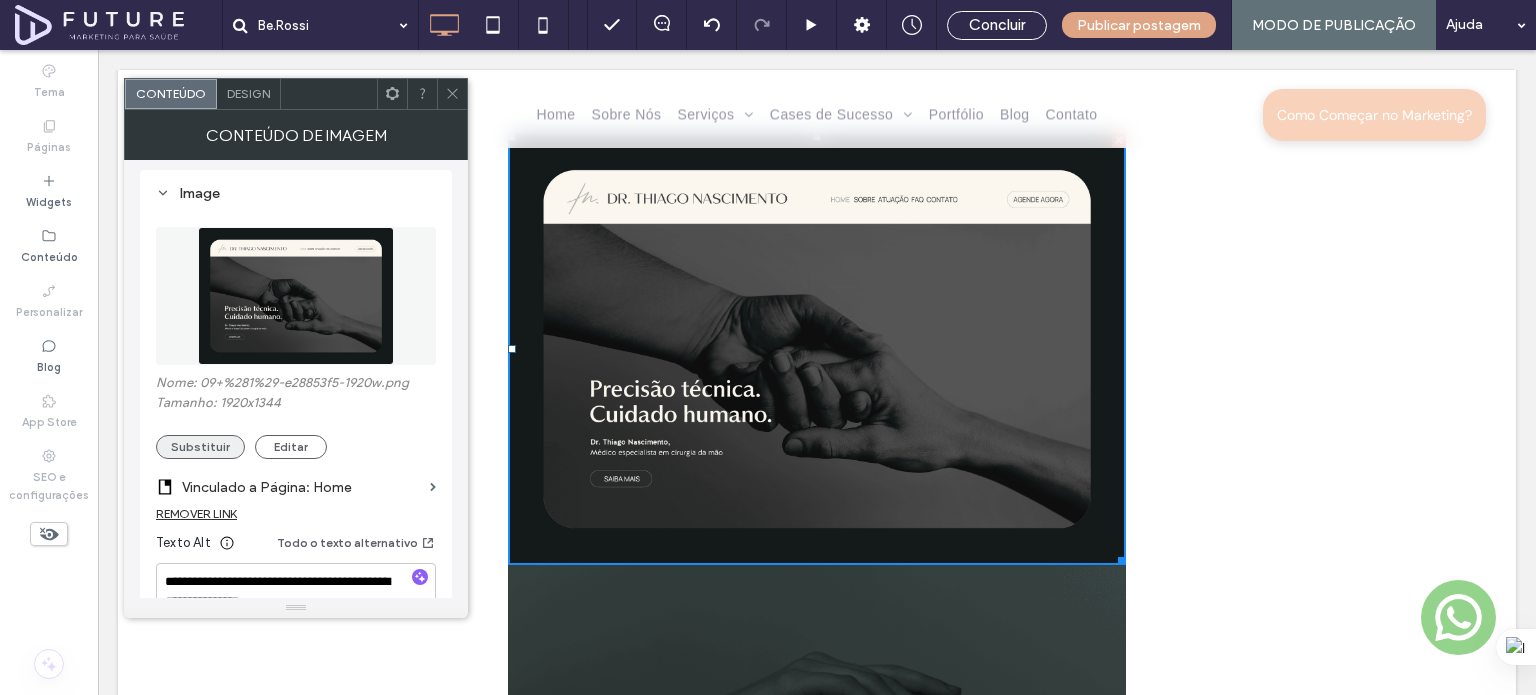 click on "Substituir" at bounding box center [200, 447] 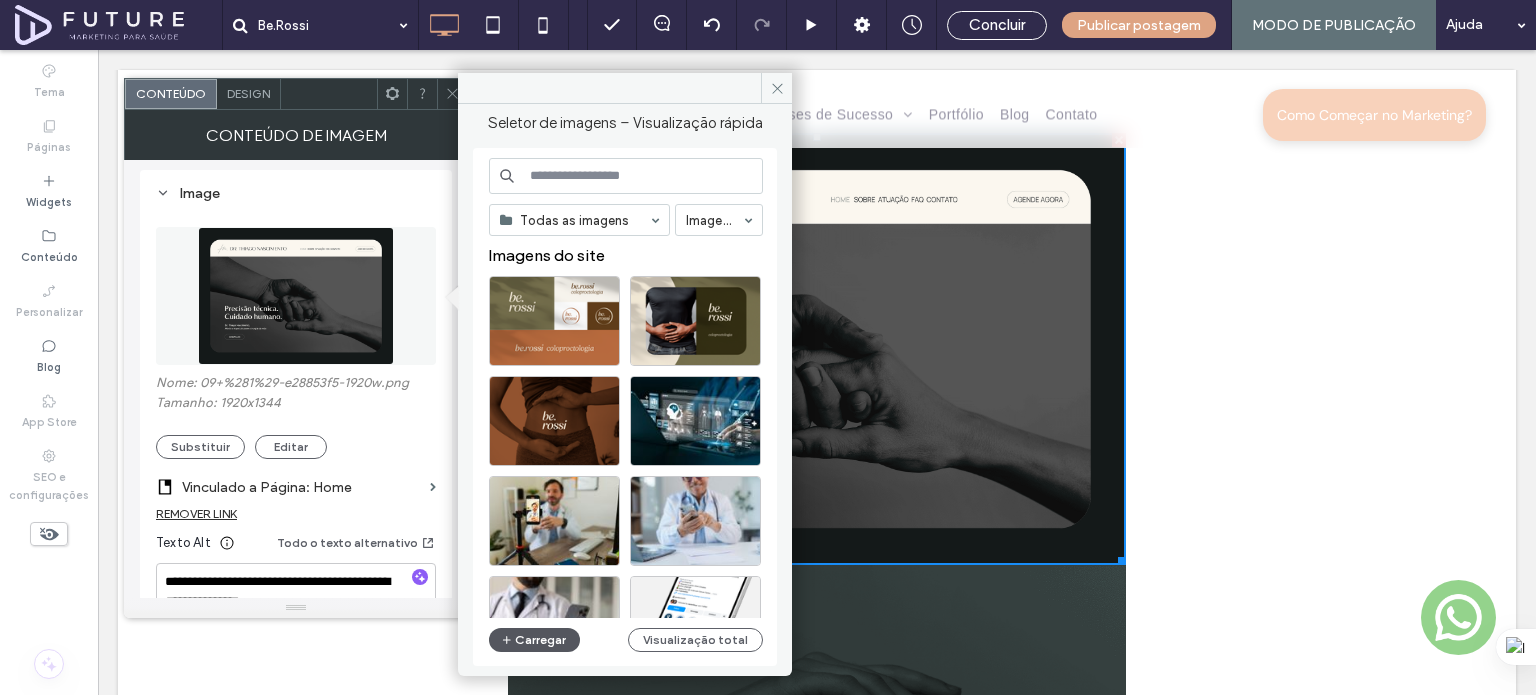 click on "Carregar" at bounding box center (534, 640) 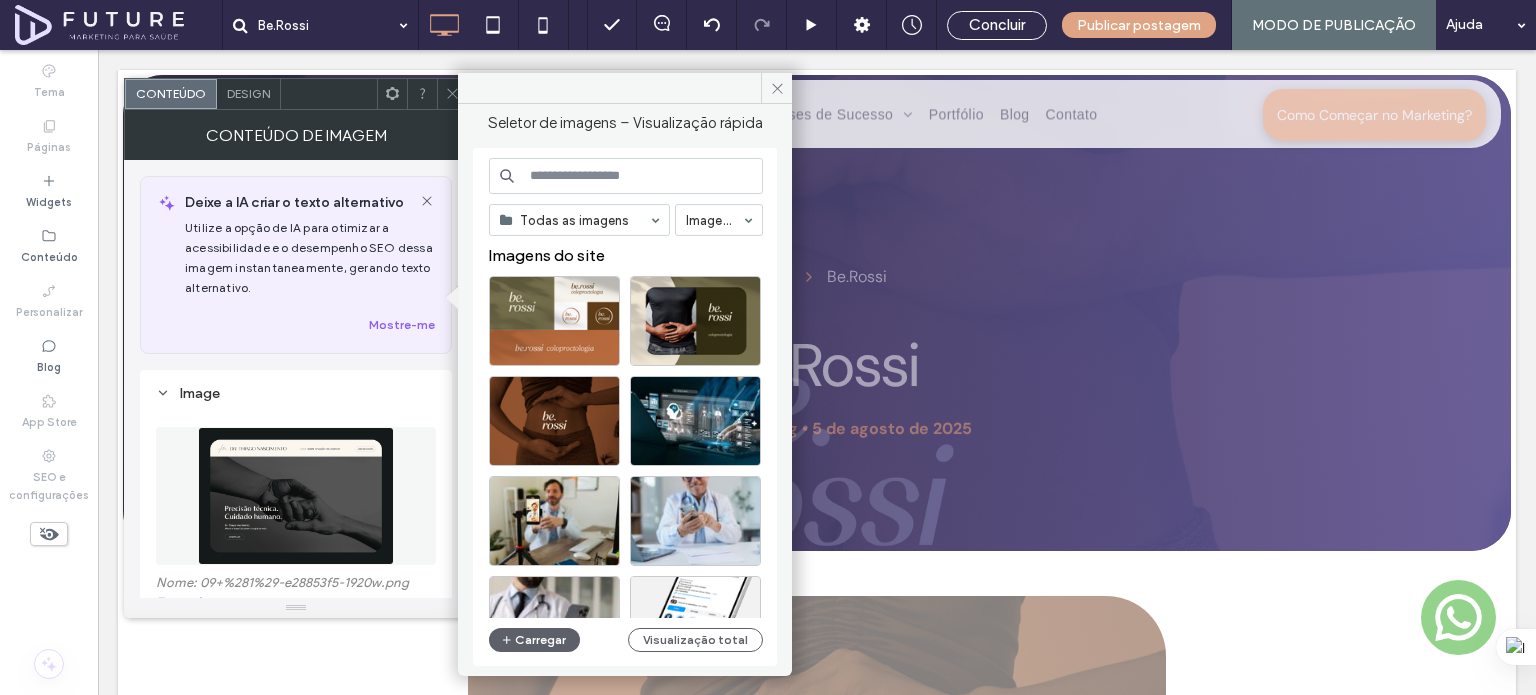 scroll, scrollTop: 3800, scrollLeft: 0, axis: vertical 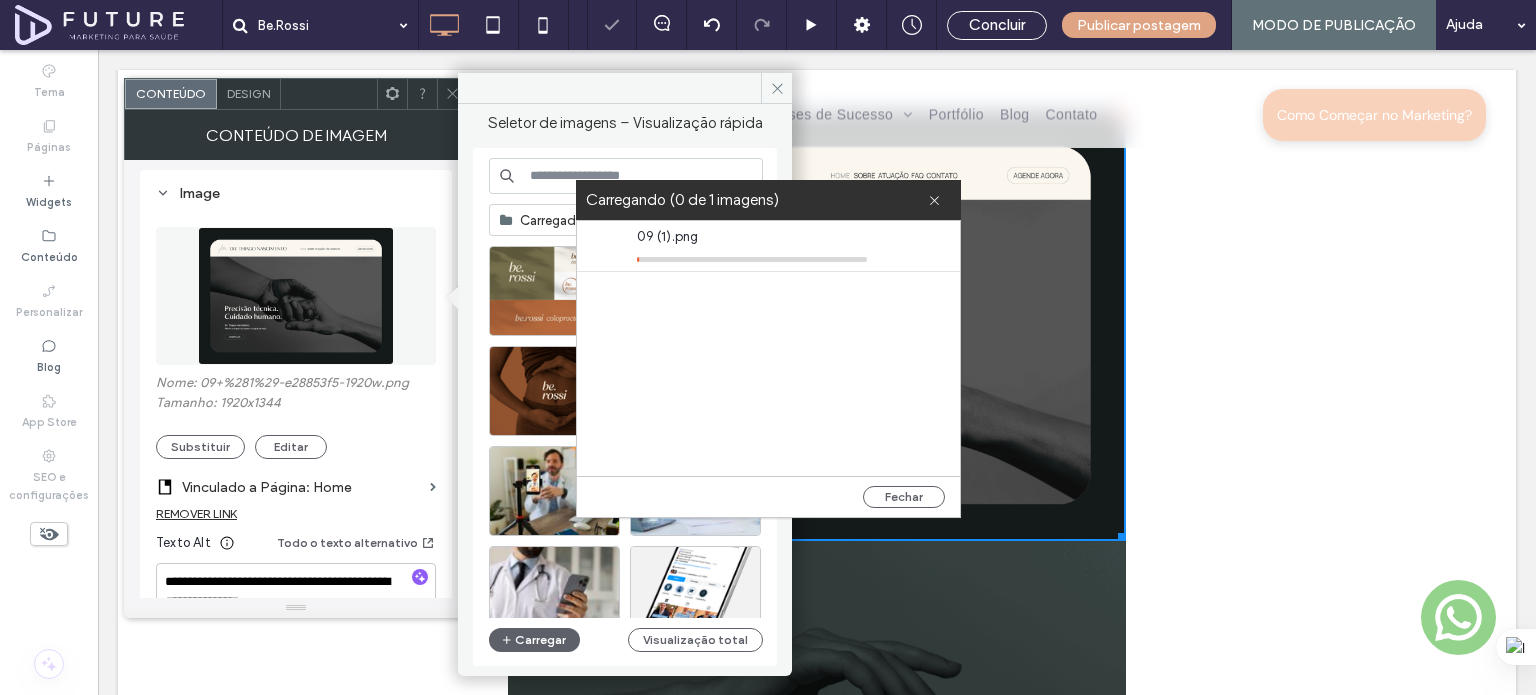 type 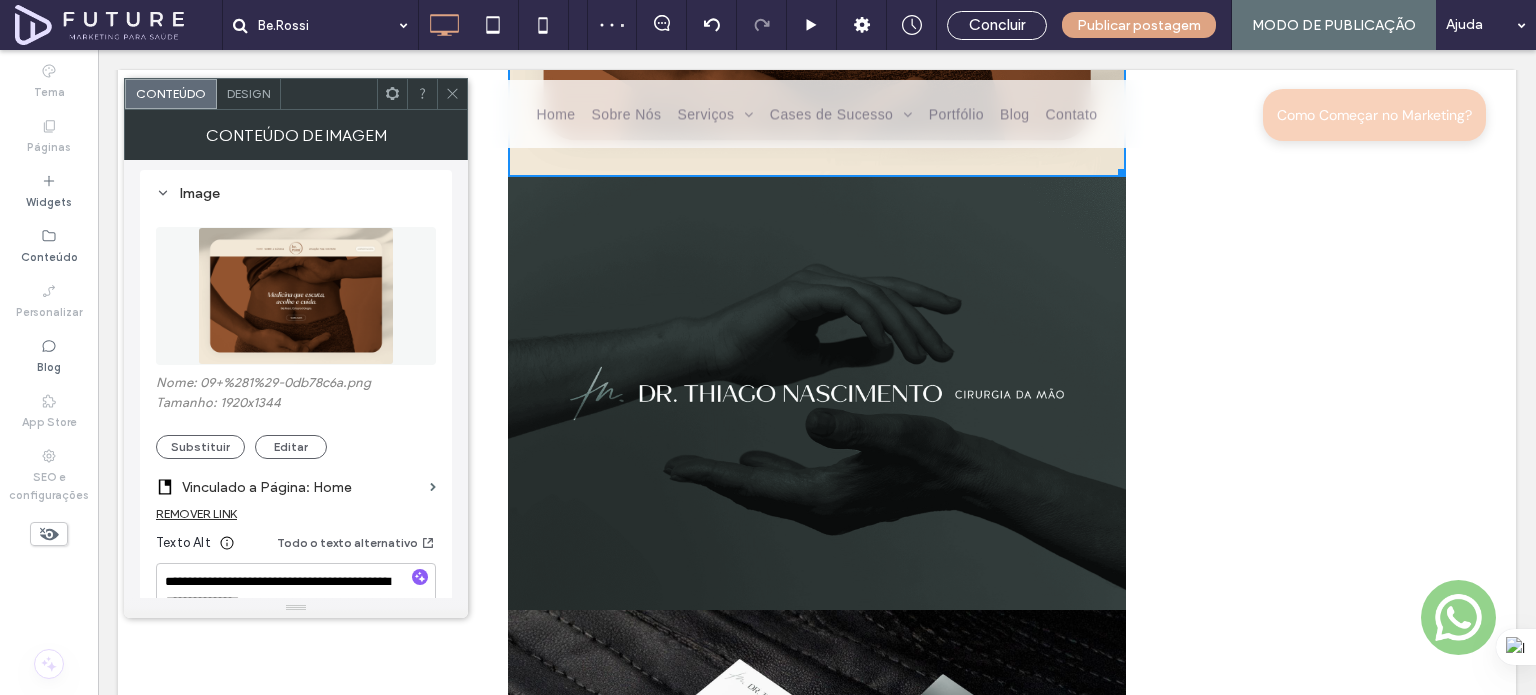 scroll, scrollTop: 4200, scrollLeft: 0, axis: vertical 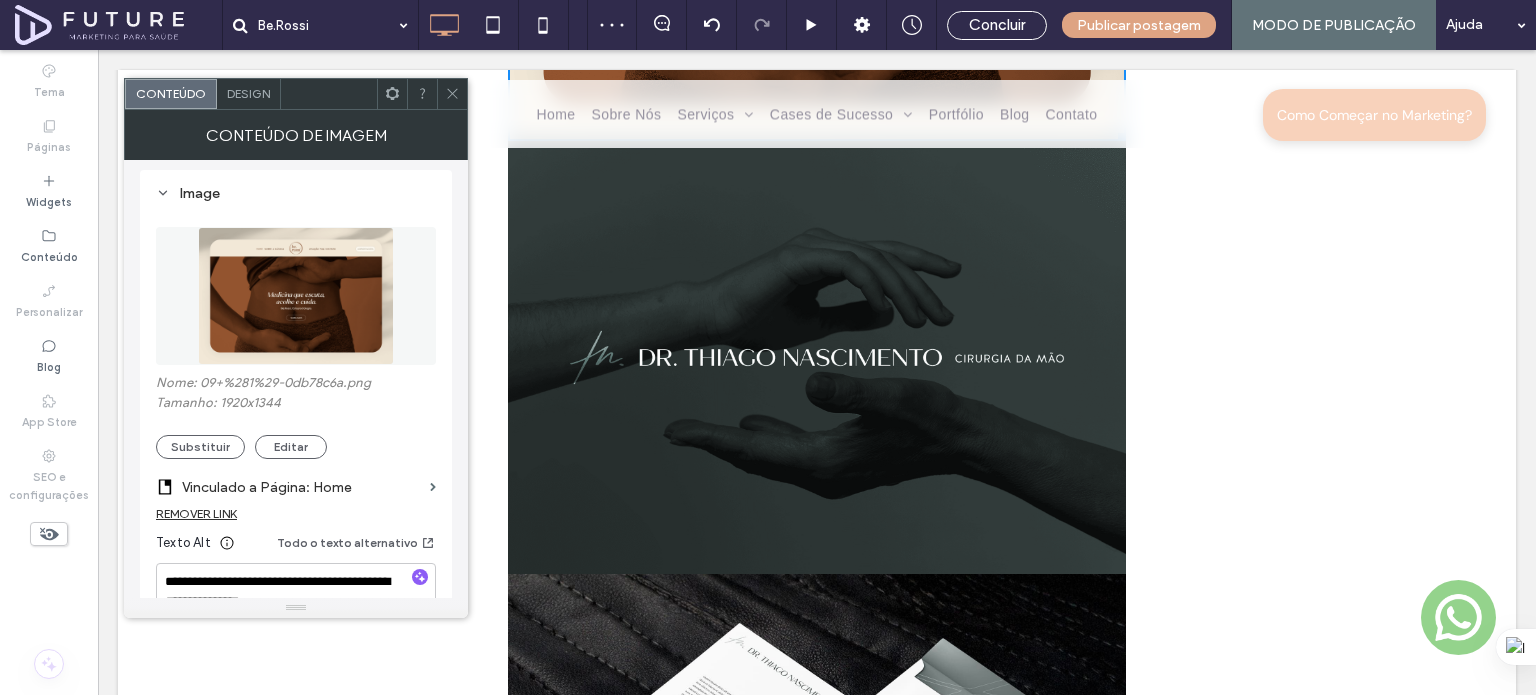 click at bounding box center [817, 357] 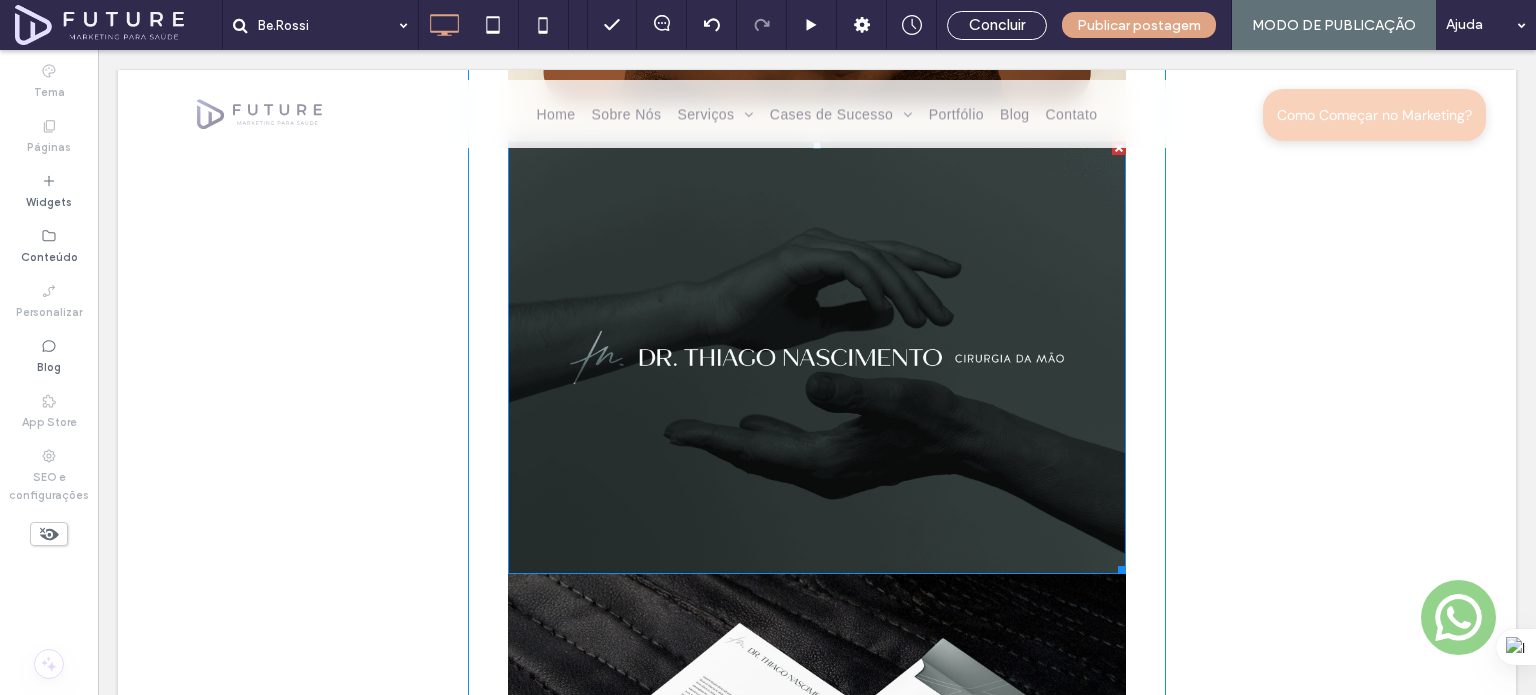 click at bounding box center (817, 357) 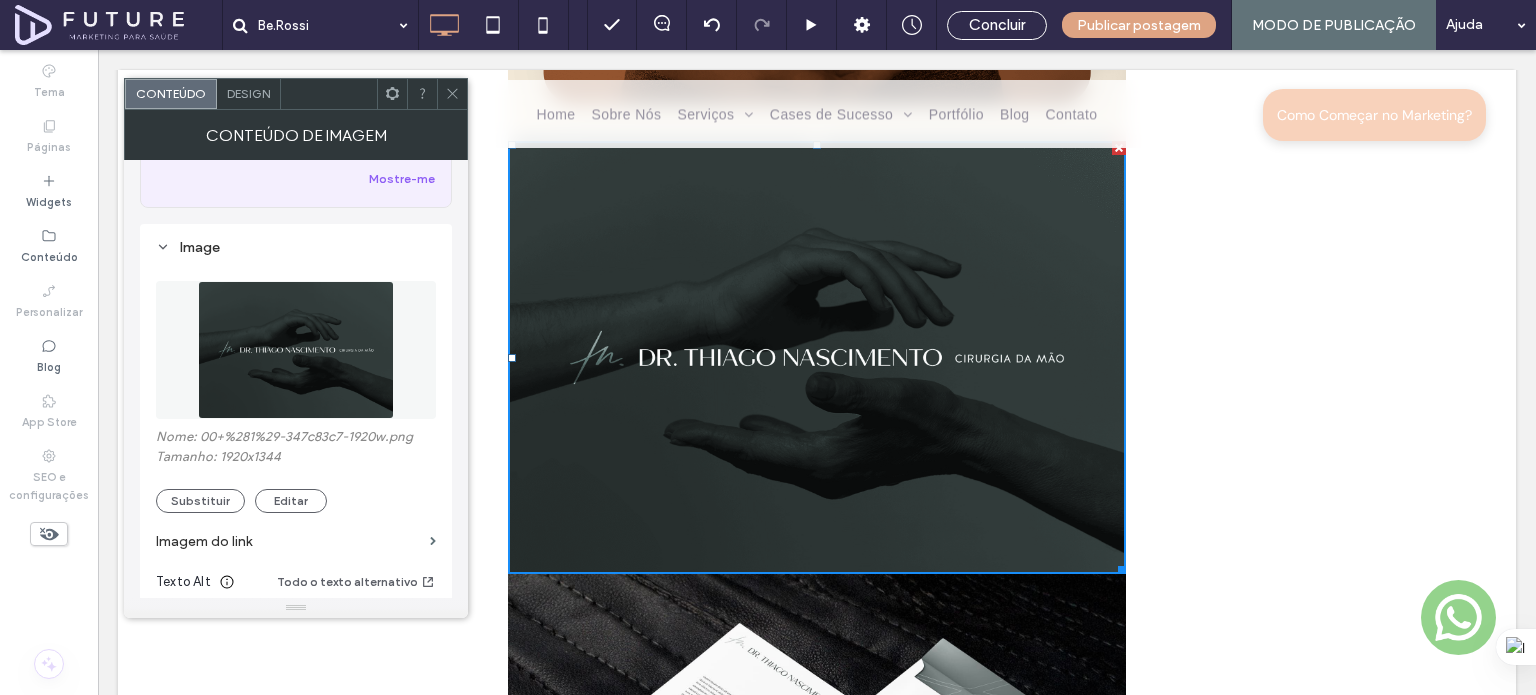 scroll, scrollTop: 171, scrollLeft: 0, axis: vertical 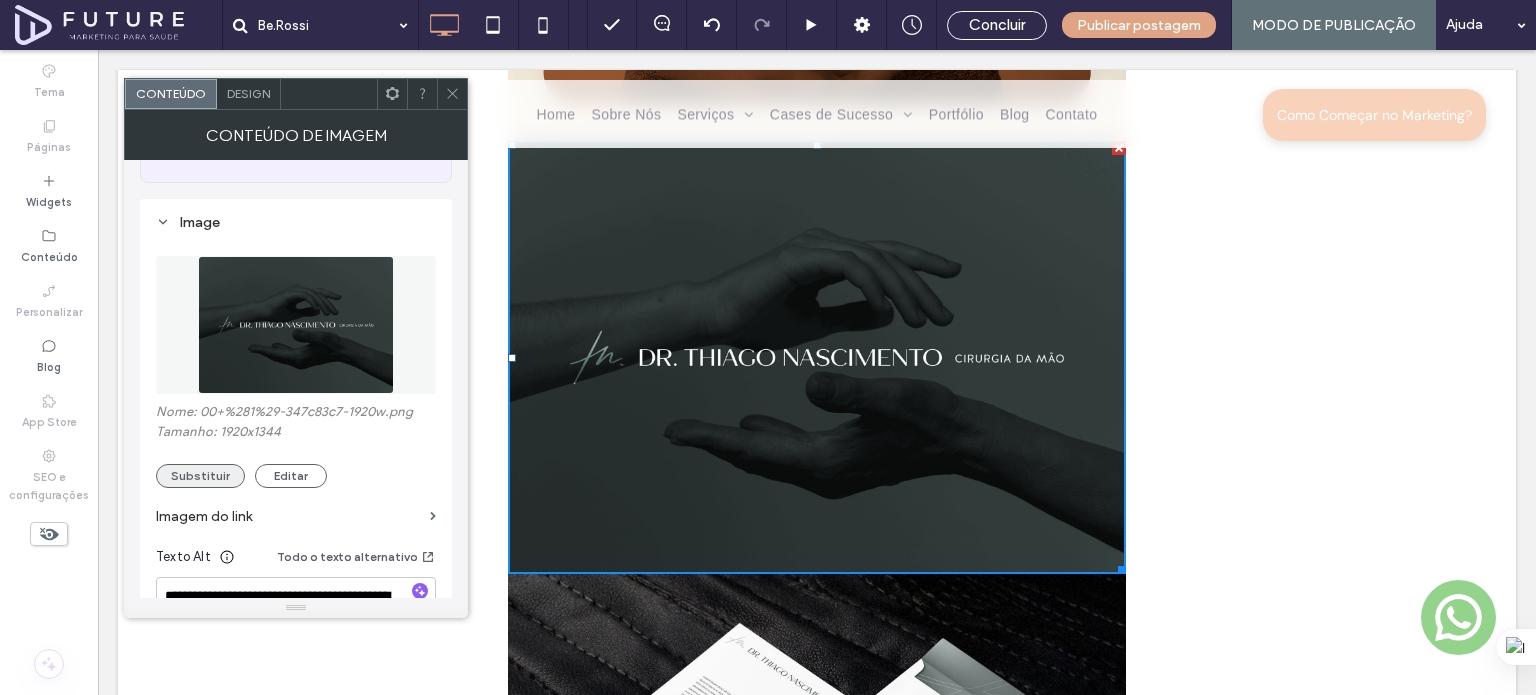 click on "Substituir" at bounding box center (200, 476) 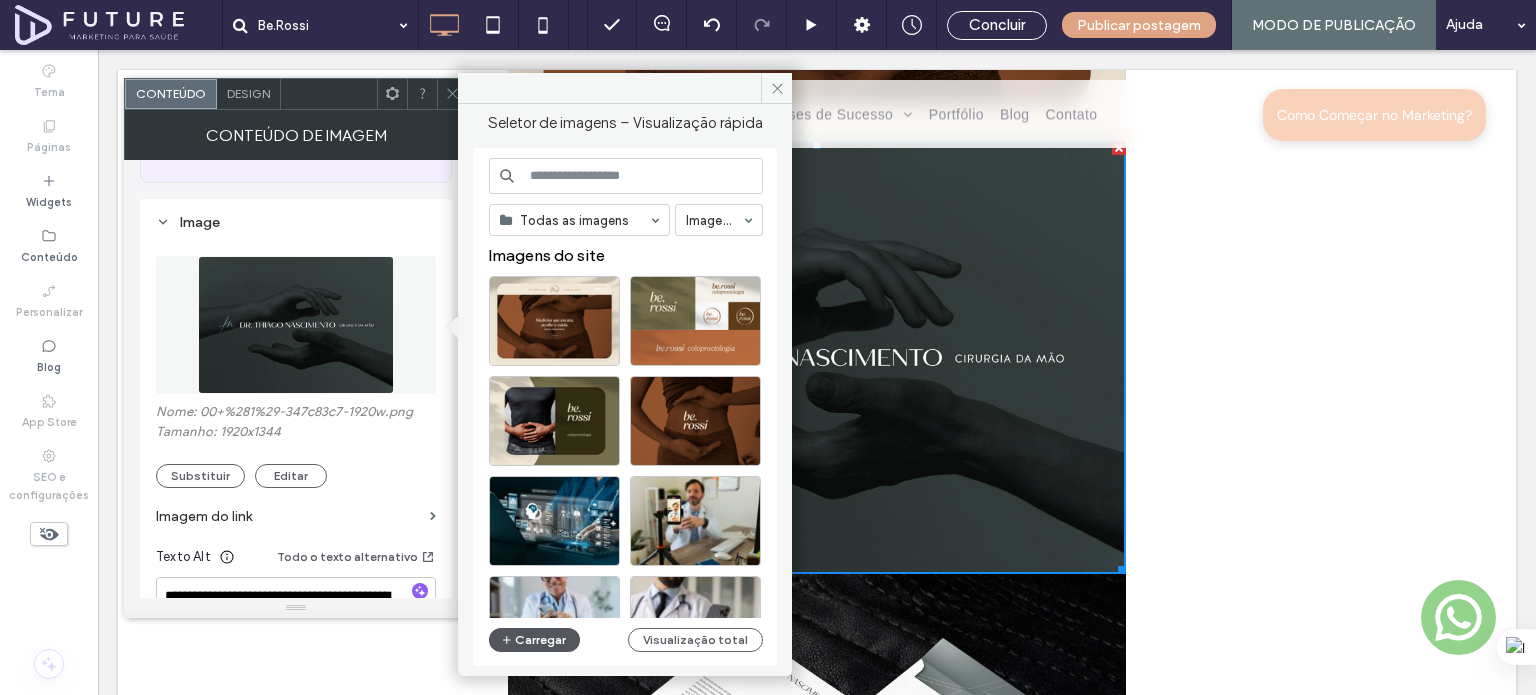 click on "Carregar" at bounding box center (534, 640) 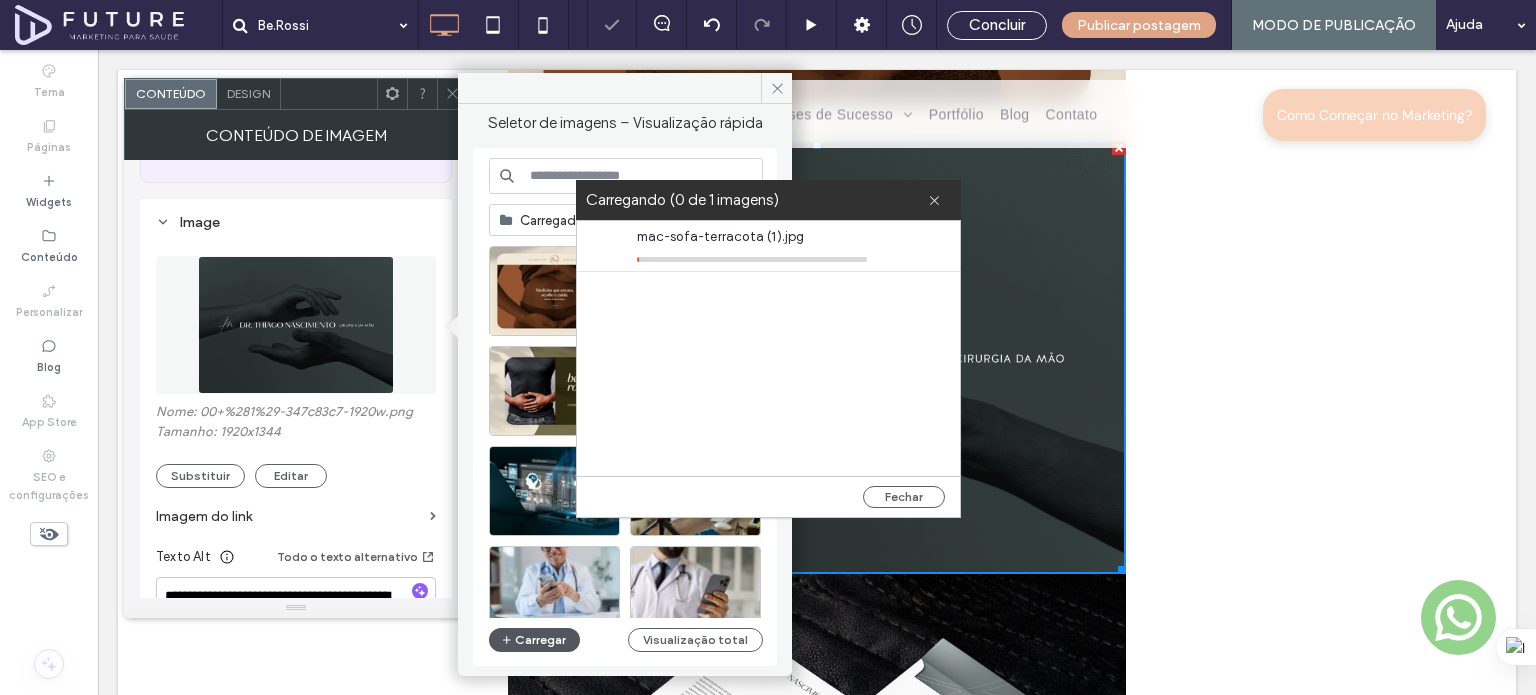 type 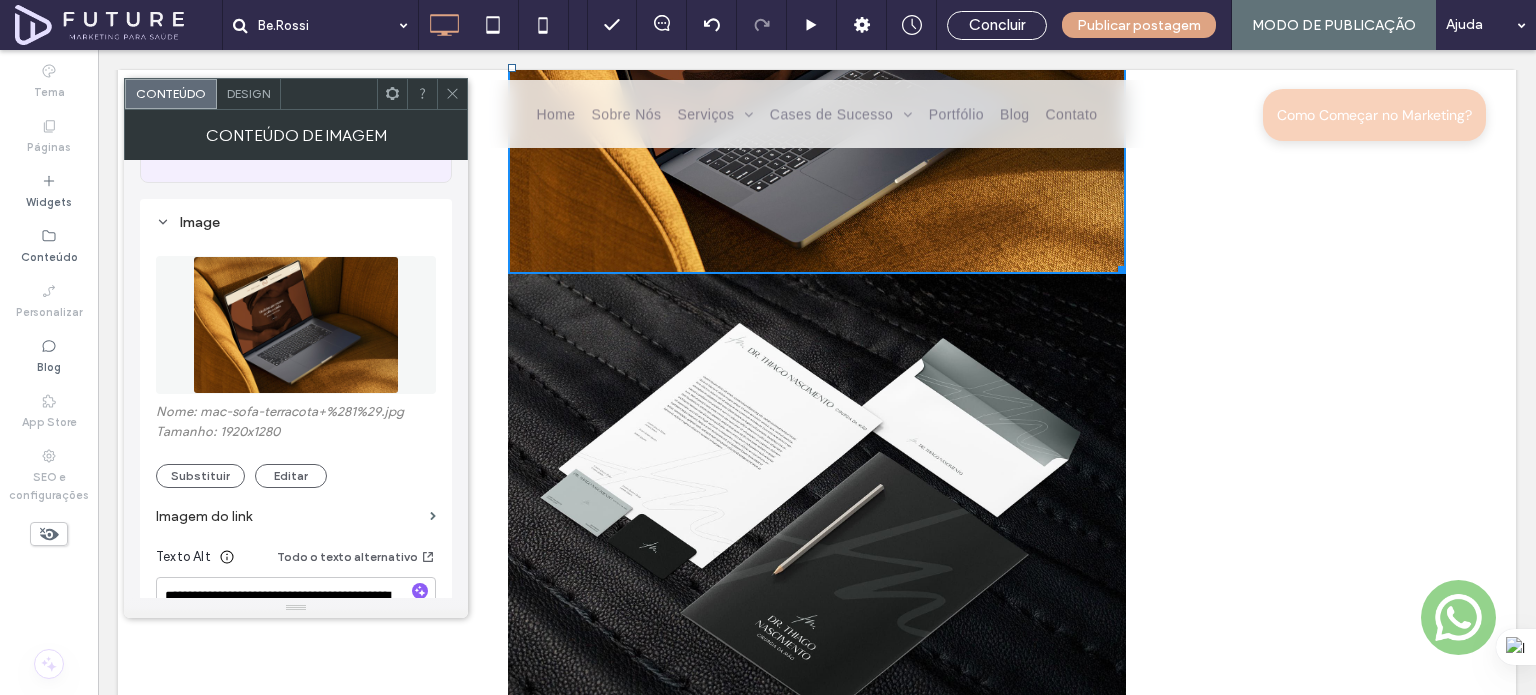 scroll, scrollTop: 4505, scrollLeft: 0, axis: vertical 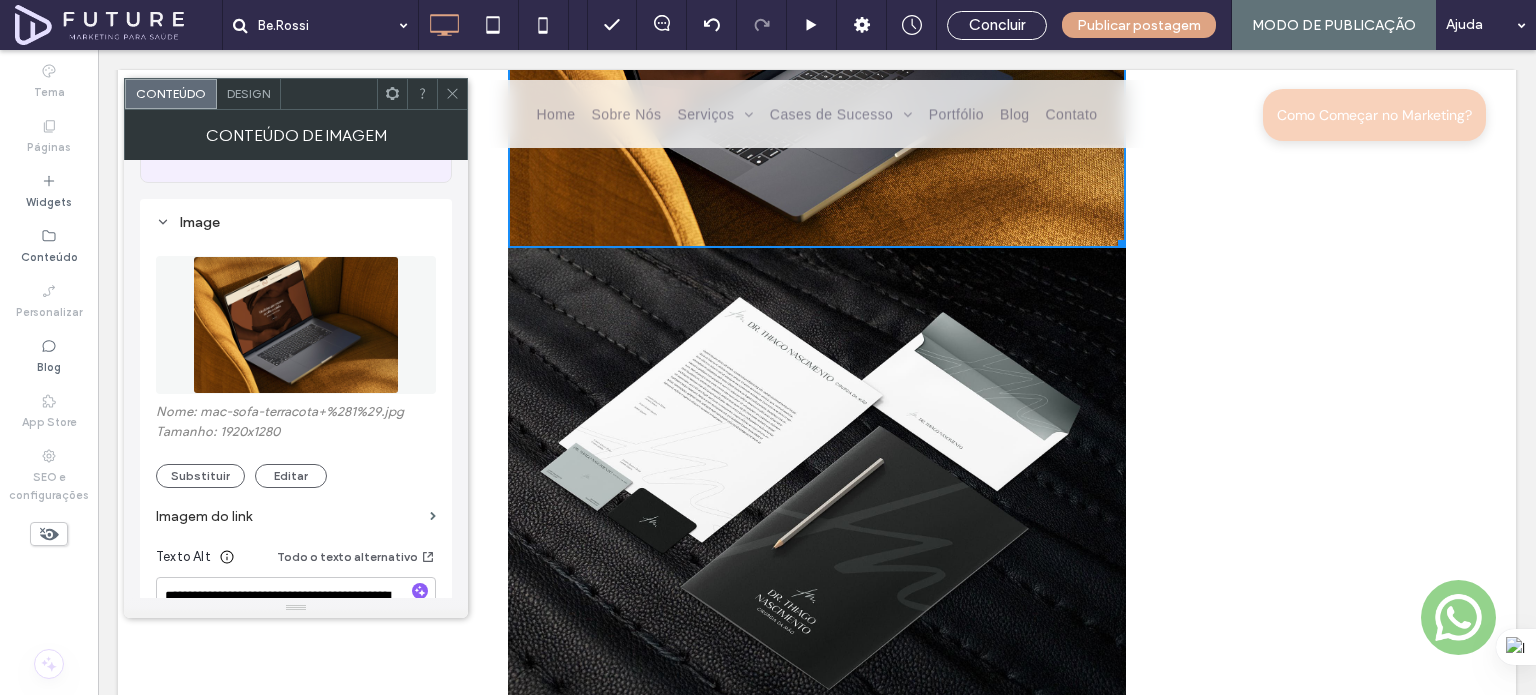 click at bounding box center (817, 476) 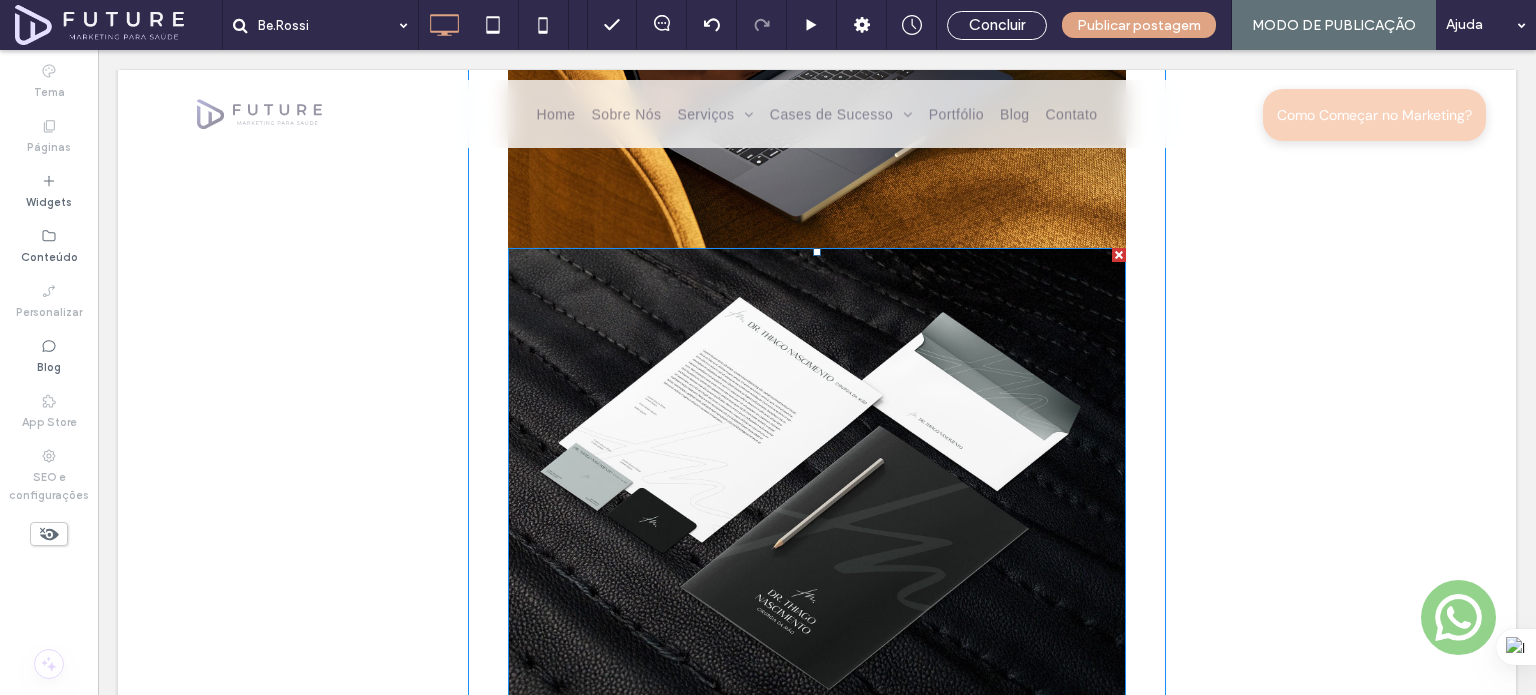 click at bounding box center [817, 476] 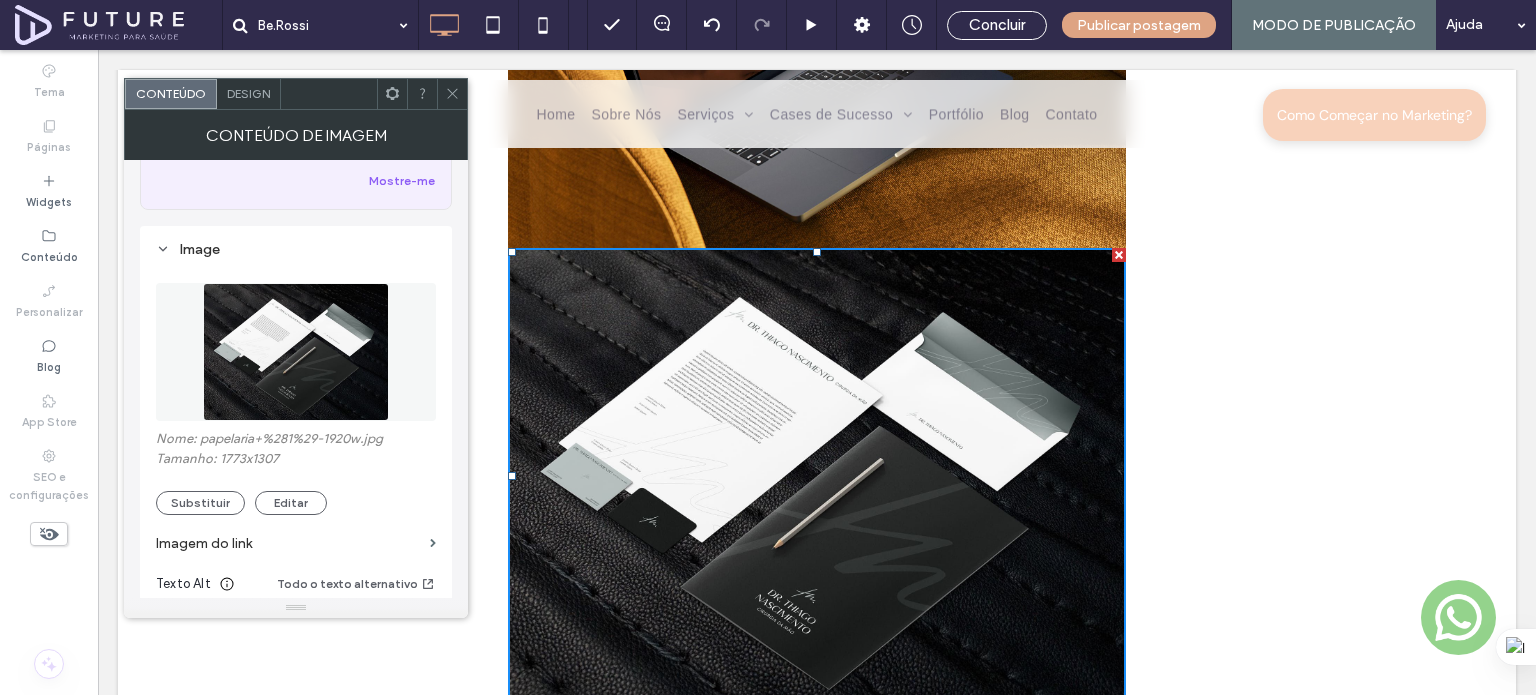 scroll, scrollTop: 152, scrollLeft: 0, axis: vertical 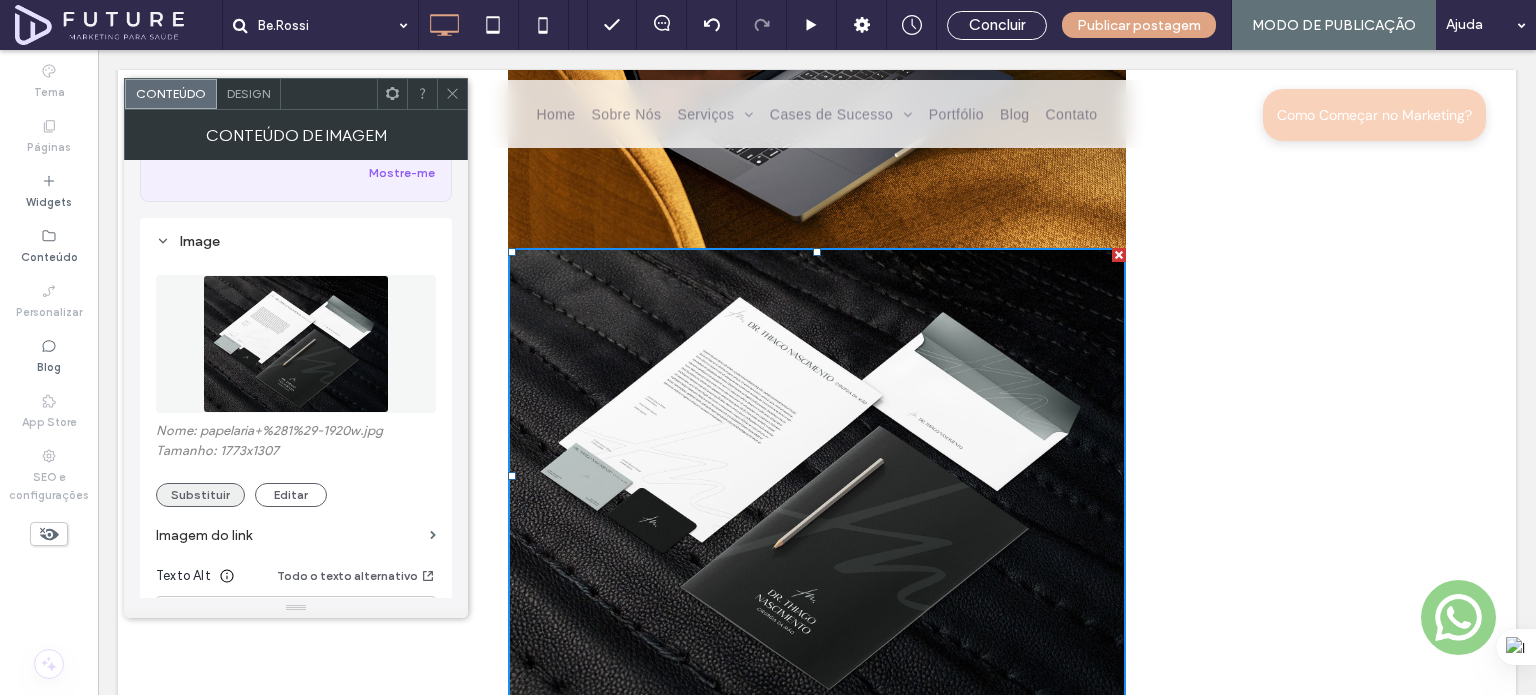 click on "Substituir" at bounding box center (200, 495) 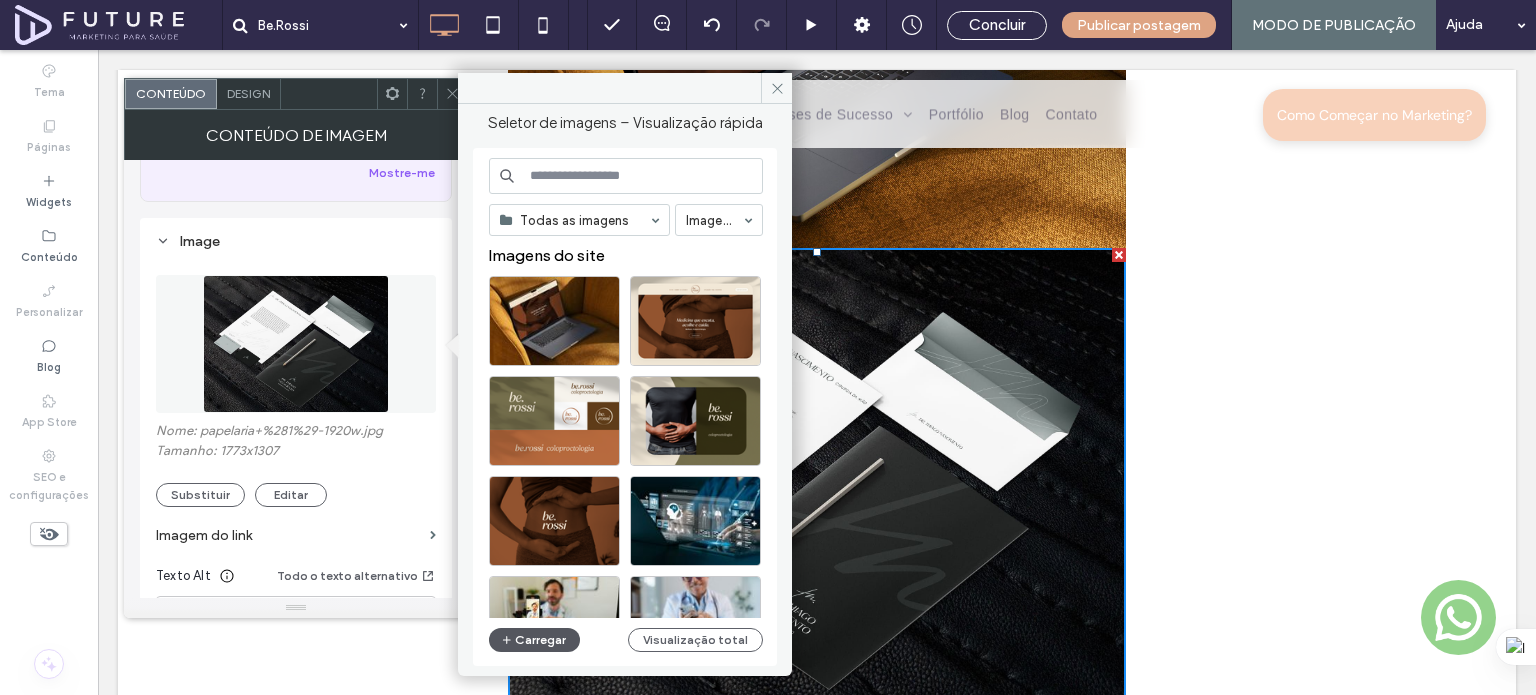 click on "Carregar" at bounding box center [534, 640] 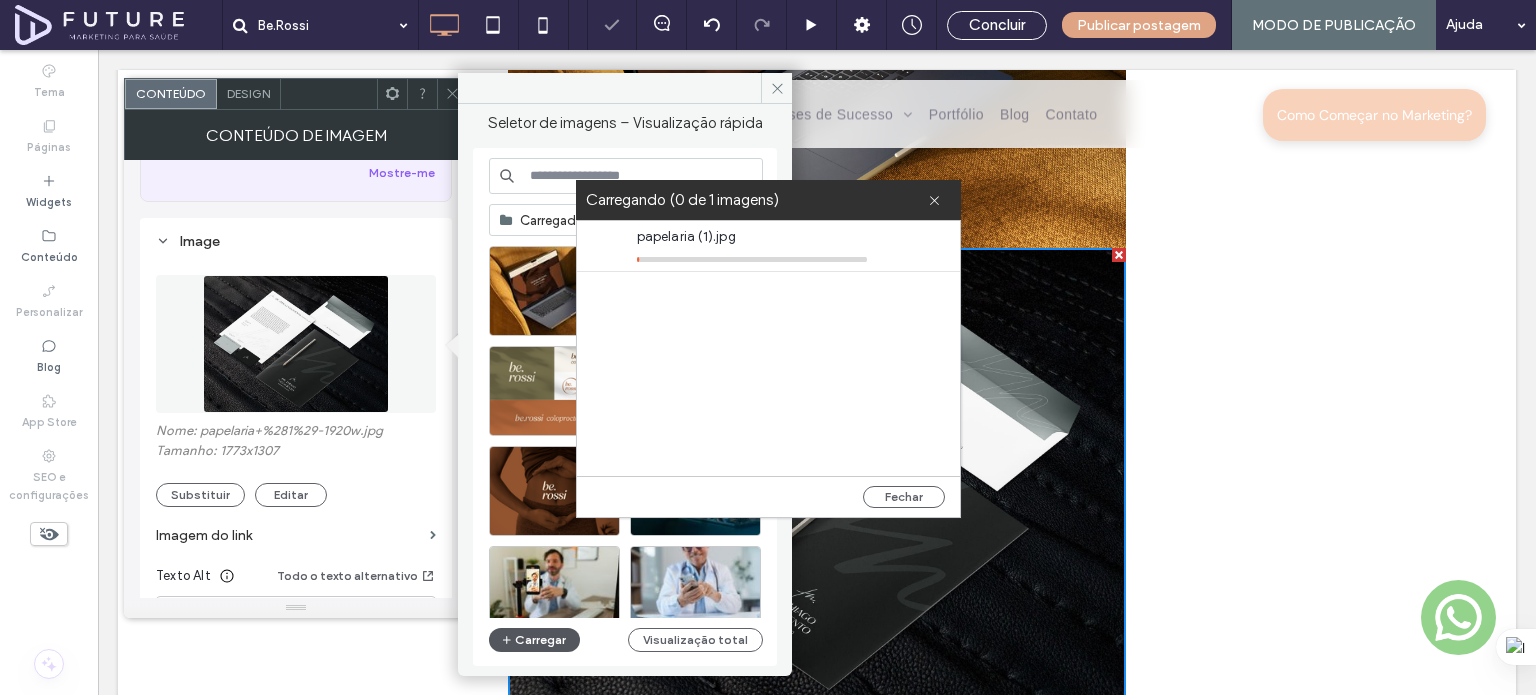 type 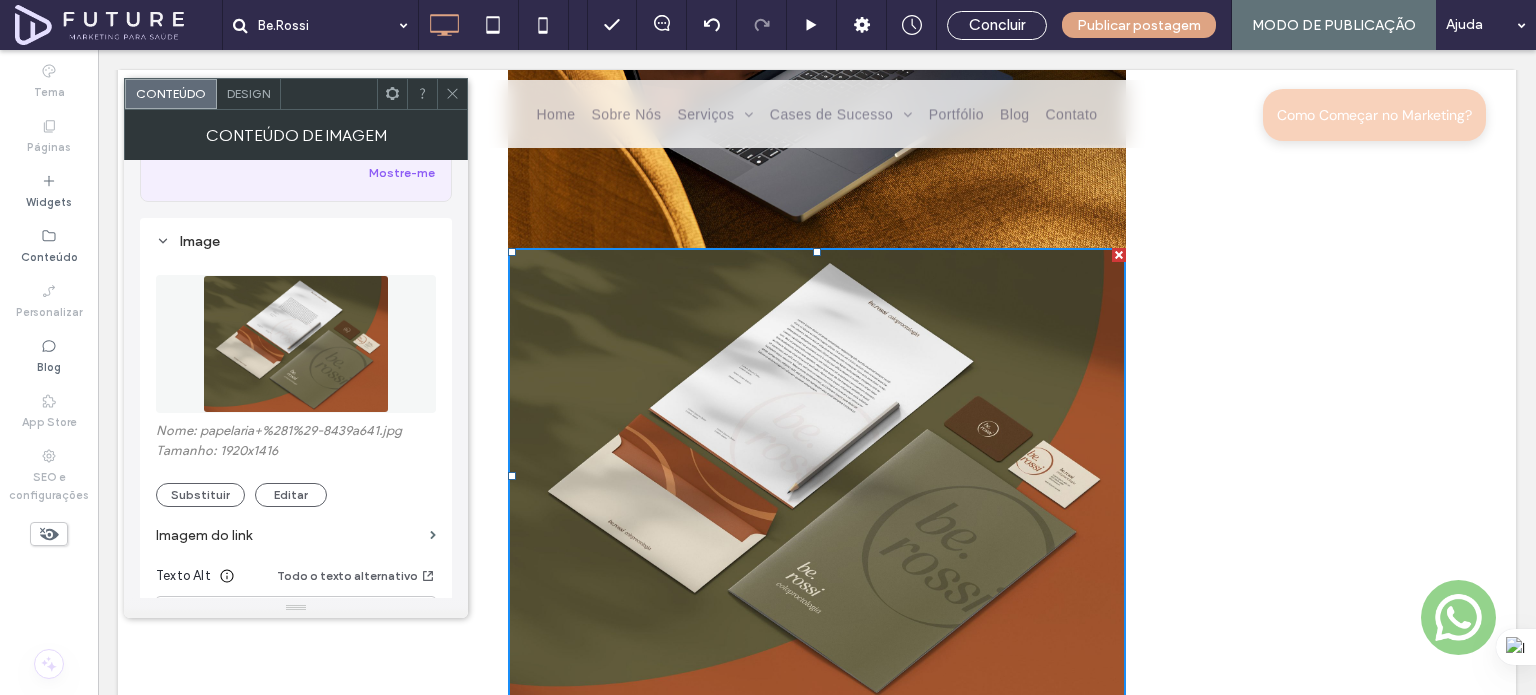 click at bounding box center (452, 94) 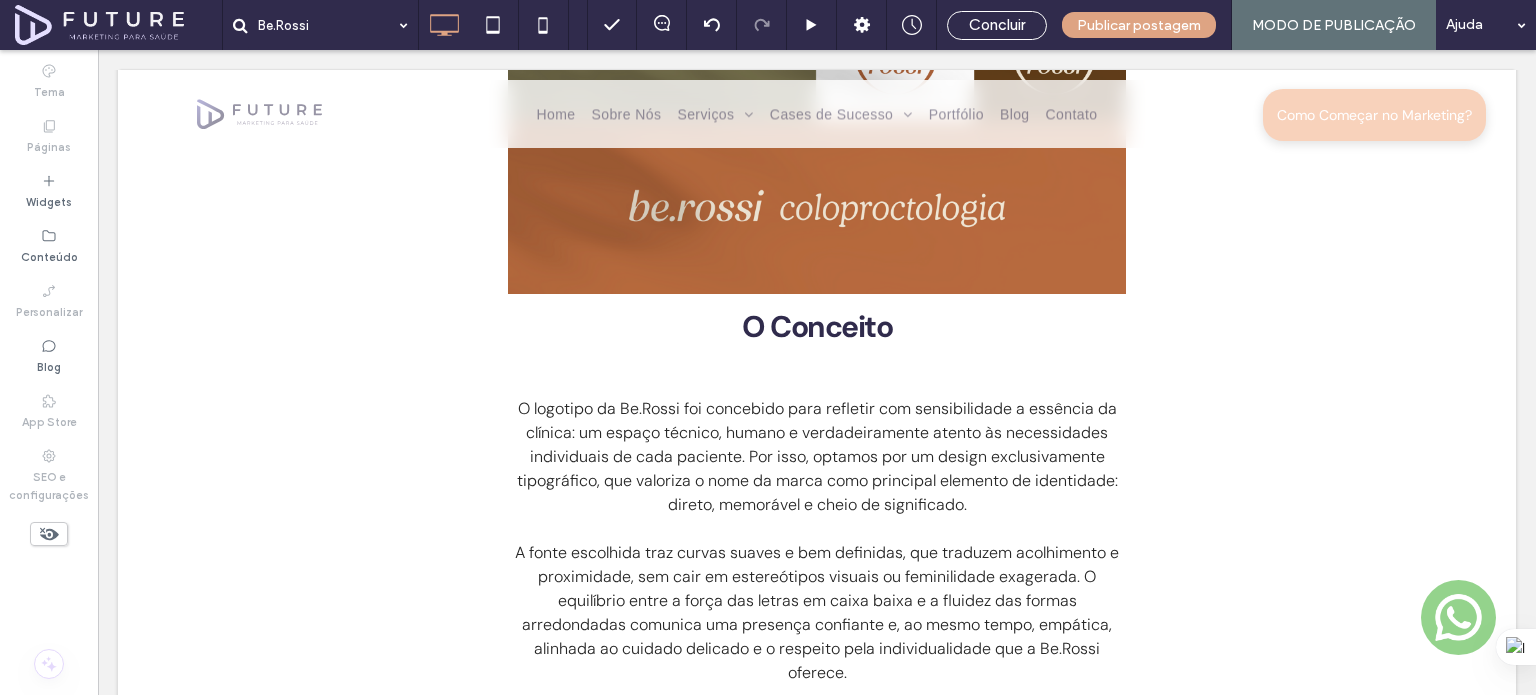 scroll, scrollTop: 4505, scrollLeft: 0, axis: vertical 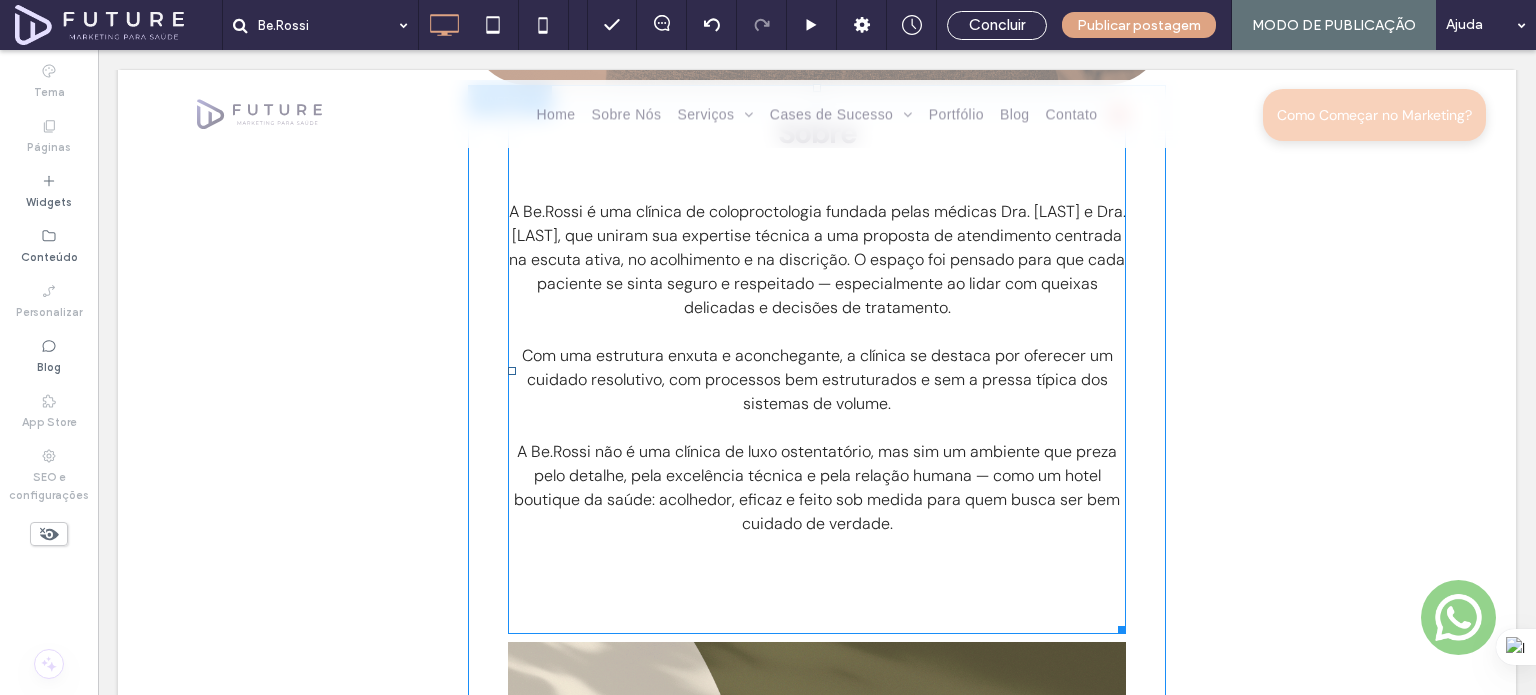 click on "A Be.Rossi é uma clínica de coloproctologia fundada pelas médicas Dra. Débora e Dra. Larissa, que uniram sua expertise técnica a uma proposta de atendimento centrada na escuta ativa, no acolhimento e na discrição. O espaço foi pensado para que cada paciente se sinta seguro e respeitado — especialmente ao lidar com queixas" at bounding box center [817, 248] 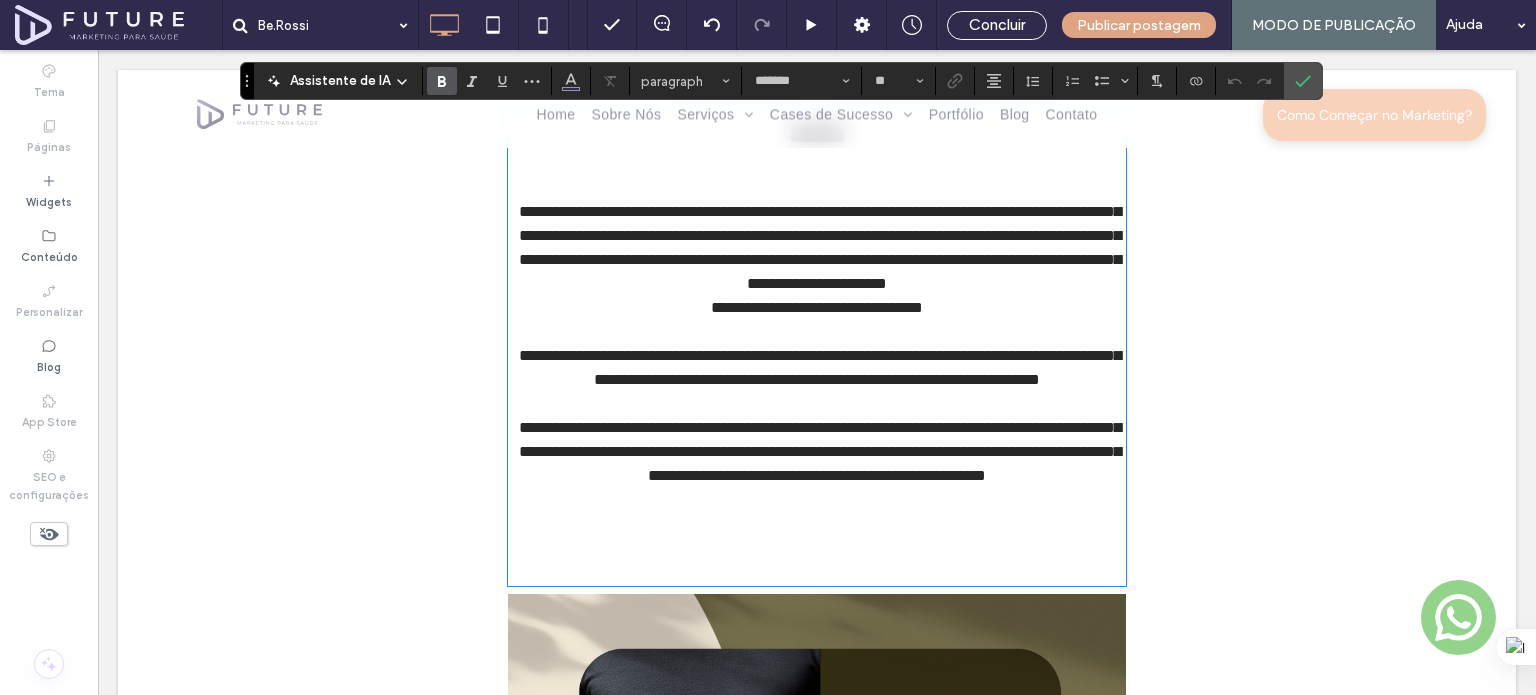 click on "**********" at bounding box center [817, 308] 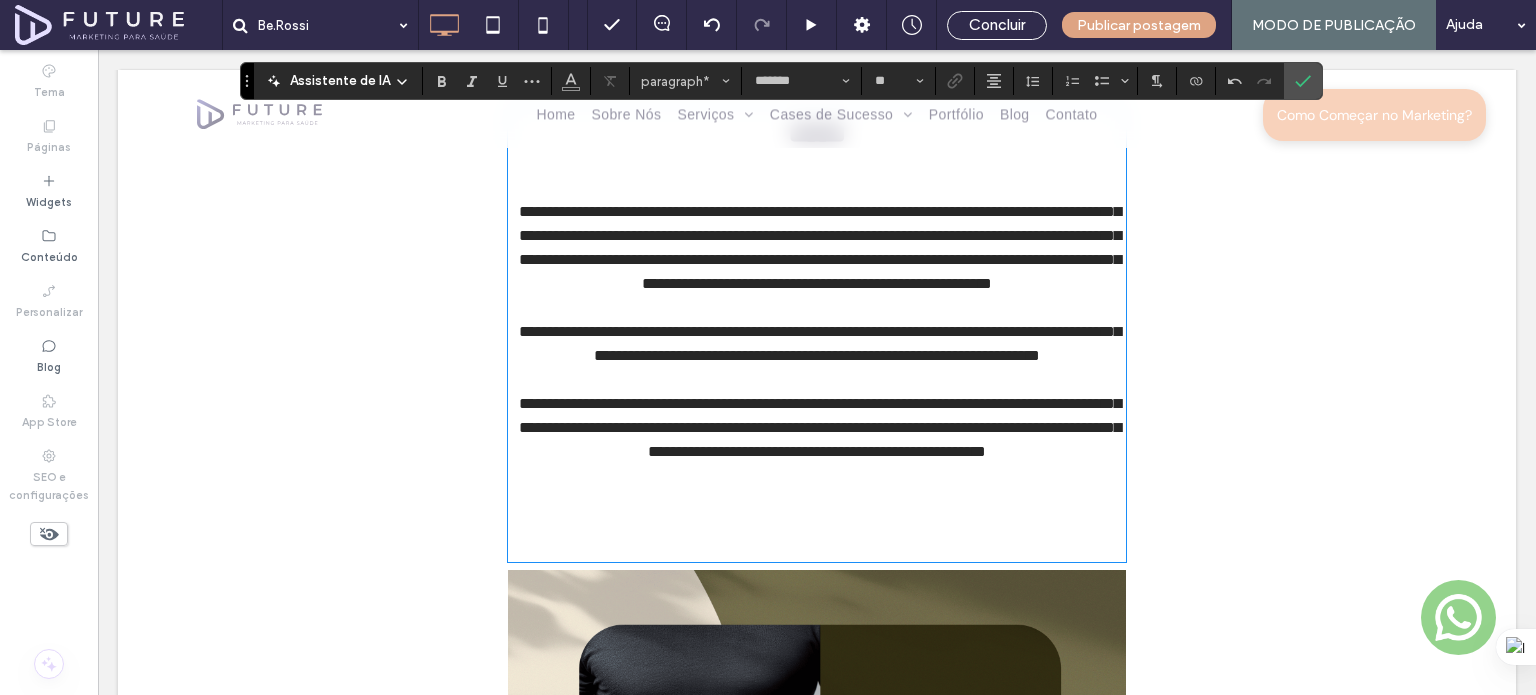 type 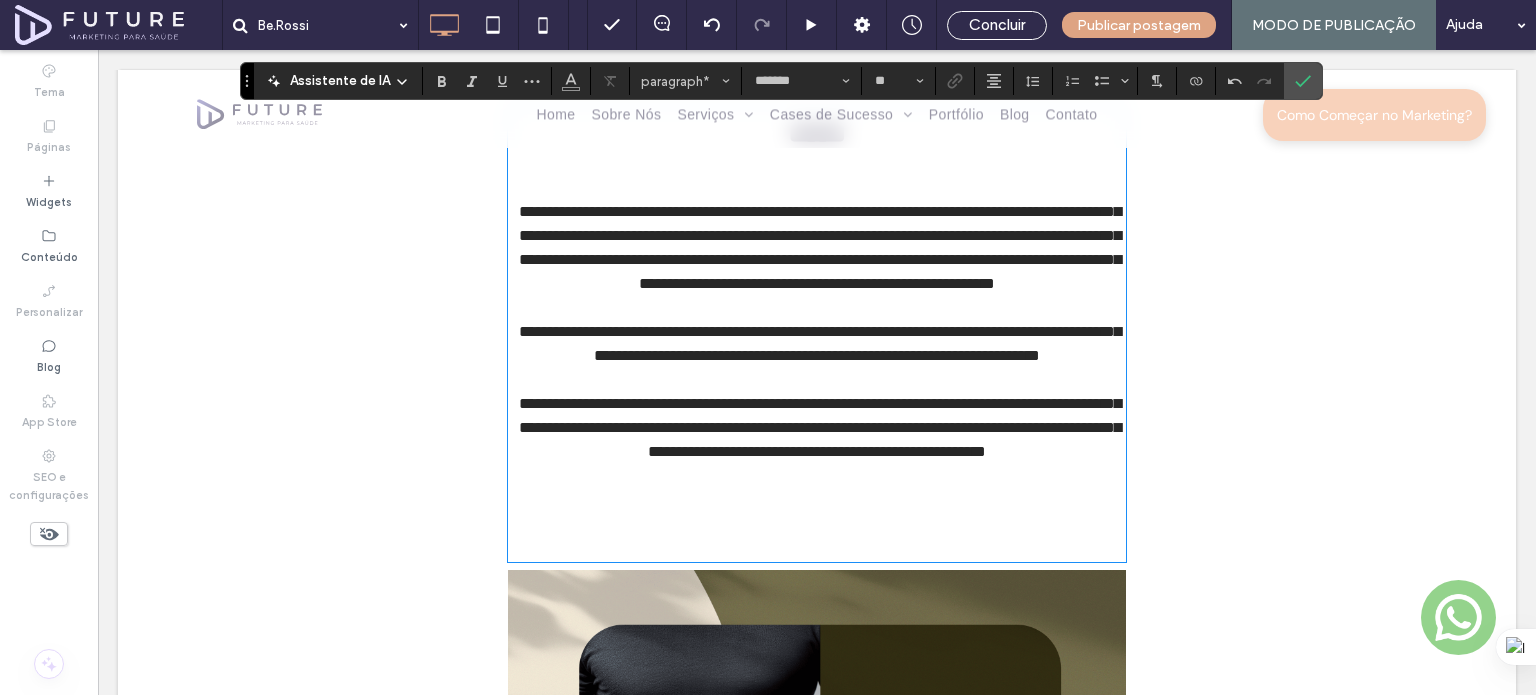 click at bounding box center (817, 476) 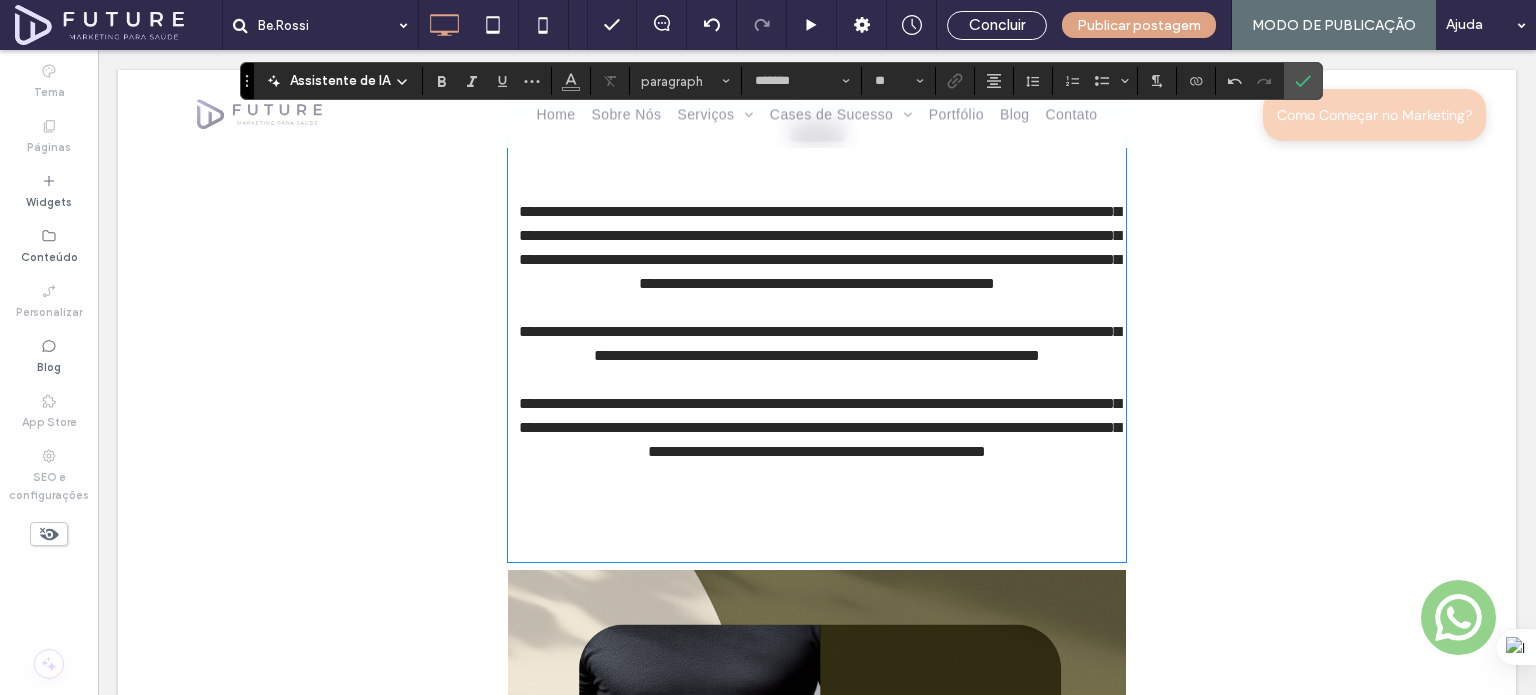 click at bounding box center (817, 500) 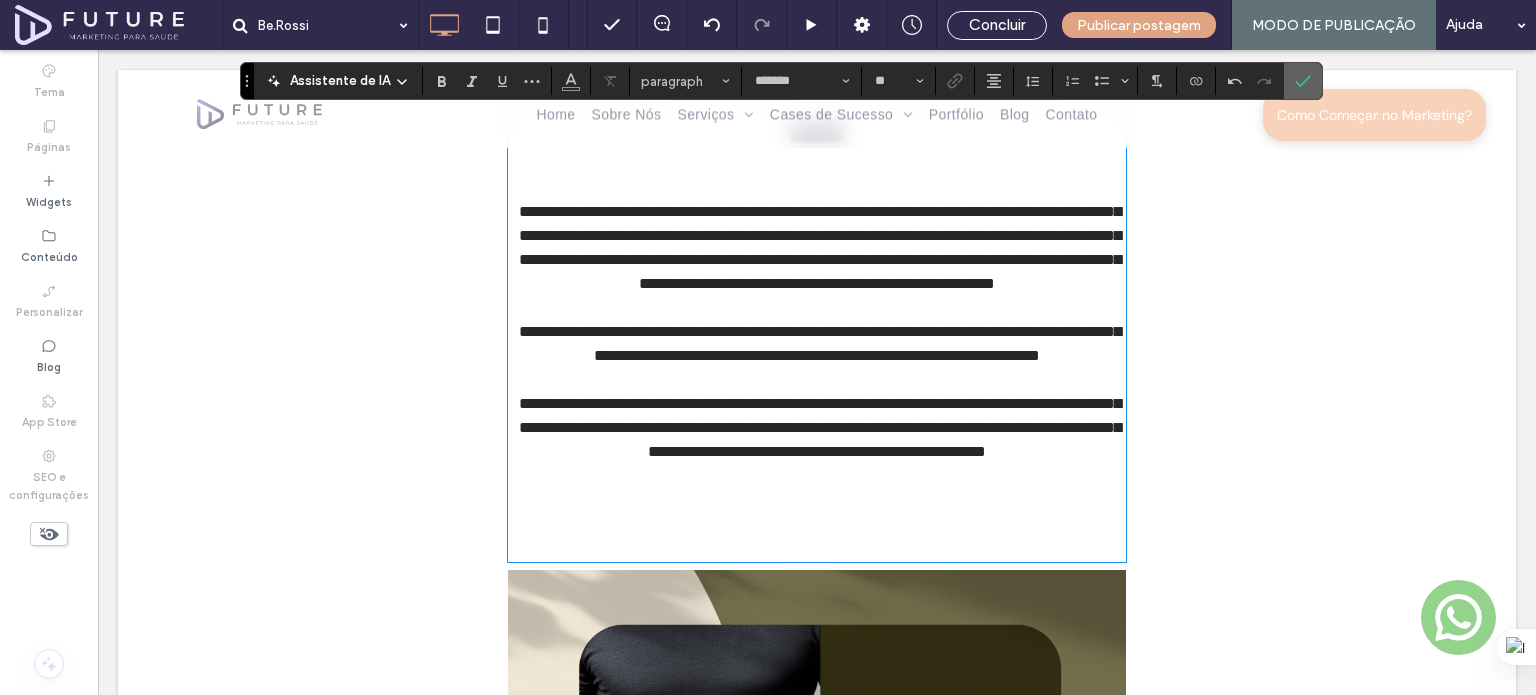click 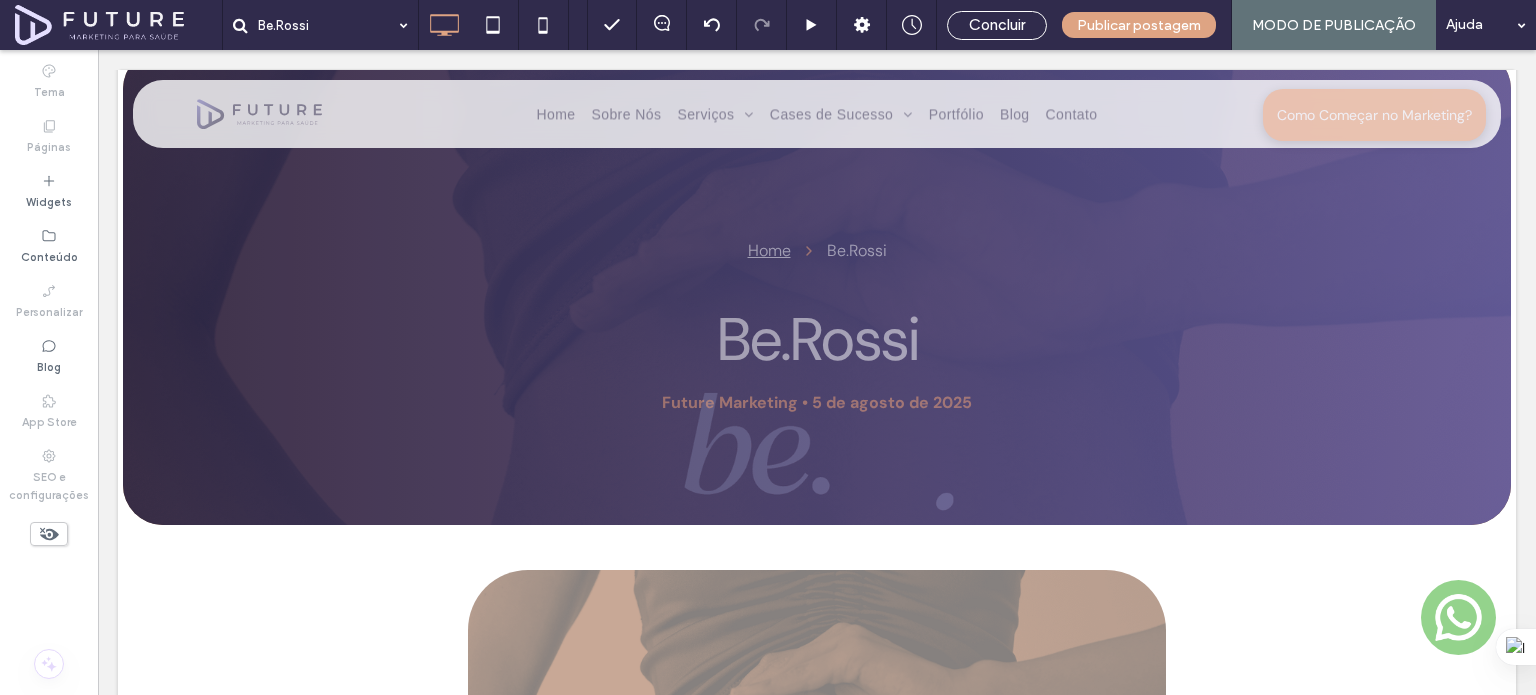 scroll, scrollTop: 0, scrollLeft: 0, axis: both 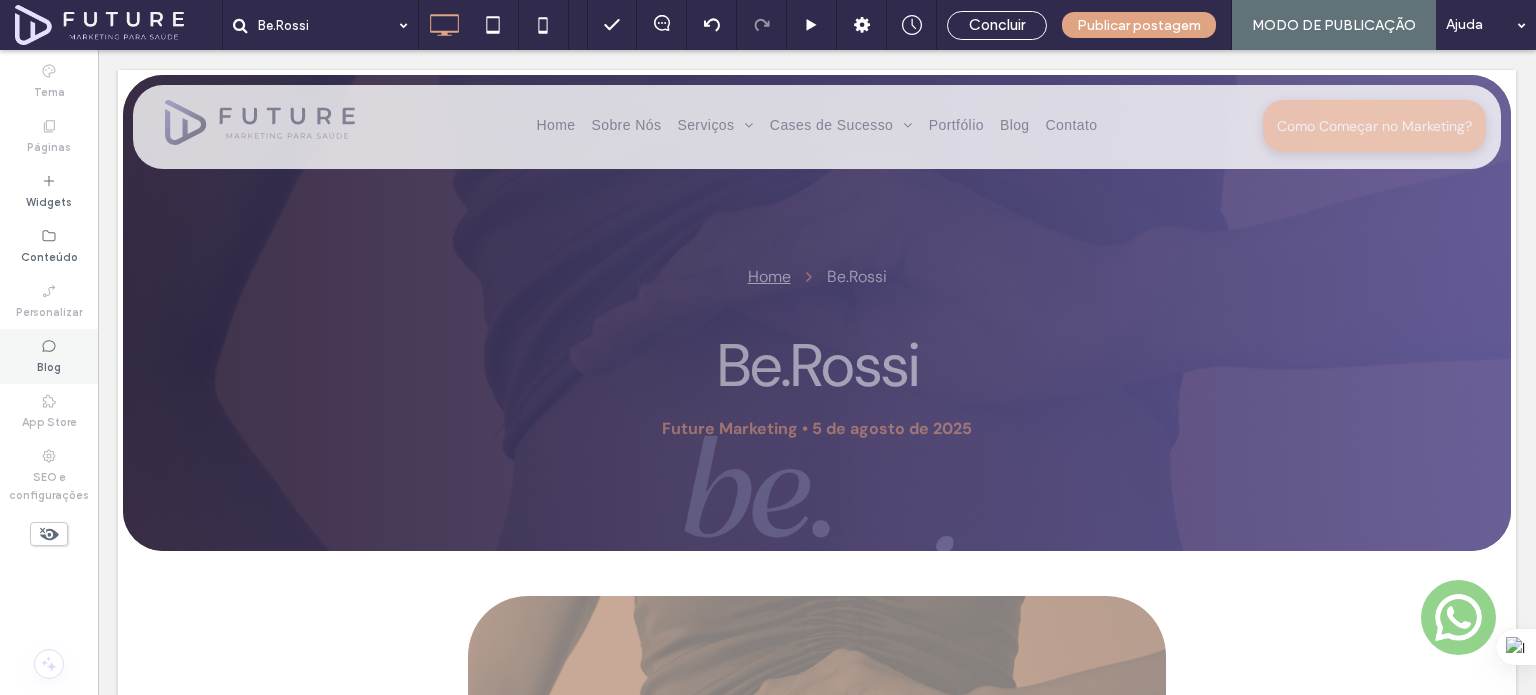 click on "Blog" at bounding box center [49, 356] 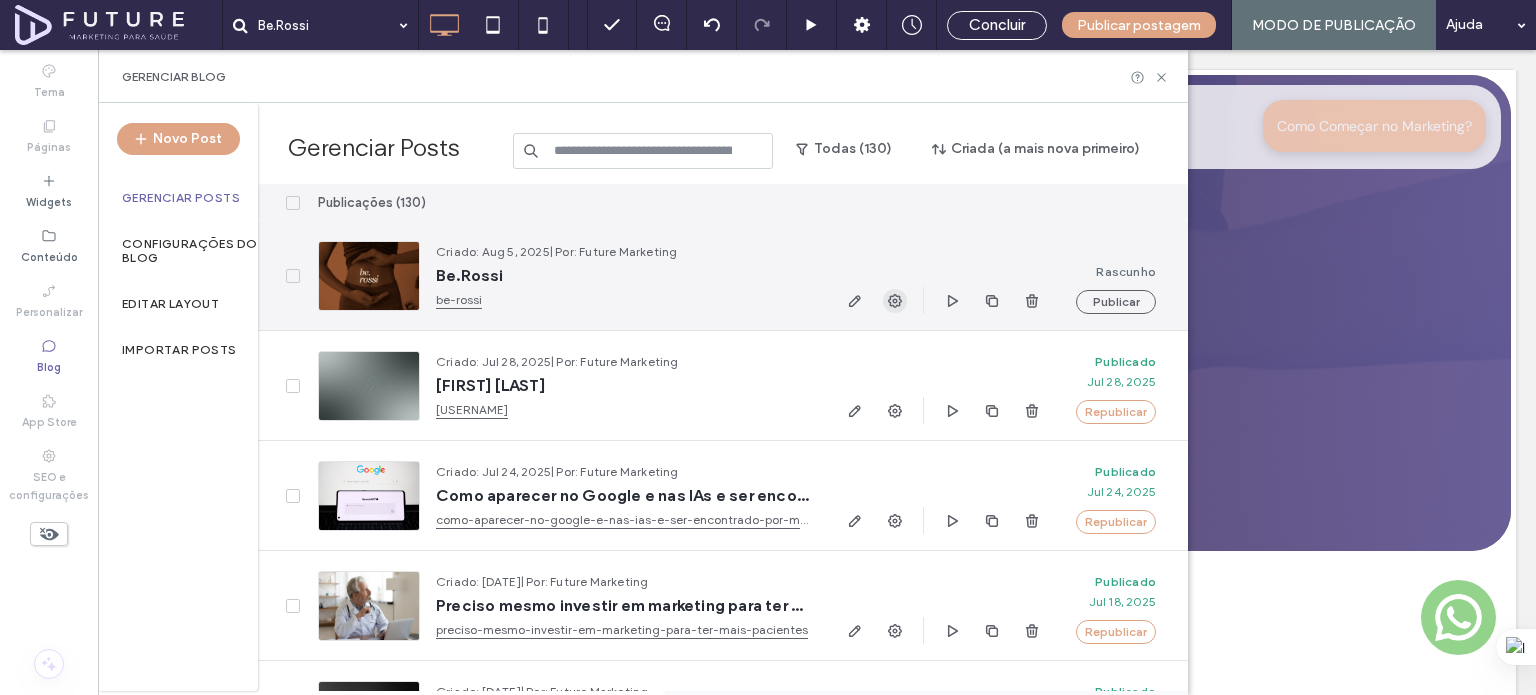 click 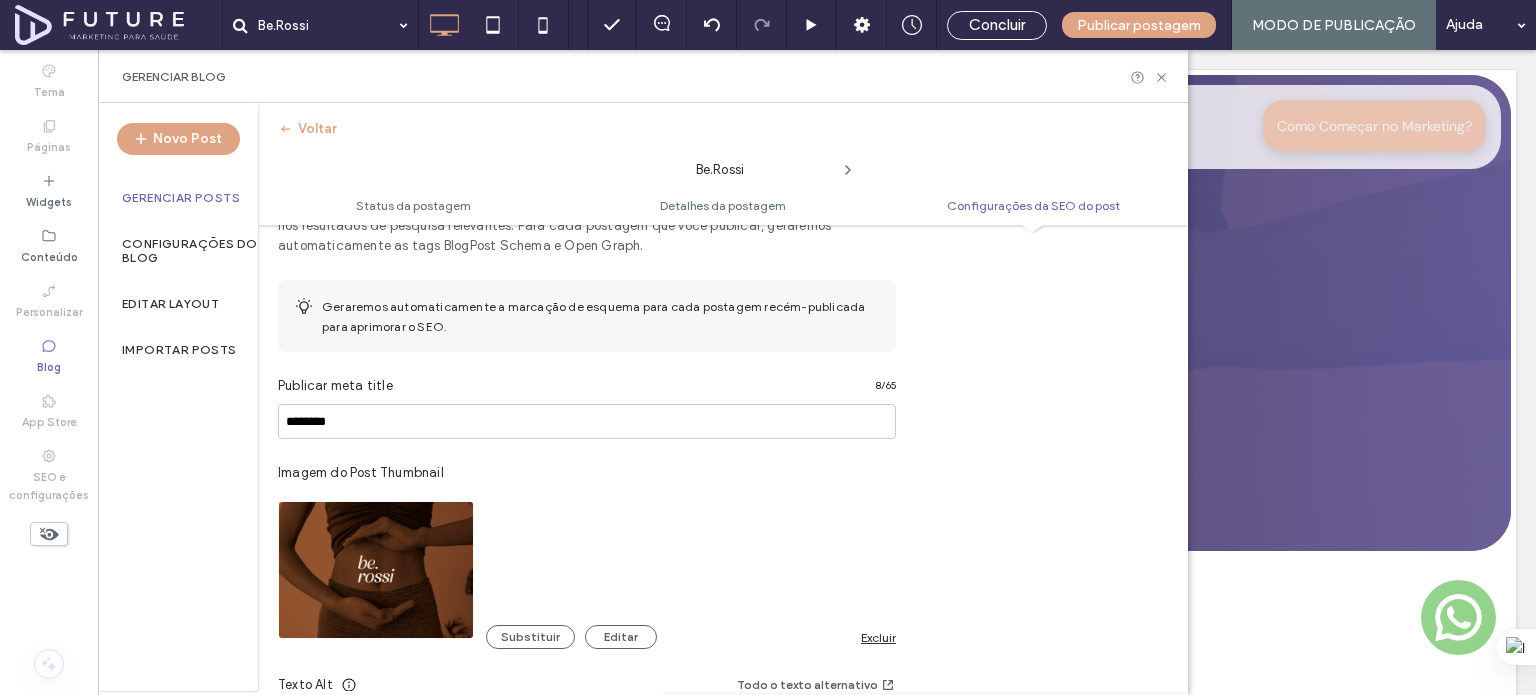 scroll, scrollTop: 945, scrollLeft: 0, axis: vertical 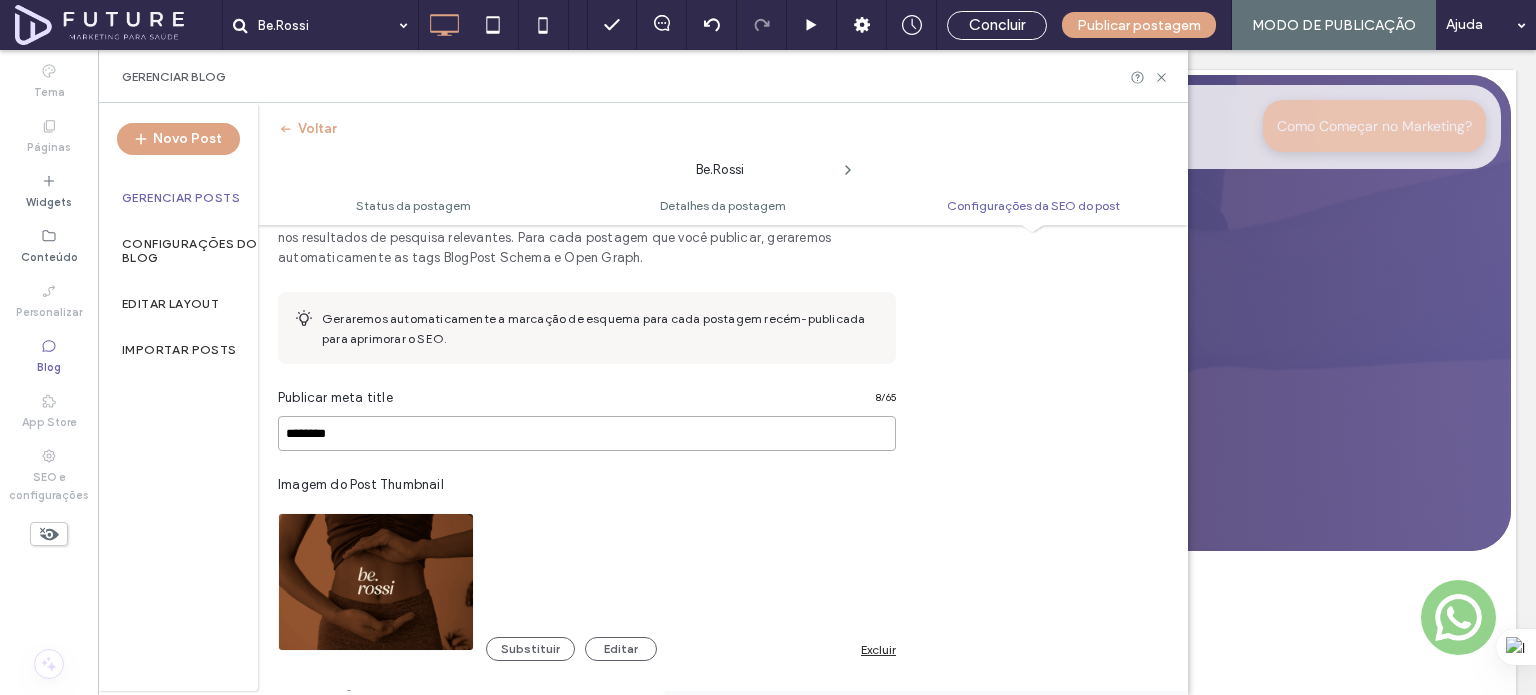 click on "********" at bounding box center (587, 433) 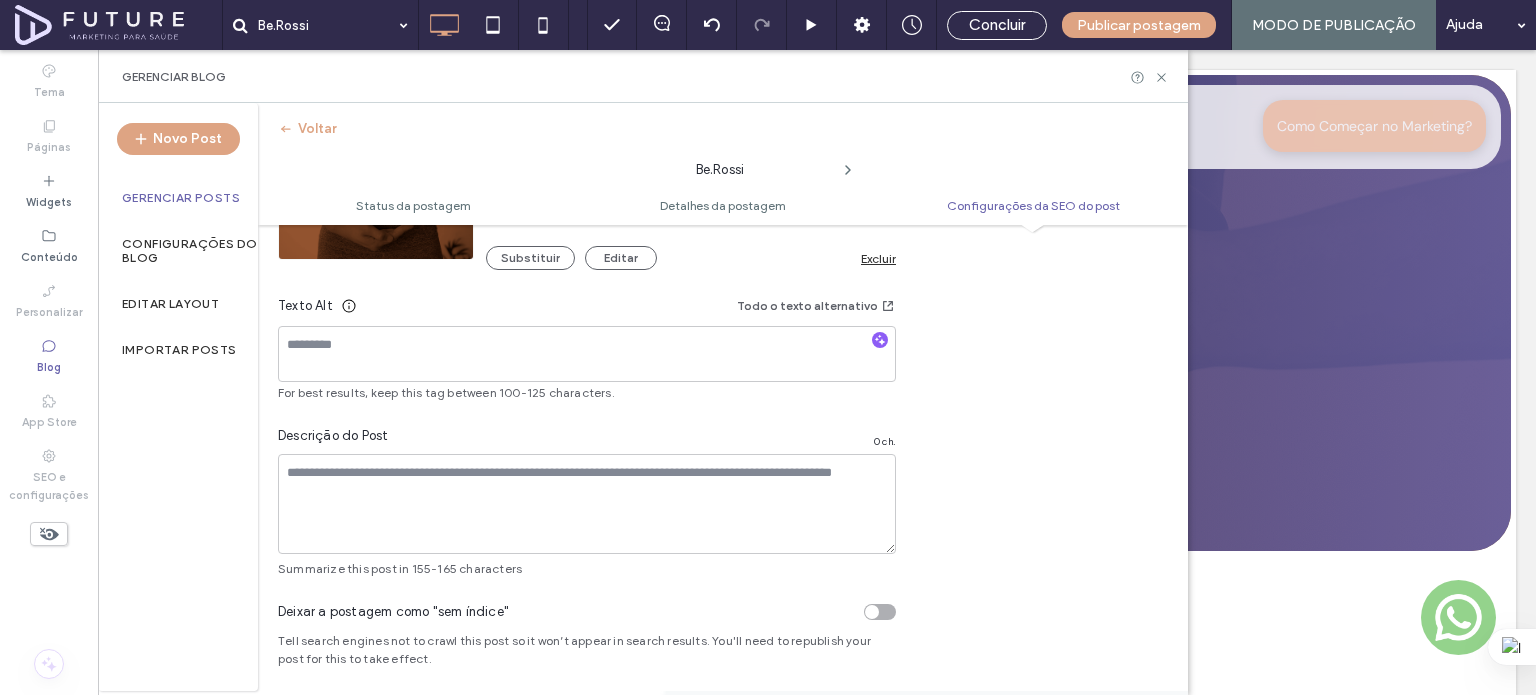 click on "For best results, keep this tag between 100-125 characters." at bounding box center (587, 393) 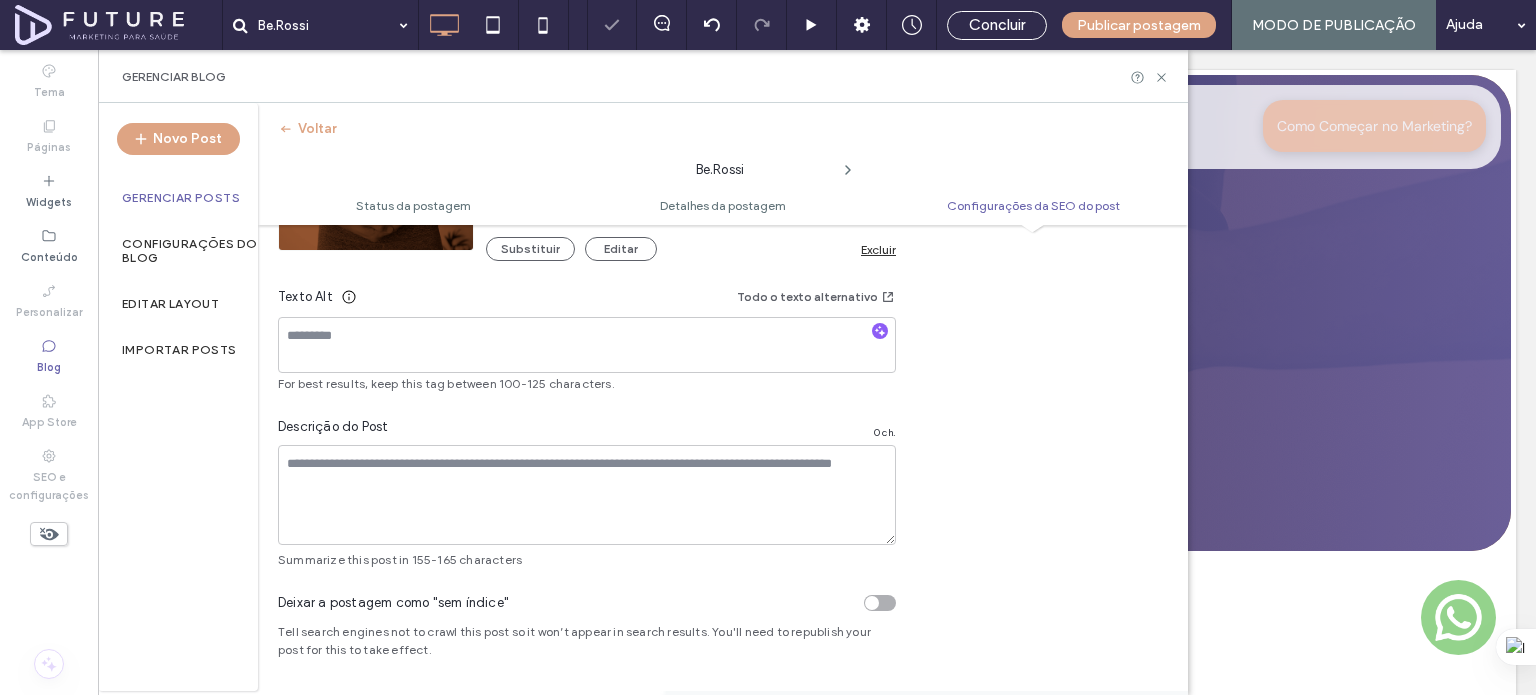 click at bounding box center (768, 347) 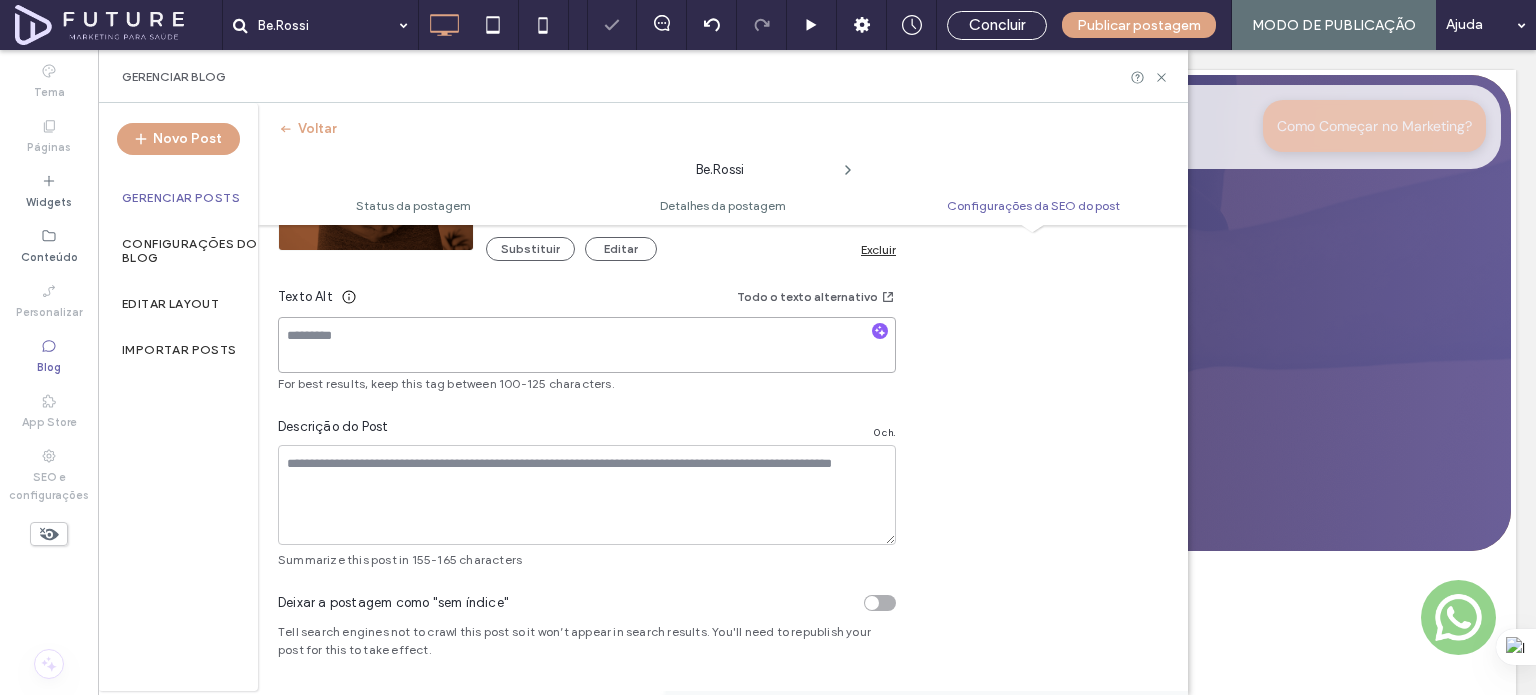 click at bounding box center [587, 345] 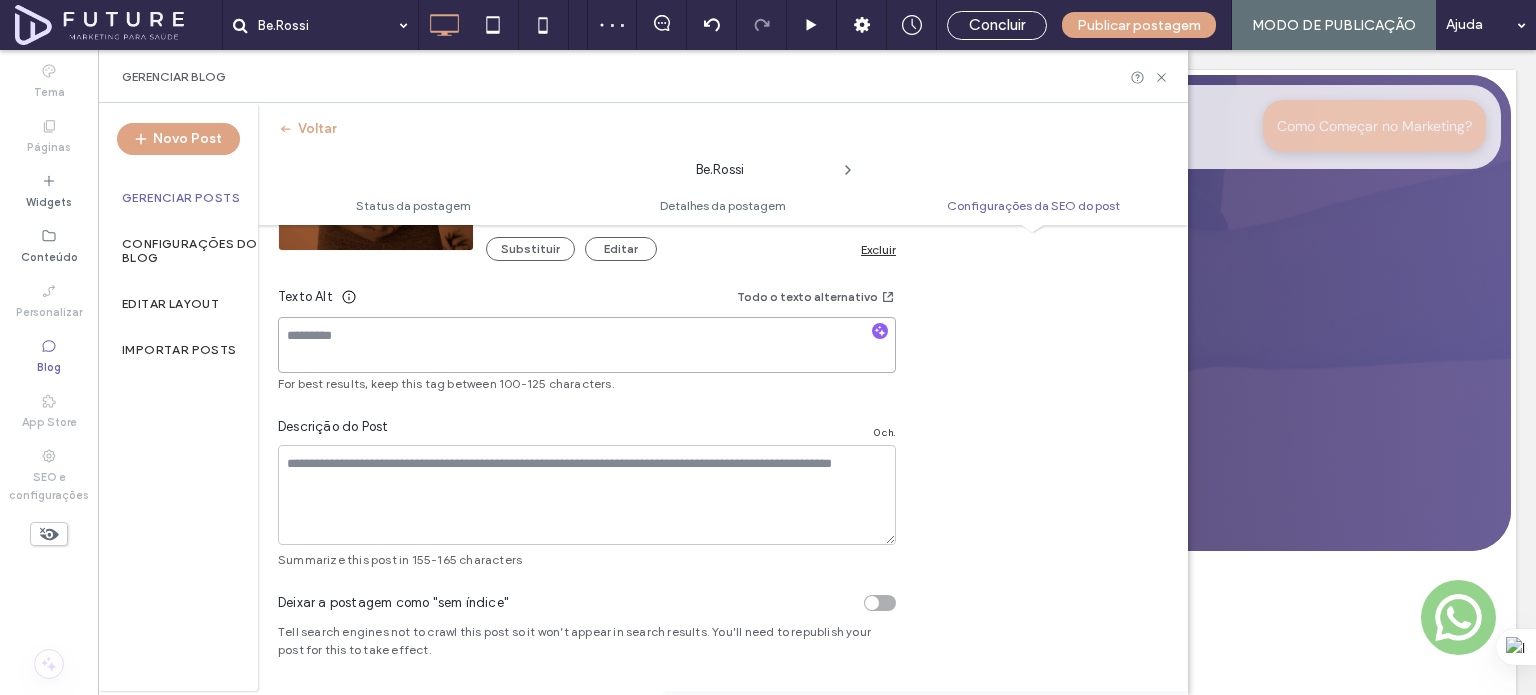 paste on "********" 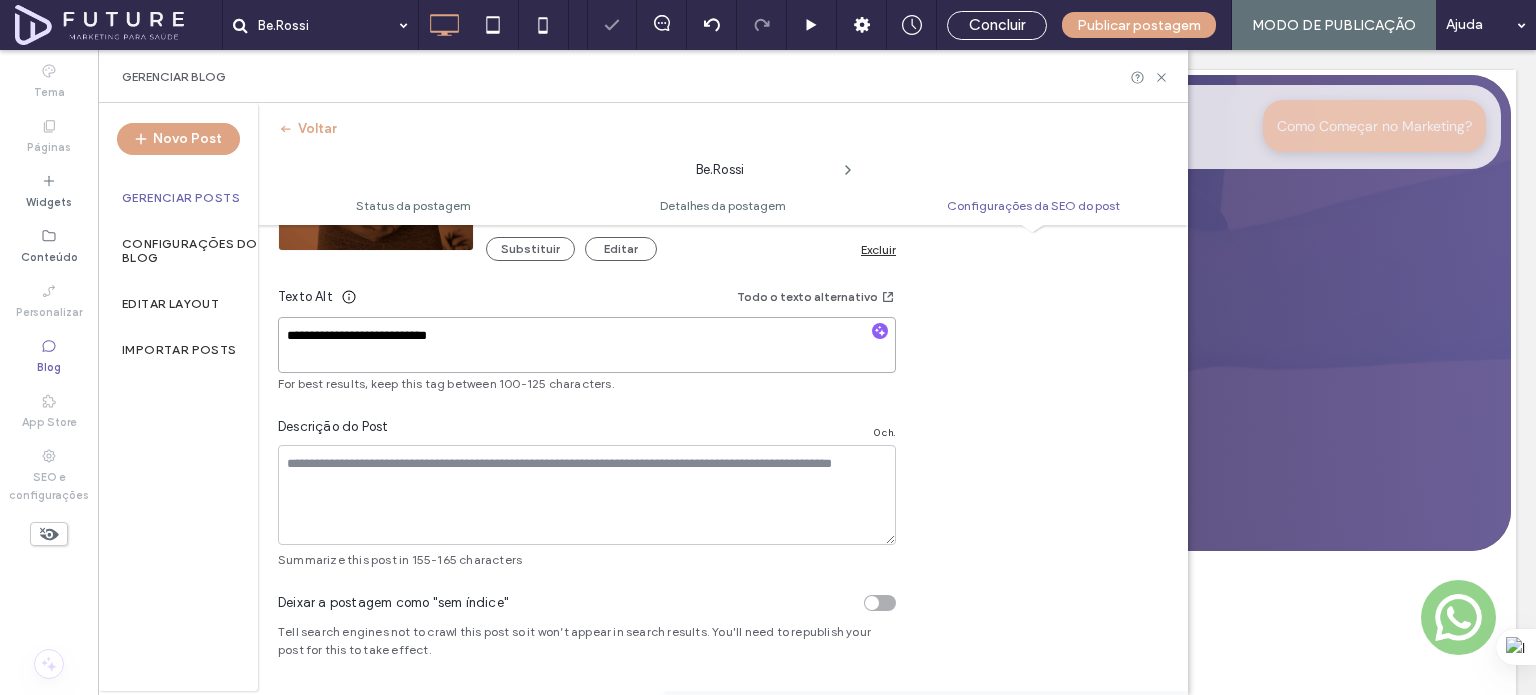 type on "**********" 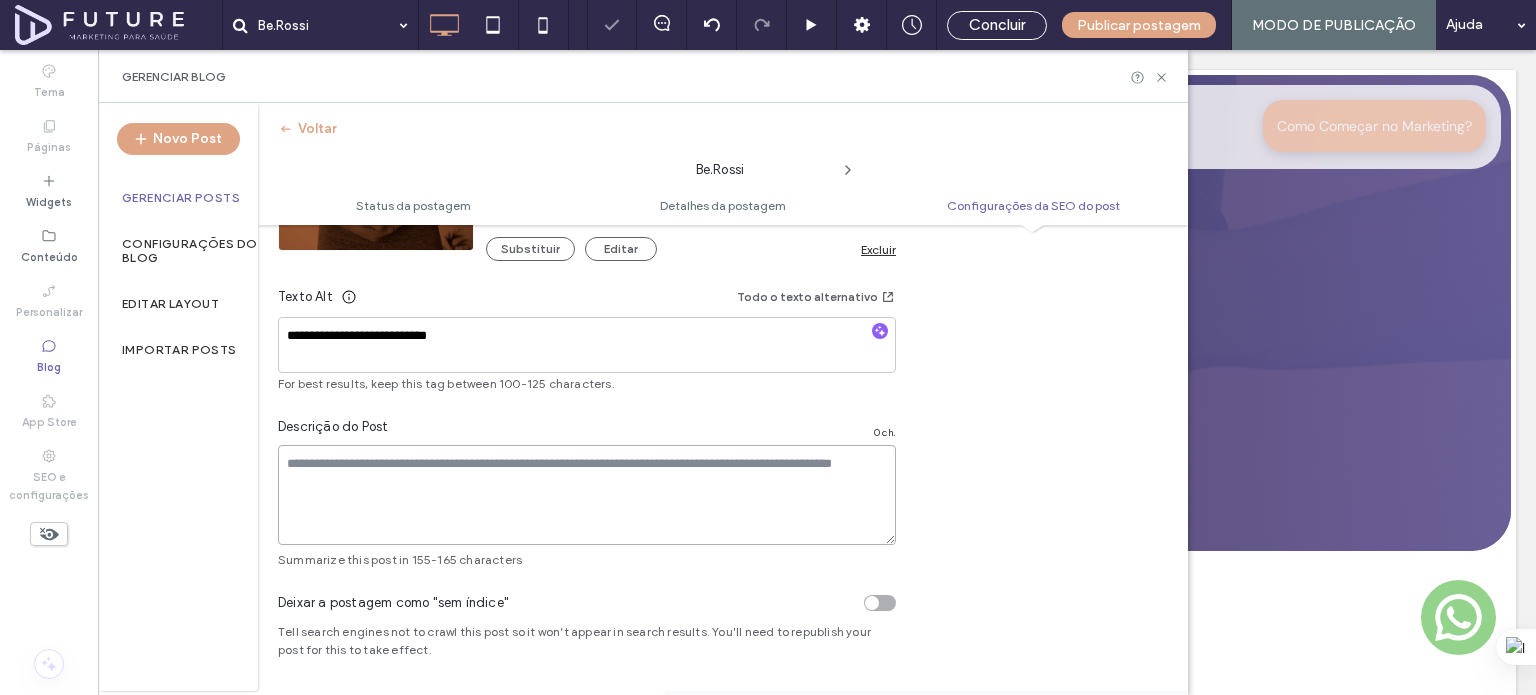 click at bounding box center [587, 495] 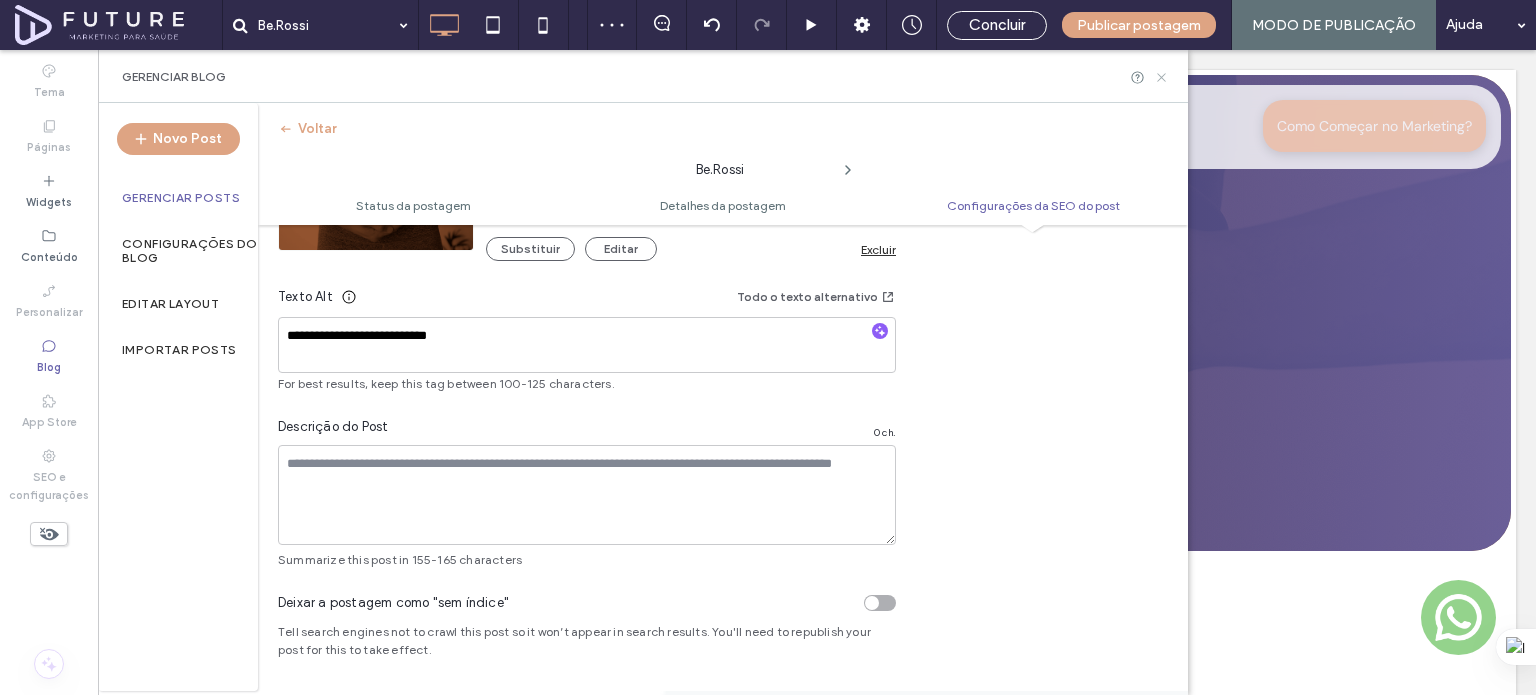 click 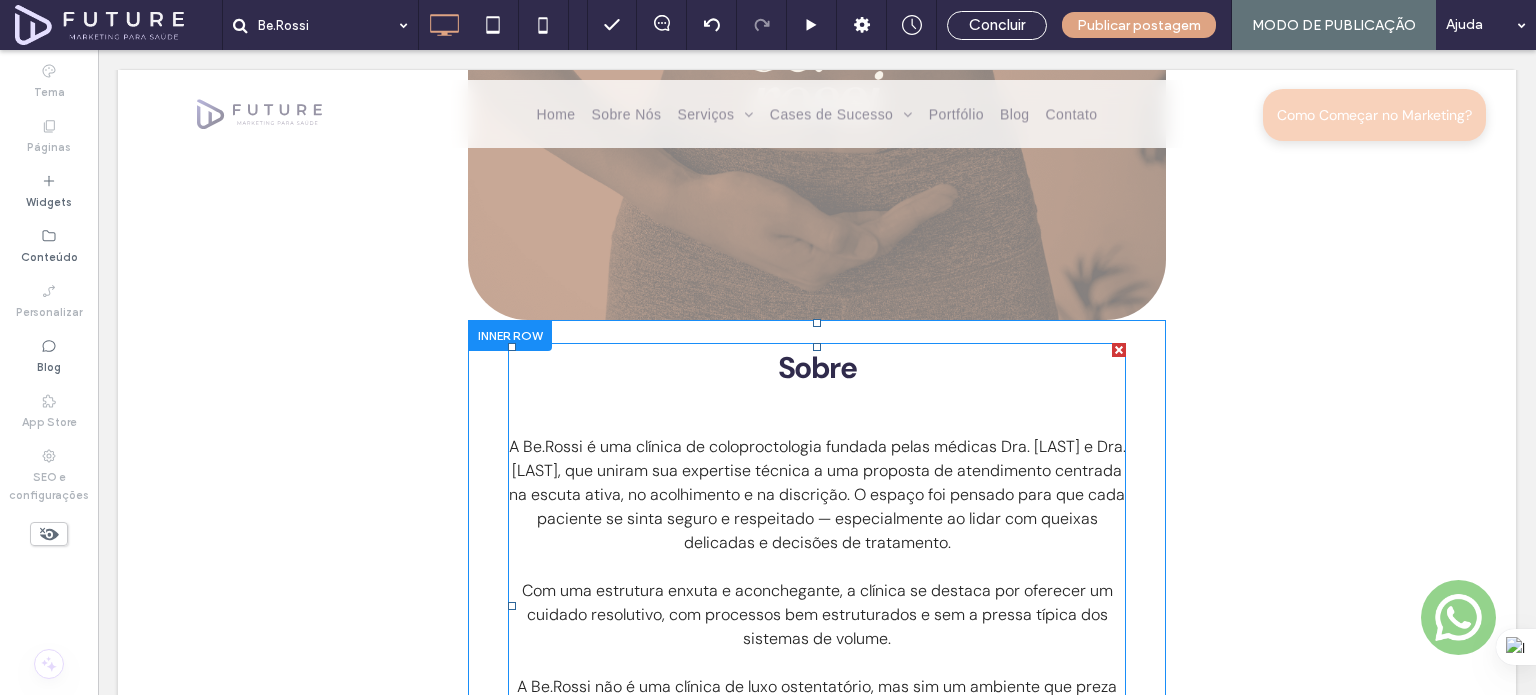 scroll, scrollTop: 800, scrollLeft: 0, axis: vertical 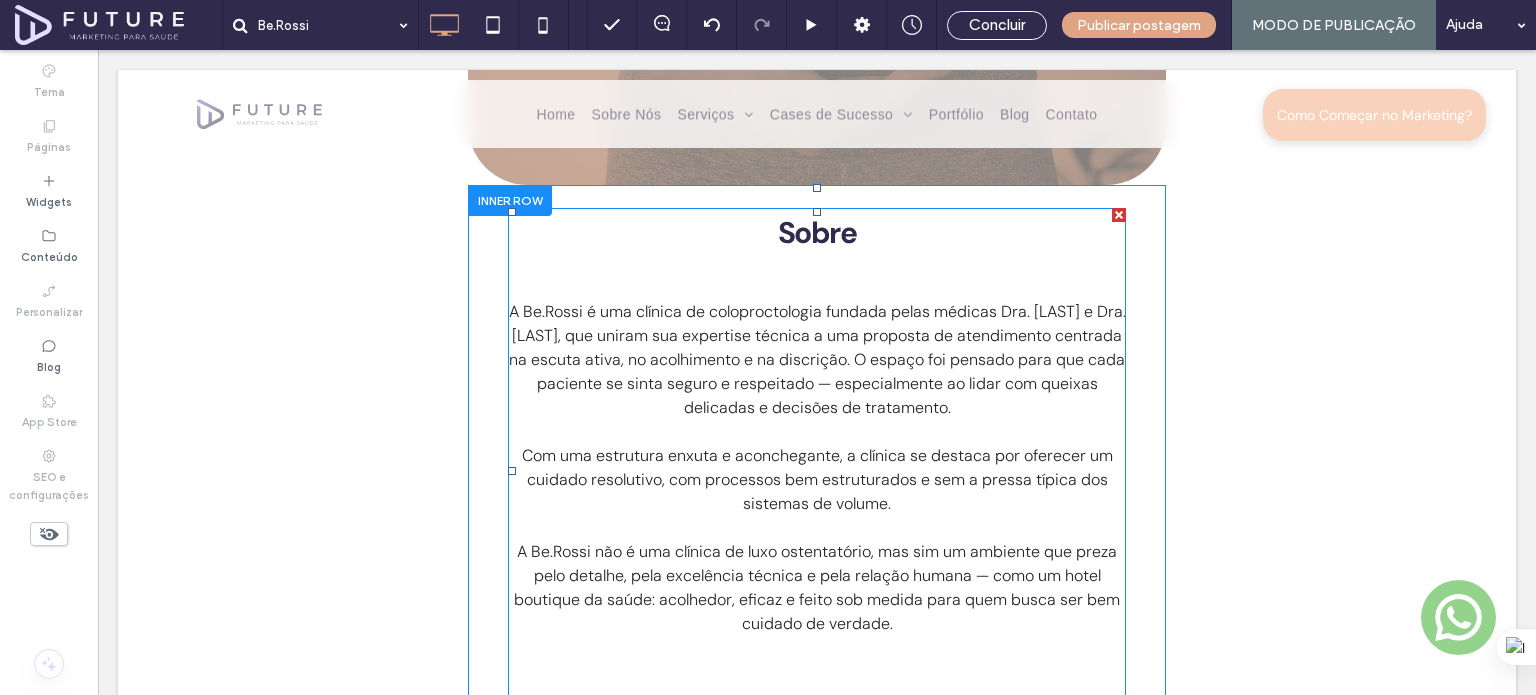 click on "A Be.Rossi é uma clínica de coloproctologia fundada pelas médicas Dra. Débora e Dra. Larissa, que uniram sua expertise técnica a uma proposta de atendimento centrada na escuta ativa, no acolhimento e na discrição. O espaço foi pensado para que cada paciente se sinta seguro e respeitado — especialmente ao lidar com queixas delicadas e decisões de tratamento." at bounding box center (817, 359) 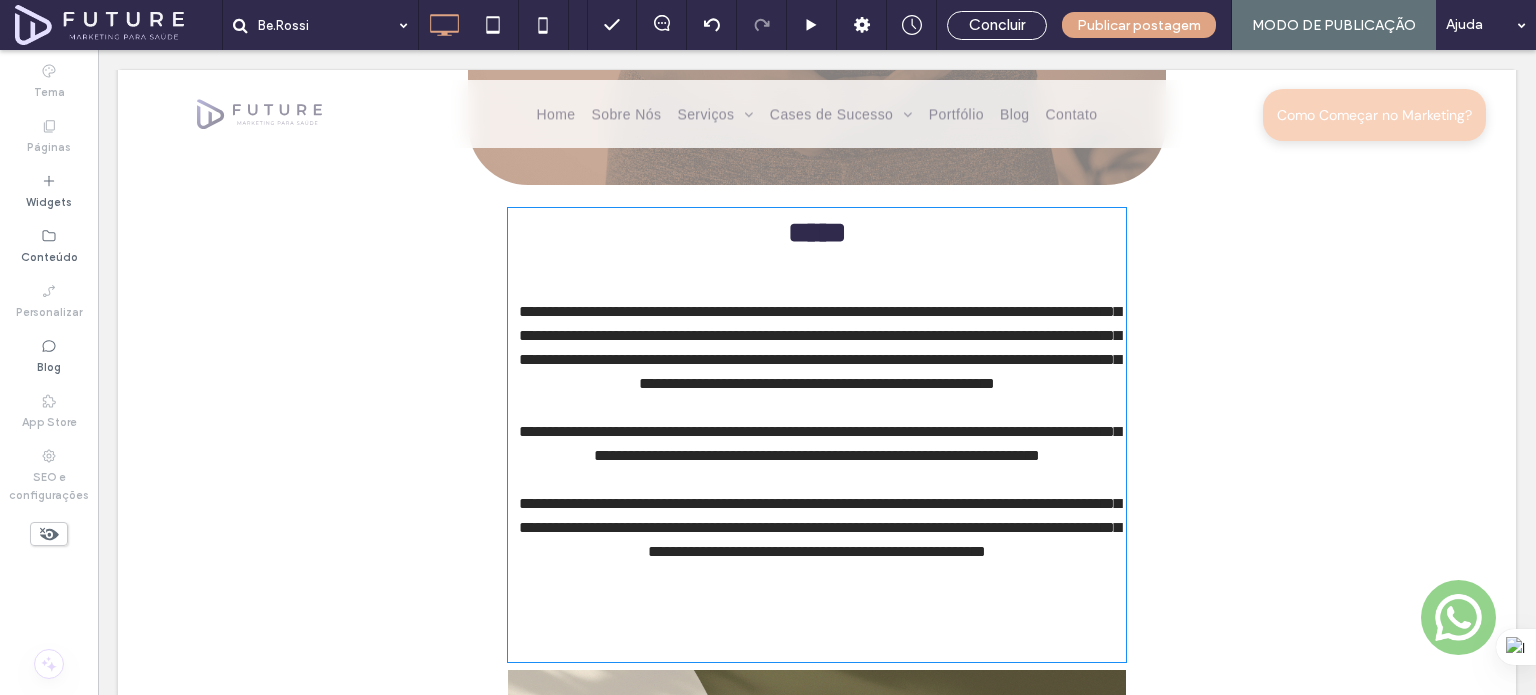 type on "*******" 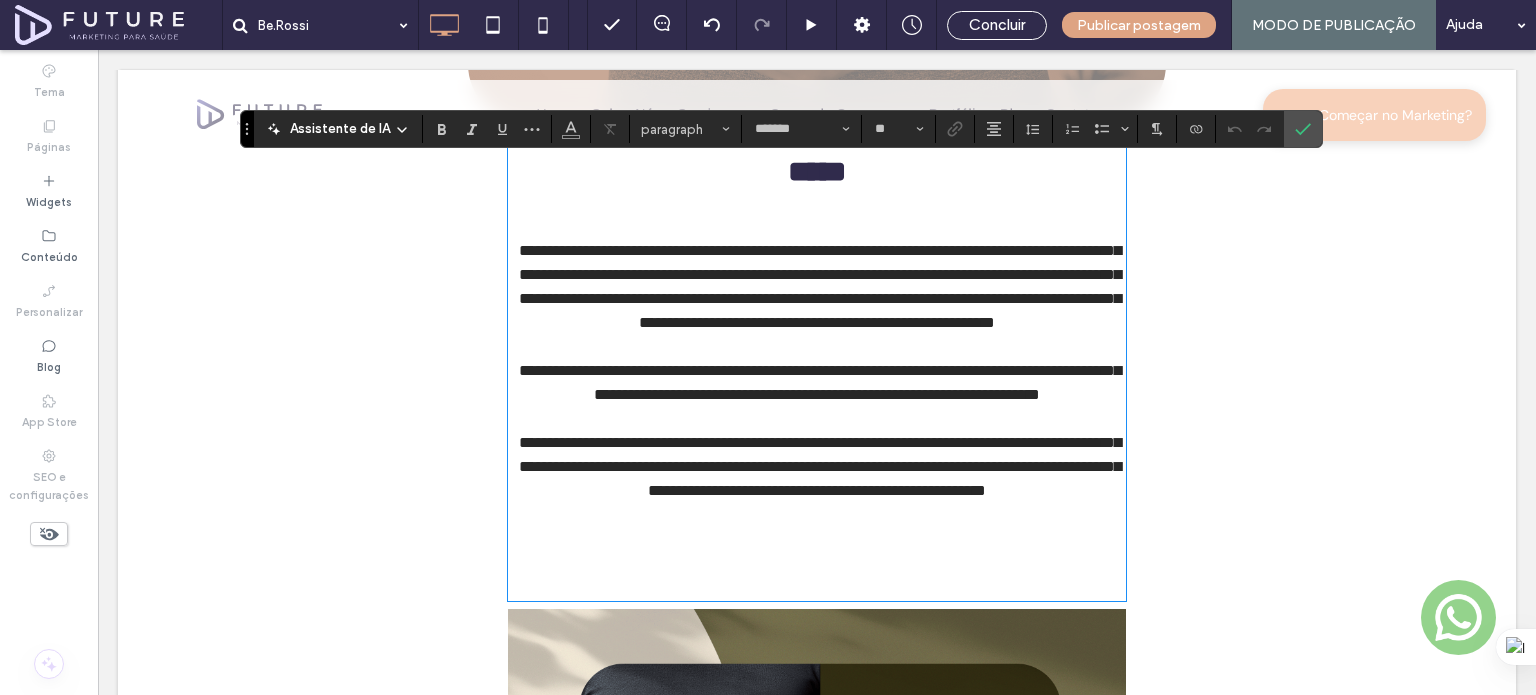 scroll, scrollTop: 886, scrollLeft: 0, axis: vertical 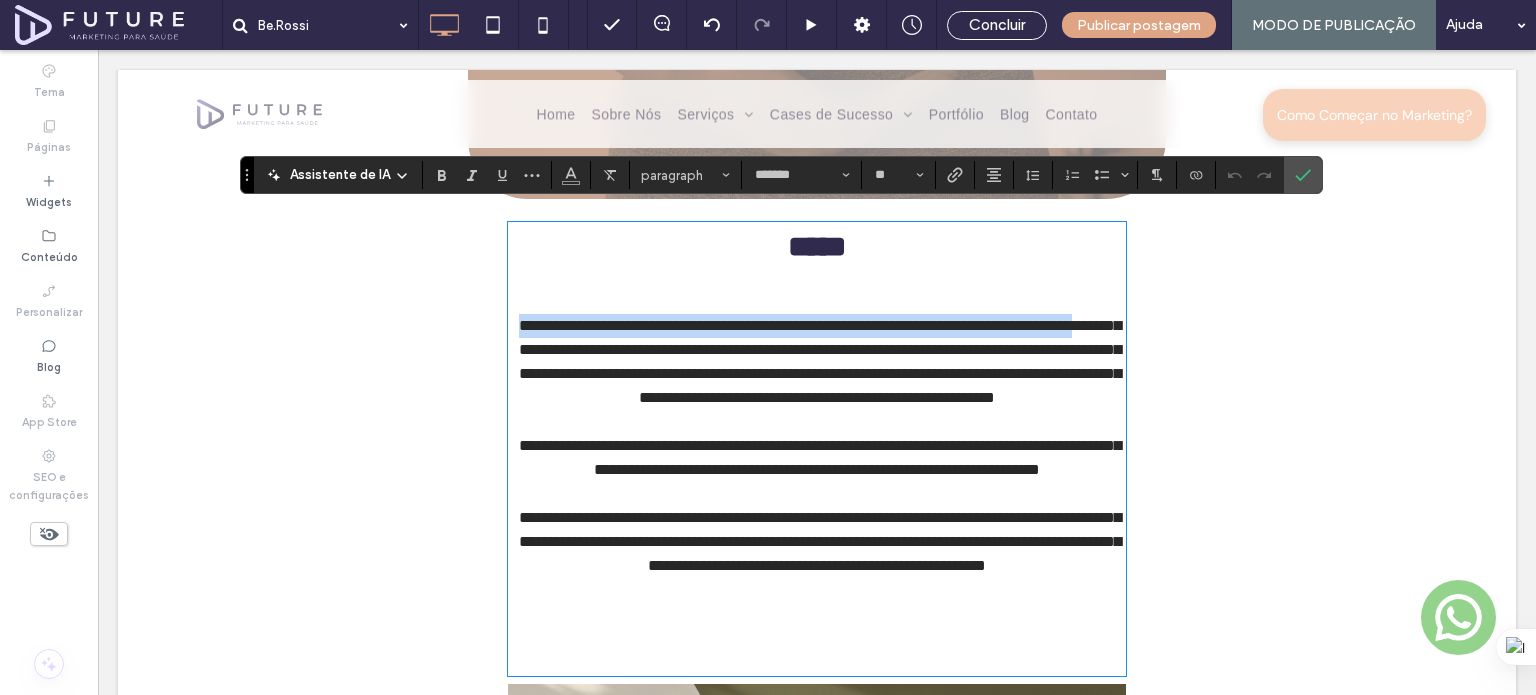 drag, startPoint x: 513, startPoint y: 313, endPoint x: 604, endPoint y: 347, distance: 97.144226 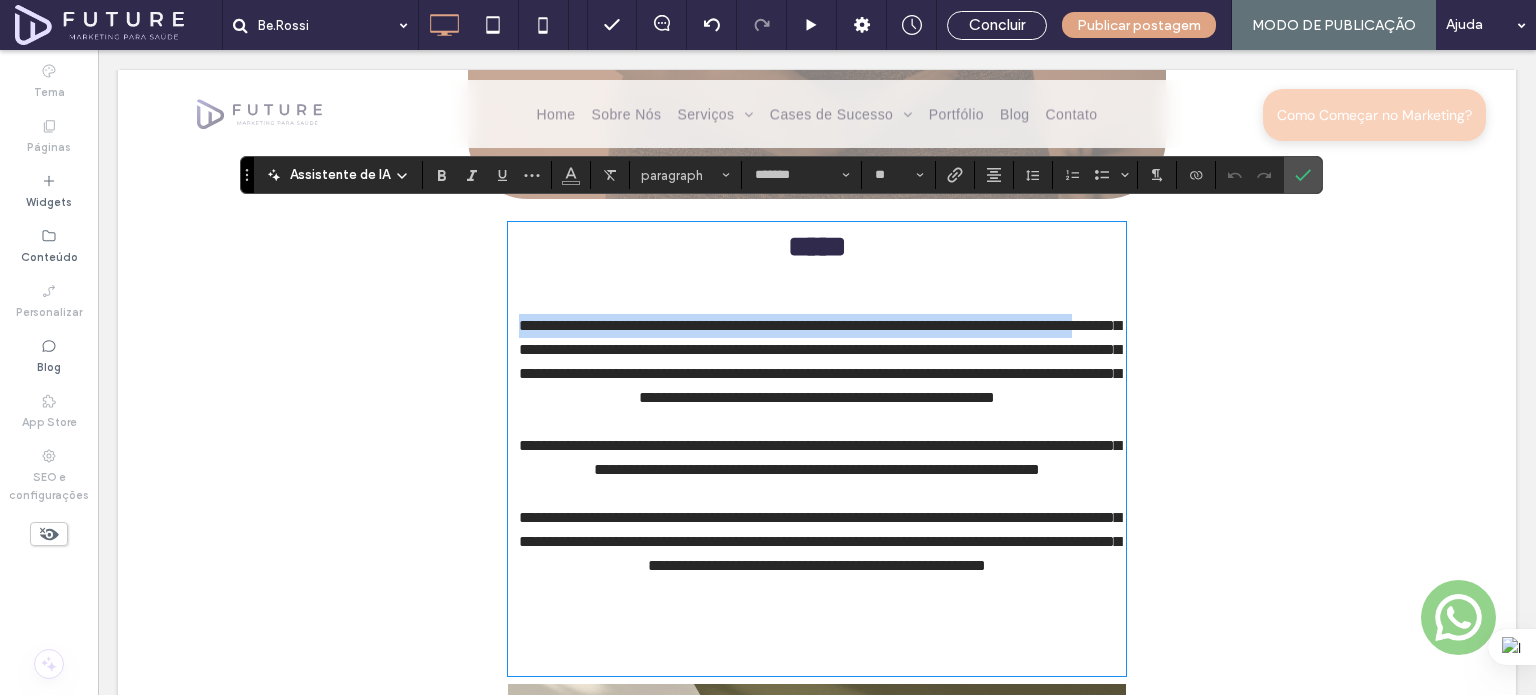 copy on "**********" 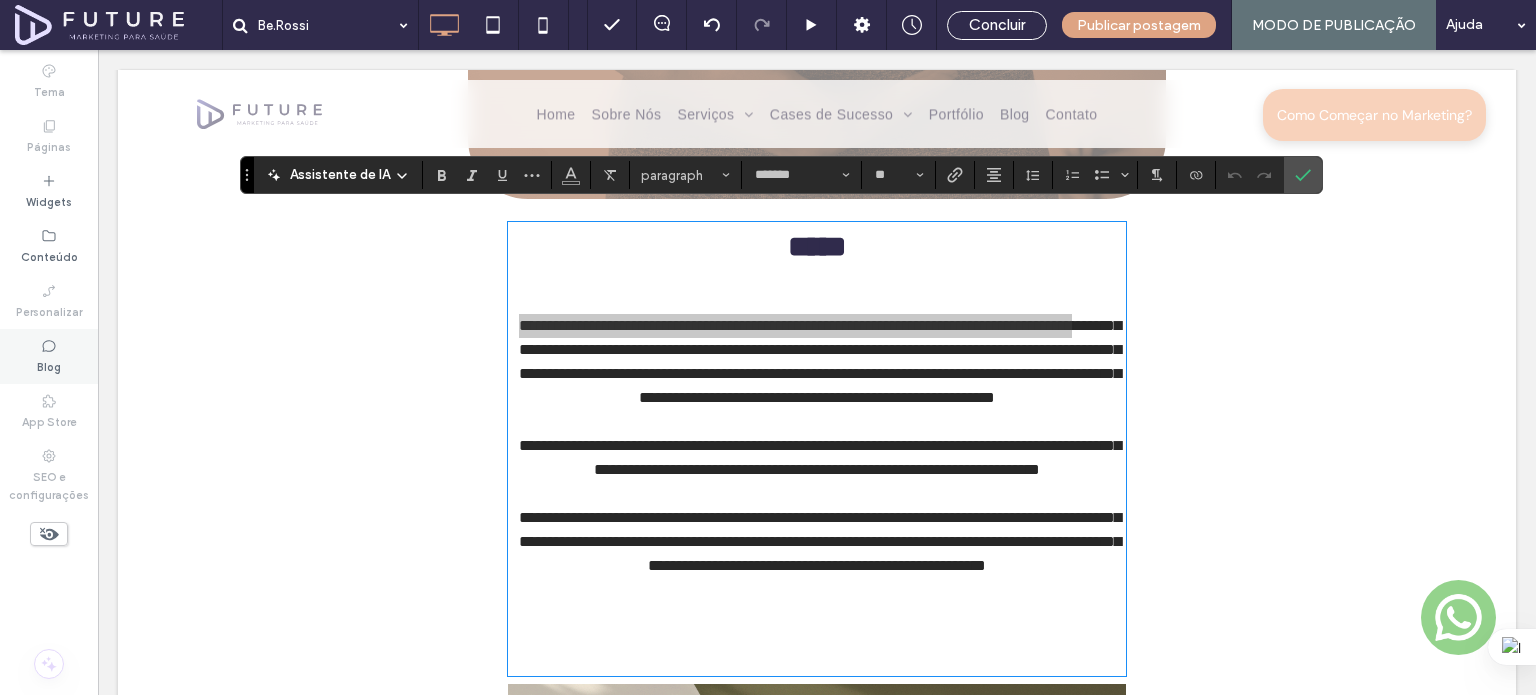 drag, startPoint x: 58, startPoint y: 355, endPoint x: 324, endPoint y: 331, distance: 267.0805 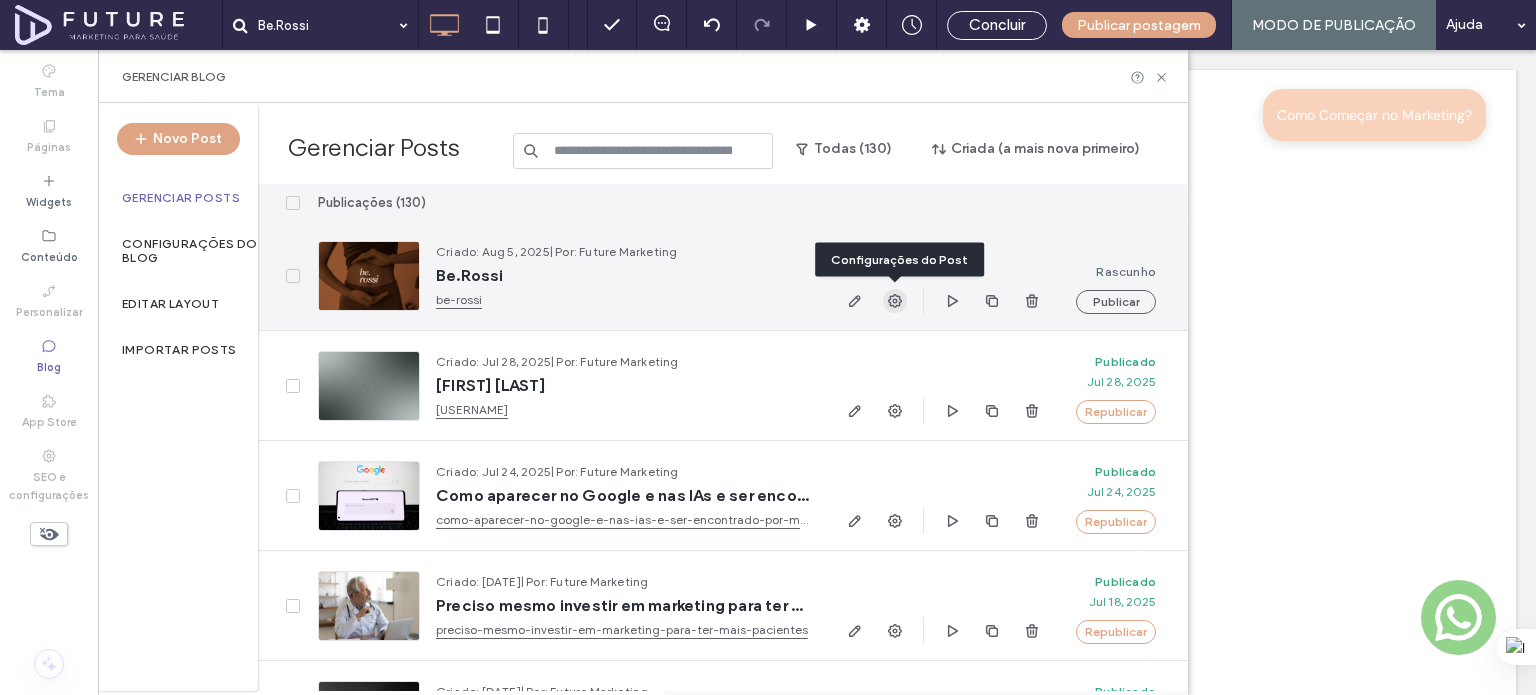 click 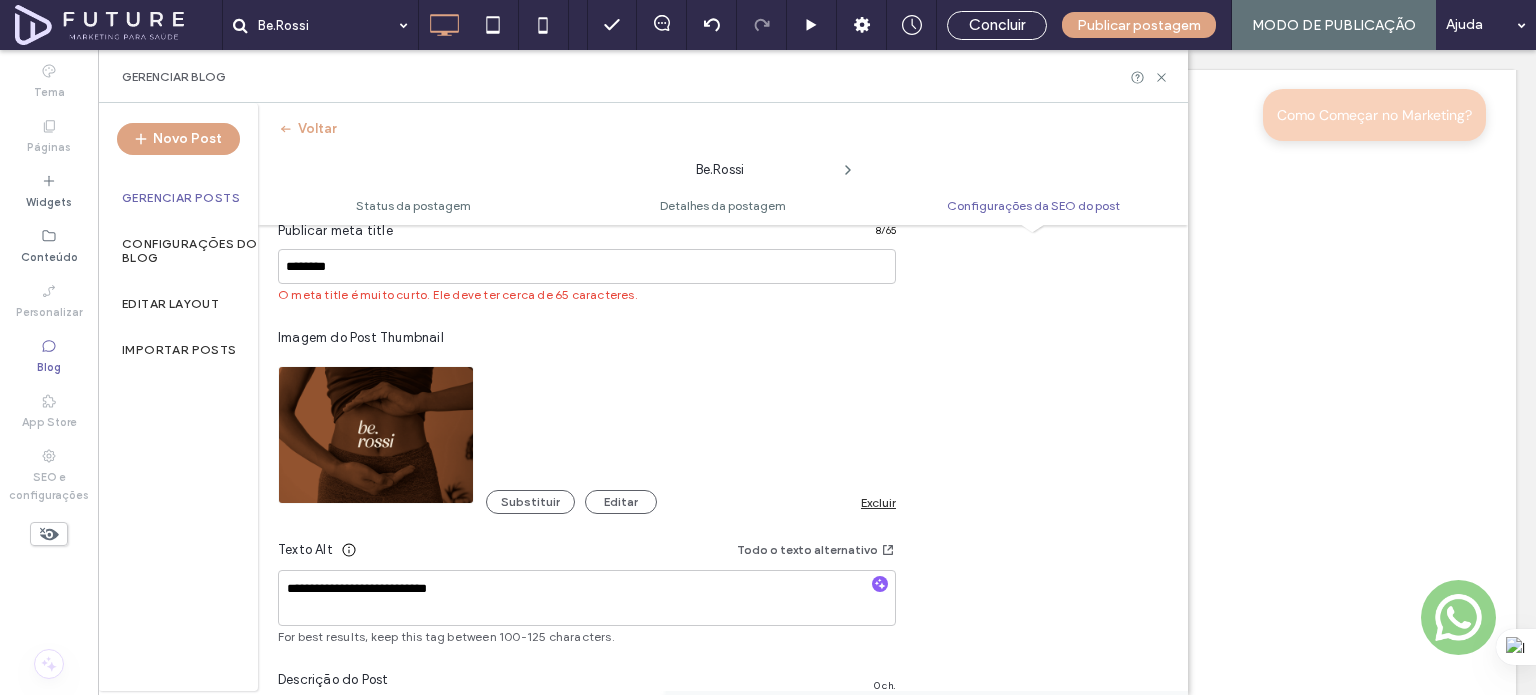 scroll, scrollTop: 1100, scrollLeft: 0, axis: vertical 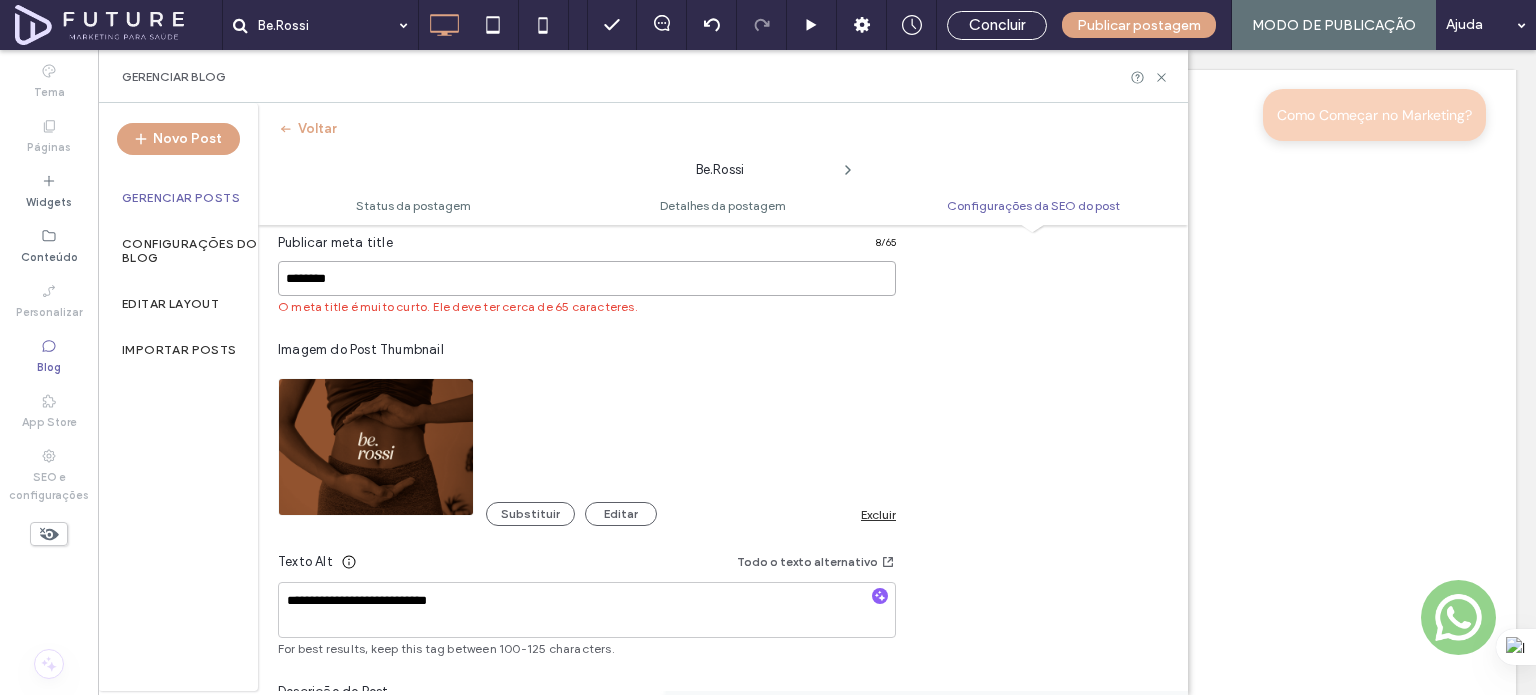 click on "********" at bounding box center (587, 278) 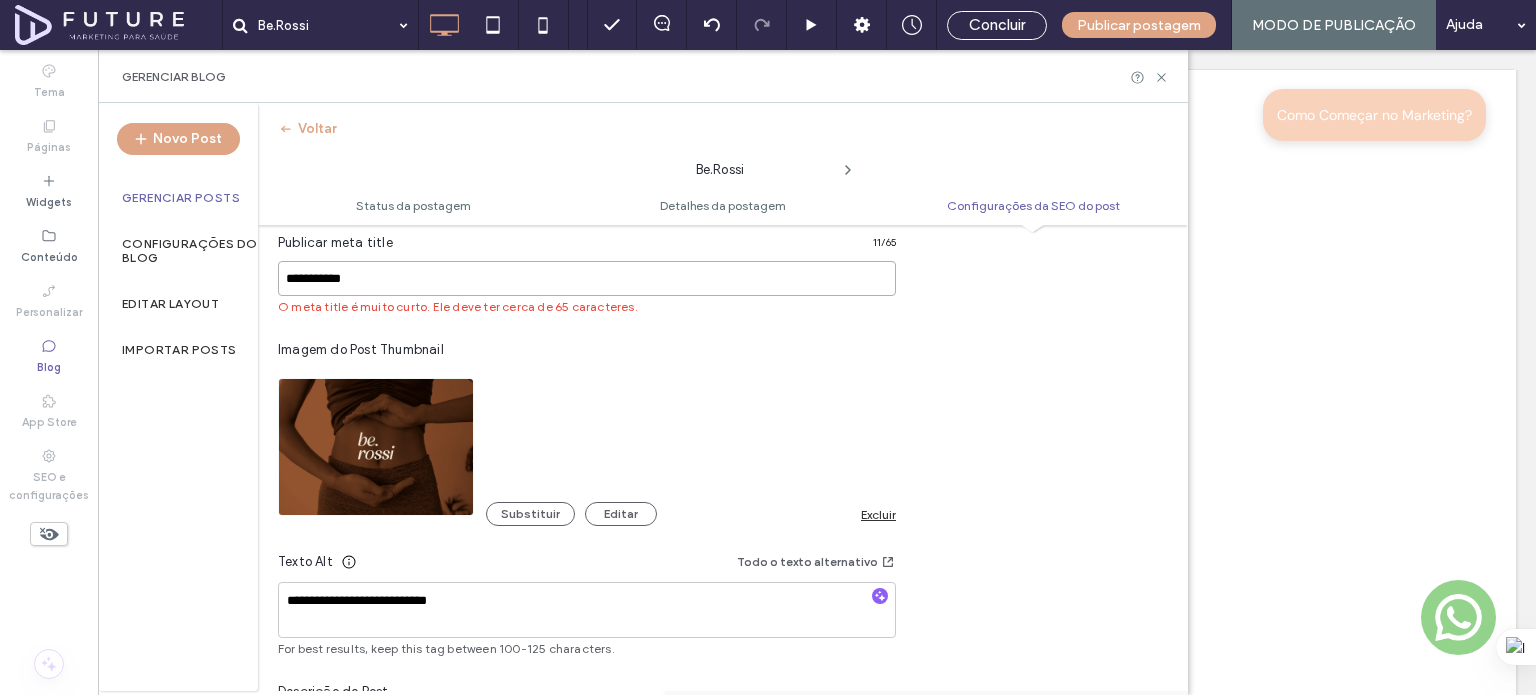 type on "**********" 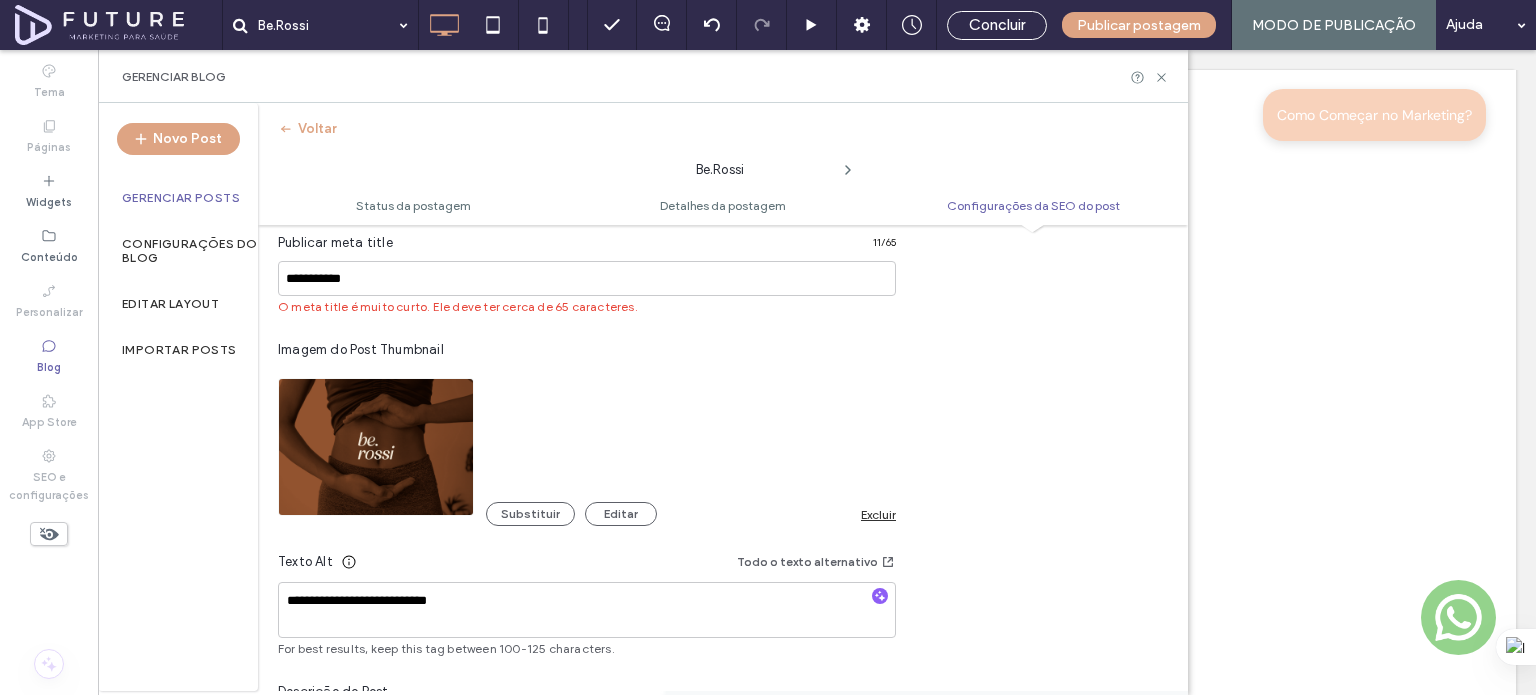 type 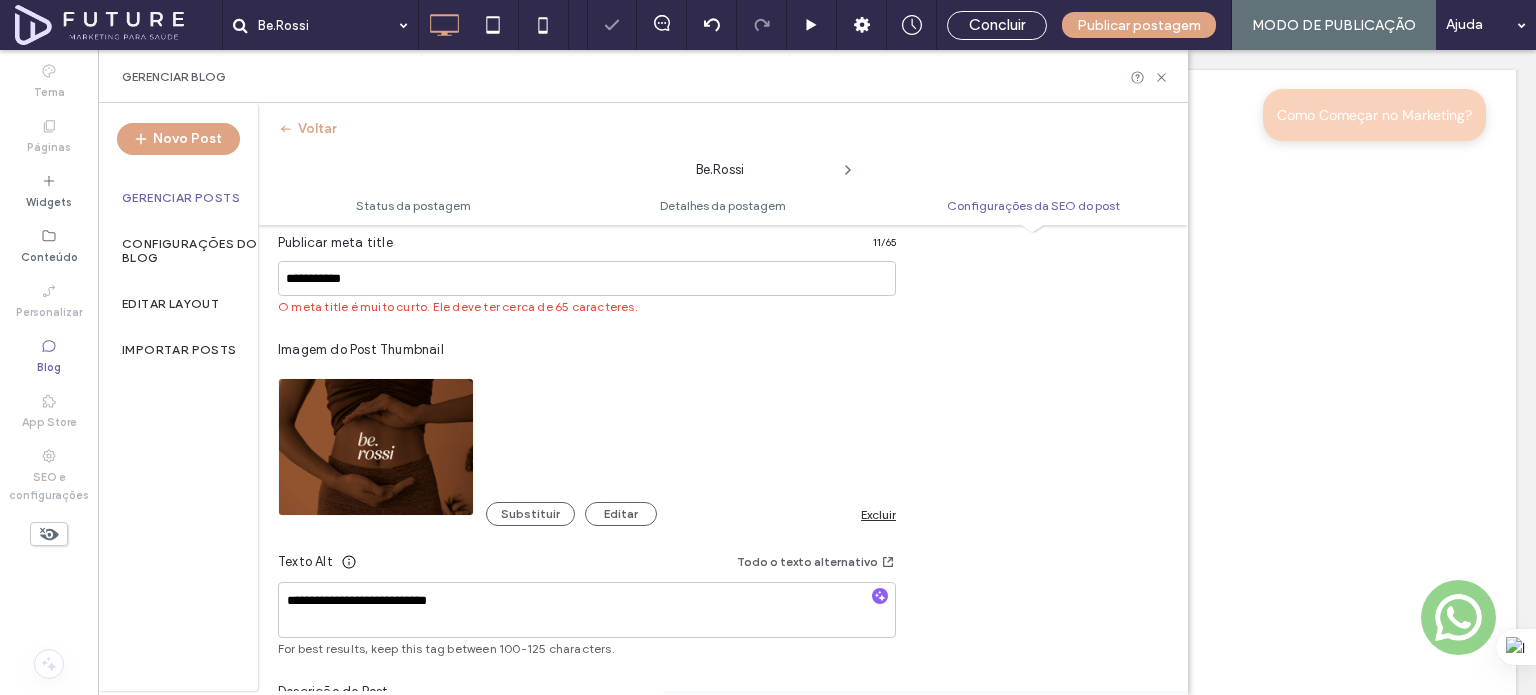 click on "O meta title é muito curto. Ele deve ter cerca de 65 caracteres." at bounding box center (587, 307) 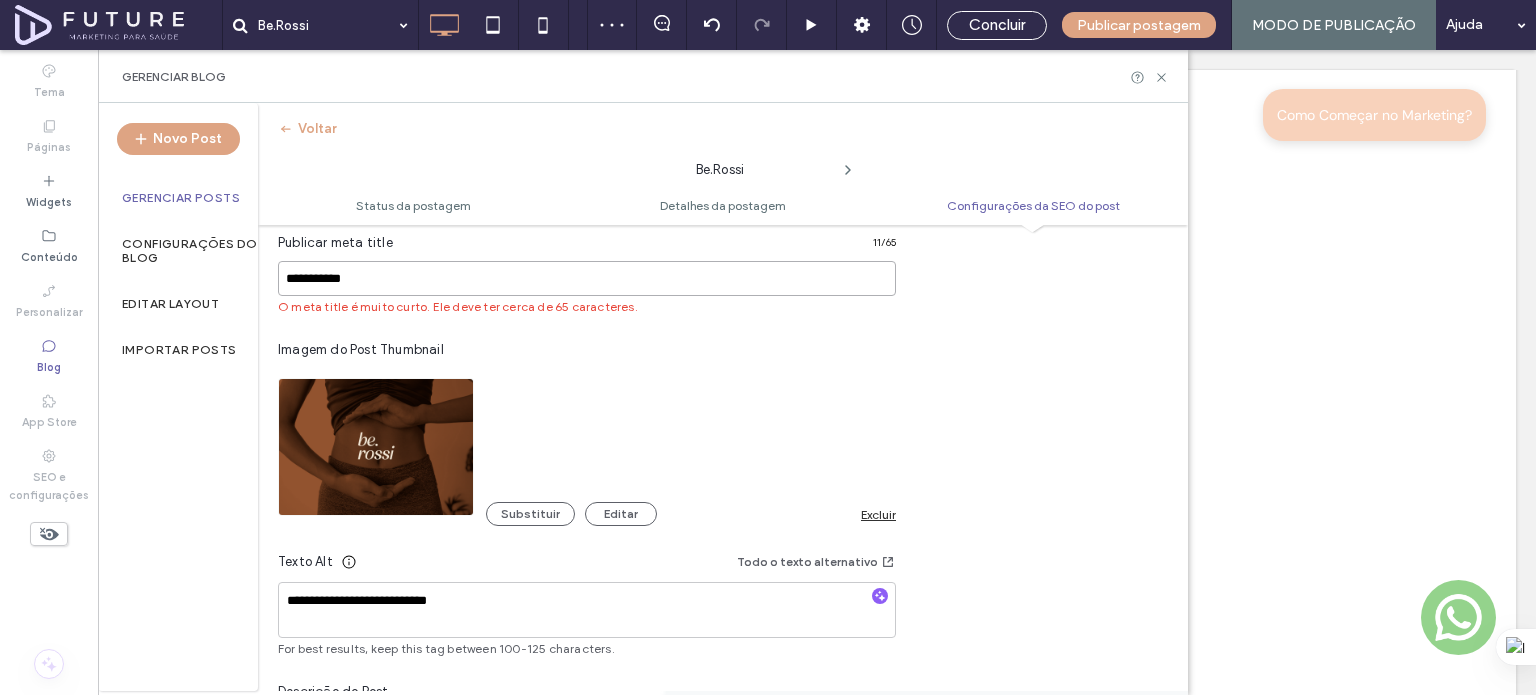 click on "**********" at bounding box center (587, 278) 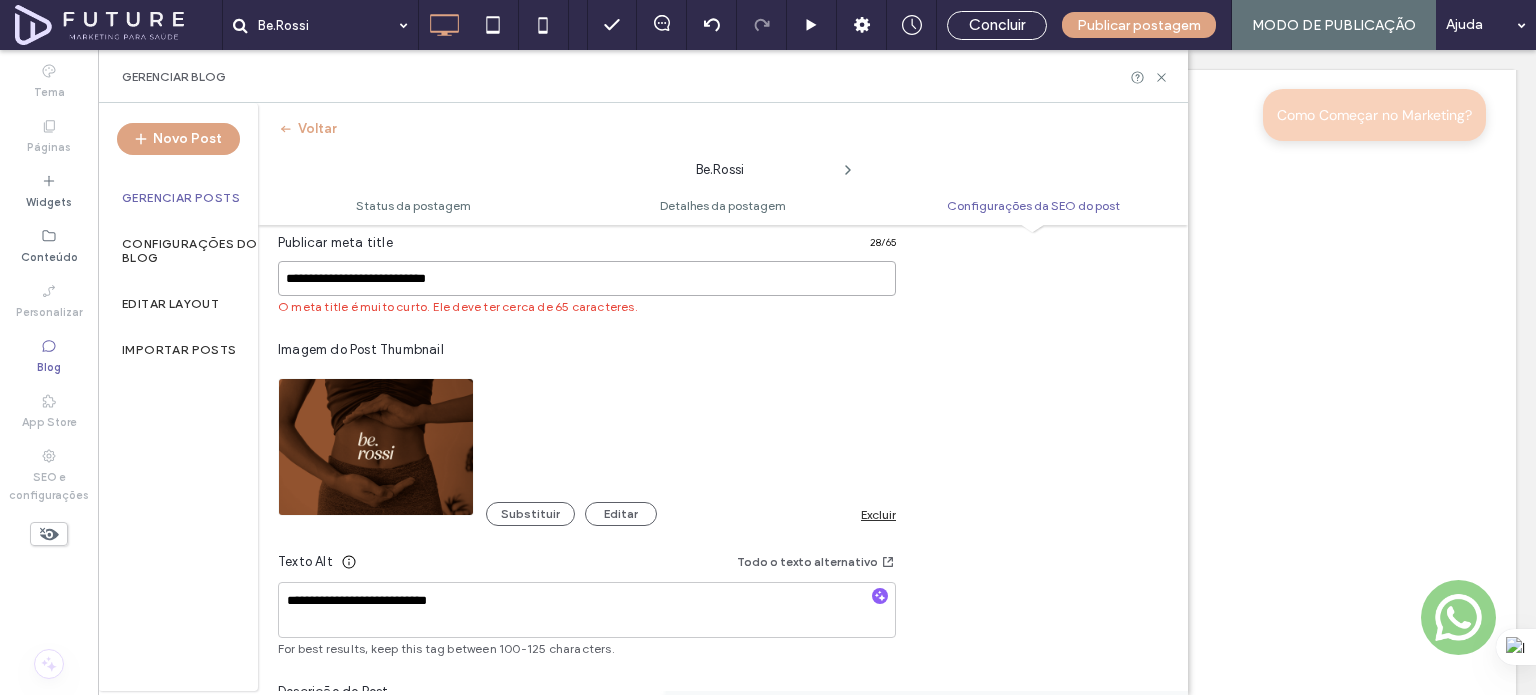 click on "**********" at bounding box center (587, 278) 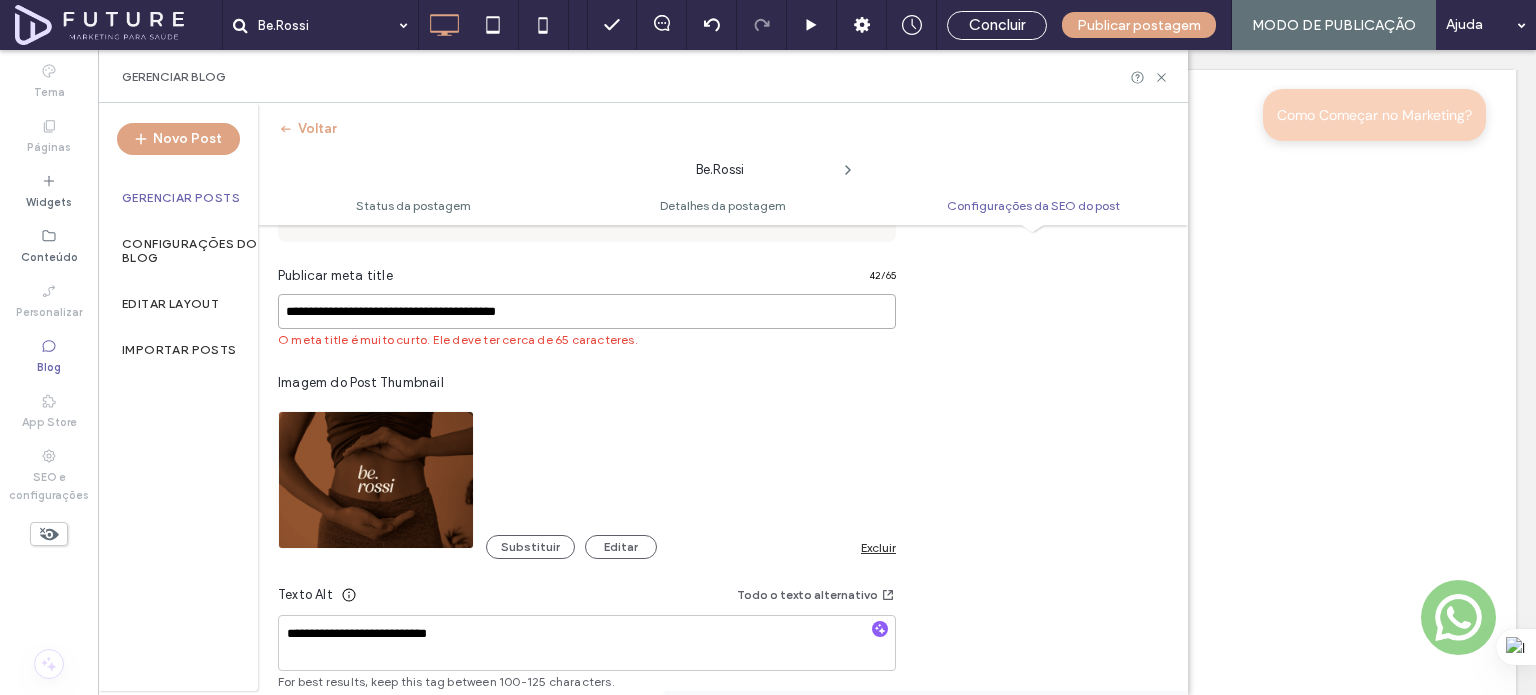scroll, scrollTop: 965, scrollLeft: 0, axis: vertical 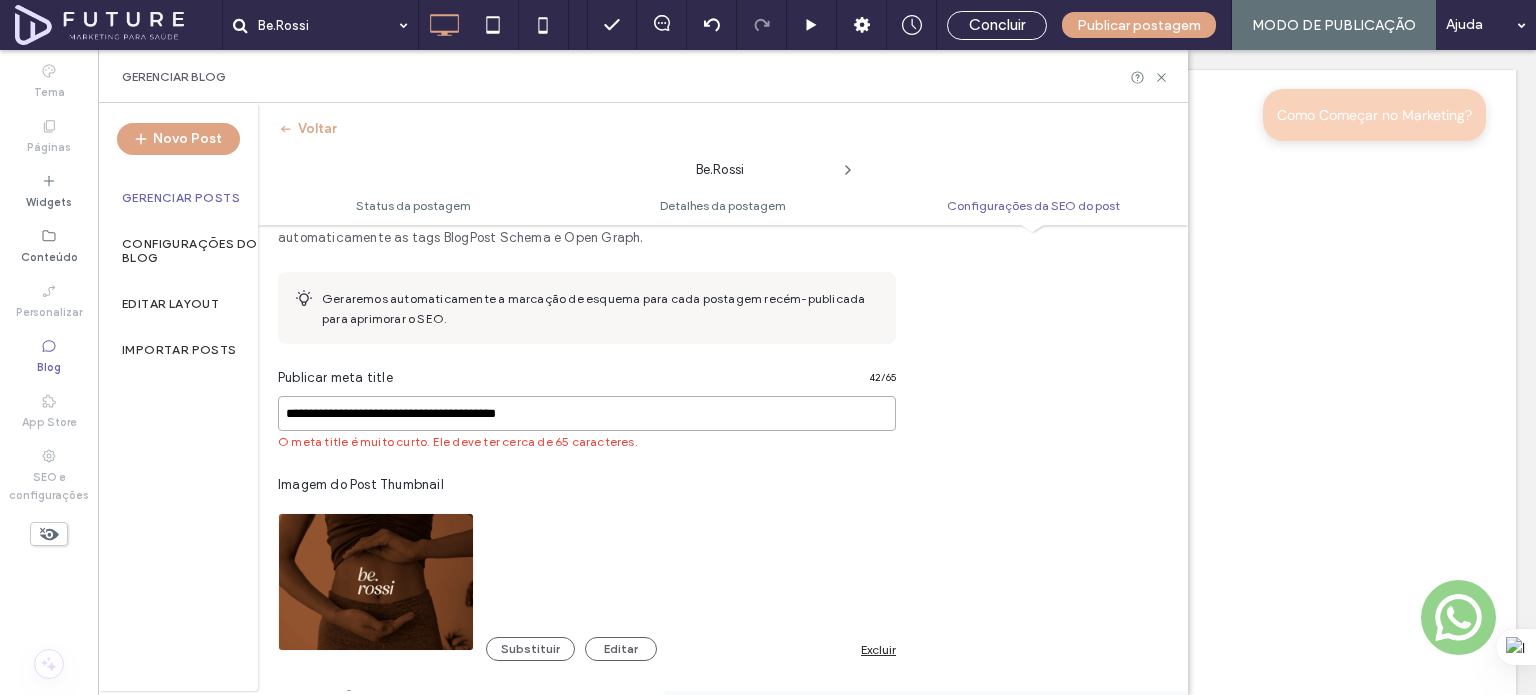 drag, startPoint x: 570, startPoint y: 402, endPoint x: 336, endPoint y: 446, distance: 238.10081 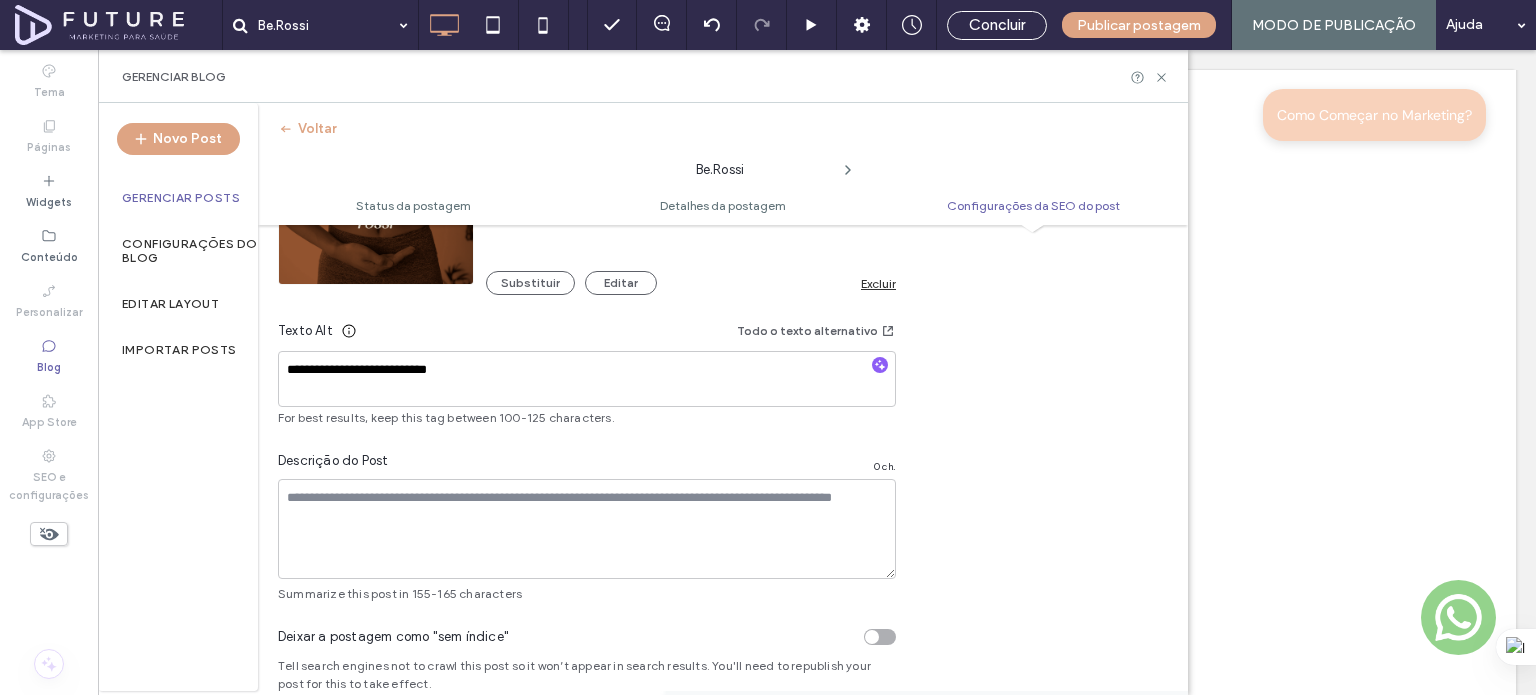 scroll, scrollTop: 1365, scrollLeft: 0, axis: vertical 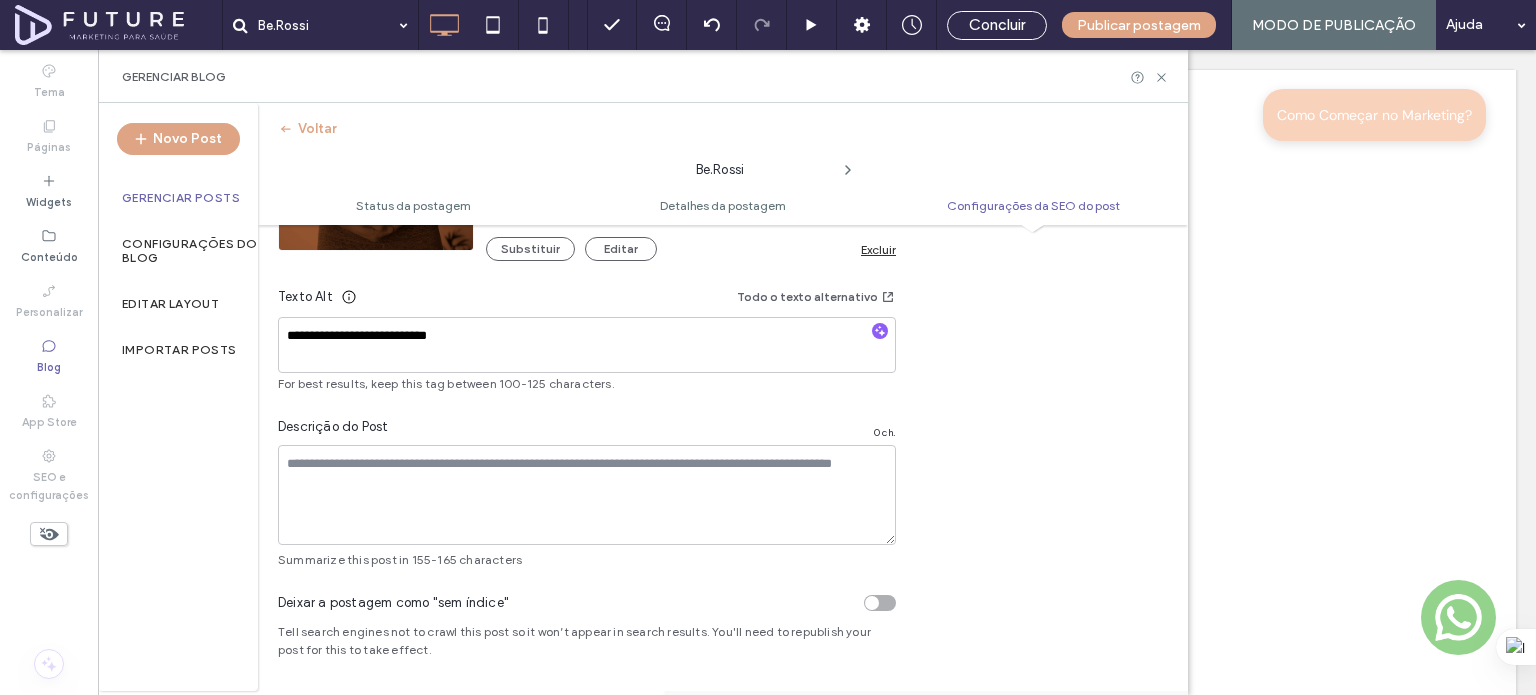 type on "********" 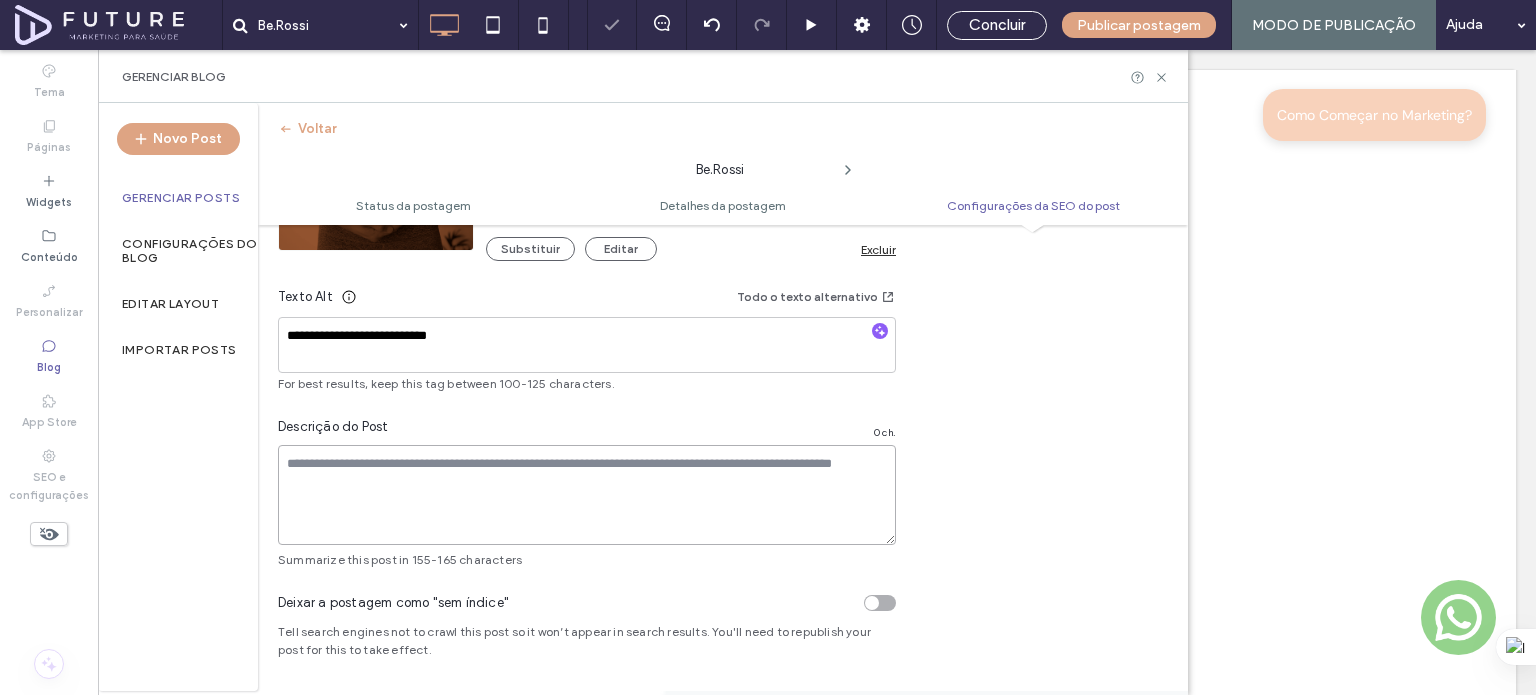 click at bounding box center (587, 495) 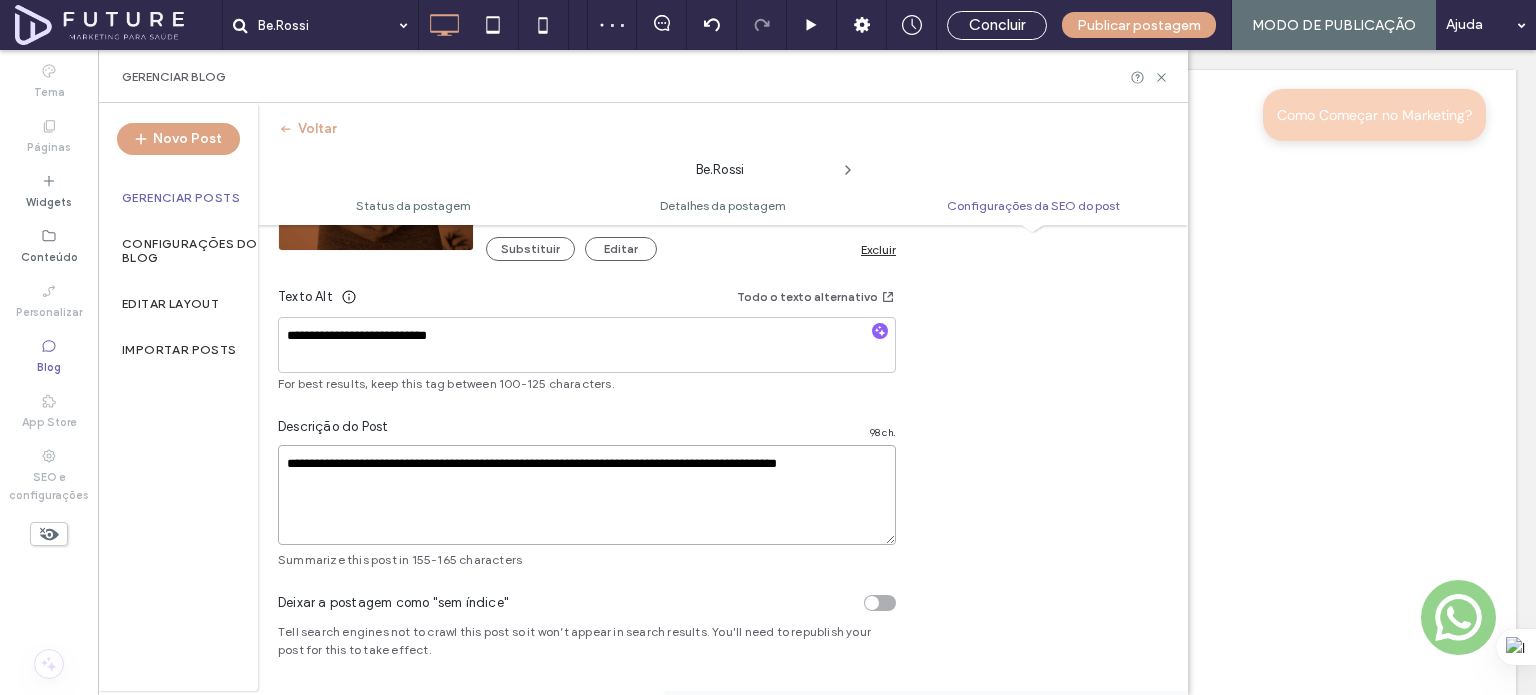 type on "**********" 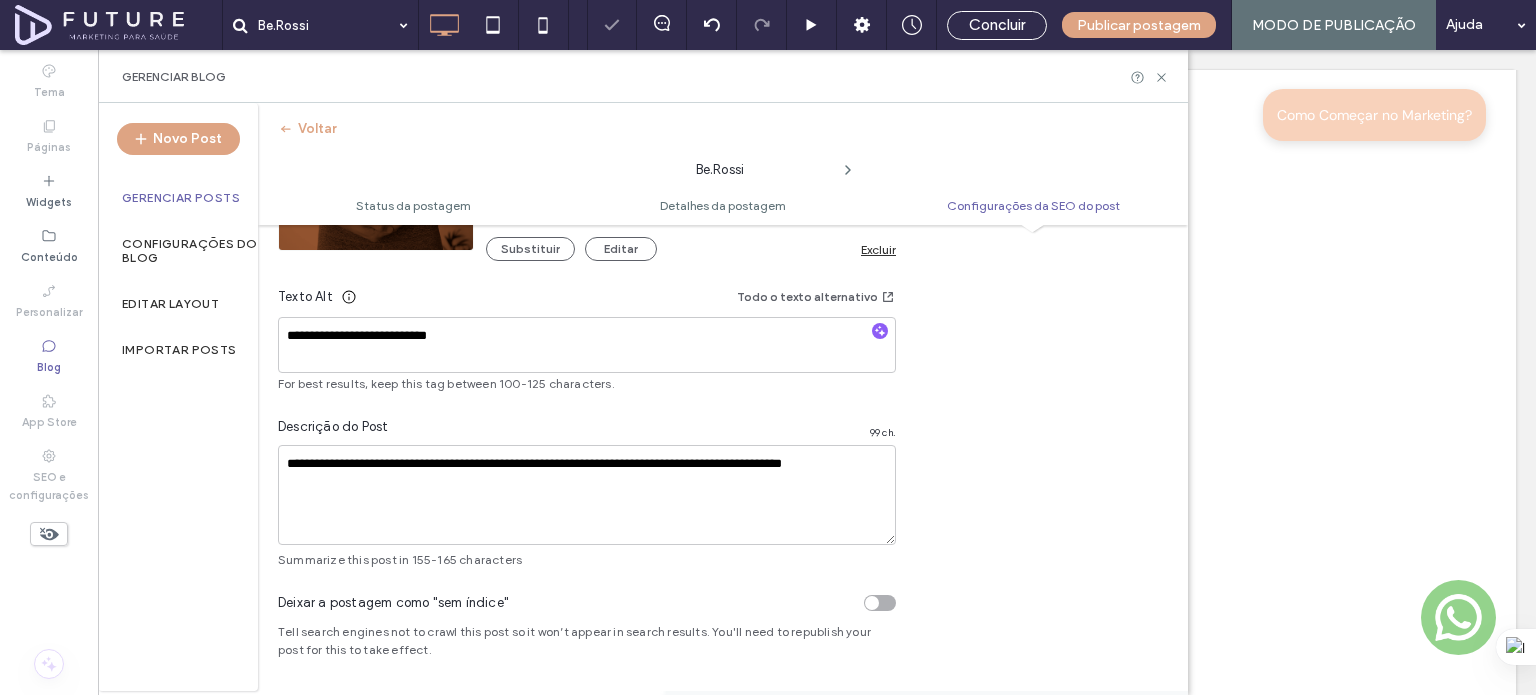 click on "Gerenciar Posts" at bounding box center (181, 198) 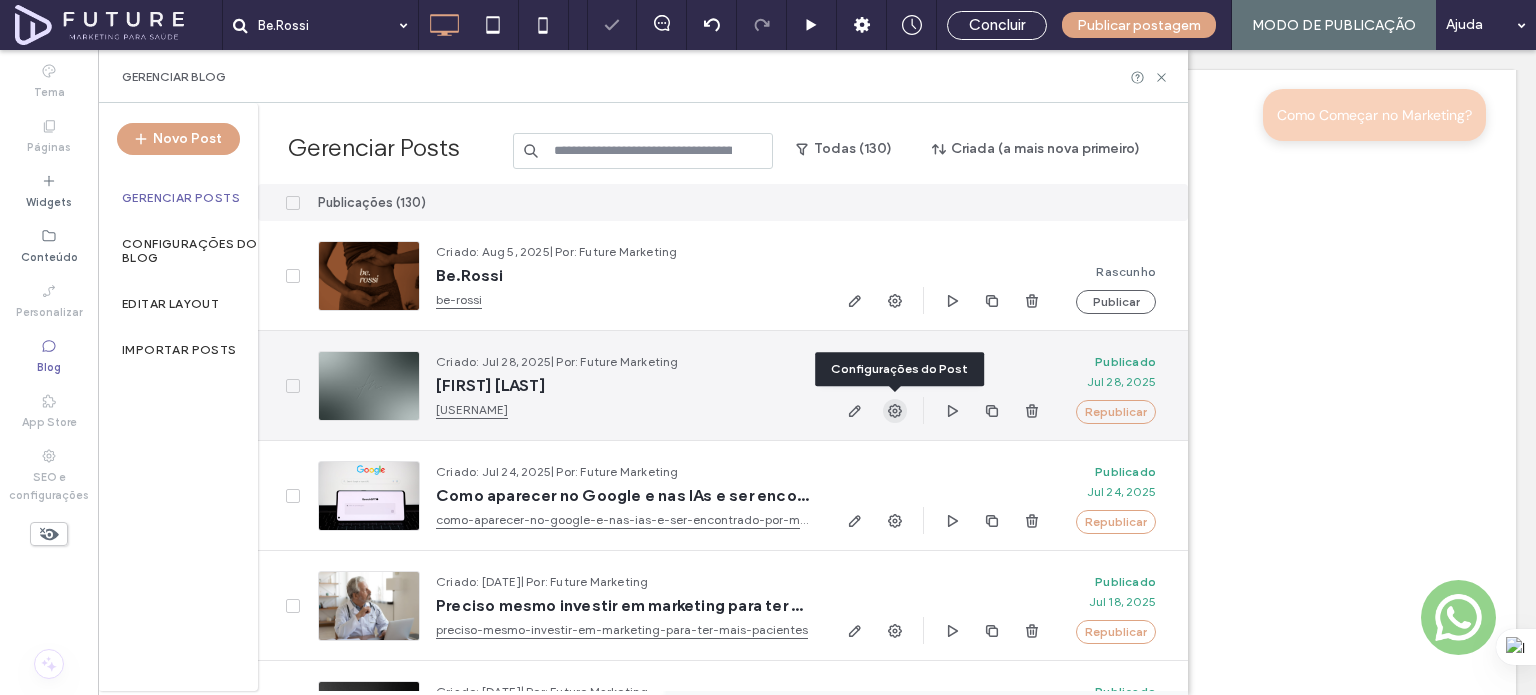 click 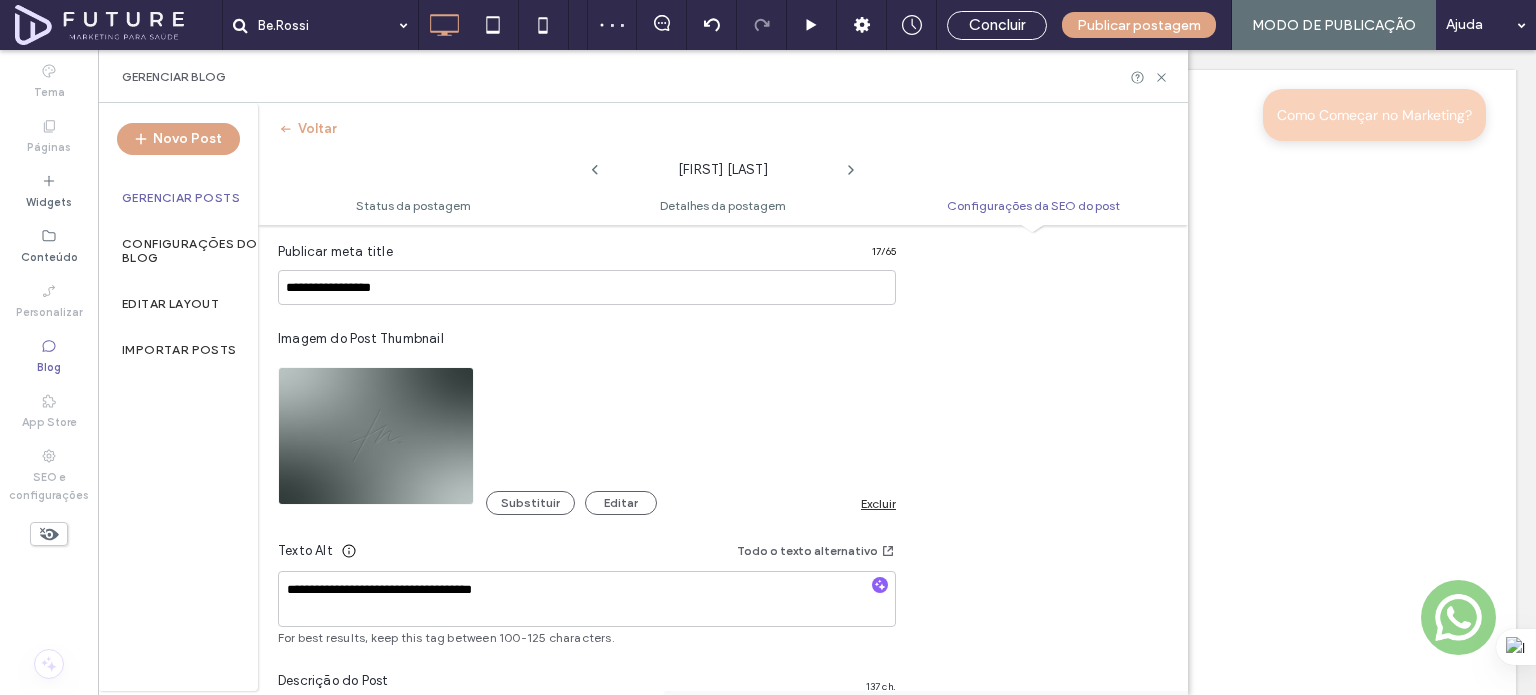 scroll, scrollTop: 1454, scrollLeft: 0, axis: vertical 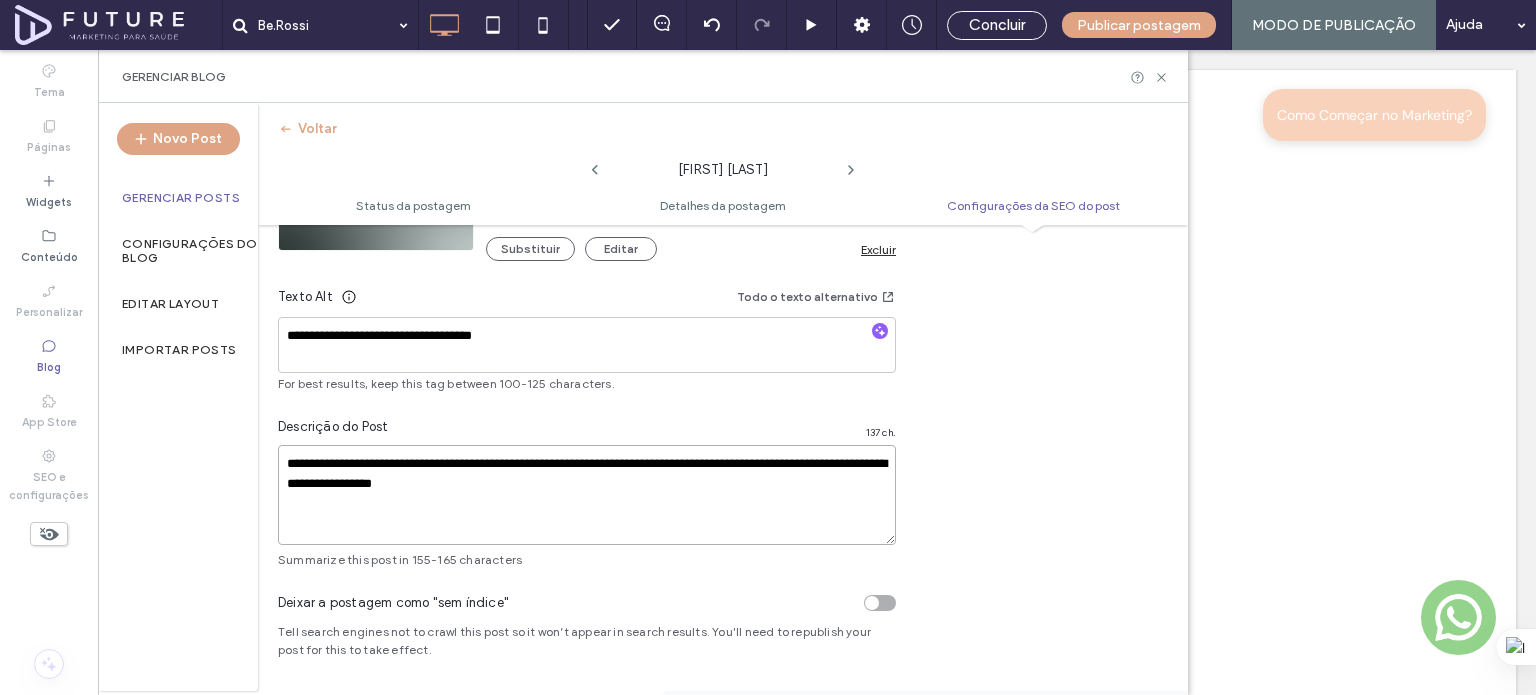 drag, startPoint x: 720, startPoint y: 463, endPoint x: 702, endPoint y: 483, distance: 26.907248 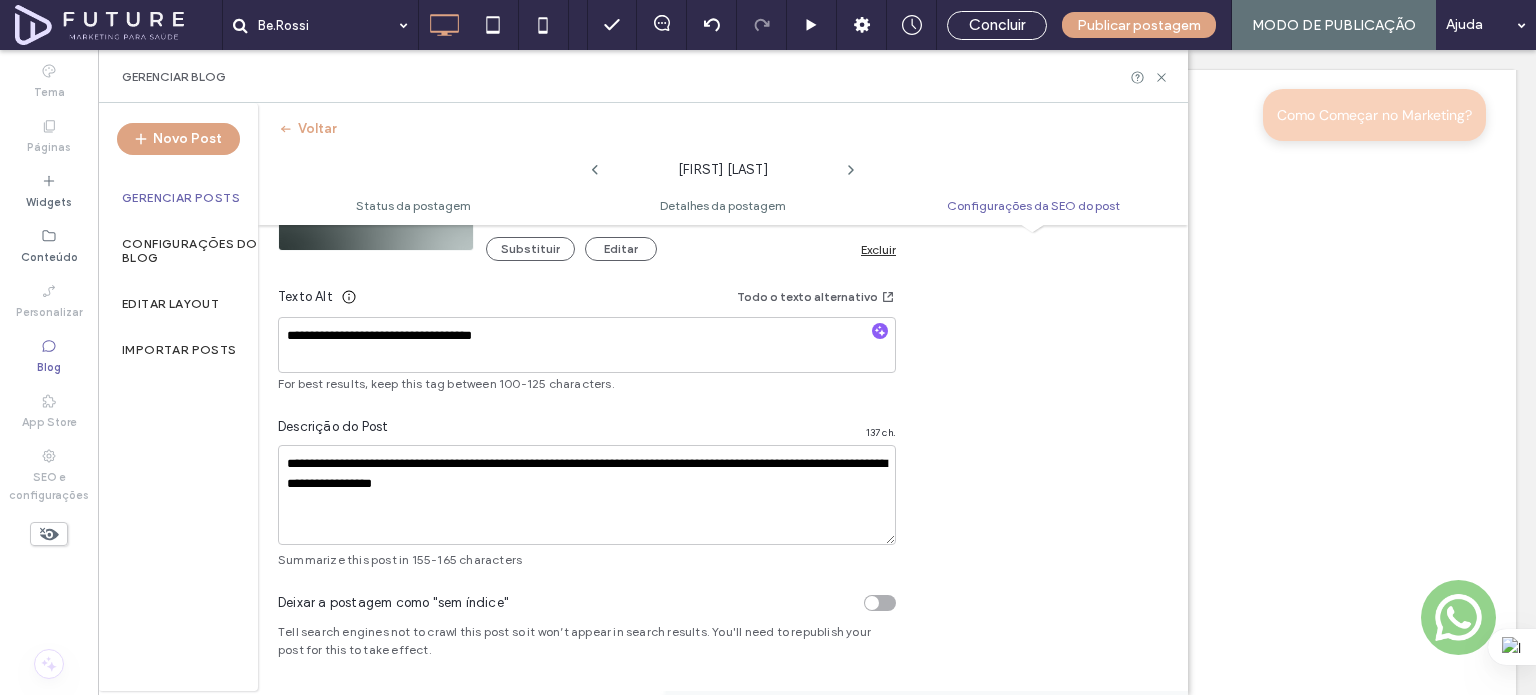 click on "Gerenciar Posts" at bounding box center (181, 198) 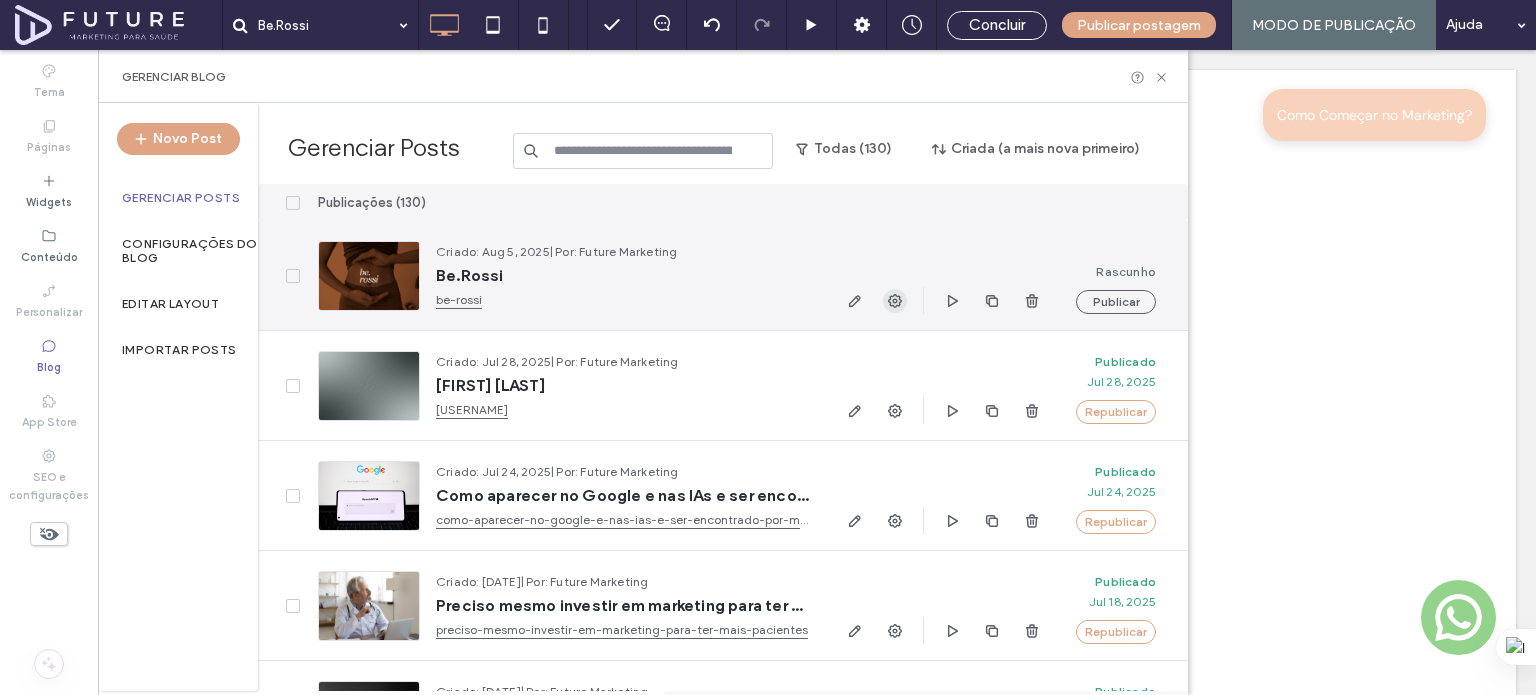 click 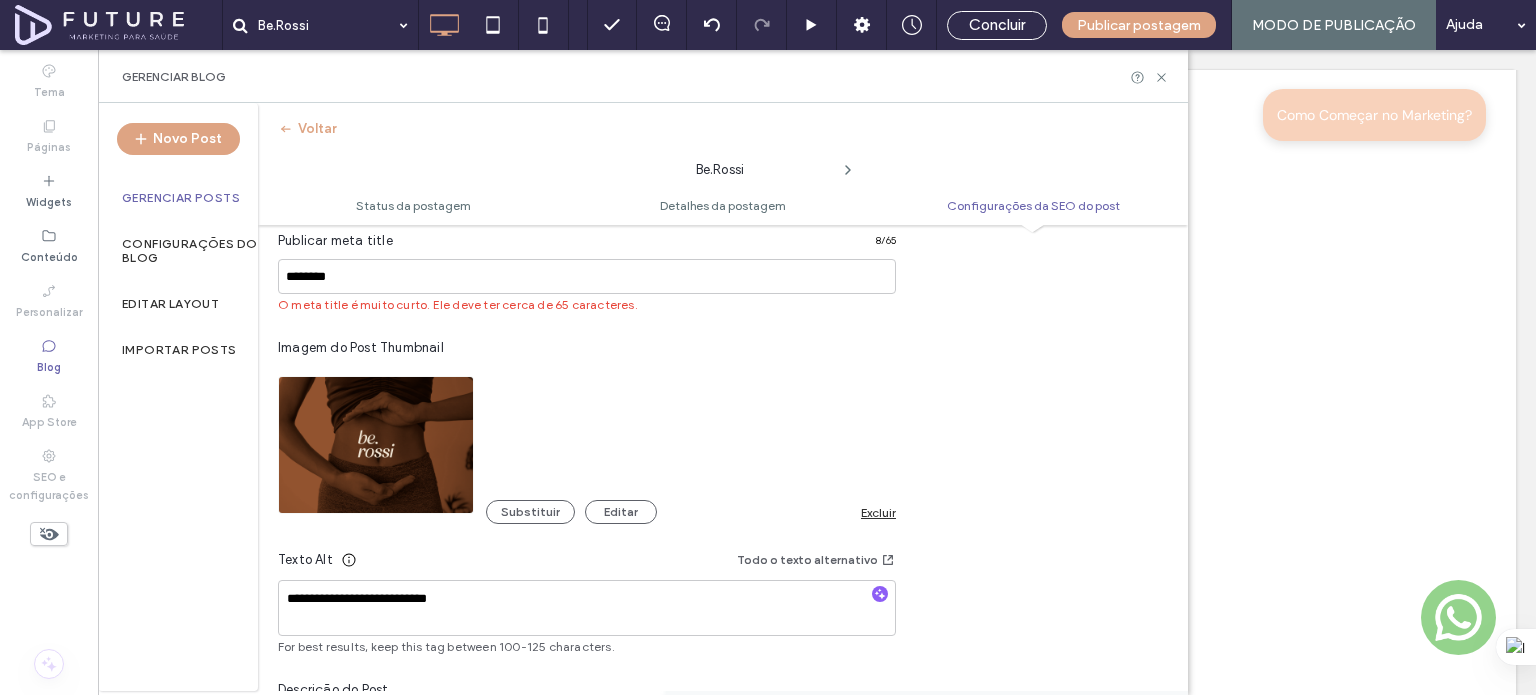 scroll, scrollTop: 1365, scrollLeft: 0, axis: vertical 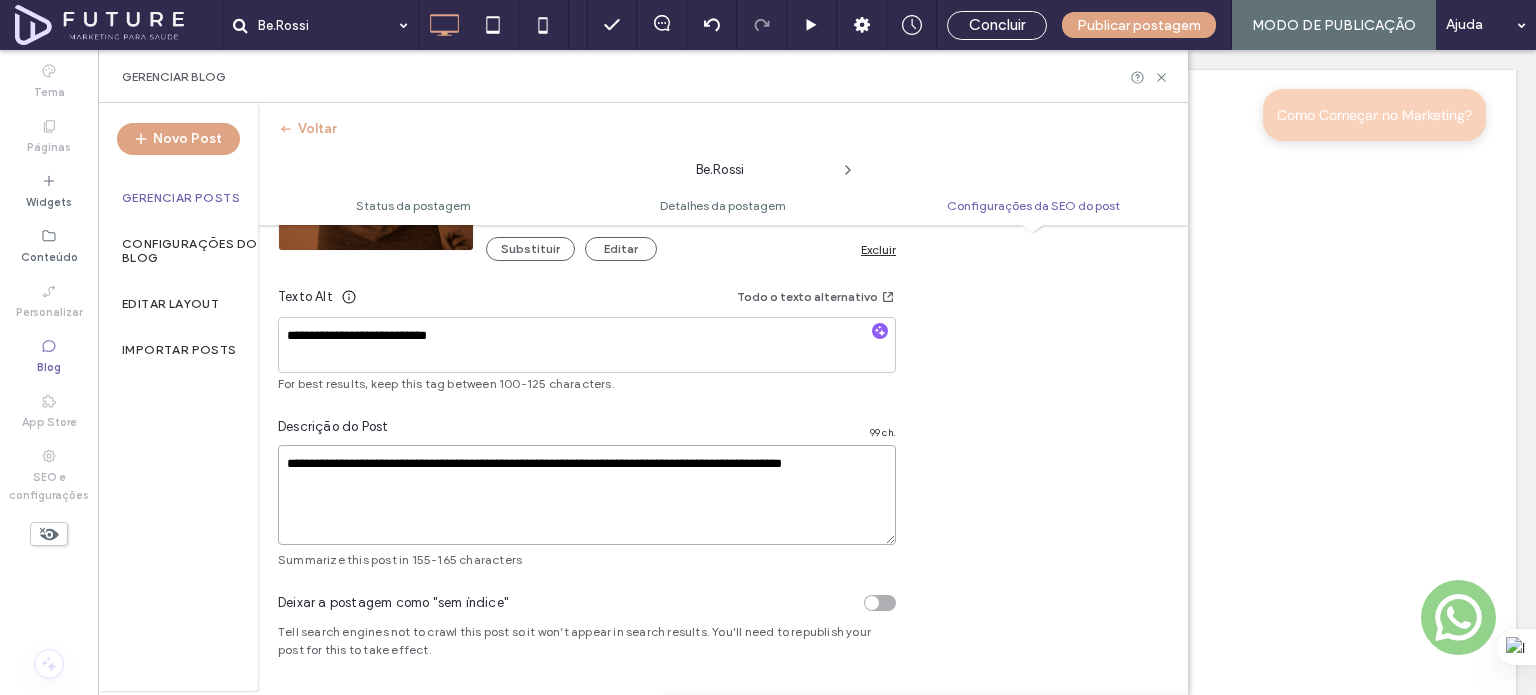 click on "**********" at bounding box center (587, 495) 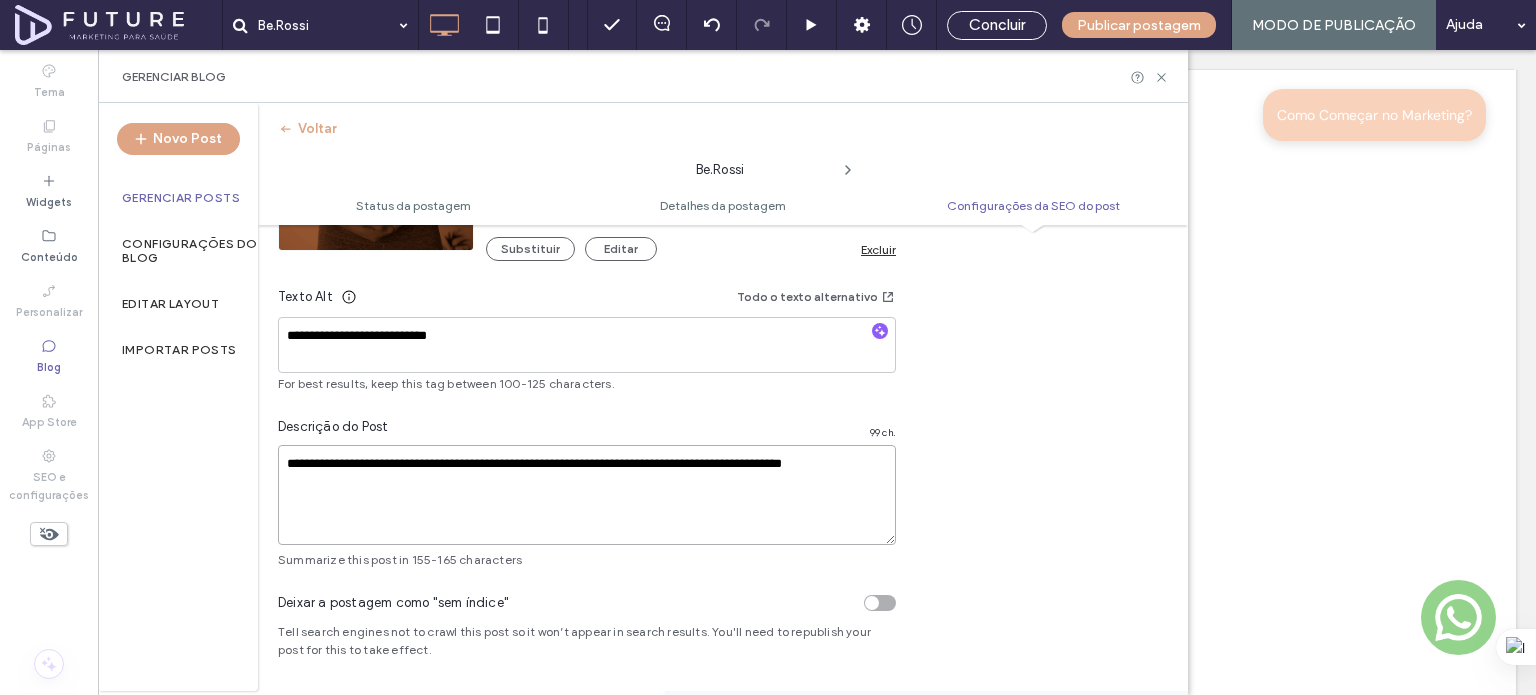 click on "**********" at bounding box center [587, 495] 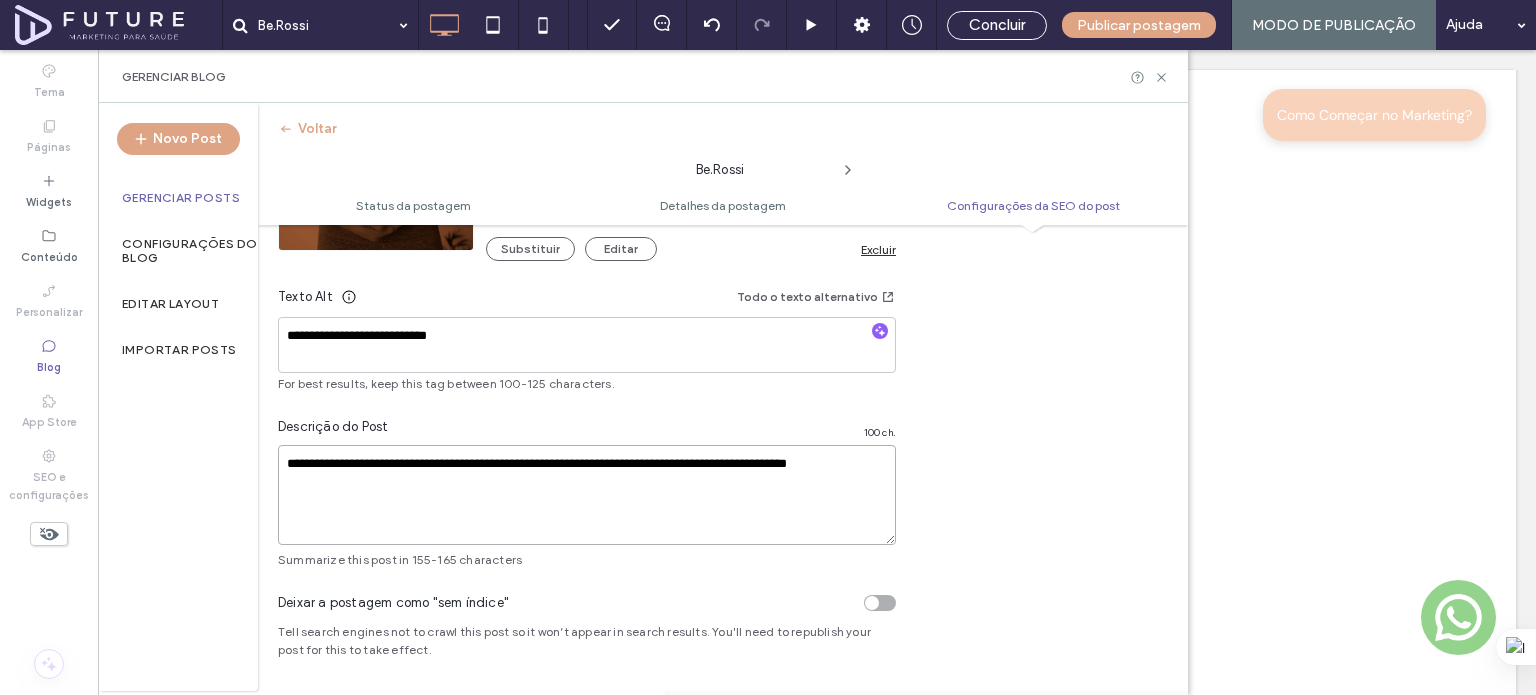 paste on "**********" 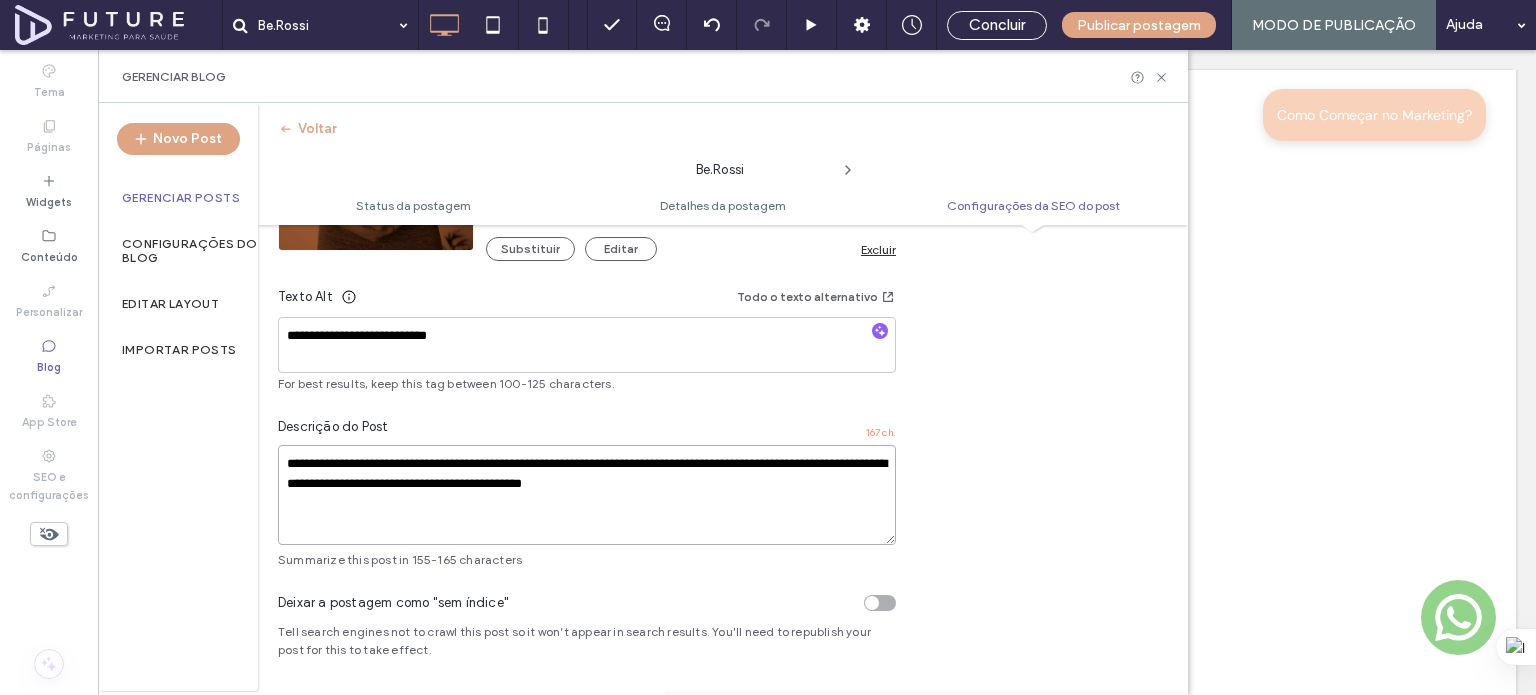 click on "**********" at bounding box center (587, 495) 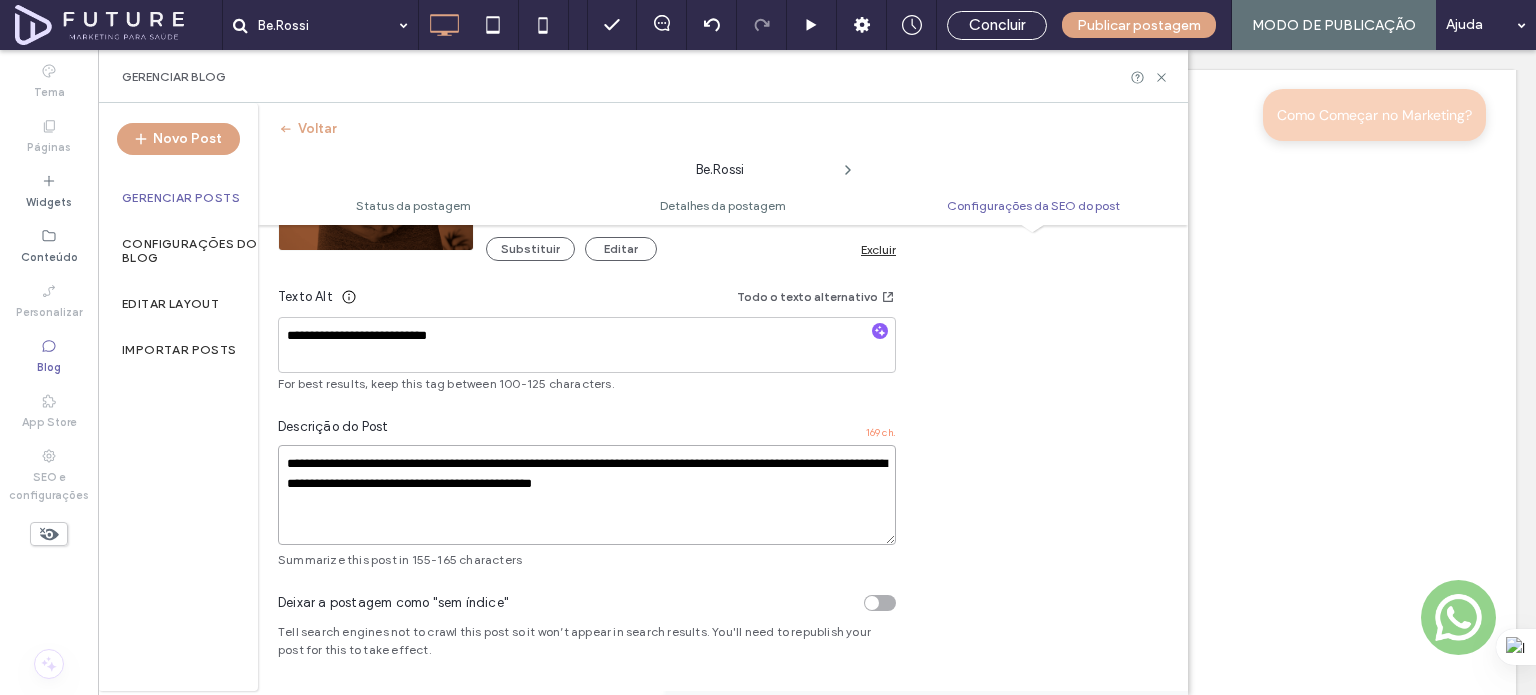click on "**********" at bounding box center [587, 495] 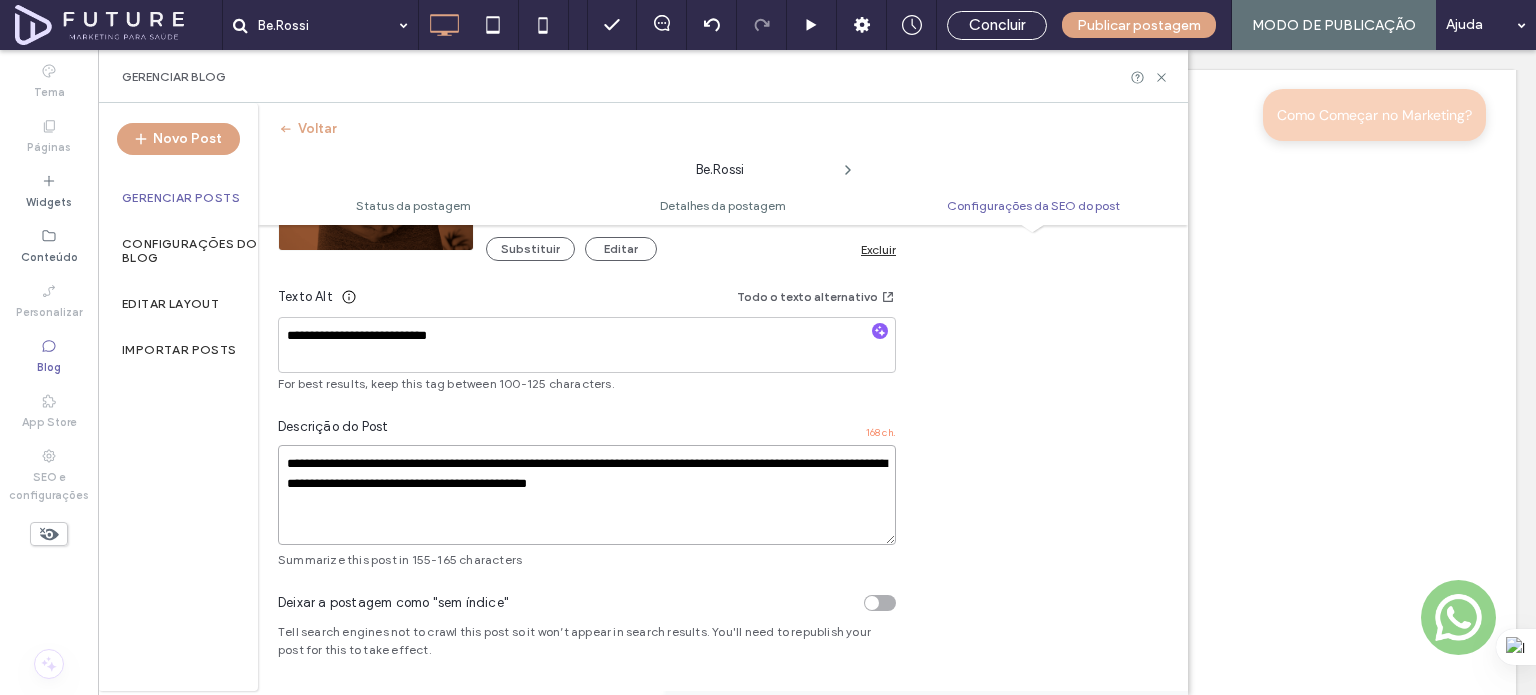 click on "**********" at bounding box center (587, 495) 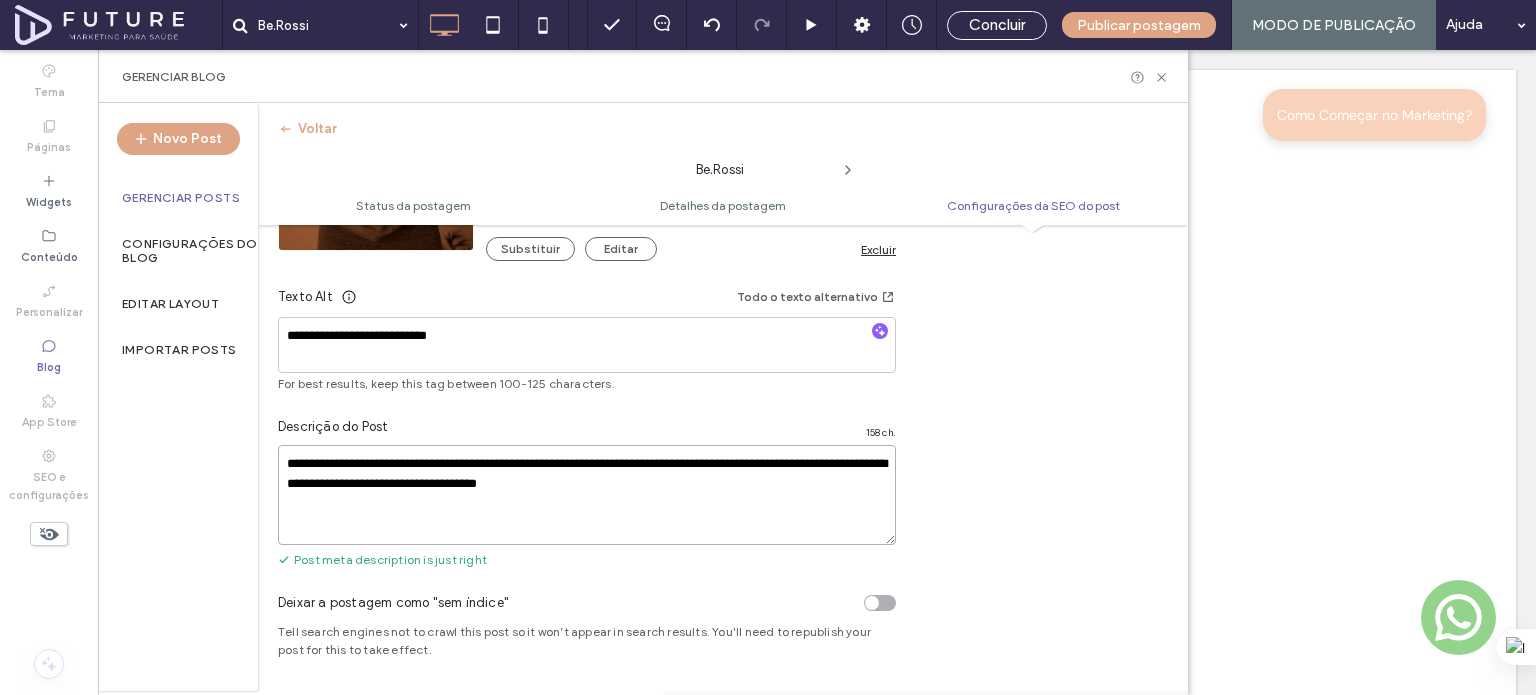 type on "**********" 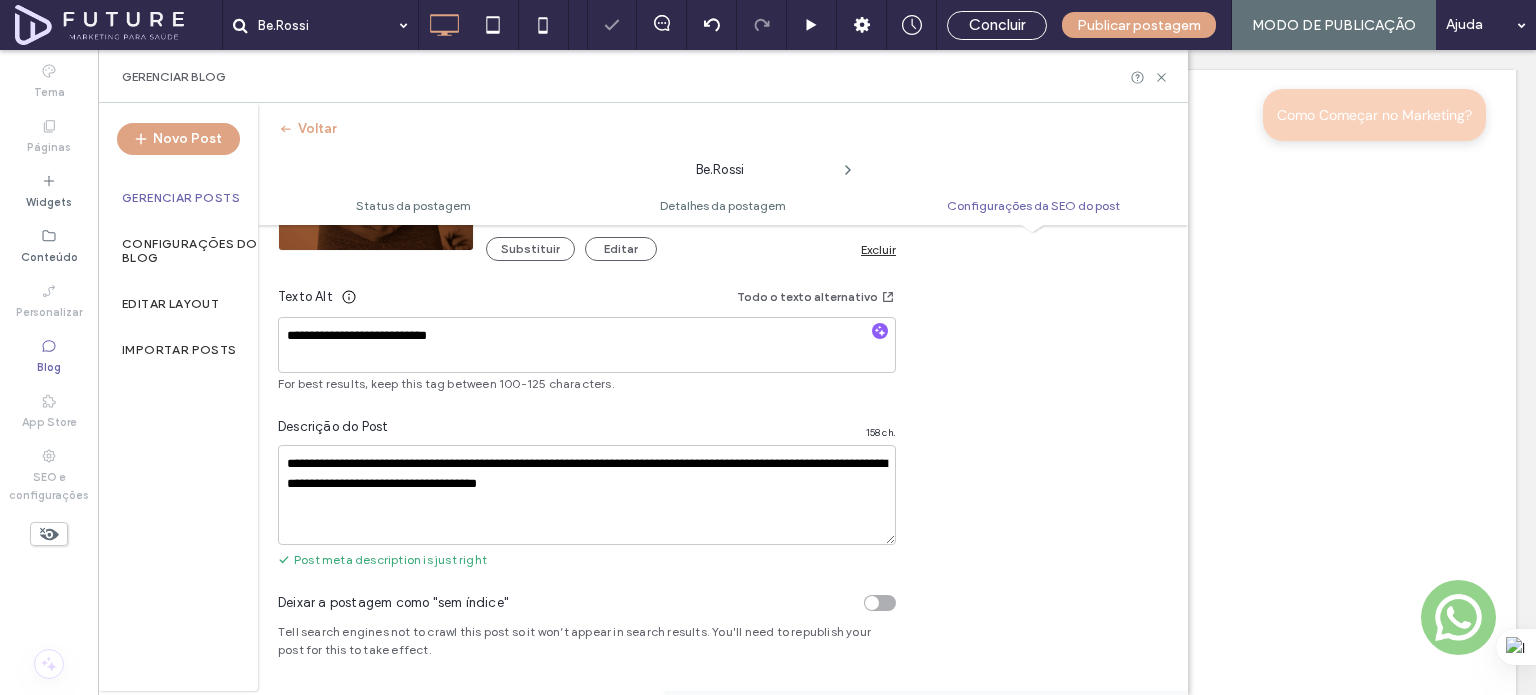 click on "**********" at bounding box center [723, 166] 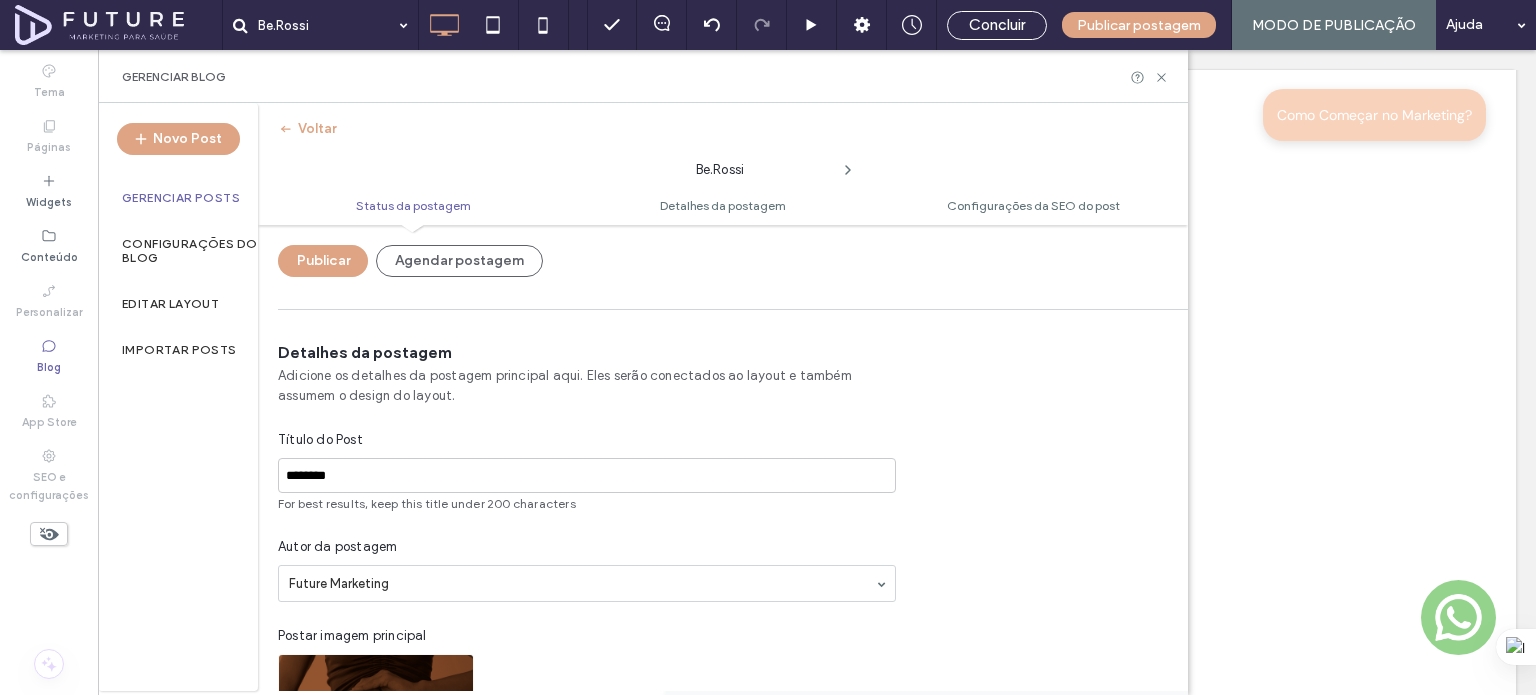 scroll, scrollTop: 0, scrollLeft: 0, axis: both 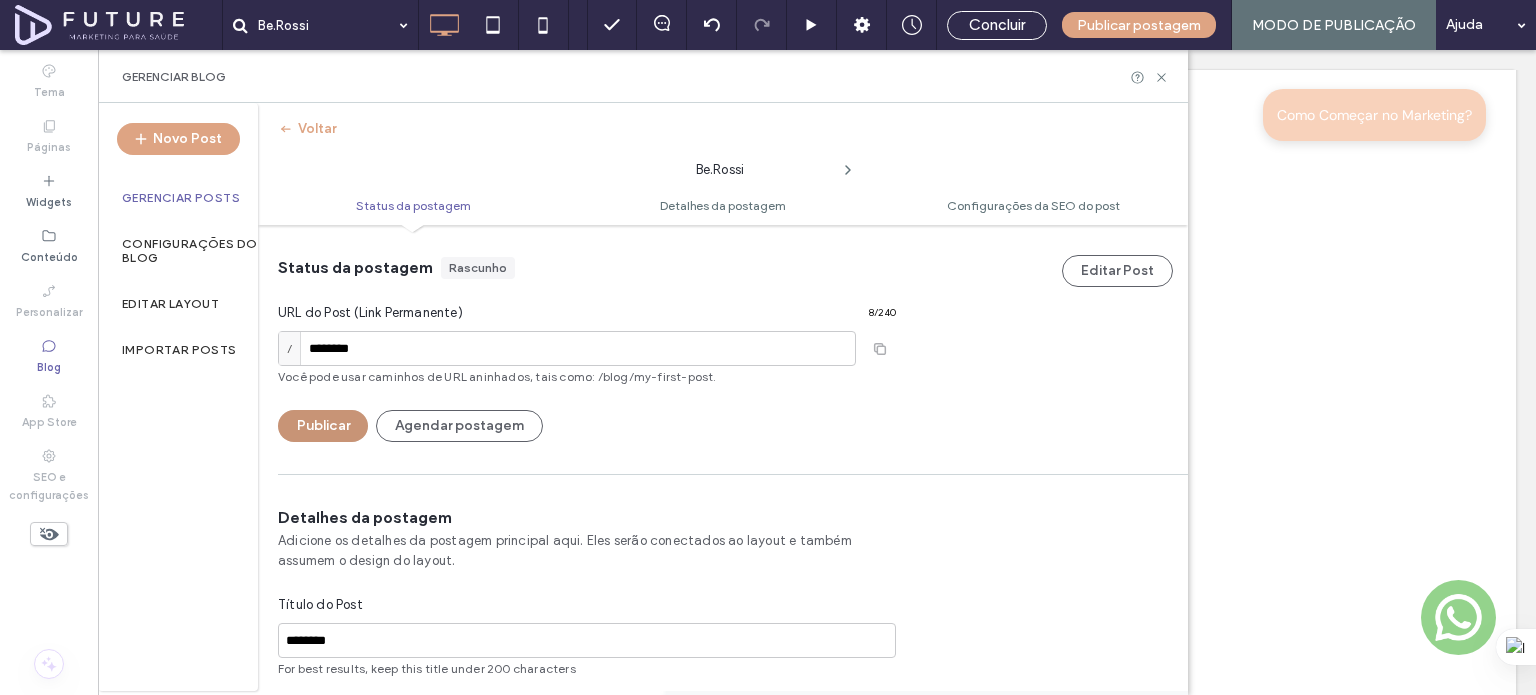 click on "Publicar" at bounding box center [323, 426] 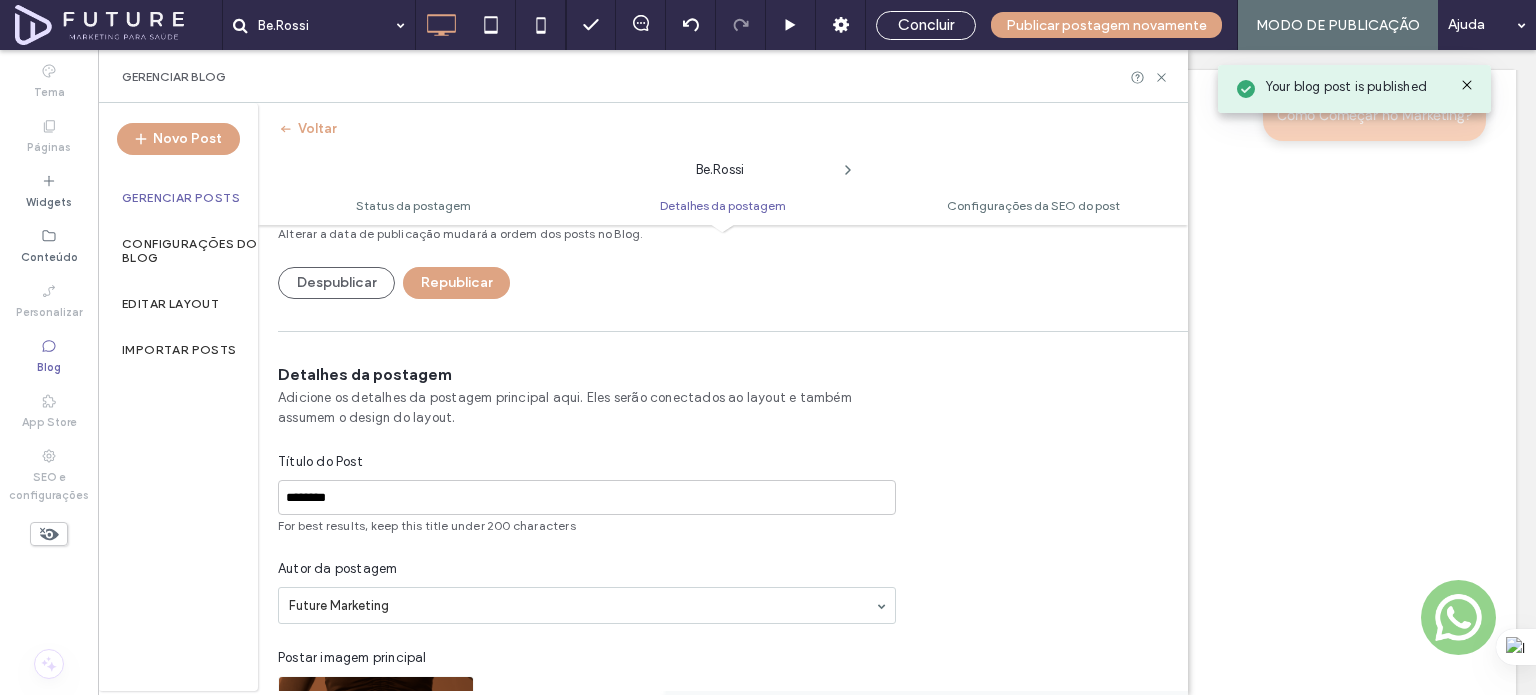 scroll, scrollTop: 700, scrollLeft: 0, axis: vertical 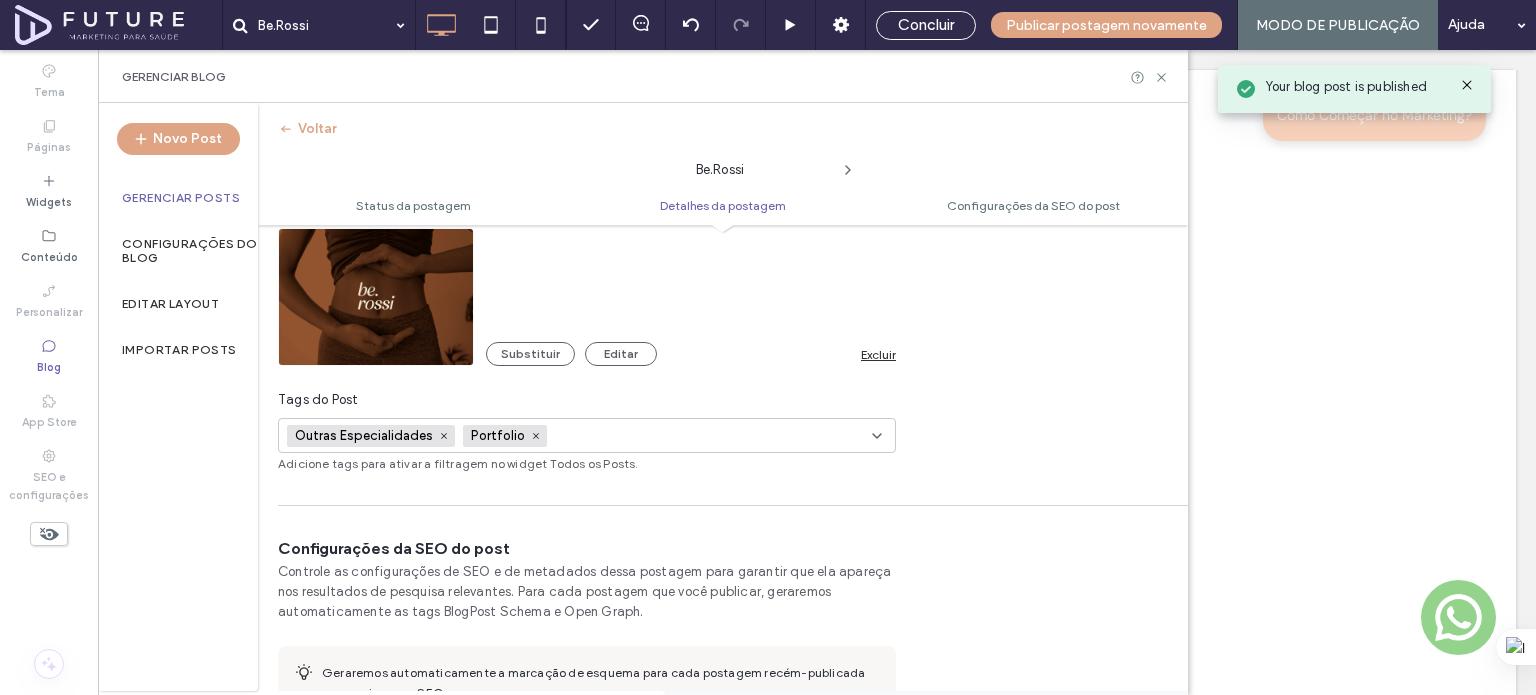 click on "Gerenciar Posts" at bounding box center [181, 198] 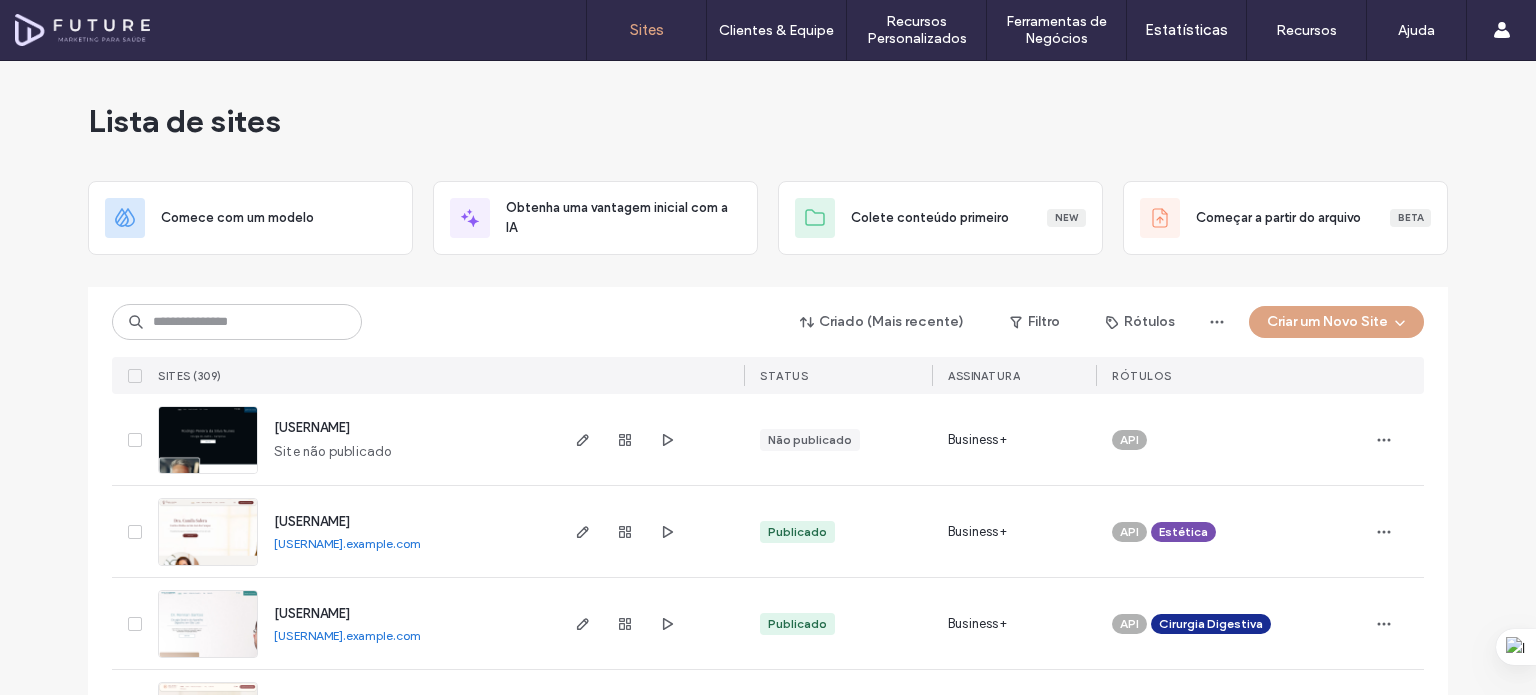 scroll, scrollTop: 0, scrollLeft: 0, axis: both 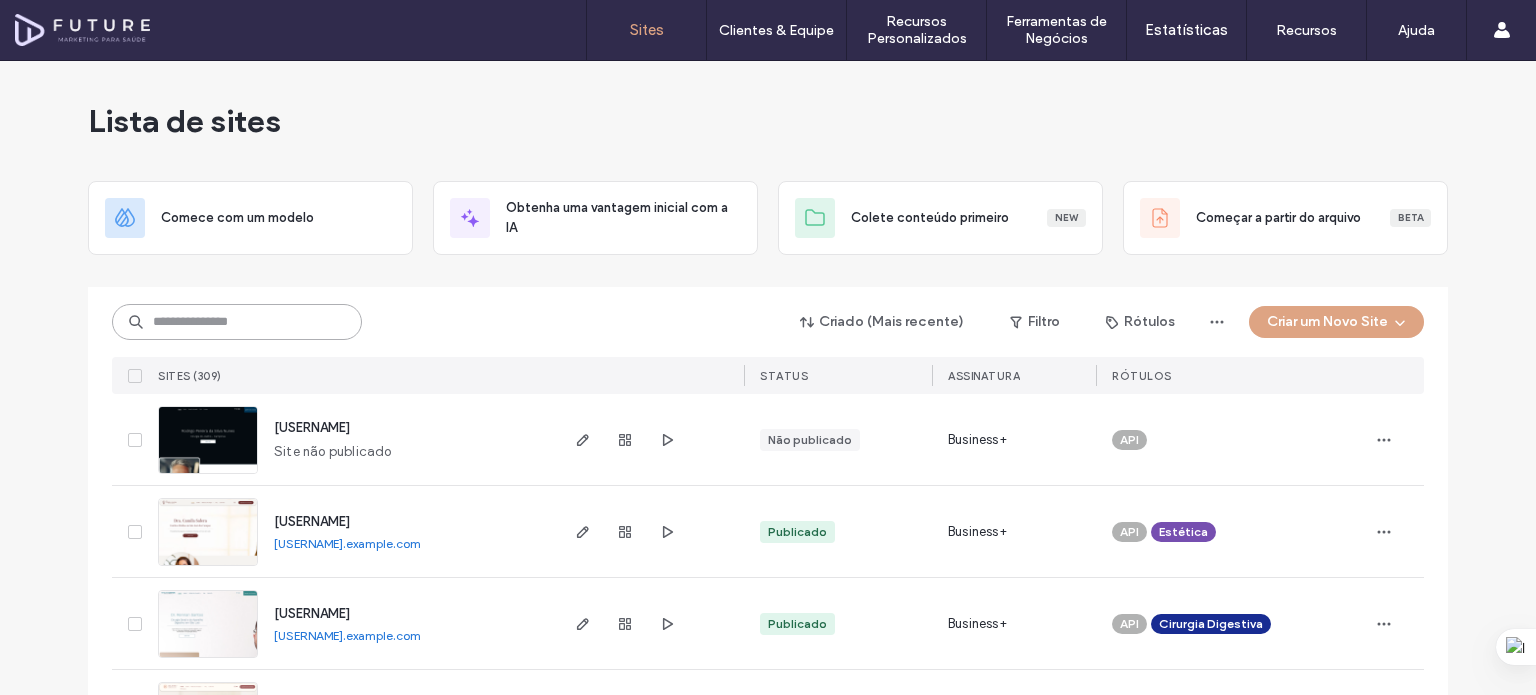 click at bounding box center (237, 322) 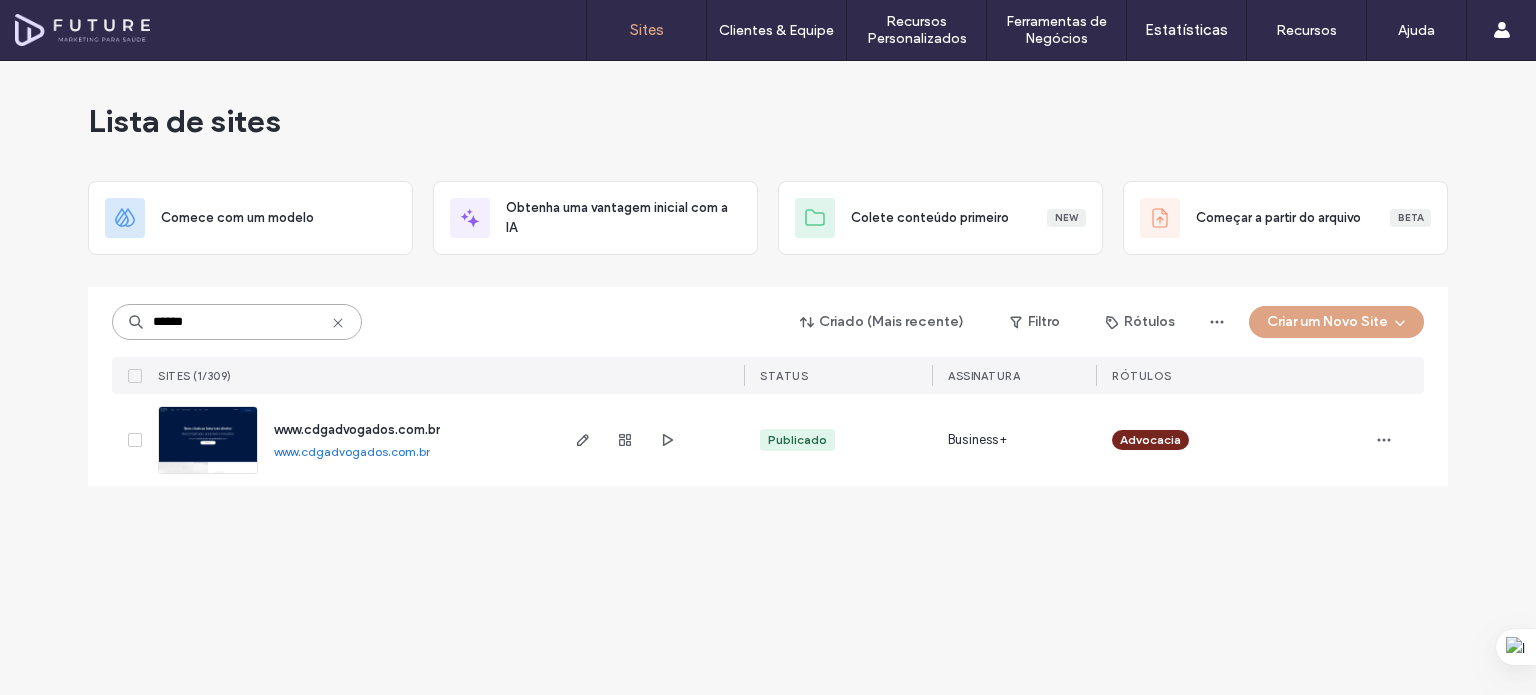 type on "******" 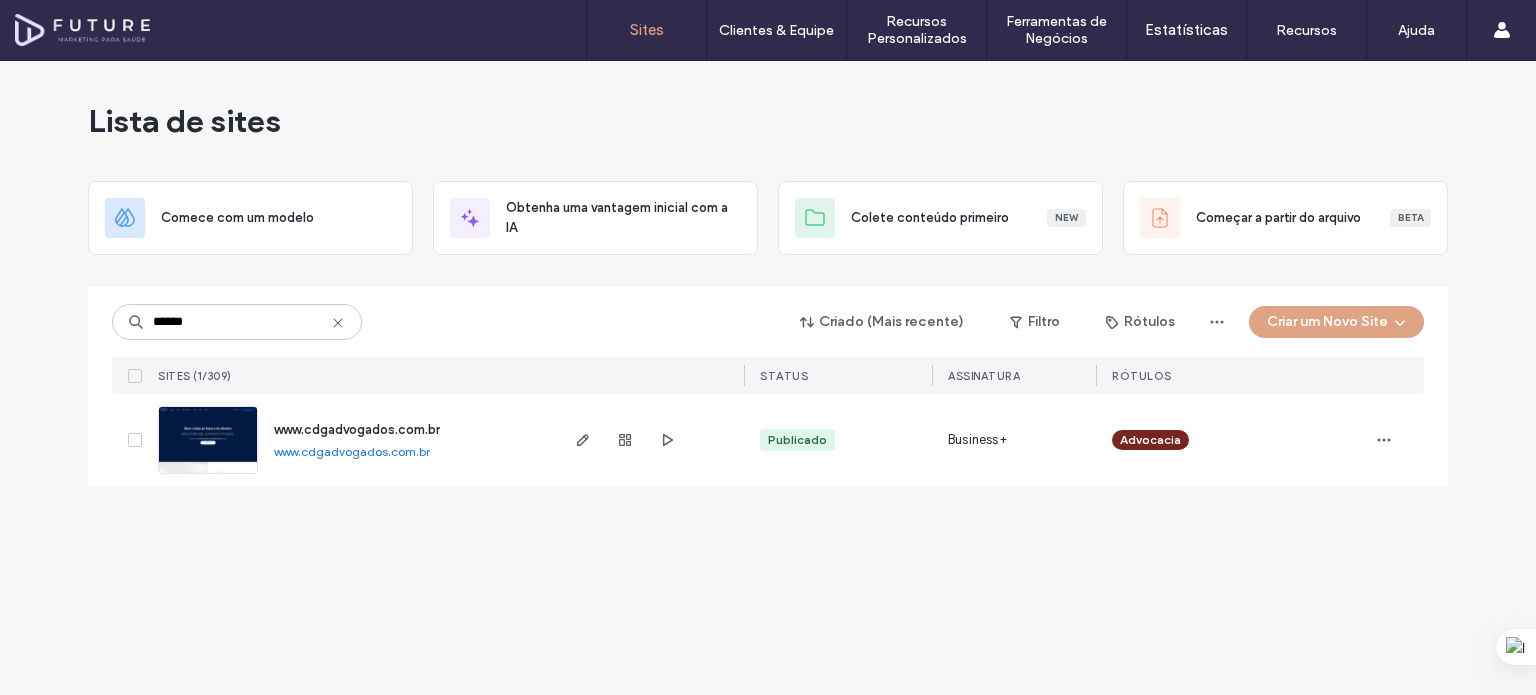 click on "www.cdgadvogados.com.br" at bounding box center [357, 429] 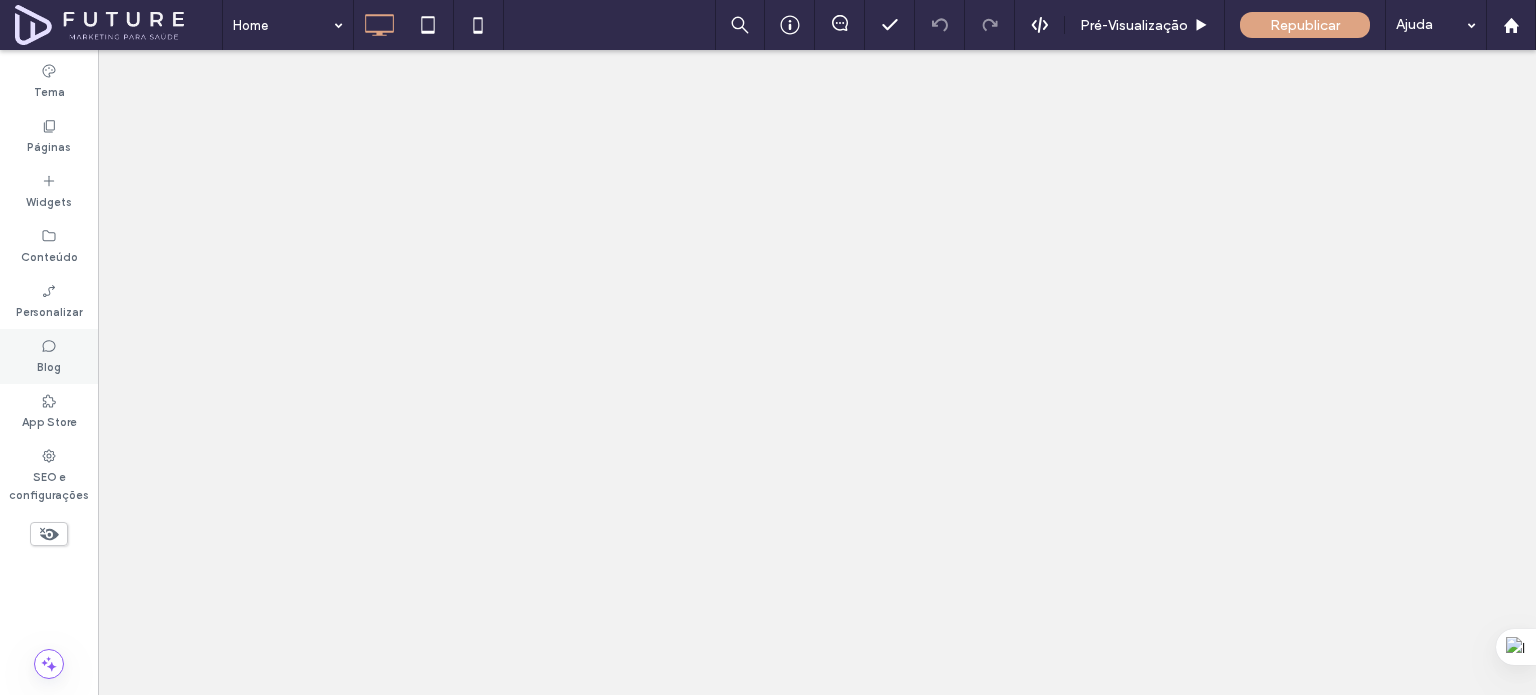 click on "Blog" at bounding box center (49, 365) 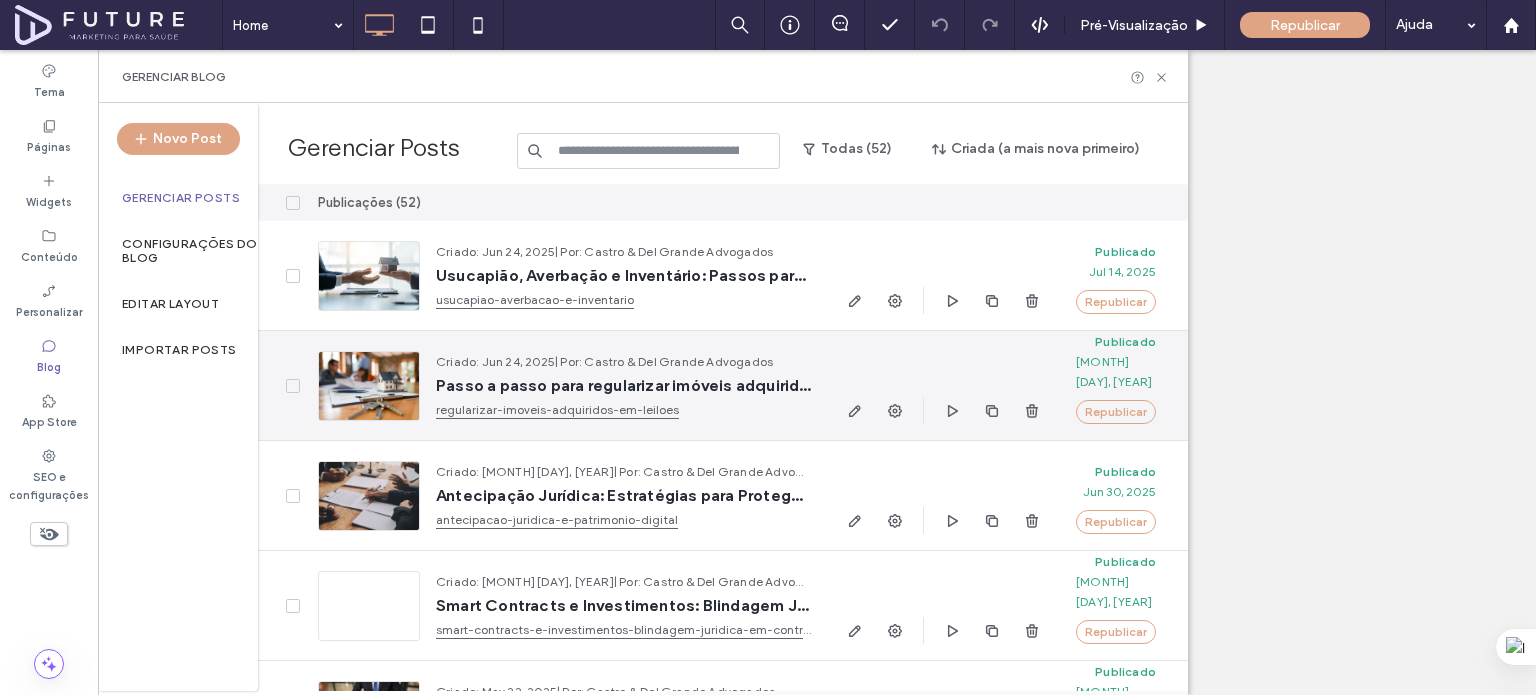 scroll, scrollTop: 0, scrollLeft: 0, axis: both 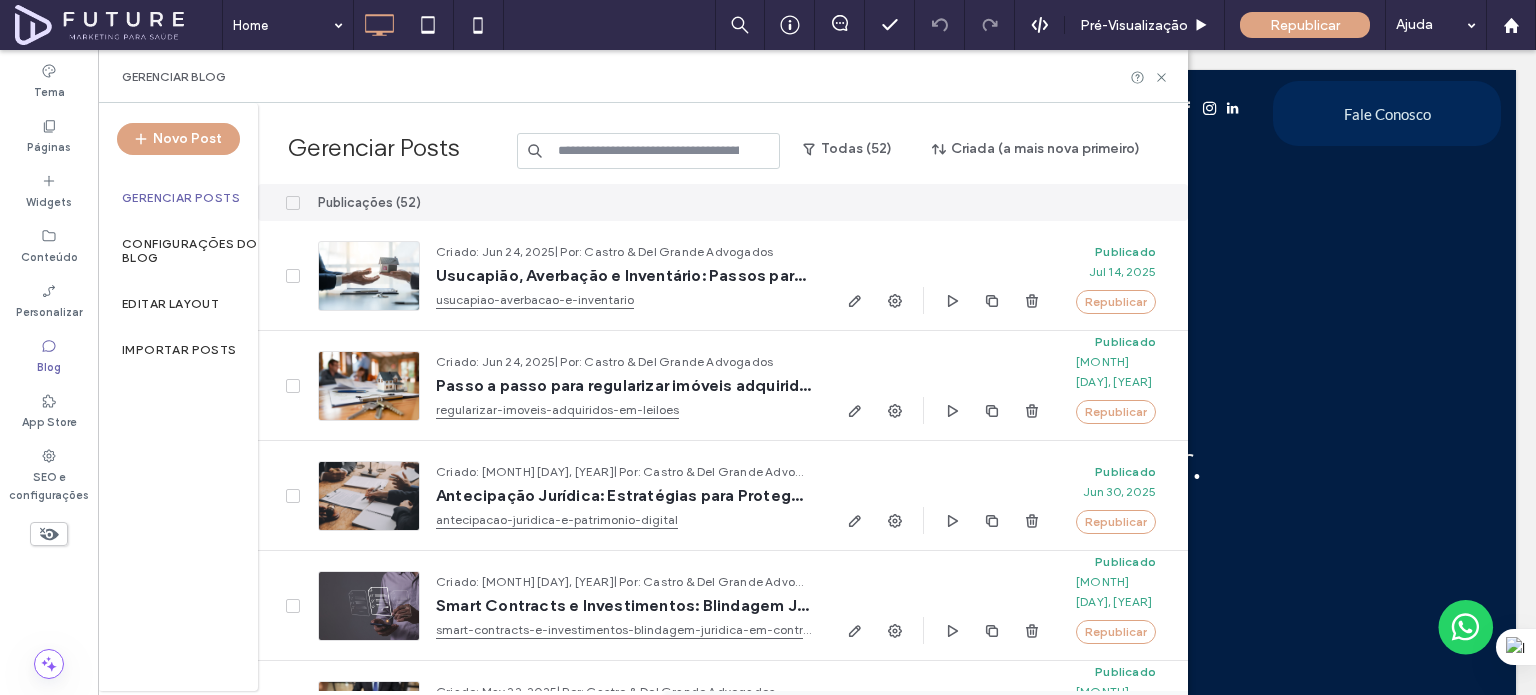 click at bounding box center (649, 151) 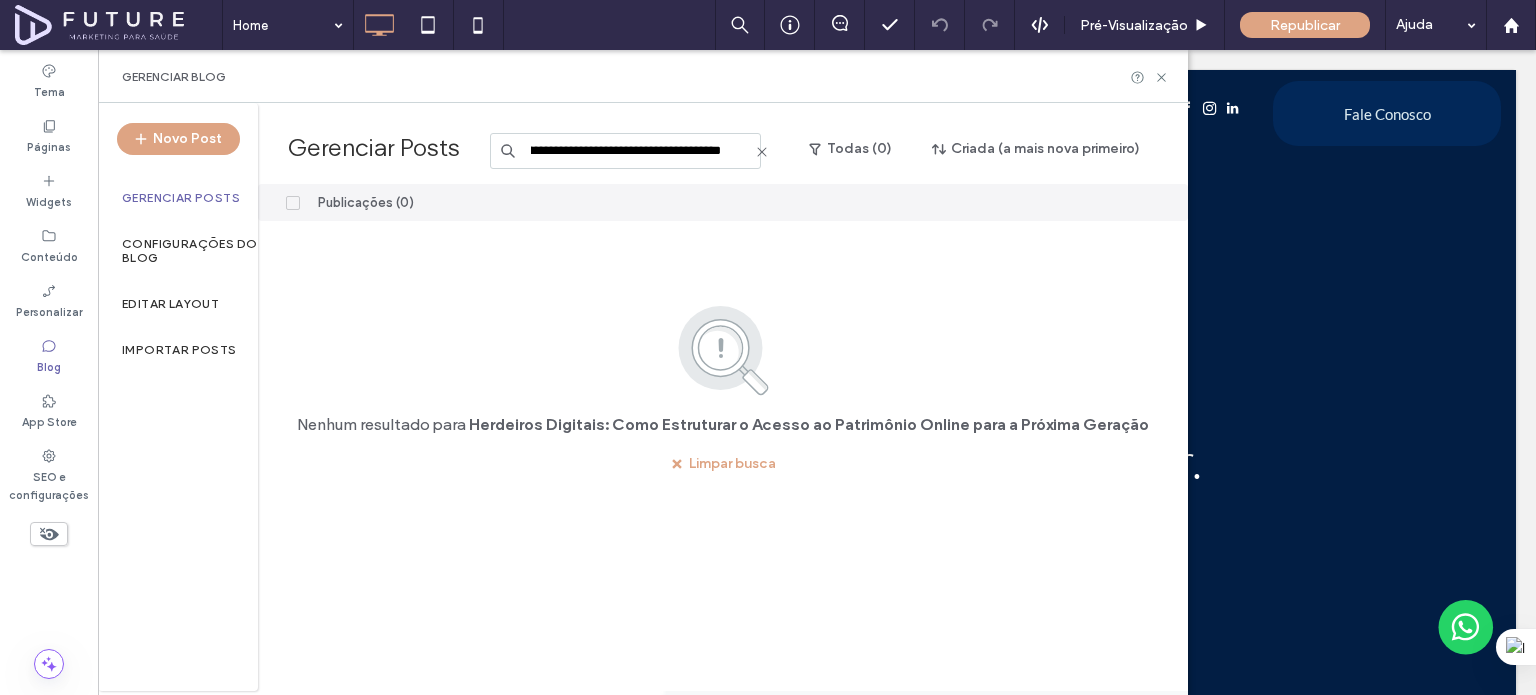 scroll, scrollTop: 0, scrollLeft: 357, axis: horizontal 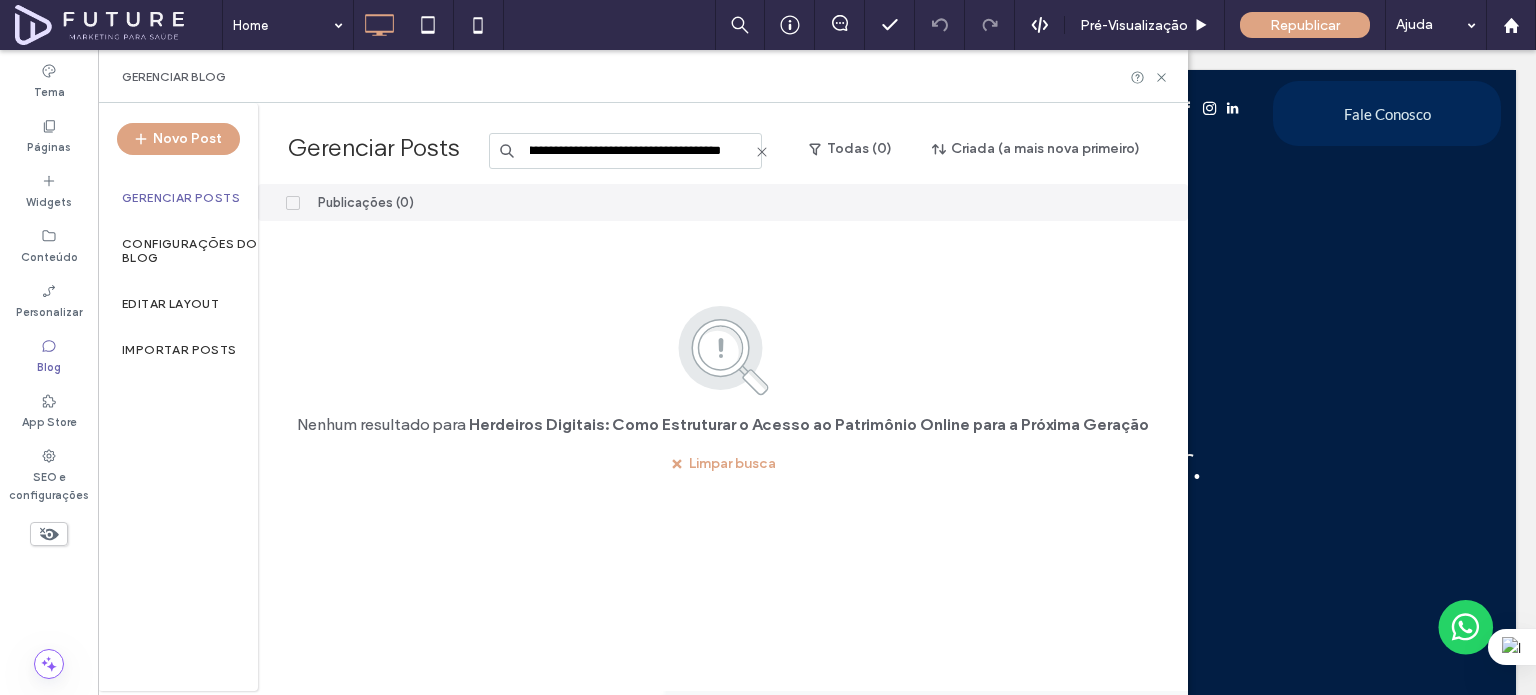 type 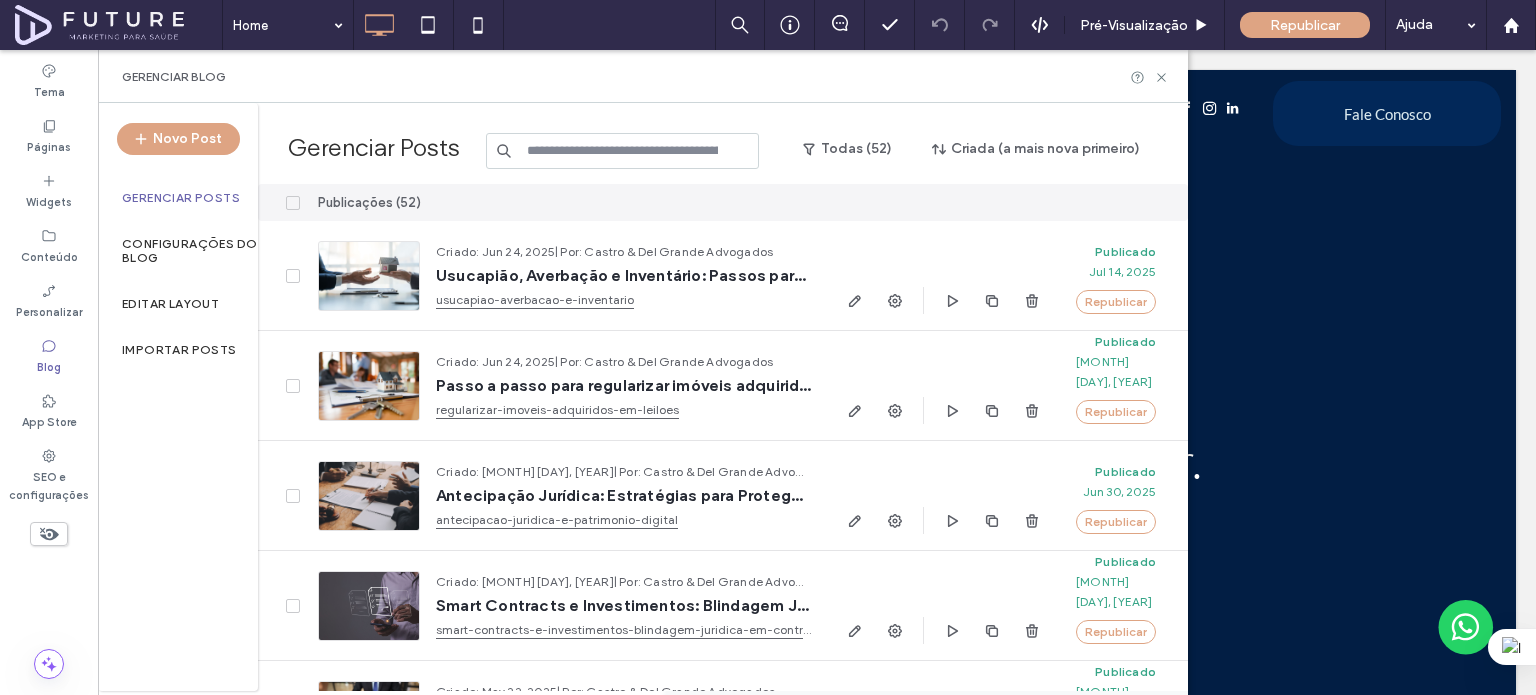 scroll, scrollTop: 0, scrollLeft: 0, axis: both 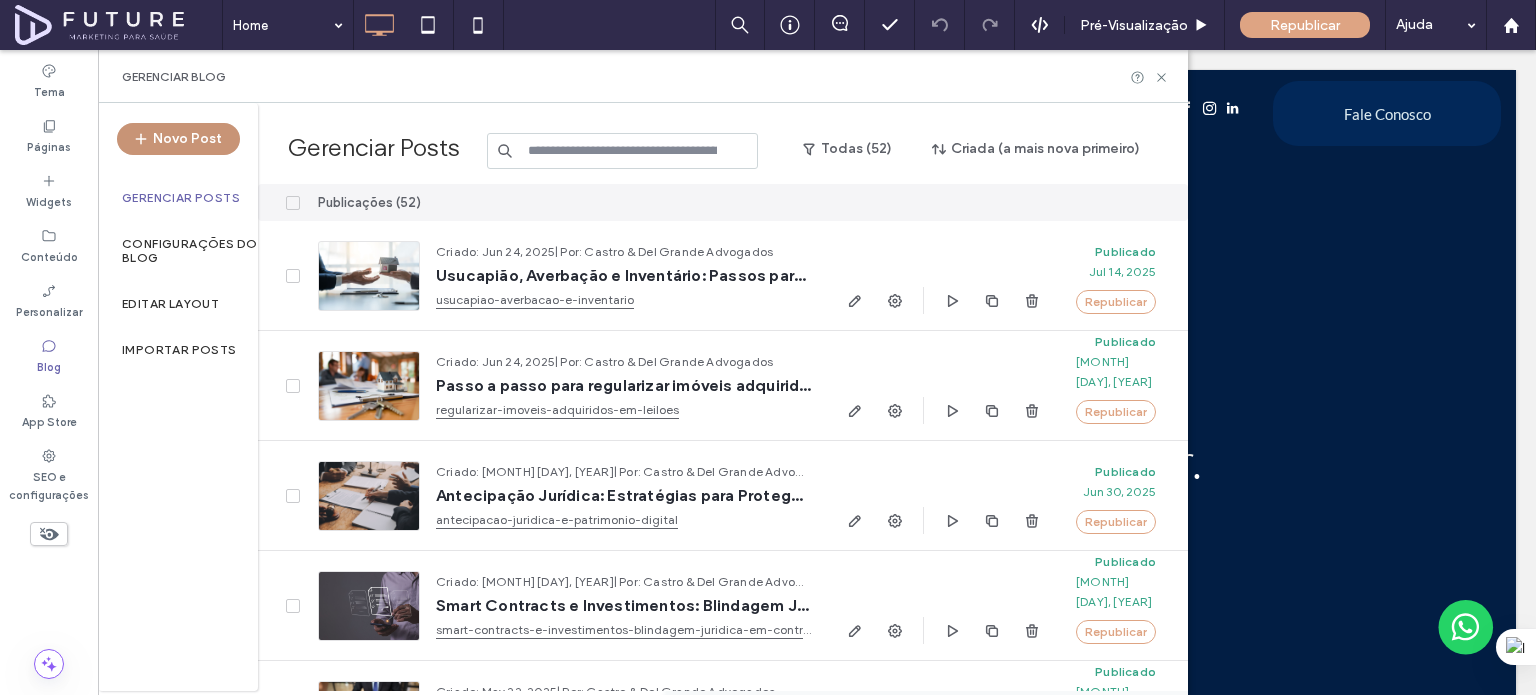 click on "Novo Post" at bounding box center (178, 139) 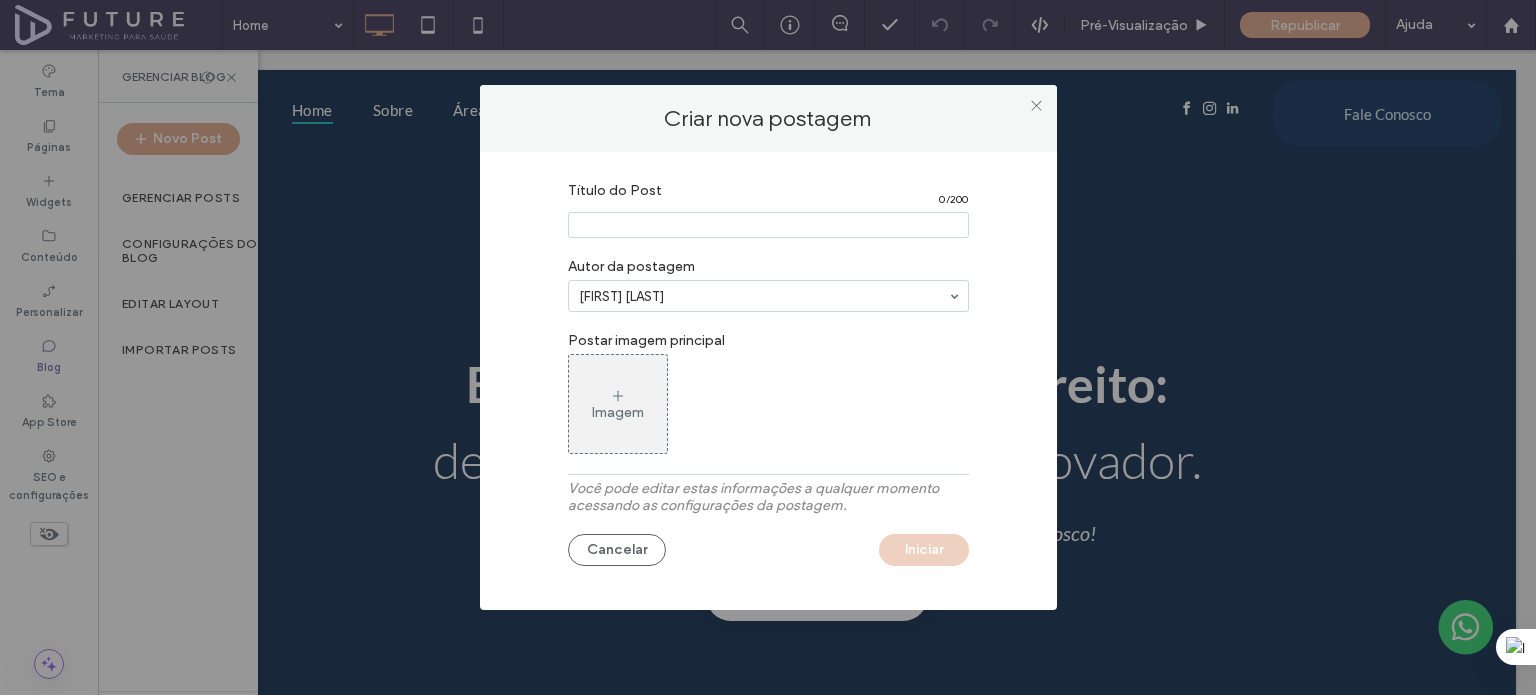 click at bounding box center (768, 225) 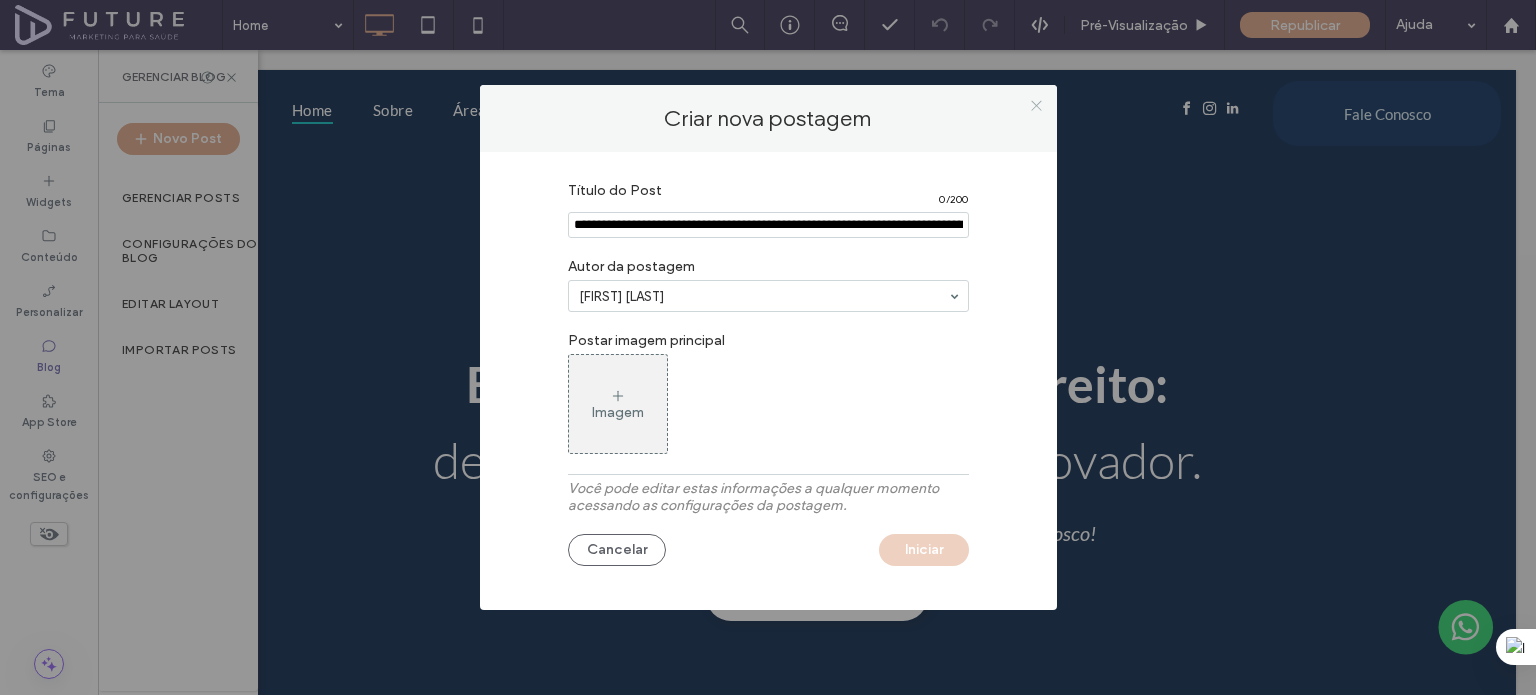 click 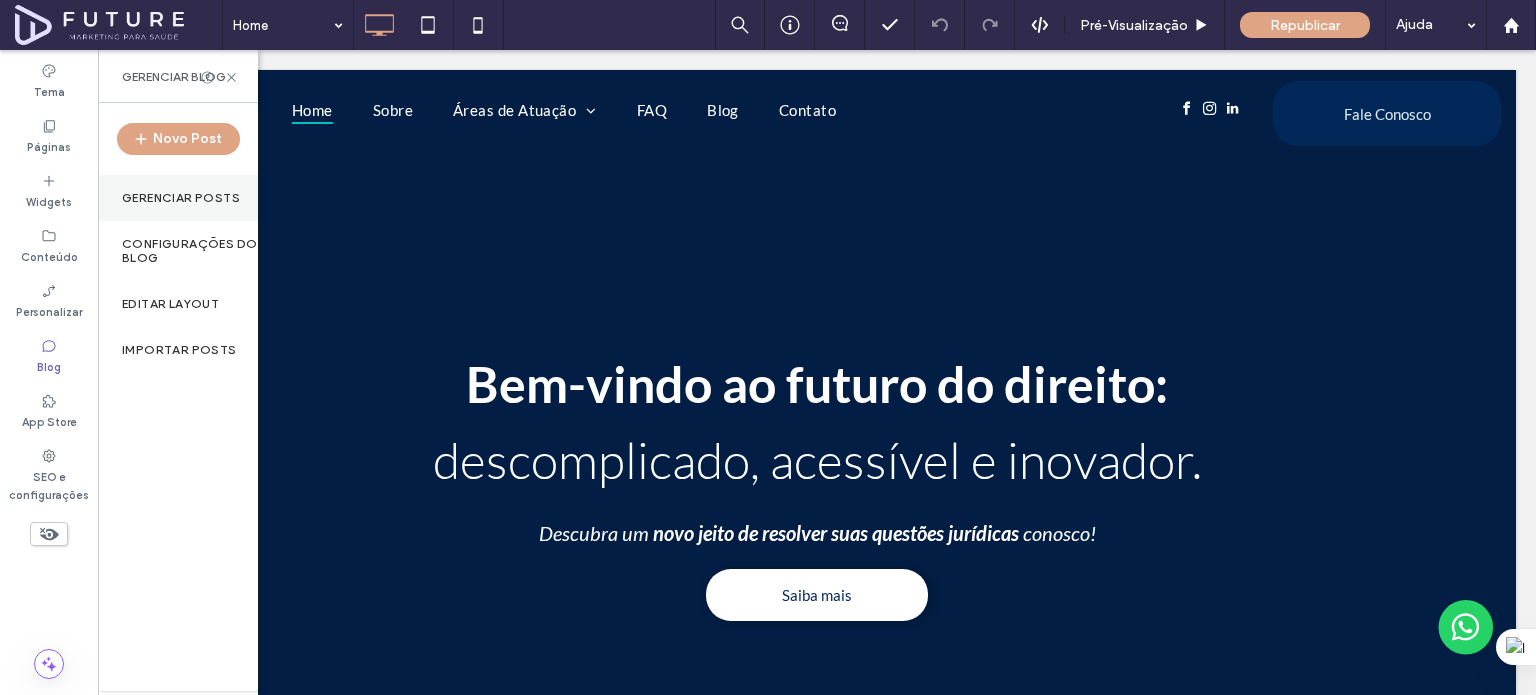 click on "Gerenciar Posts" at bounding box center [178, 198] 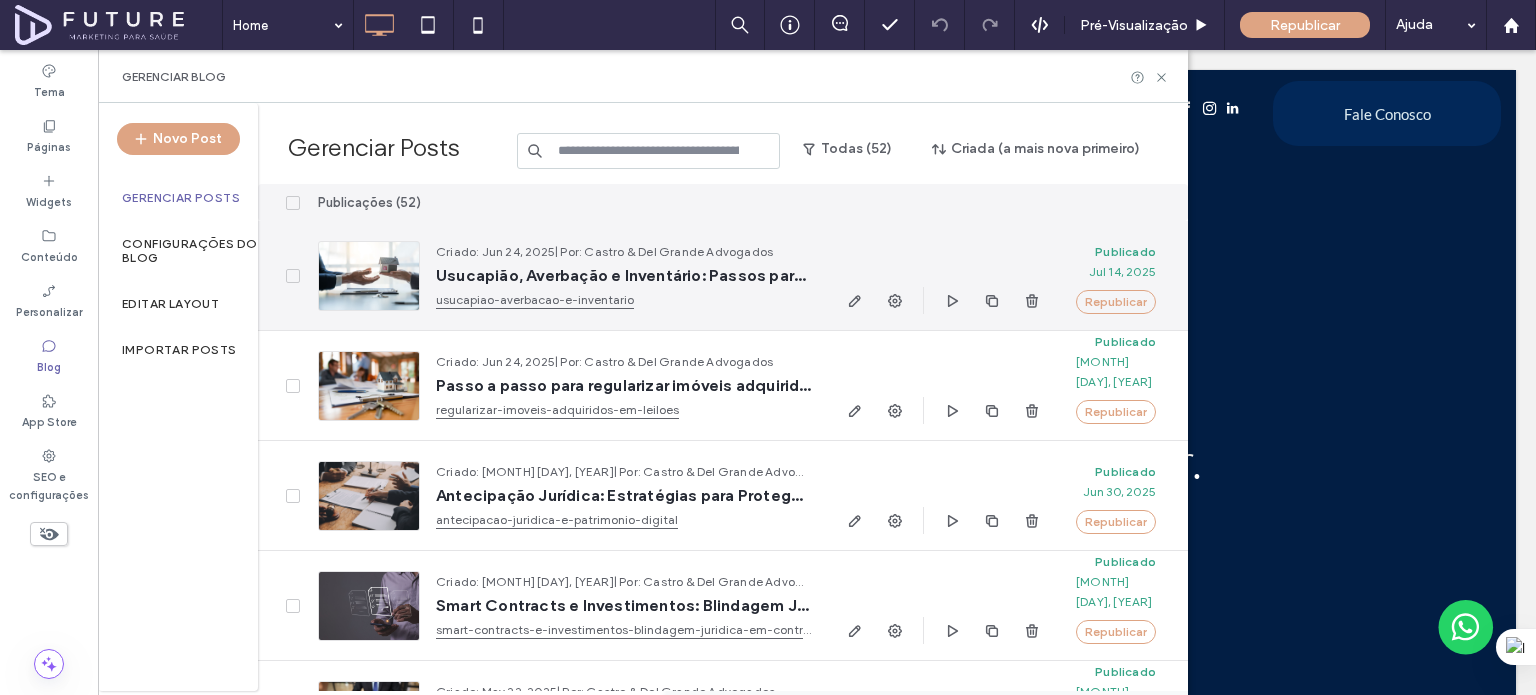 drag, startPoint x: 586, startPoint y: 247, endPoint x: 828, endPoint y: 236, distance: 242.24988 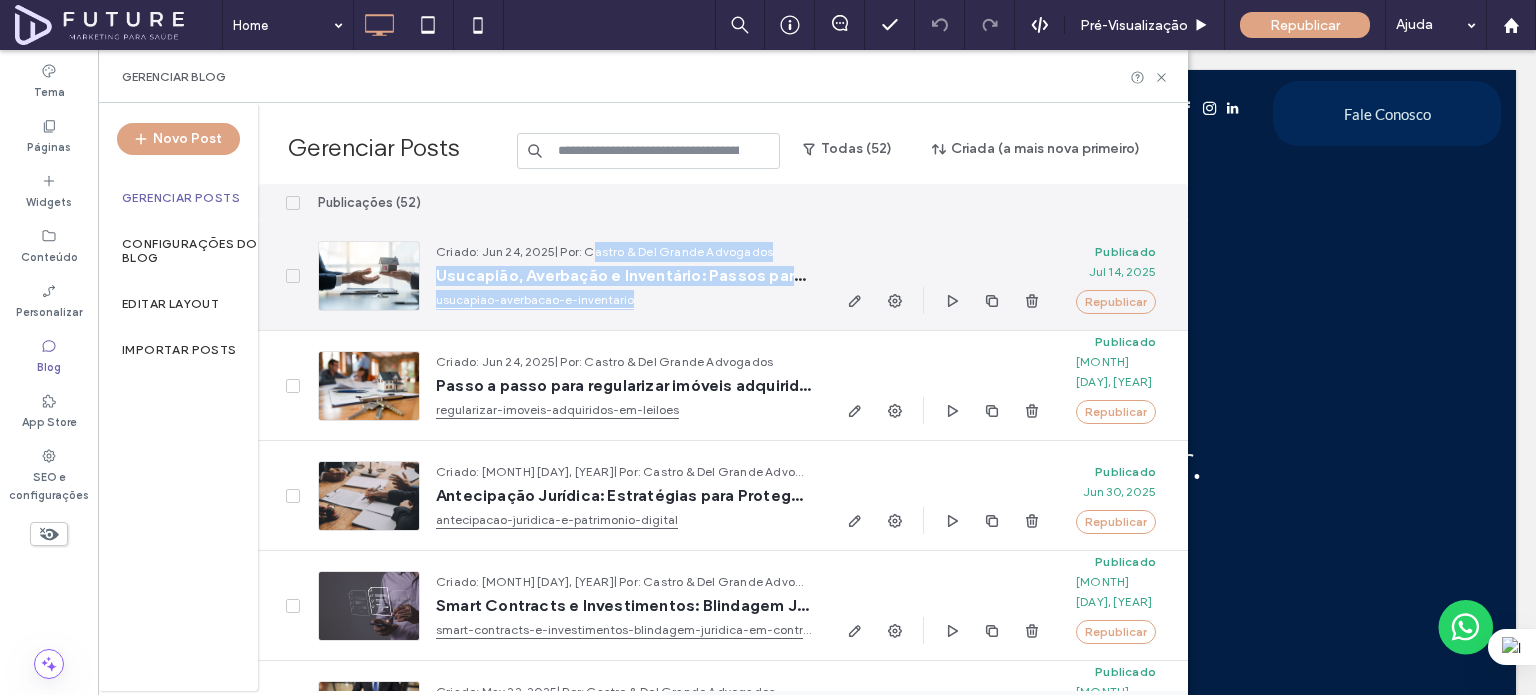 click on "Criado: [MONTH] [DAY], [YEAR]  | Por: [LAST] & [LAST] Advogados Usucapião, Averbação e Inventário: Passos para Deixar o Imóvel Pronto para Venda ou Financiamento usucapiao-averbacao-e-inventario" at bounding box center [564, 275] 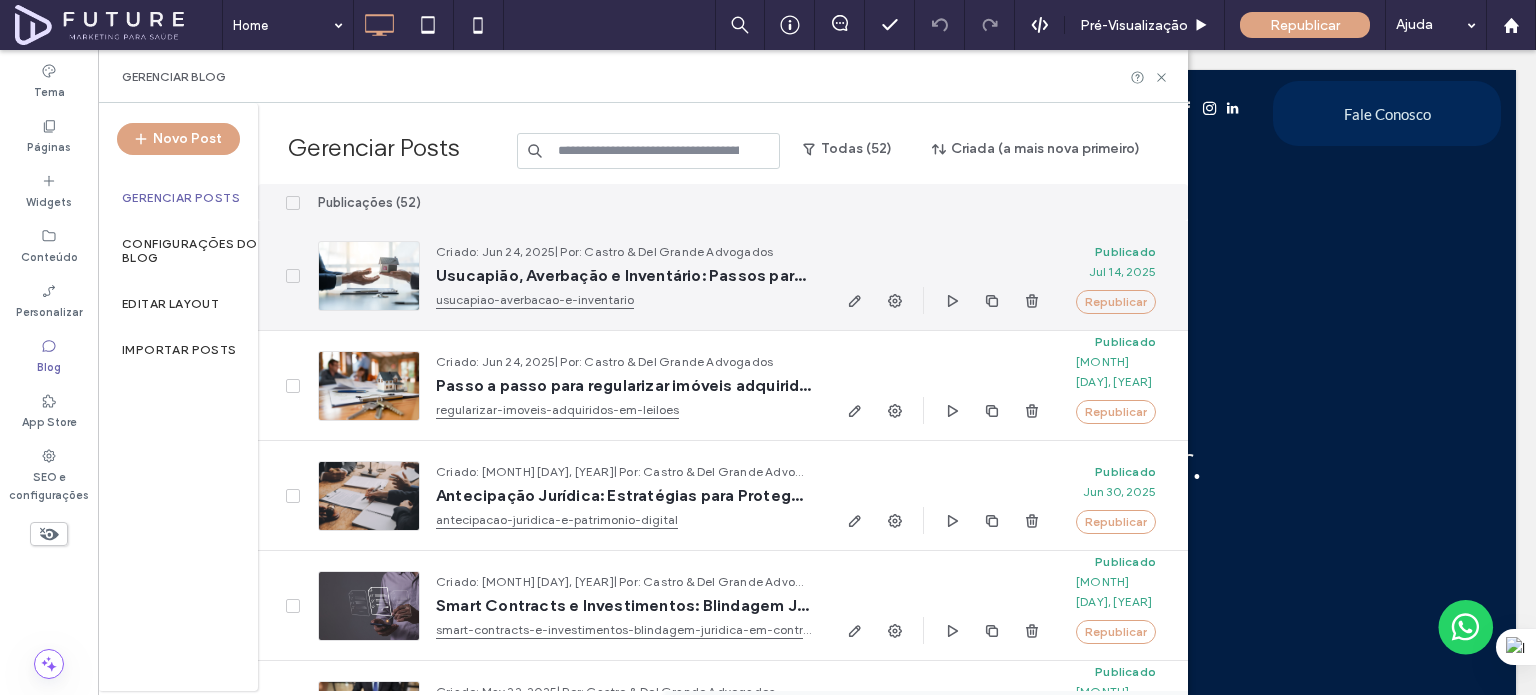 click on "| Por: Castro & Del Grande Advogados" at bounding box center (664, 251) 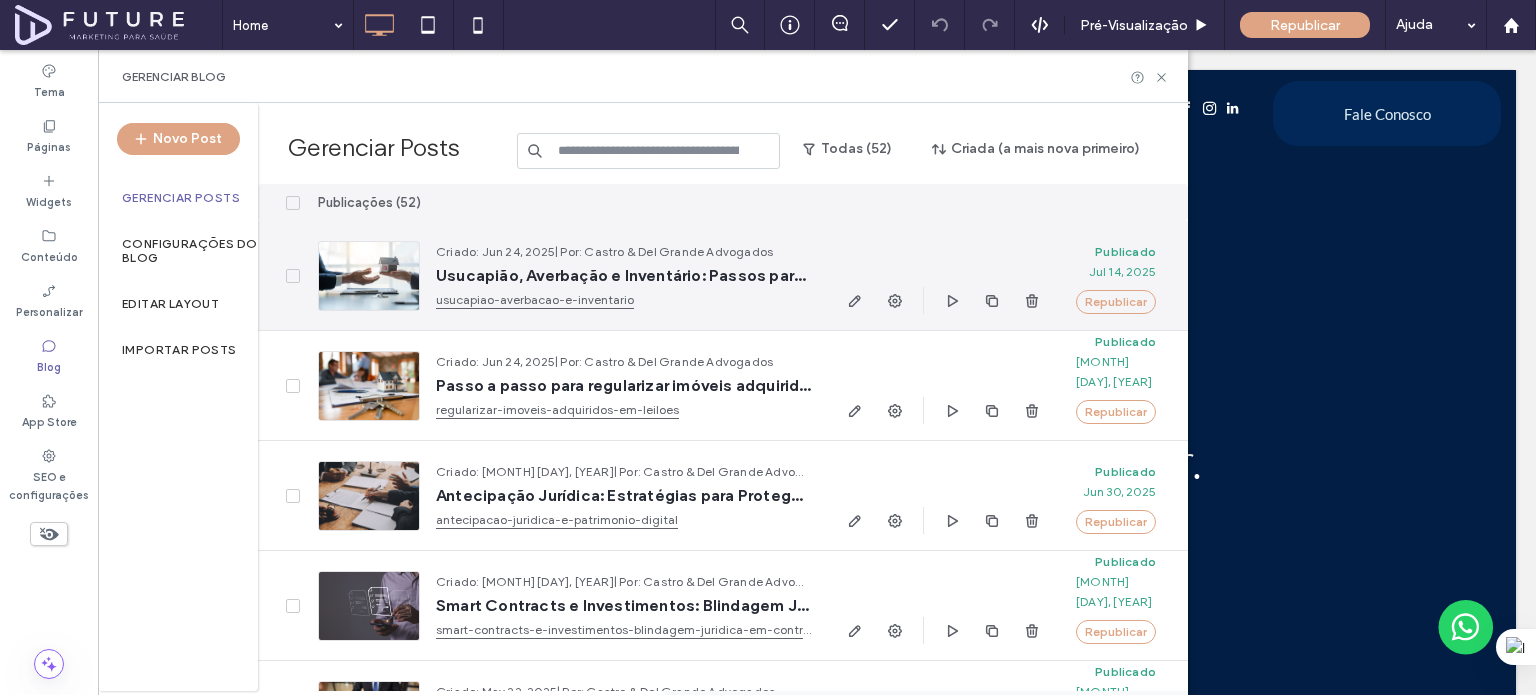 drag, startPoint x: 588, startPoint y: 248, endPoint x: 826, endPoint y: 229, distance: 238.7572 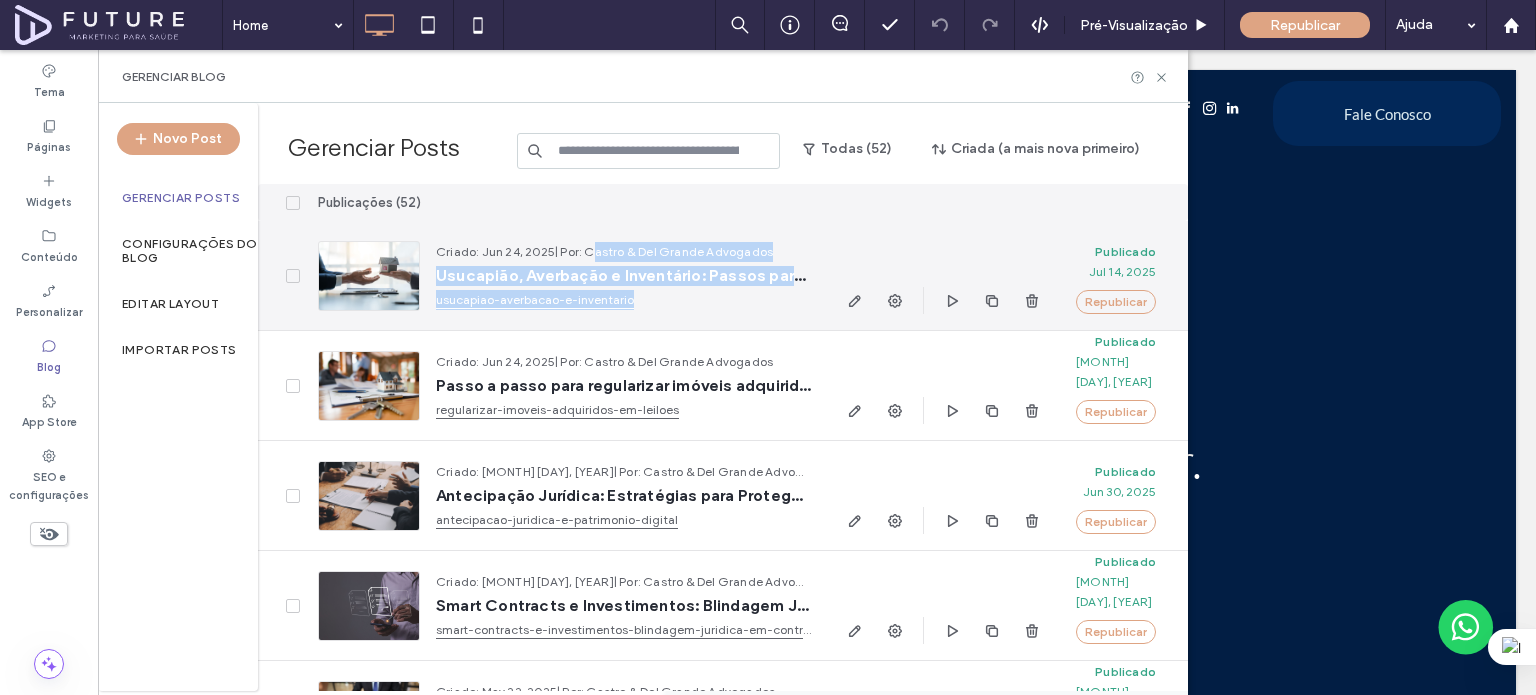 click on "| Por: Castro & Del Grande Advogados" at bounding box center [664, 251] 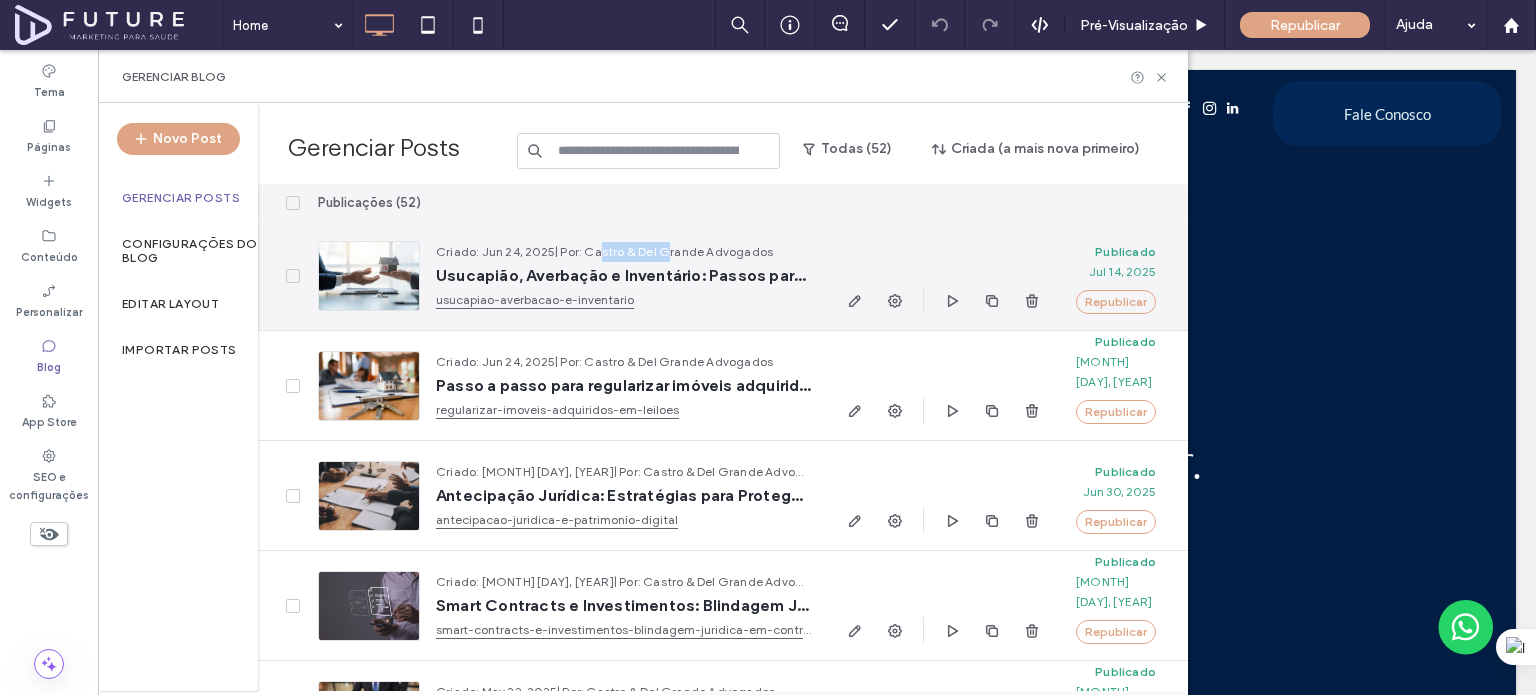 drag, startPoint x: 589, startPoint y: 246, endPoint x: 667, endPoint y: 238, distance: 78.40918 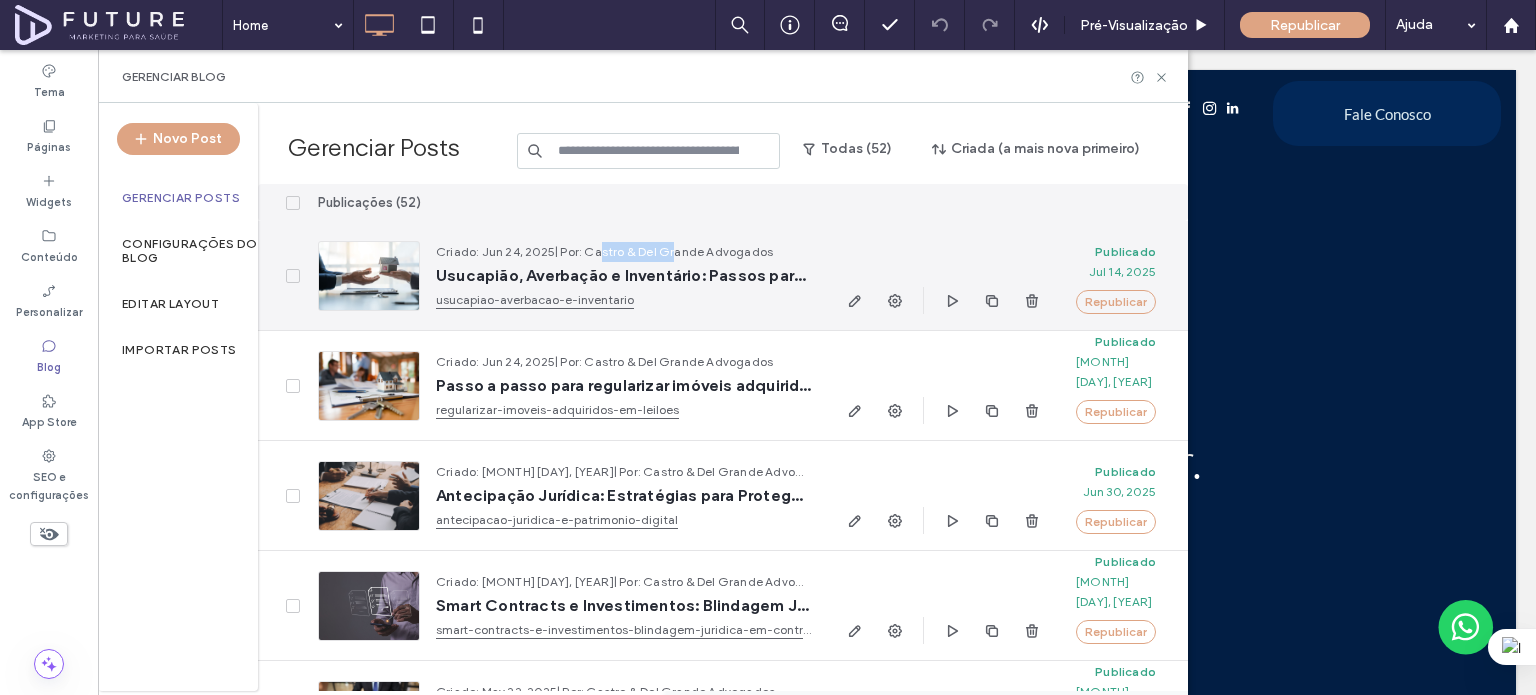 drag, startPoint x: 585, startPoint y: 247, endPoint x: 772, endPoint y: 235, distance: 187.38463 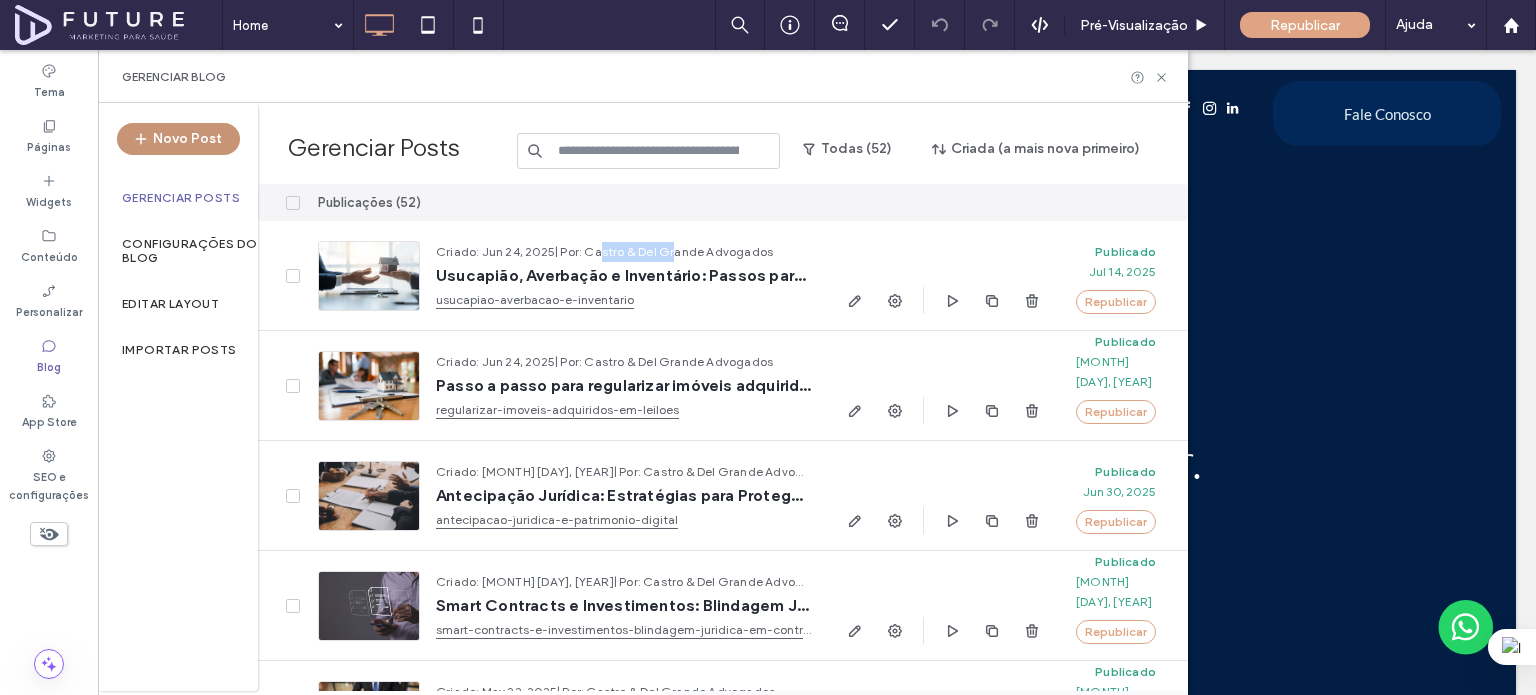 click on "Novo Post" at bounding box center (178, 139) 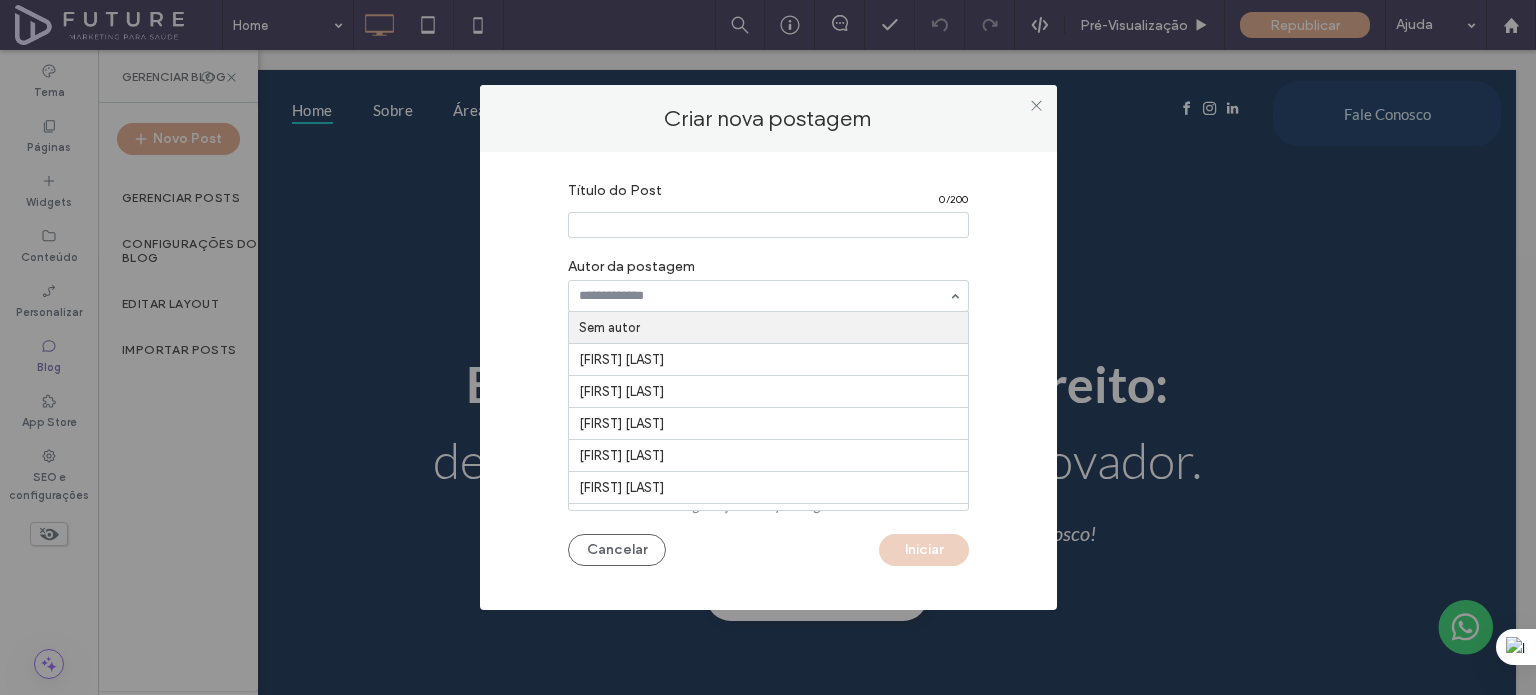 paste on "**********" 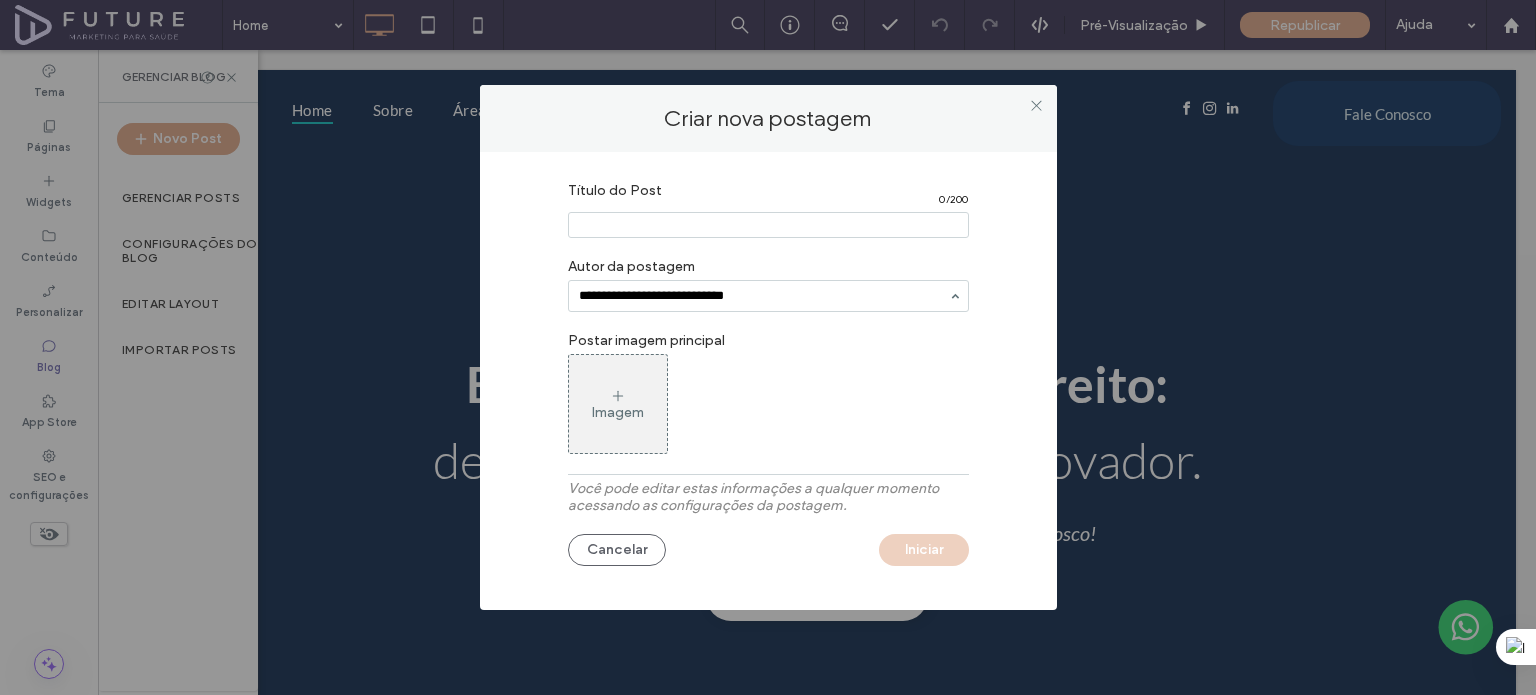 type on "**********" 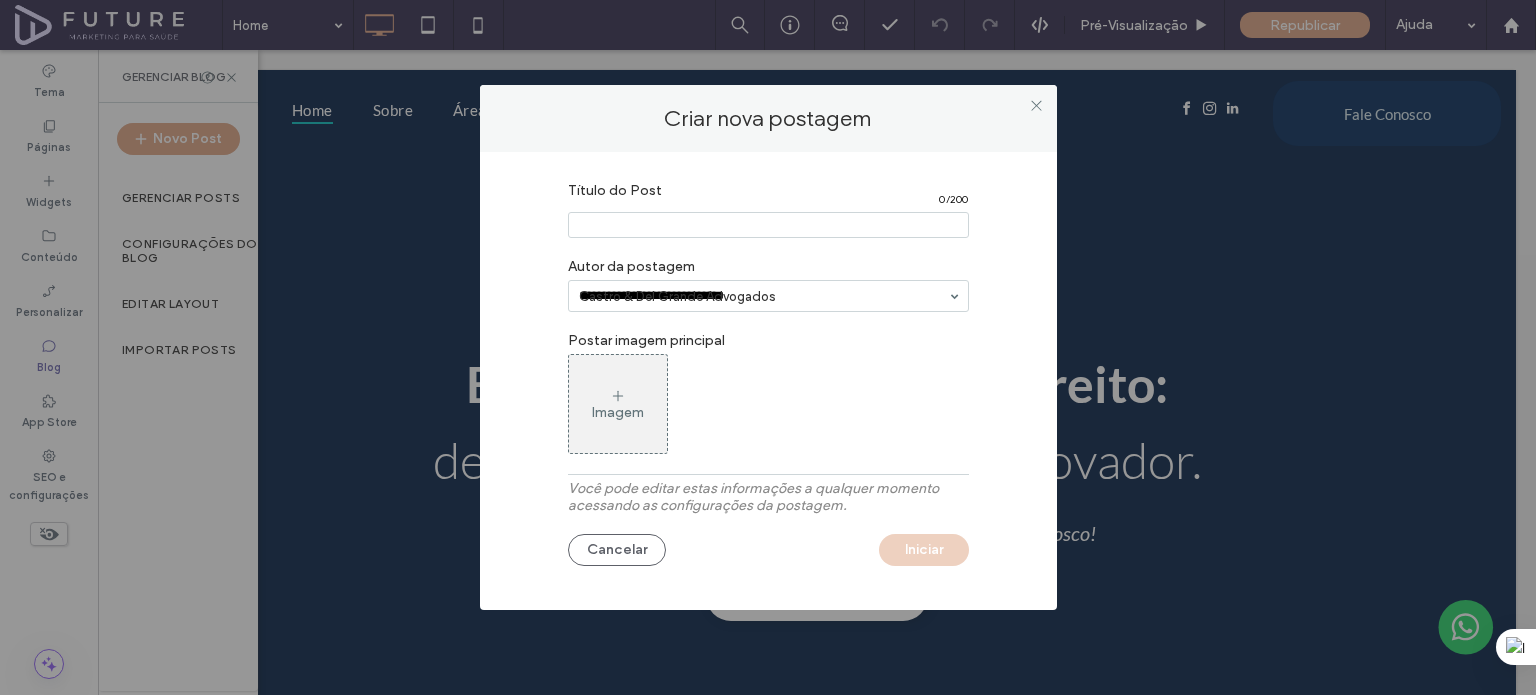 type 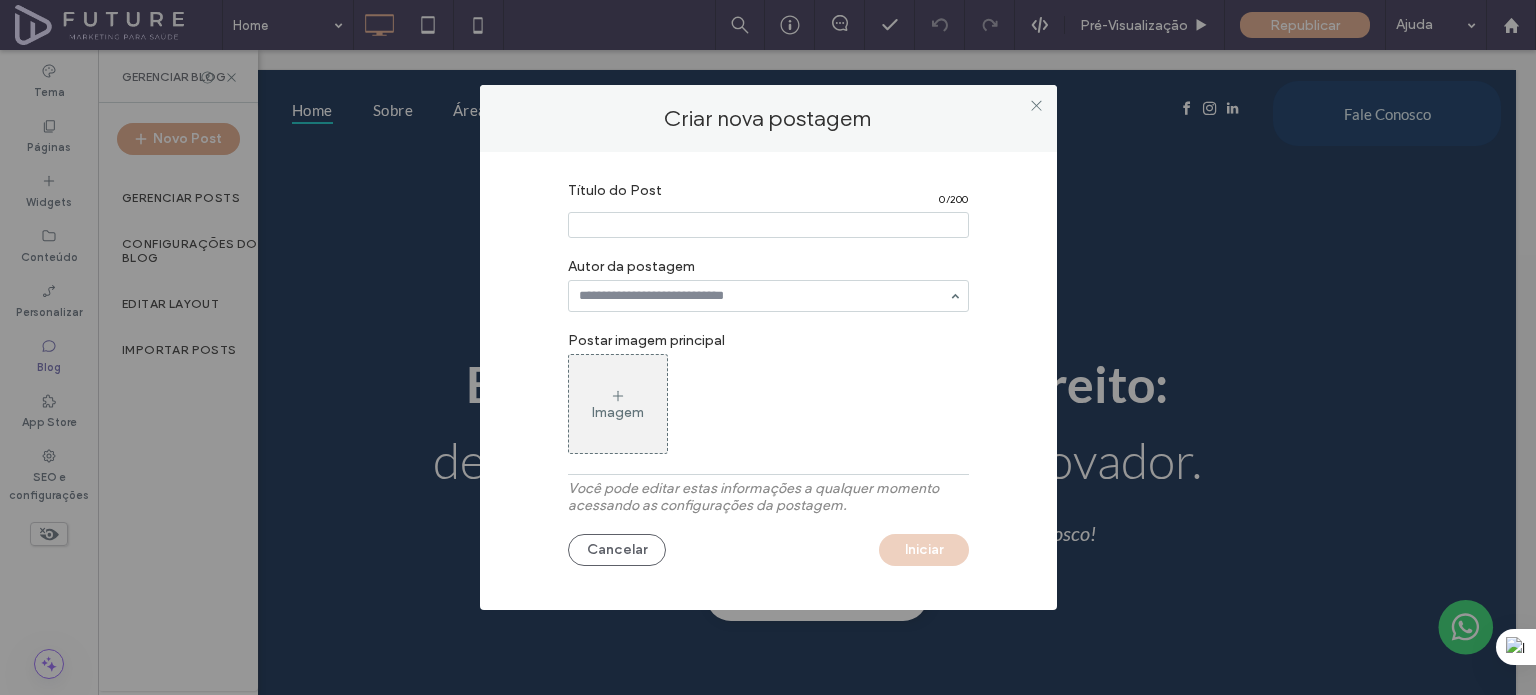 click at bounding box center (768, 225) 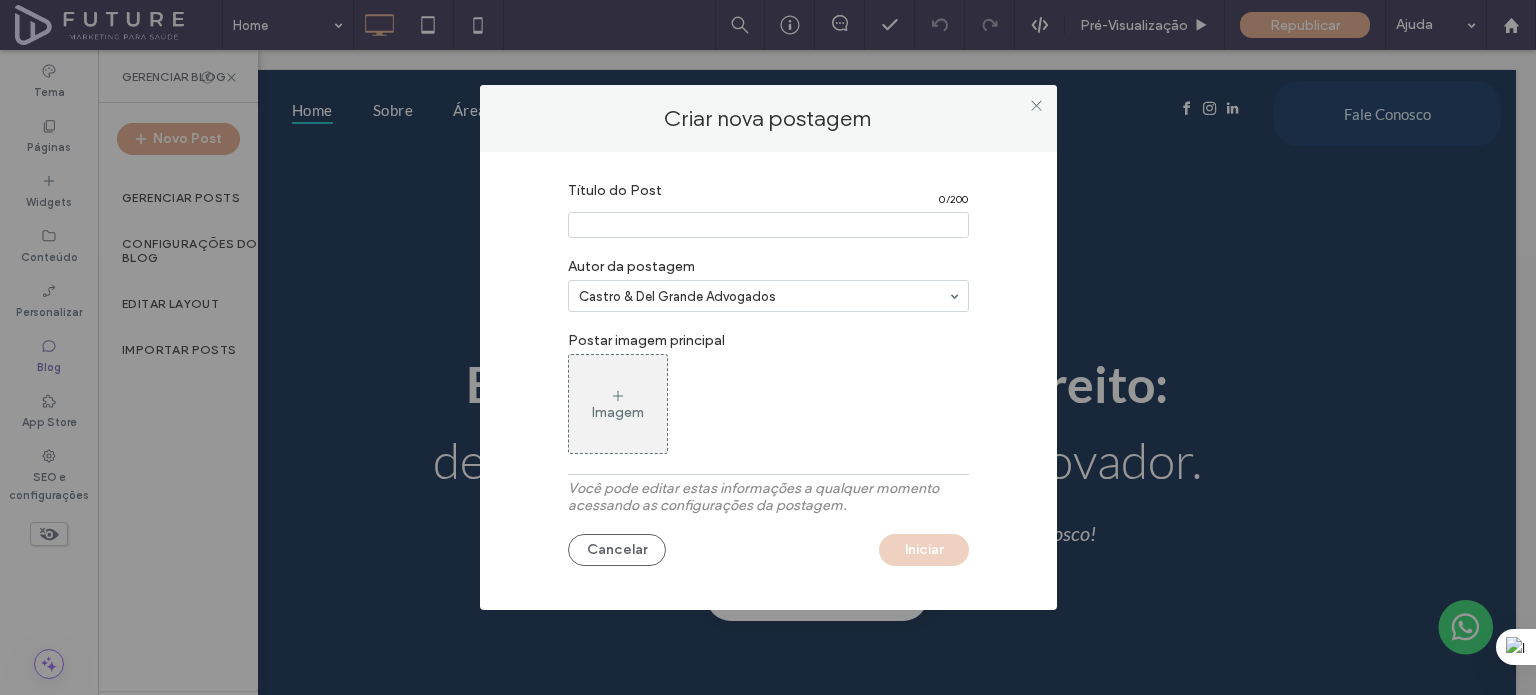 paste on "**********" 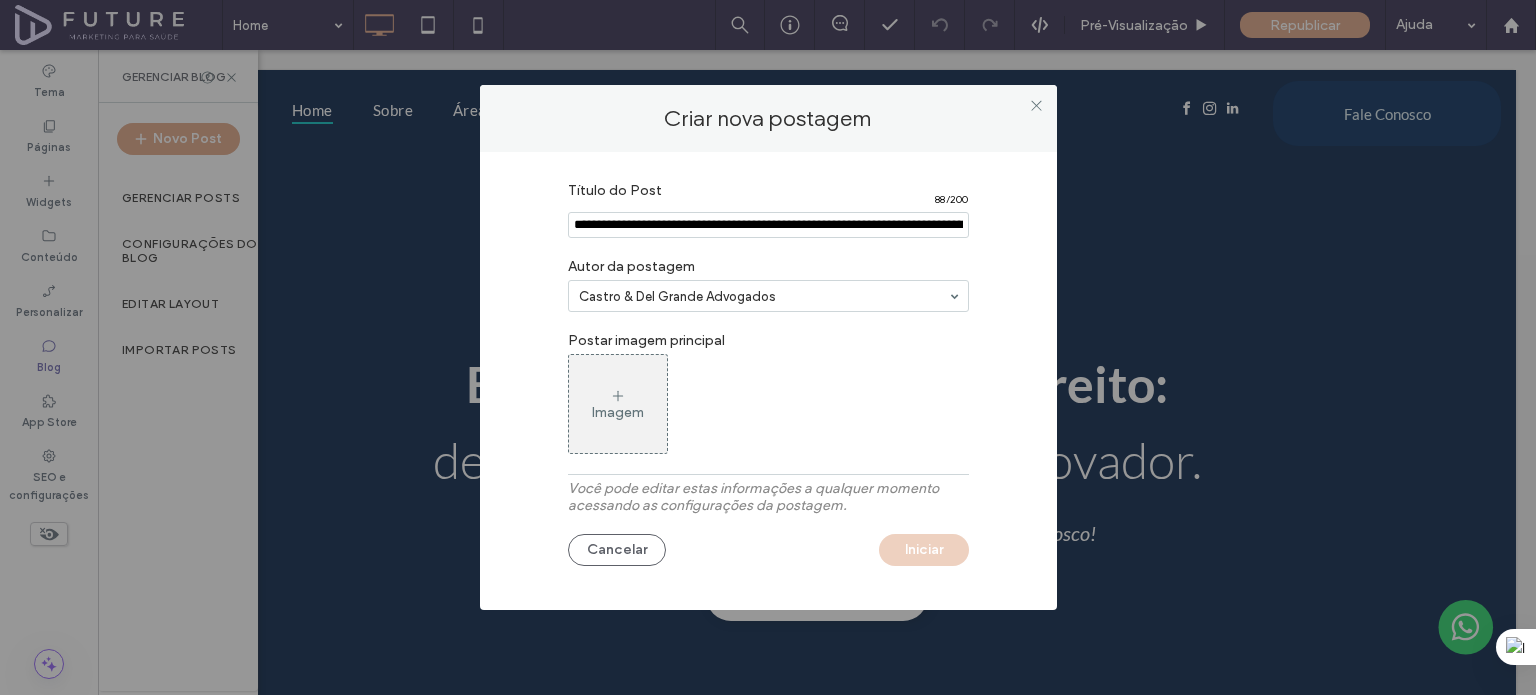 scroll, scrollTop: 0, scrollLeft: 149, axis: horizontal 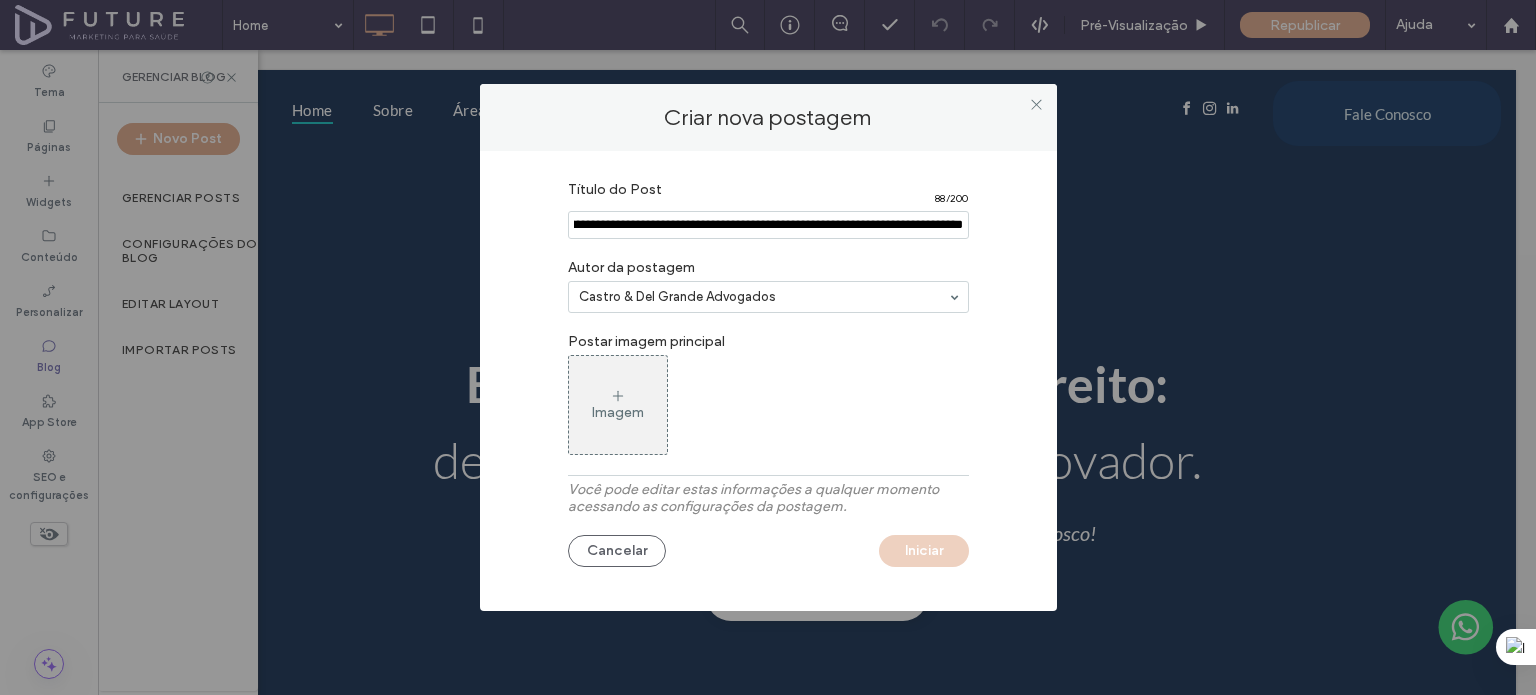 type on "**********" 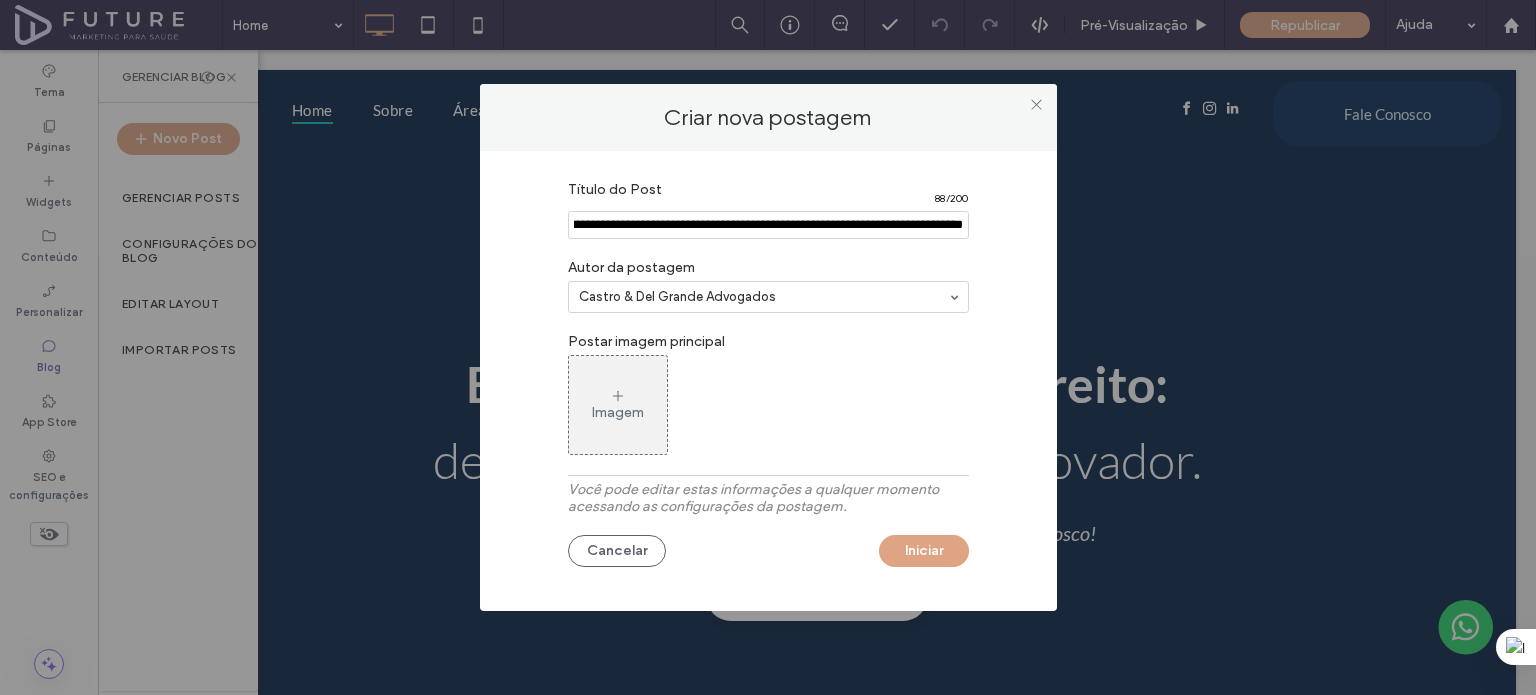 click on "Imagem" at bounding box center [768, 405] 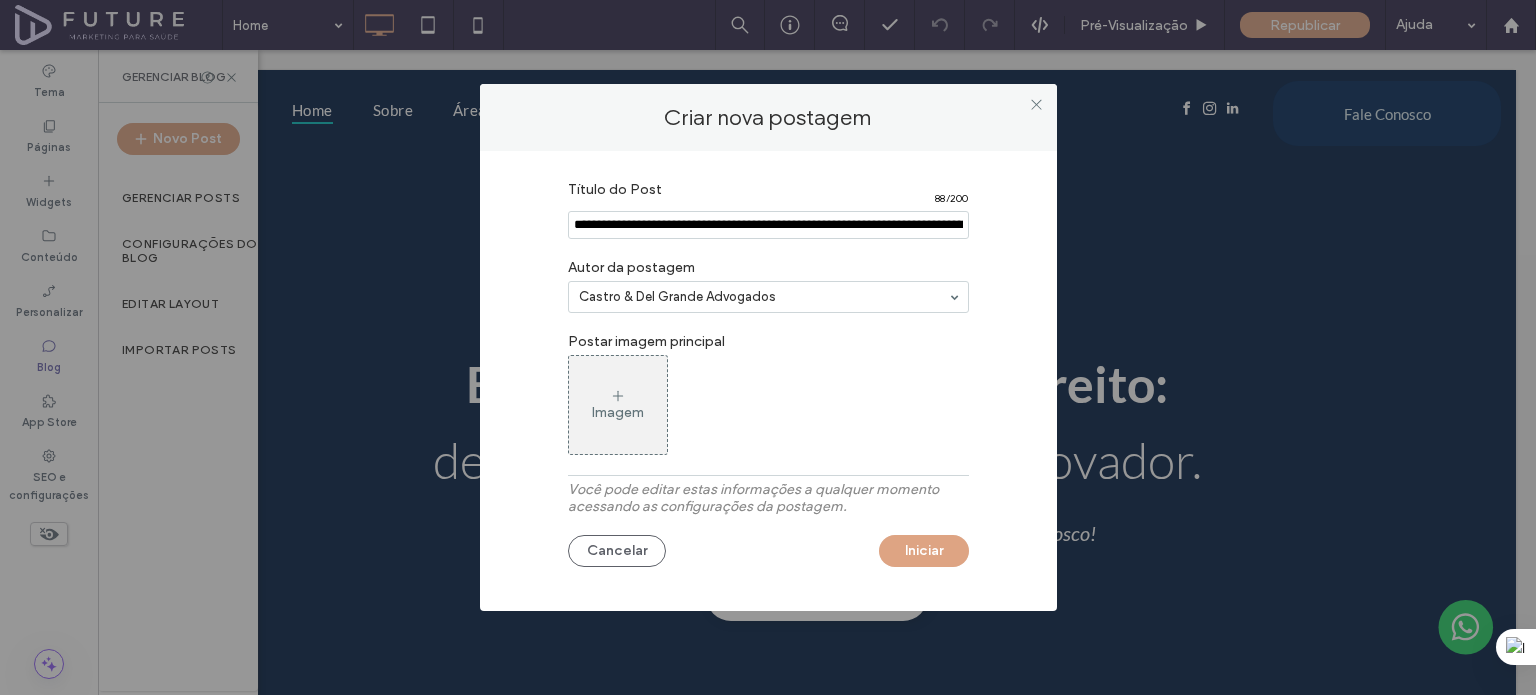 drag, startPoint x: 677, startPoint y: 223, endPoint x: 575, endPoint y: 227, distance: 102.0784 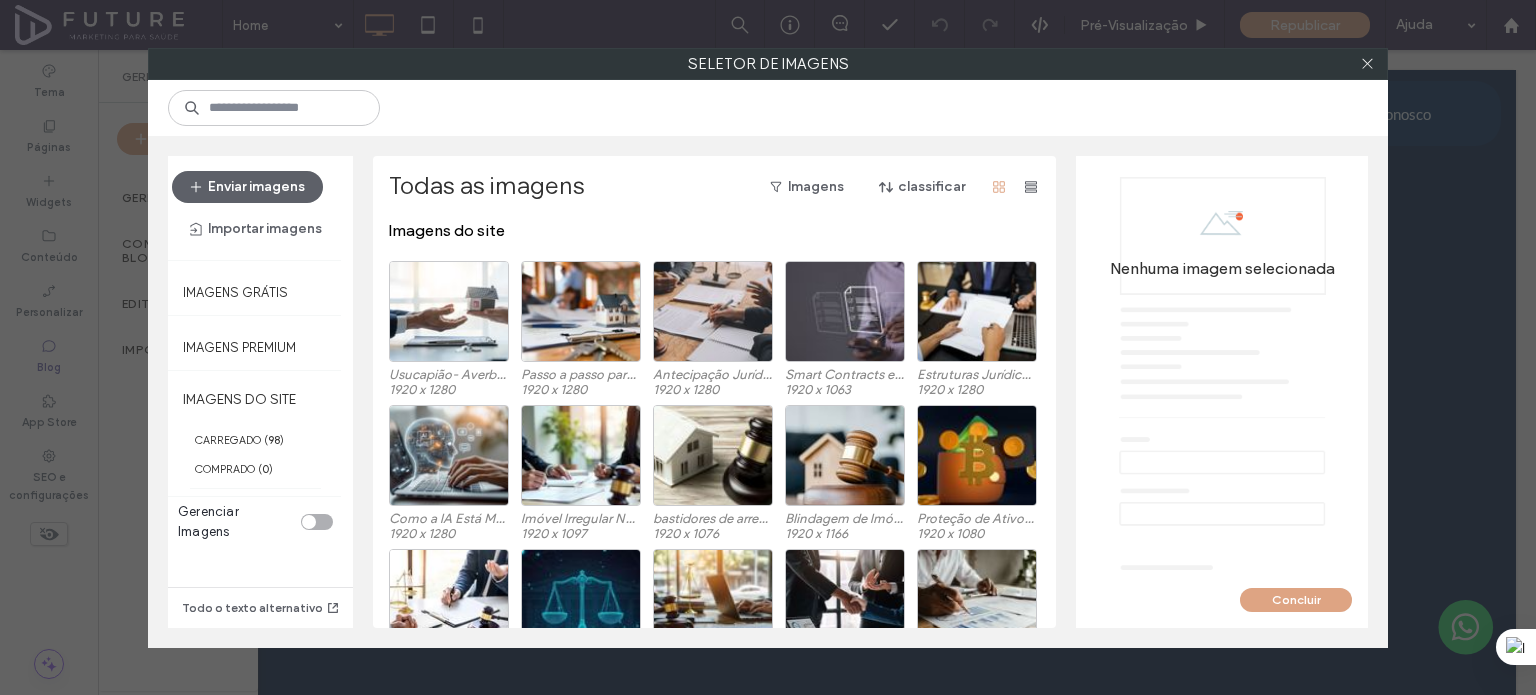click on "Enviar imagens" at bounding box center [247, 187] 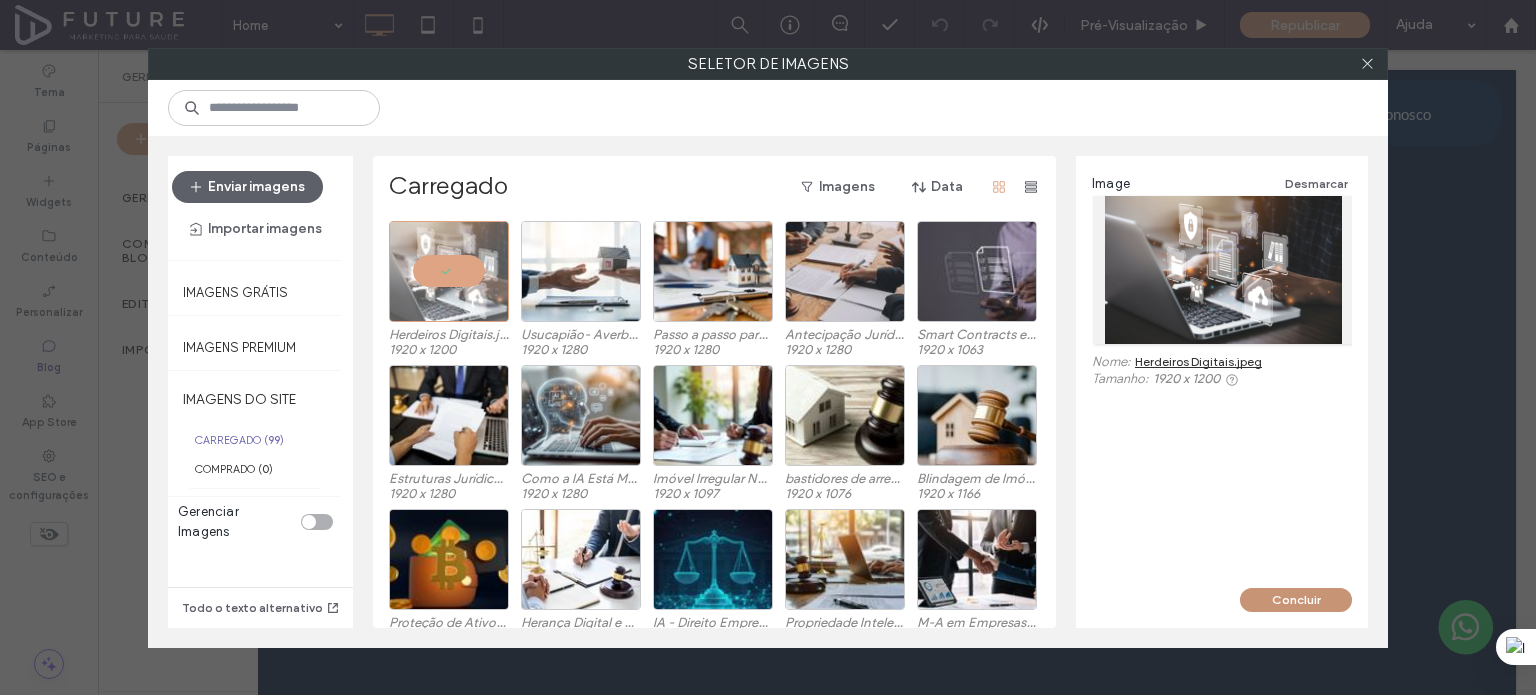 click on "Concluir" at bounding box center [1296, 600] 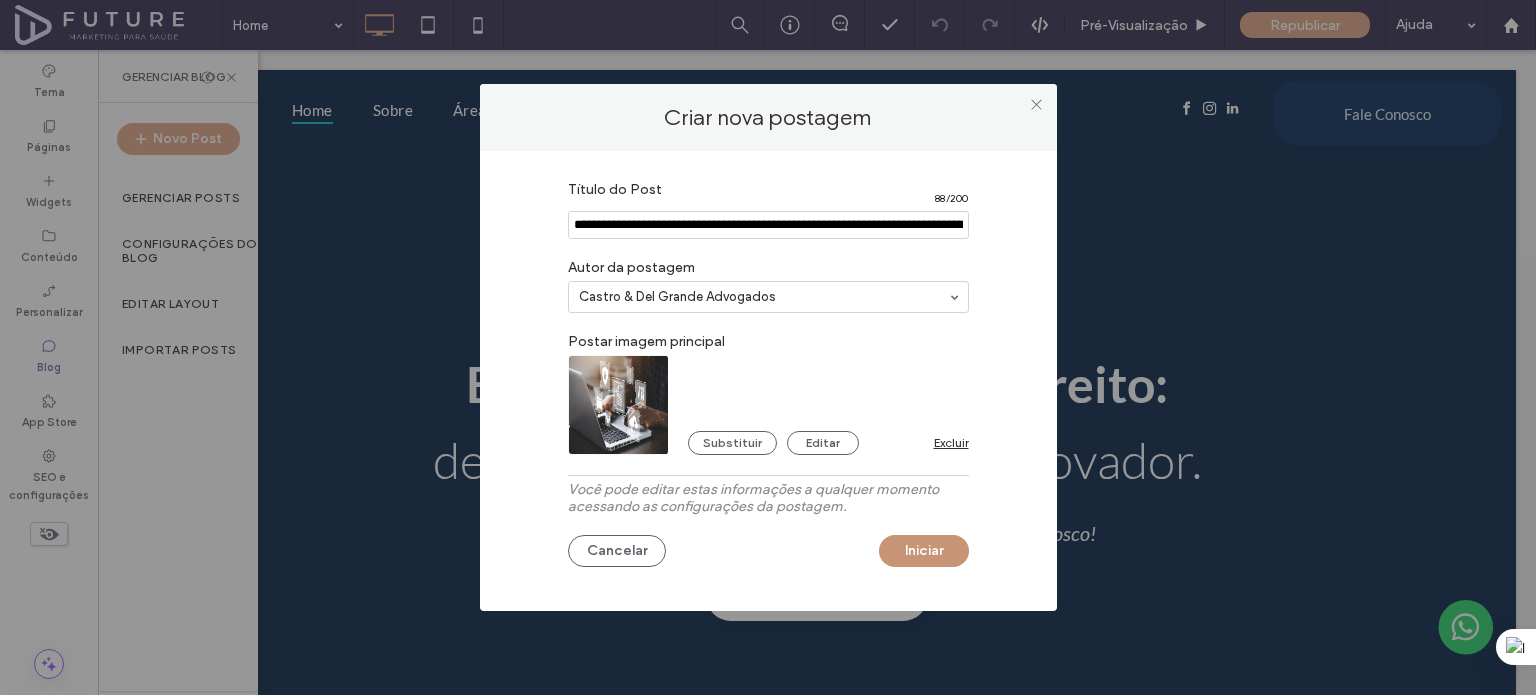 click on "Iniciar" at bounding box center [924, 551] 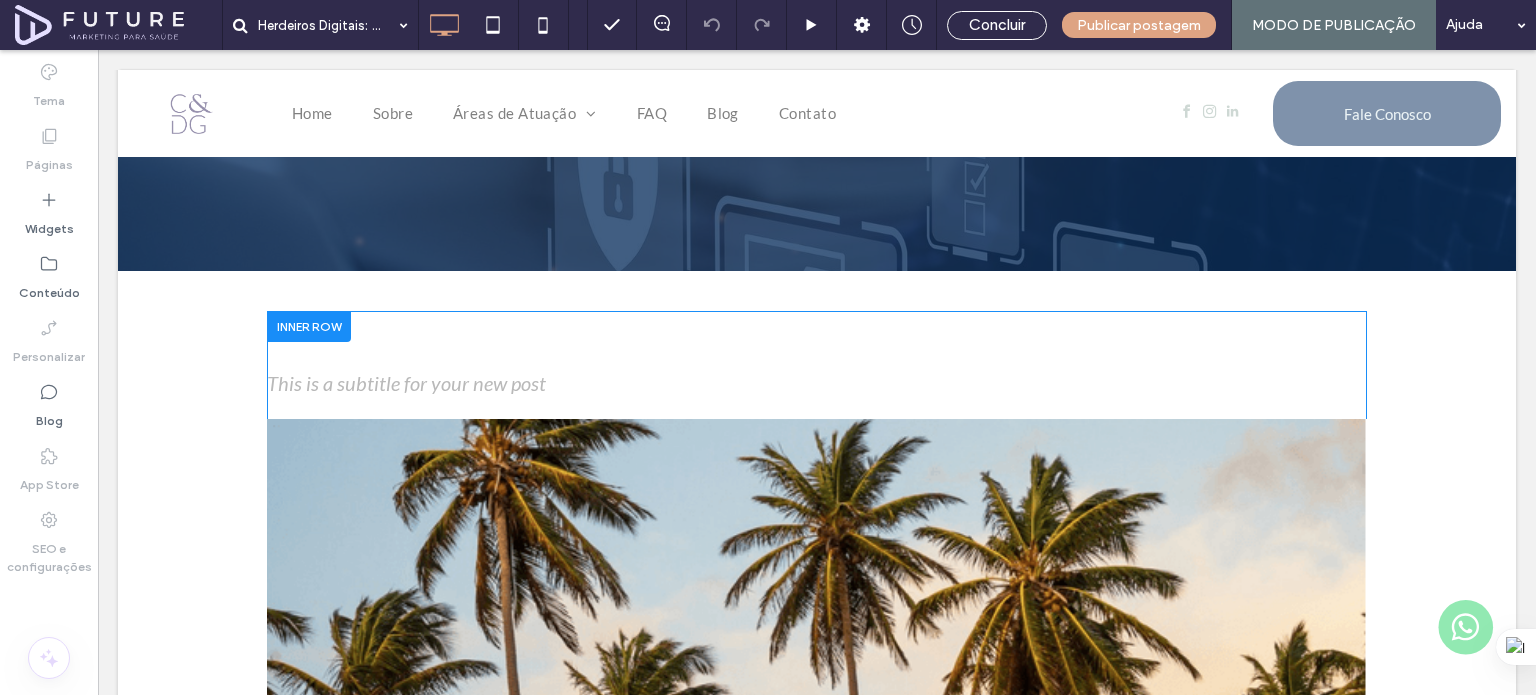 scroll, scrollTop: 580, scrollLeft: 0, axis: vertical 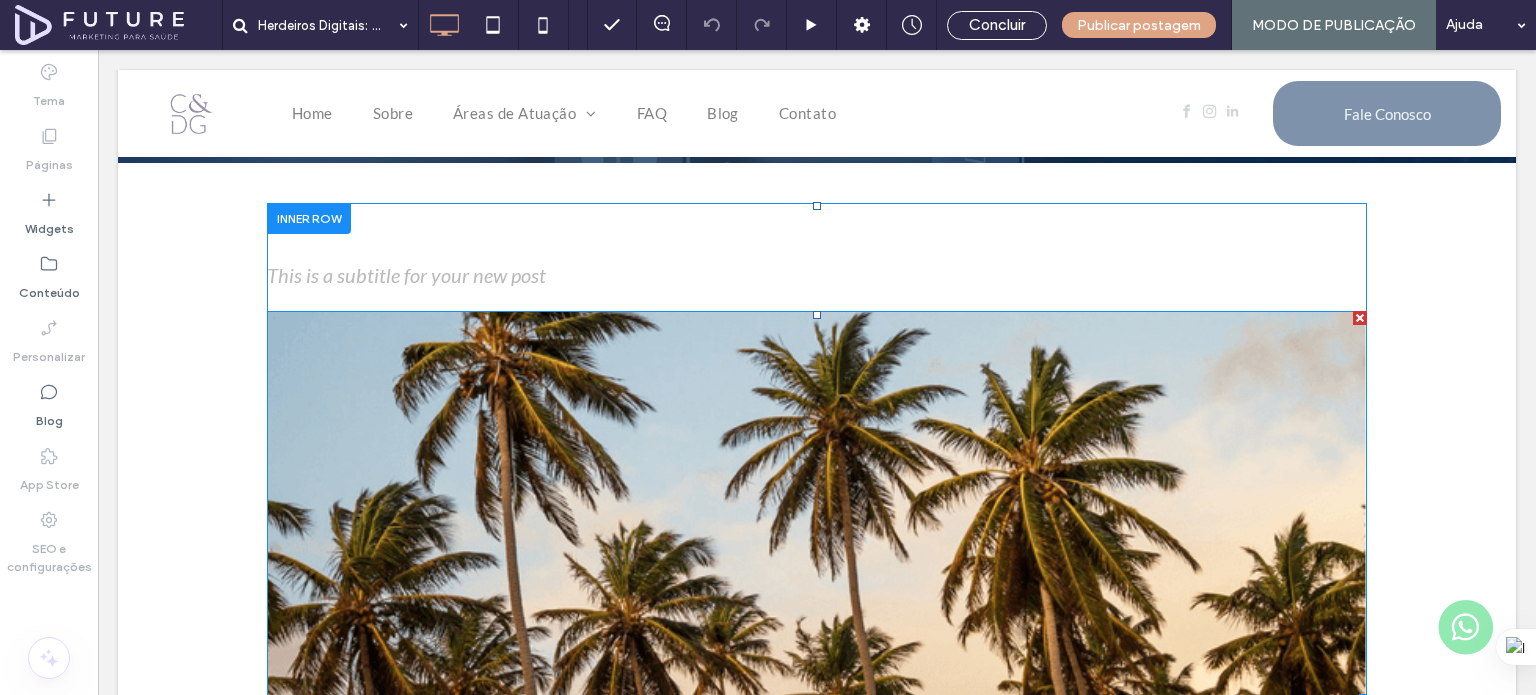 click at bounding box center (1360, 318) 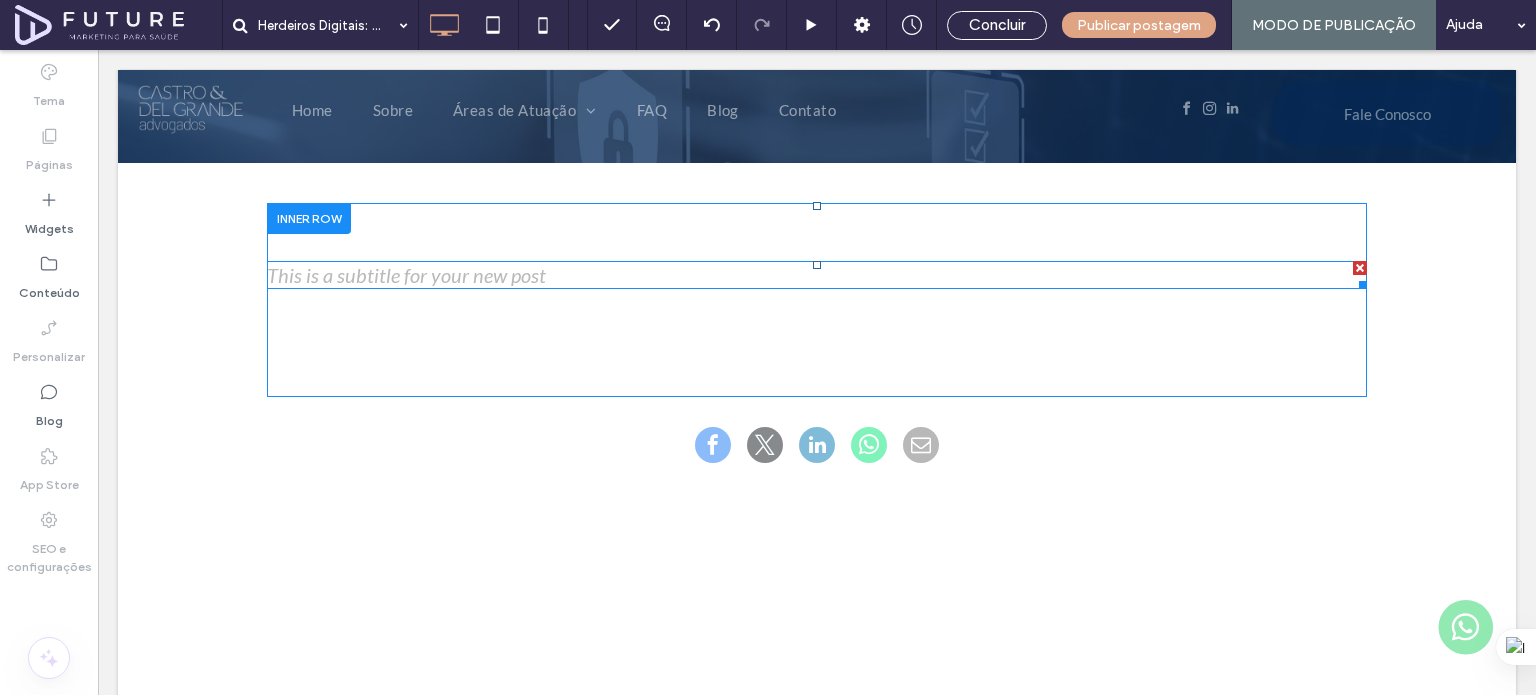 click on "This is a subtitle for your new post" at bounding box center (406, 275) 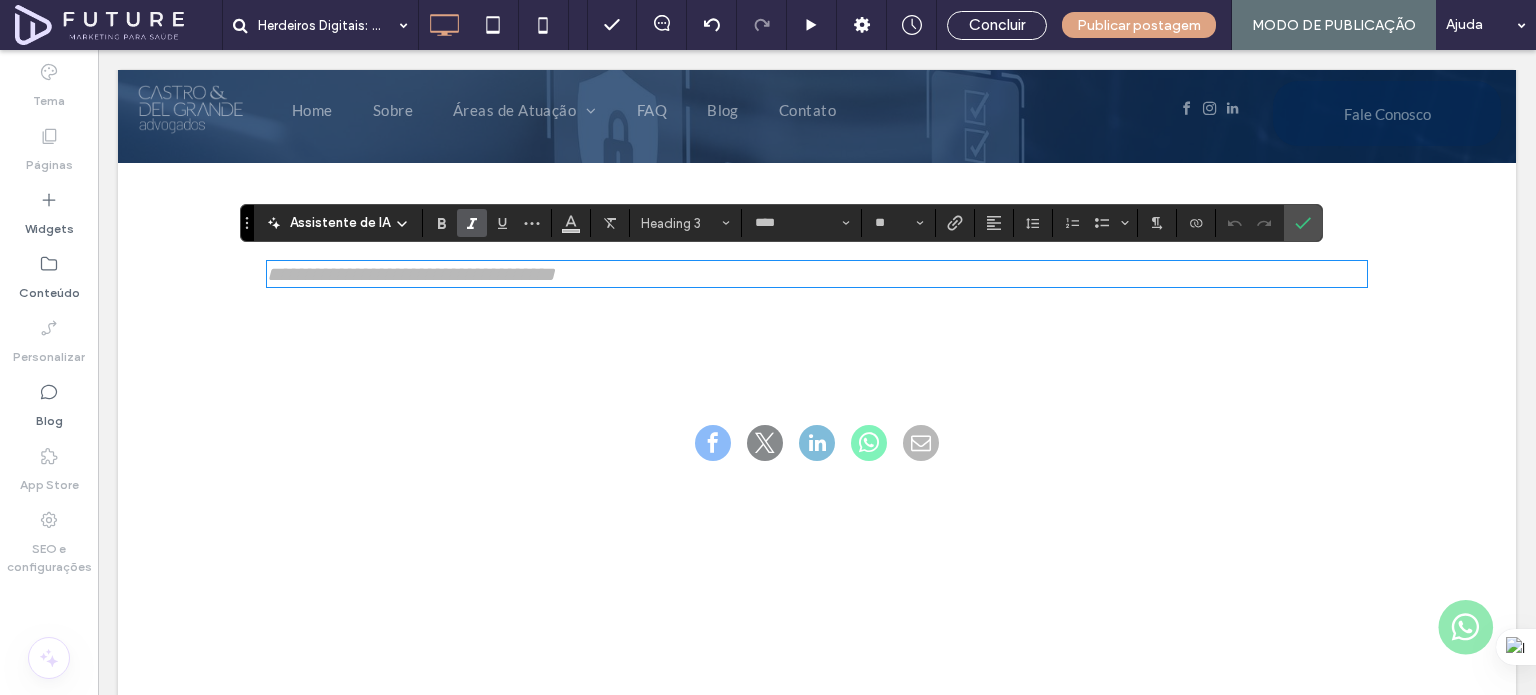 type on "****" 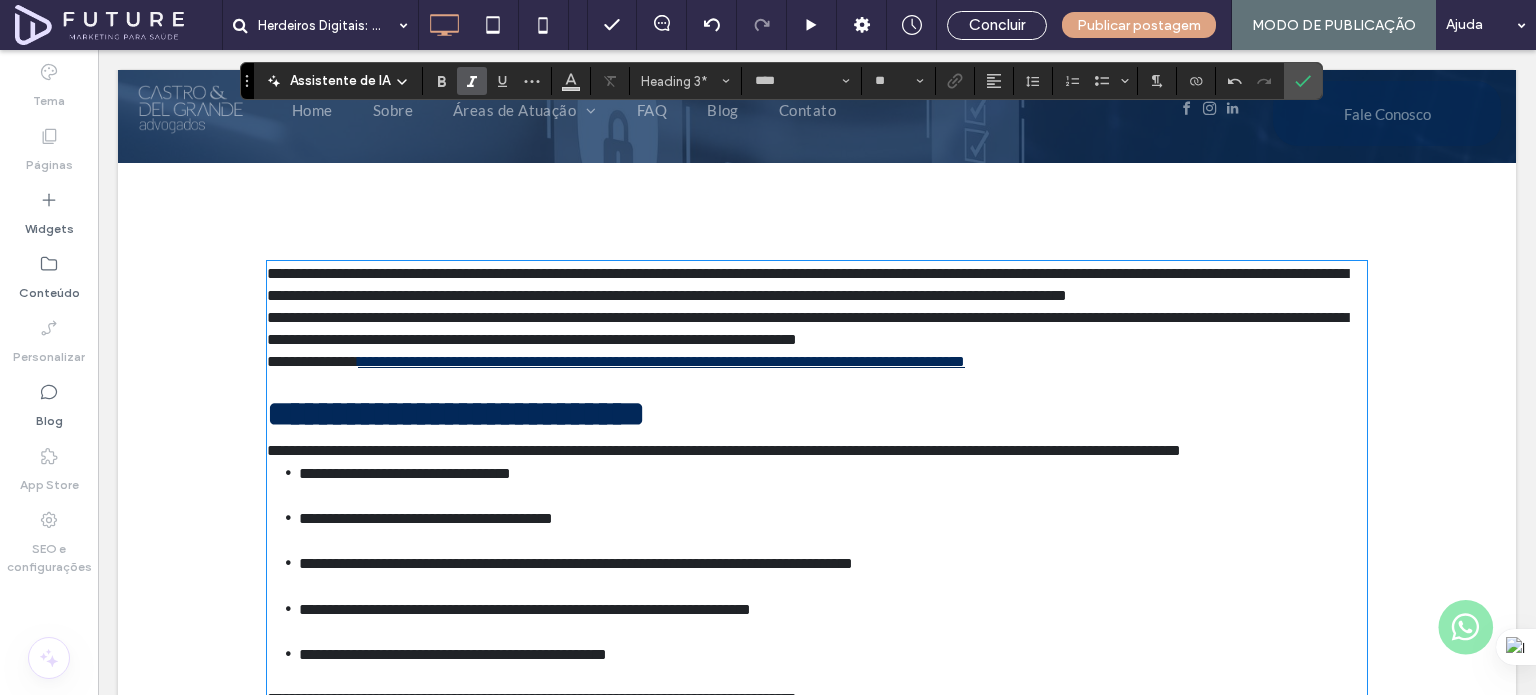 scroll, scrollTop: 0, scrollLeft: 0, axis: both 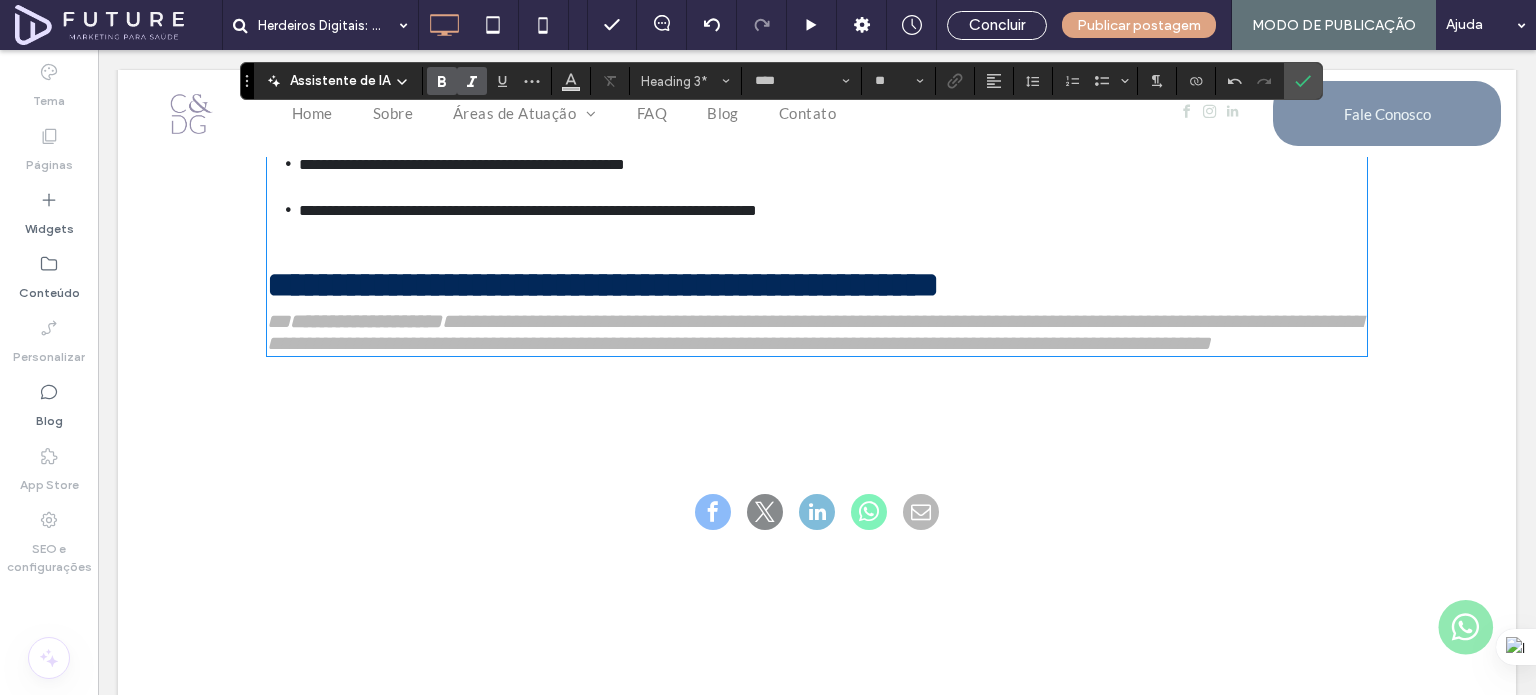 click on "**********" at bounding box center (366, 321) 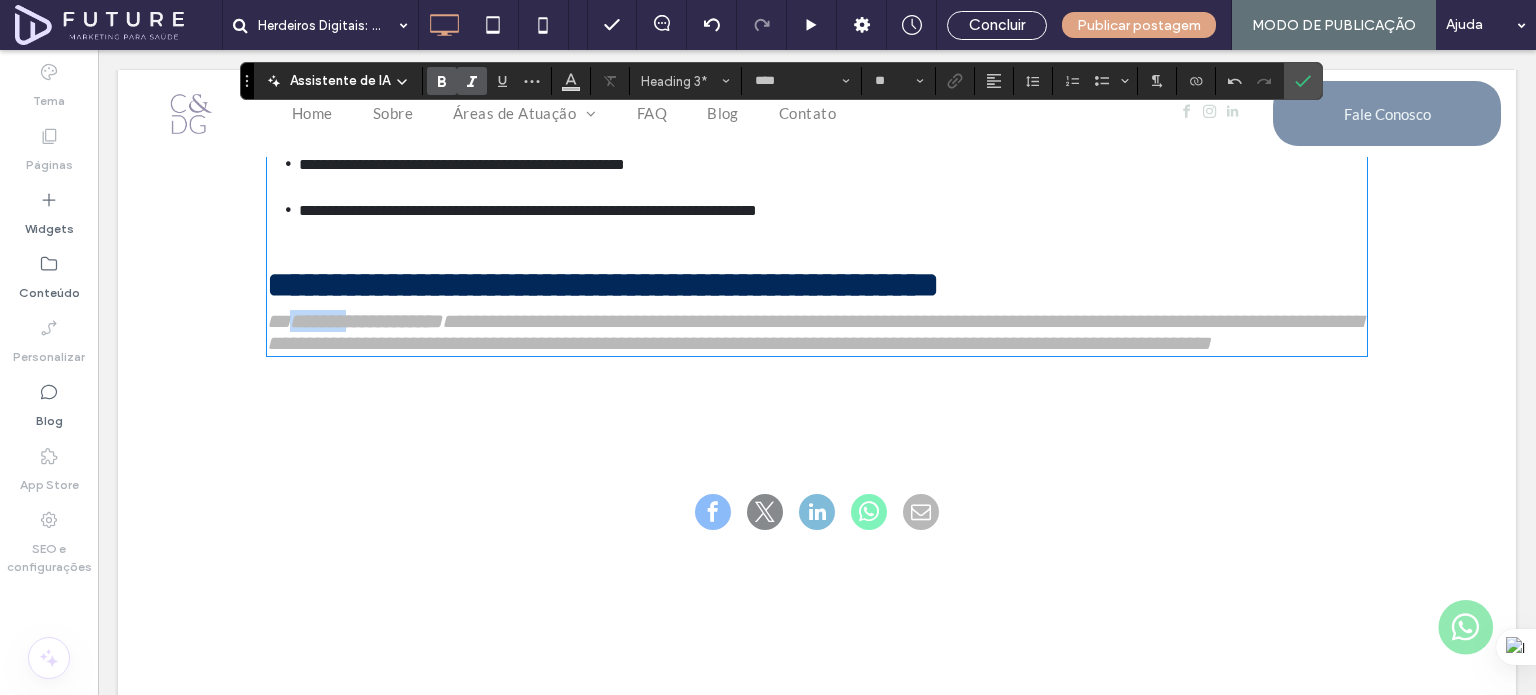 click on "**********" at bounding box center (366, 321) 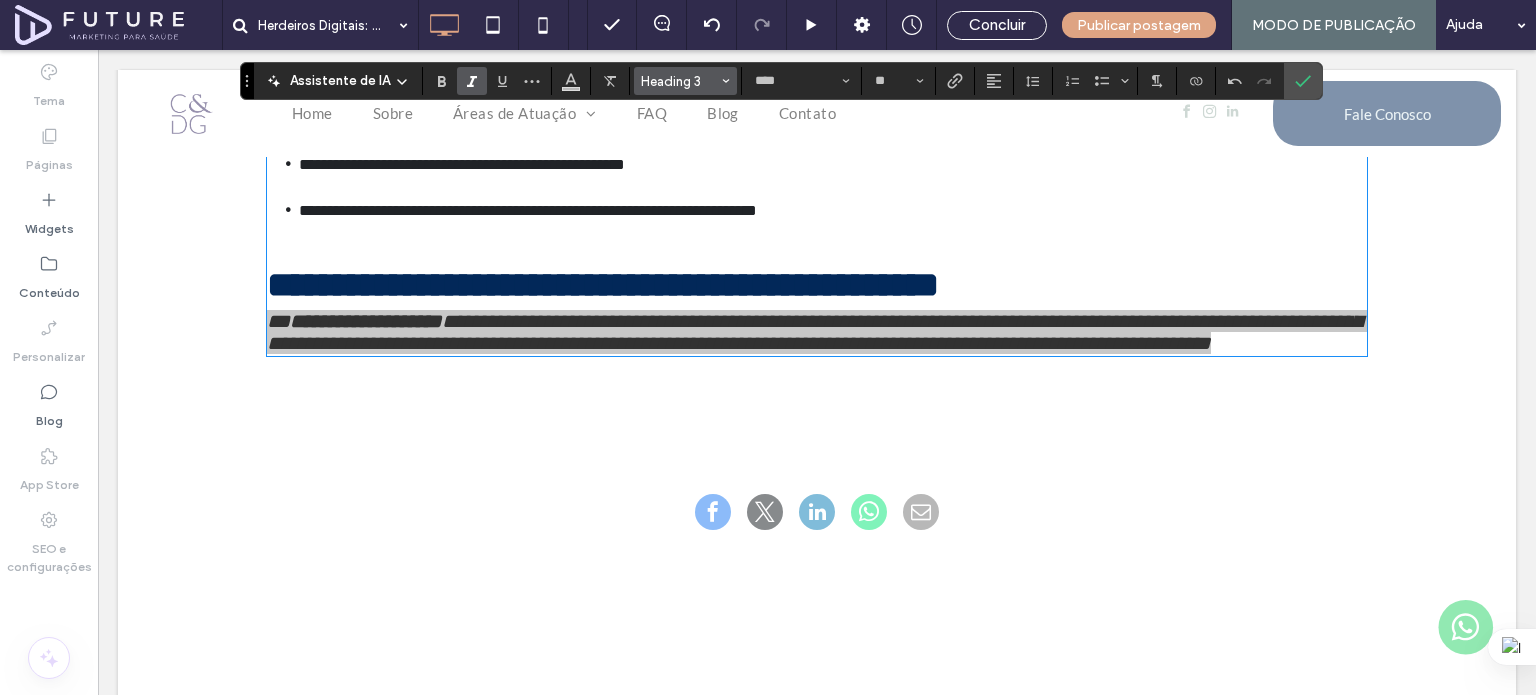 click on "Assistente de IA Heading 3 **** **" at bounding box center [781, 81] 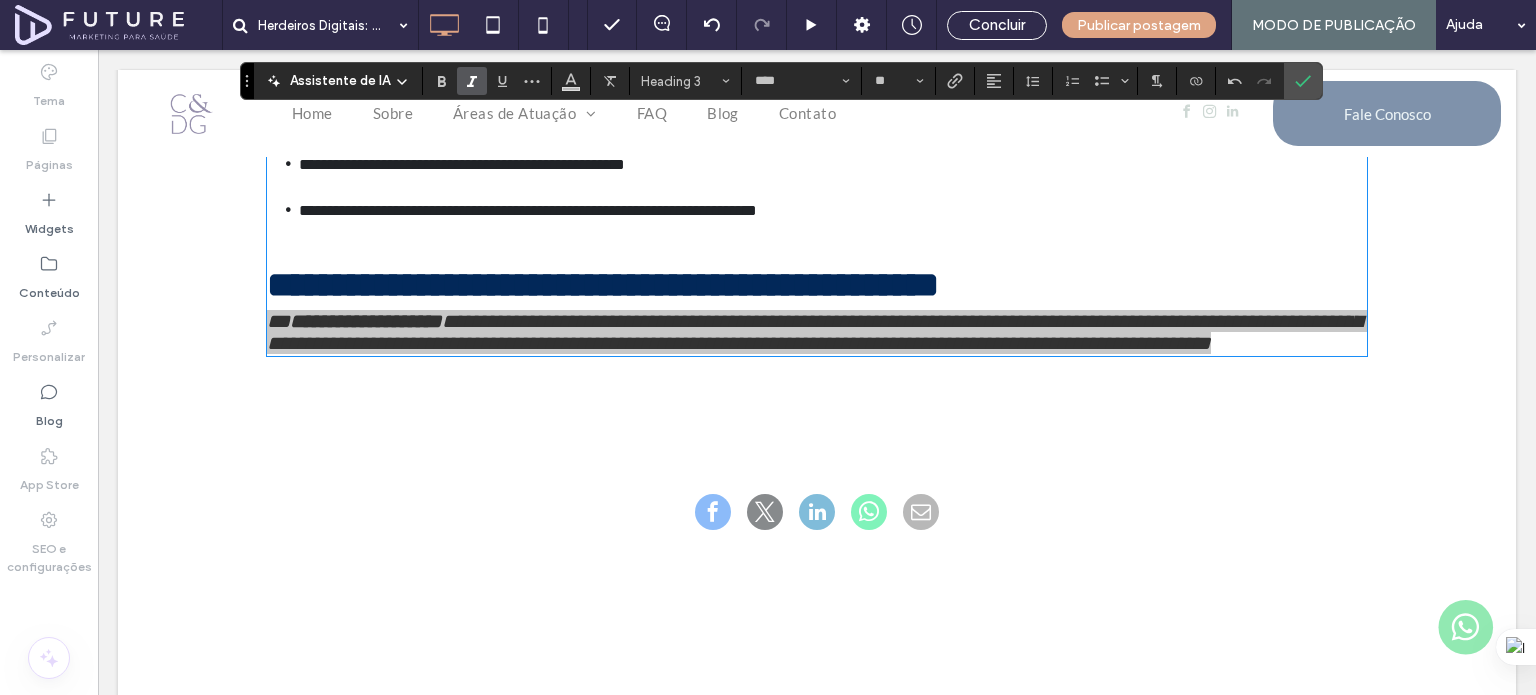 drag, startPoint x: 662, startPoint y: 90, endPoint x: 713, endPoint y: 99, distance: 51.78803 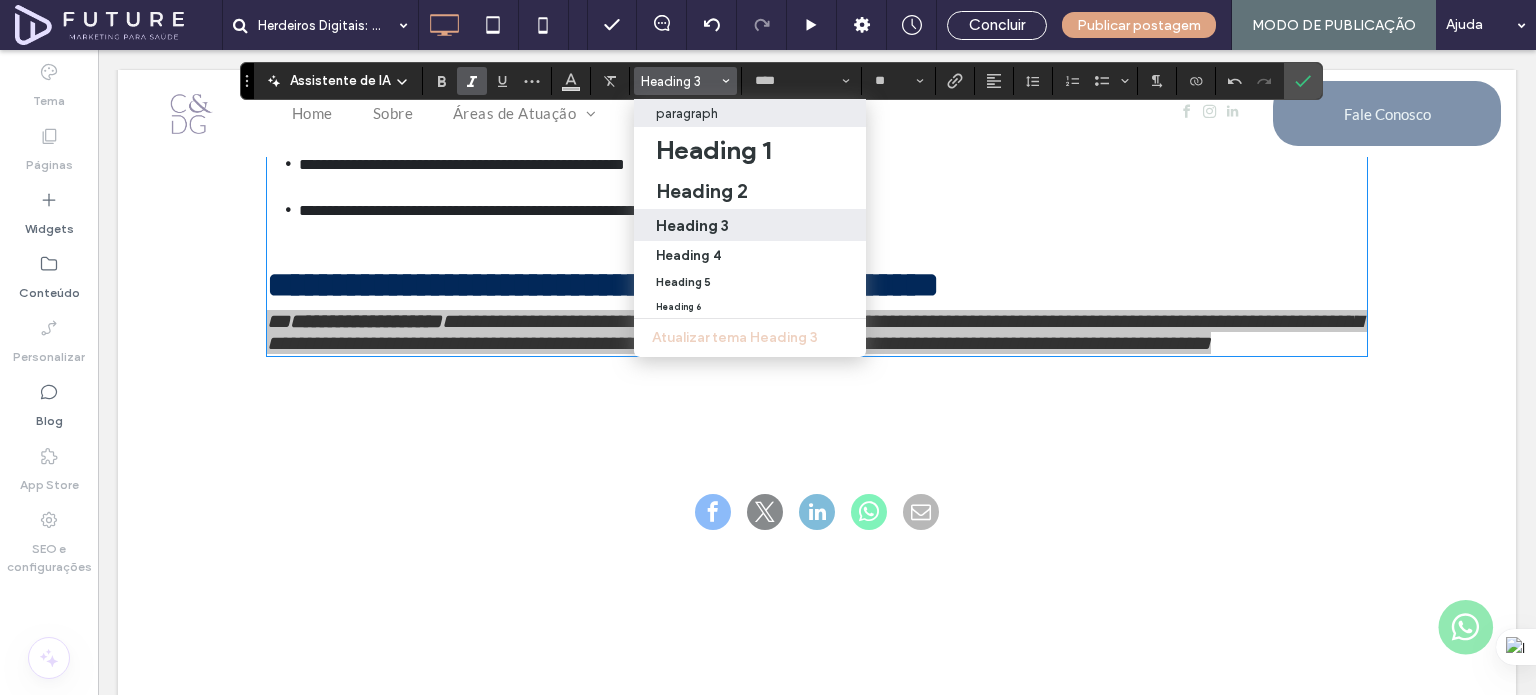click on "paragraph" at bounding box center (750, 113) 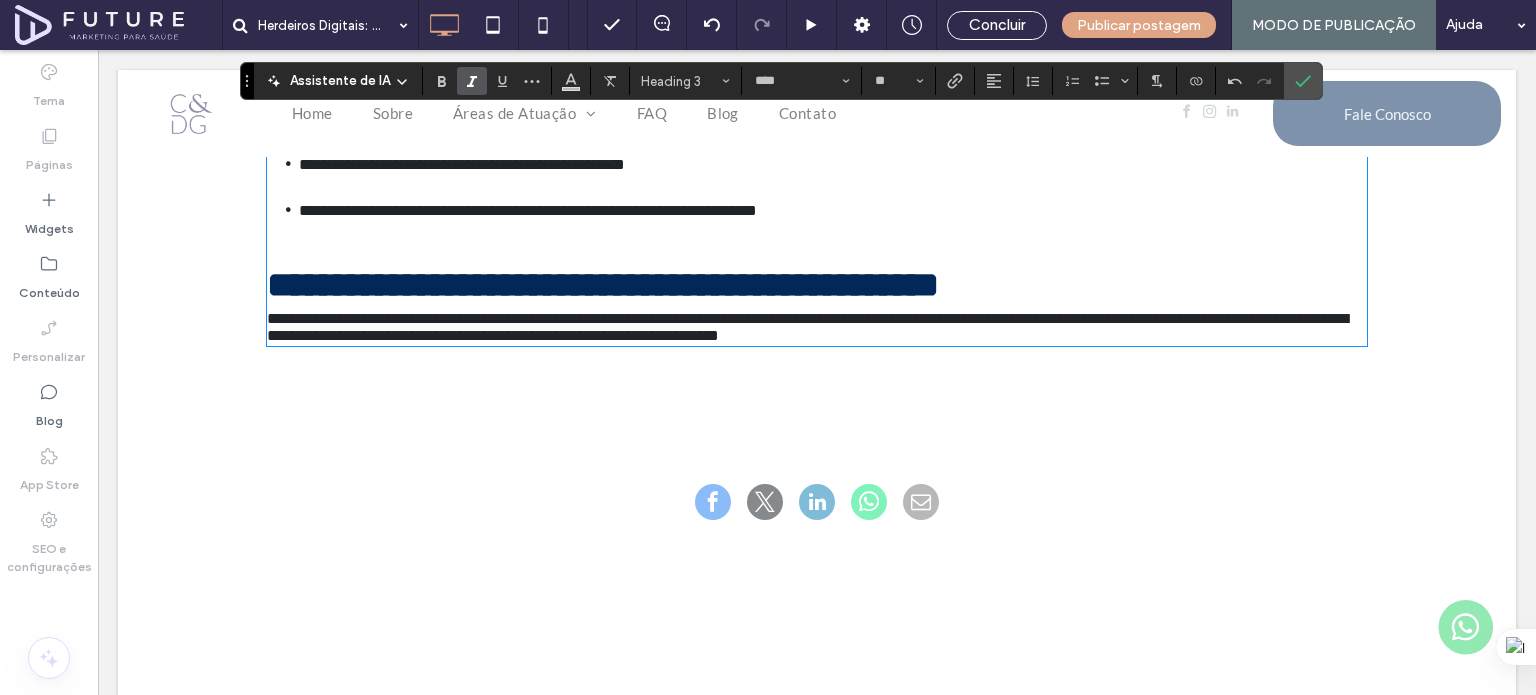 type on "**" 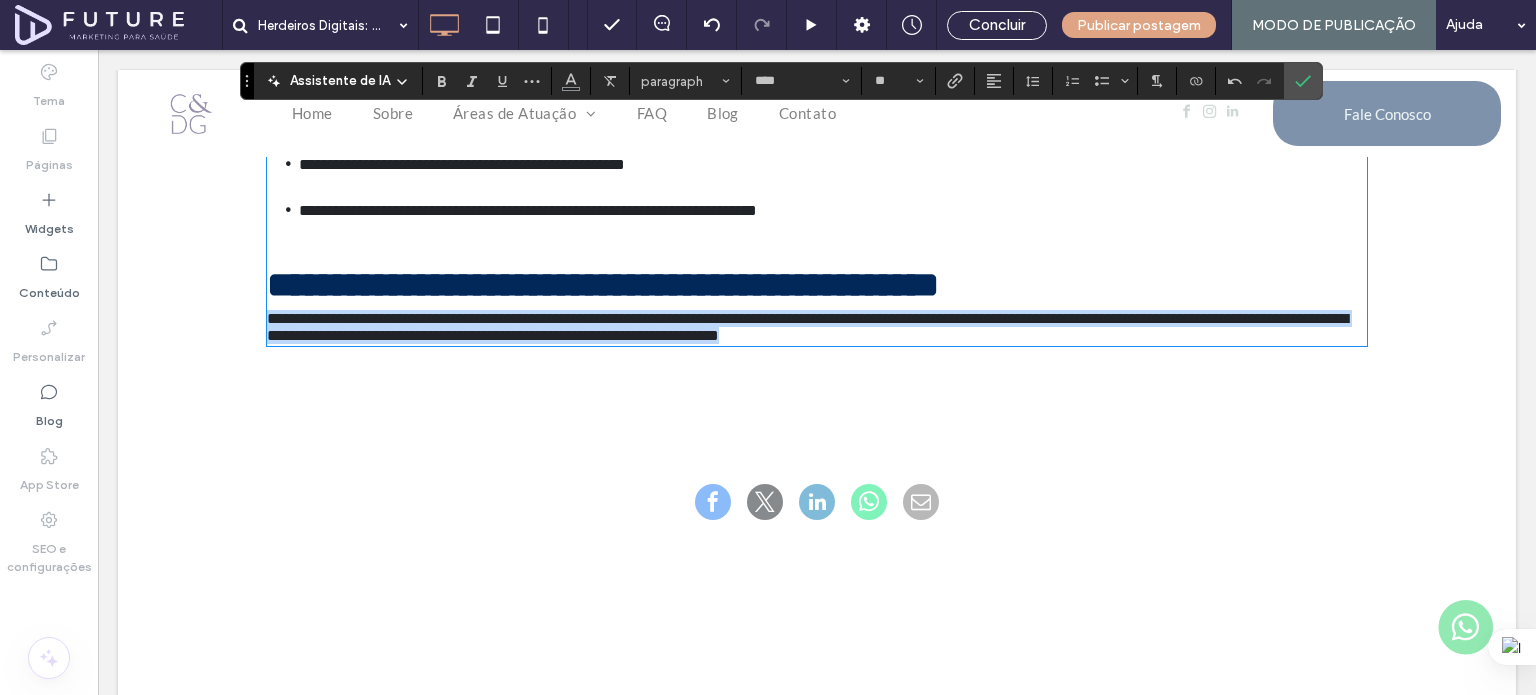 click on "**********" at bounding box center [807, 327] 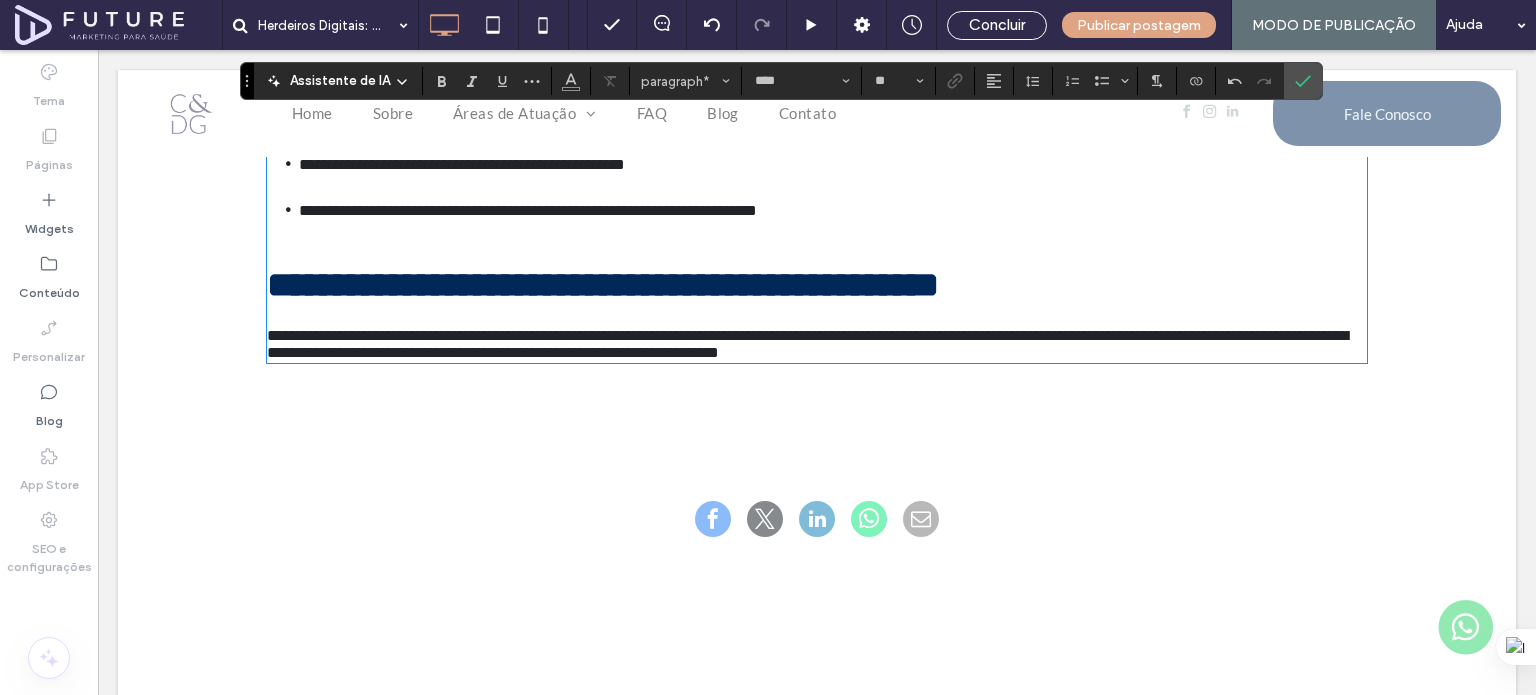 scroll, scrollTop: 1988, scrollLeft: 0, axis: vertical 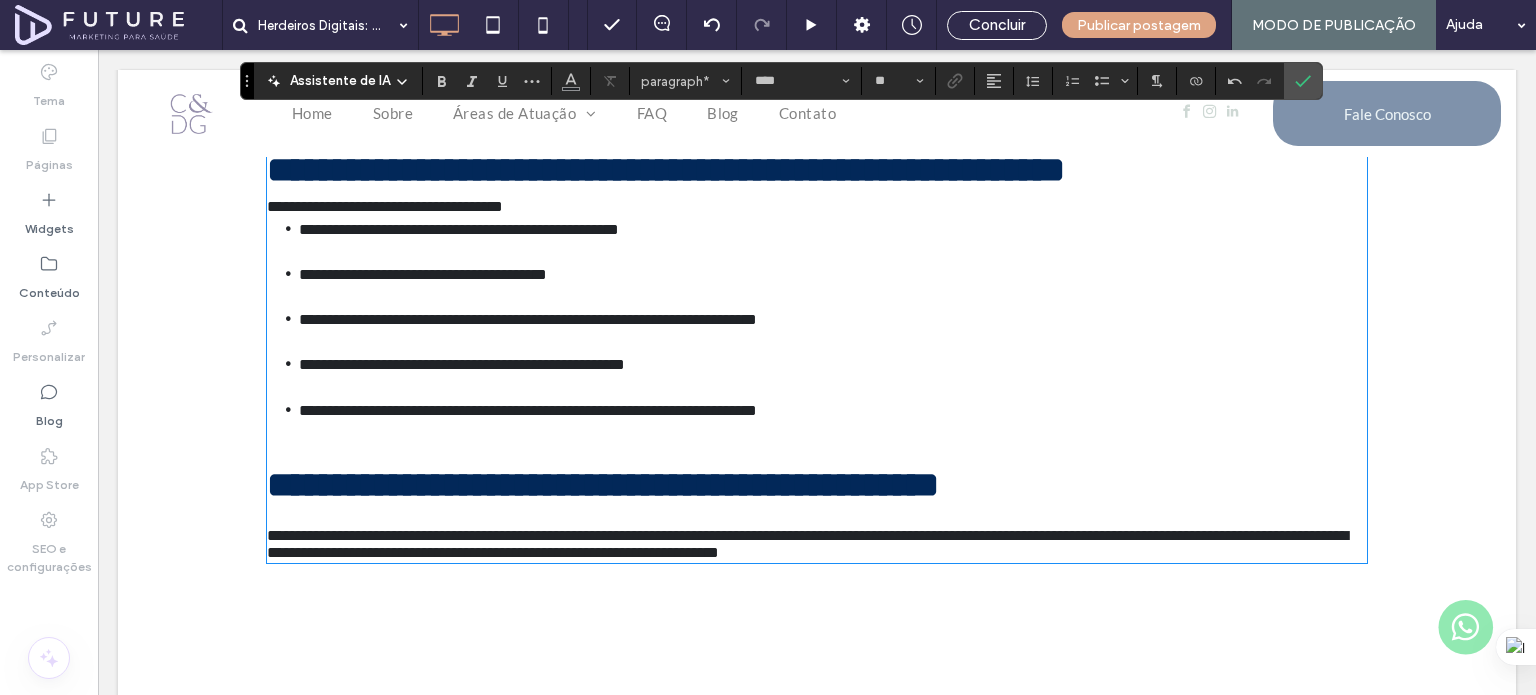 click on "**********" at bounding box center (462, 364) 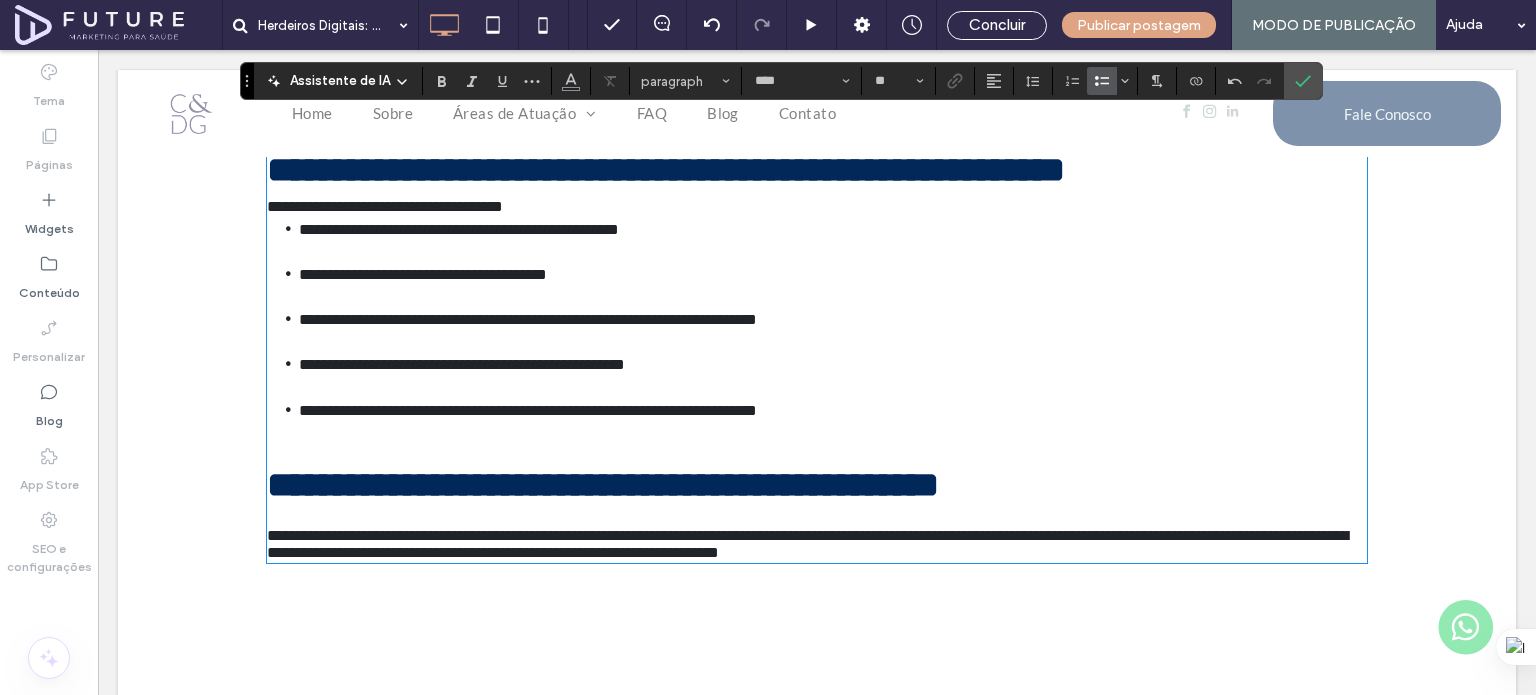 click on "**********" at bounding box center [833, 375] 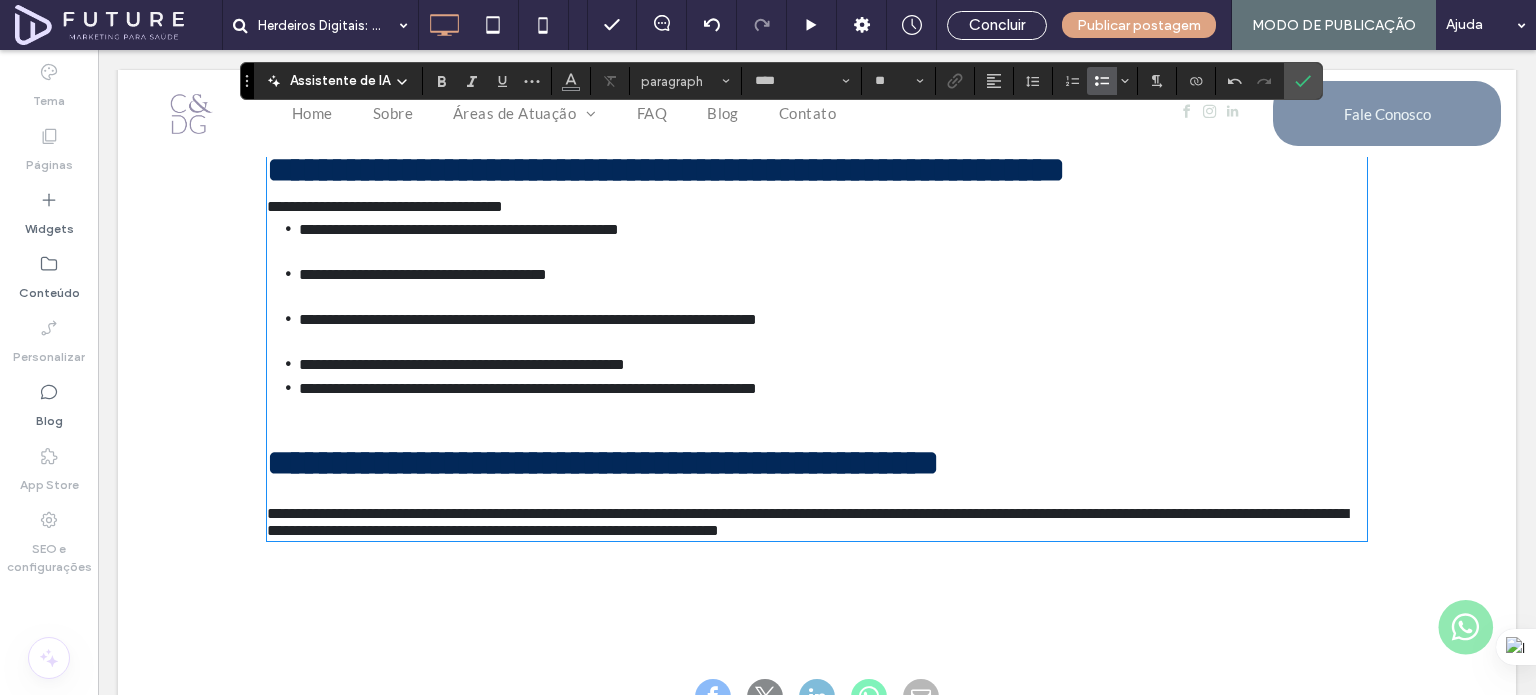 click on "**********" at bounding box center (833, 330) 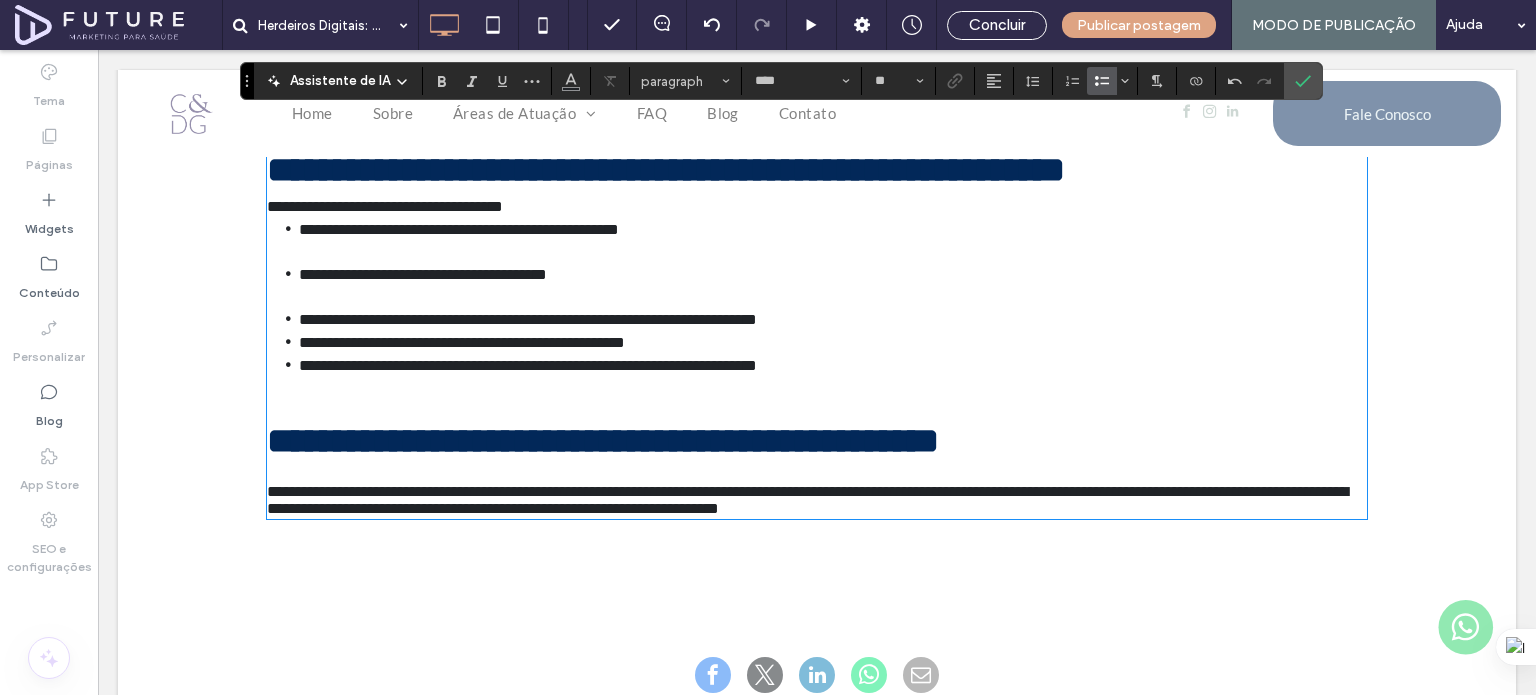 click on "**********" at bounding box center (833, 285) 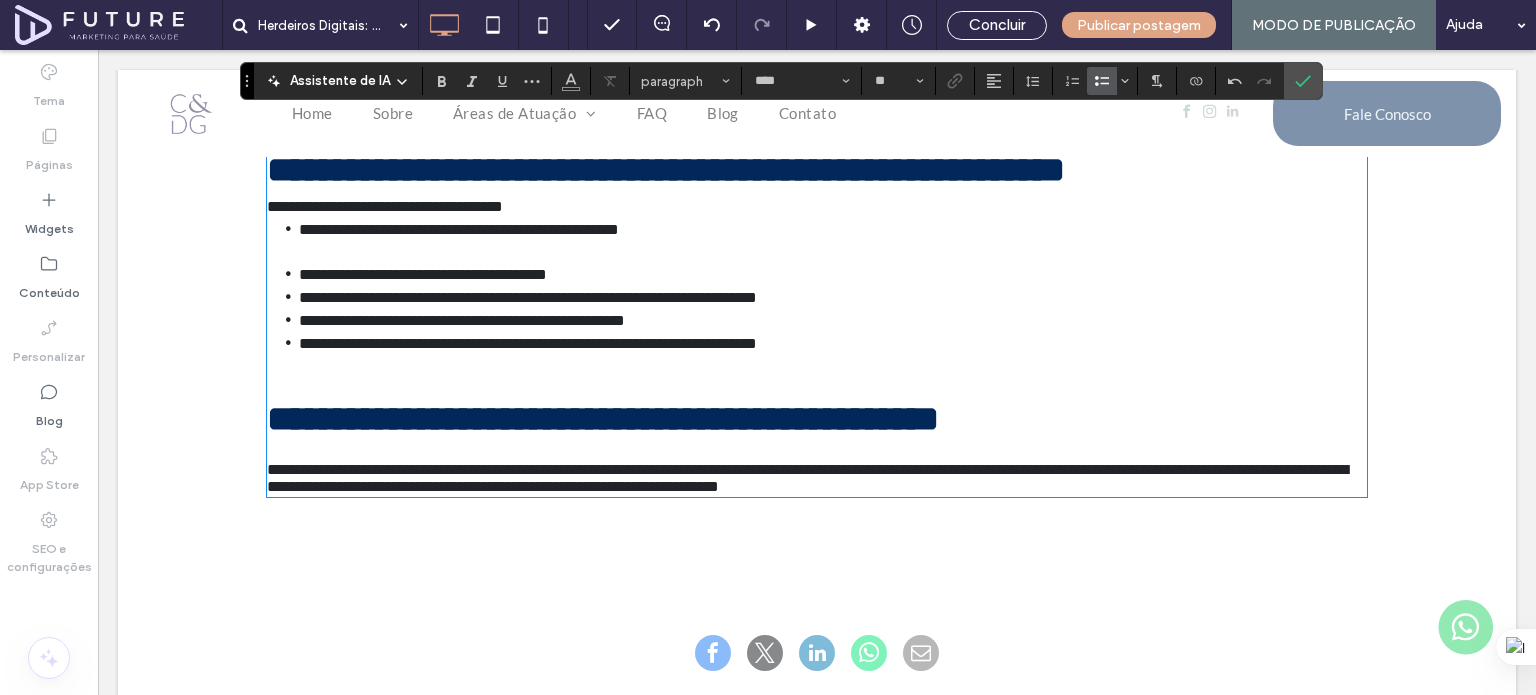 click on "**********" at bounding box center [423, 274] 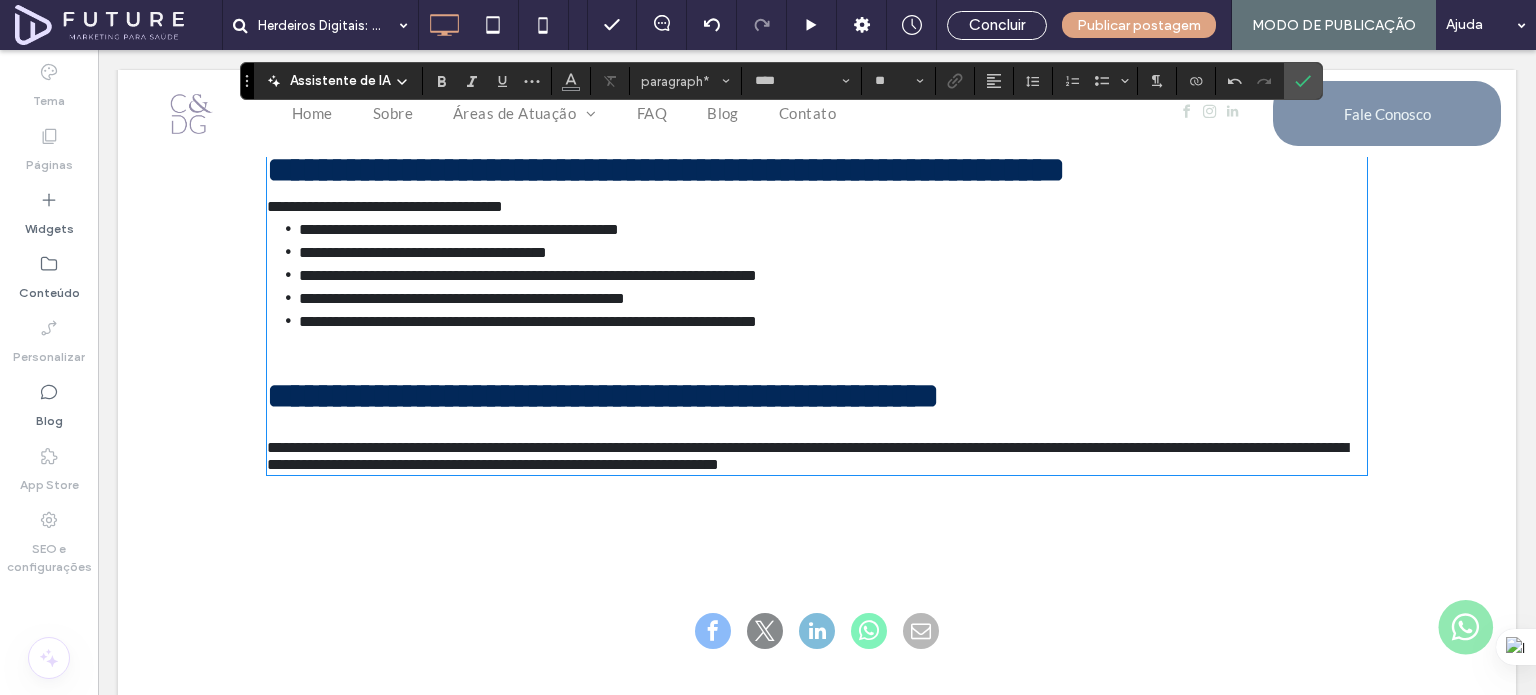 click on "**********" at bounding box center (817, 207) 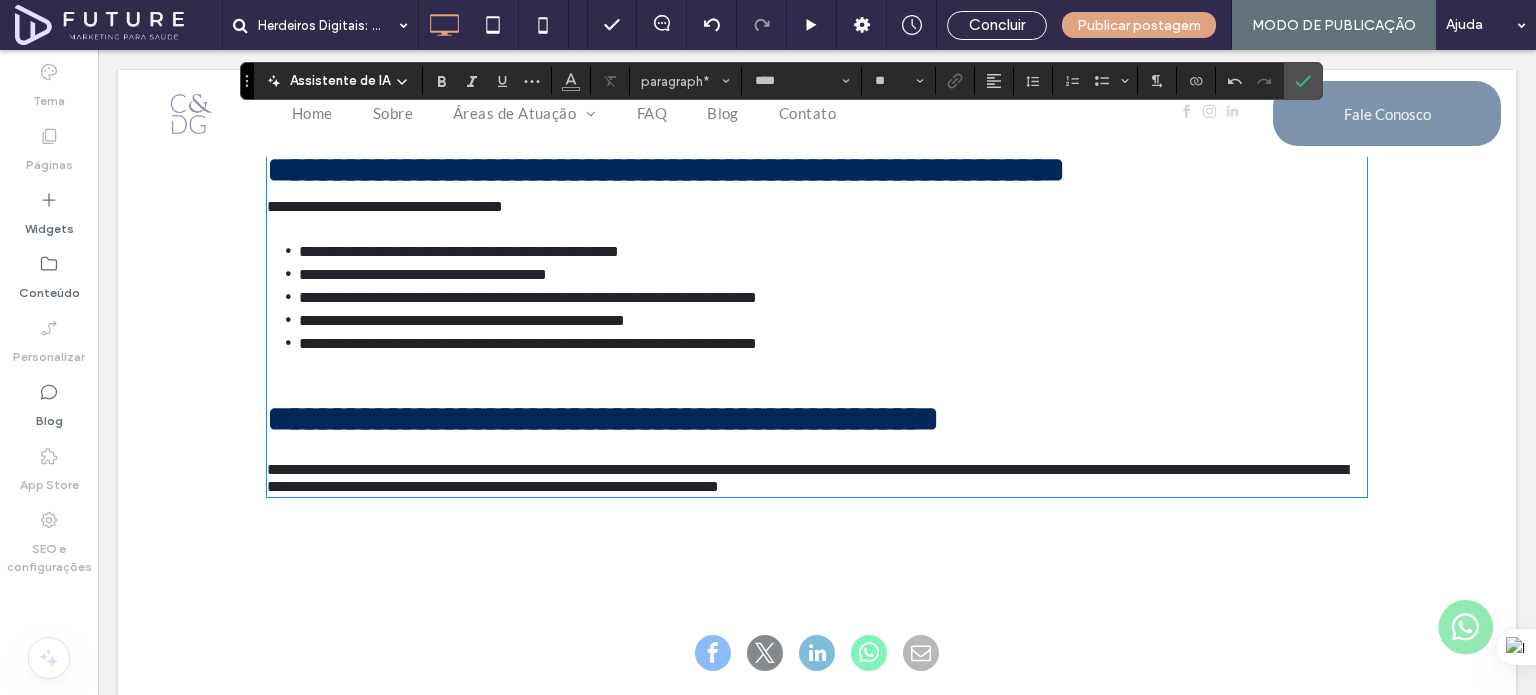 click on "**********" at bounding box center [385, 206] 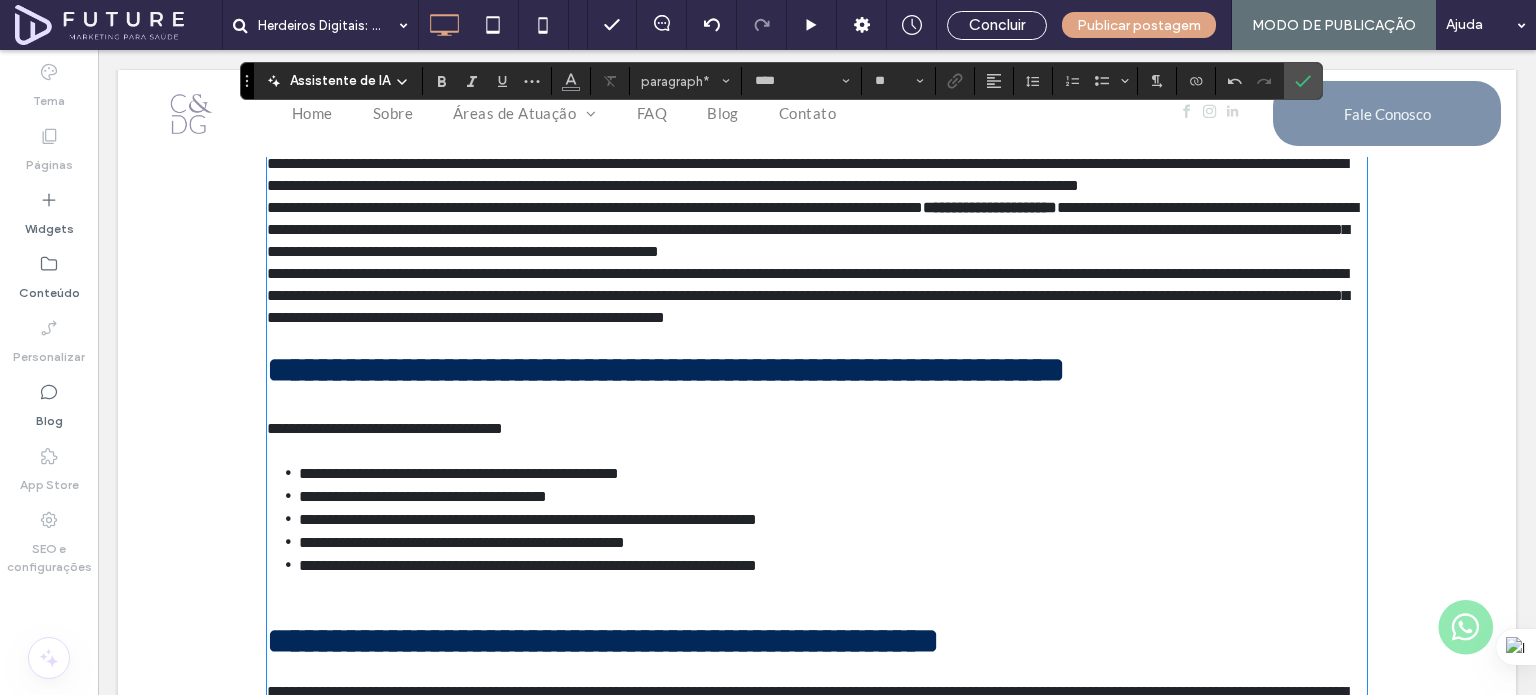 scroll, scrollTop: 1688, scrollLeft: 0, axis: vertical 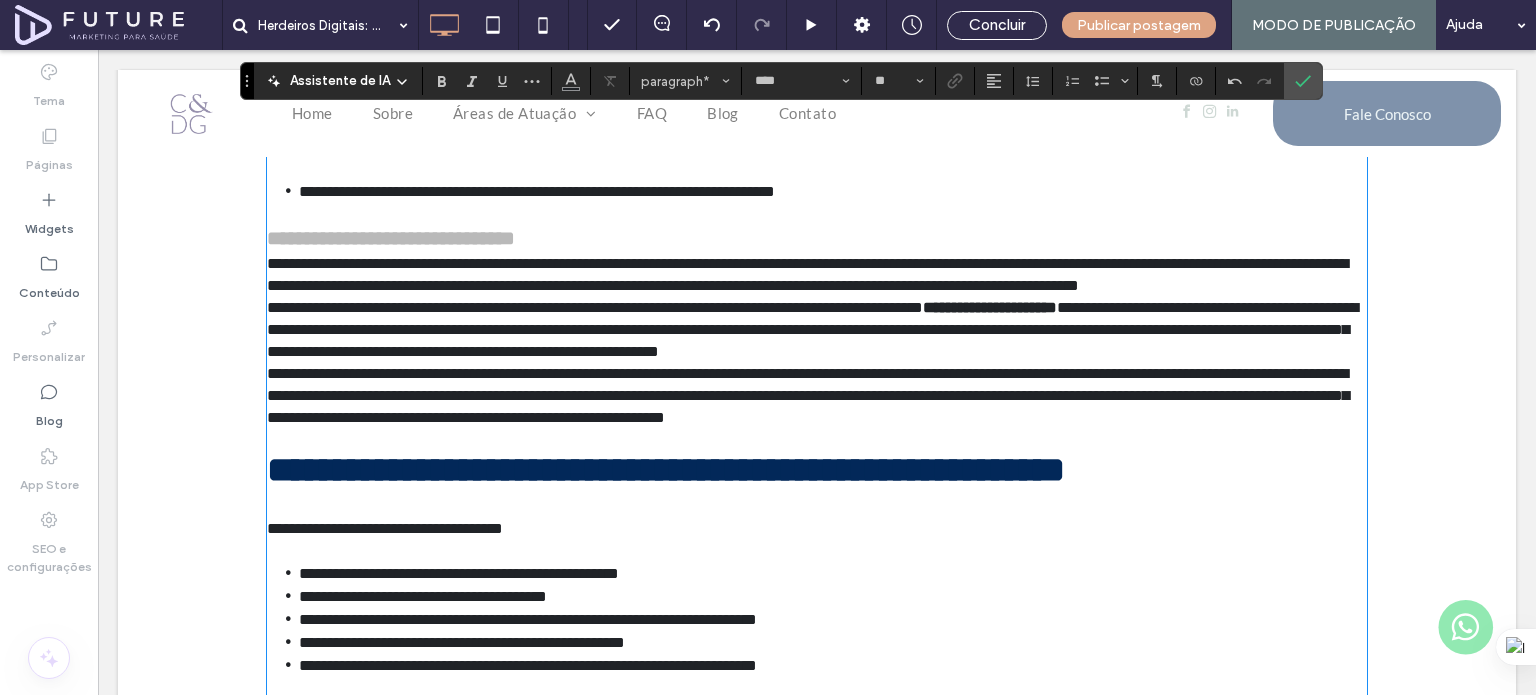 click on "**********" at bounding box center (817, 330) 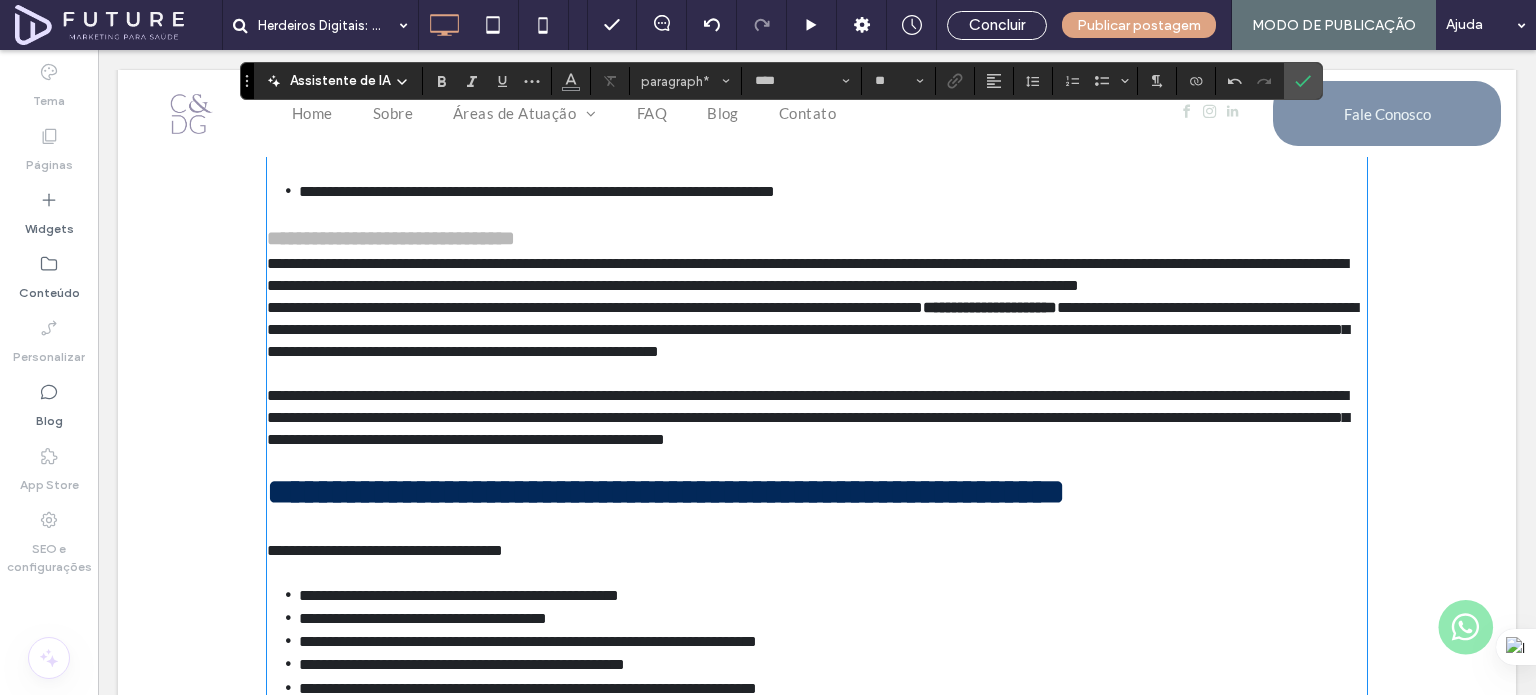 click on "**********" at bounding box center (595, 307) 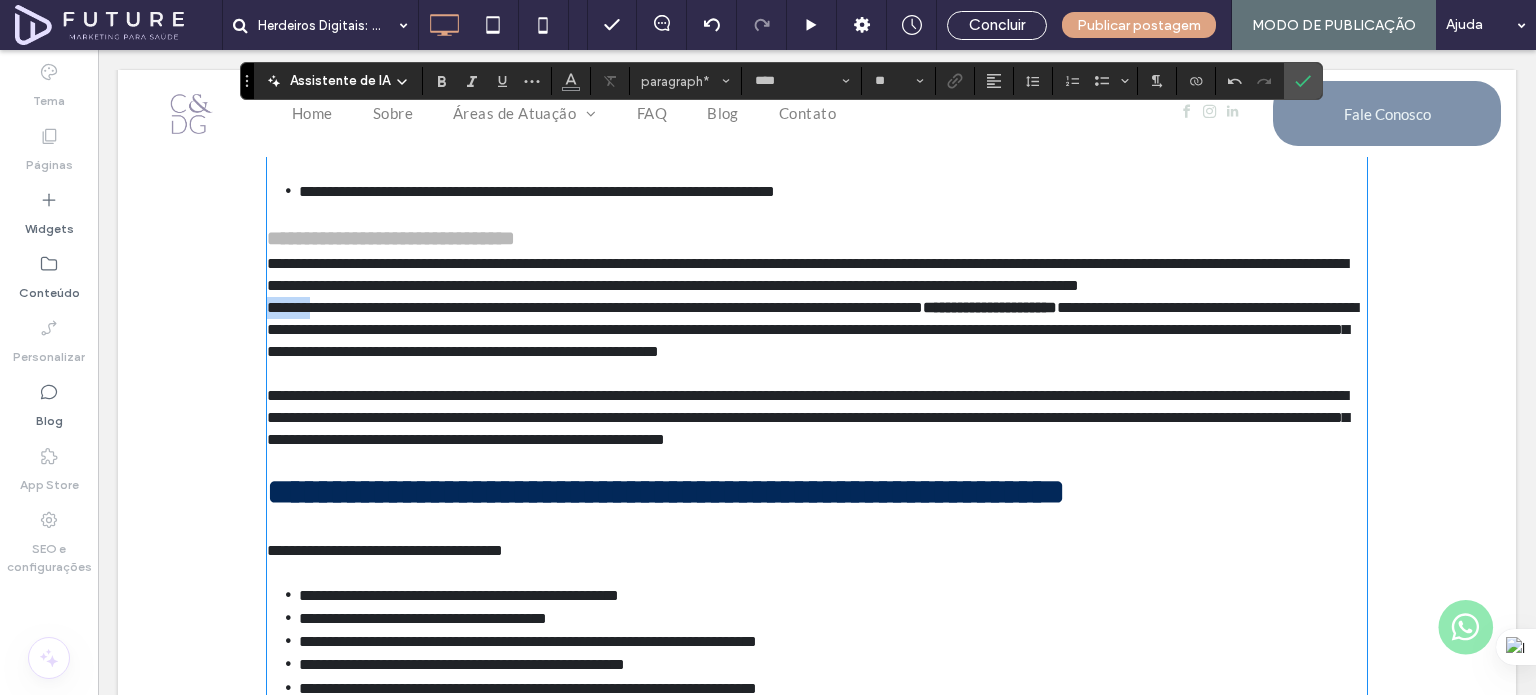 click on "**********" at bounding box center (595, 307) 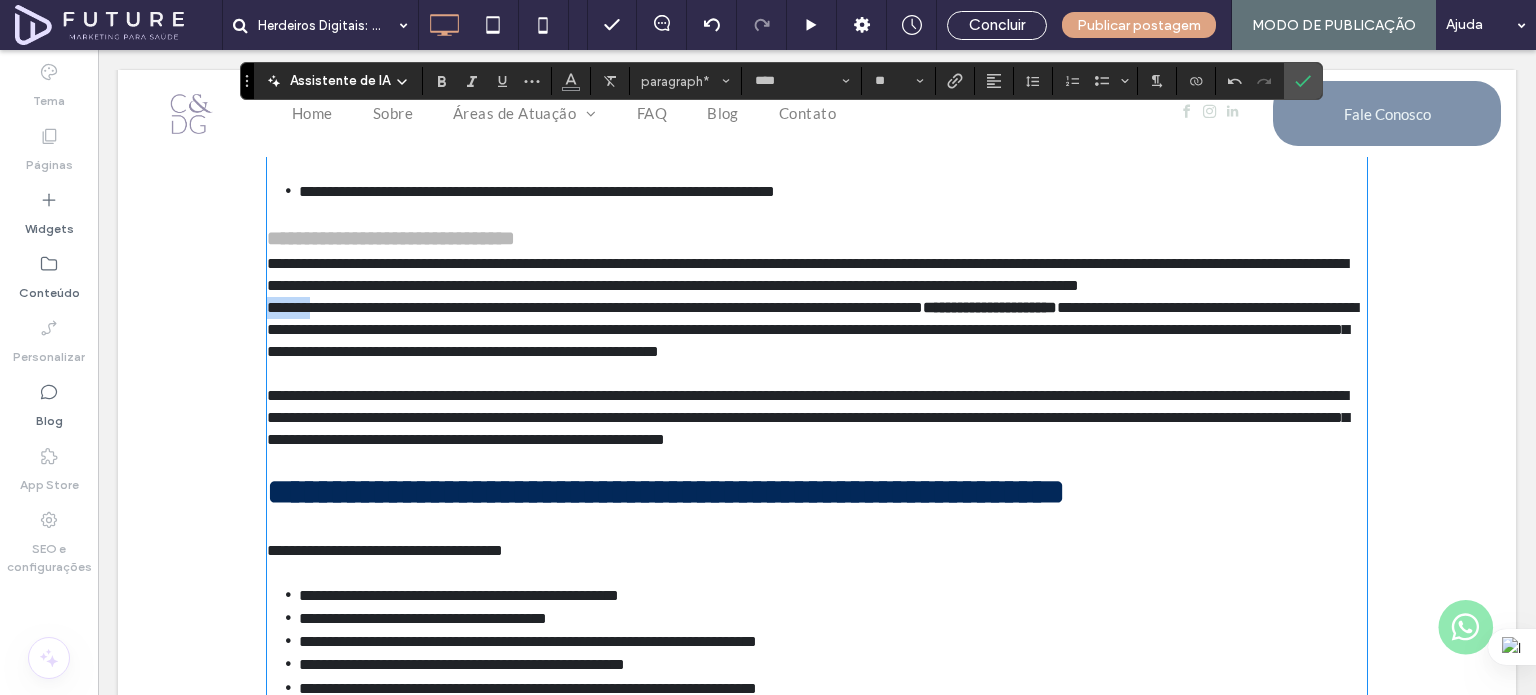 click on "**********" at bounding box center (595, 307) 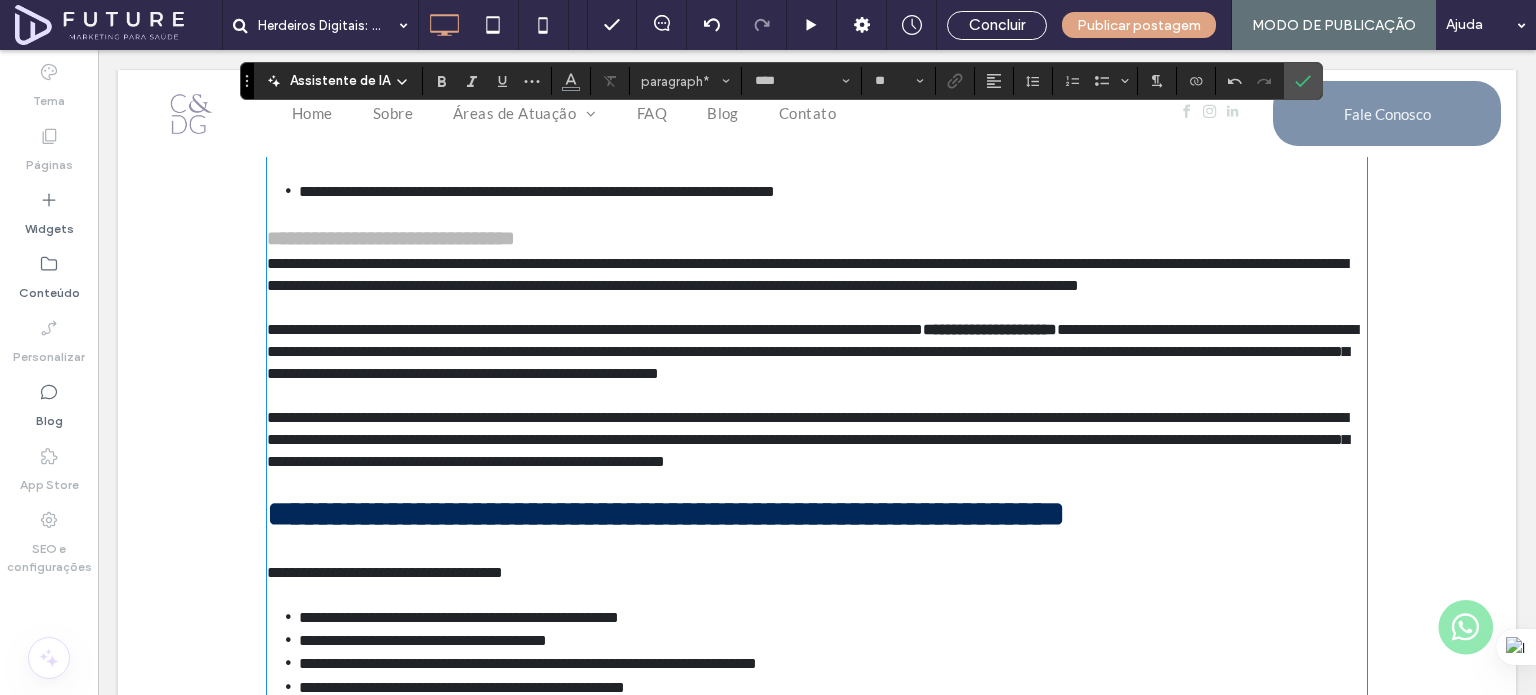 click on "**********" at bounding box center (807, 274) 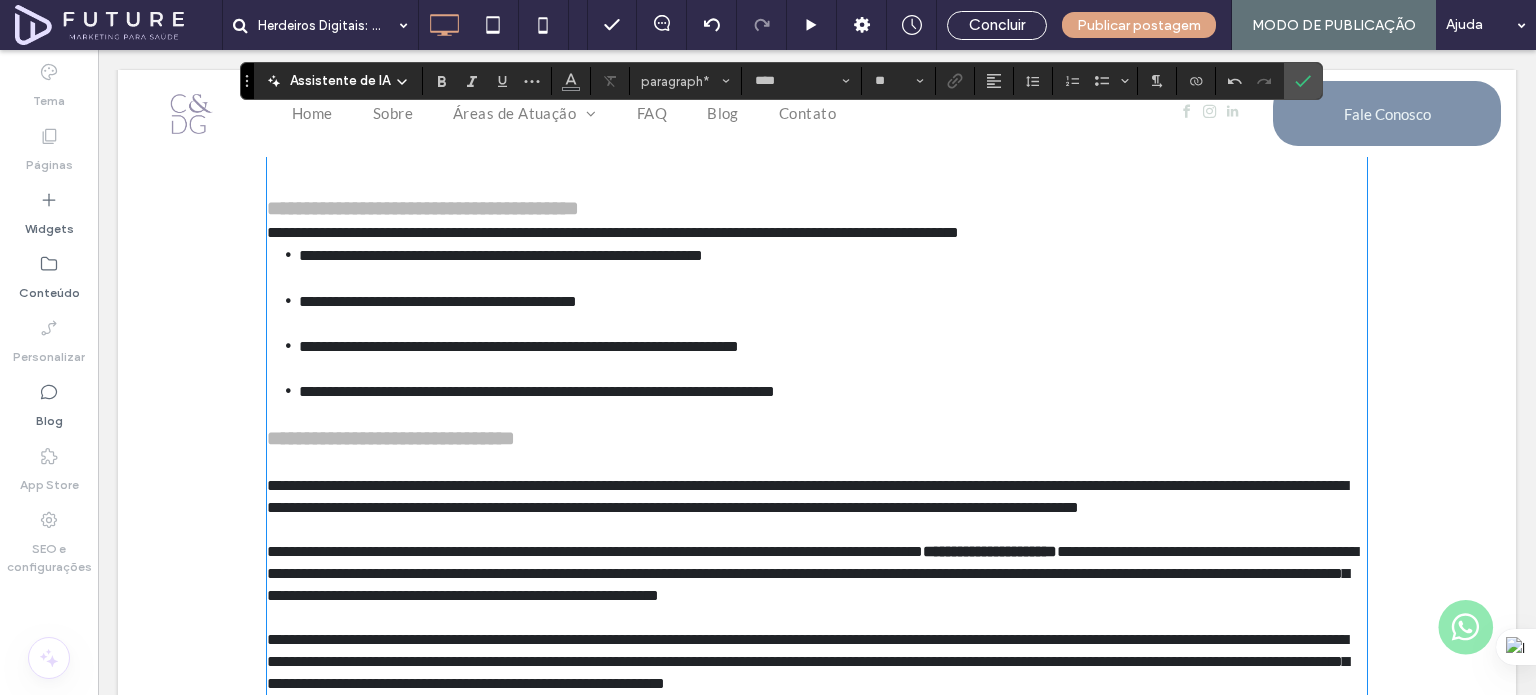 scroll, scrollTop: 1388, scrollLeft: 0, axis: vertical 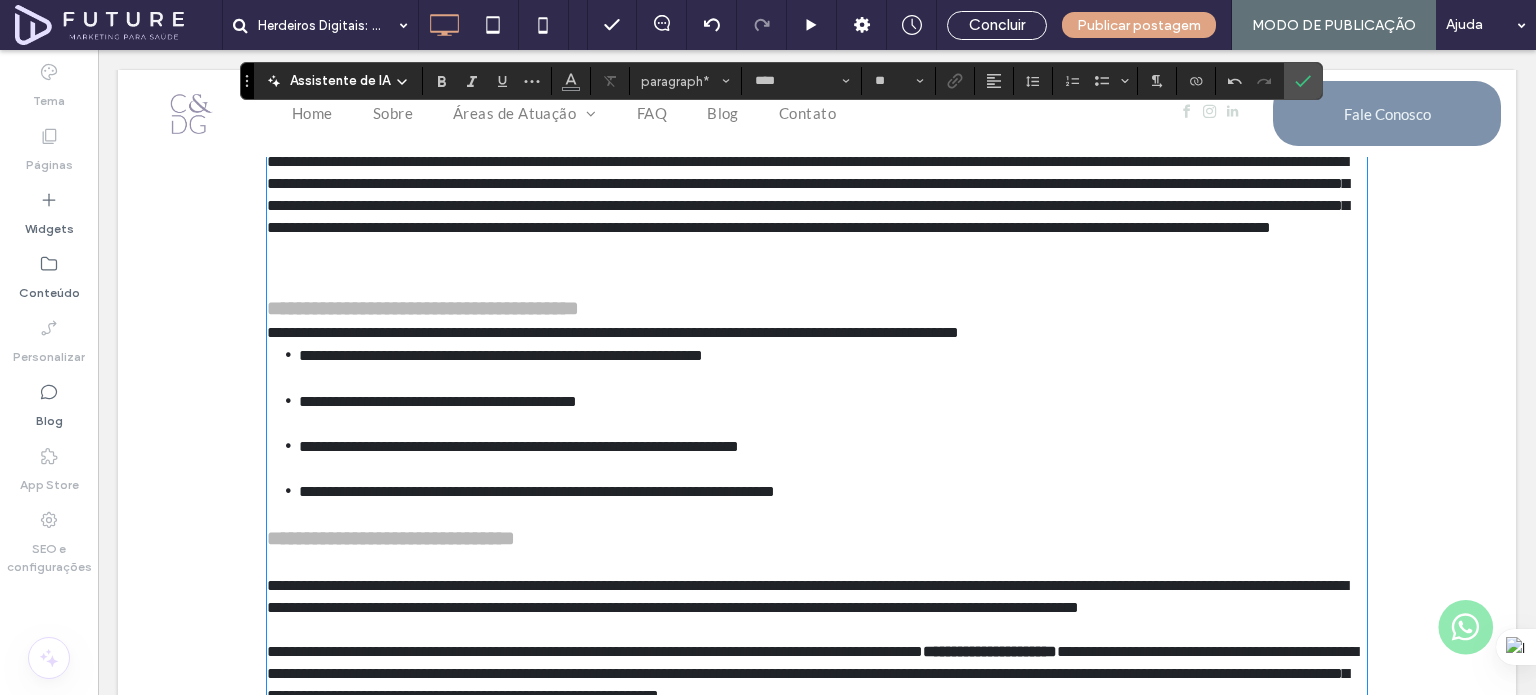 click on "**********" at bounding box center [833, 412] 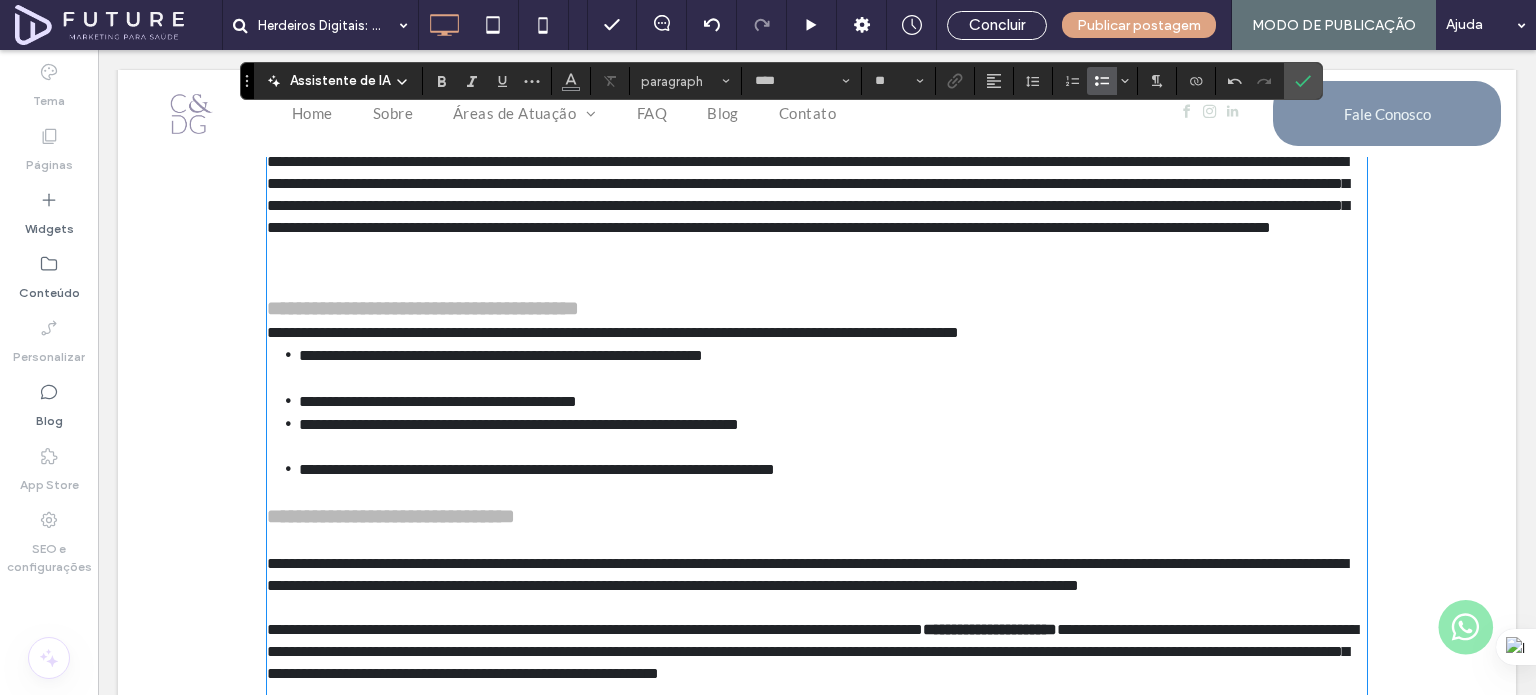 click on "**********" at bounding box center [833, 435] 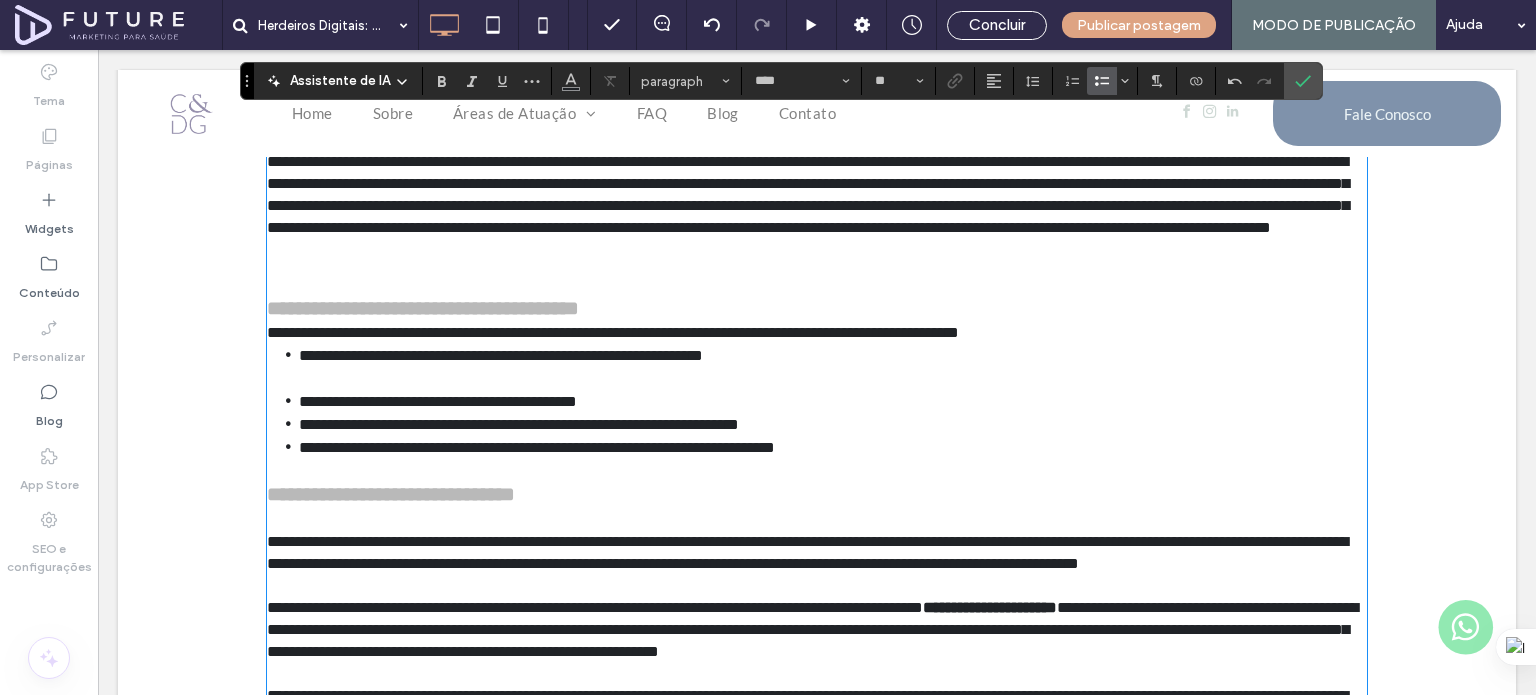 click on "**********" at bounding box center (833, 366) 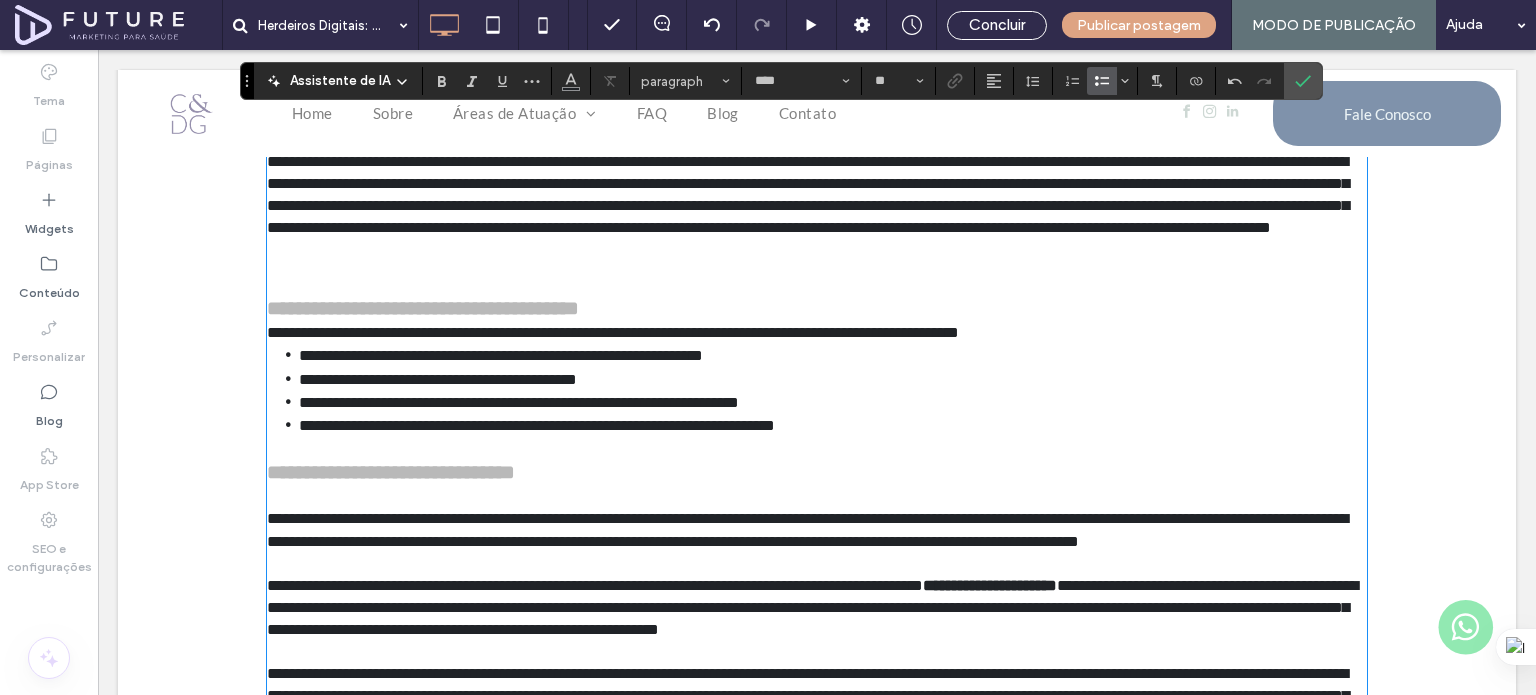 click on "**********" at bounding box center [817, 333] 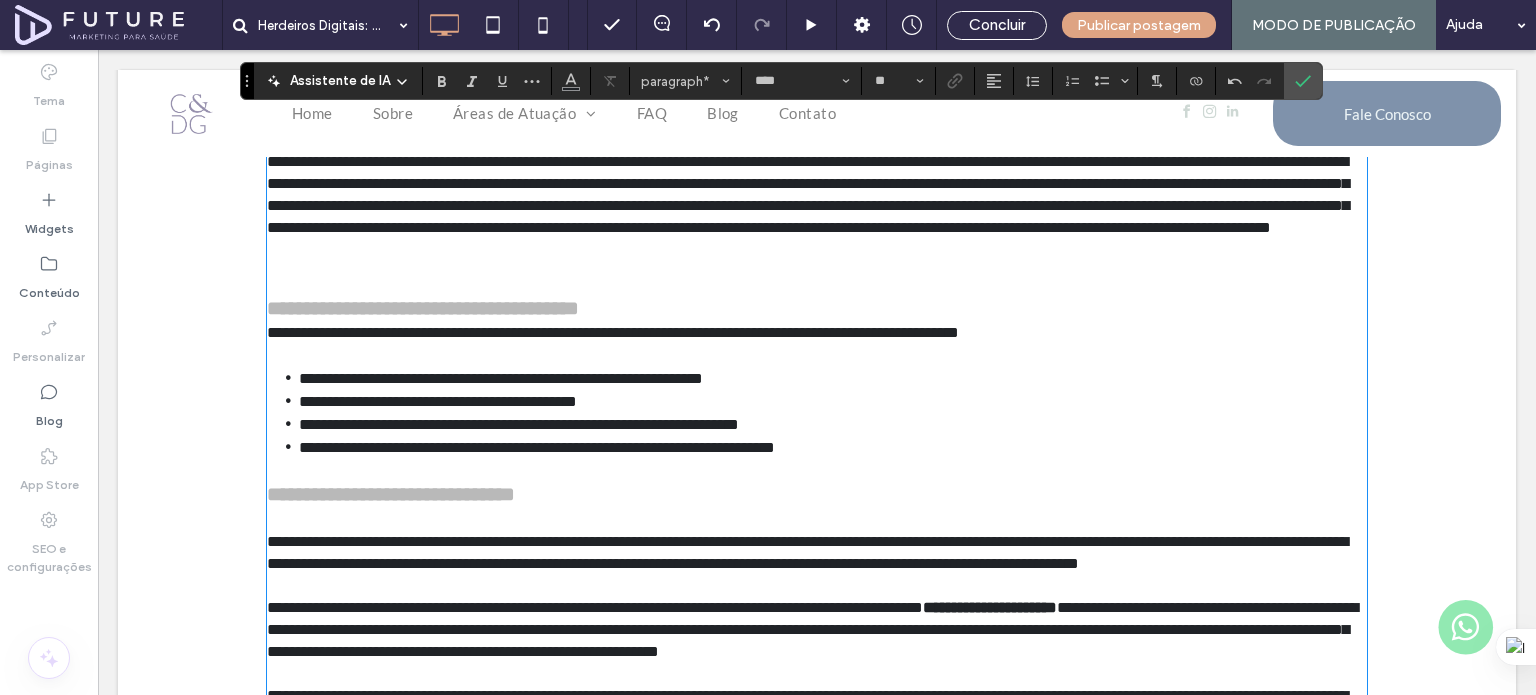 click on "**********" at bounding box center [613, 332] 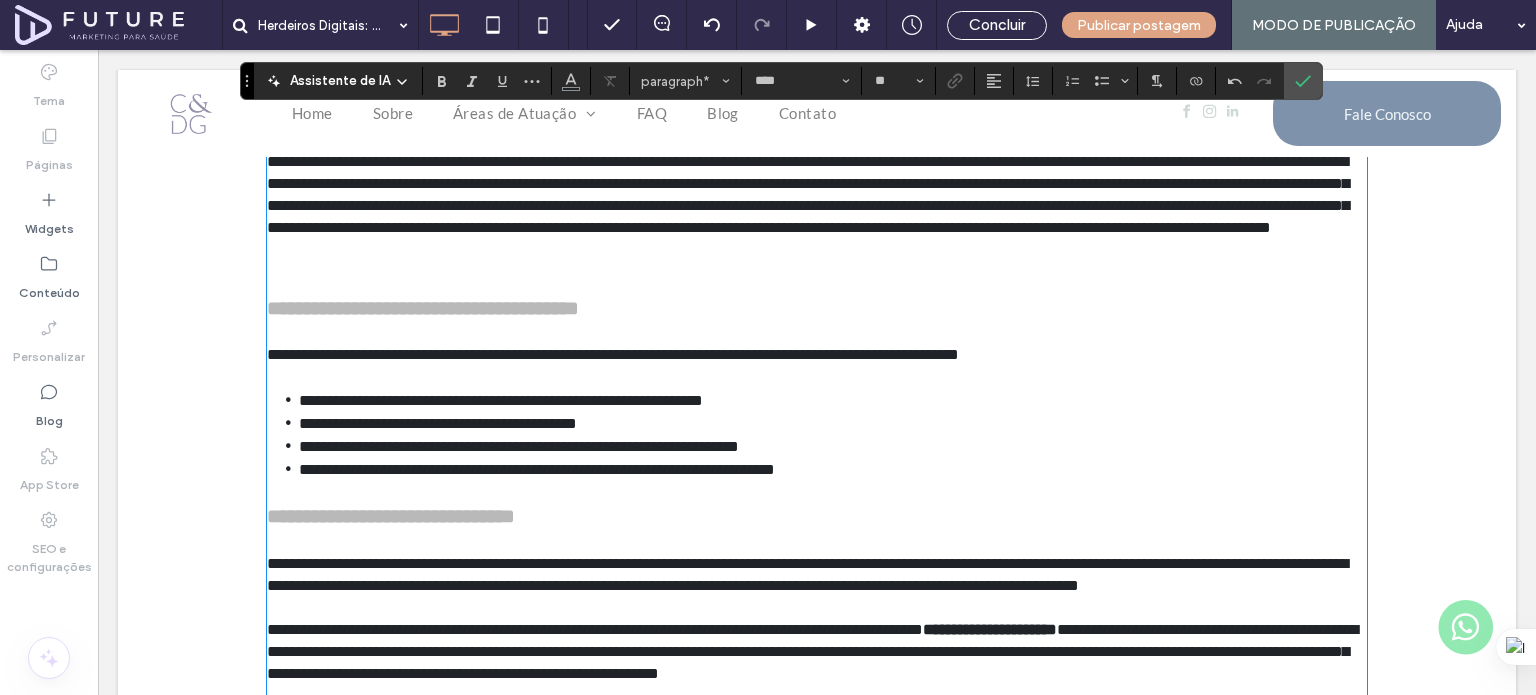 click on "**********" at bounding box center [817, 281] 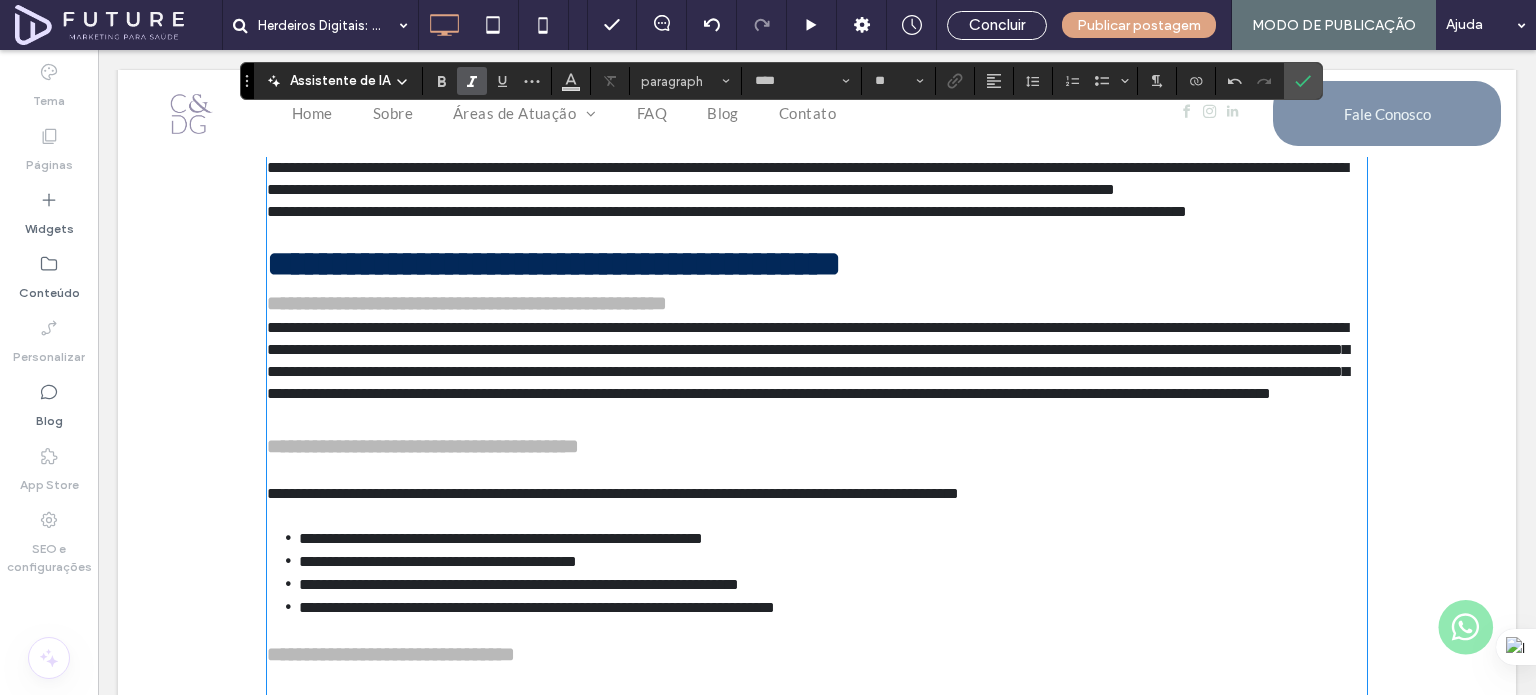 scroll, scrollTop: 1188, scrollLeft: 0, axis: vertical 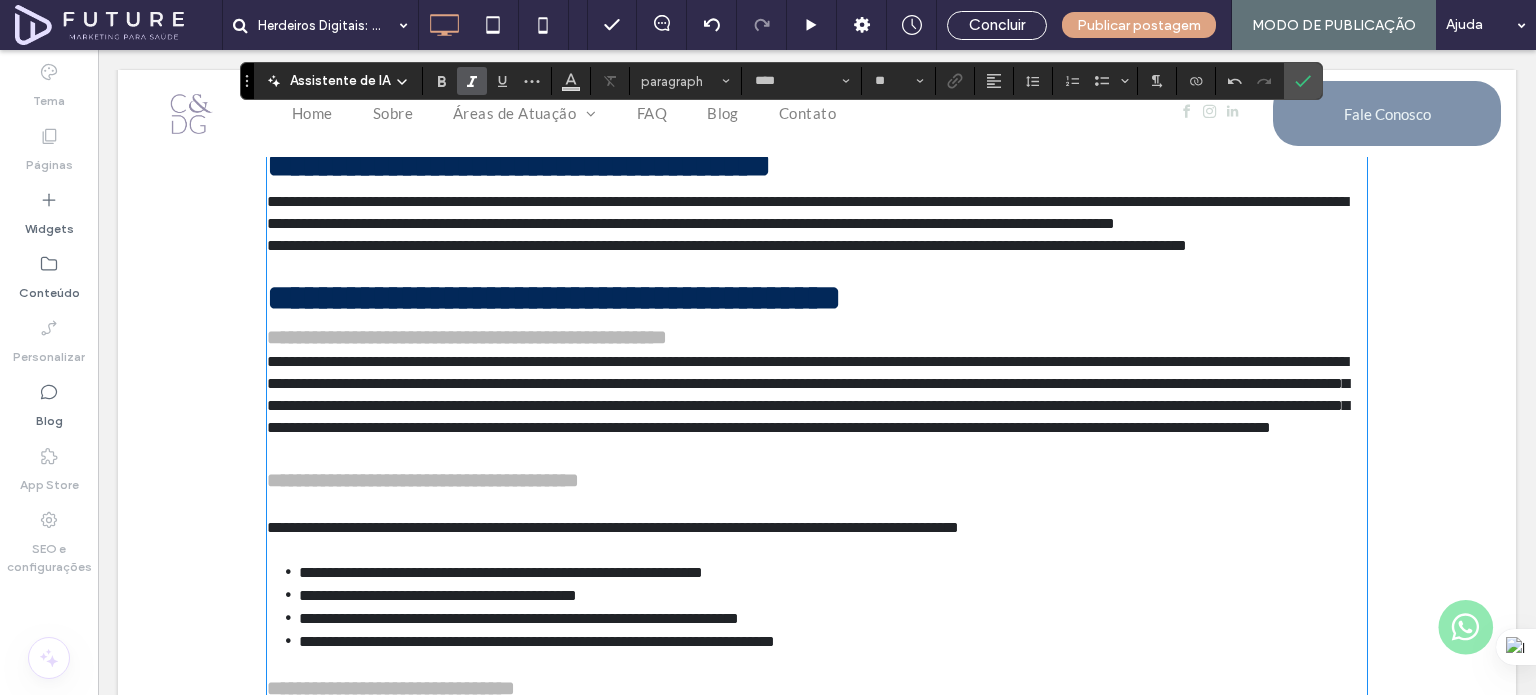 click on "**********" at bounding box center (808, 394) 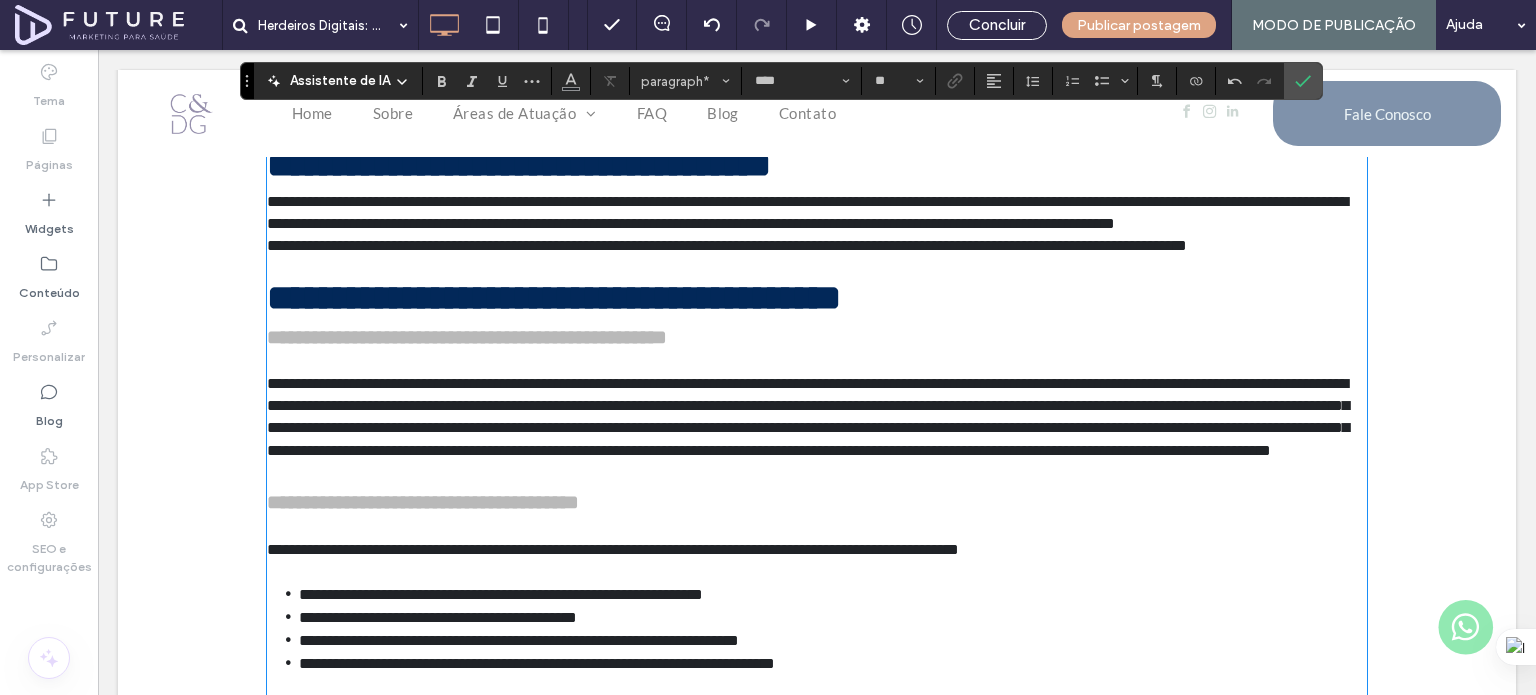click on "**********" at bounding box center (467, 337) 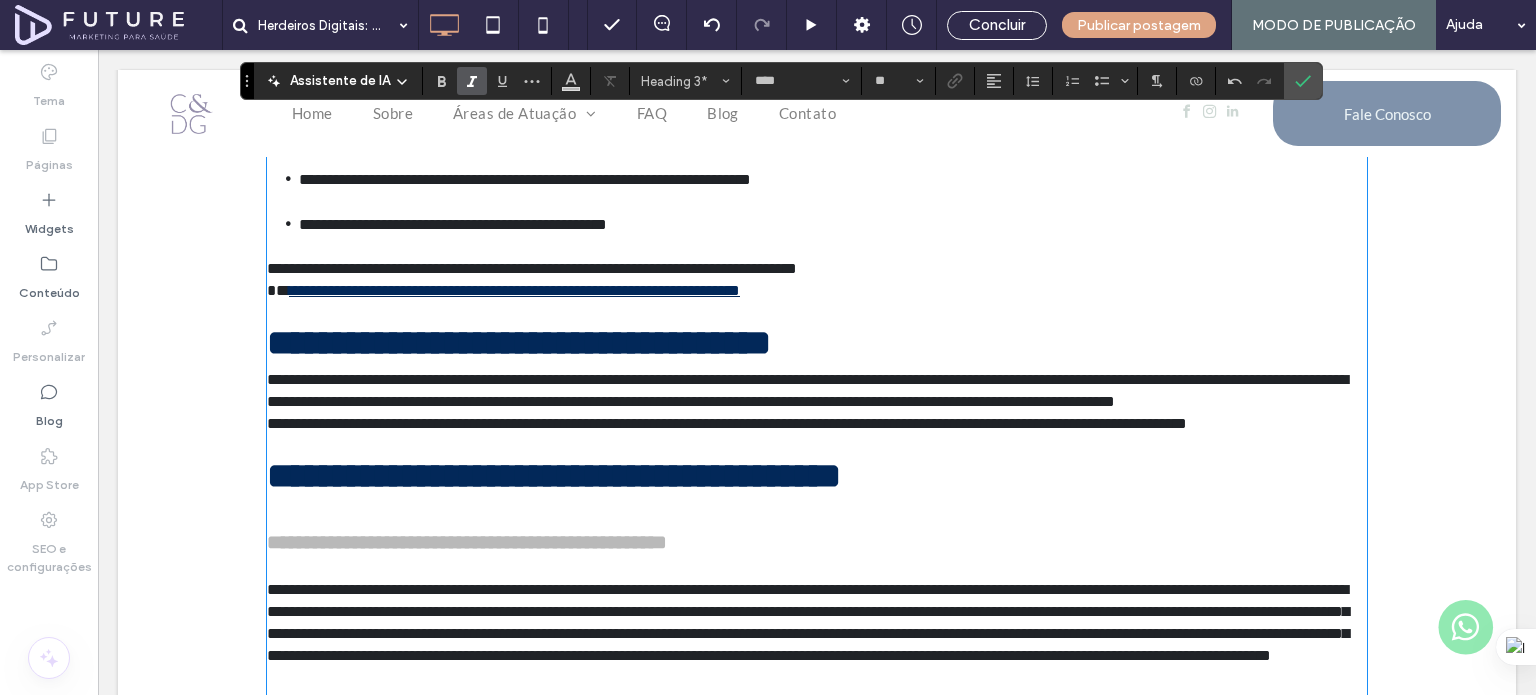 scroll, scrollTop: 988, scrollLeft: 0, axis: vertical 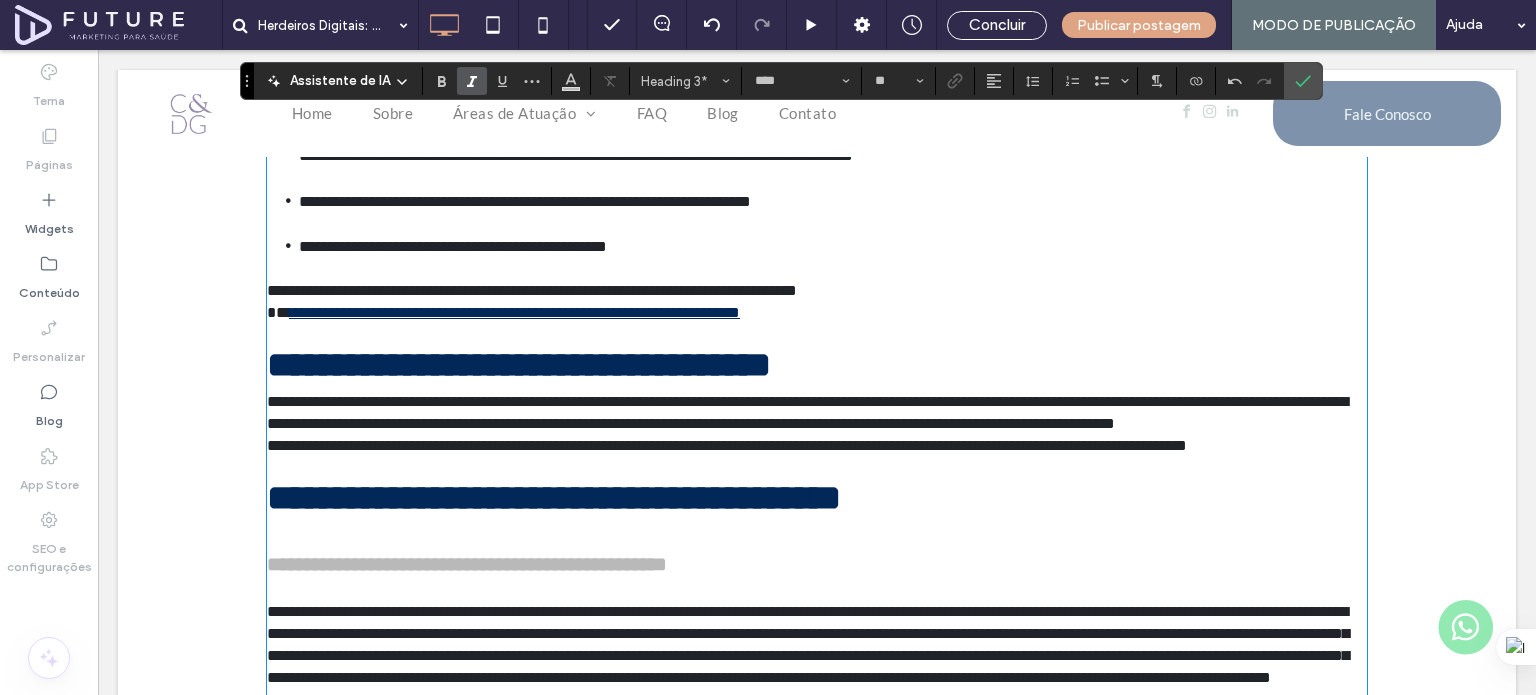 click on "**********" at bounding box center [817, 744] 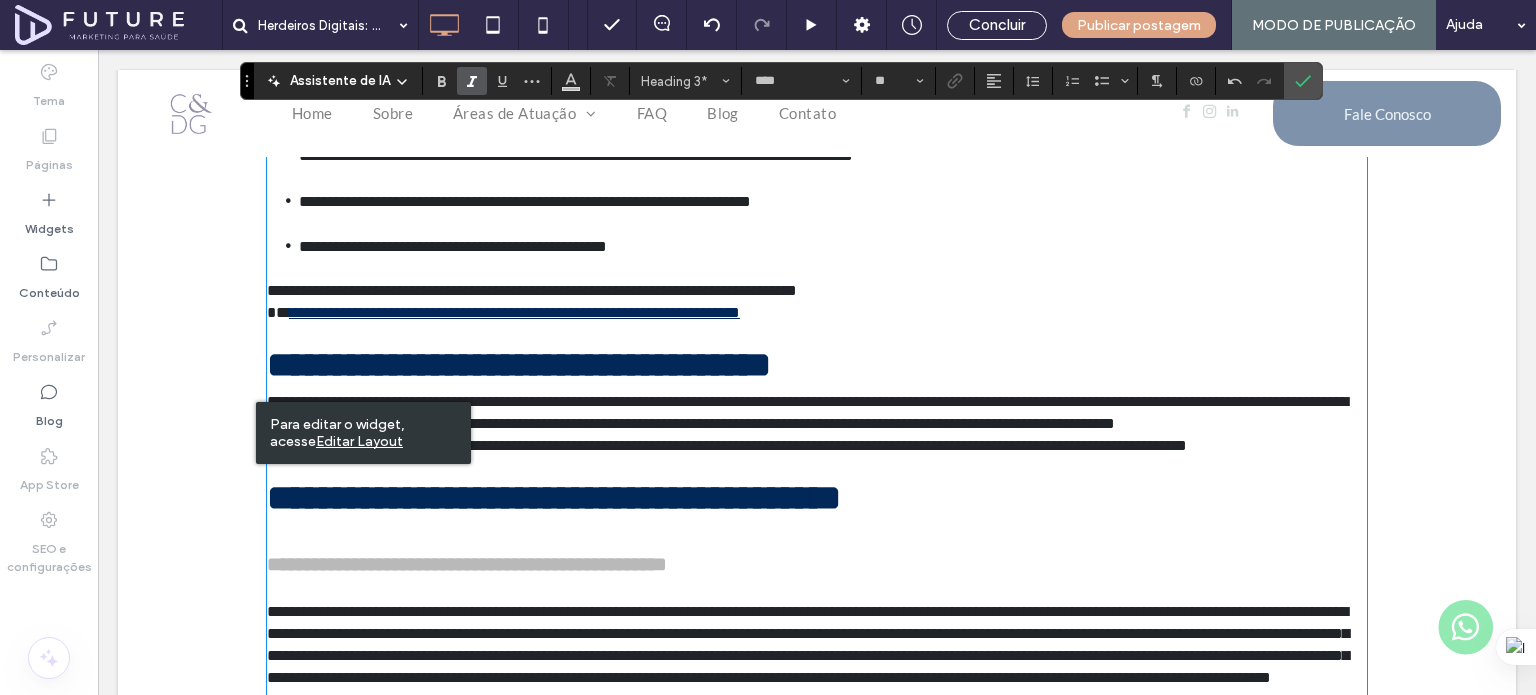 click on "**********" at bounding box center (807, 412) 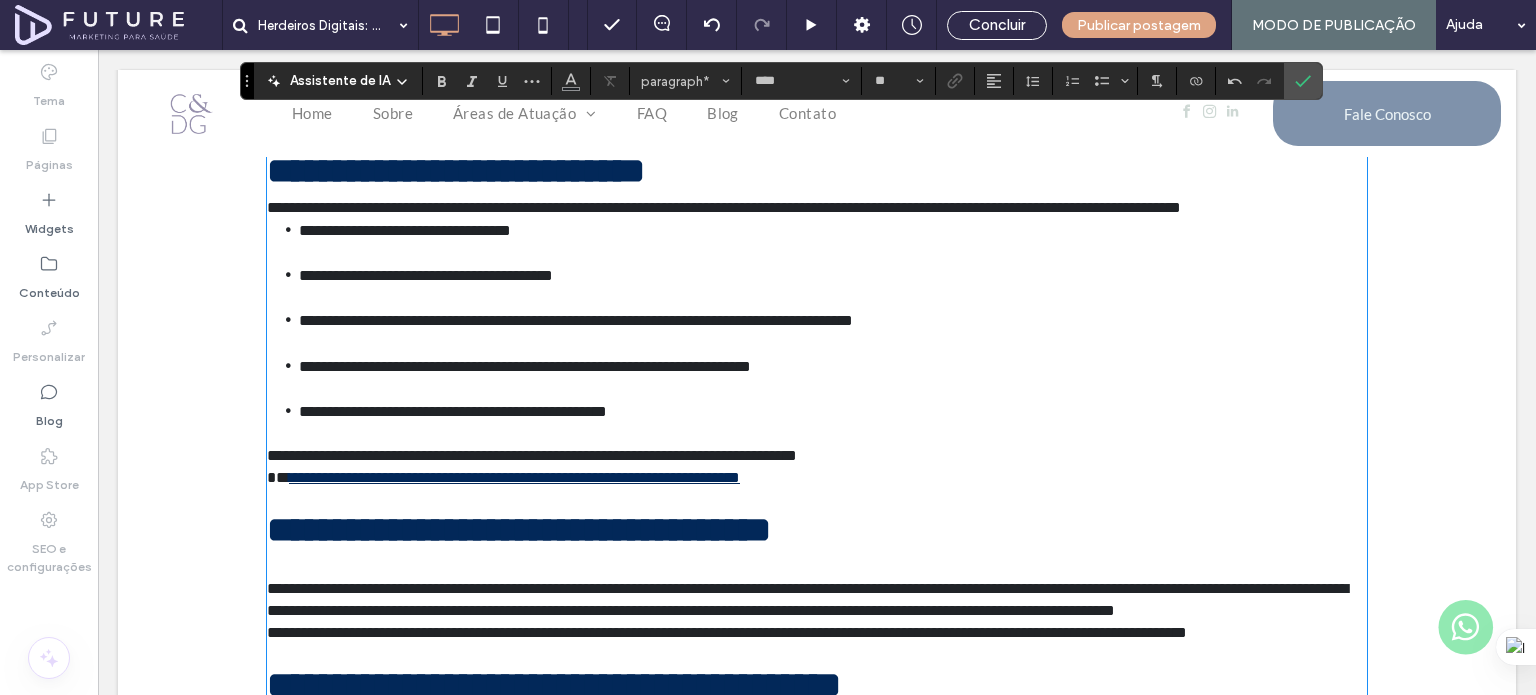 scroll, scrollTop: 788, scrollLeft: 0, axis: vertical 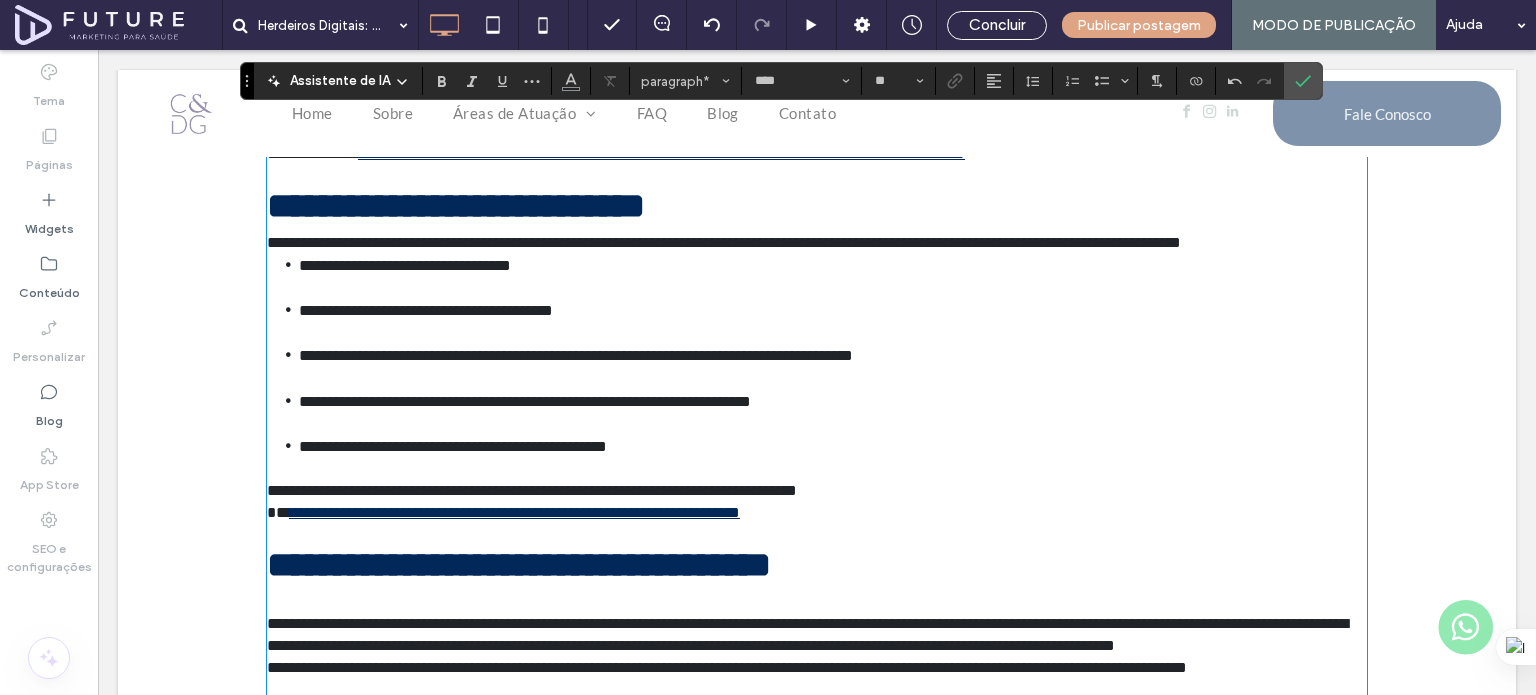 click on "**********" at bounding box center [833, 412] 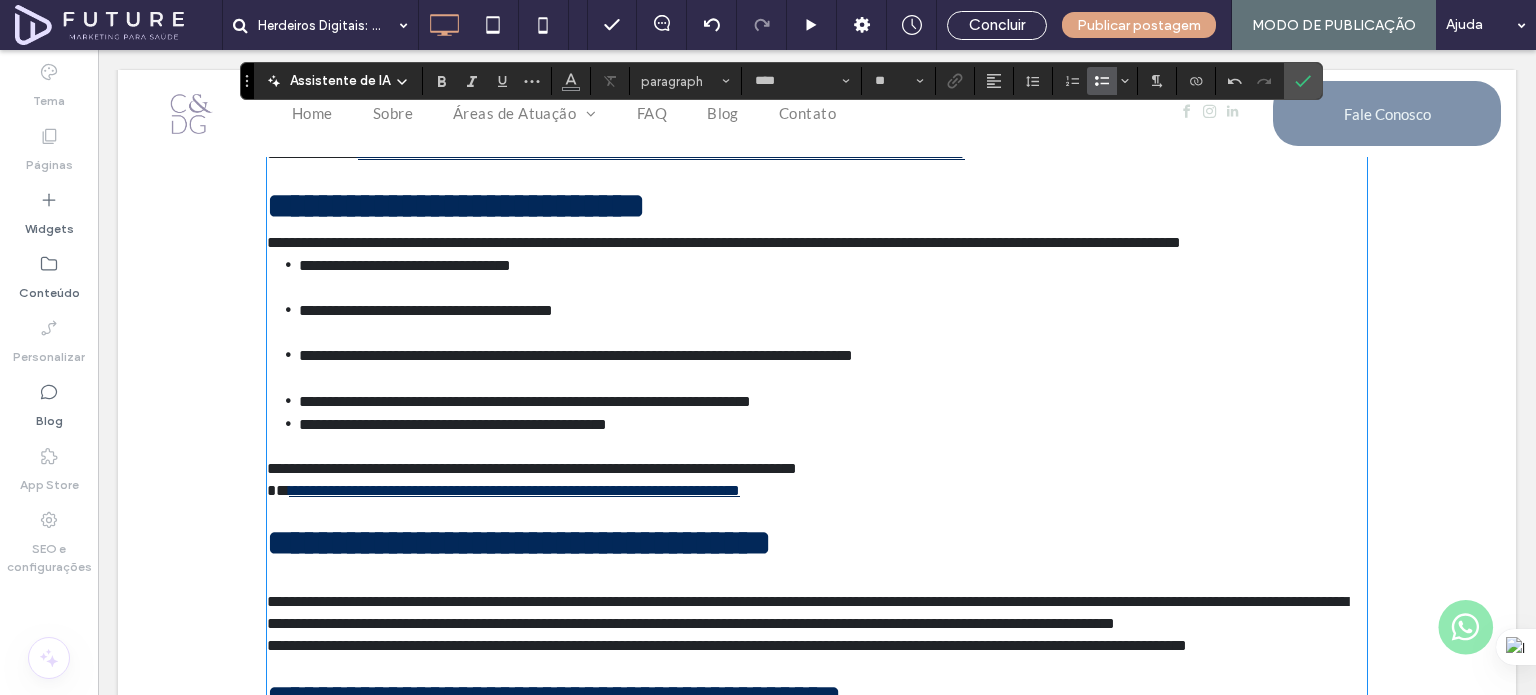 click on "**********" at bounding box center (833, 366) 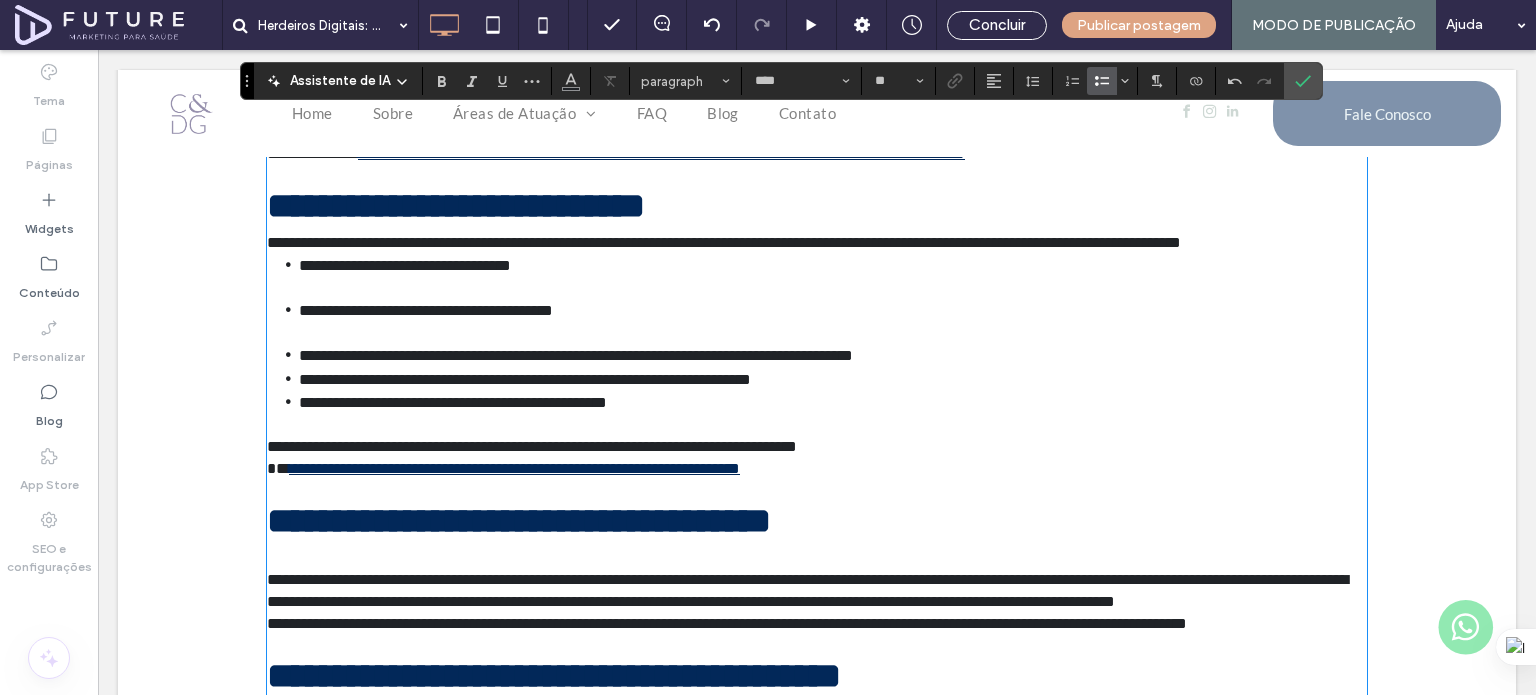 click on "**********" at bounding box center [833, 321] 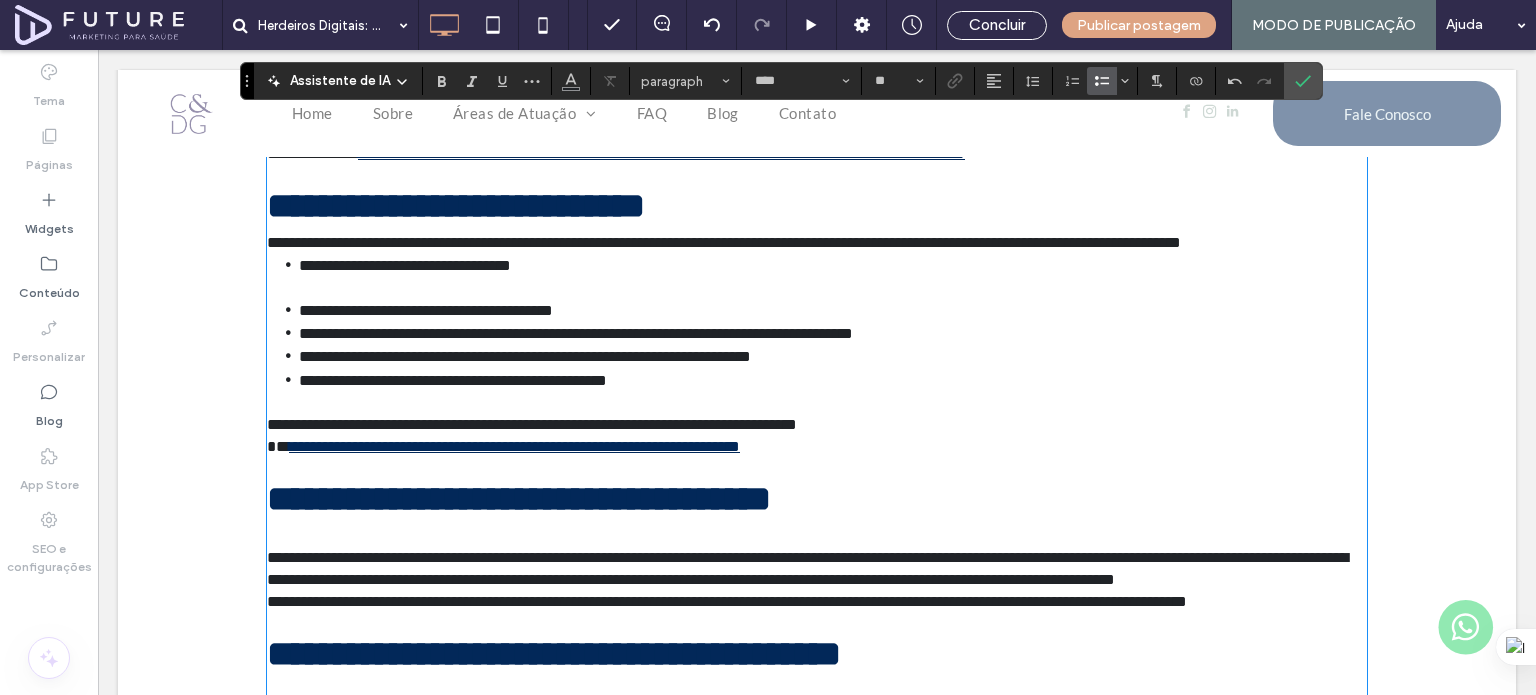 click on "**********" at bounding box center [833, 276] 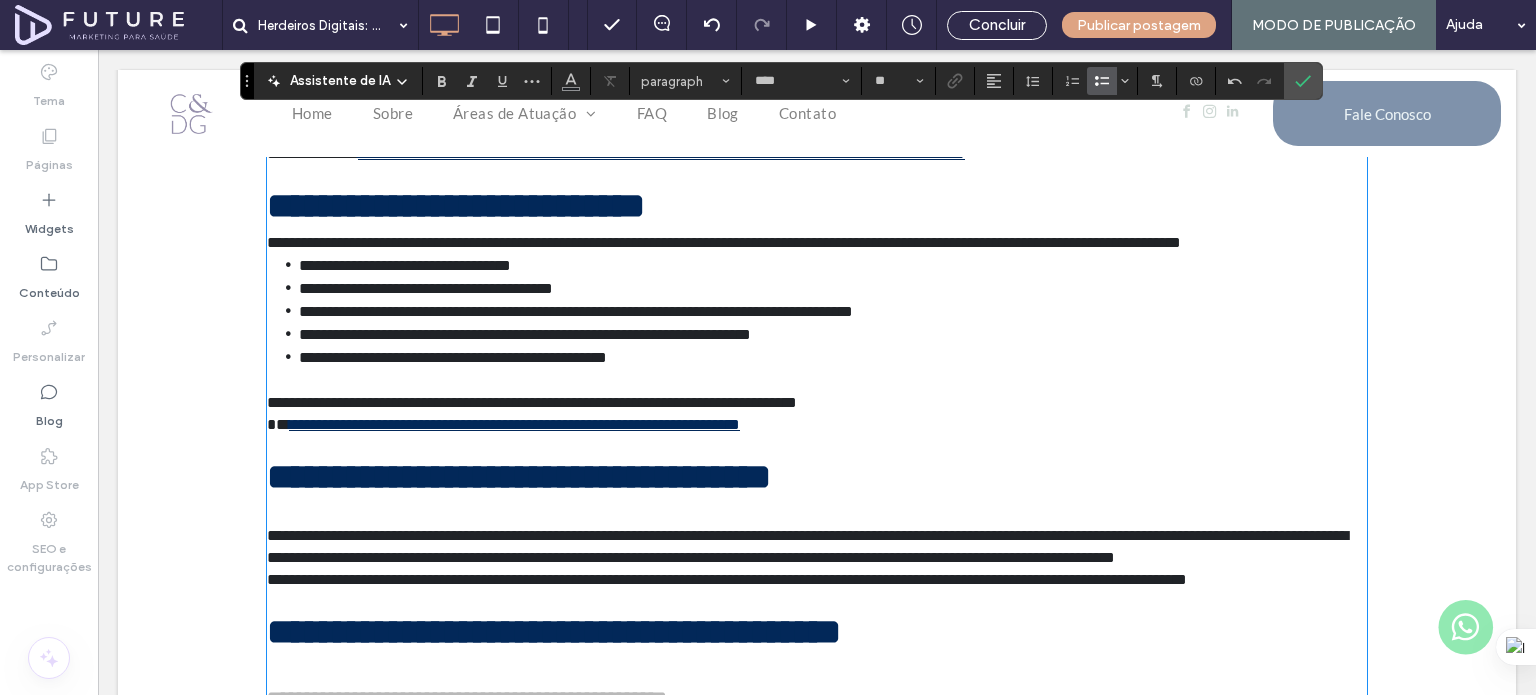 click on "**********" at bounding box center [817, 243] 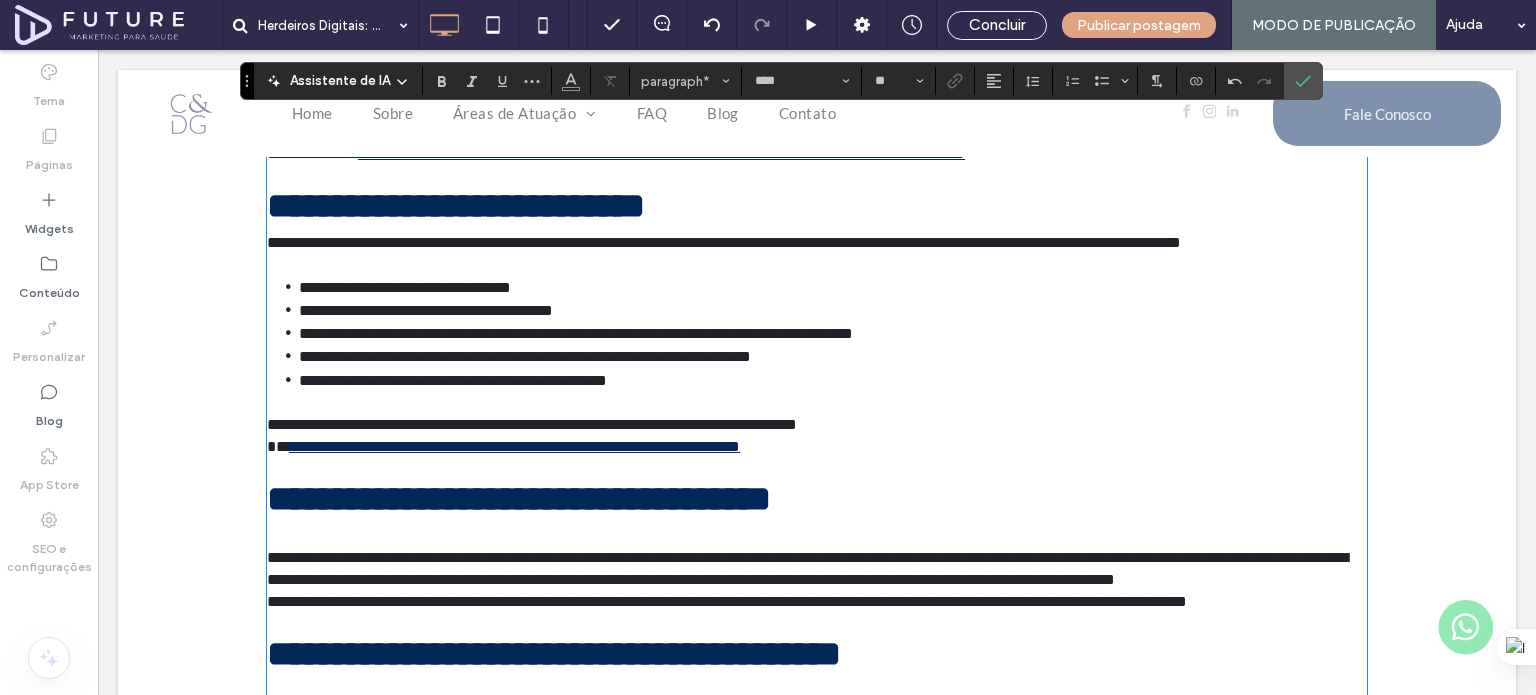 click on "**********" at bounding box center (724, 242) 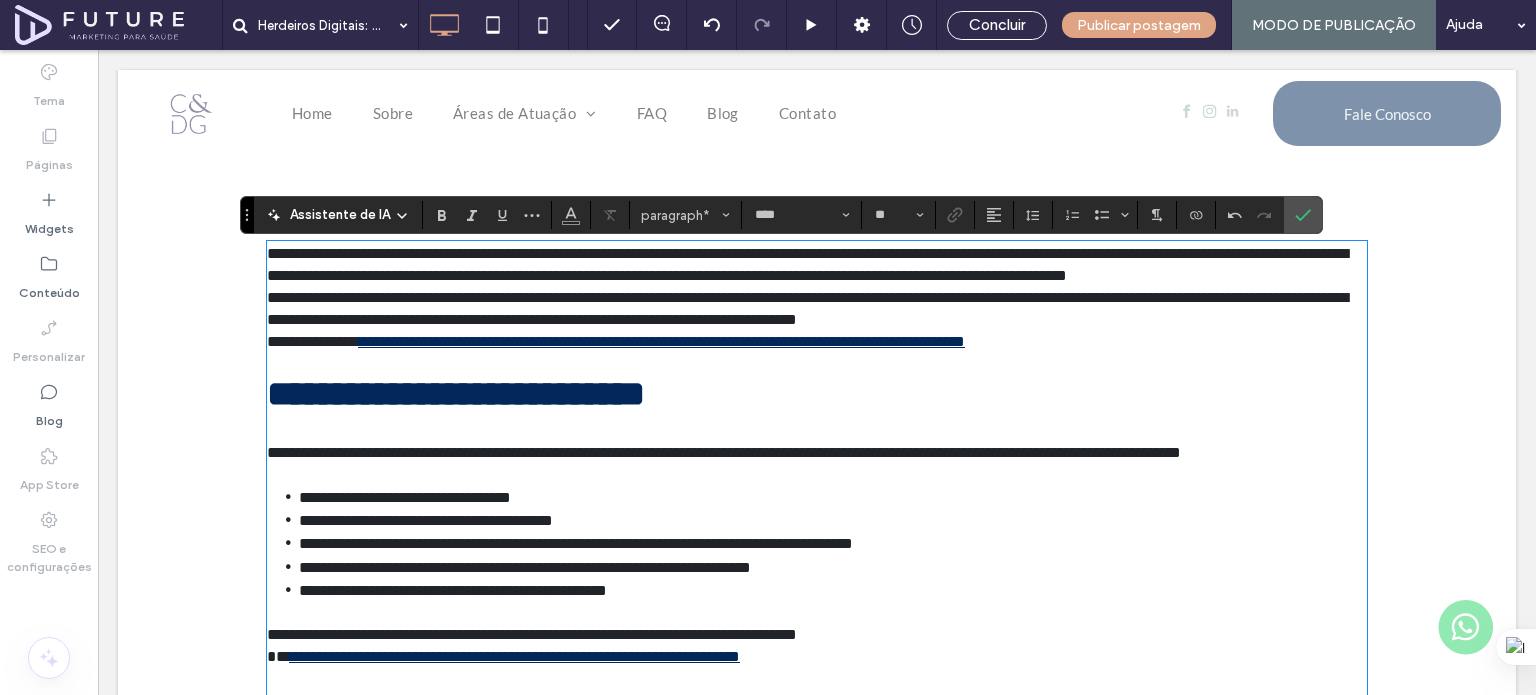 scroll, scrollTop: 588, scrollLeft: 0, axis: vertical 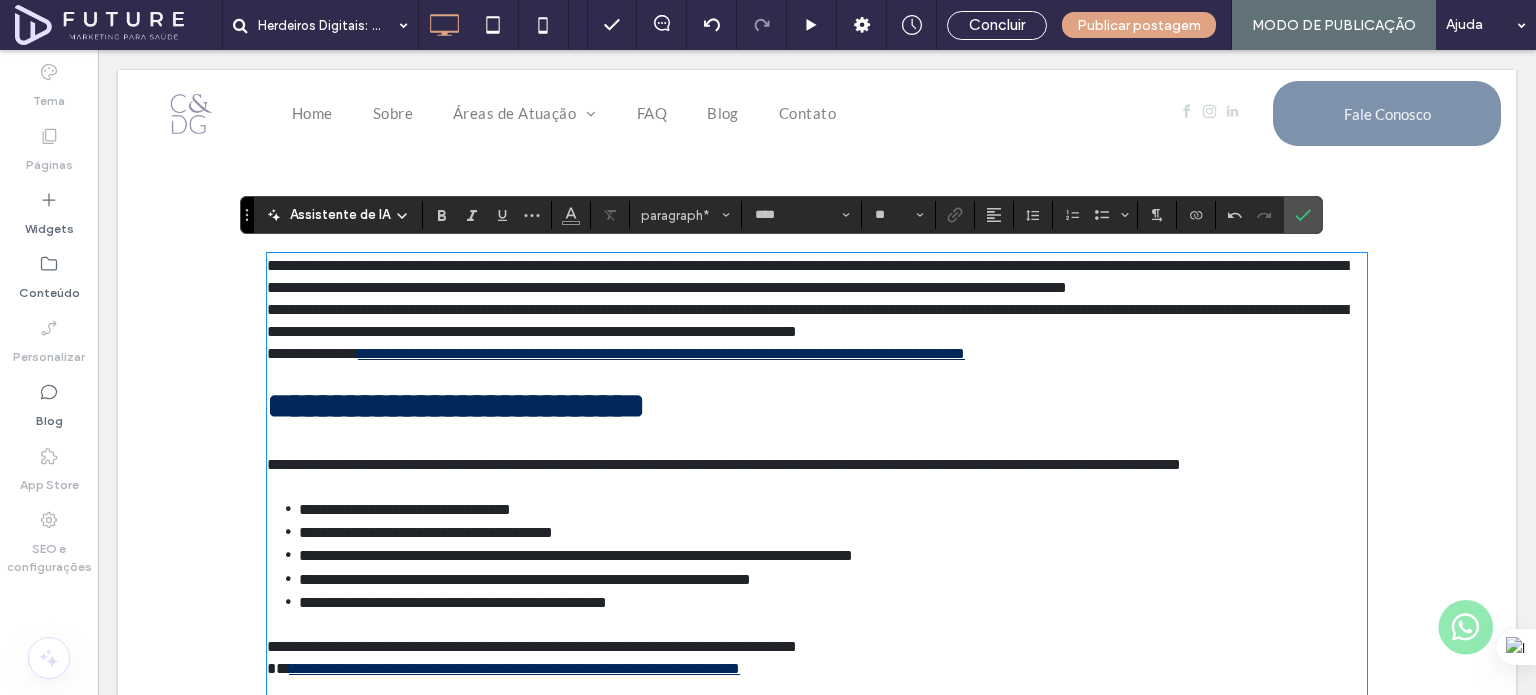 click on "**********" at bounding box center [817, 321] 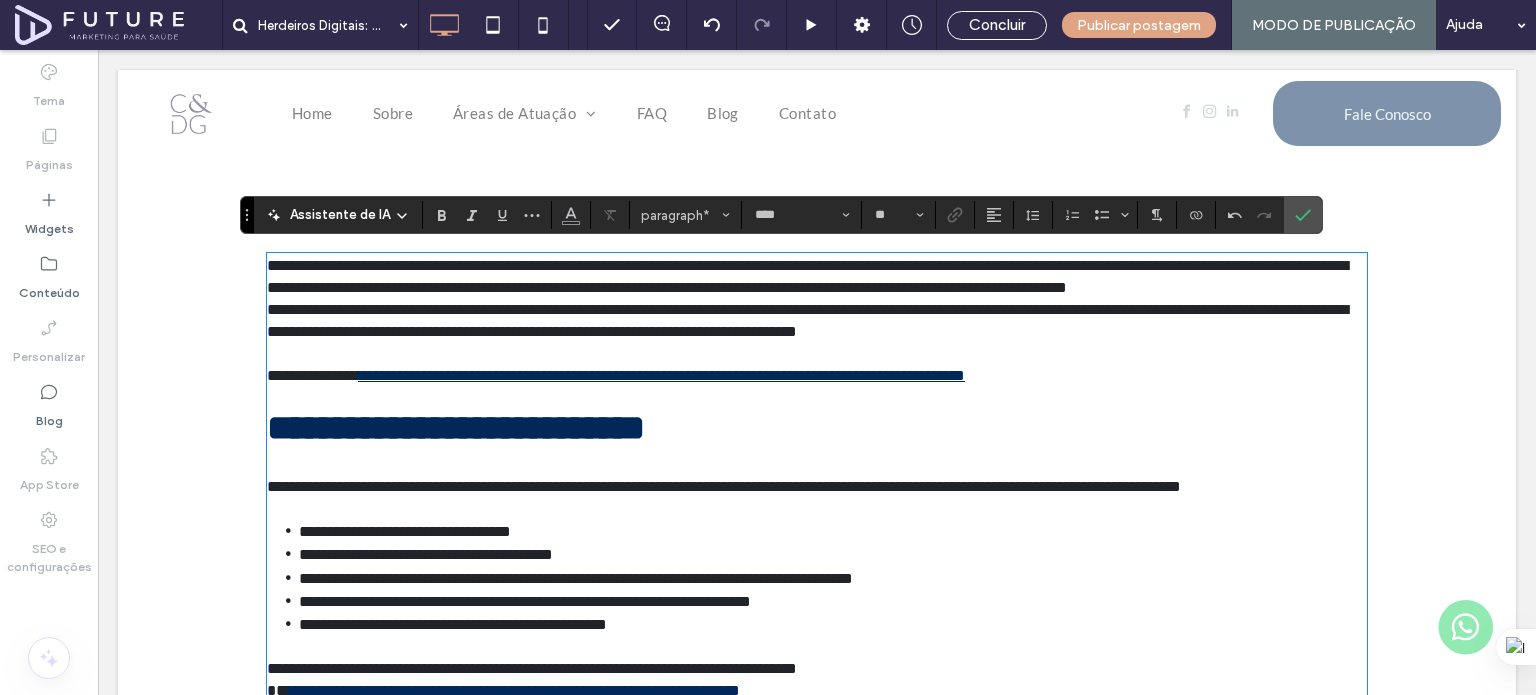 click on "**********" at bounding box center [807, 320] 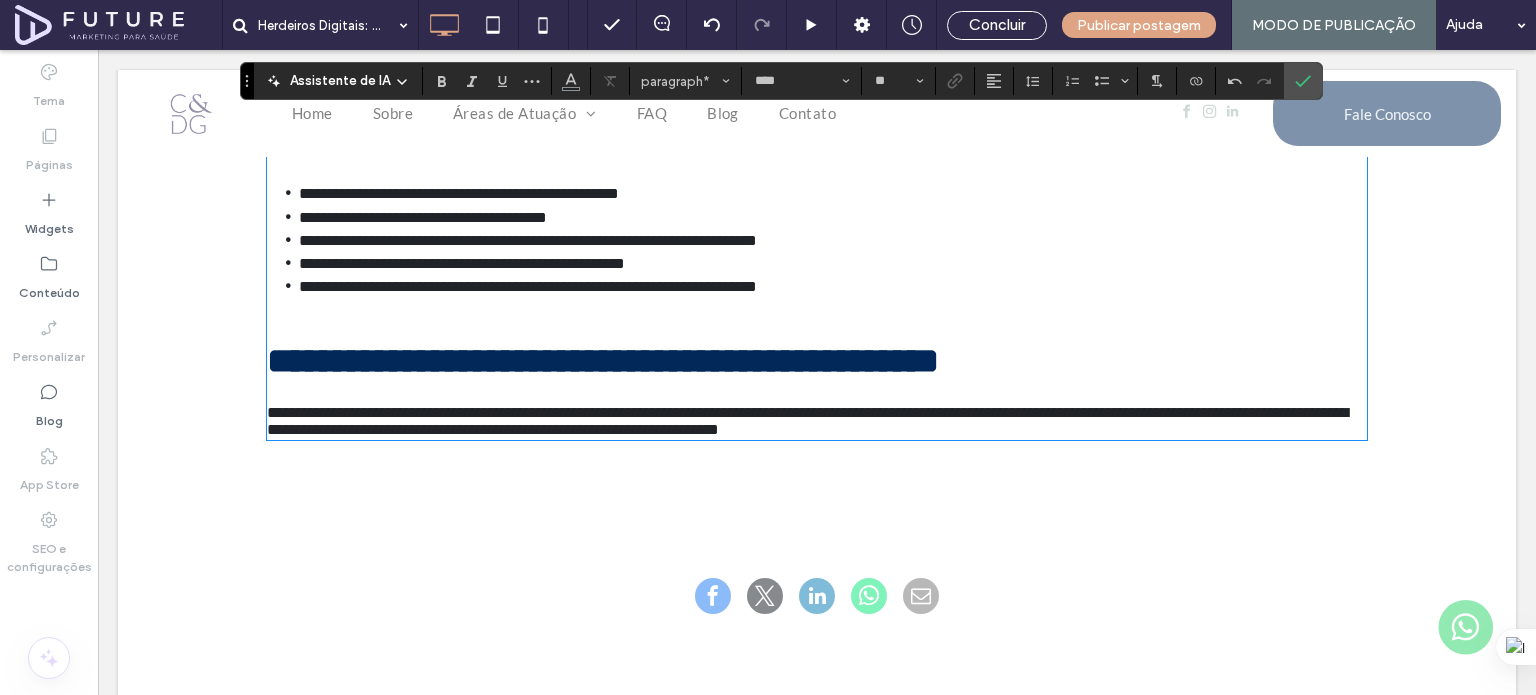 scroll, scrollTop: 2188, scrollLeft: 0, axis: vertical 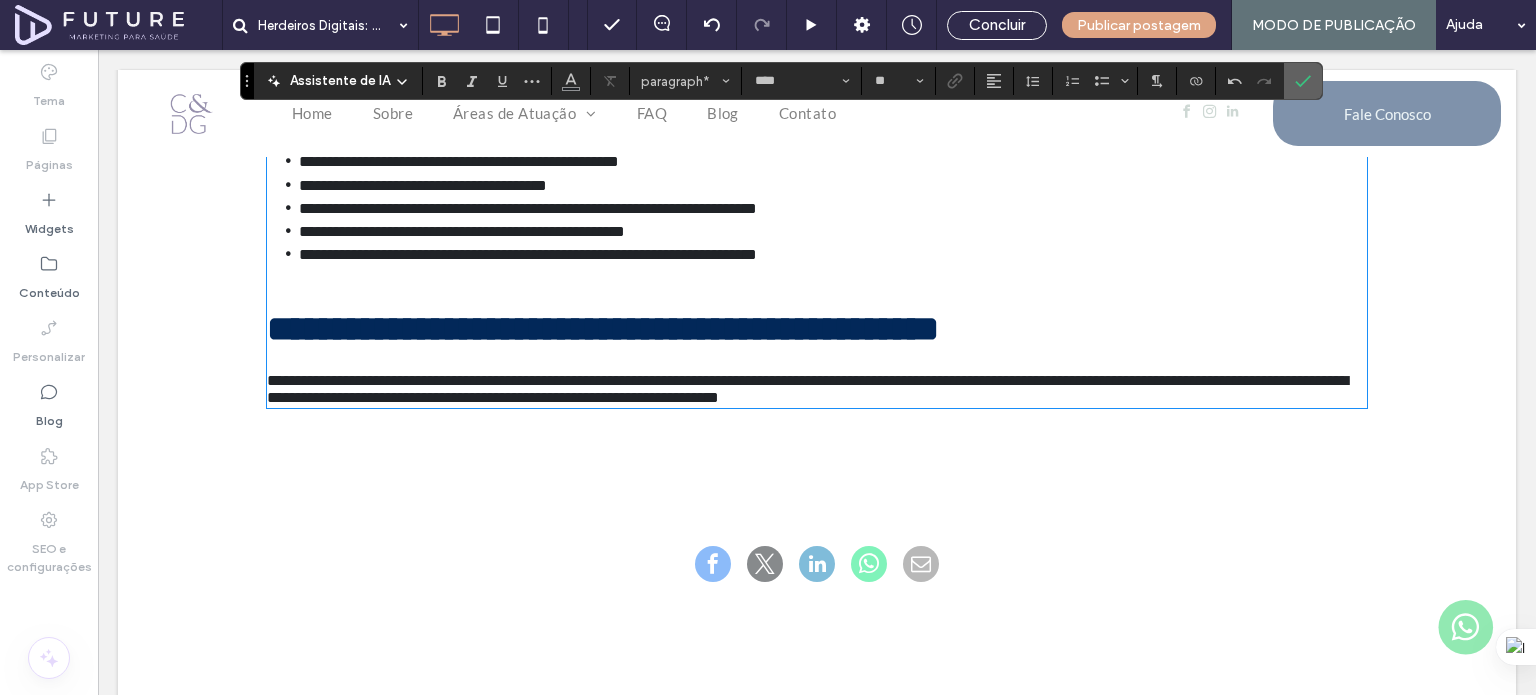 click at bounding box center (1303, 81) 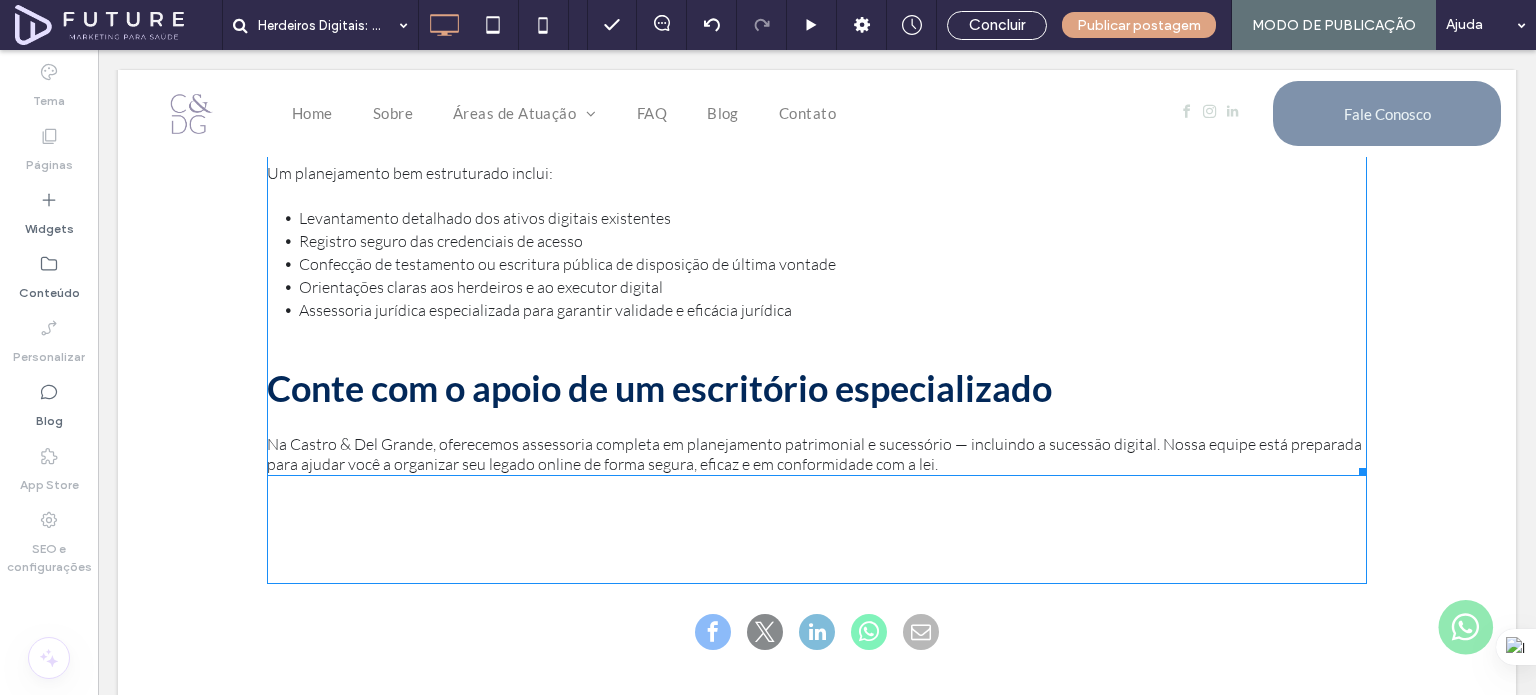click on "Na Castro & Del Grande, oferecemos assessoria completa em planejamento patrimonial e sucessório — incluindo a sucessão digital. Nossa equipe está preparada para ajudar você a organizar seu legado online de forma segura, eficaz e em conformidade com a lei." at bounding box center (817, 454) 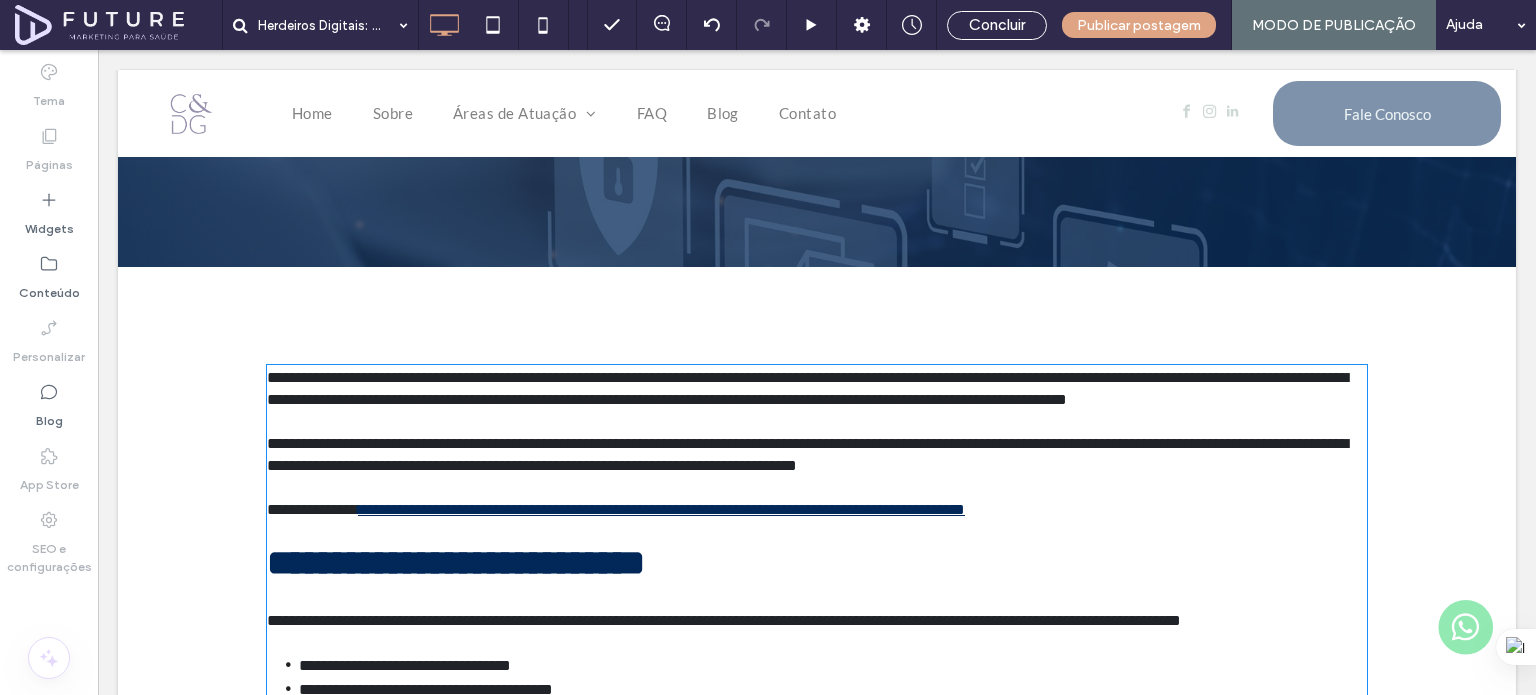 type on "****" 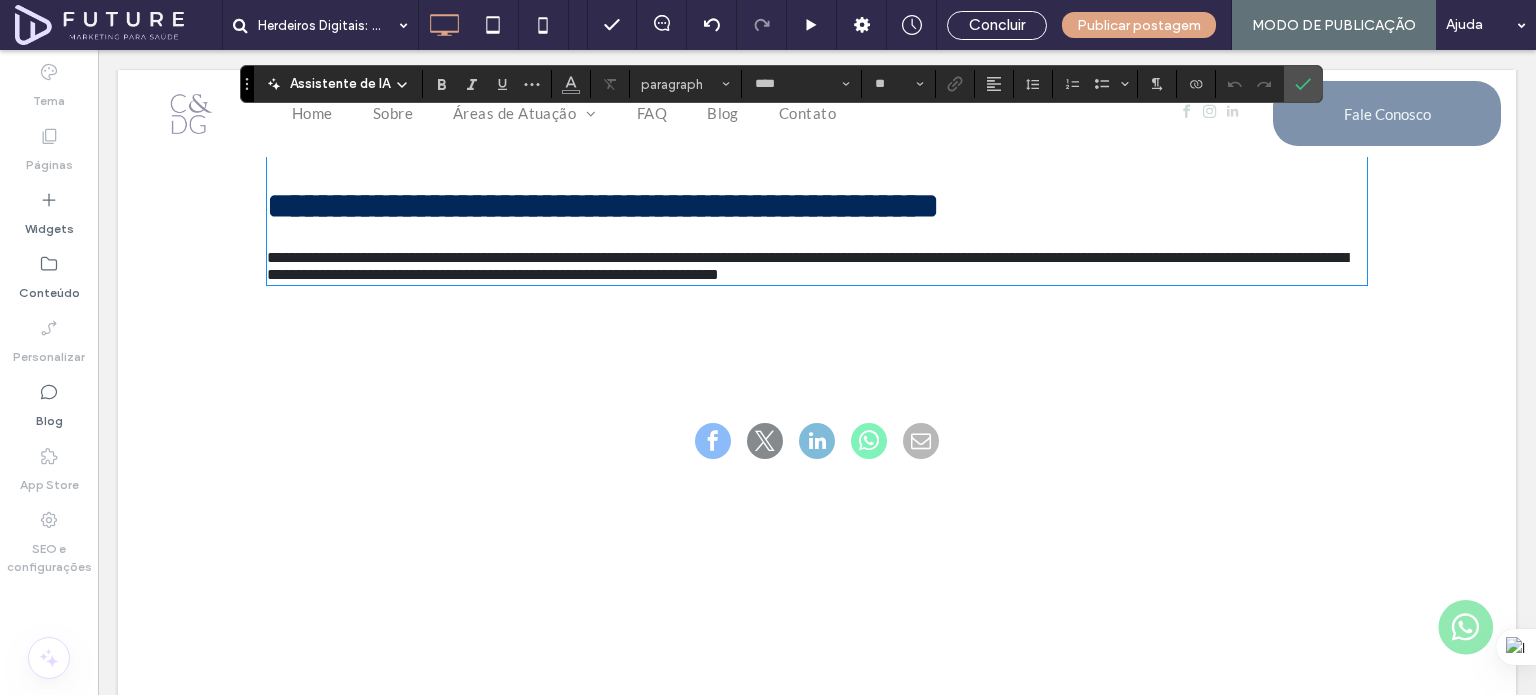 scroll, scrollTop: 2276, scrollLeft: 0, axis: vertical 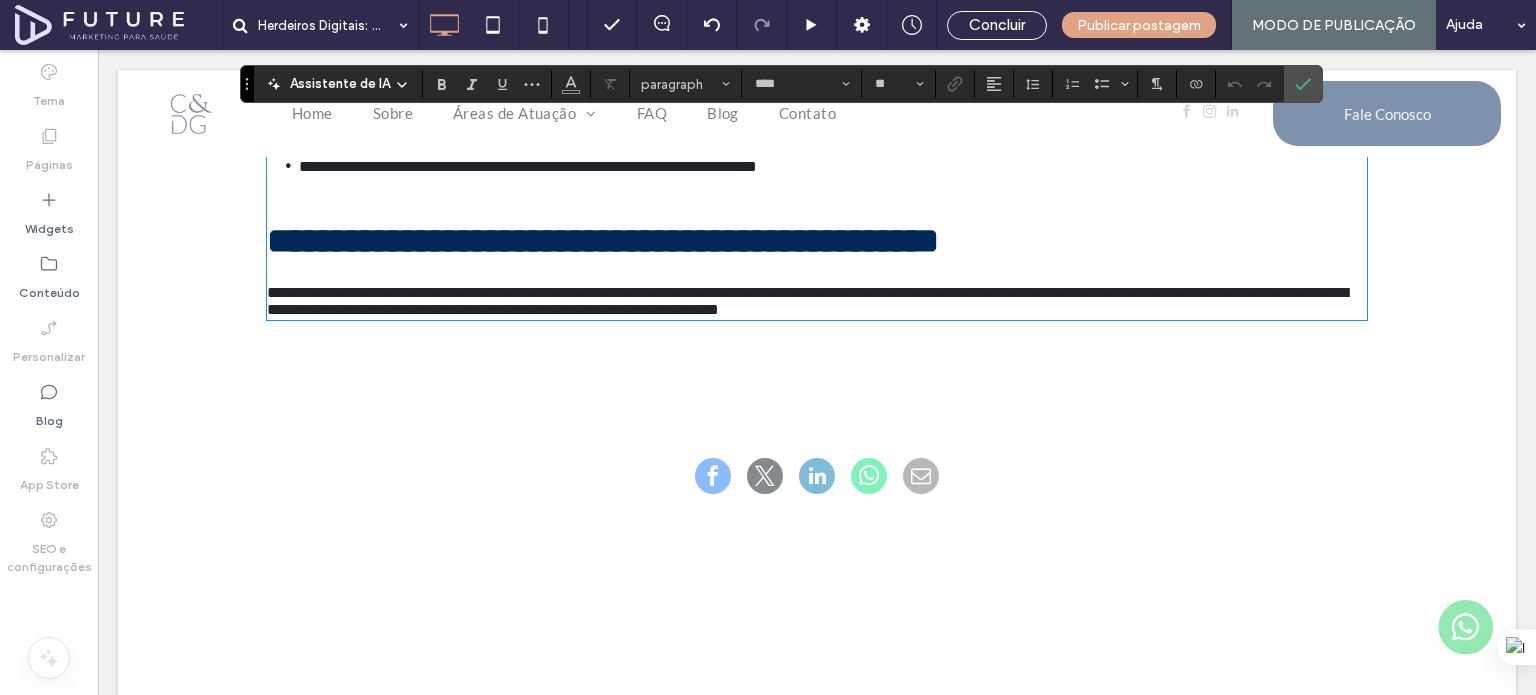 click on "**********" at bounding box center (817, -558) 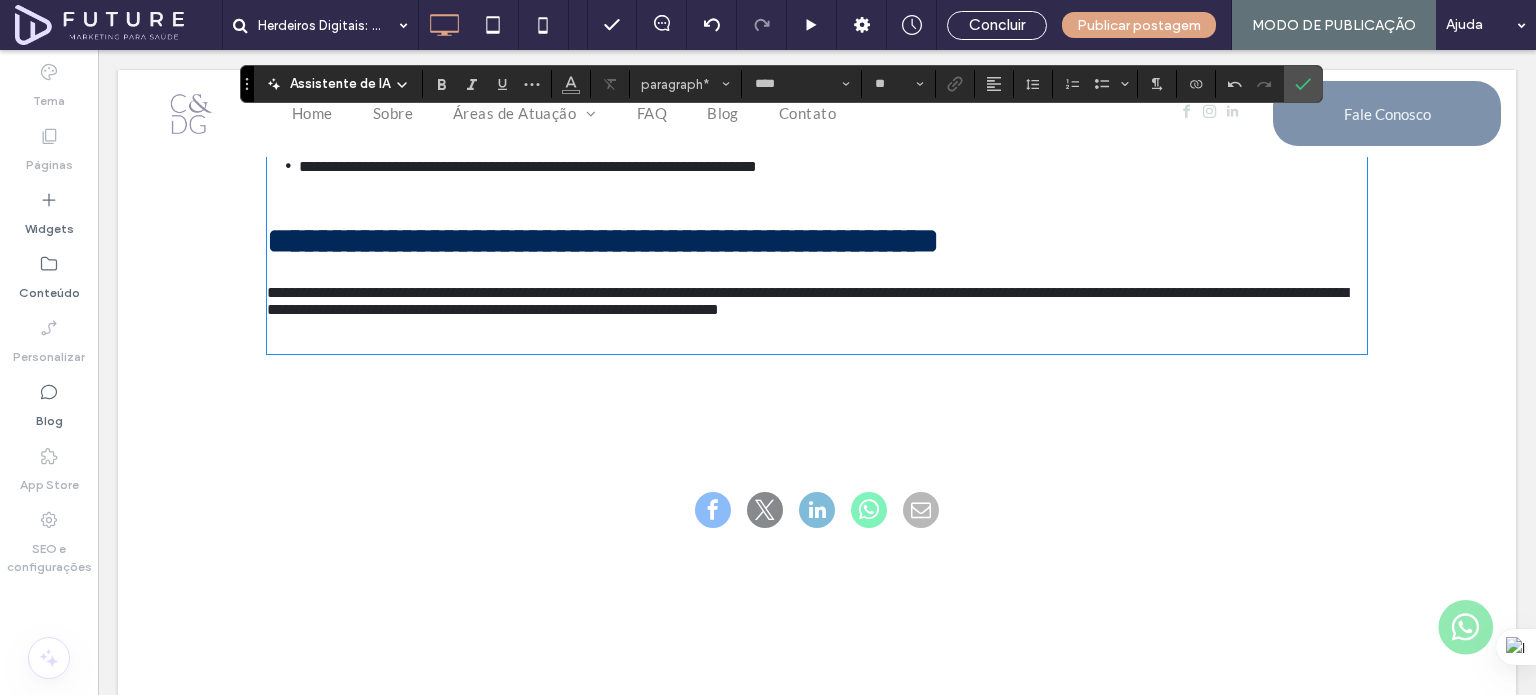 paste 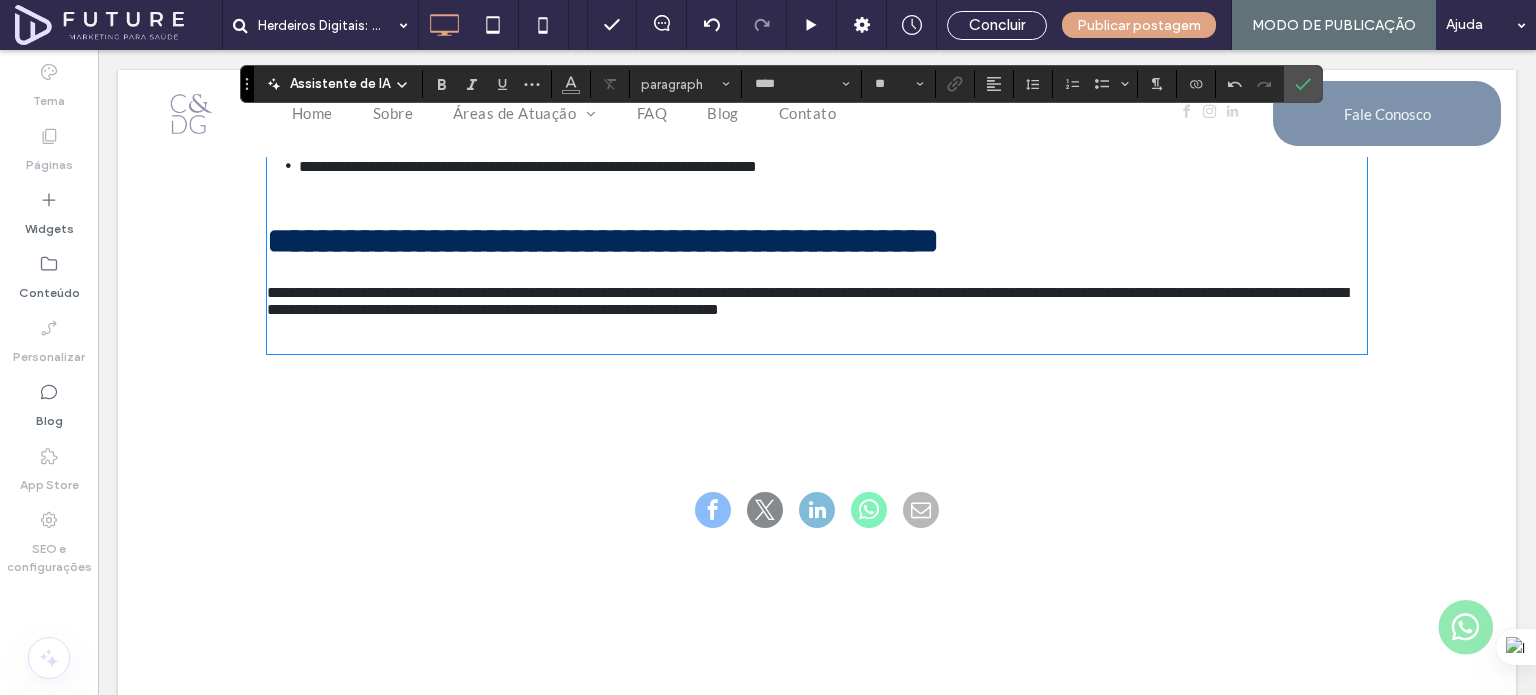 scroll, scrollTop: 0, scrollLeft: 0, axis: both 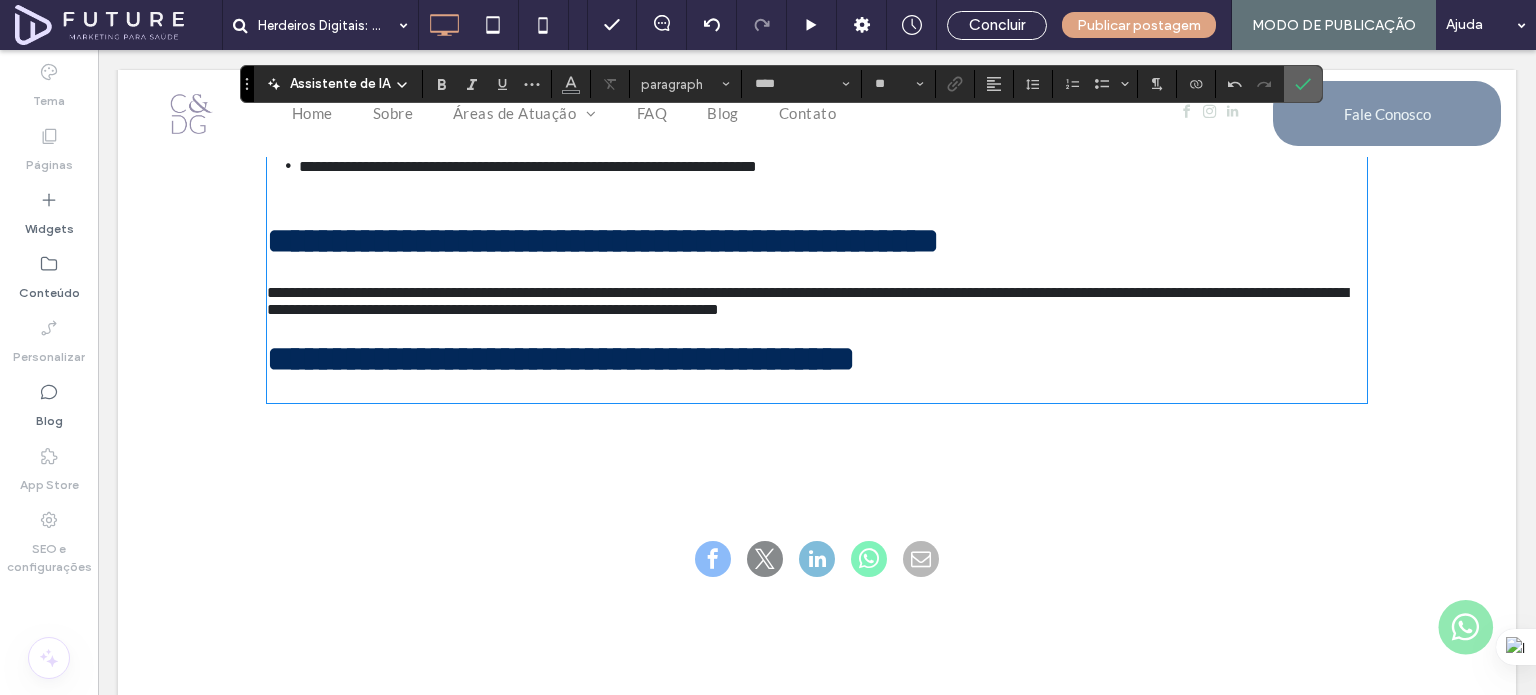 click at bounding box center [1303, 84] 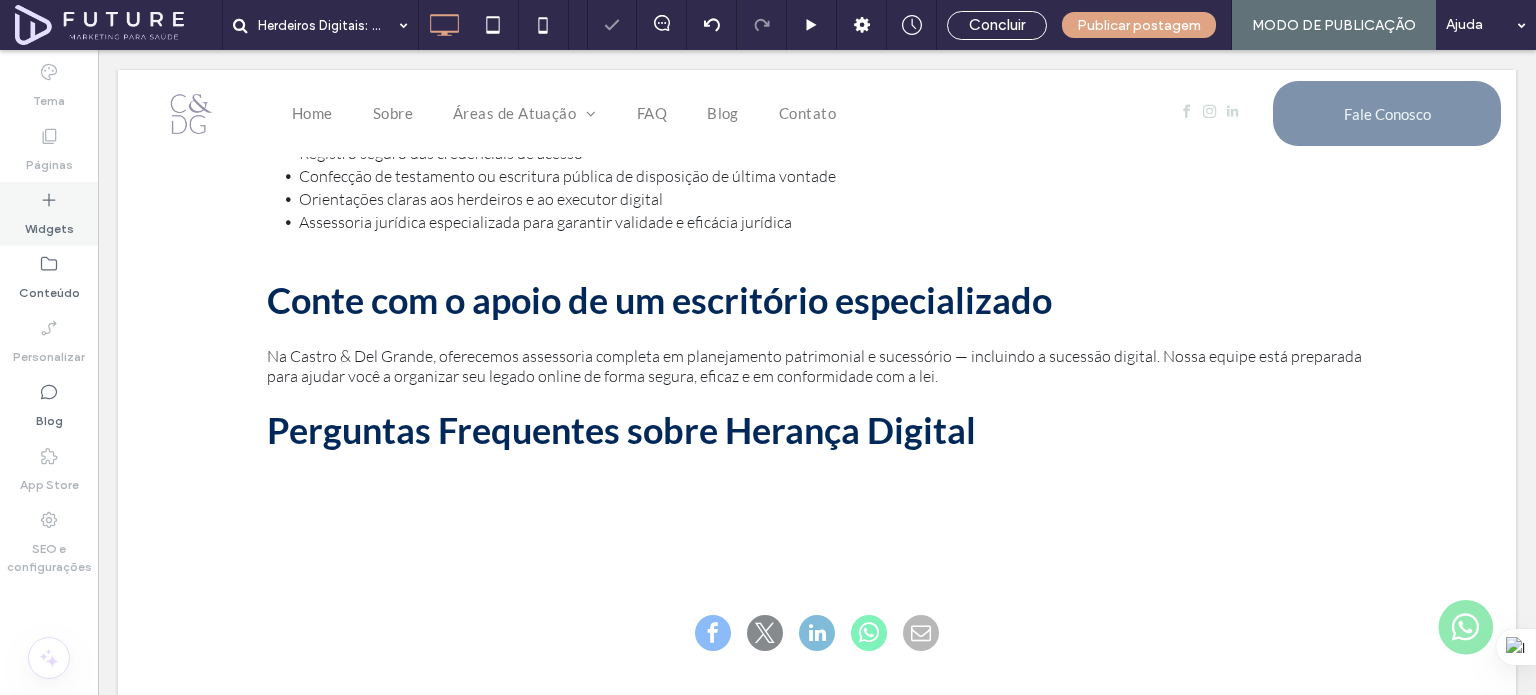 click on "Widgets" at bounding box center [49, 214] 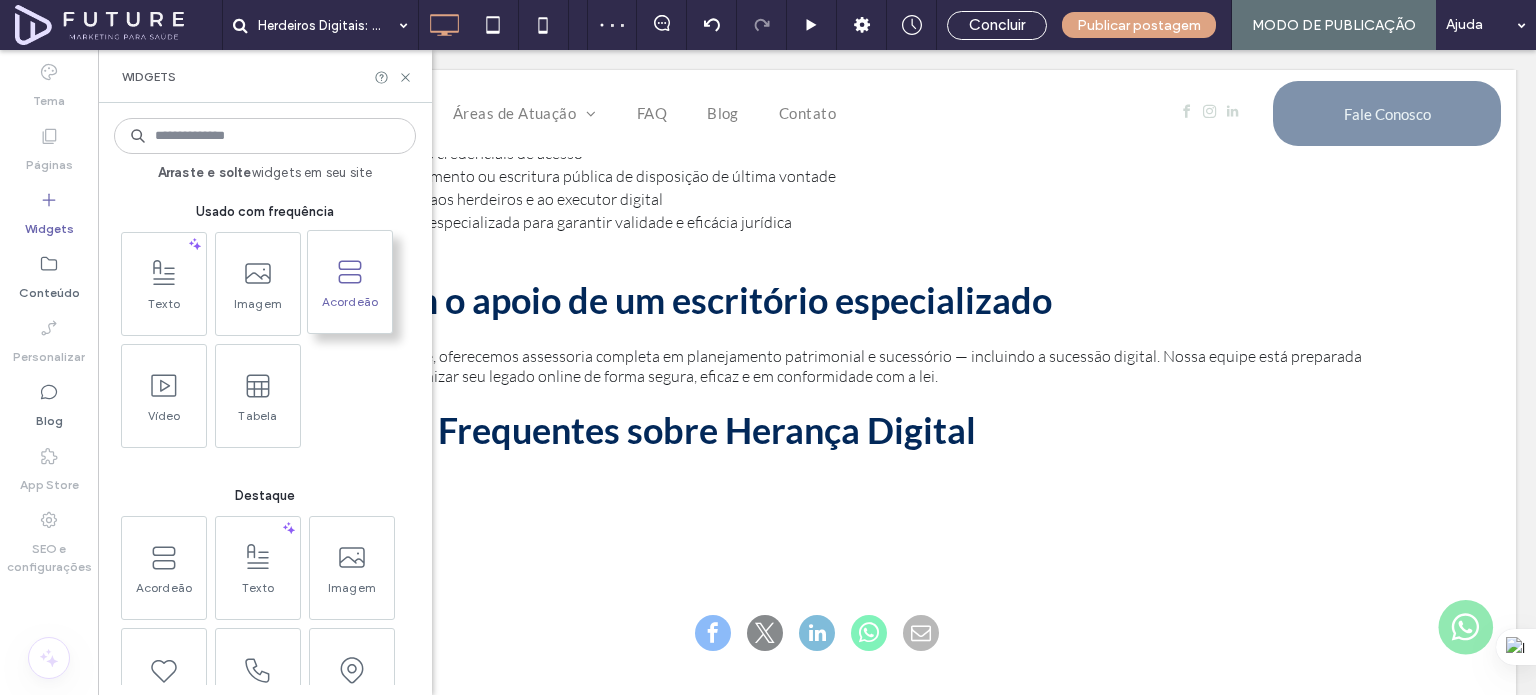click on "Acordeão" at bounding box center [350, 308] 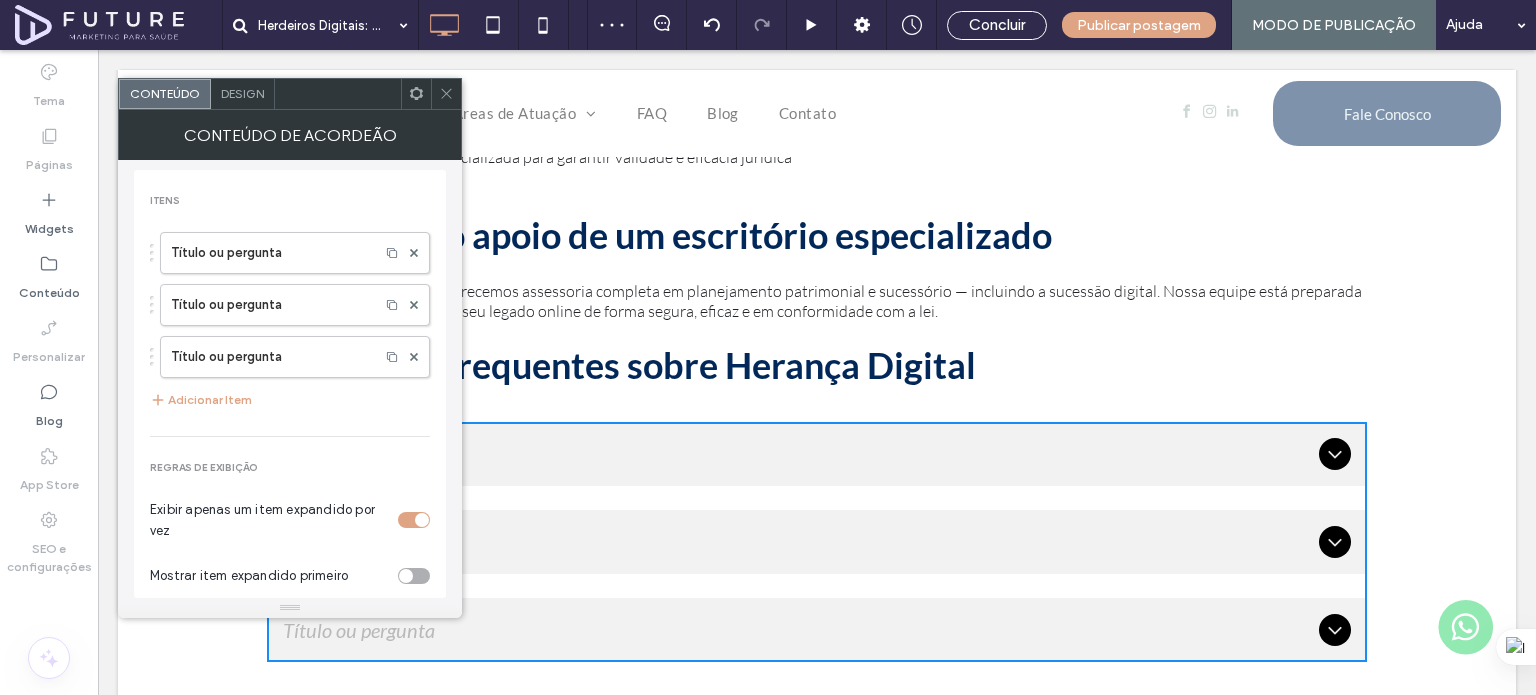 scroll, scrollTop: 2376, scrollLeft: 0, axis: vertical 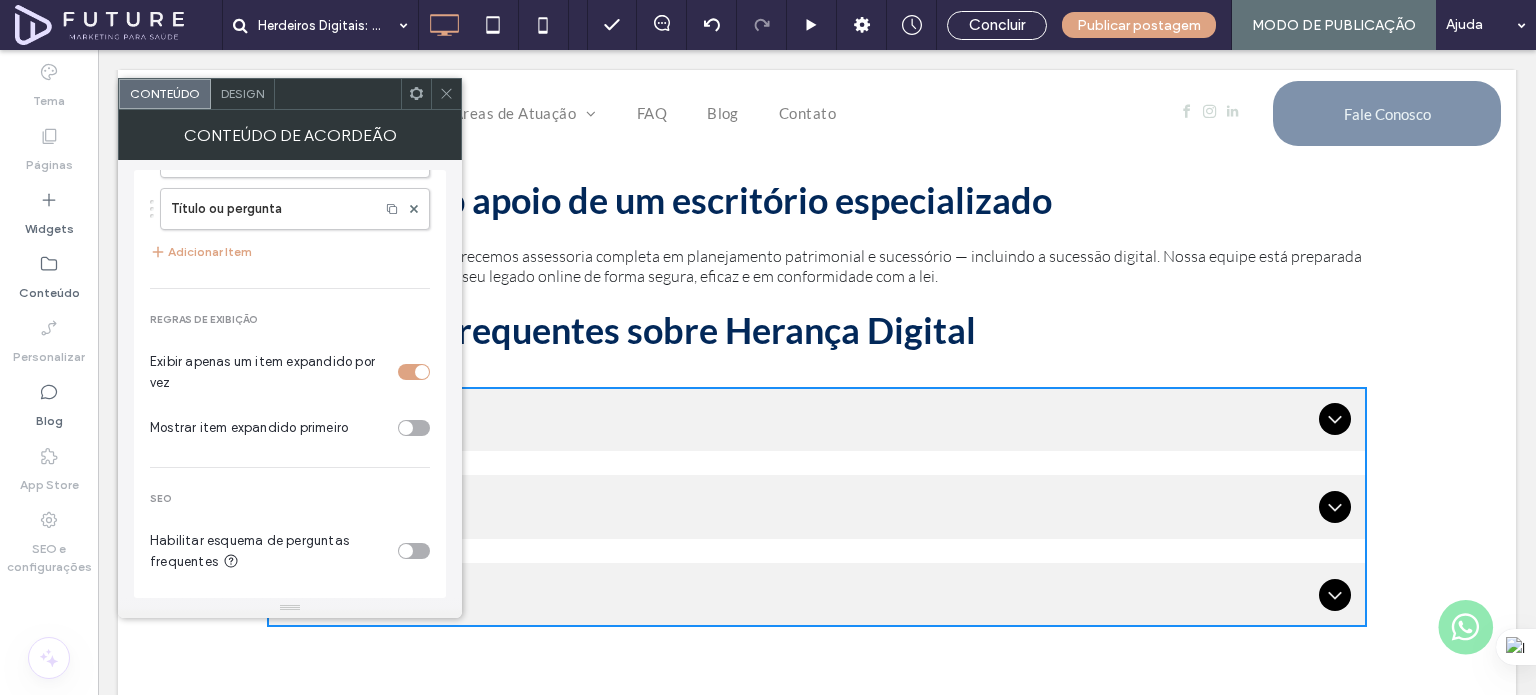 click at bounding box center [414, 551] 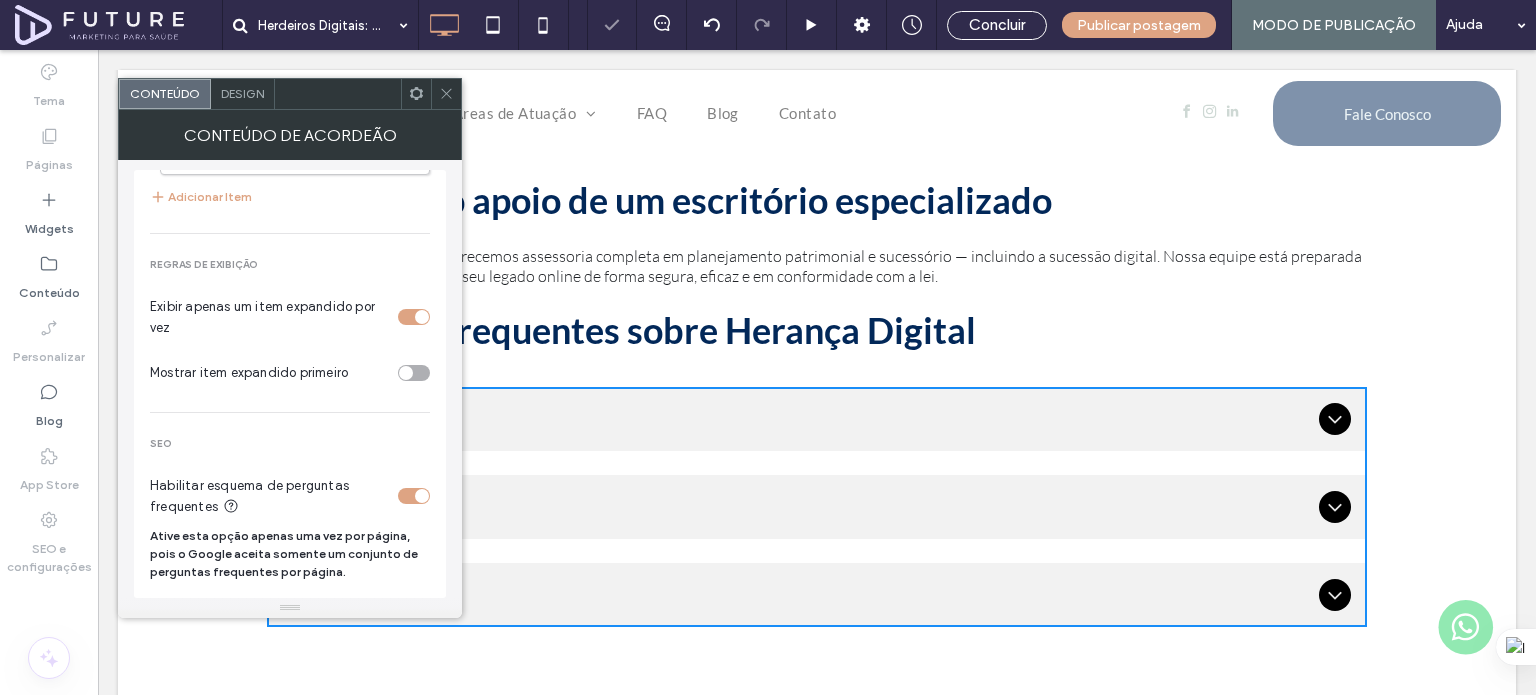 scroll, scrollTop: 103, scrollLeft: 0, axis: vertical 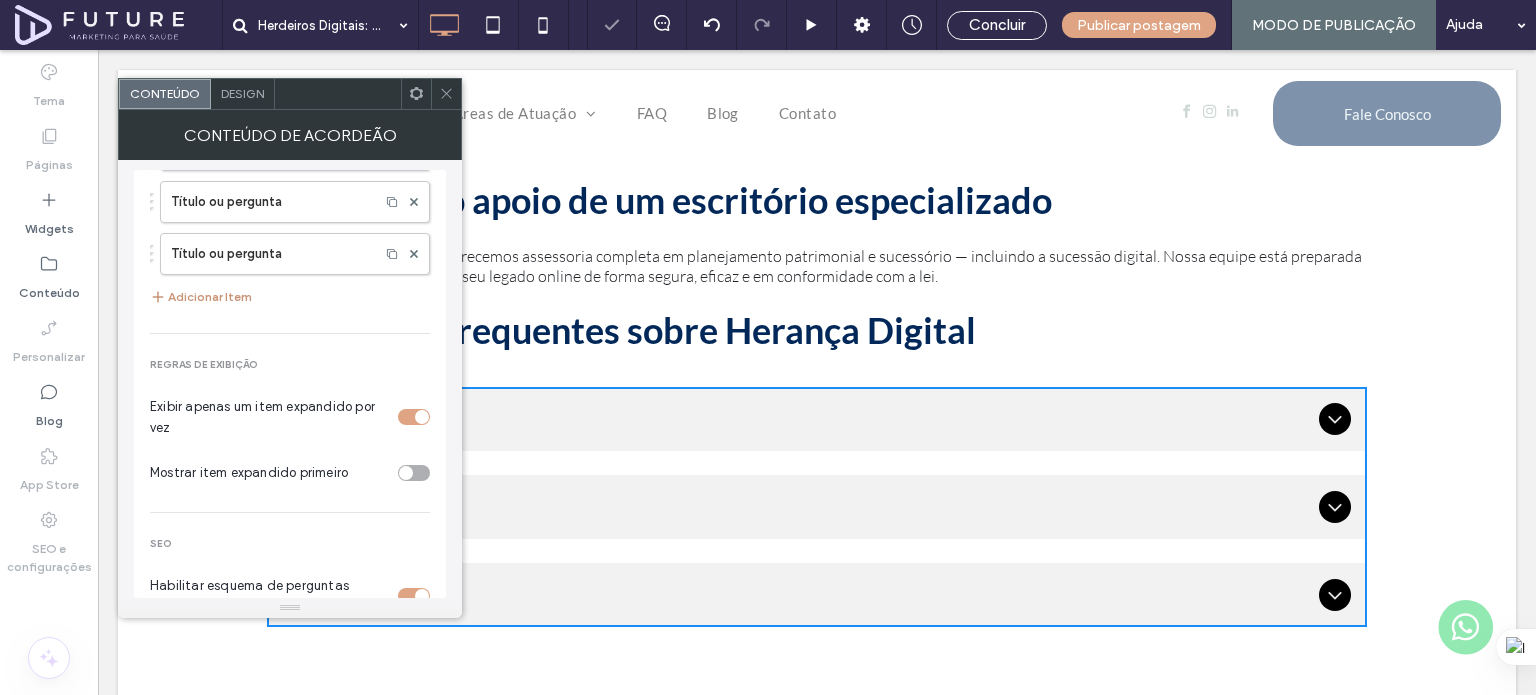 click on "Adicionar Item" at bounding box center (201, 297) 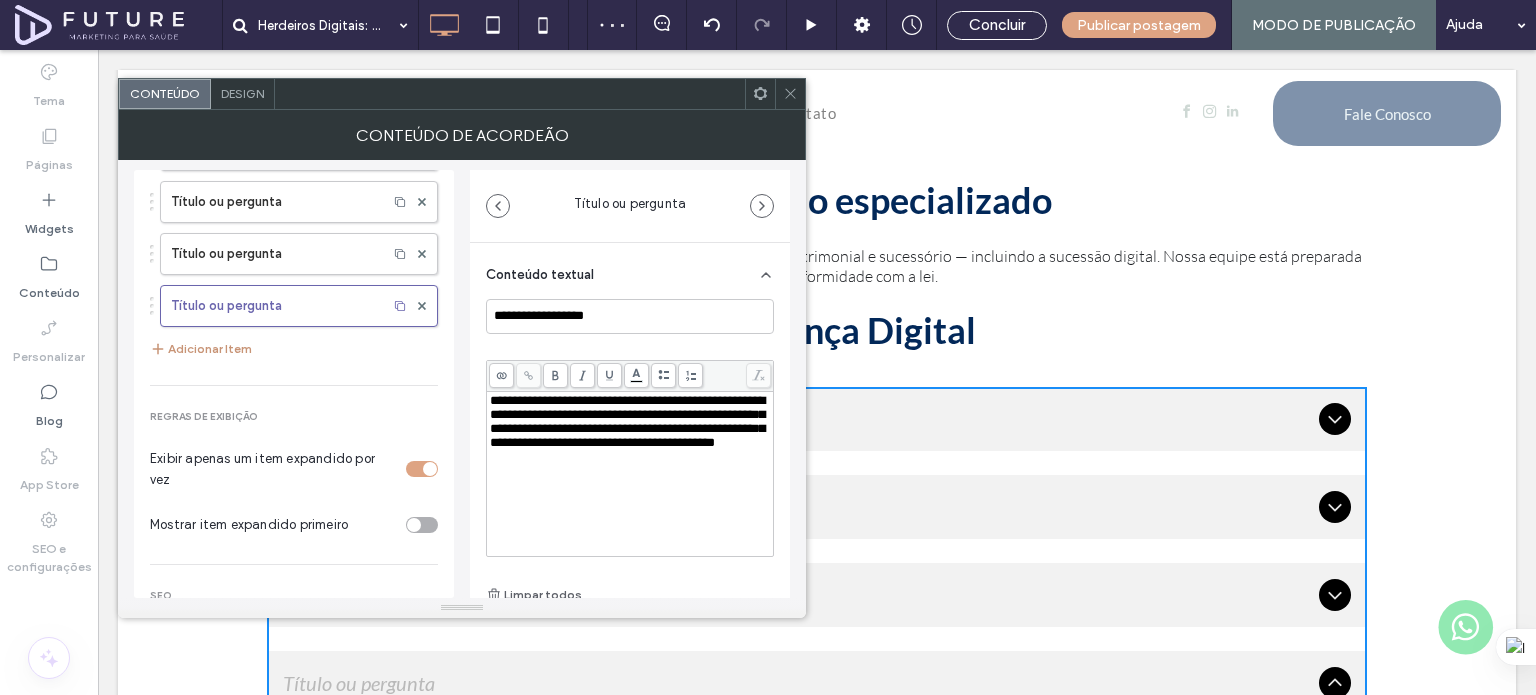 click on "Adicionar Item" at bounding box center (201, 349) 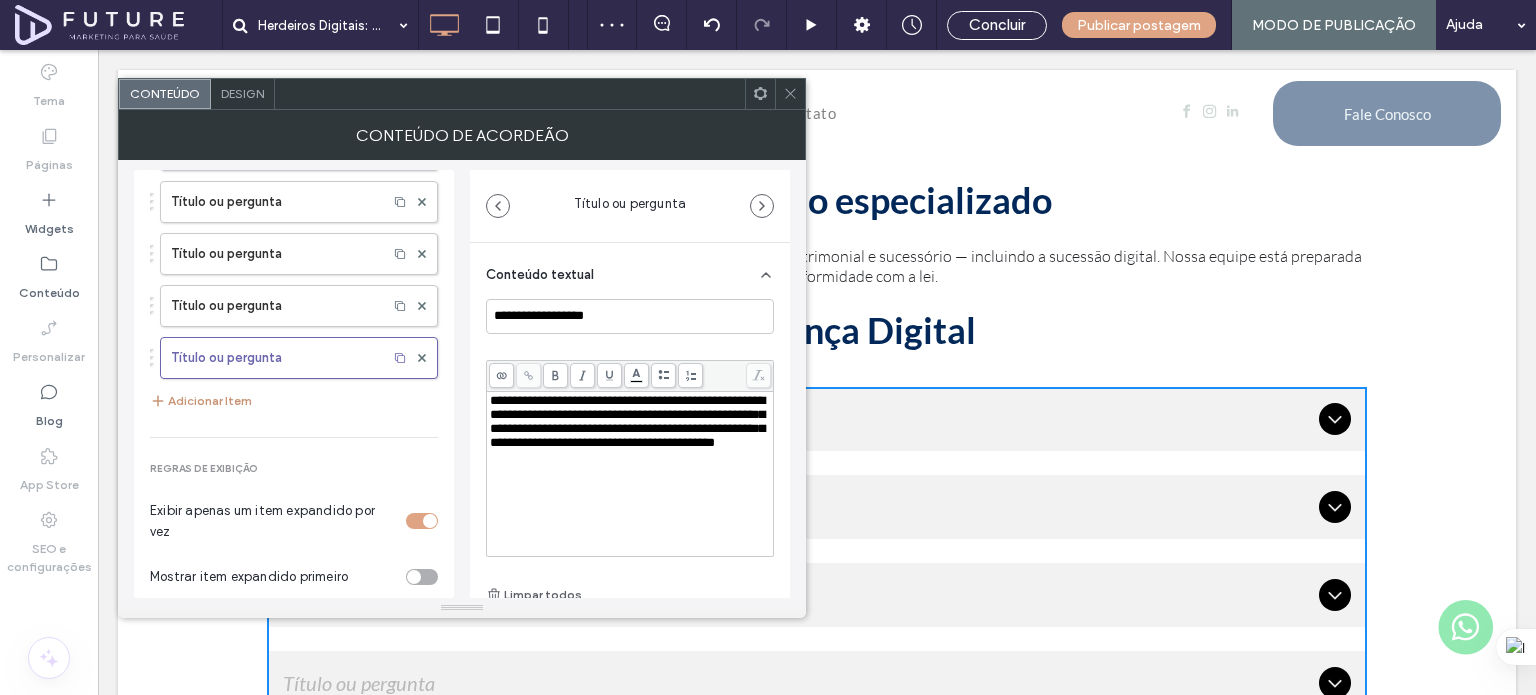 click on "Adicionar Item" at bounding box center [201, 401] 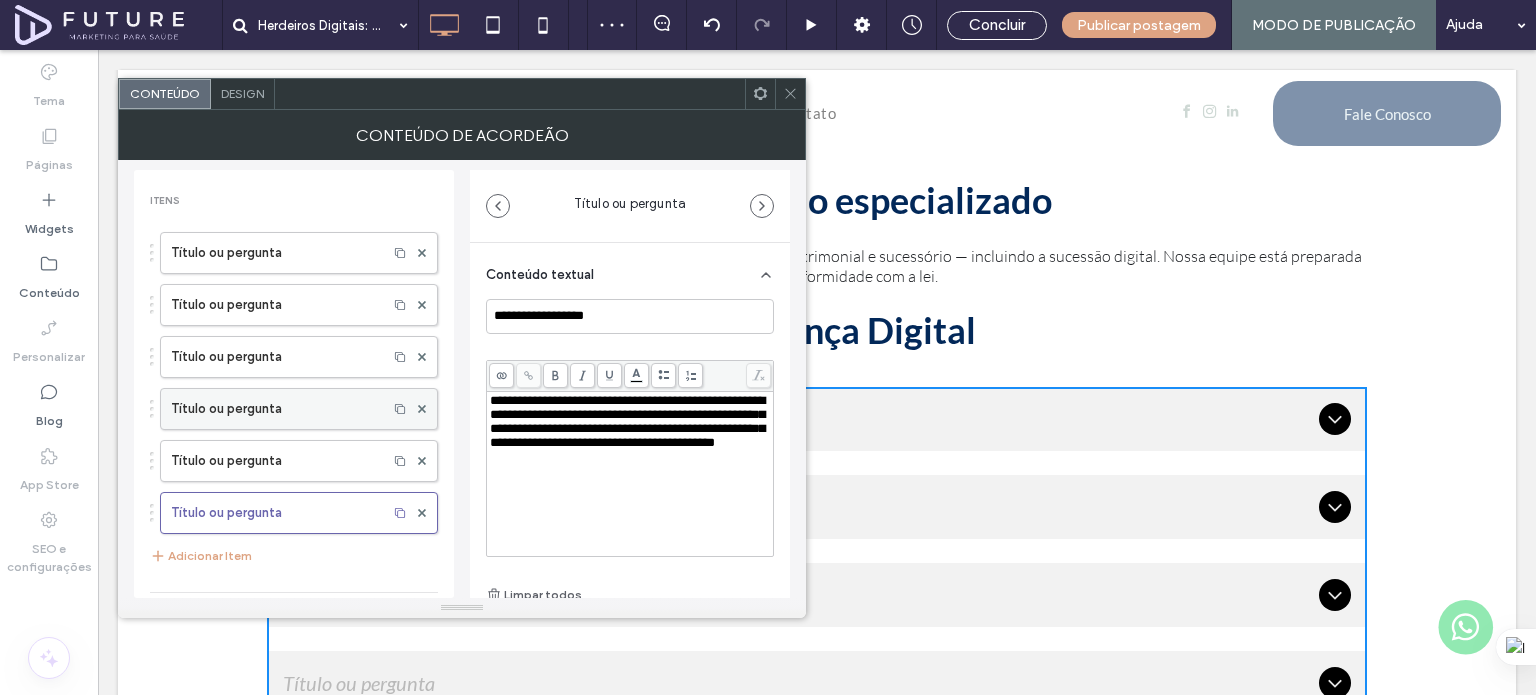 scroll, scrollTop: 0, scrollLeft: 0, axis: both 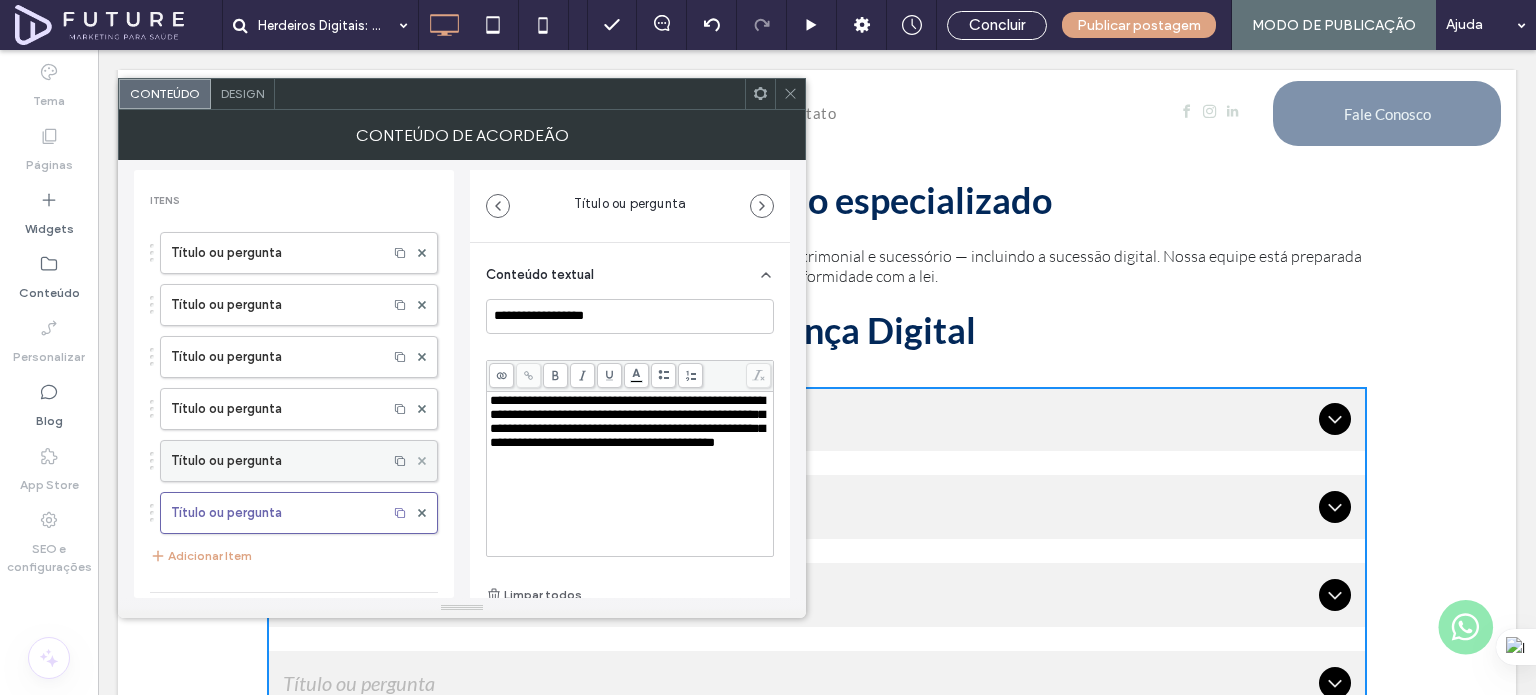 click 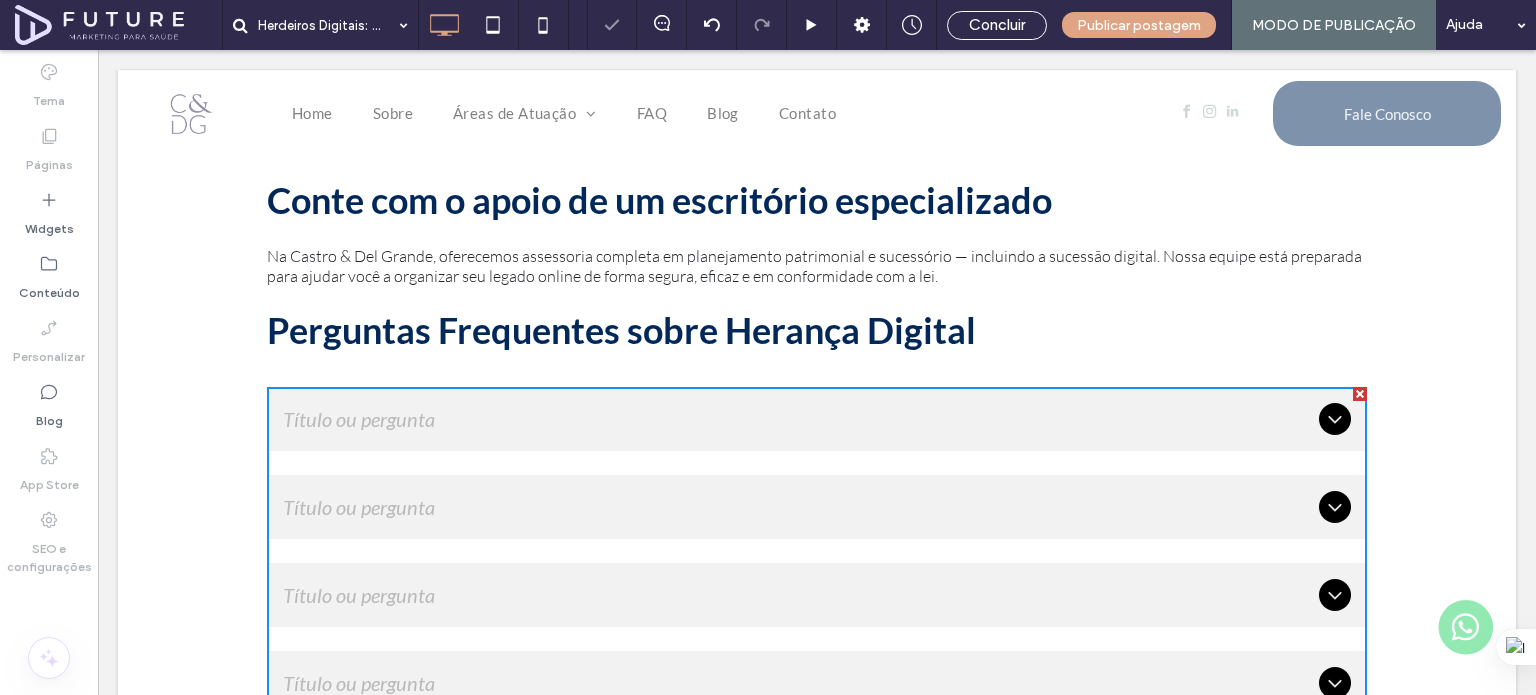 click on "Título ou pergunta" at bounding box center (797, 507) 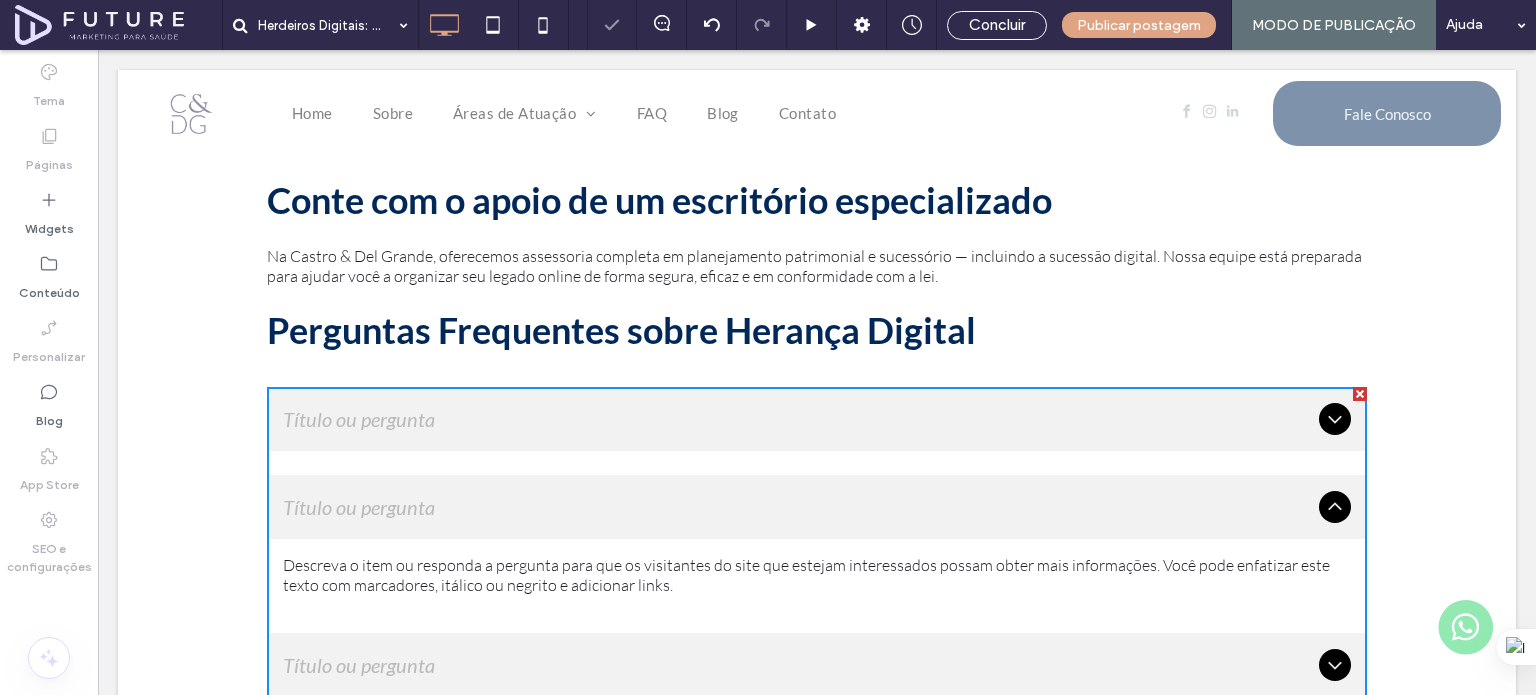 click on "Título ou pergunta" at bounding box center (797, 419) 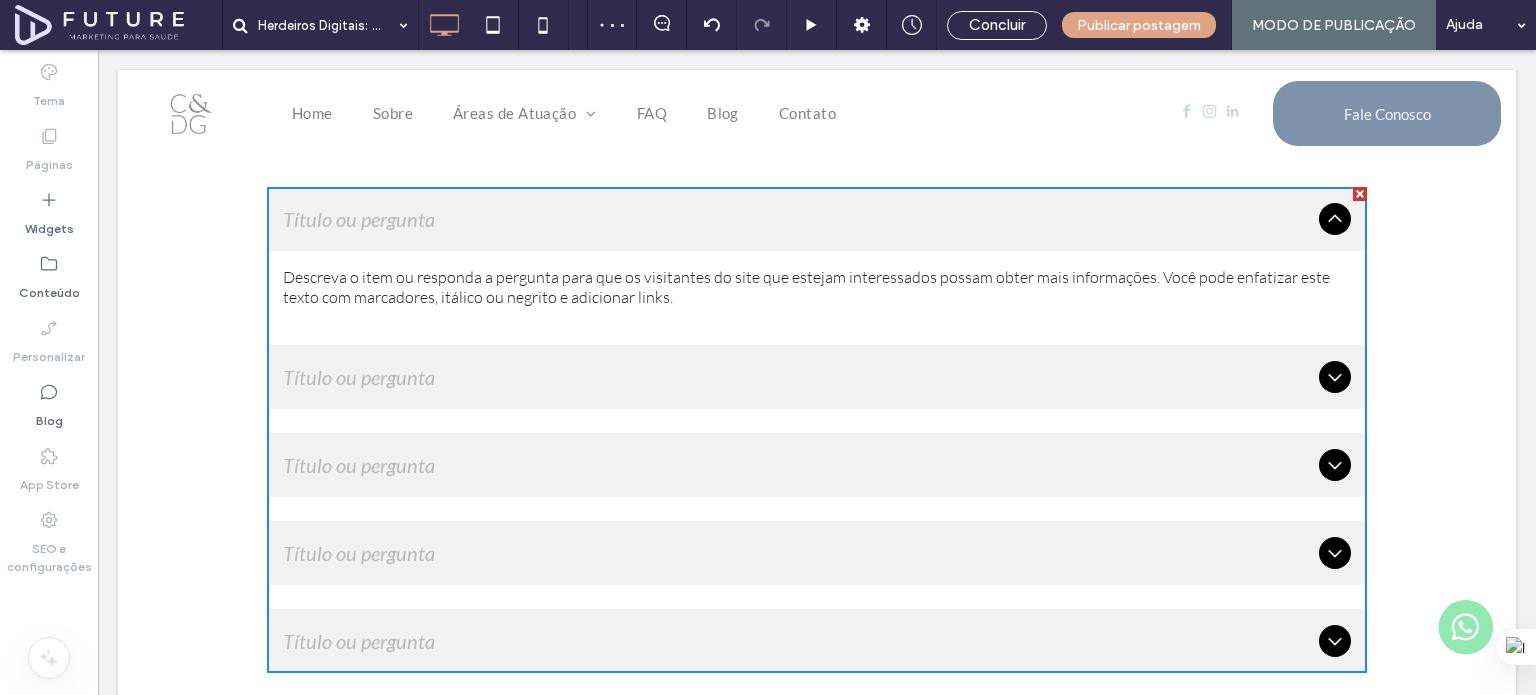 scroll, scrollTop: 2776, scrollLeft: 0, axis: vertical 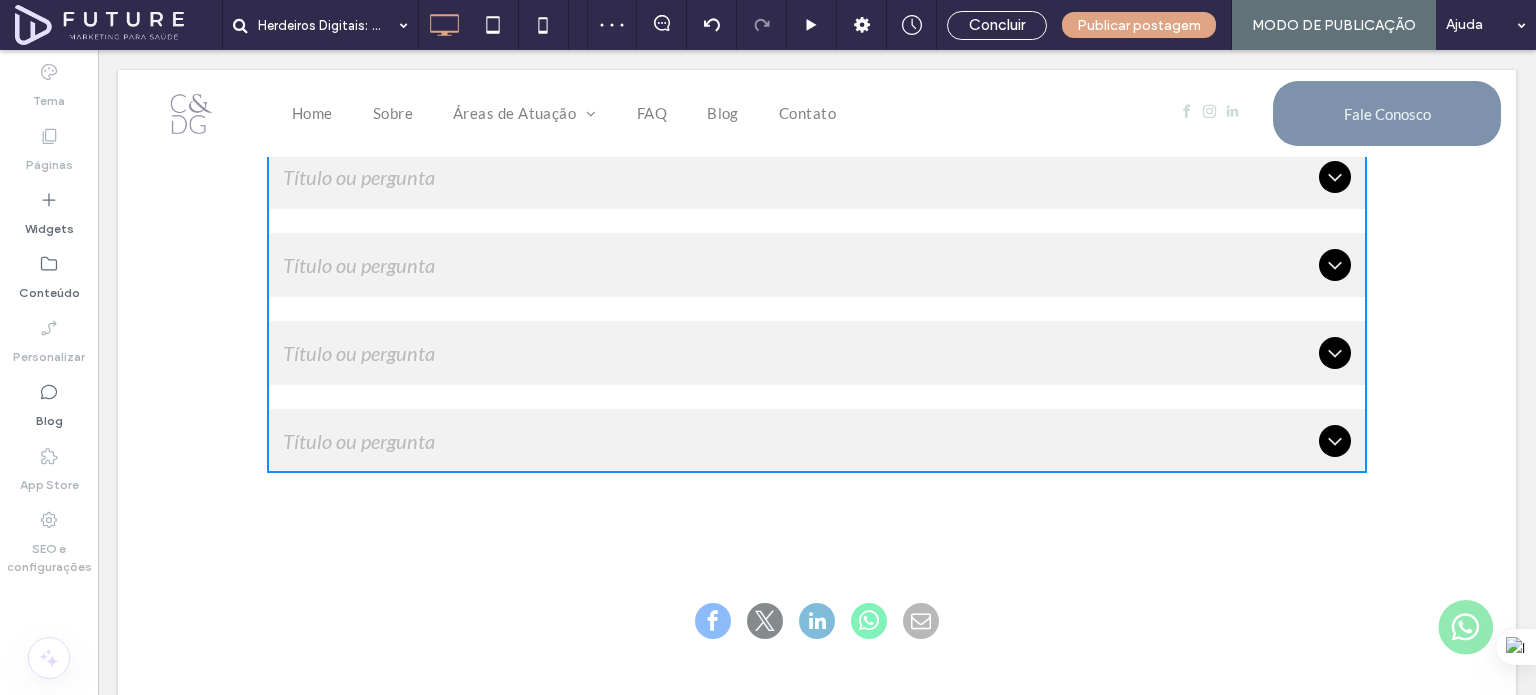 click on "Título ou pergunta" at bounding box center (797, 353) 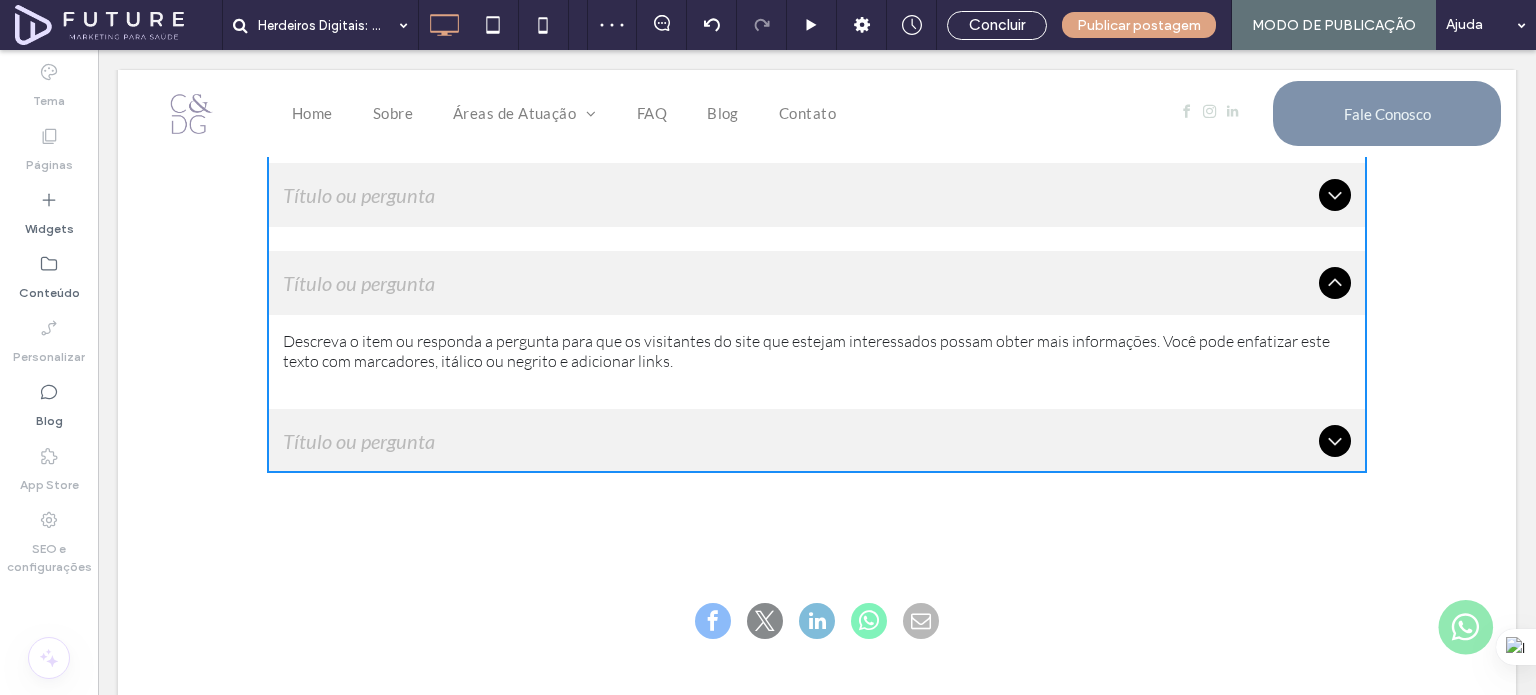click on "Na era digital, grande parte do nosso patrimônio está armazenado em ambientes online. Contas bancárias digitais, criptomoedas, arquivos na nuvem, redes sociais e plataformas de investimento são exemplos de bens que integram o chamado “patrimônio digital”. Mas o que acontece com esses ativos quando alguém falece? Esse é um tema cada vez mais relevante no planejamento sucessório moderno. Garantir que seus herdeiros tenham acesso legal e seguro ao patrimônio digital exige preparo jurídico, planejamento e, acima de tudo, consciência sobre os riscos e responsabilidades envolvidos. 👉 Veja também:  Antecipação Jurídica: Estratégias para Proteger o Patrimônio Digital Mesmo Sem Regulamentação Formal O que é patrimônio digital? Patrimônio digital engloba todos os bens, direitos e conteúdos armazenados em plataformas digitais que possuem valor pessoal ou financeiro. Isso inclui: Contas bancárias em bancos digitais Criptomoedas, NFT e outros ativos virtuais  👉" at bounding box center (817, -723) 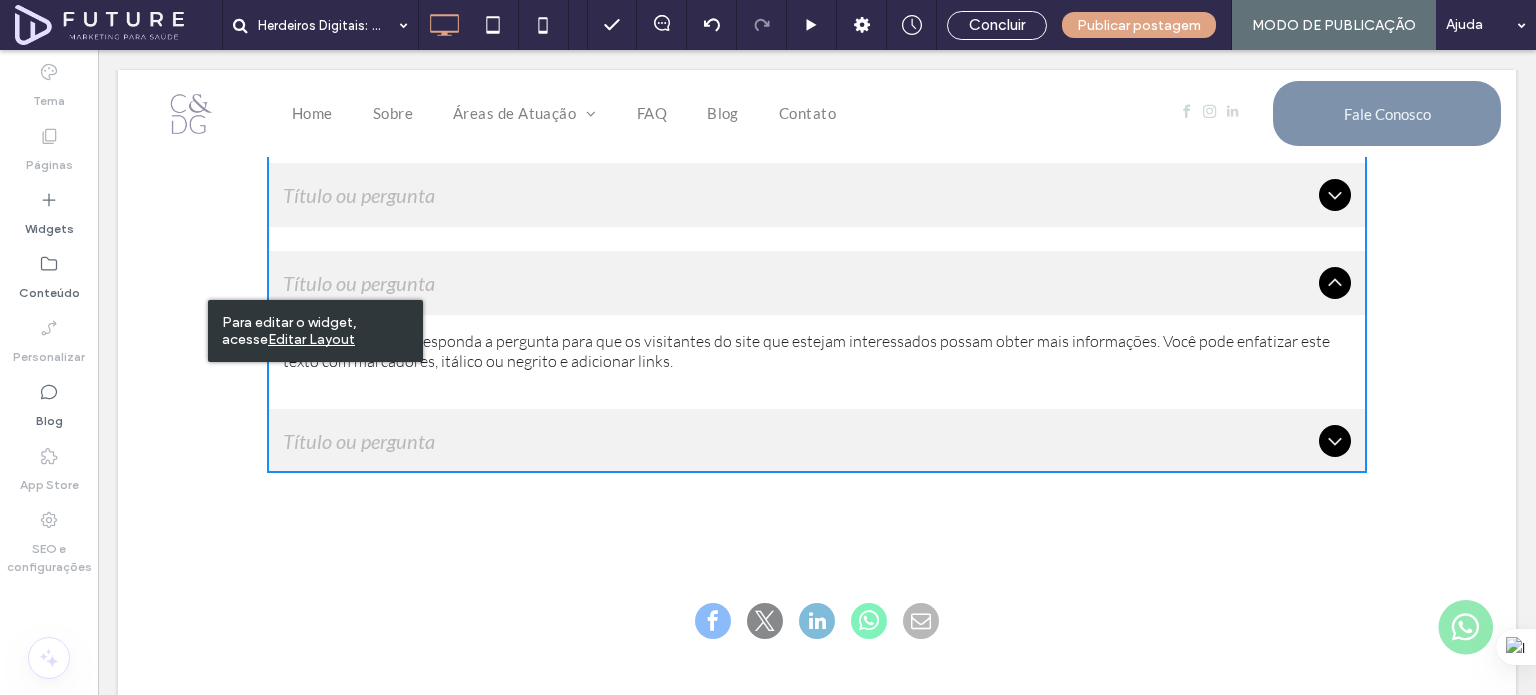 click on "Na era digital, grande parte do nosso patrimônio está armazenado em ambientes online. Contas bancárias digitais, criptomoedas, arquivos na nuvem, redes sociais e plataformas de investimento são exemplos de bens que integram o chamado “patrimônio digital”. Mas o que acontece com esses ativos quando alguém falece? Esse é um tema cada vez mais relevante no planejamento sucessório moderno. Garantir que seus herdeiros tenham acesso legal e seguro ao patrimônio digital exige preparo jurídico, planejamento e, acima de tudo, consciência sobre os riscos e responsabilidades envolvidos. 👉 Veja também:  Antecipação Jurídica: Estratégias para Proteger o Patrimônio Digital Mesmo Sem Regulamentação Formal O que é patrimônio digital? Patrimônio digital engloba todos os bens, direitos e conteúdos armazenados em plataformas digitais que possuem valor pessoal ou financeiro. Isso inclui: Contas bancárias em bancos digitais Criptomoedas, NFT e outros ativos virtuais  👉" at bounding box center (817, -723) 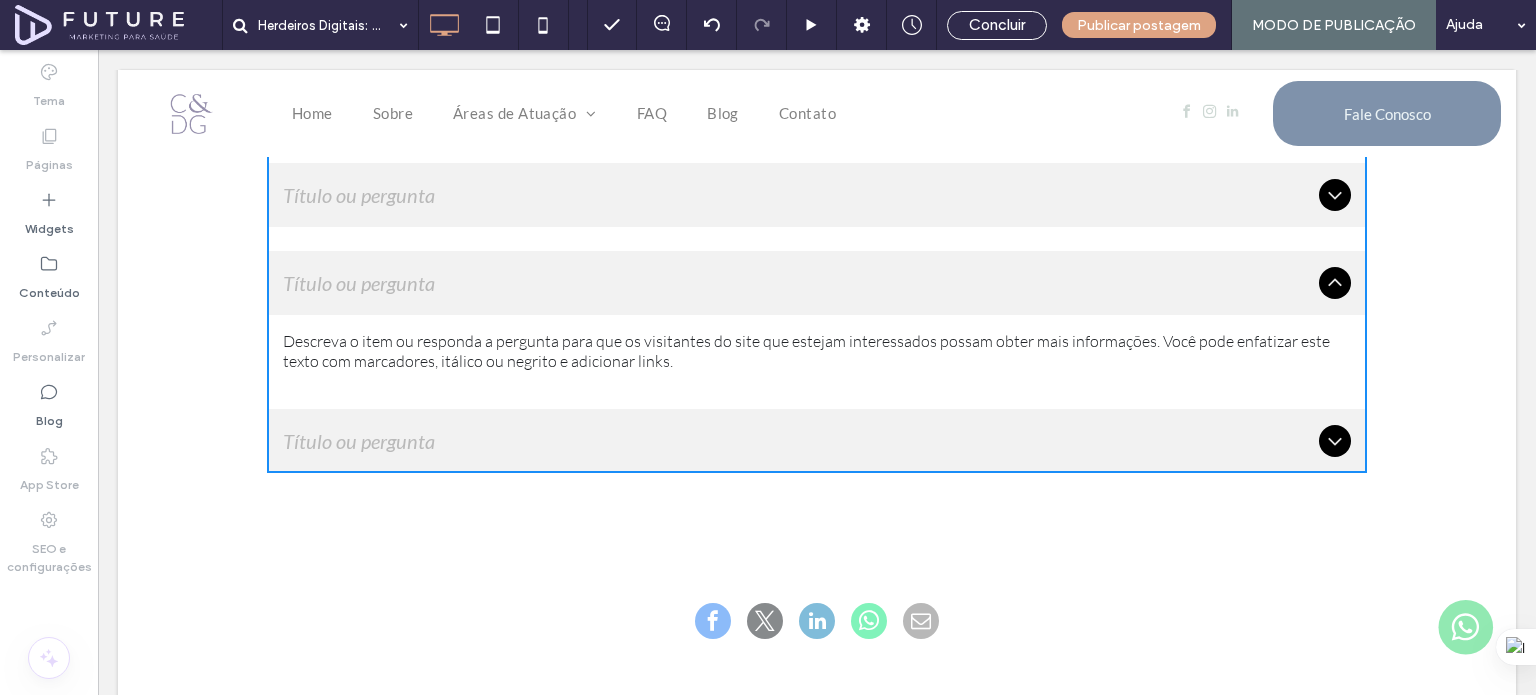 click on "Descreva o item ou responda a pergunta para que os visitantes do site que estejam interessados possam obter mais informações. Você pode enfatizar este texto com marcadores, itálico ou negrito e adicionar links." at bounding box center [817, 351] 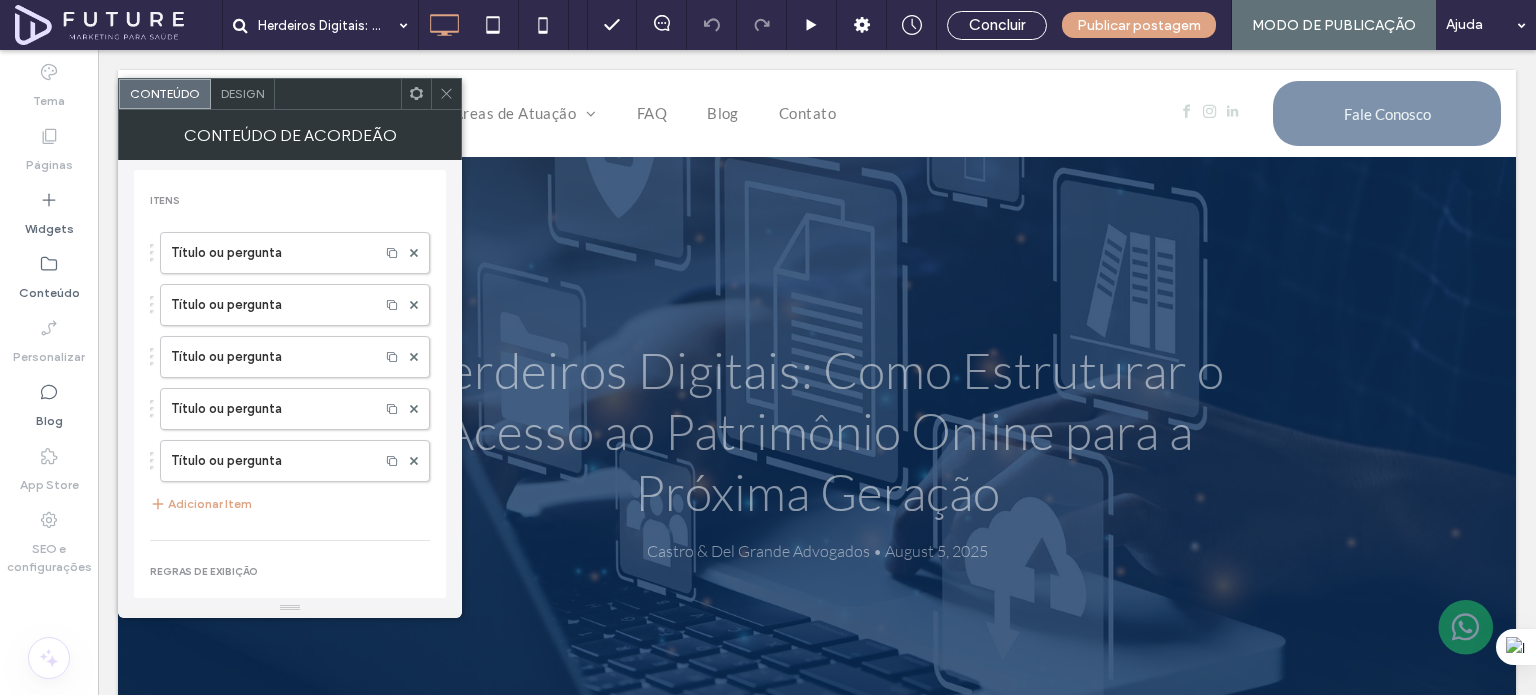 scroll, scrollTop: 2500, scrollLeft: 0, axis: vertical 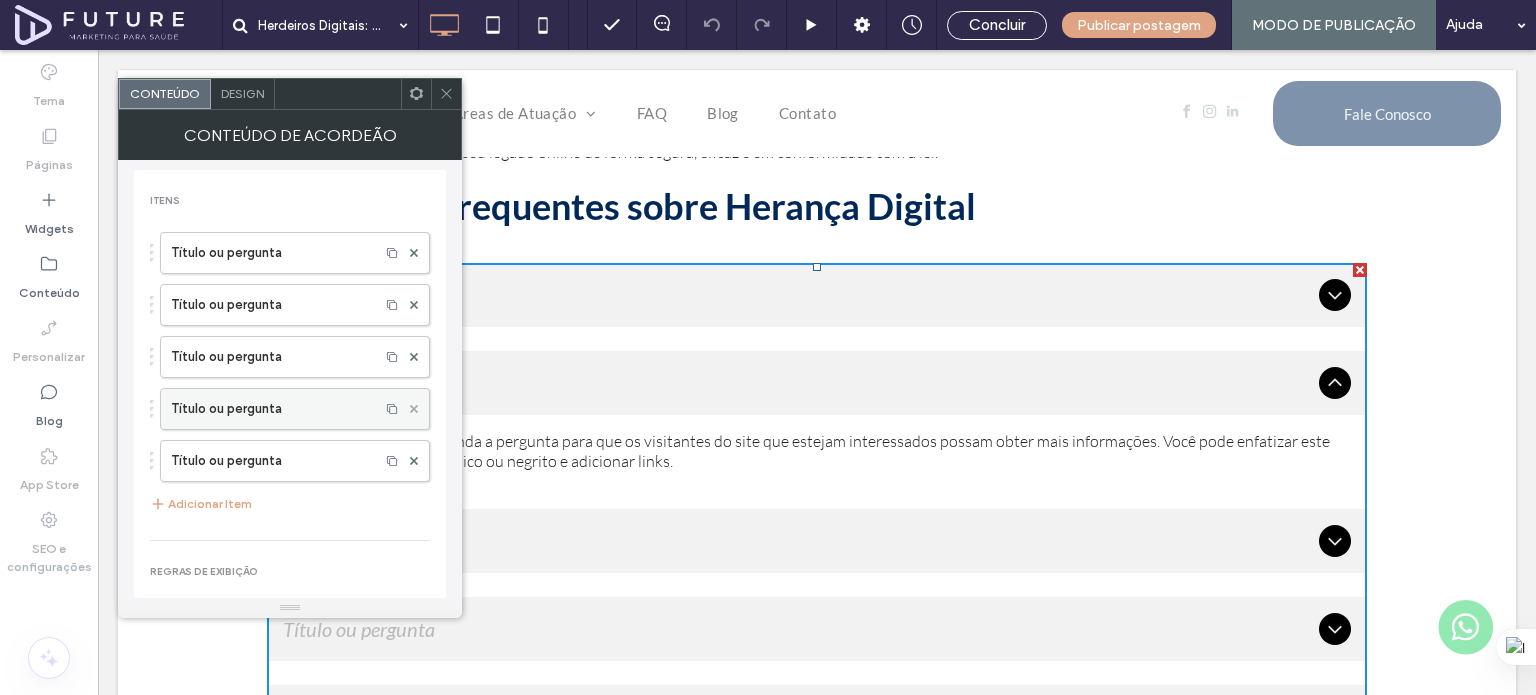 click 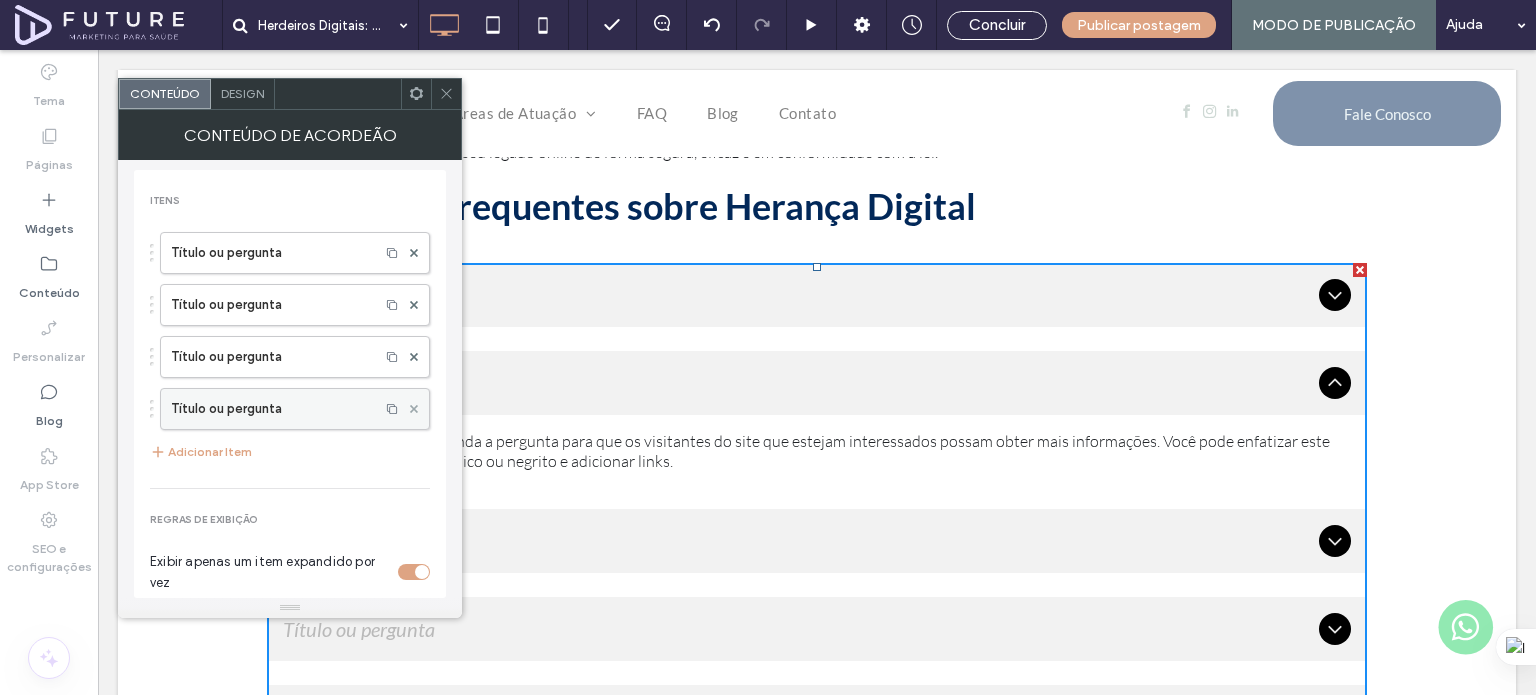 click 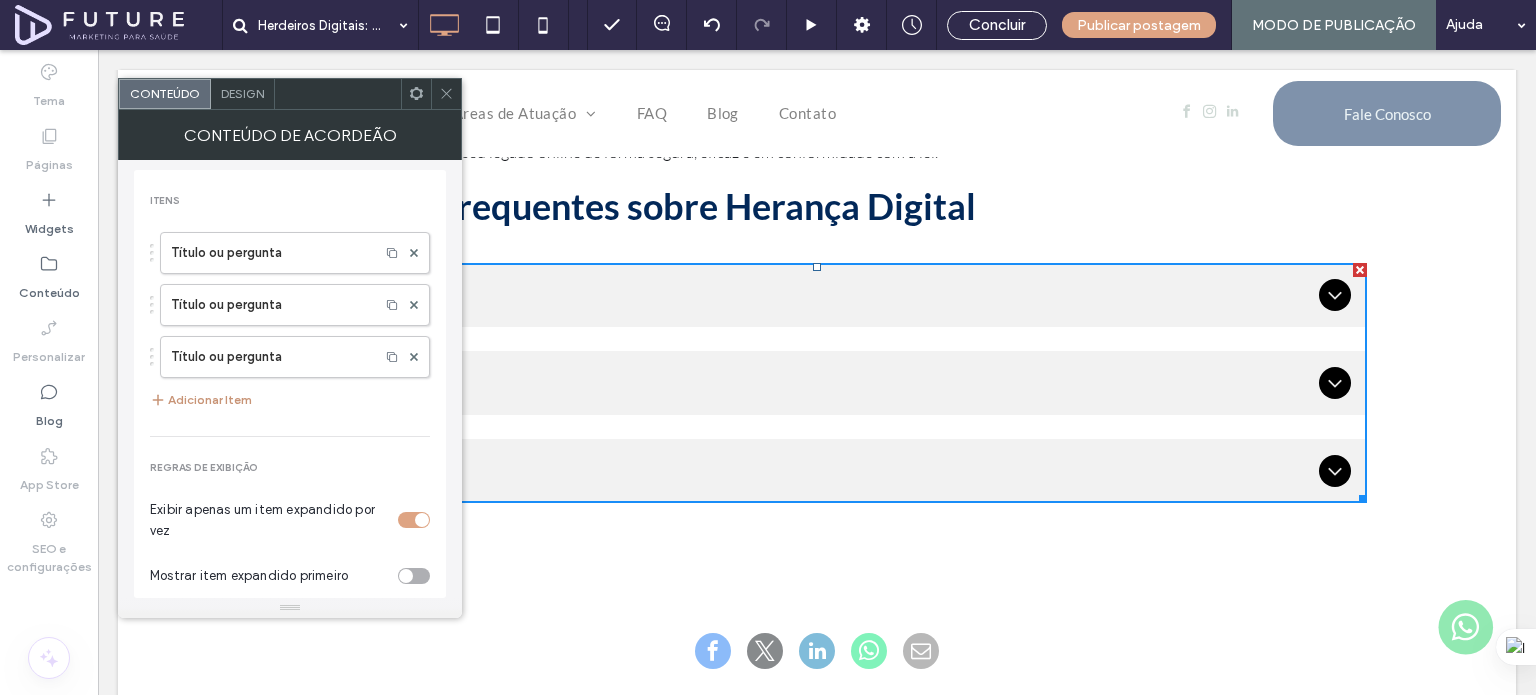 click on "Adicionar Item" at bounding box center (201, 400) 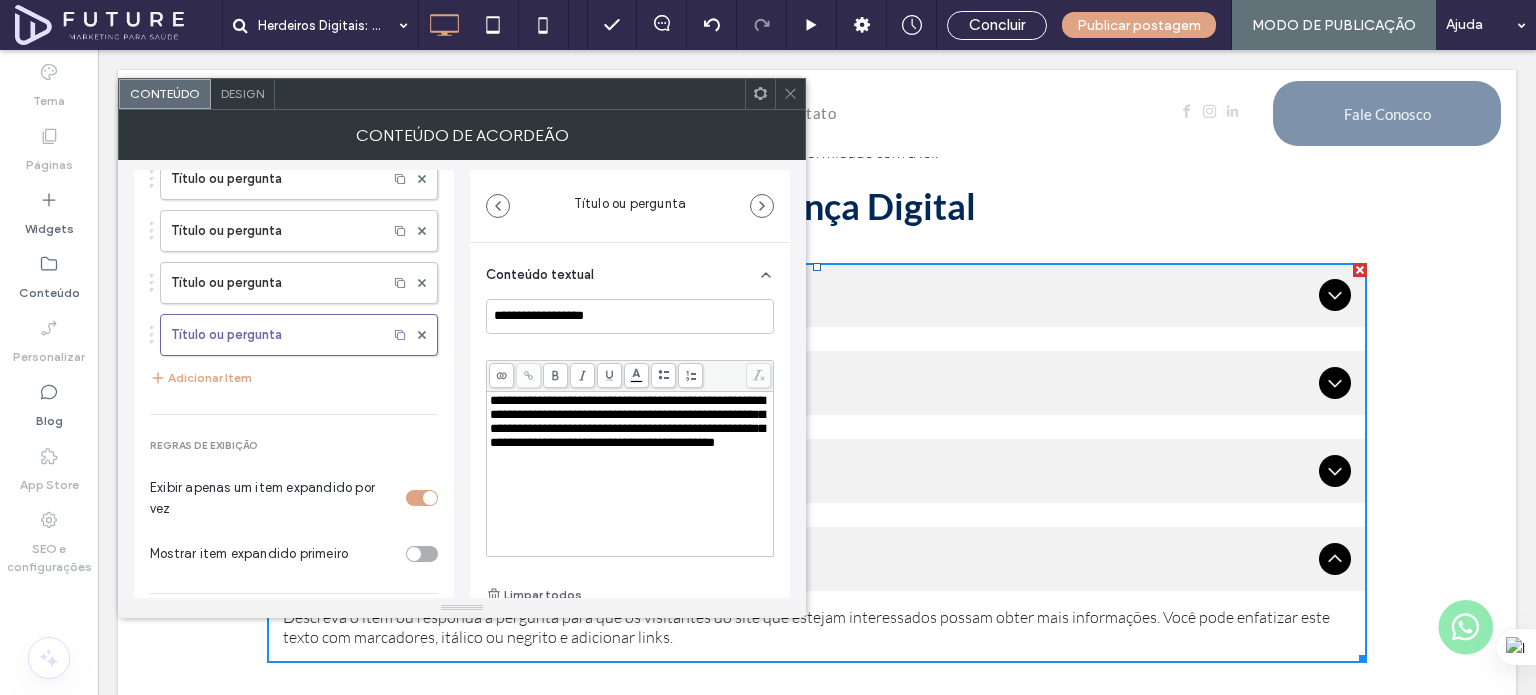 scroll, scrollTop: 0, scrollLeft: 0, axis: both 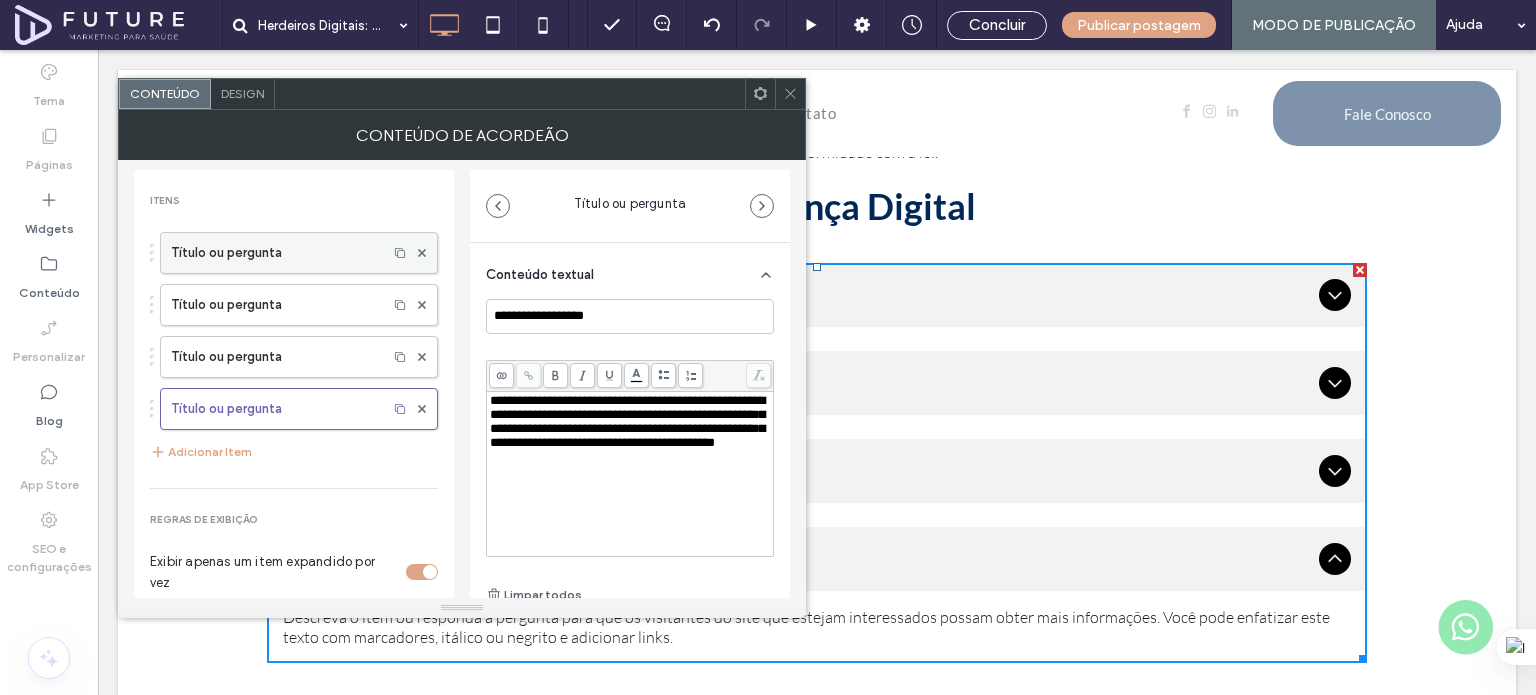 click on "Título ou pergunta" at bounding box center [274, 253] 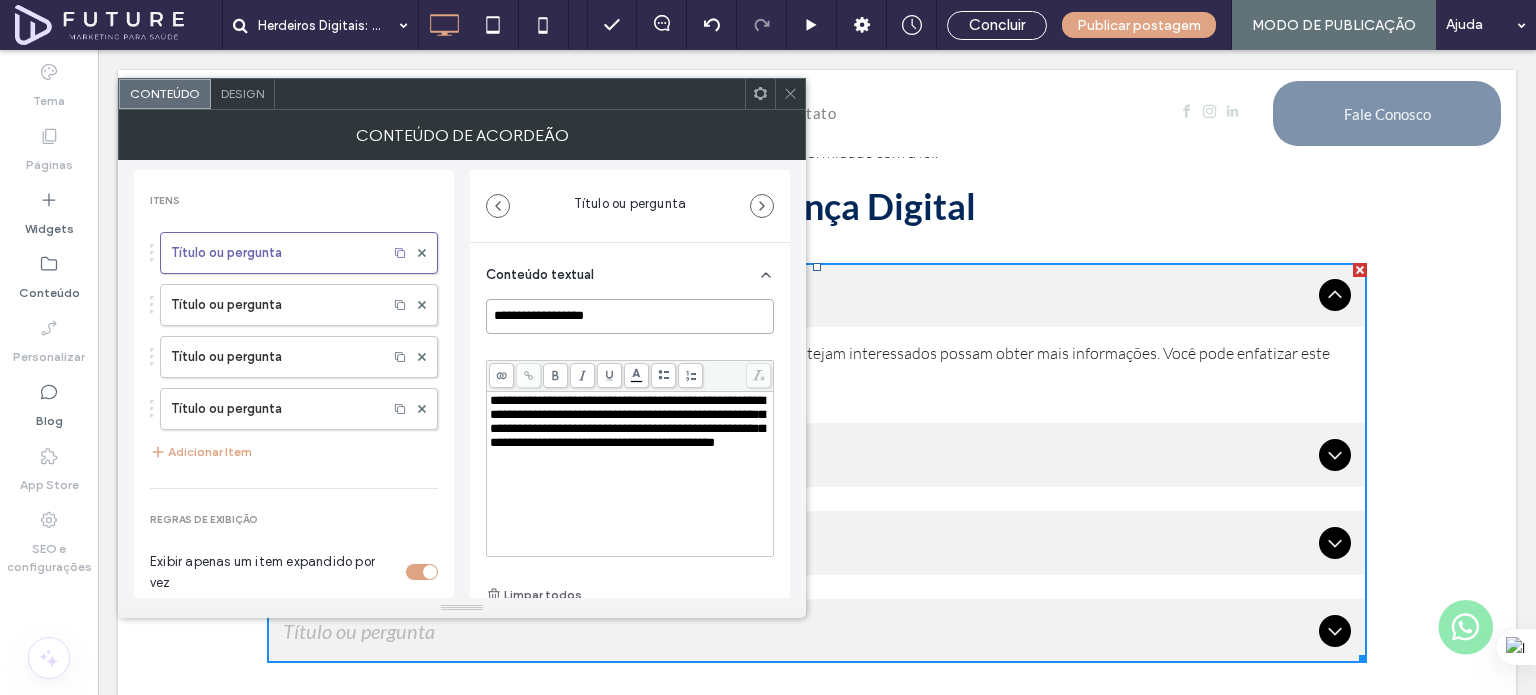 click on "**********" at bounding box center [630, 316] 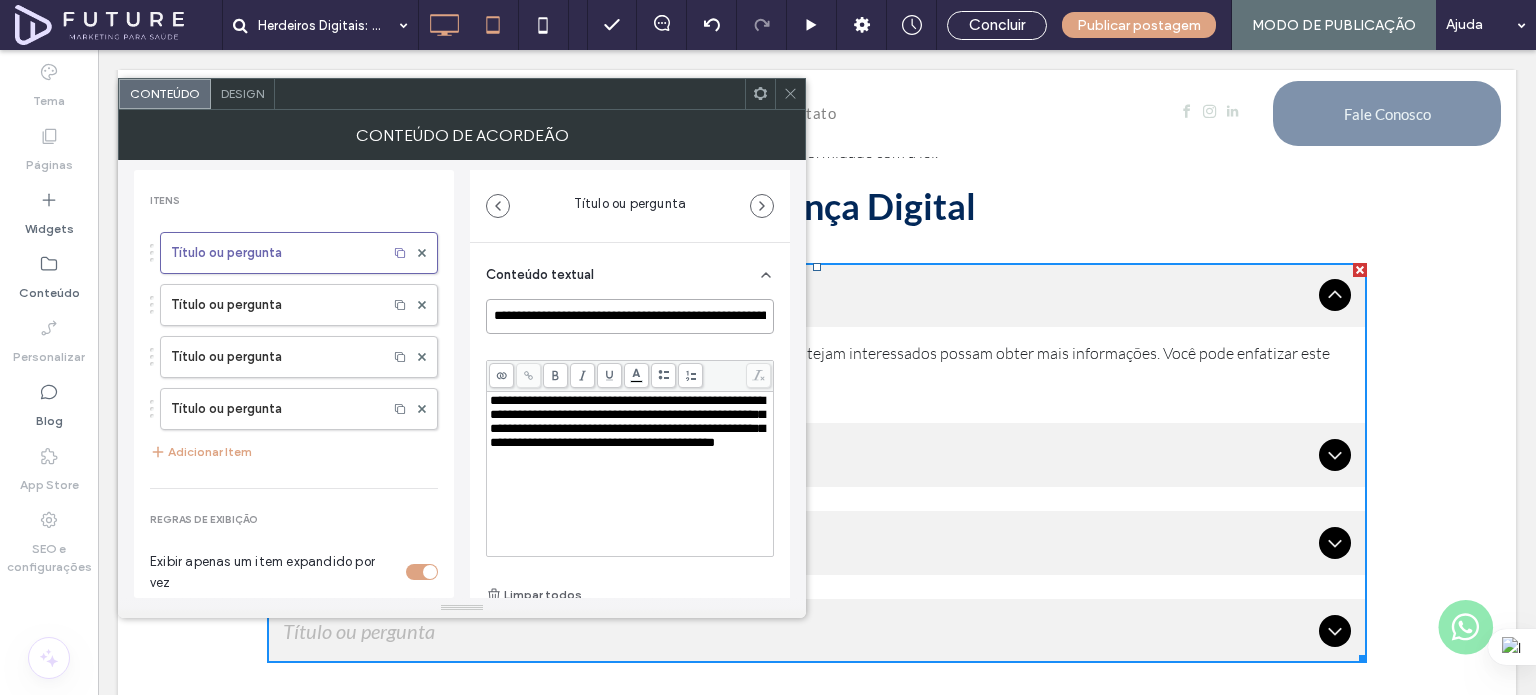scroll, scrollTop: 0, scrollLeft: 104, axis: horizontal 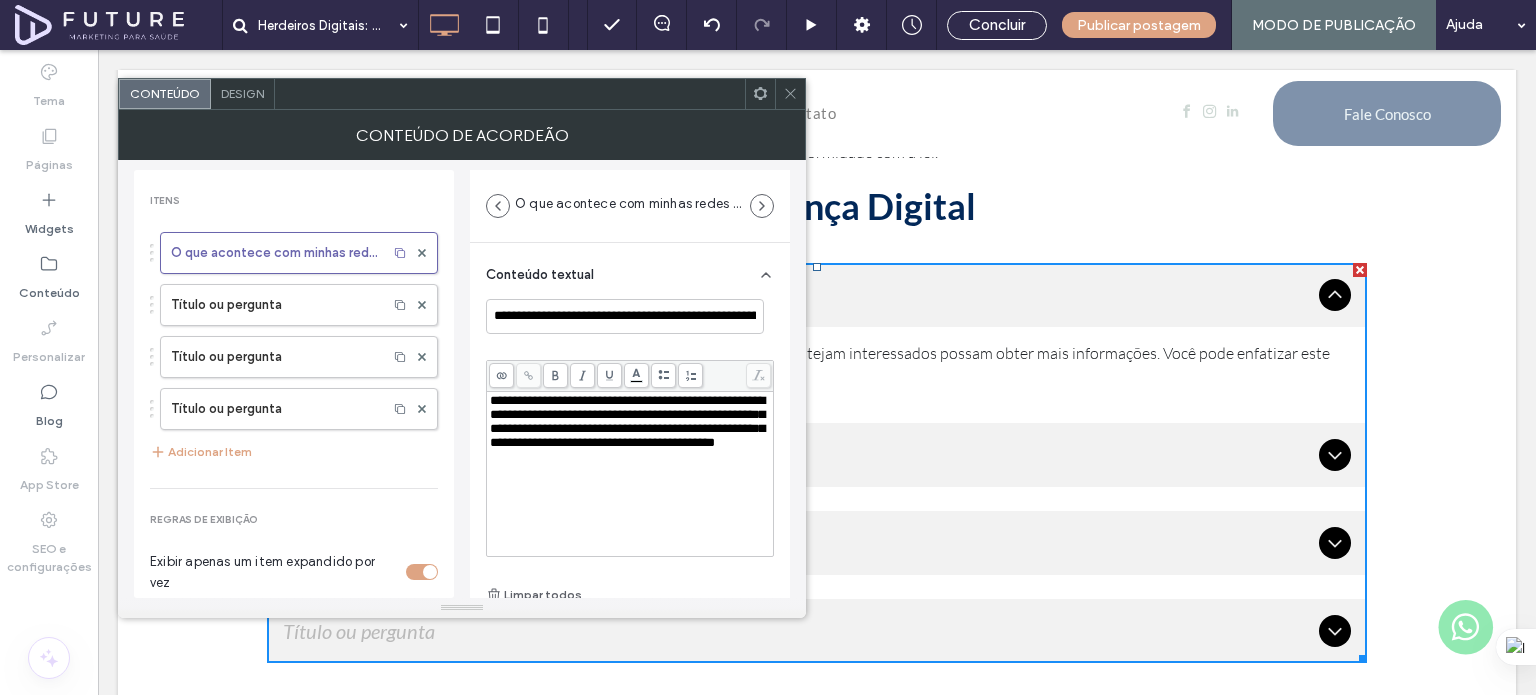 click on "**********" at bounding box center [627, 421] 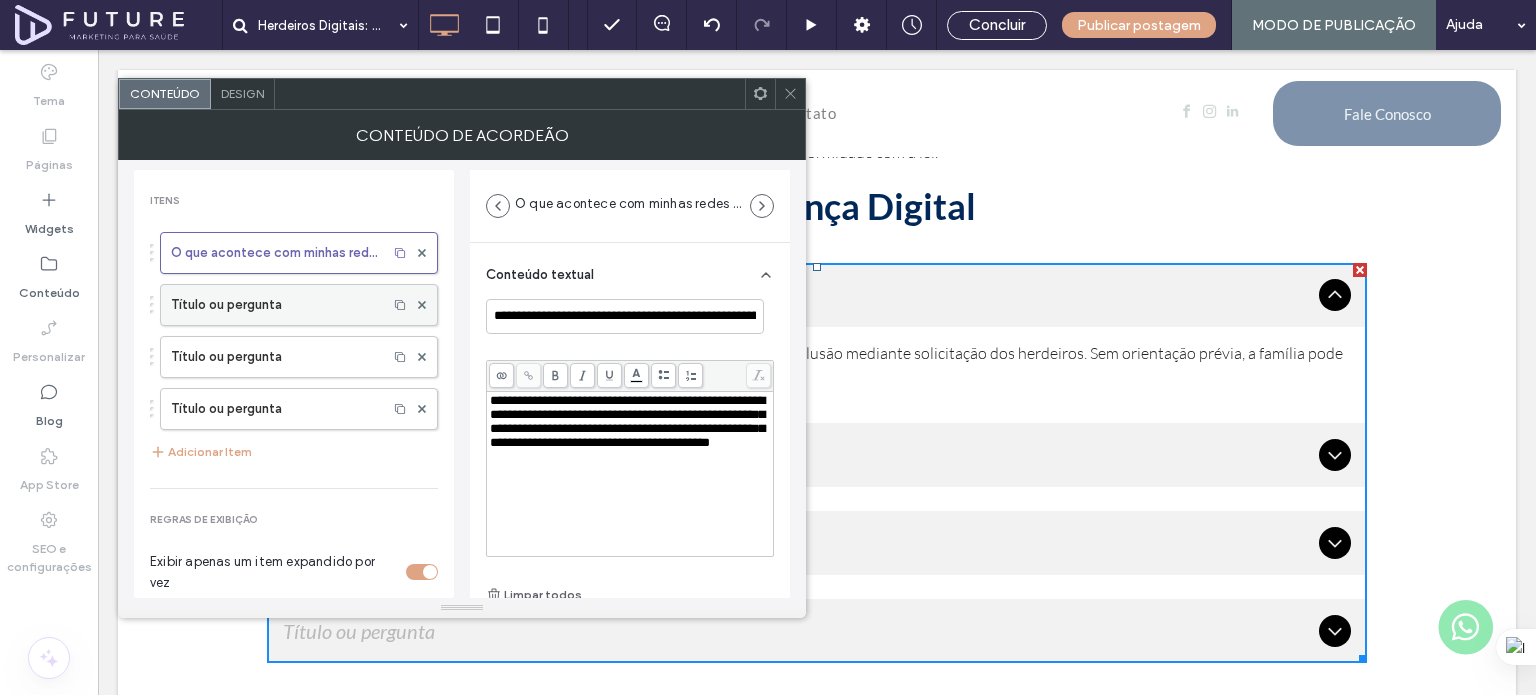 click on "Título ou pergunta" at bounding box center (274, 305) 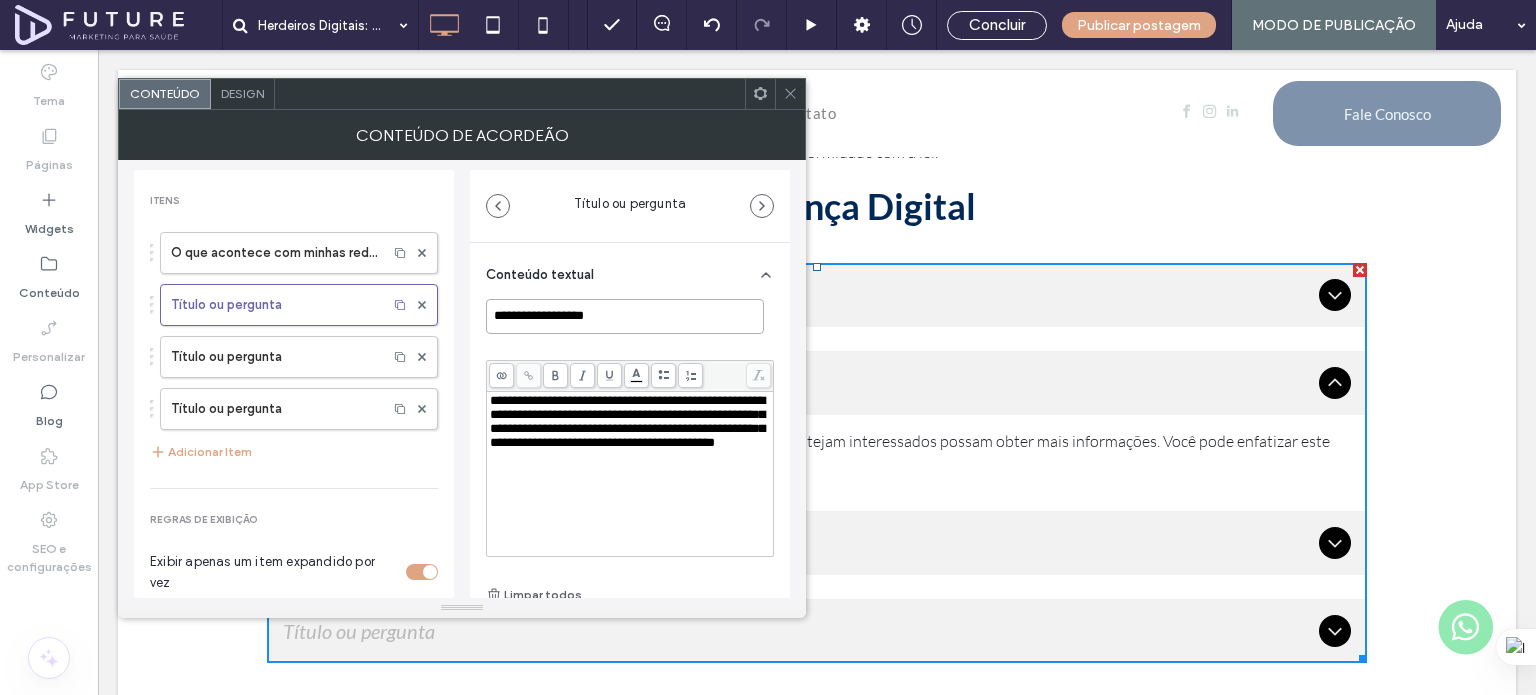click on "**********" at bounding box center [625, 316] 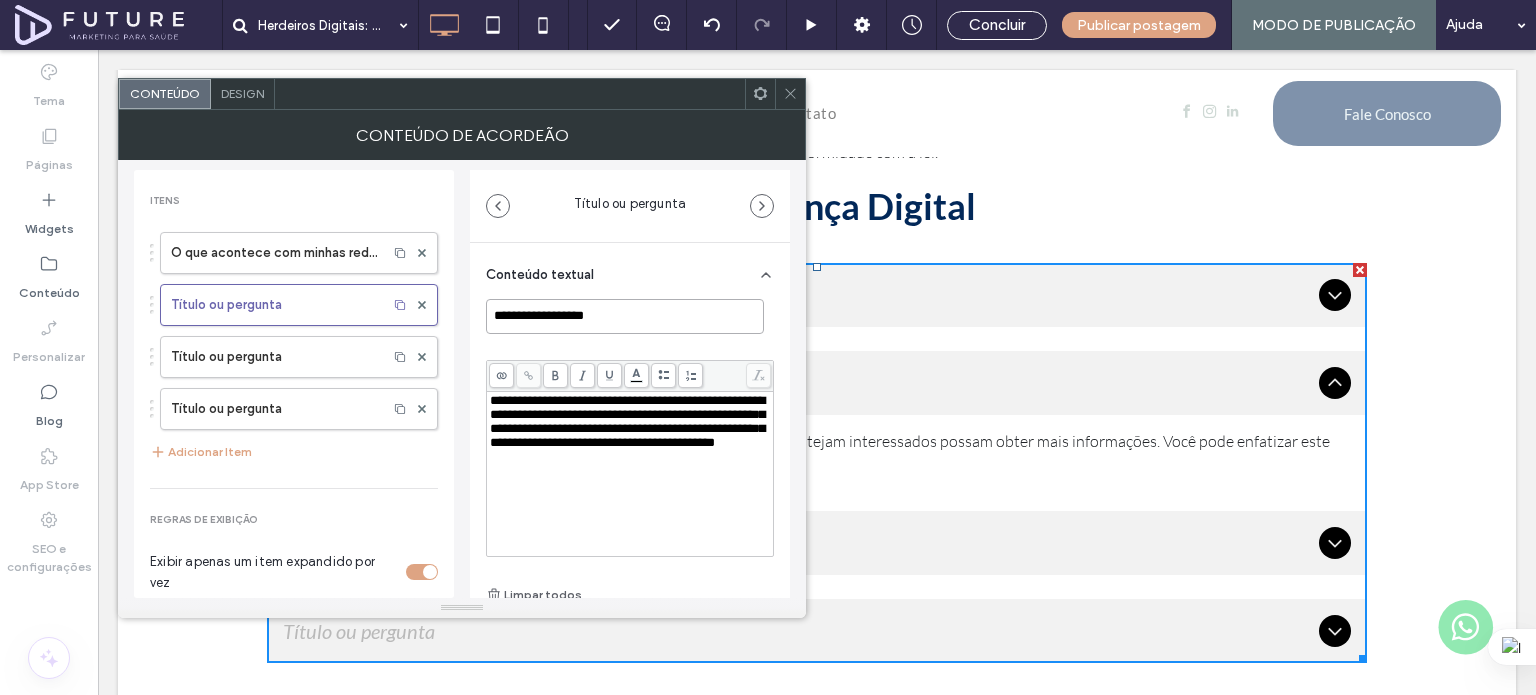 paste on "**********" 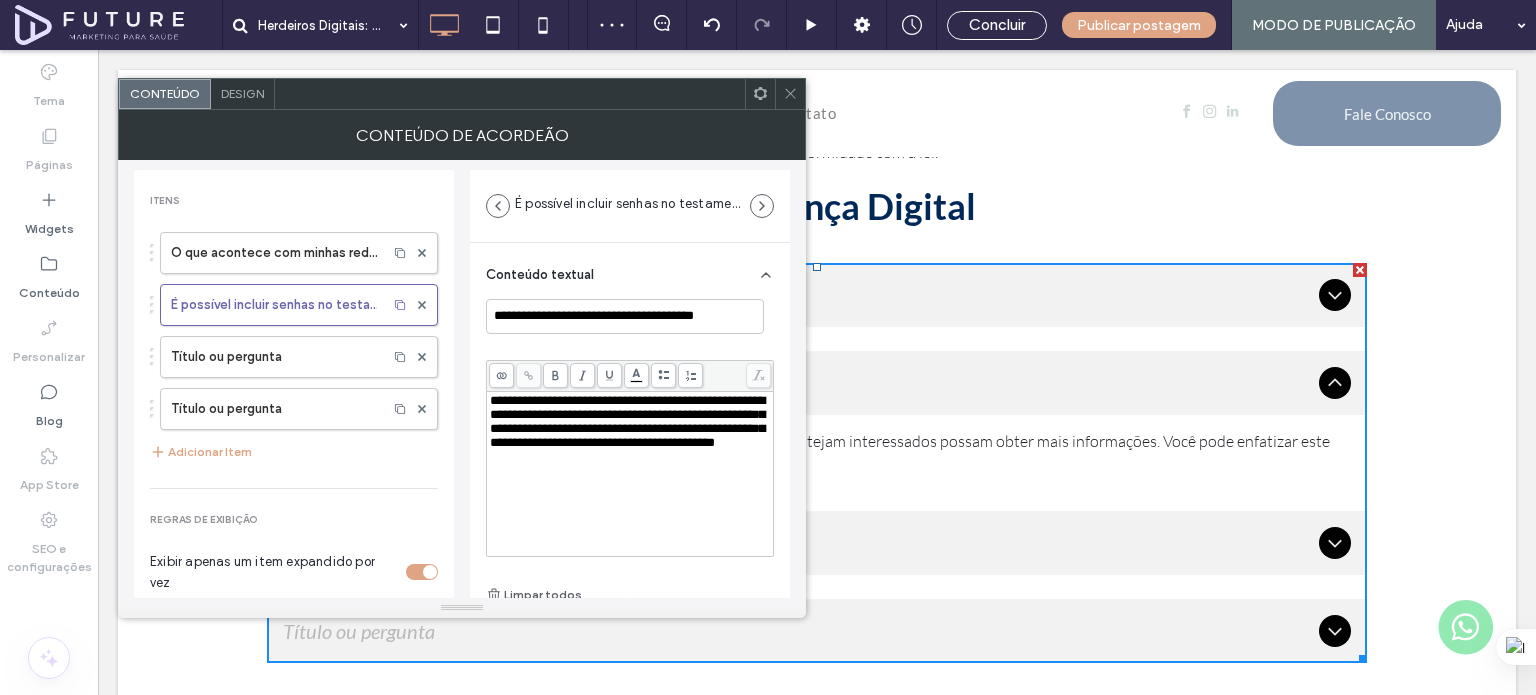click on "**********" at bounding box center [627, 421] 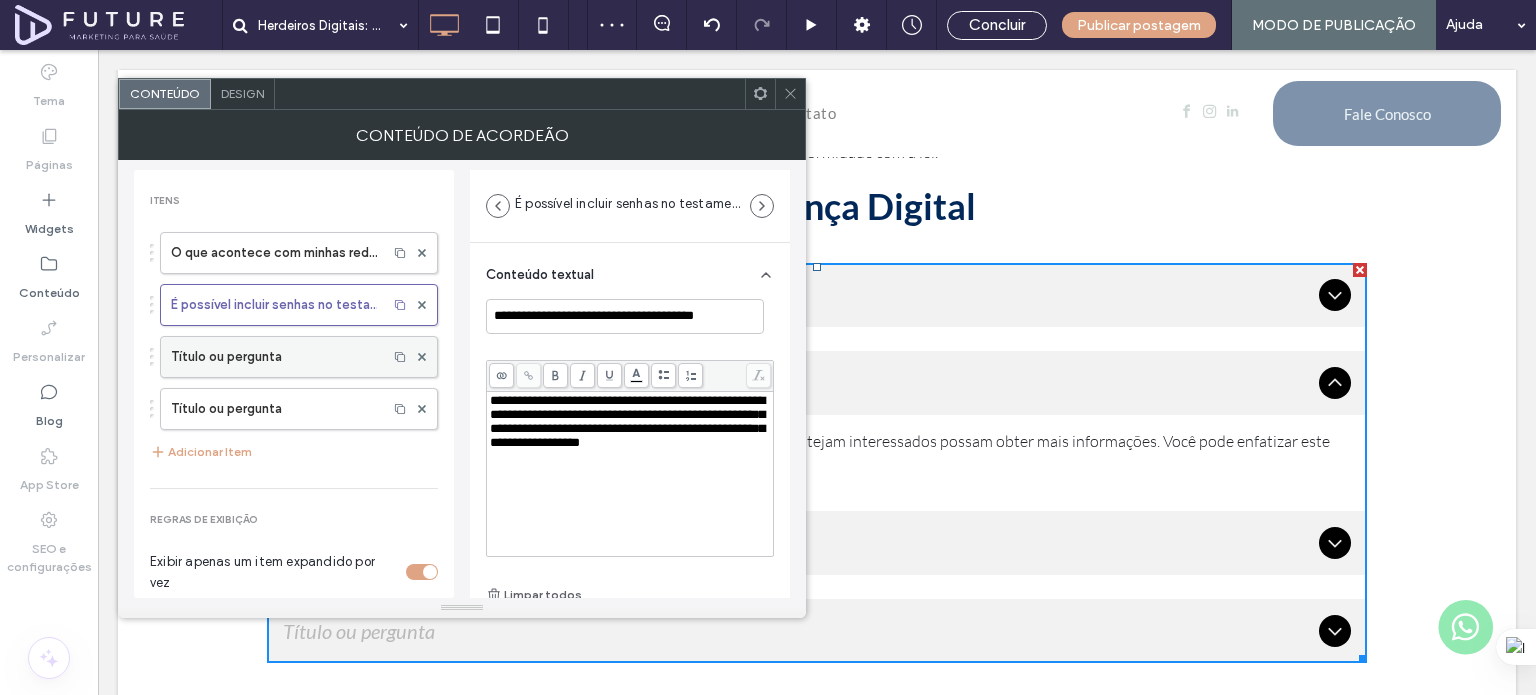 click on "Título ou pergunta" at bounding box center [274, 357] 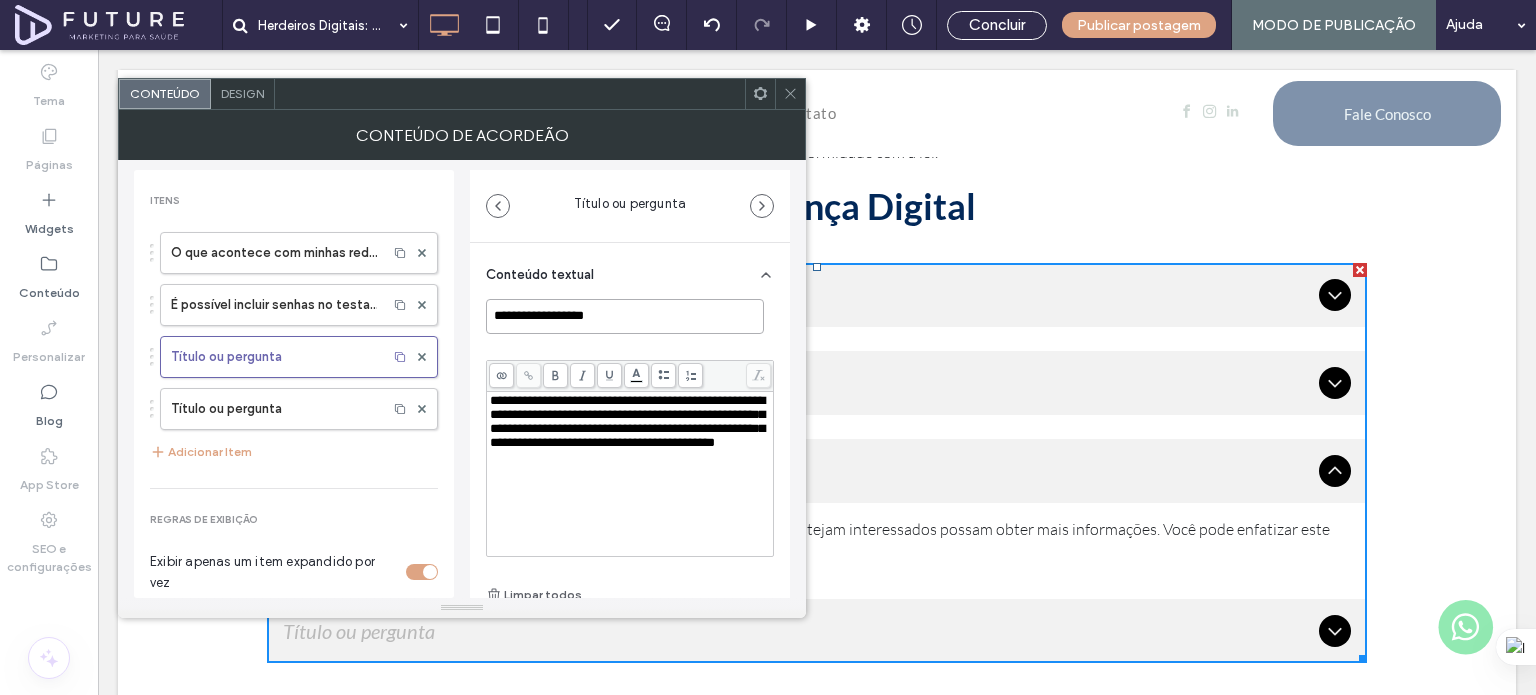 click on "**********" at bounding box center [625, 316] 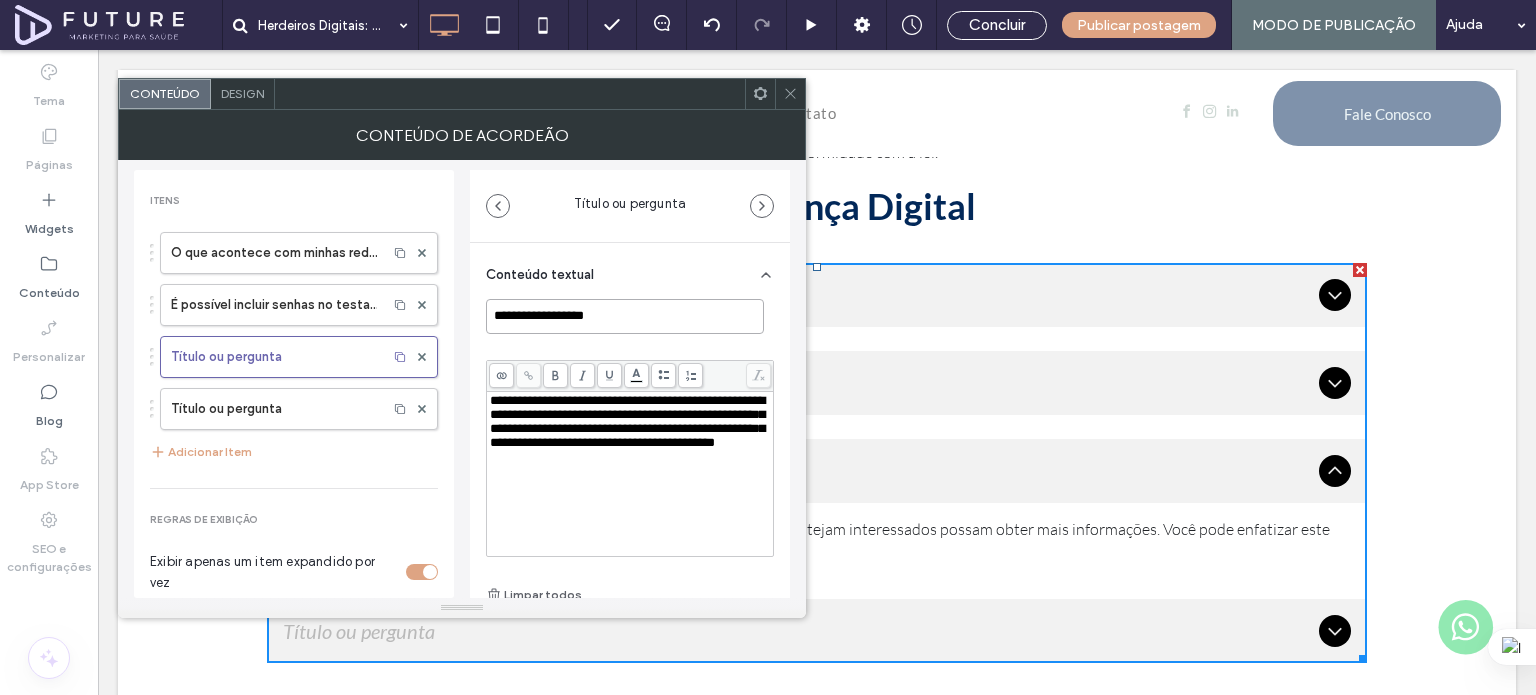 paste on "**********" 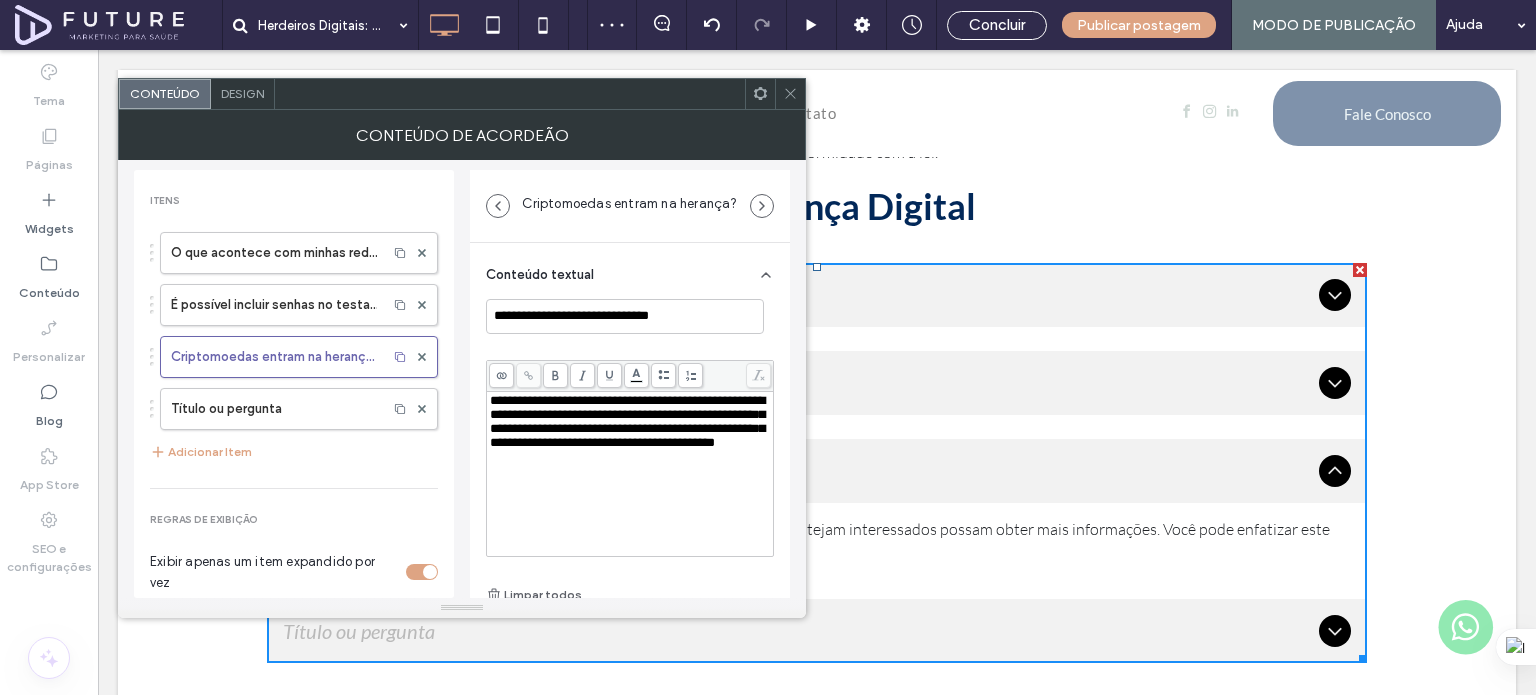 click on "**********" at bounding box center (627, 421) 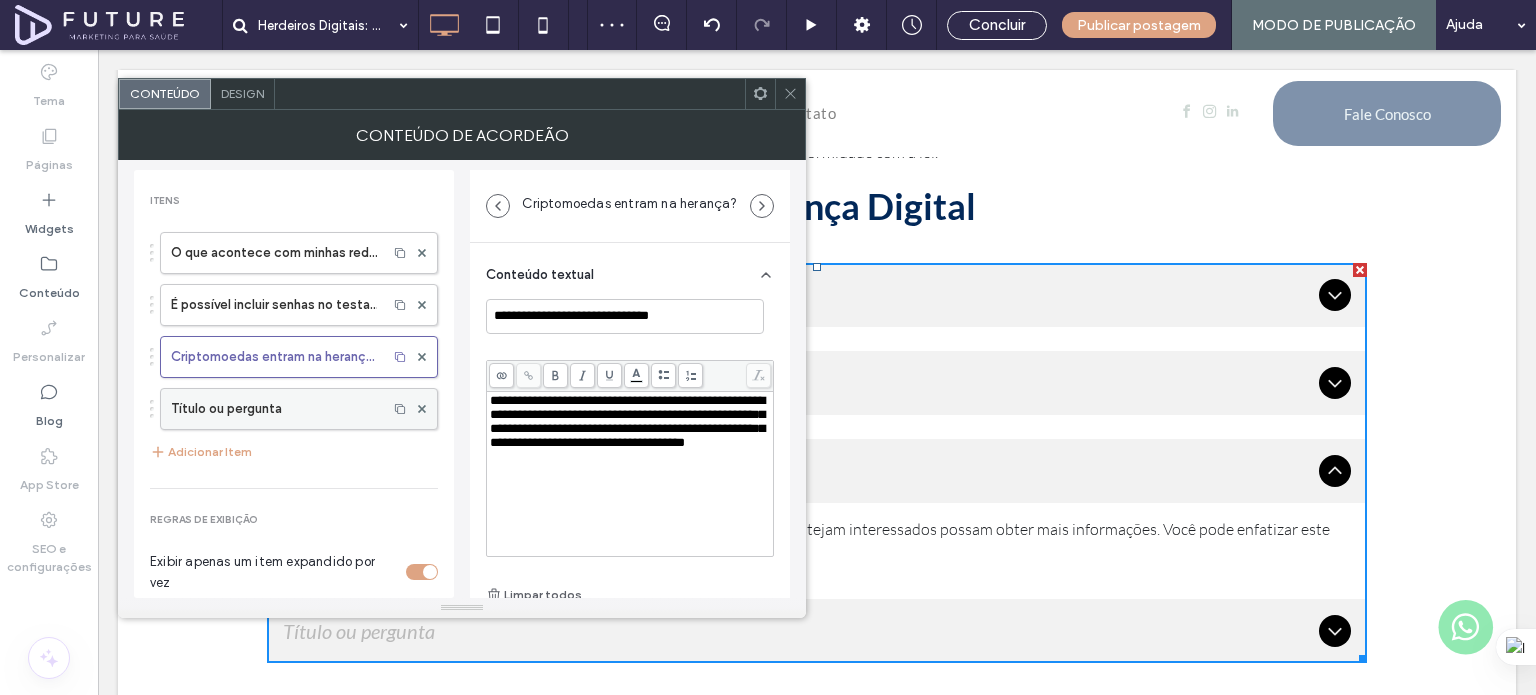 click on "Título ou pergunta" at bounding box center (274, 409) 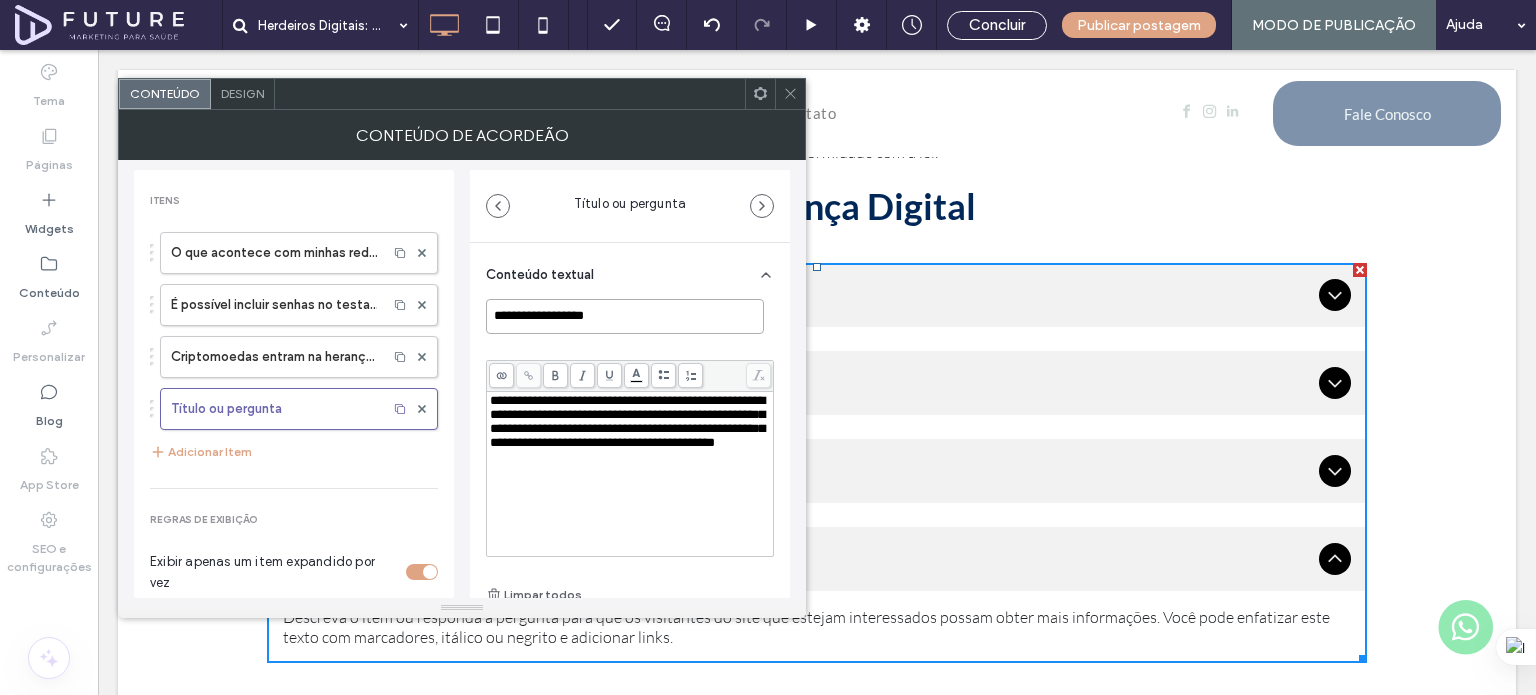 click on "**********" at bounding box center (625, 316) 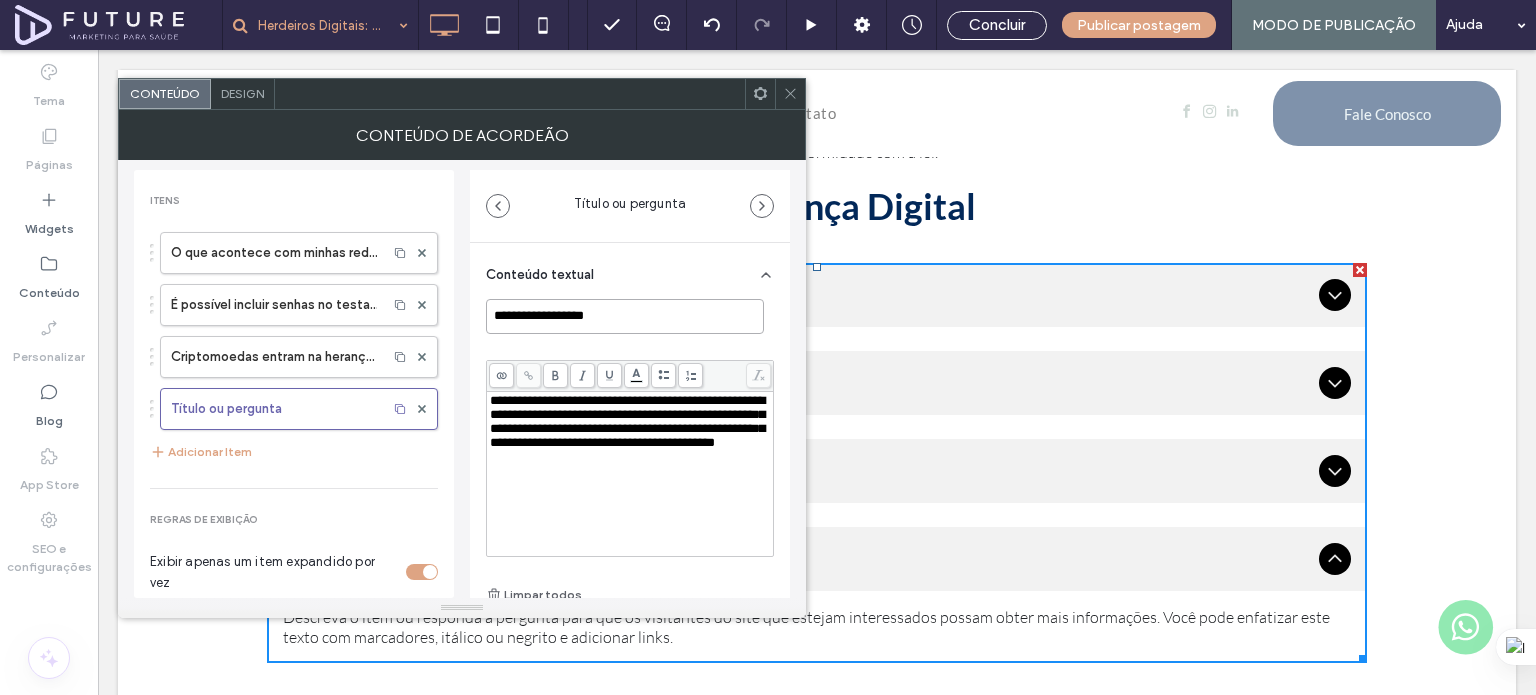 paste on "**********" 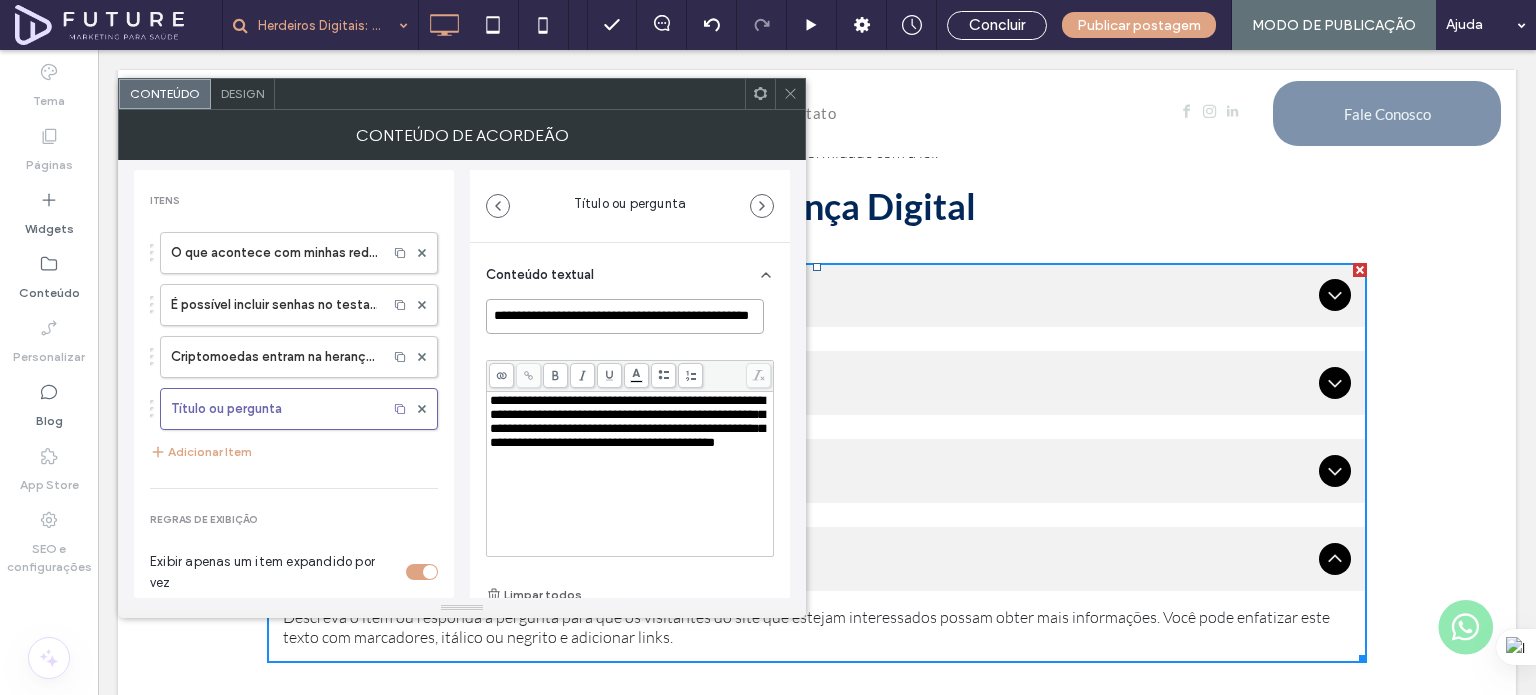 scroll, scrollTop: 0, scrollLeft: 36, axis: horizontal 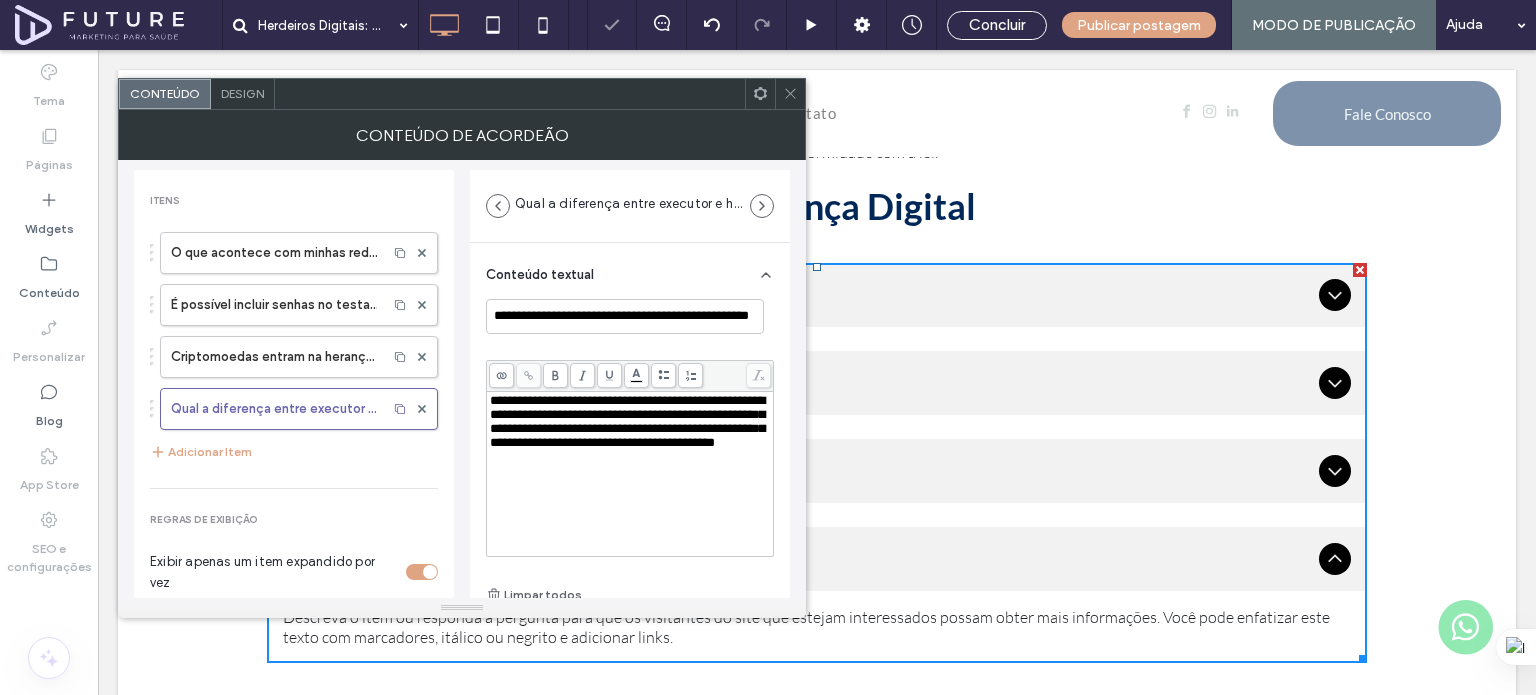 click on "**********" at bounding box center (627, 421) 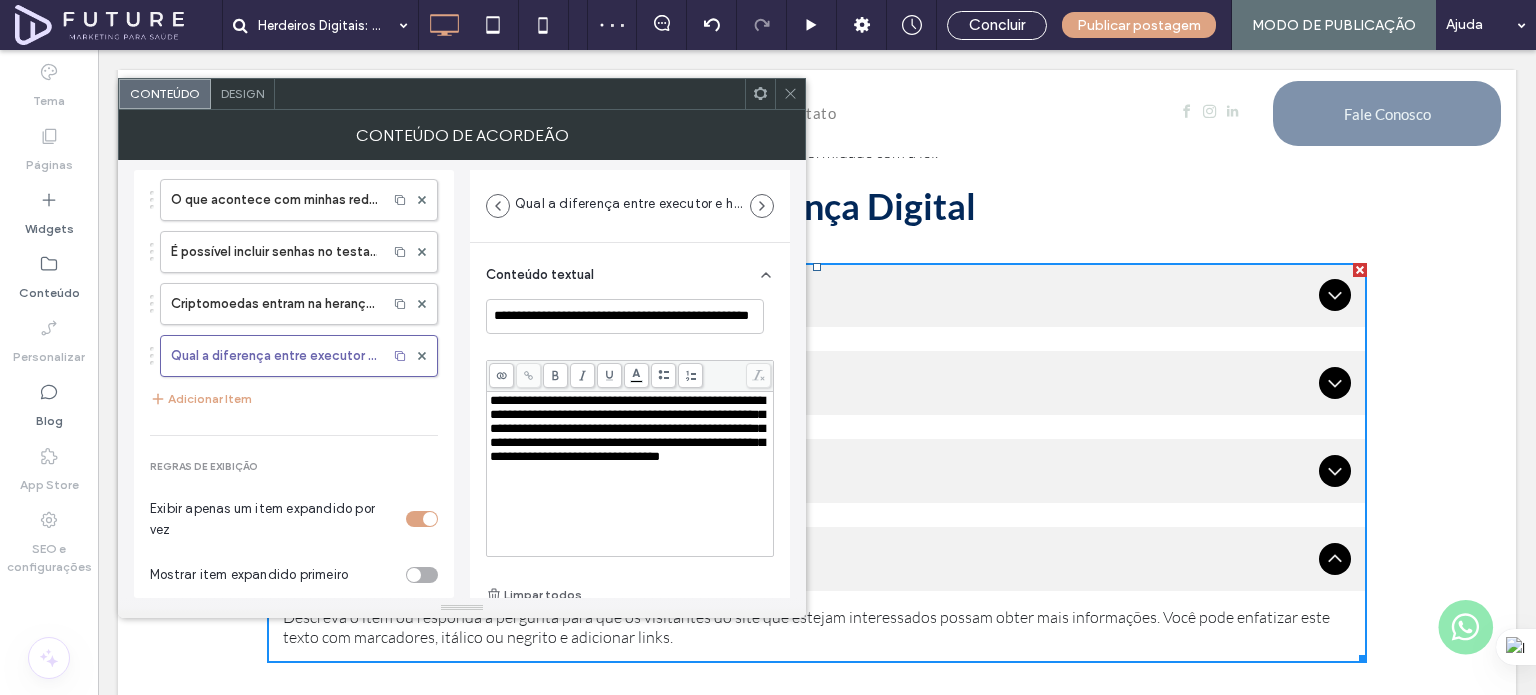 scroll, scrollTop: 0, scrollLeft: 0, axis: both 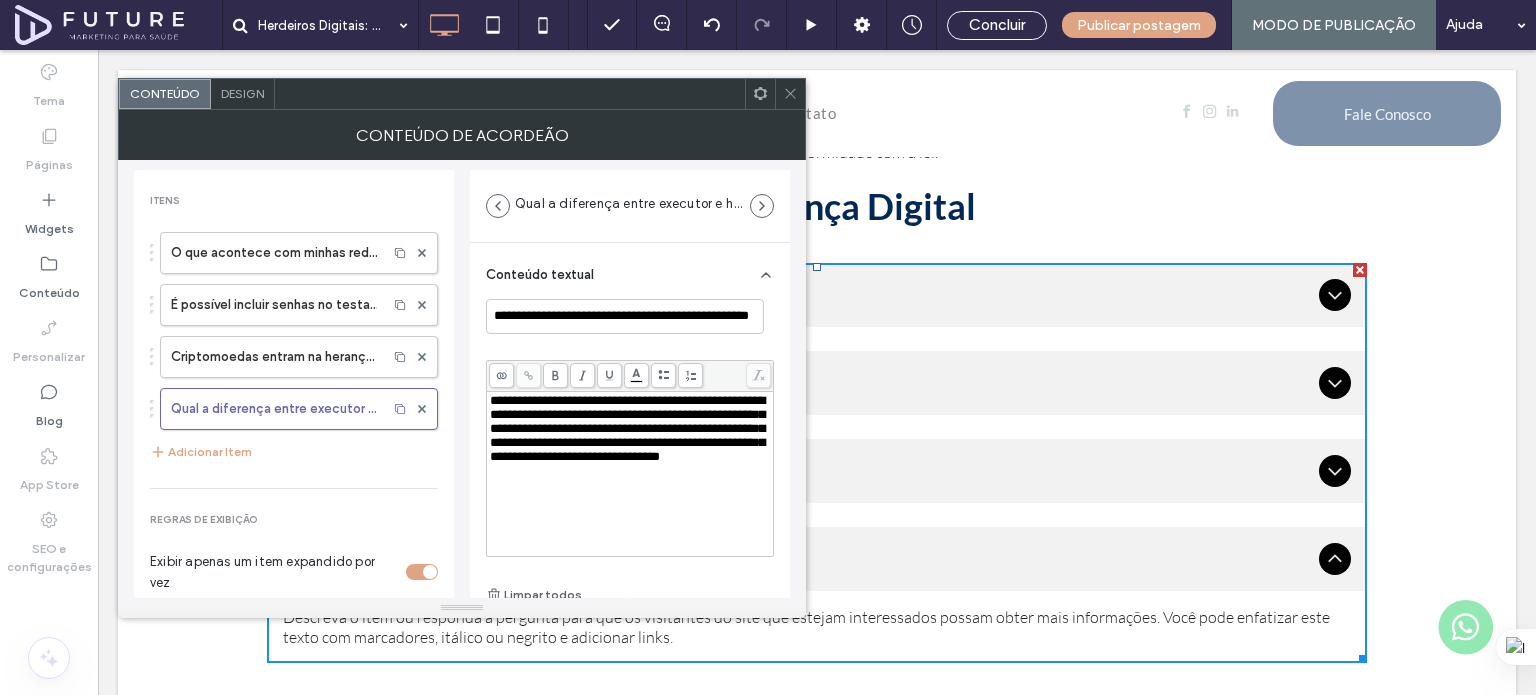 click 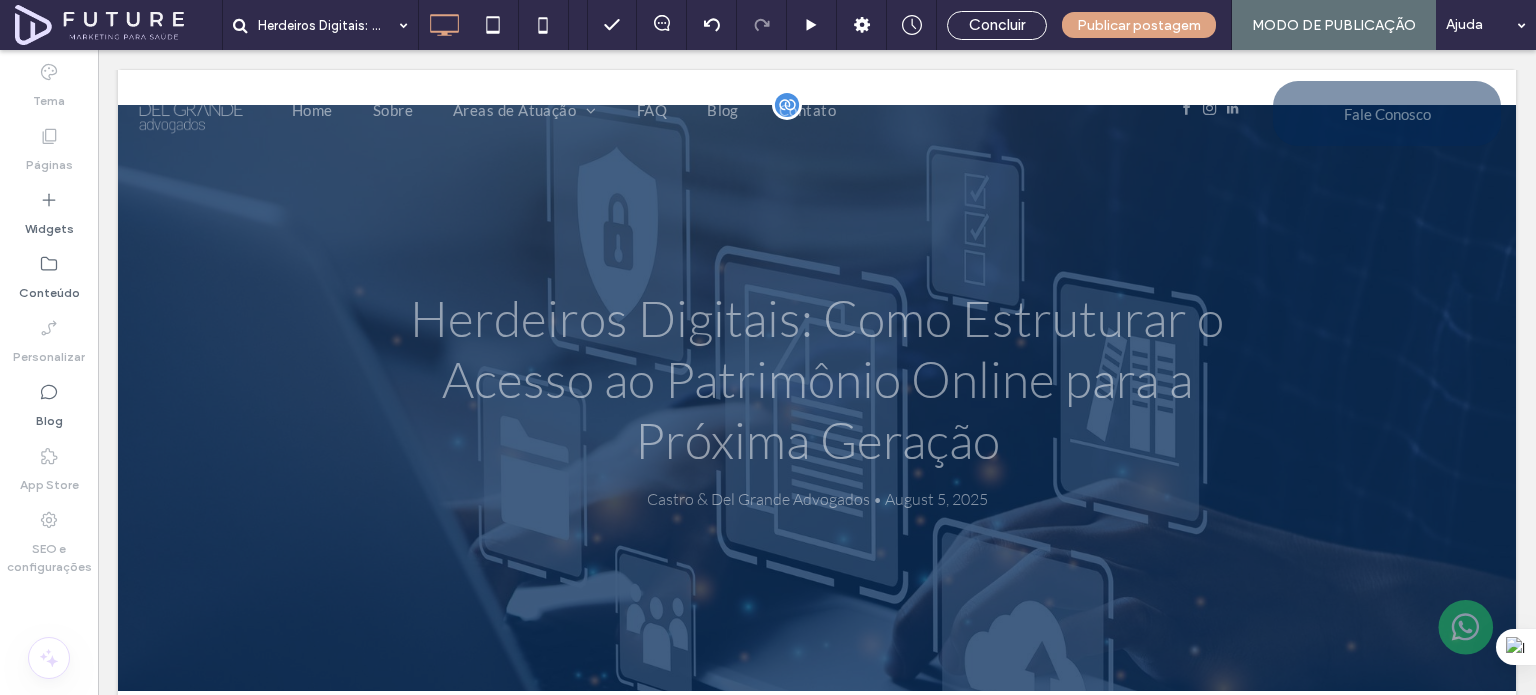 scroll, scrollTop: 0, scrollLeft: 0, axis: both 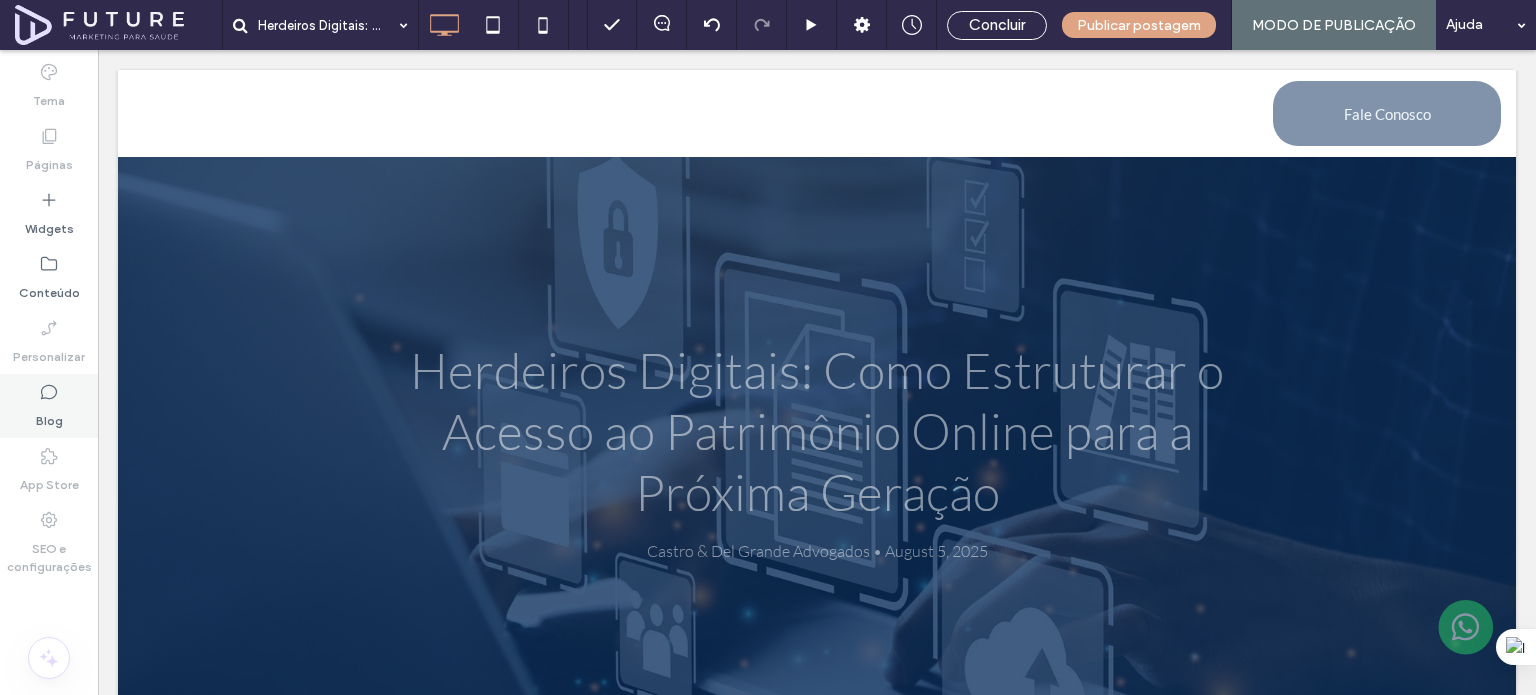 drag, startPoint x: 56, startPoint y: 398, endPoint x: 538, endPoint y: 319, distance: 488.43115 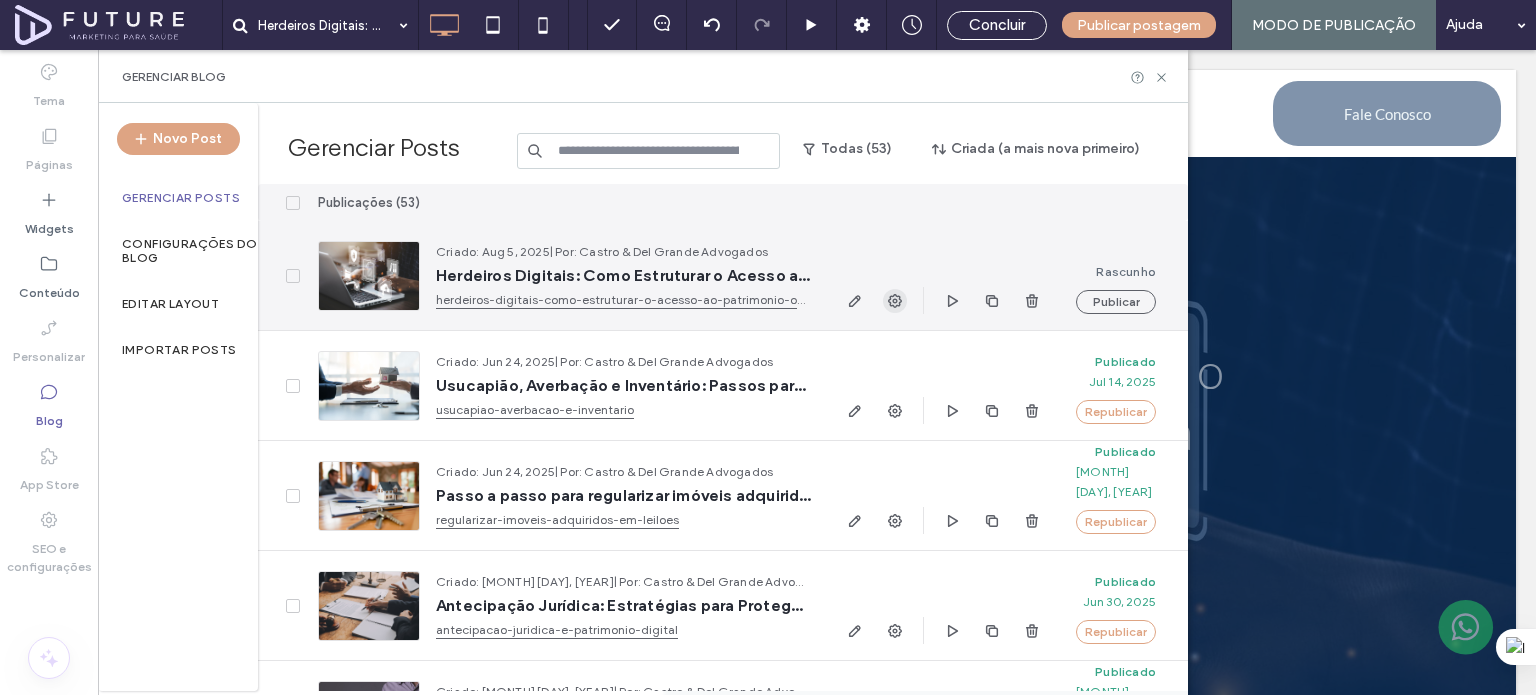 click 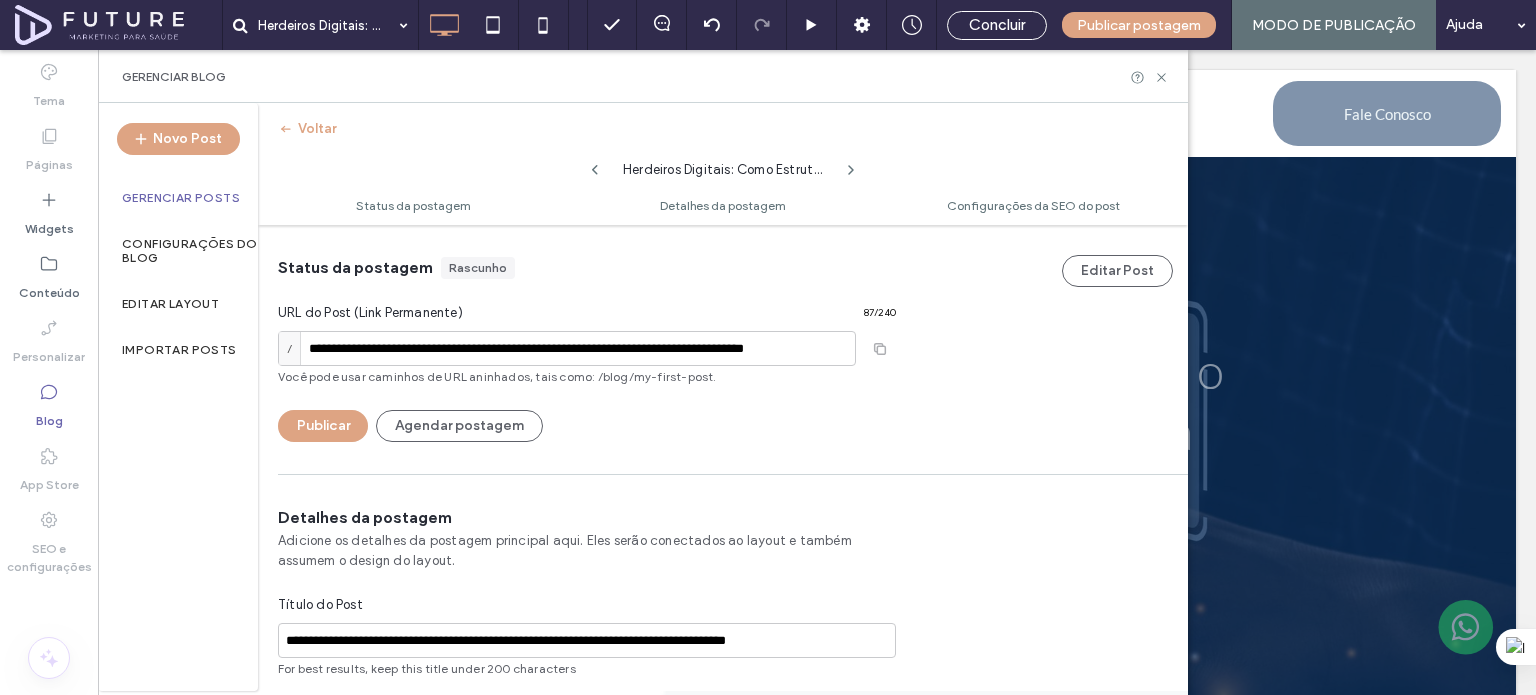 scroll, scrollTop: 0, scrollLeft: 0, axis: both 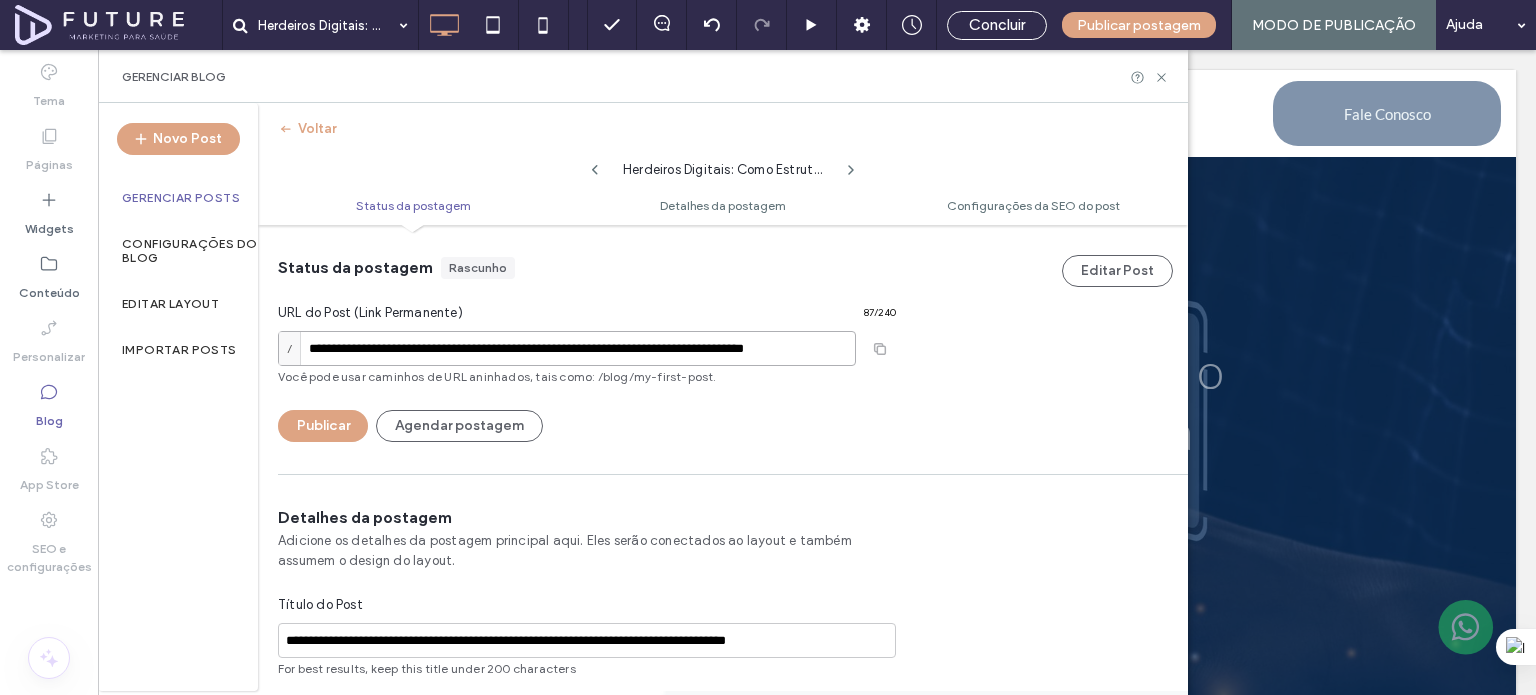 drag, startPoint x: 413, startPoint y: 353, endPoint x: 1063, endPoint y: 297, distance: 652.40784 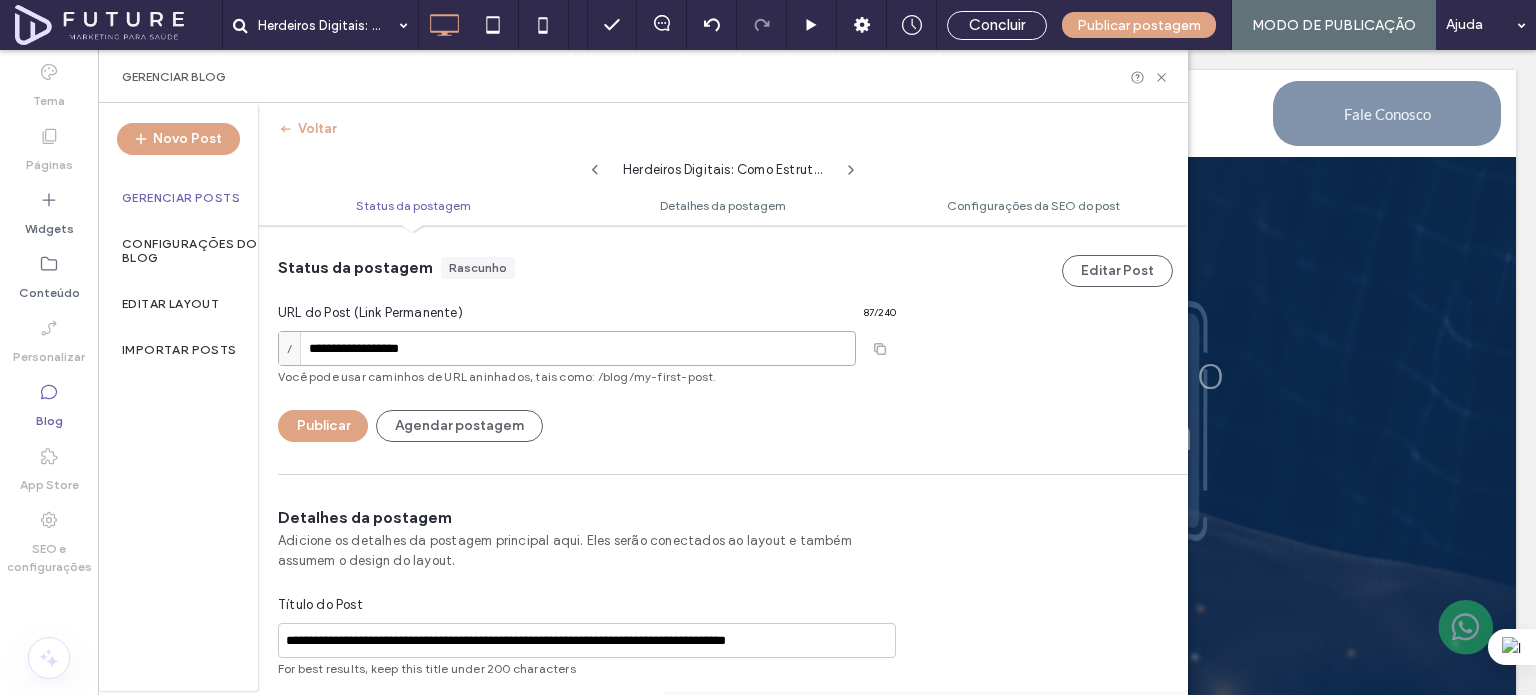 scroll, scrollTop: 0, scrollLeft: 0, axis: both 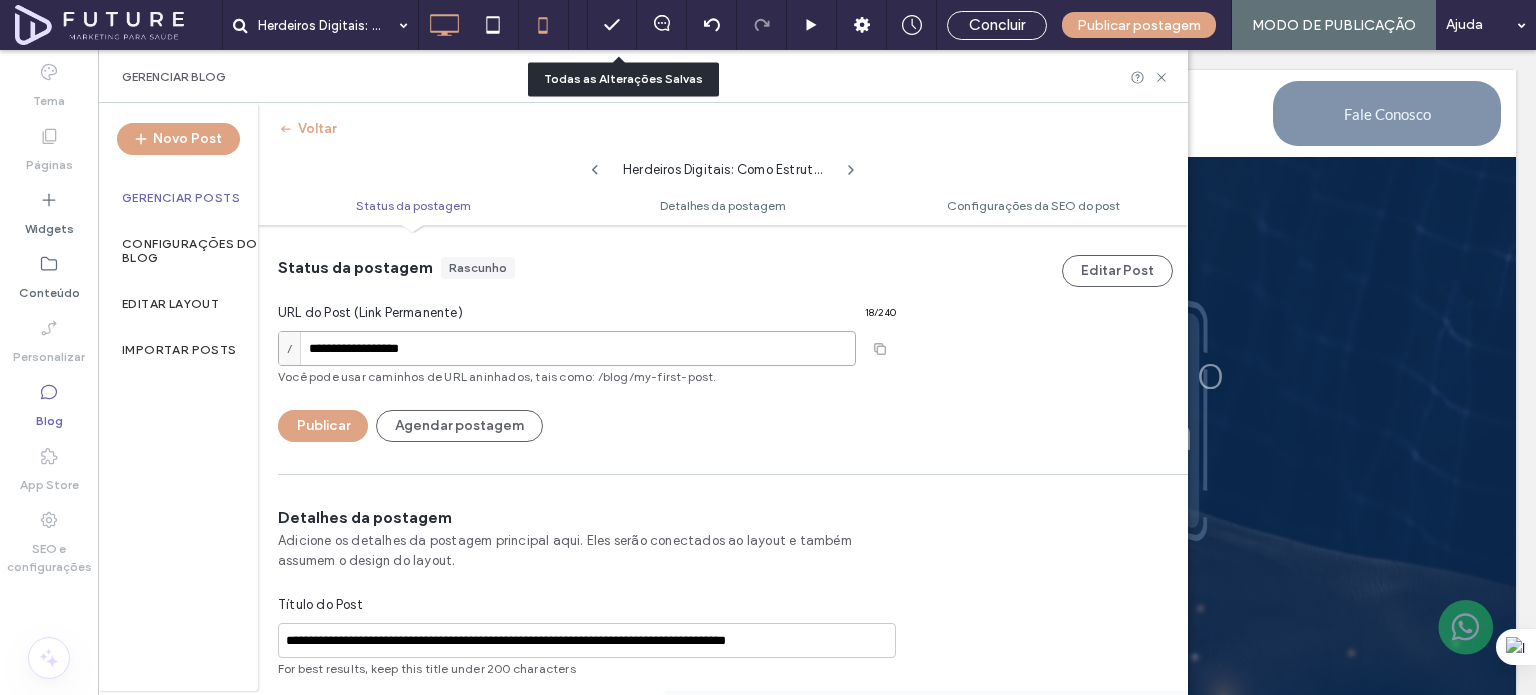 type on "**********" 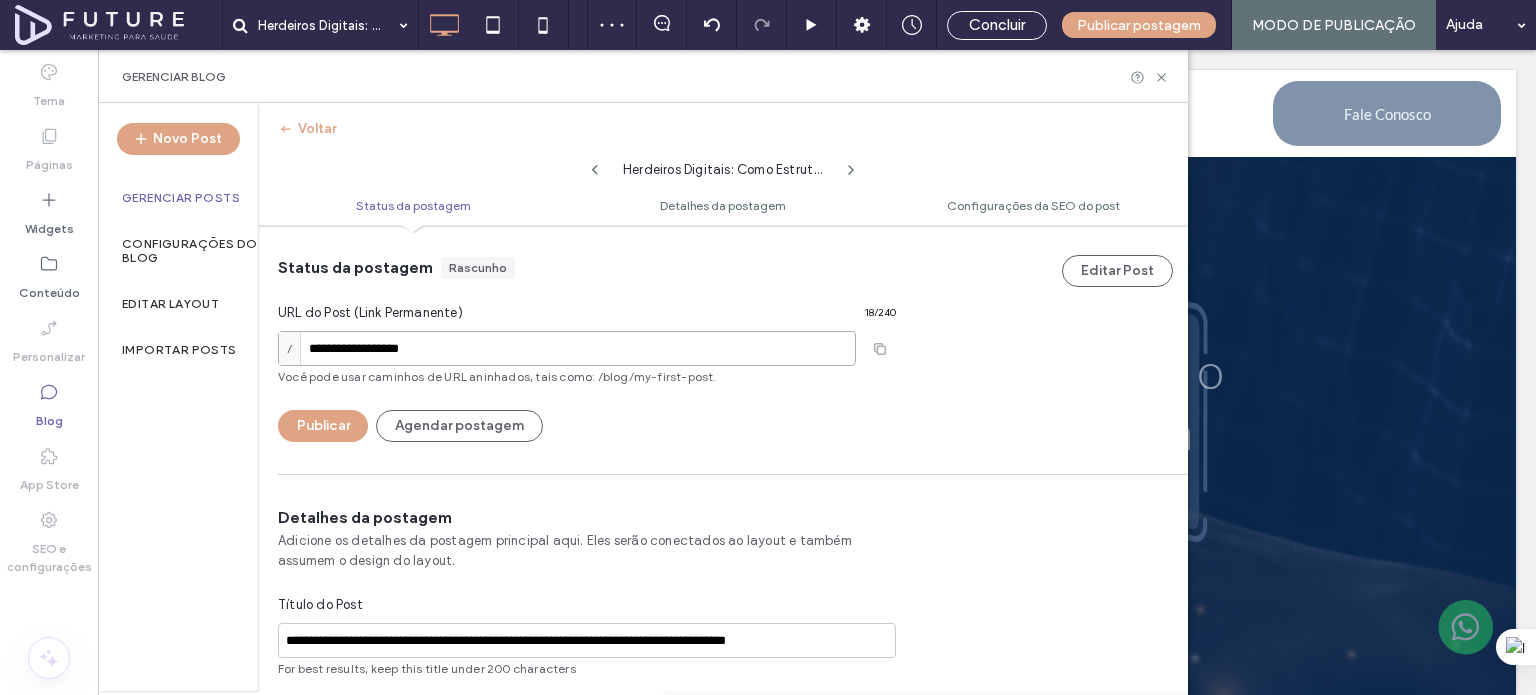 scroll, scrollTop: 0, scrollLeft: 0, axis: both 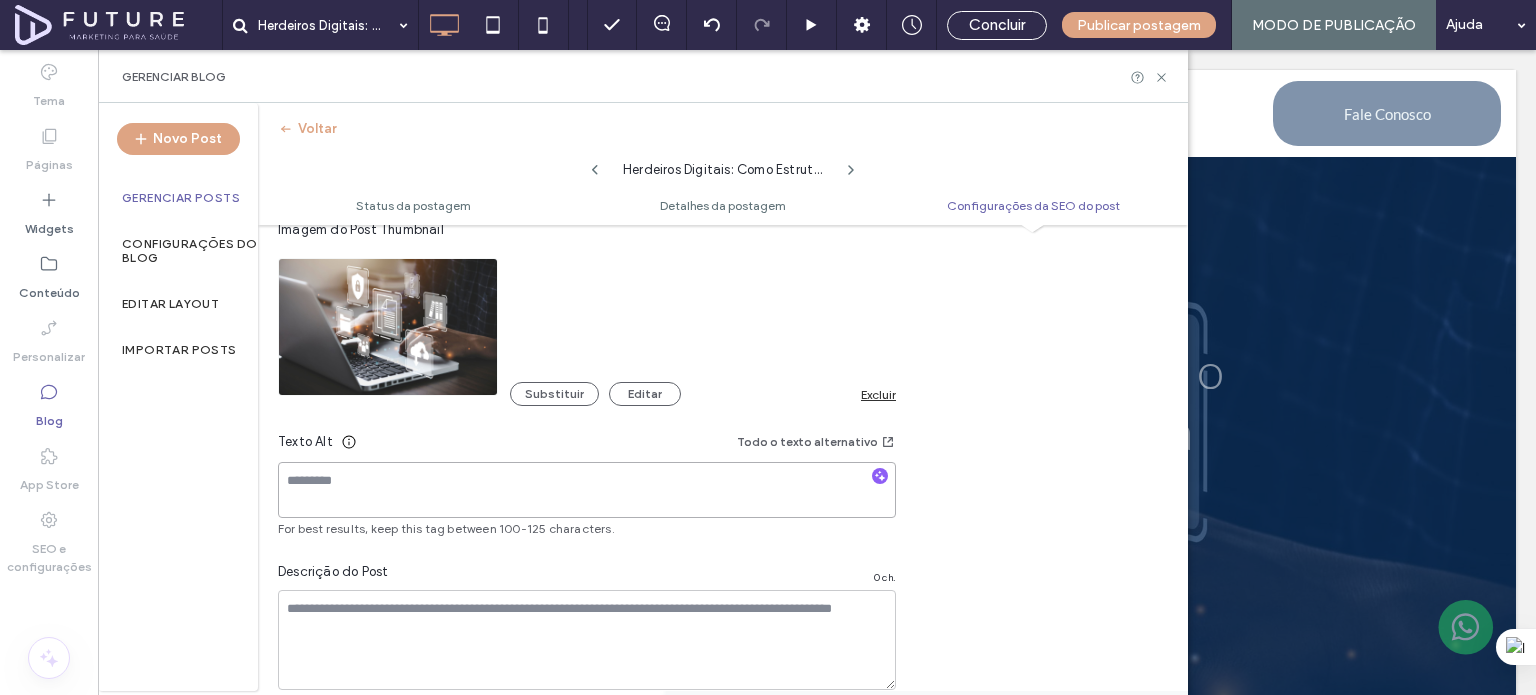 click at bounding box center (587, 490) 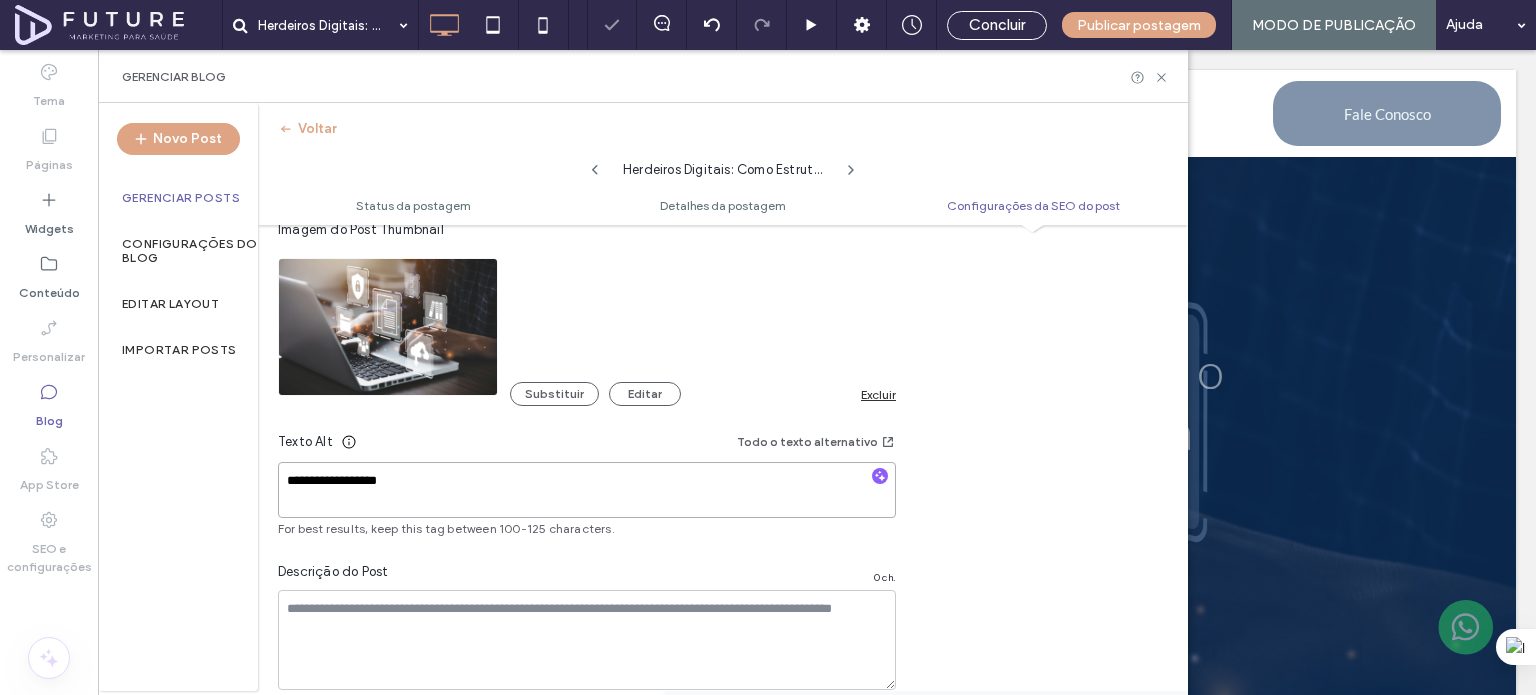 type on "**********" 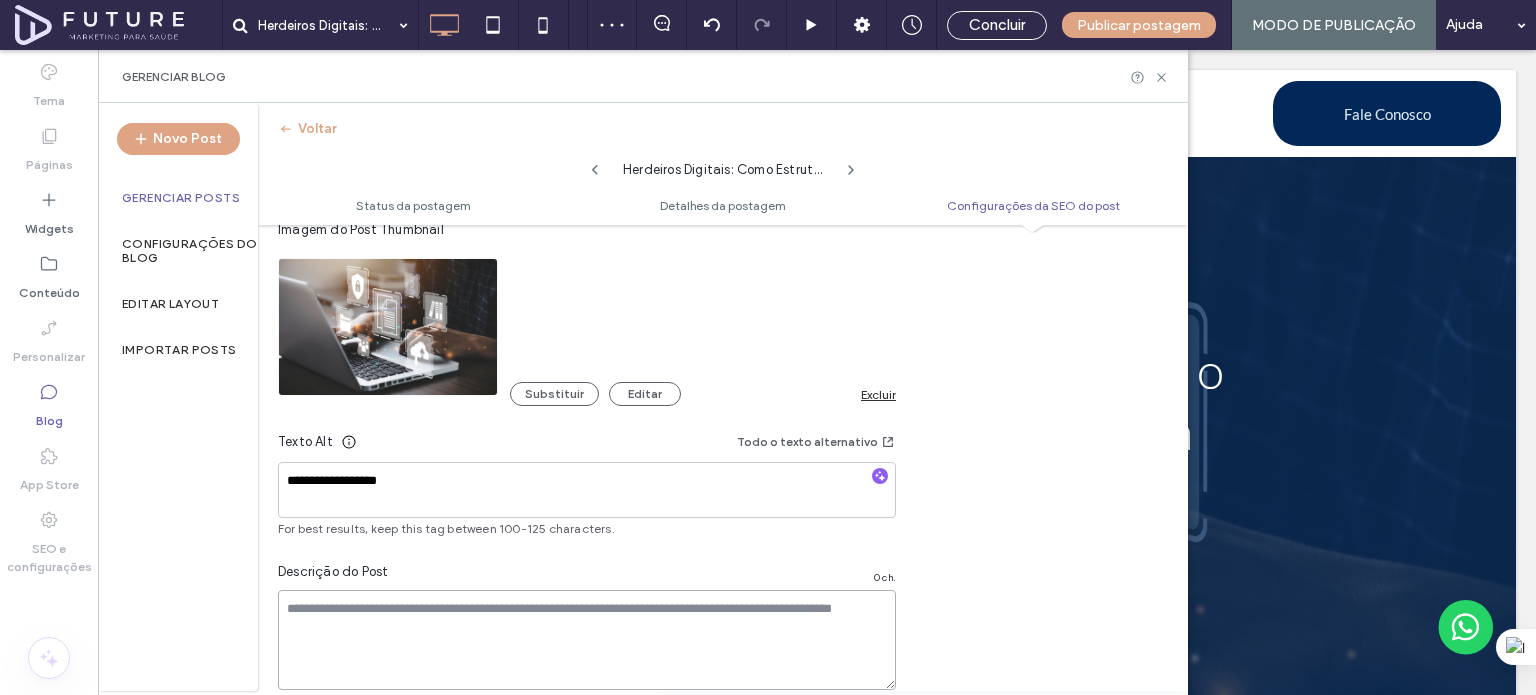 click at bounding box center (587, 640) 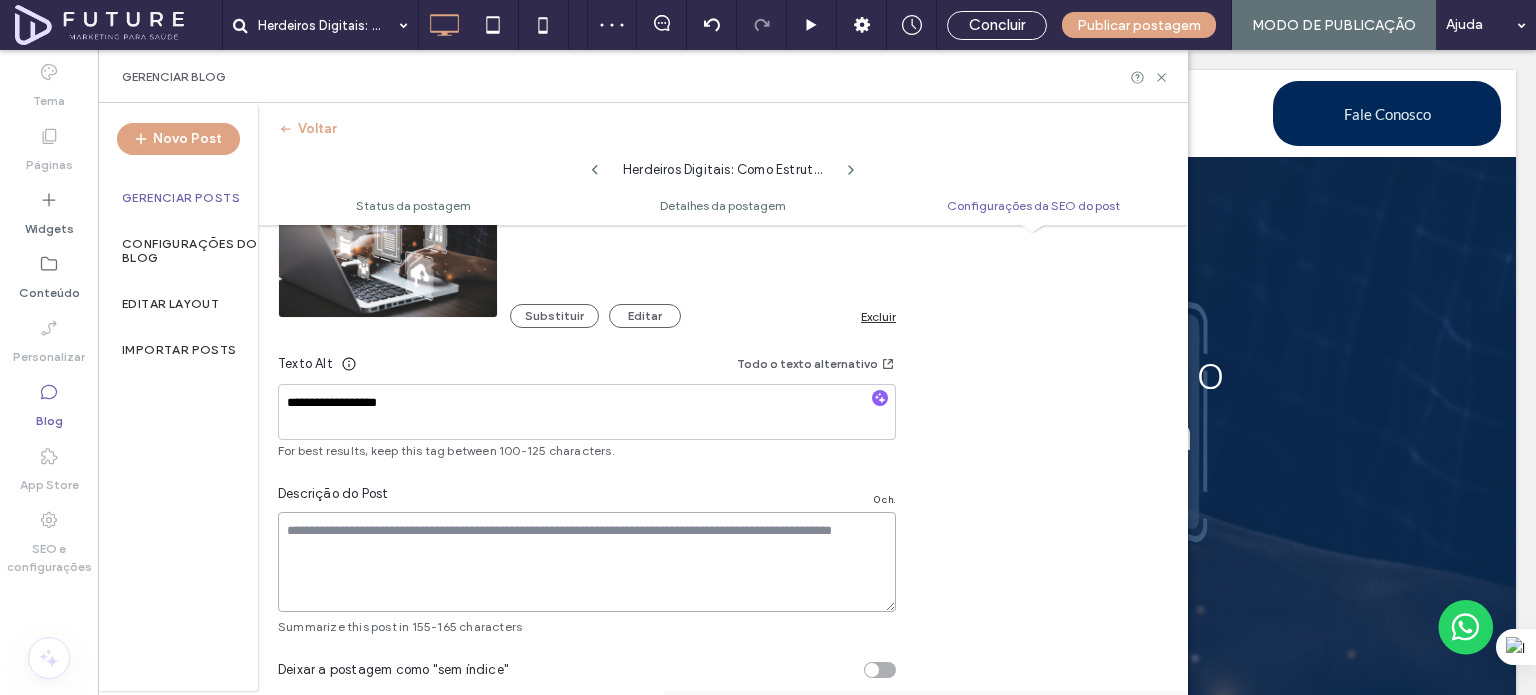 scroll, scrollTop: 1345, scrollLeft: 0, axis: vertical 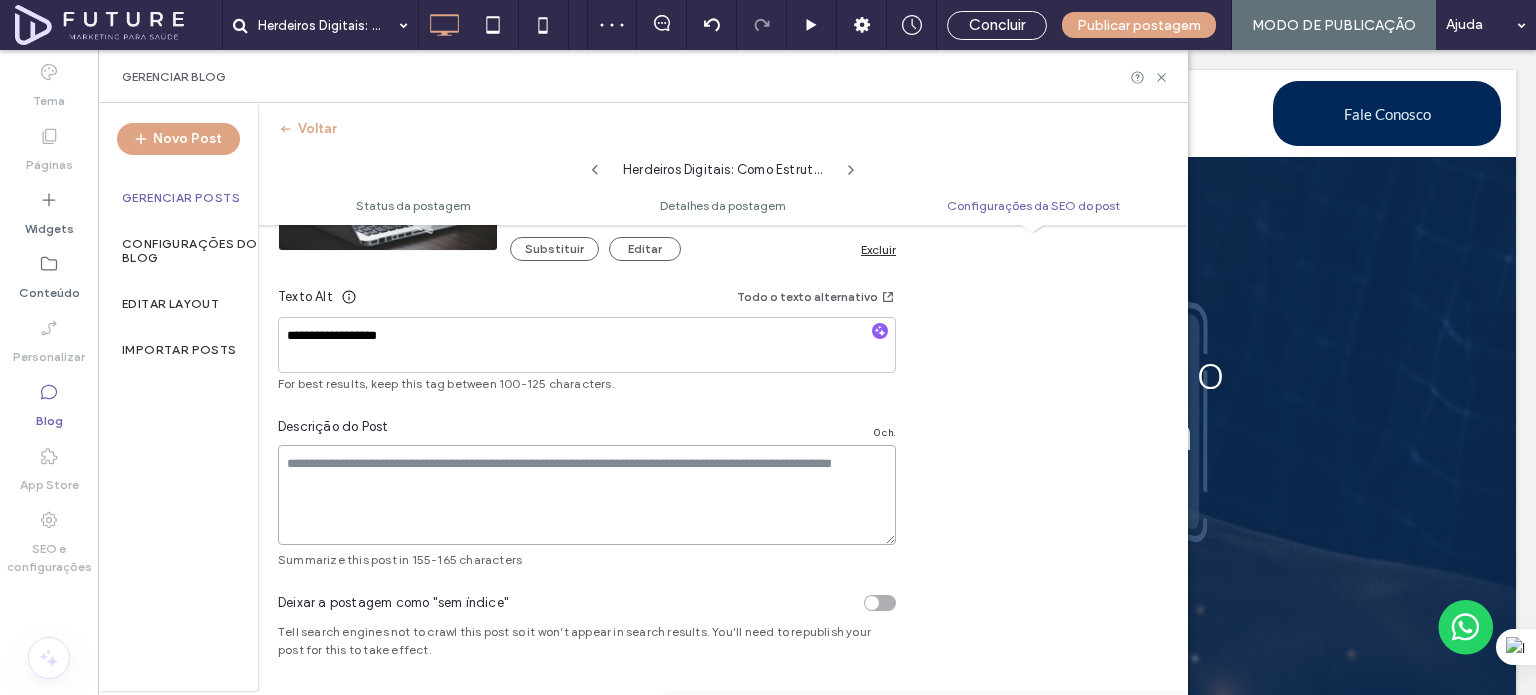 paste on "**********" 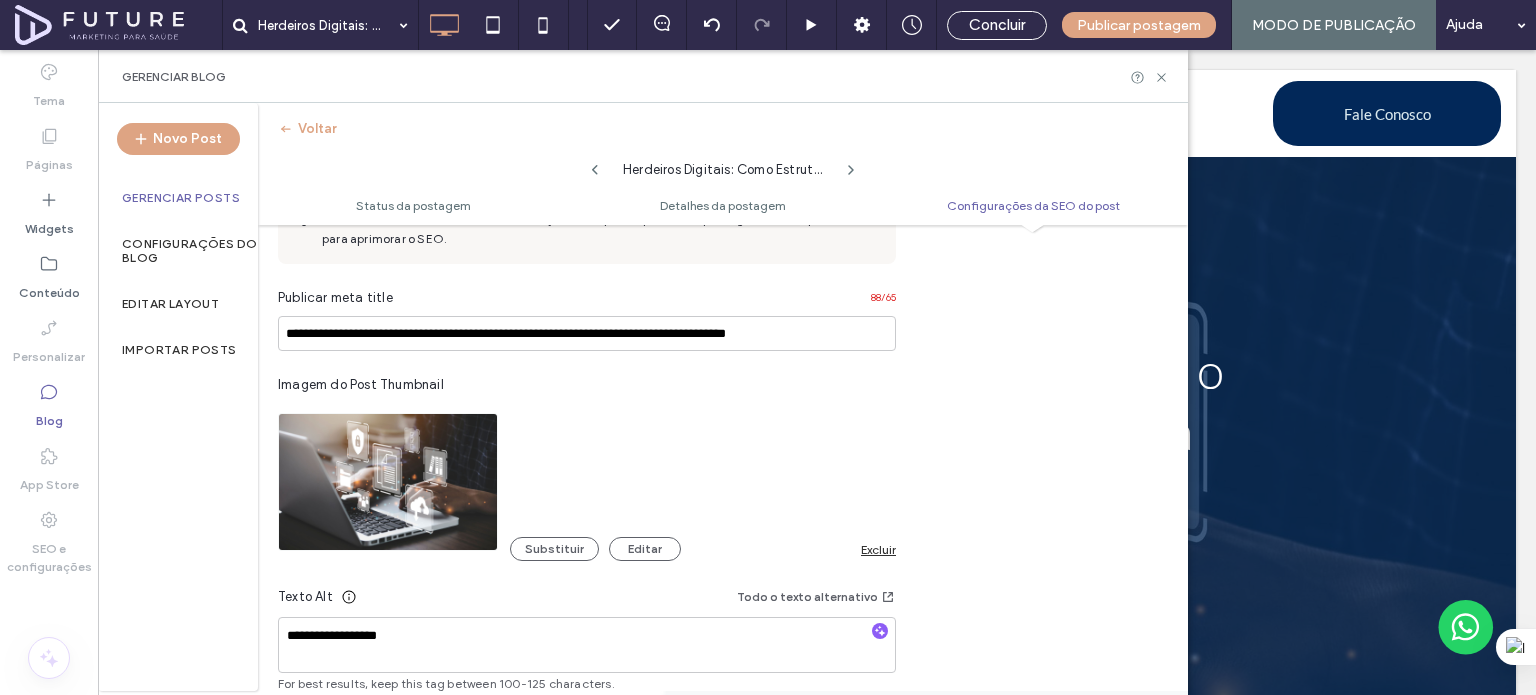 scroll, scrollTop: 945, scrollLeft: 0, axis: vertical 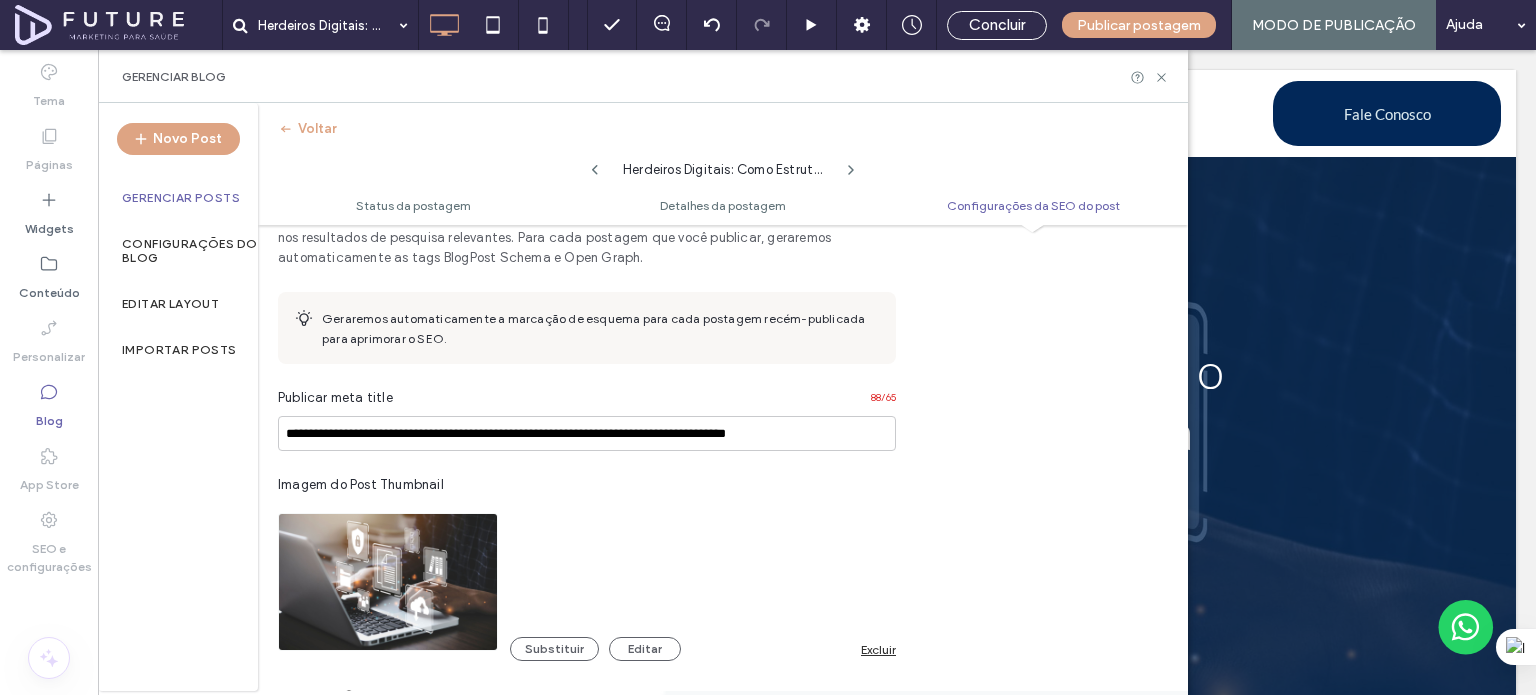 type on "**********" 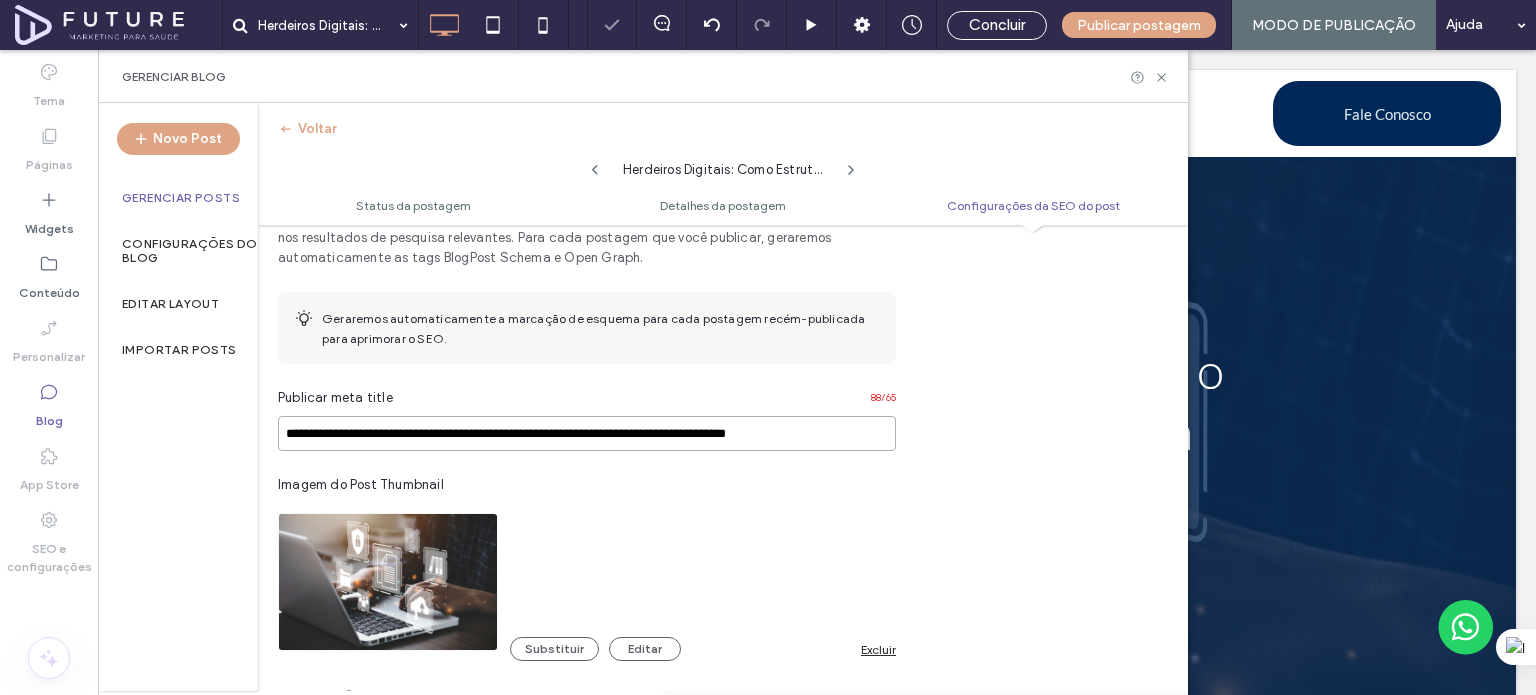 drag, startPoint x: 681, startPoint y: 432, endPoint x: 944, endPoint y: 421, distance: 263.22995 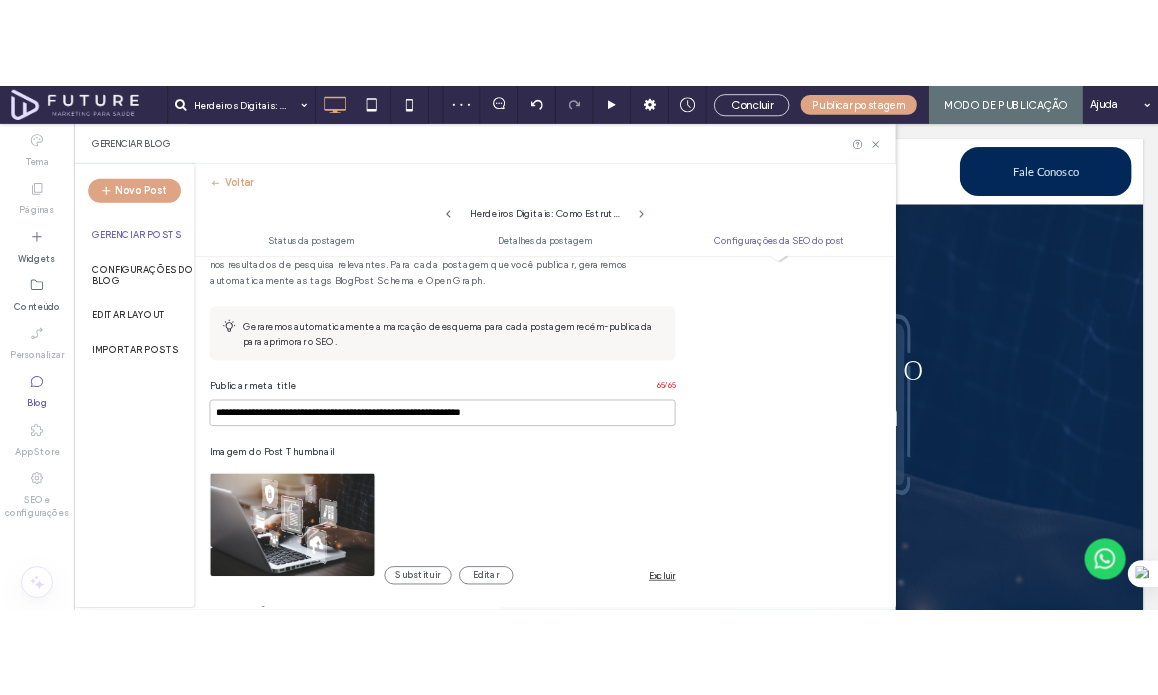 scroll, scrollTop: 0, scrollLeft: 0, axis: both 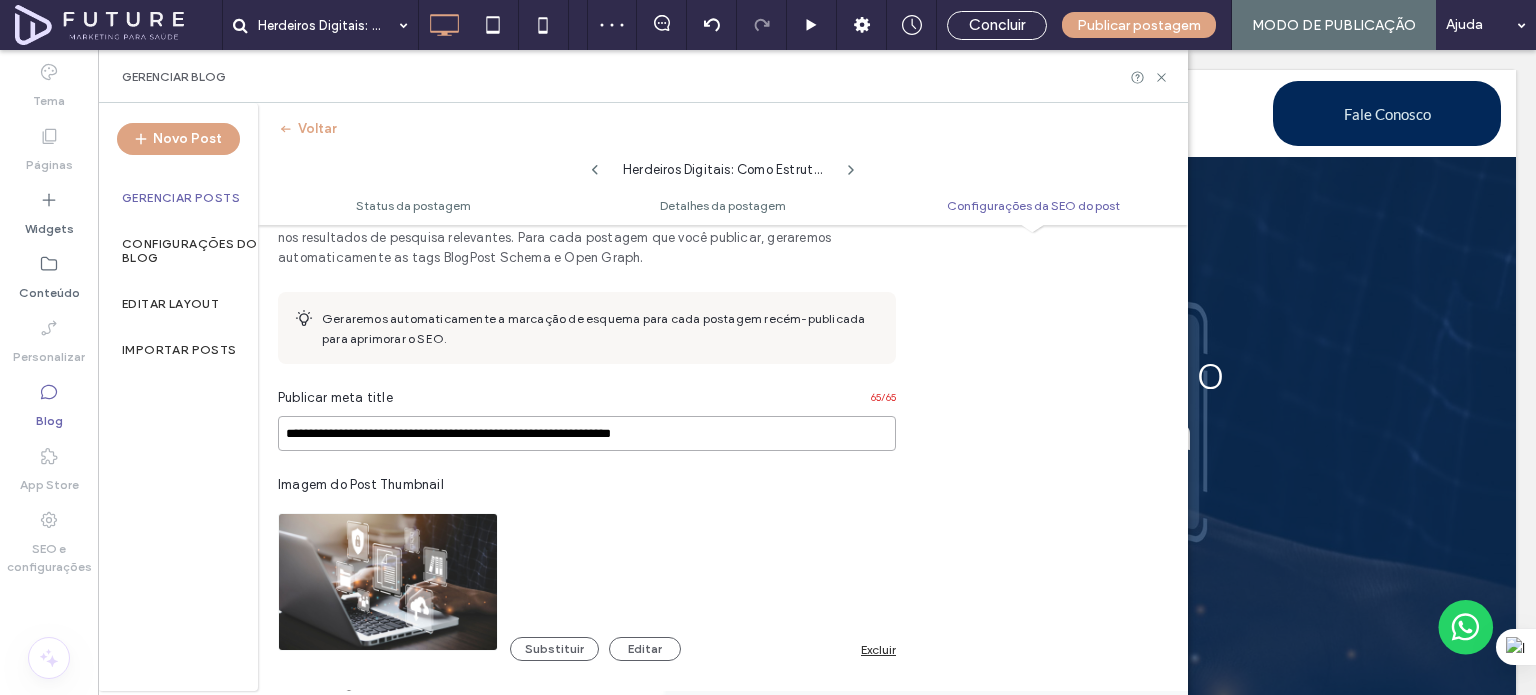 type on "**********" 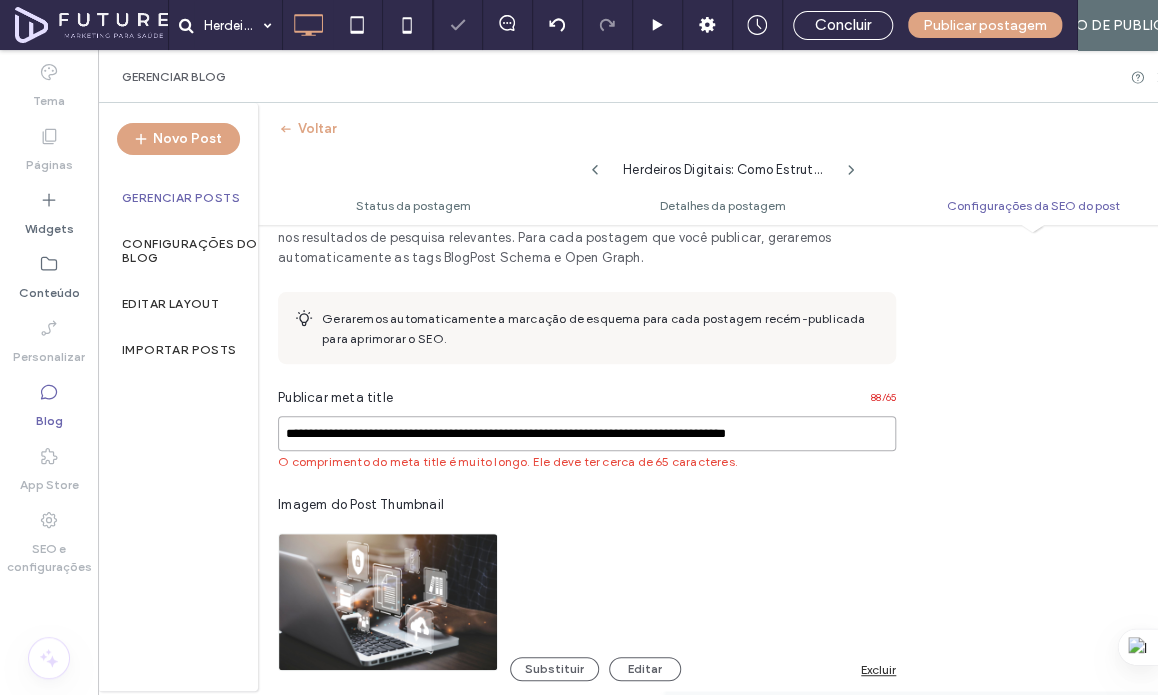 click on "**********" at bounding box center [587, 433] 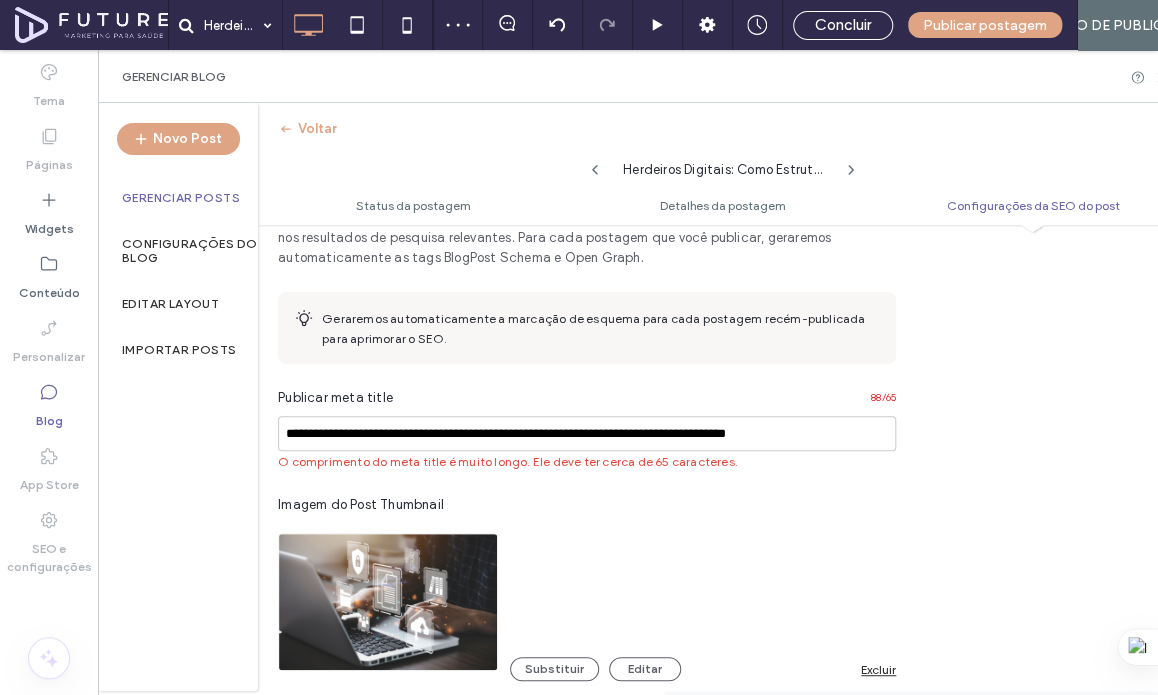 scroll, scrollTop: 0, scrollLeft: 0, axis: both 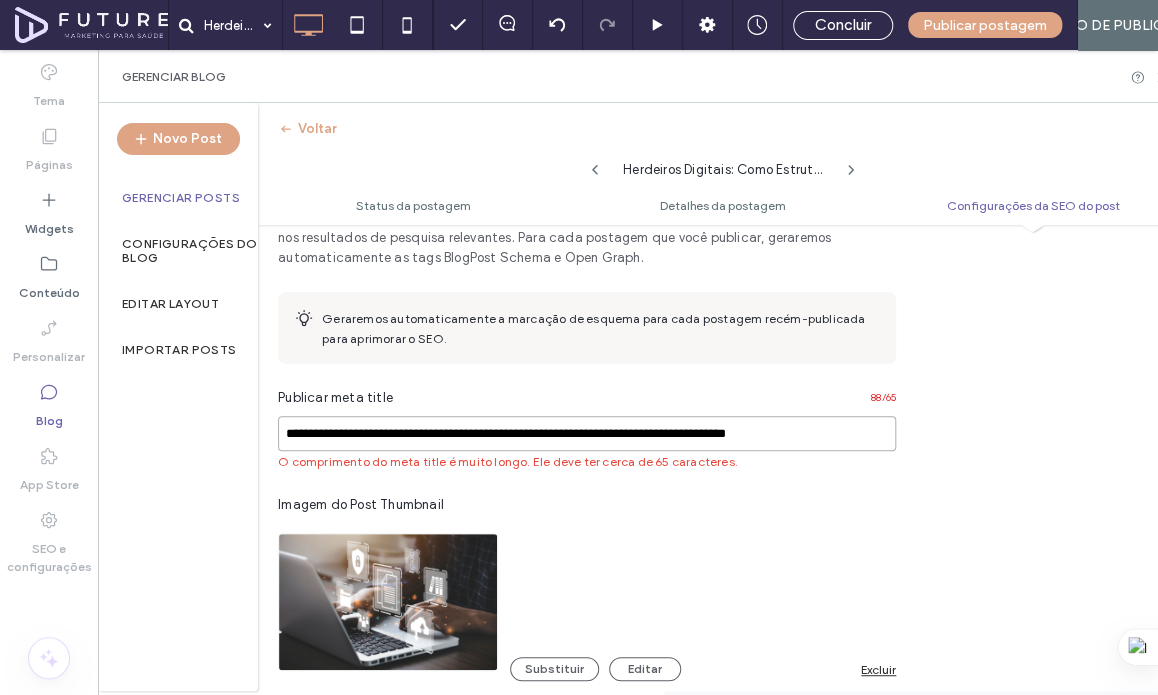 click on "**********" at bounding box center (587, 433) 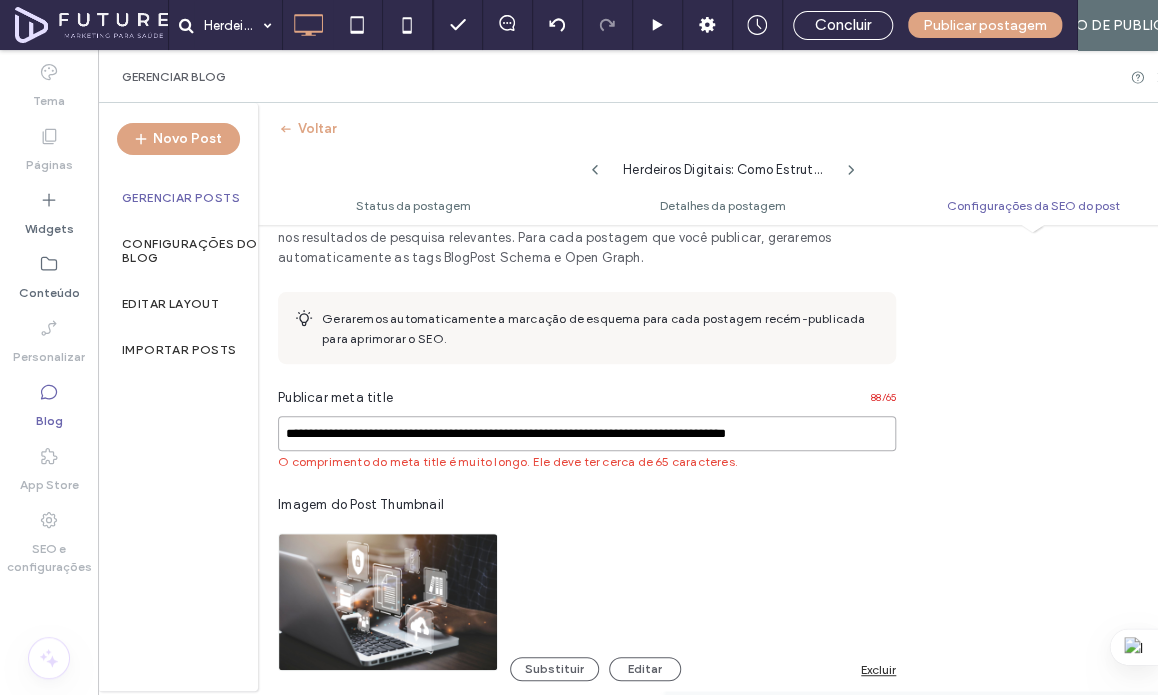paste 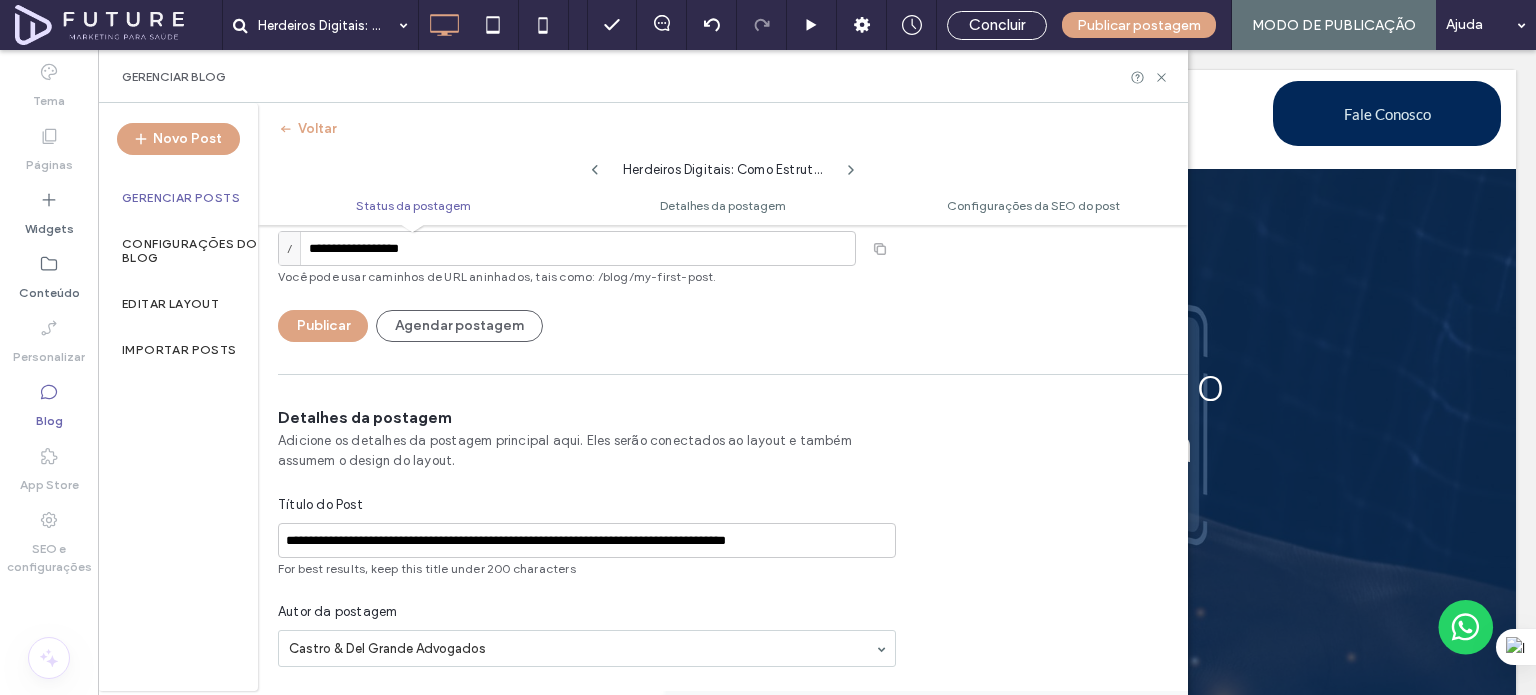 scroll, scrollTop: 0, scrollLeft: 0, axis: both 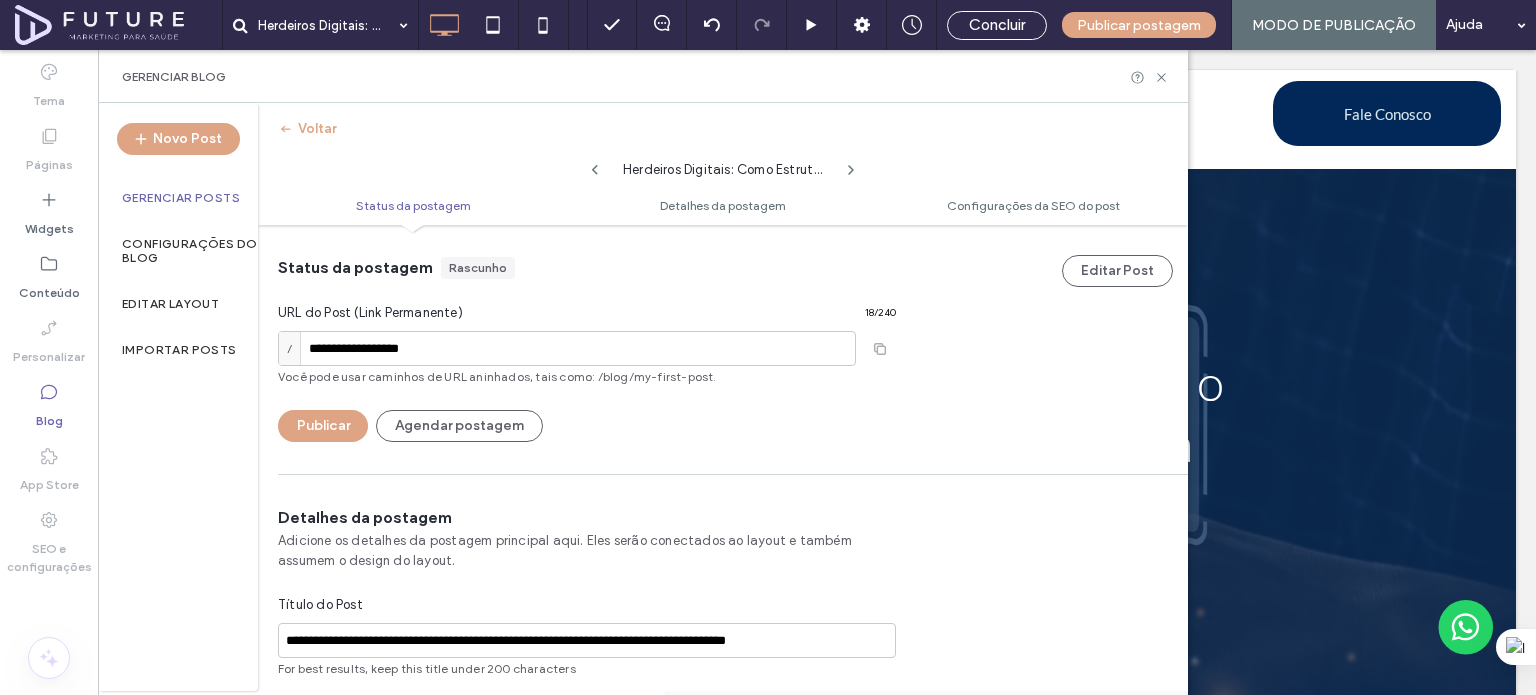 type on "**********" 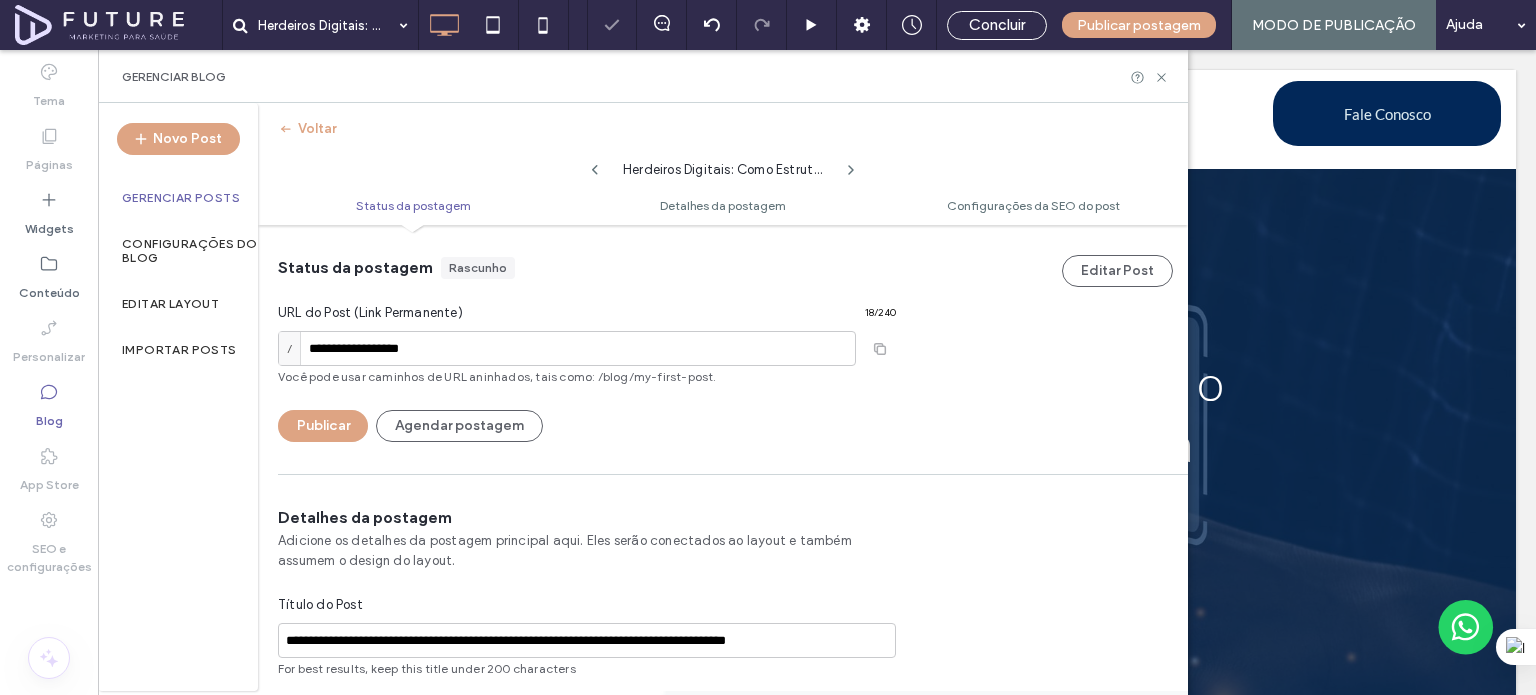 click on "**********" at bounding box center (587, 349) 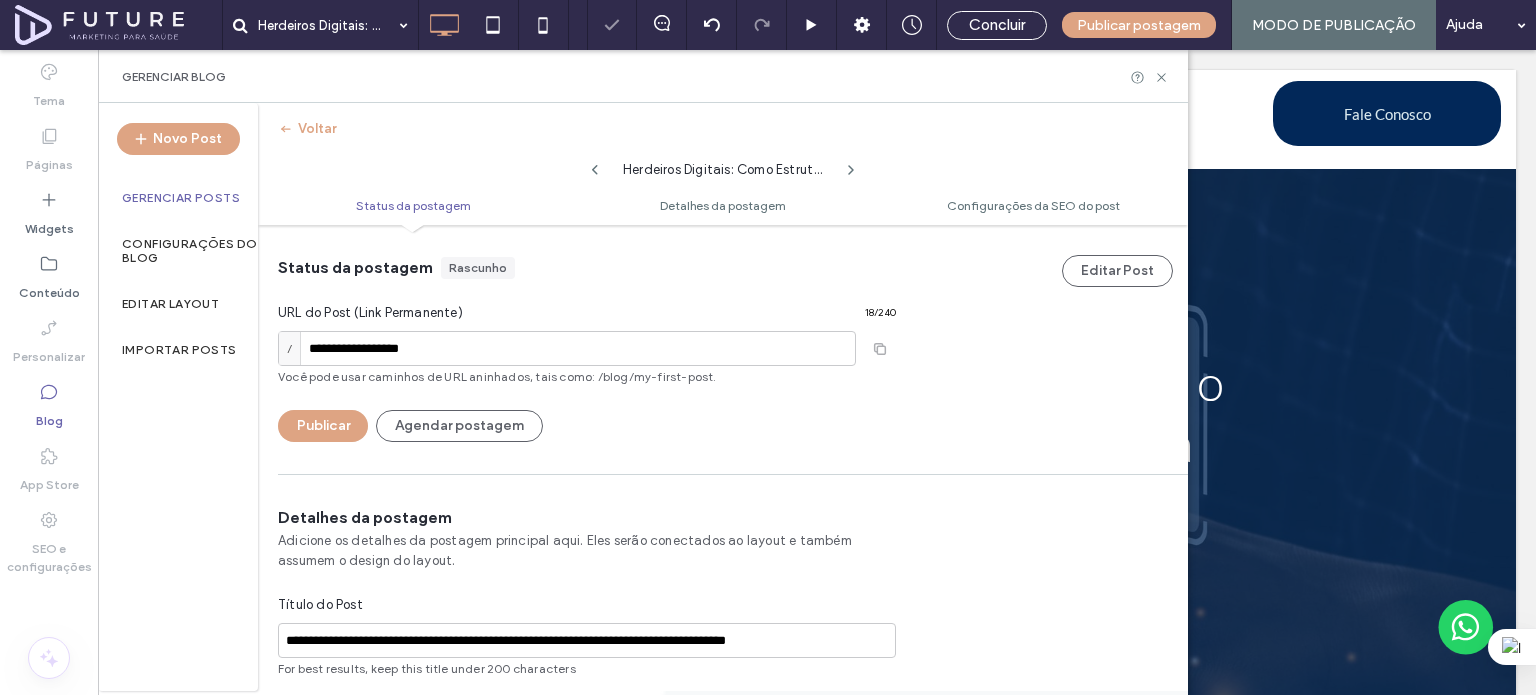 click at bounding box center (768, 347) 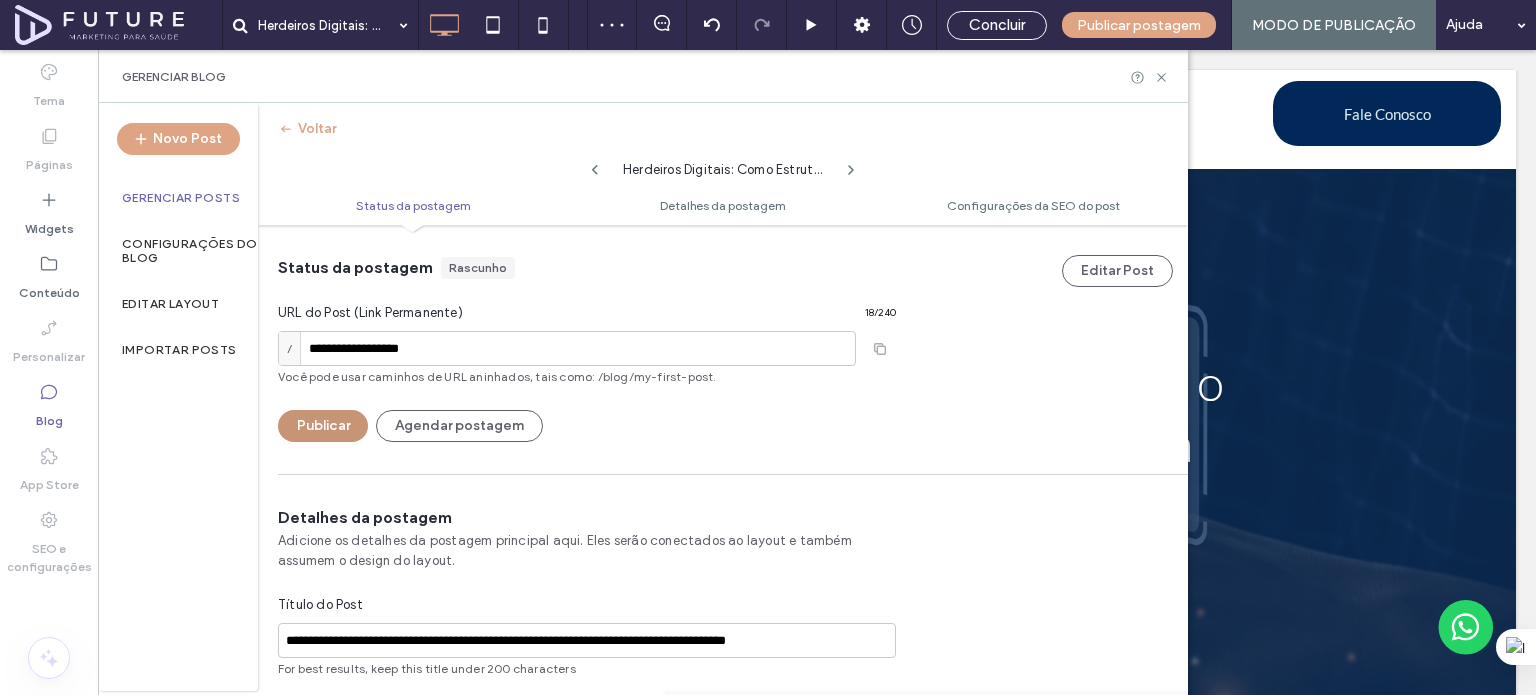 click on "Publicar" at bounding box center [323, 426] 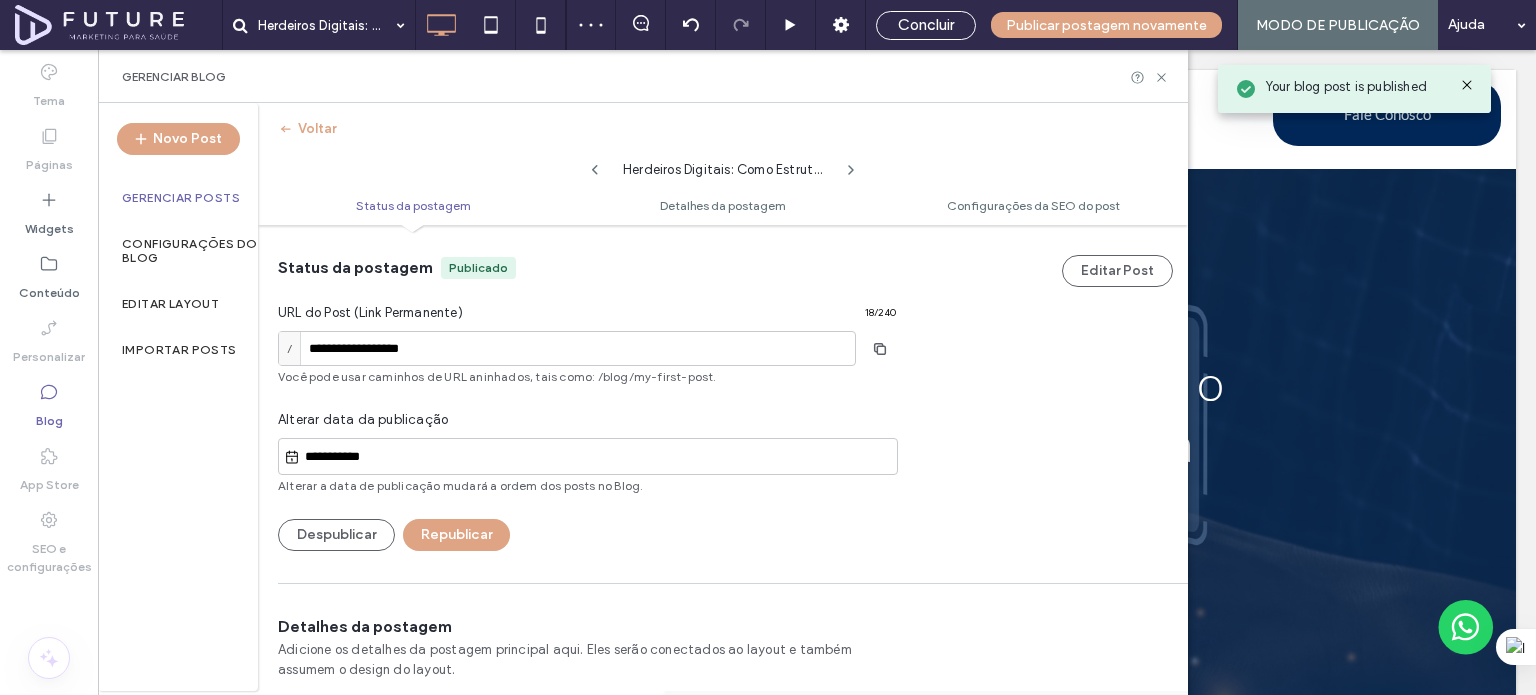 click on "Gerenciar Posts" at bounding box center (181, 198) 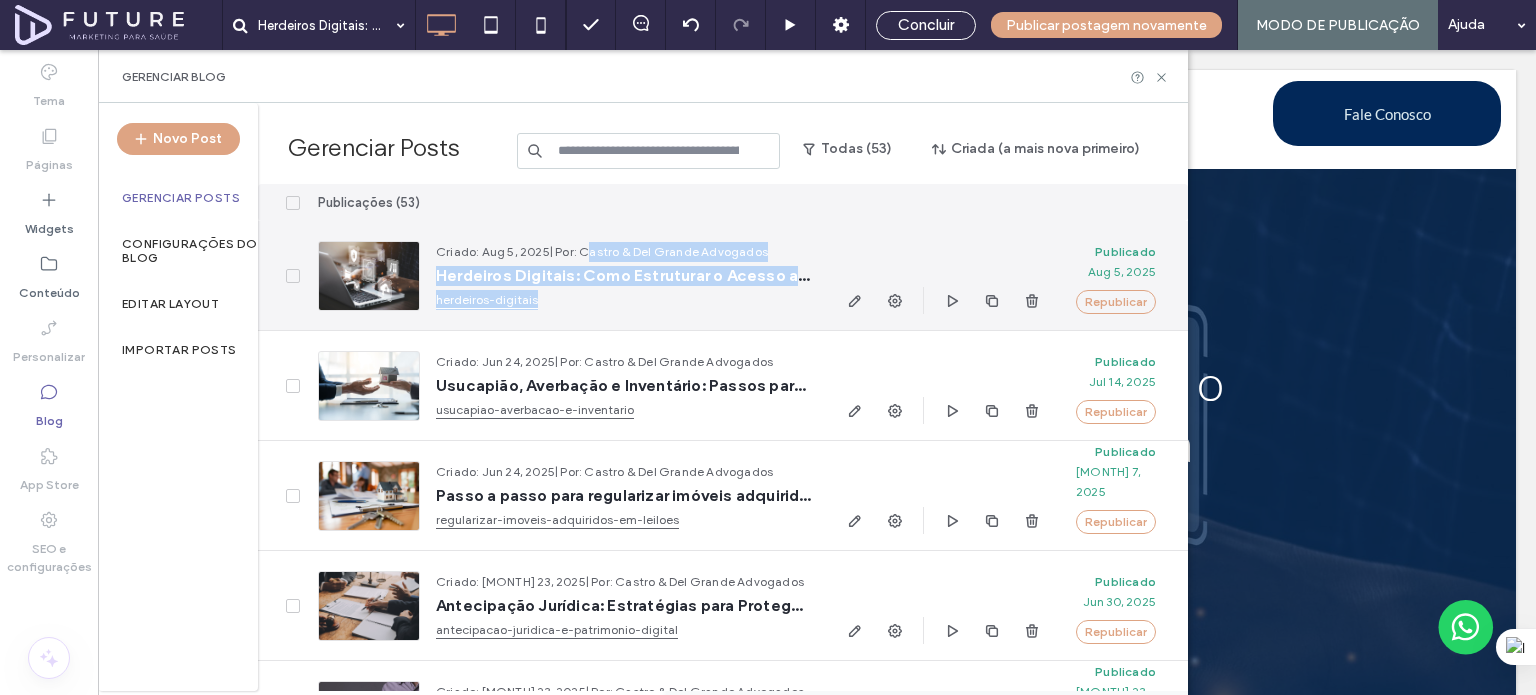 drag, startPoint x: 712, startPoint y: 247, endPoint x: 917, endPoint y: 253, distance: 205.08778 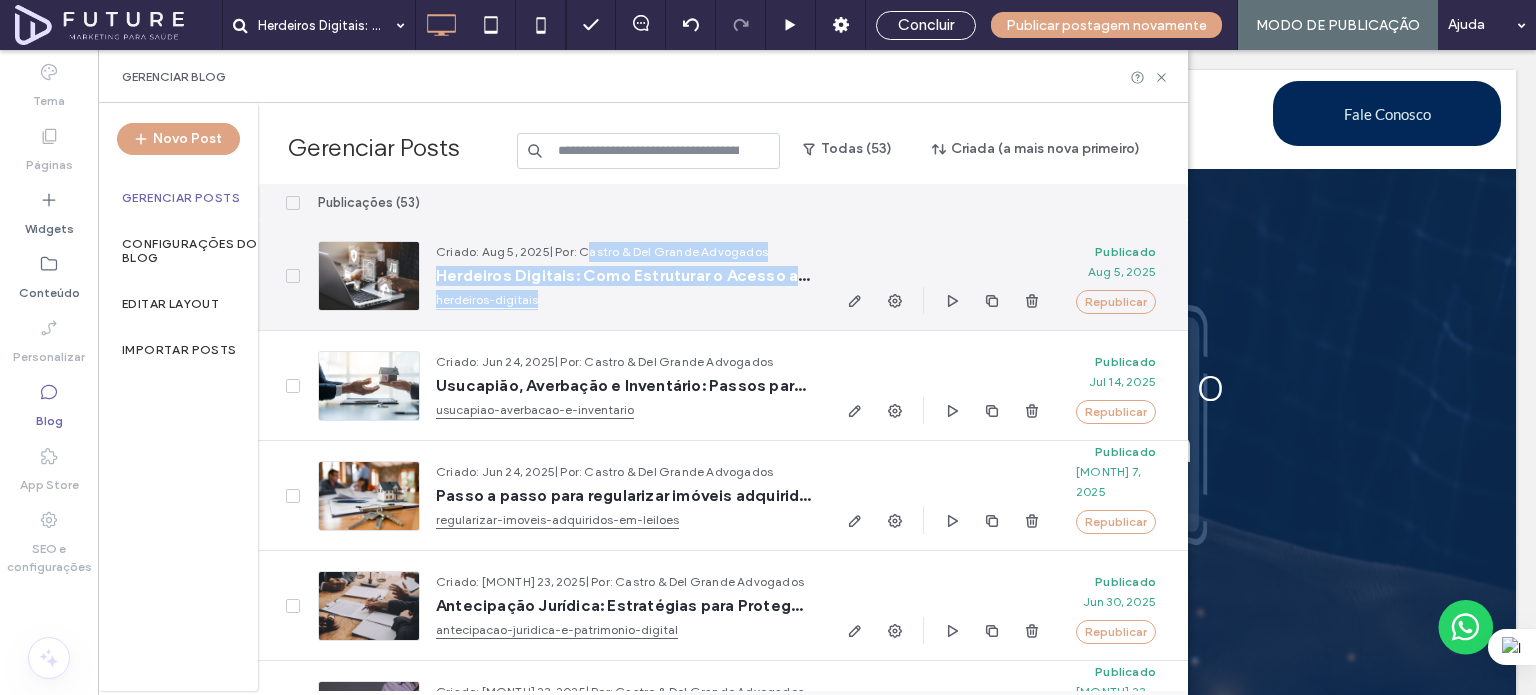 click on "Criado: [MONTH] 5, 2025  | Por: [LAST] & [LAST] Advogados Herdeiros Digitais: Como Estruturar o Acesso ao Patrimônio Online para a Próxima Geração herdeiros-digitais" at bounding box center (564, 275) 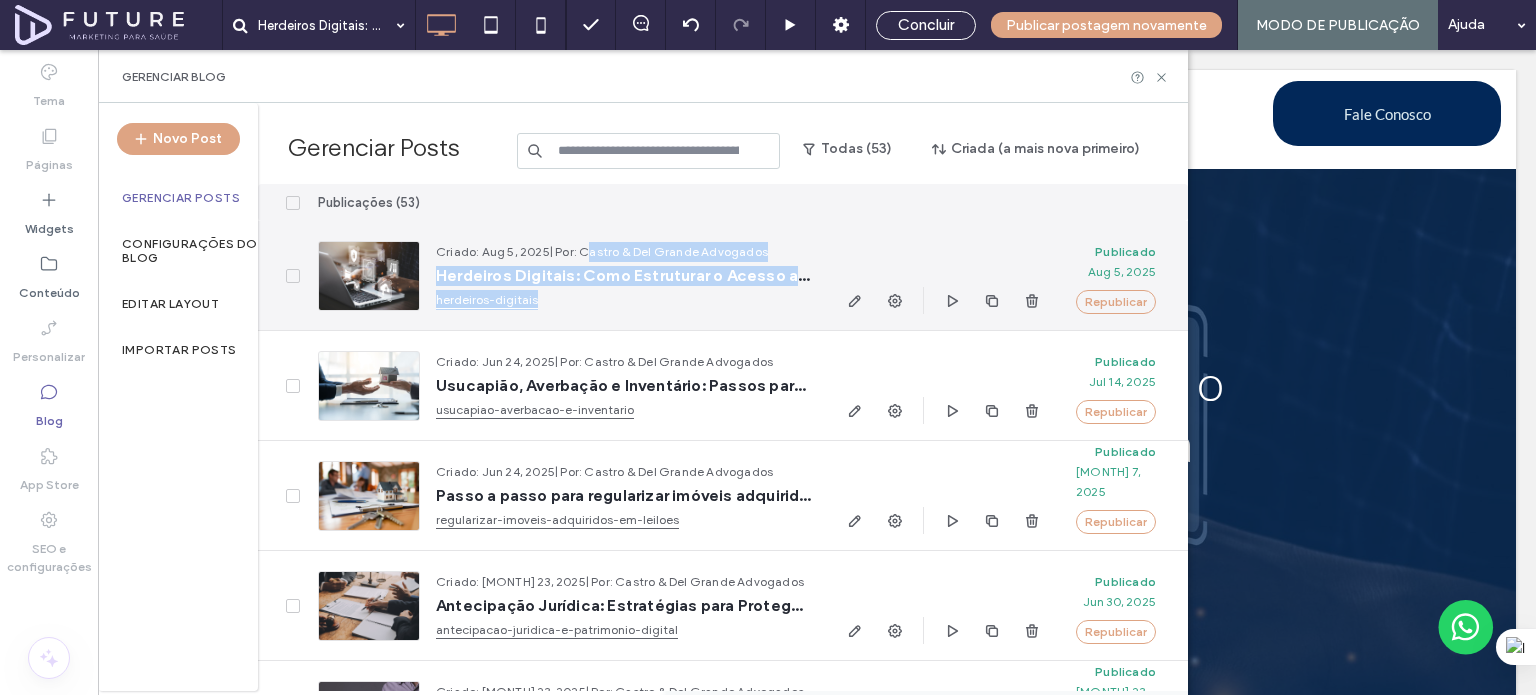 drag, startPoint x: 581, startPoint y: 246, endPoint x: 842, endPoint y: 247, distance: 261.00192 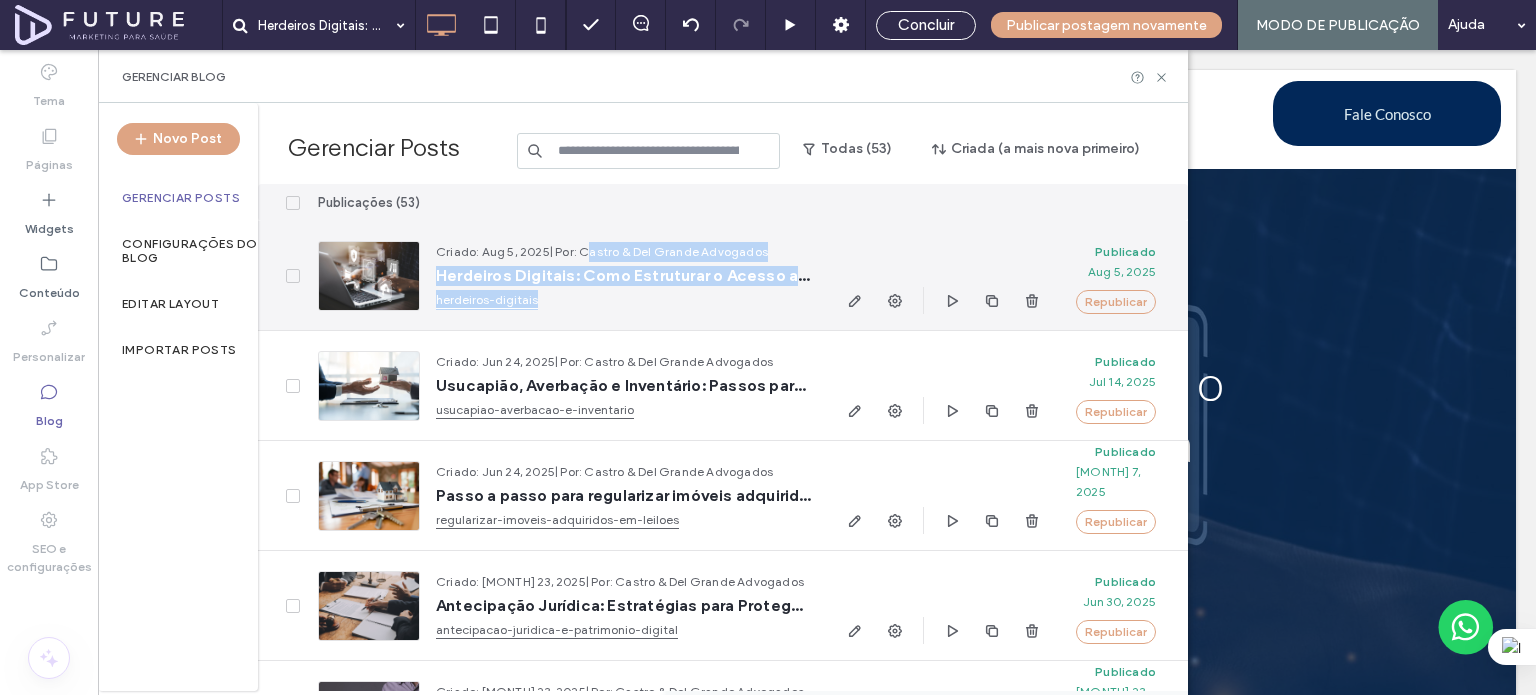 copy on "[LAST] & [LAST] Advogados Herdeiros Digitais: Como Estruturar o Acesso ao Patrimônio Online para a Próxima Geração herdeiros-digitais" 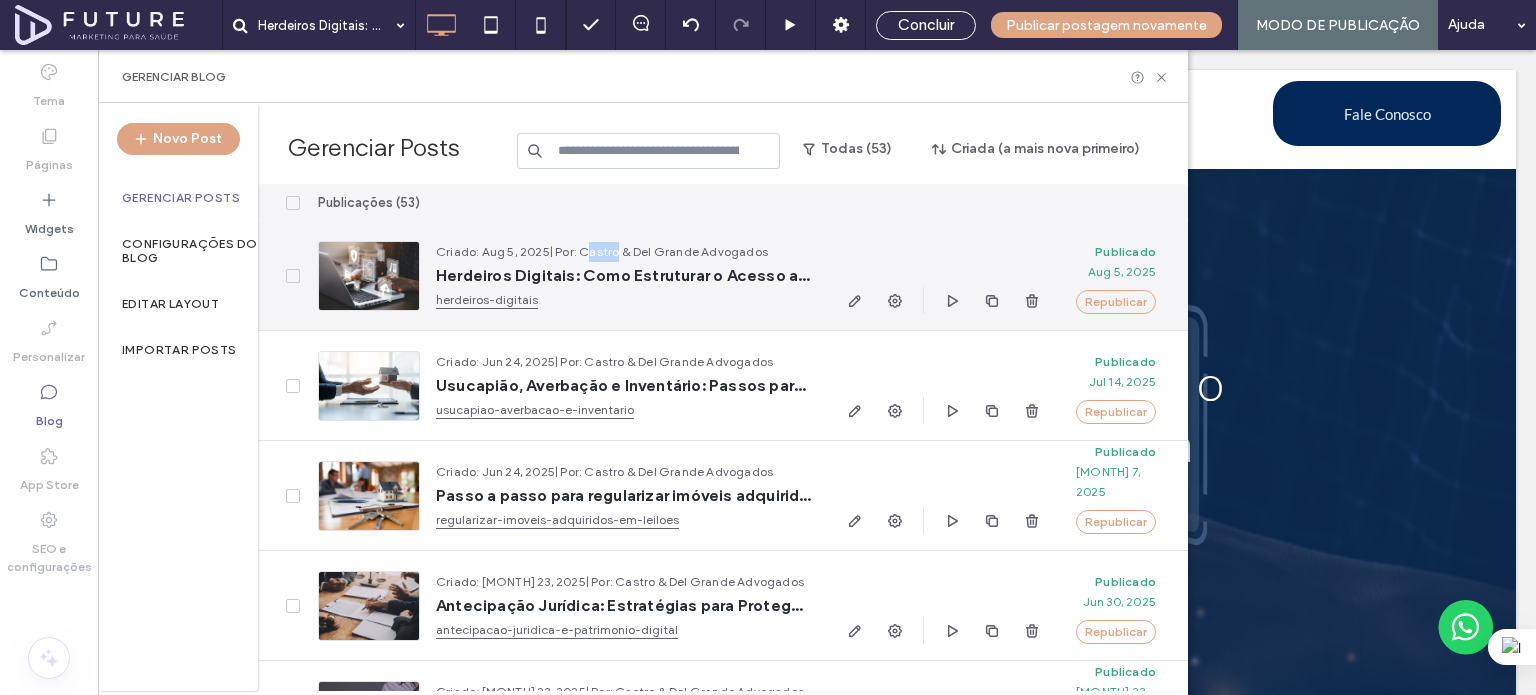 click on "| Por: Castro & Del Grande Advogados" at bounding box center (659, 251) 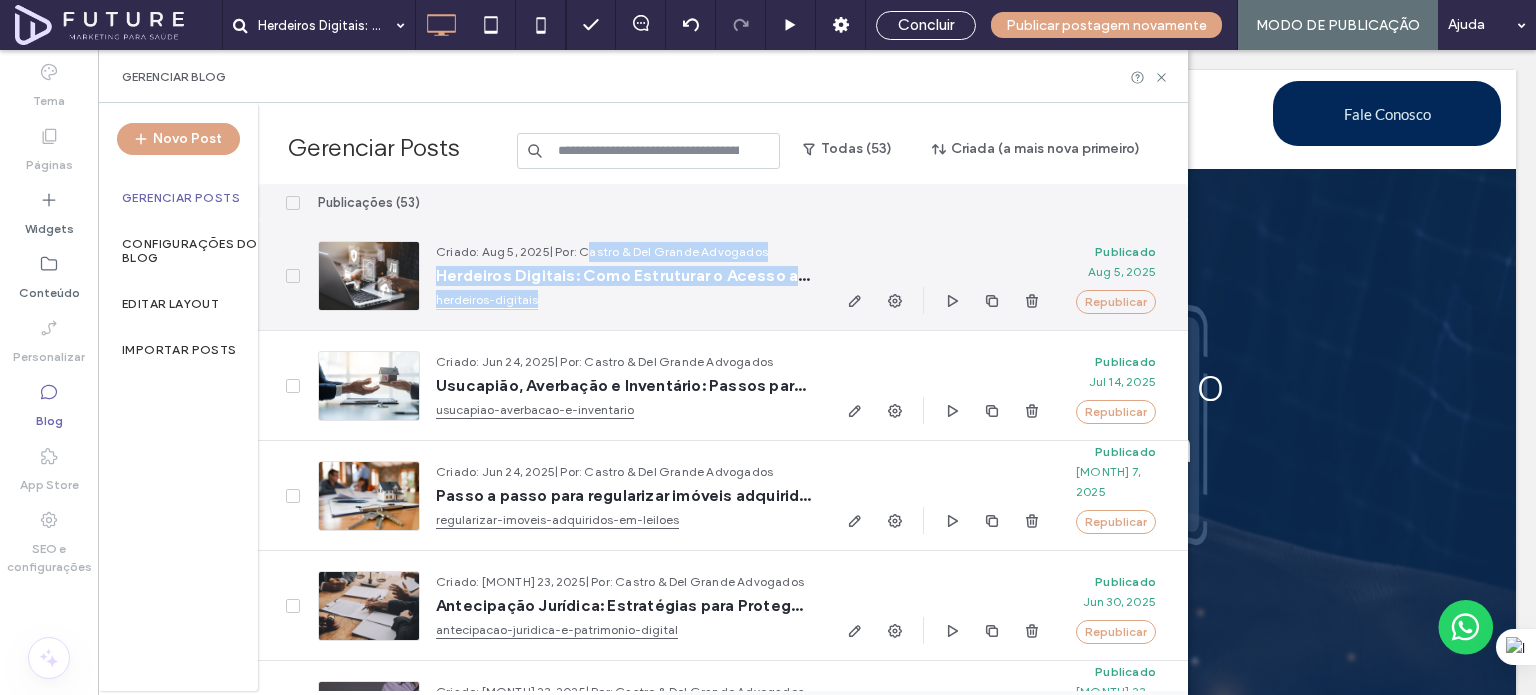 drag, startPoint x: 581, startPoint y: 248, endPoint x: 839, endPoint y: 248, distance: 258 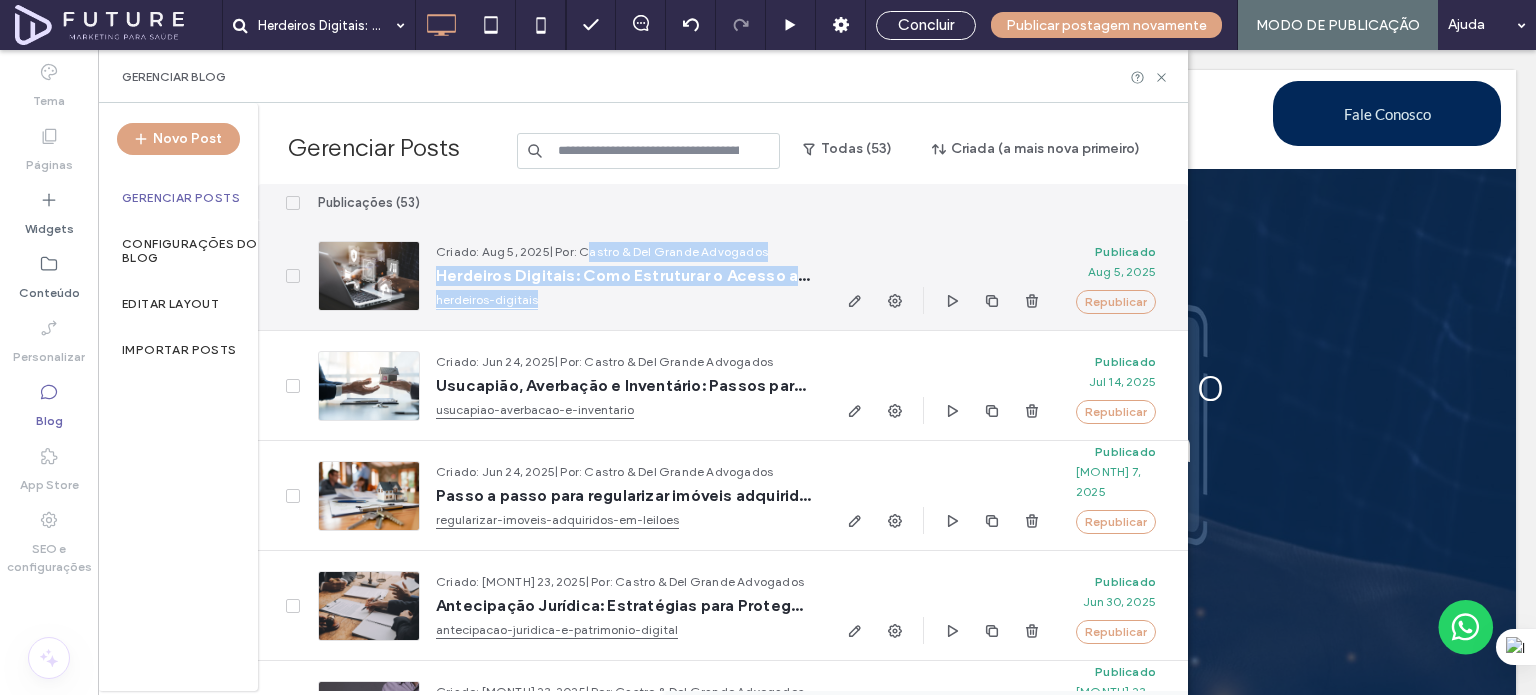 click on "| Por: Castro & Del Grande Advogados" at bounding box center (659, 251) 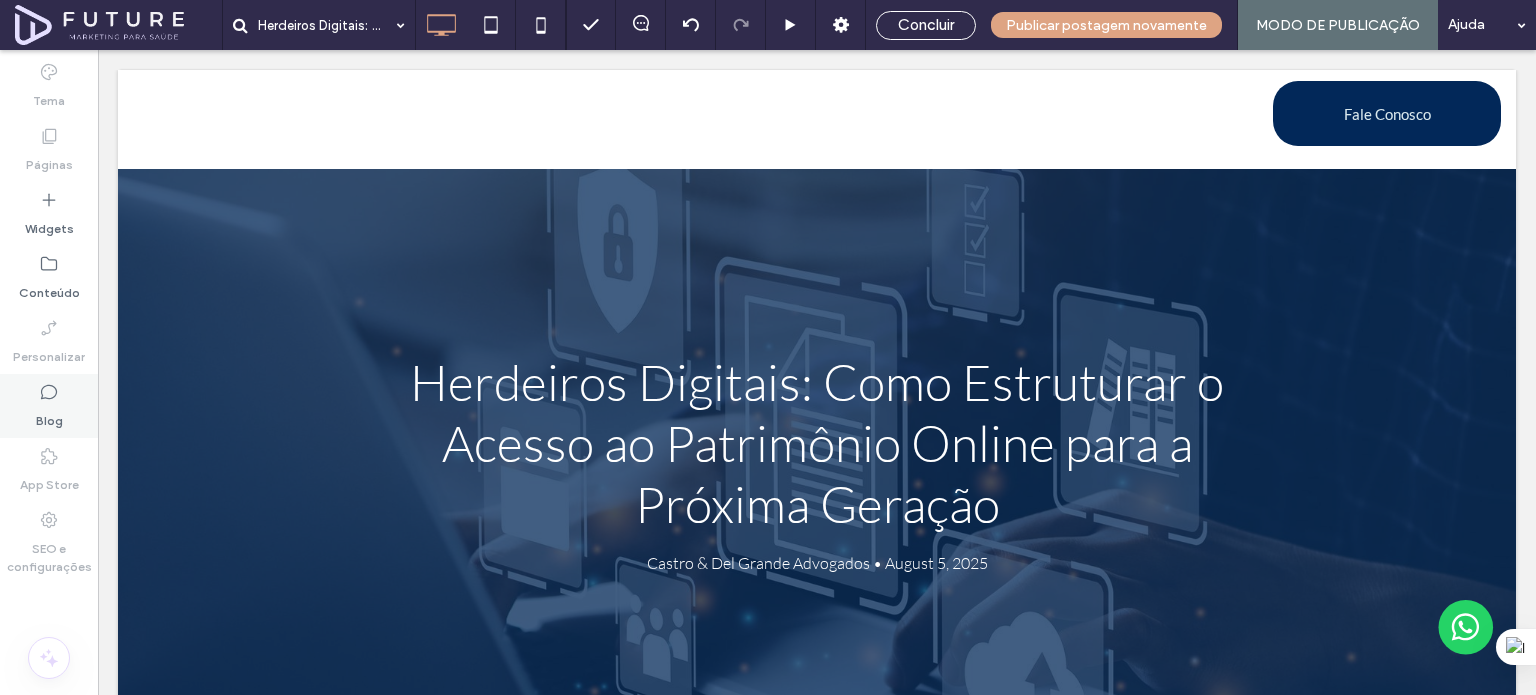 click on "Blog" at bounding box center [49, 406] 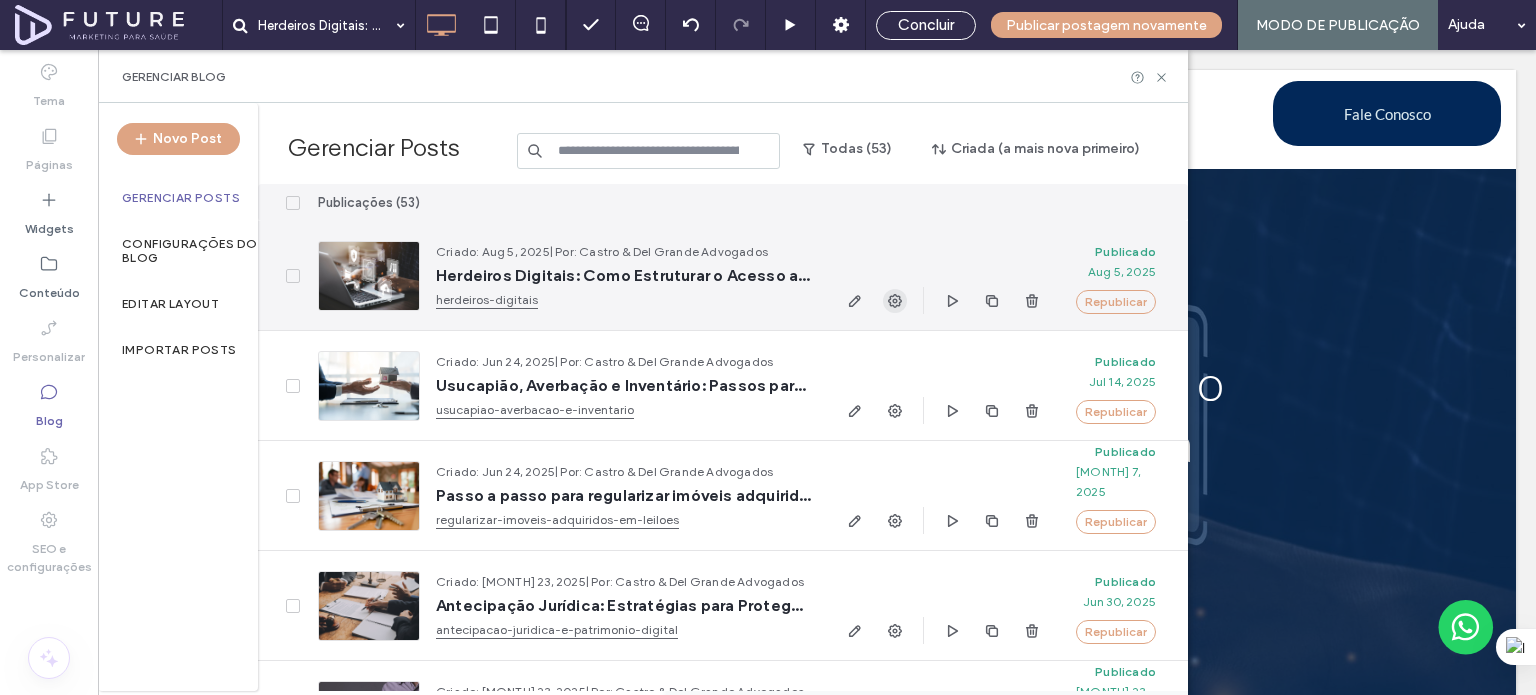 click 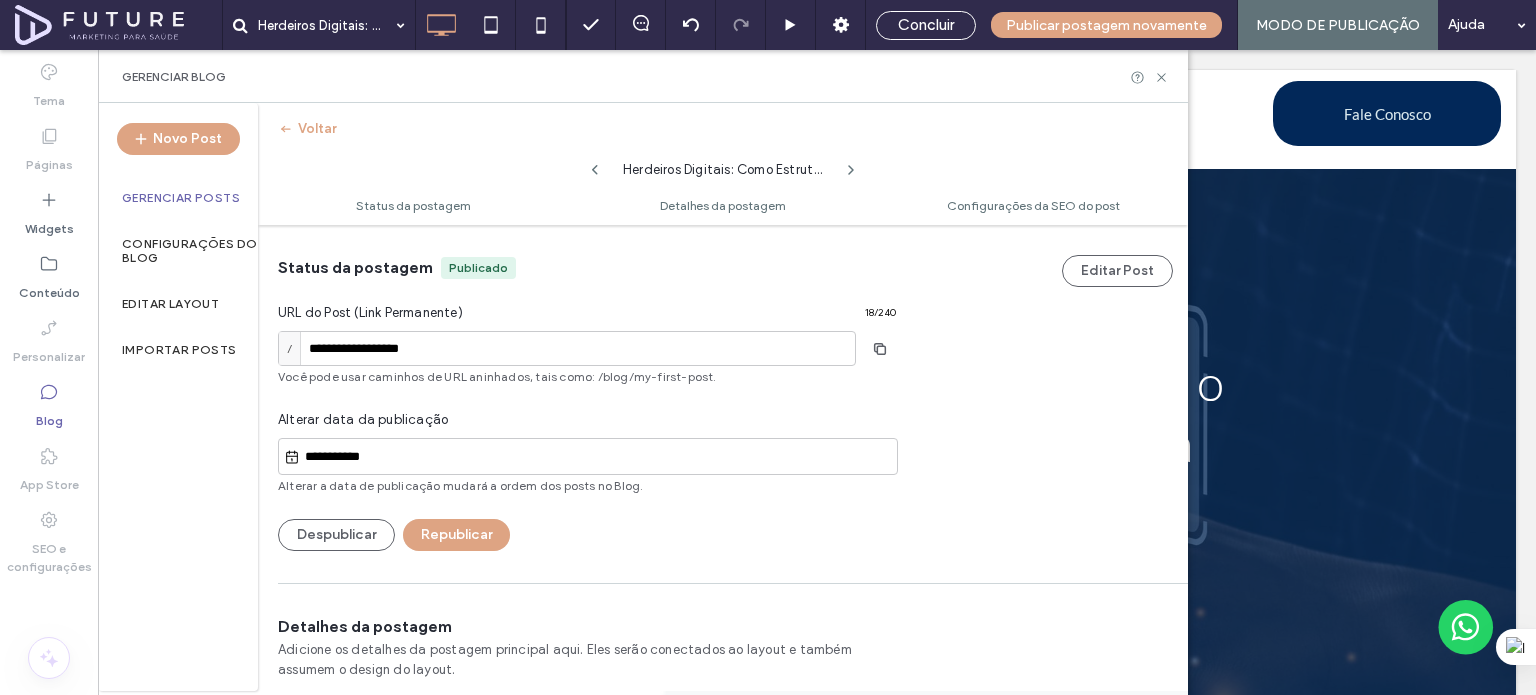 scroll, scrollTop: 0, scrollLeft: 0, axis: both 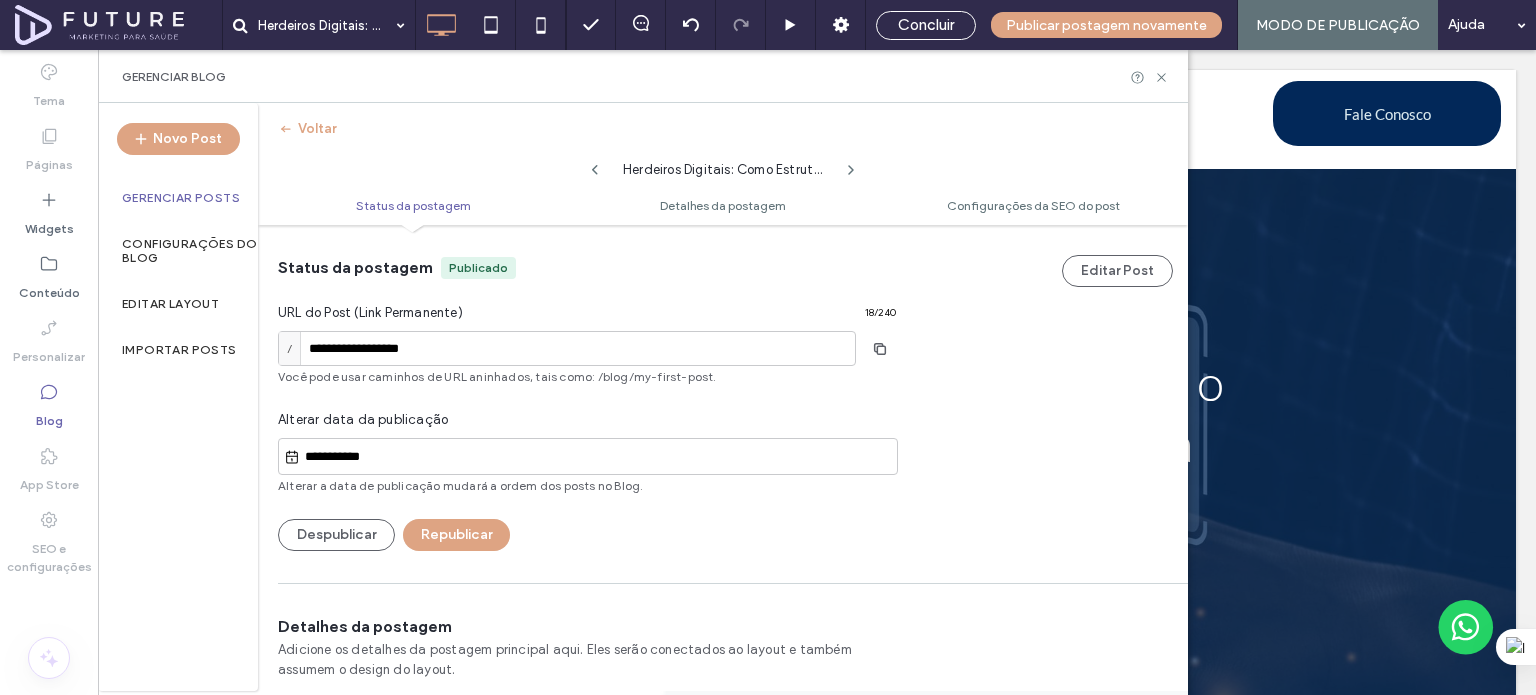 click on "Gerenciar Posts" at bounding box center [181, 198] 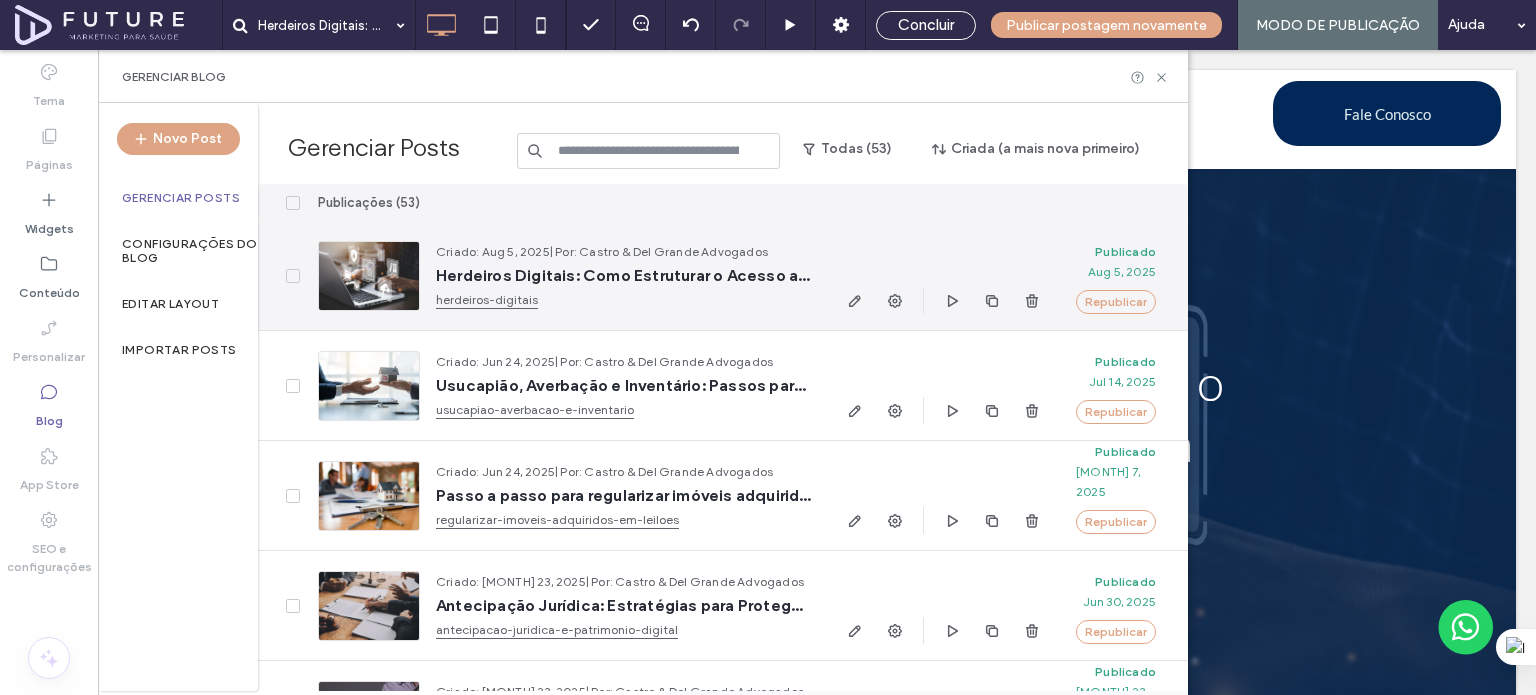 drag, startPoint x: 580, startPoint y: 250, endPoint x: 807, endPoint y: 237, distance: 227.37195 